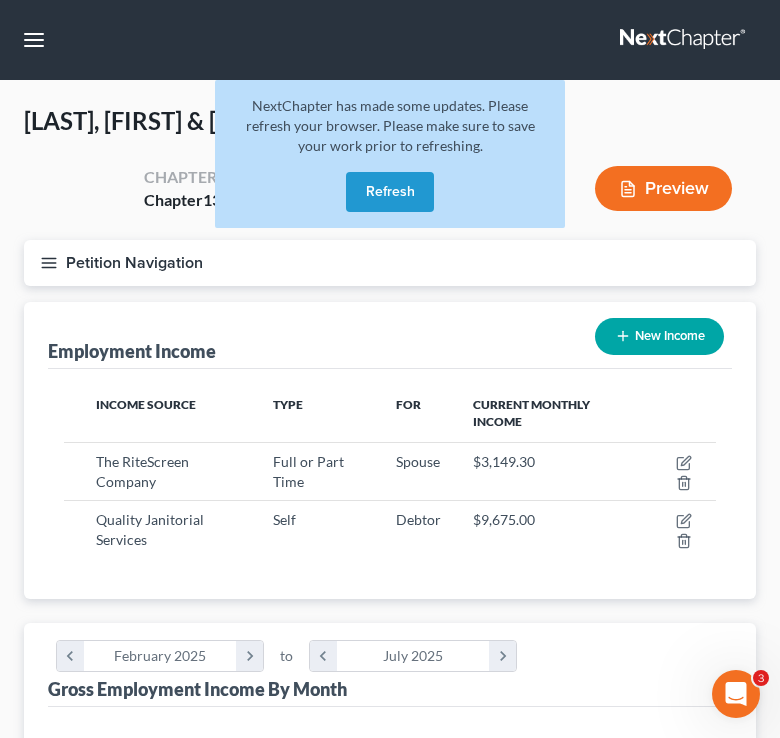 scroll, scrollTop: 0, scrollLeft: 0, axis: both 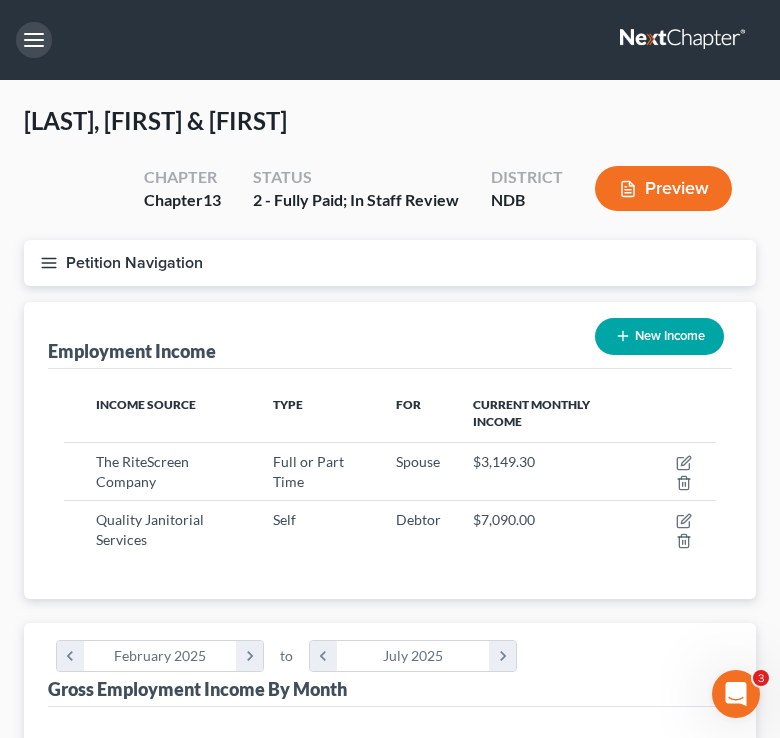 click at bounding box center [34, 40] 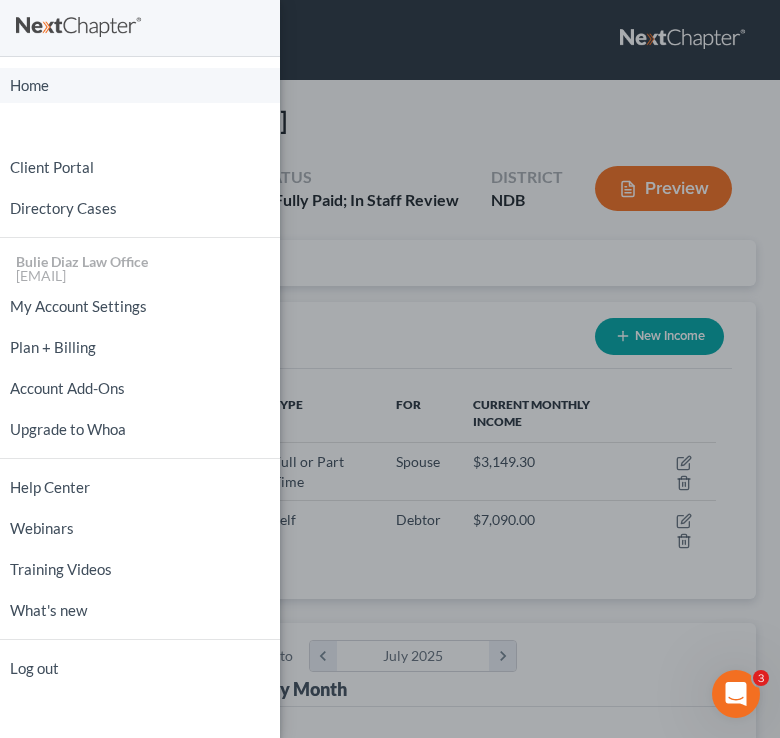 click on "Home" at bounding box center (140, 85) 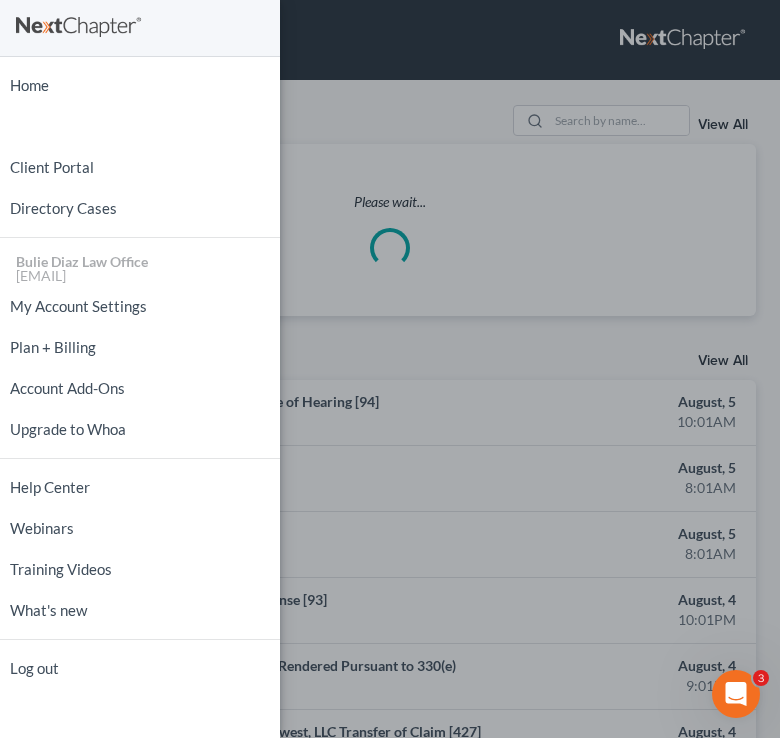 click on "Home New Case Client Portal Directory Cases [LAST] [FIRST] Law Office [EMAIL] My Account Settings Plan + Billing Account Add-Ons Upgrade to Whoa Help Center Webinars Training Videos What's new Log out" at bounding box center (390, 369) 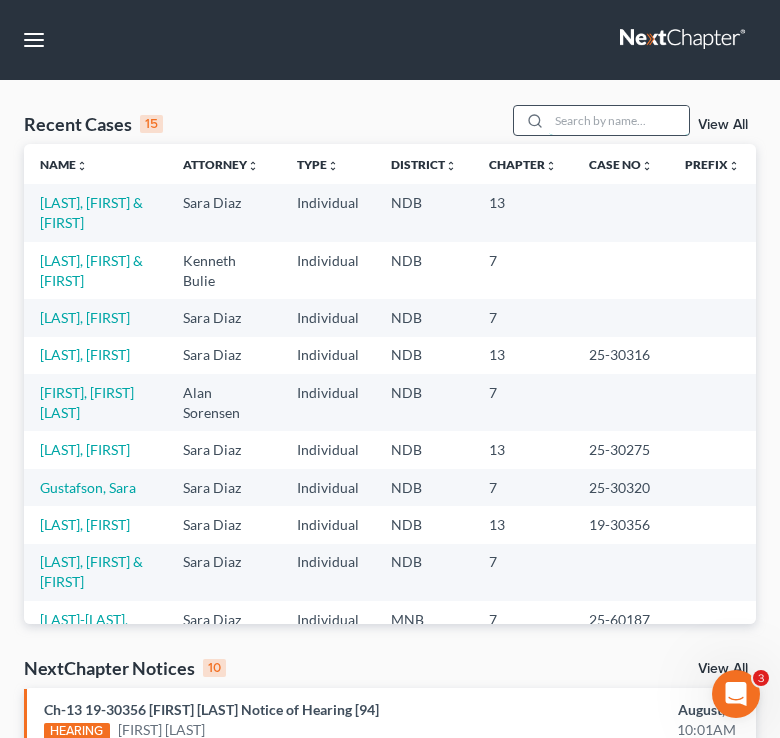 click at bounding box center [619, 120] 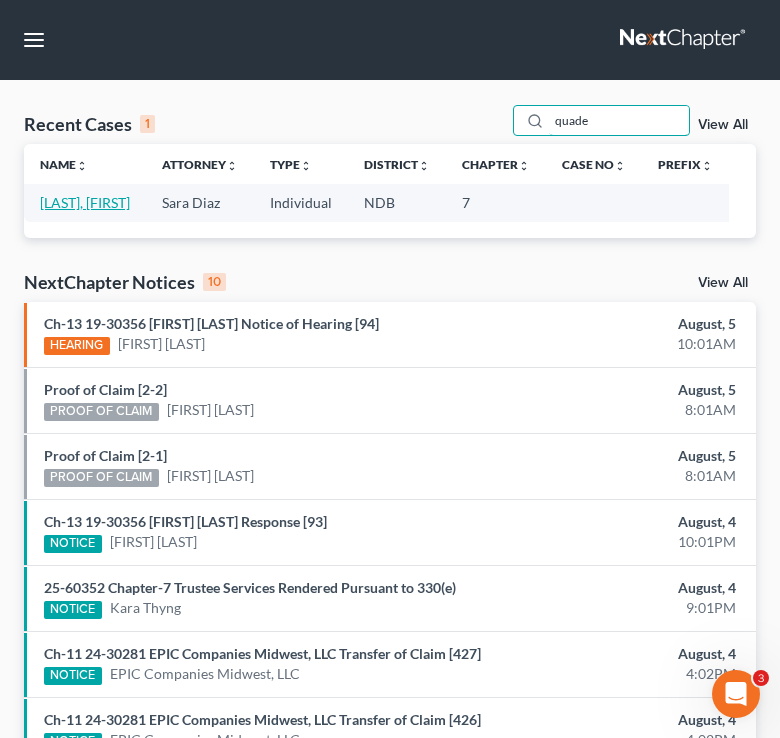 type on "quade" 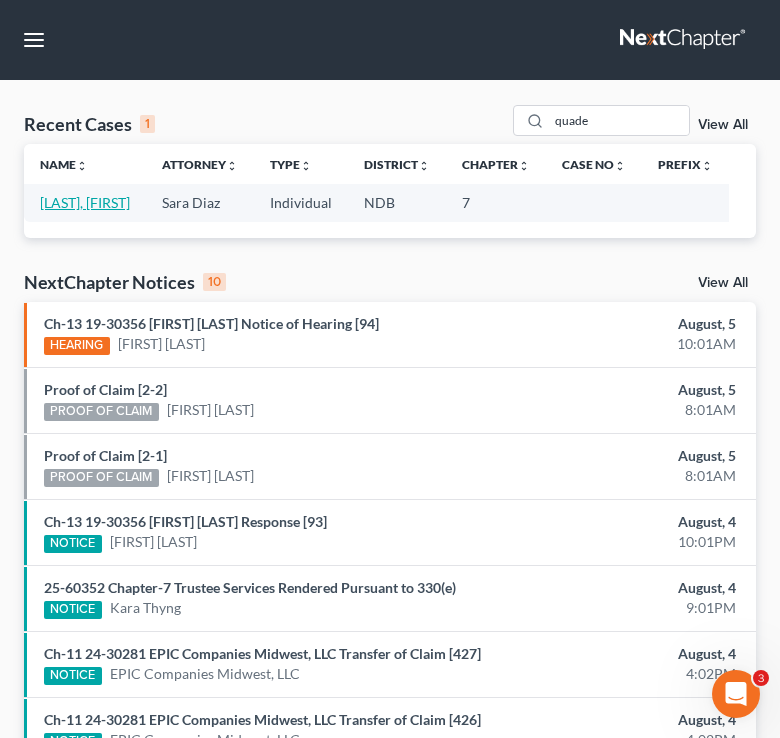 click on "[LAST], [FIRST]" at bounding box center (85, 202) 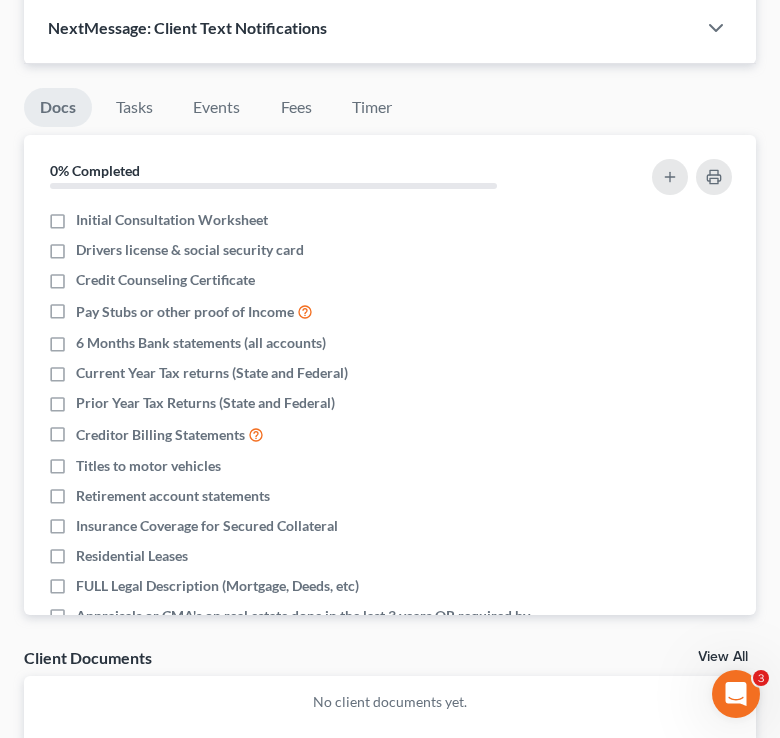 scroll, scrollTop: 2078, scrollLeft: 0, axis: vertical 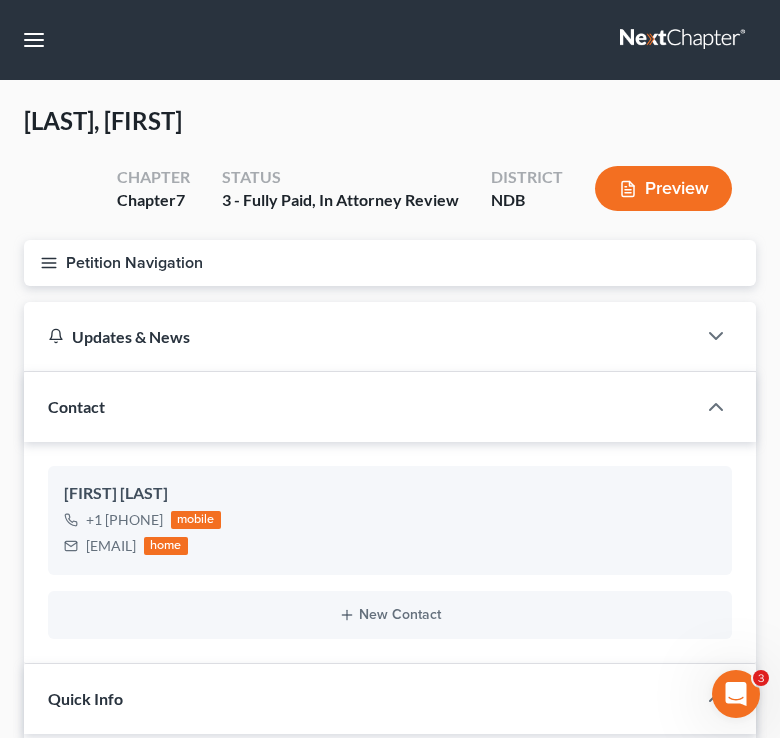 click on "Petition Navigation" at bounding box center [390, 263] 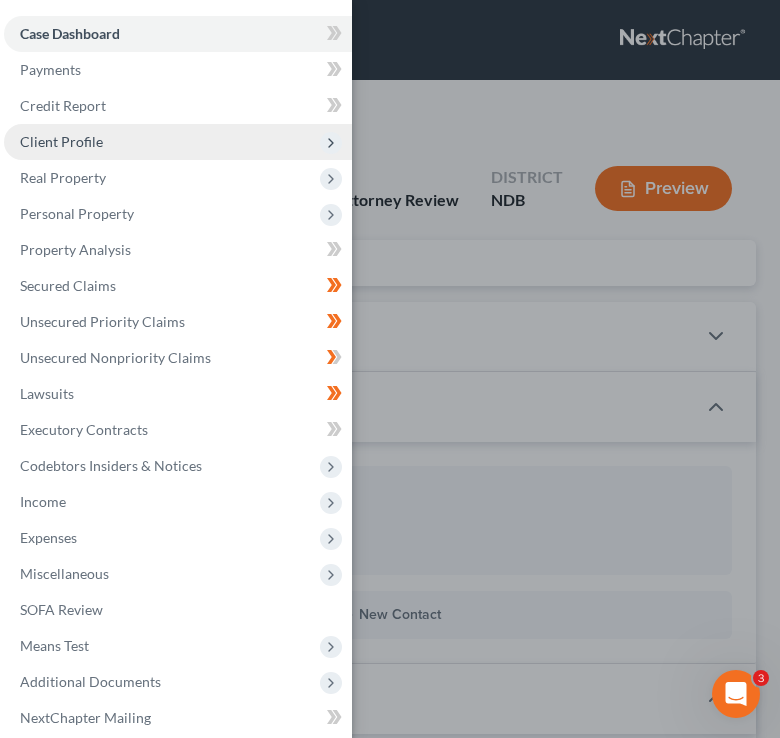 click on "Client Profile" at bounding box center [178, 142] 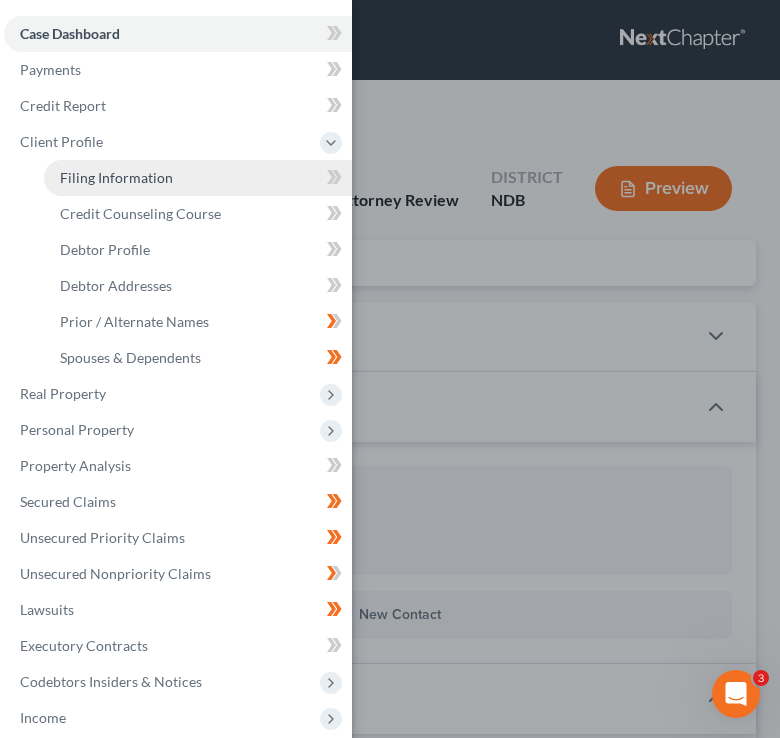 click on "Filing Information" at bounding box center (198, 178) 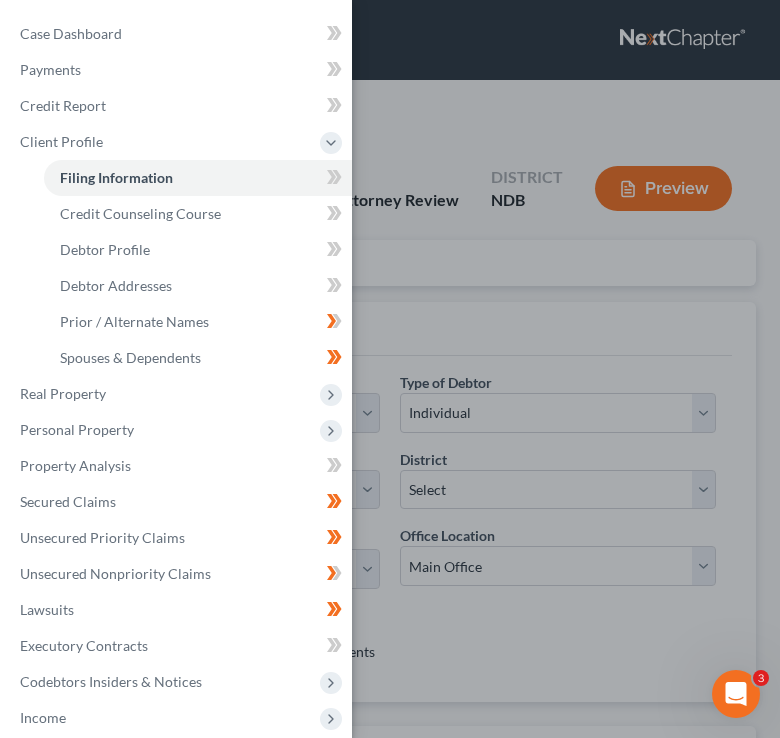 click on "Case Dashboard
Payments
Invoices
Payments
Payments
Credit Report
Client Profile" at bounding box center [390, 369] 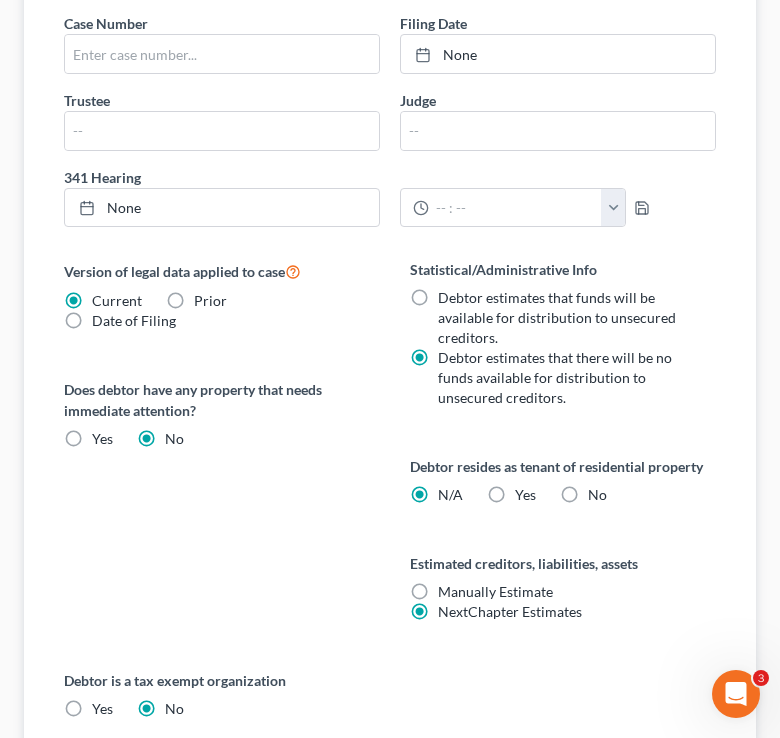 scroll, scrollTop: 1125, scrollLeft: 0, axis: vertical 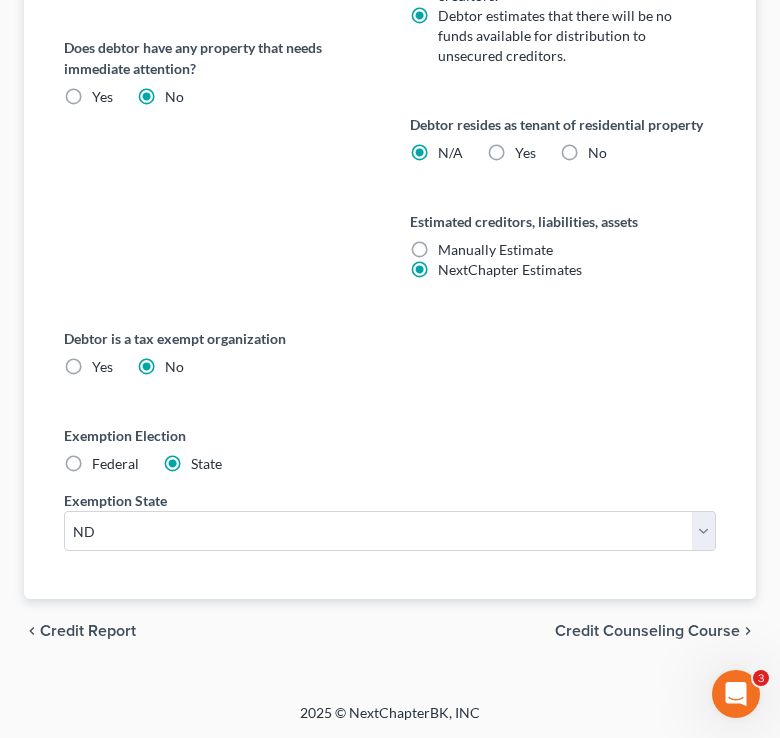 click on "Credit Counseling Course" at bounding box center [647, 631] 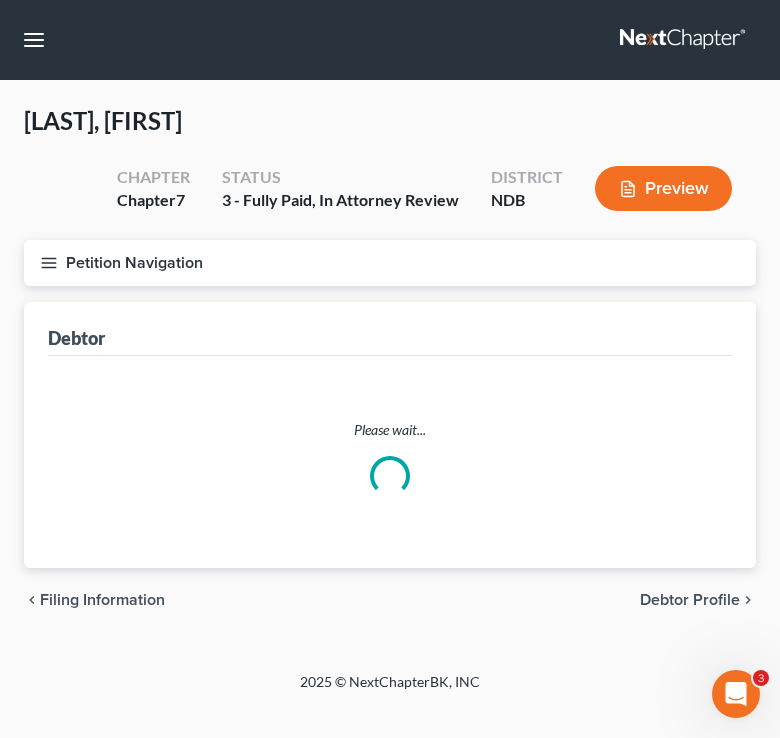 scroll, scrollTop: 0, scrollLeft: 0, axis: both 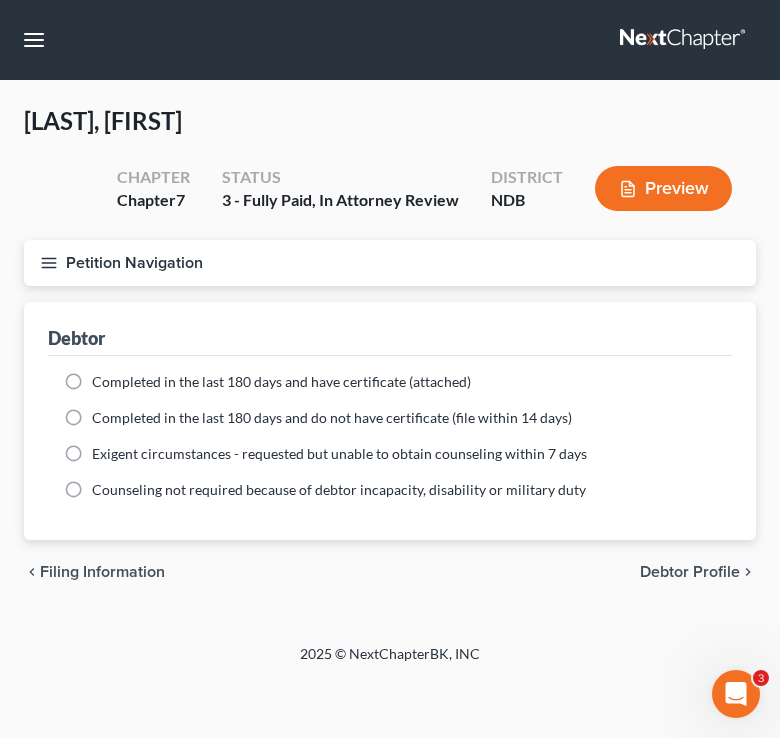 click on "Debtor Profile" at bounding box center (690, 572) 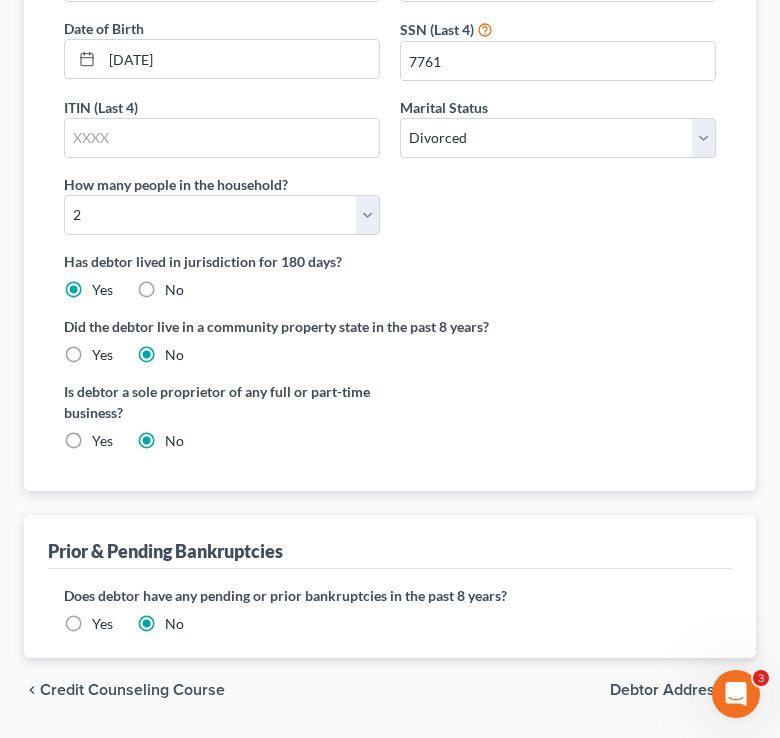 scroll, scrollTop: 565, scrollLeft: 0, axis: vertical 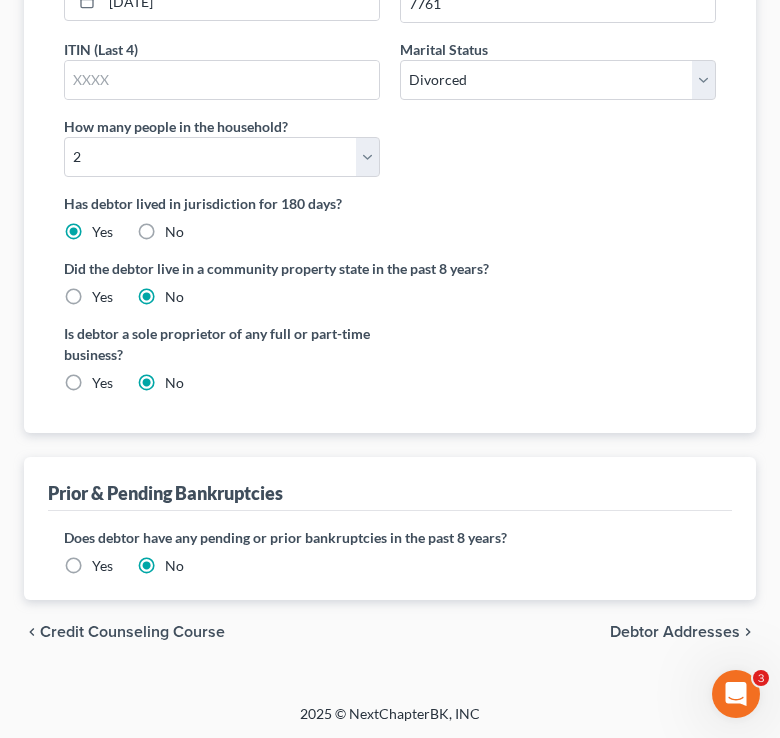 click on "Debtor Addresses" at bounding box center [675, 632] 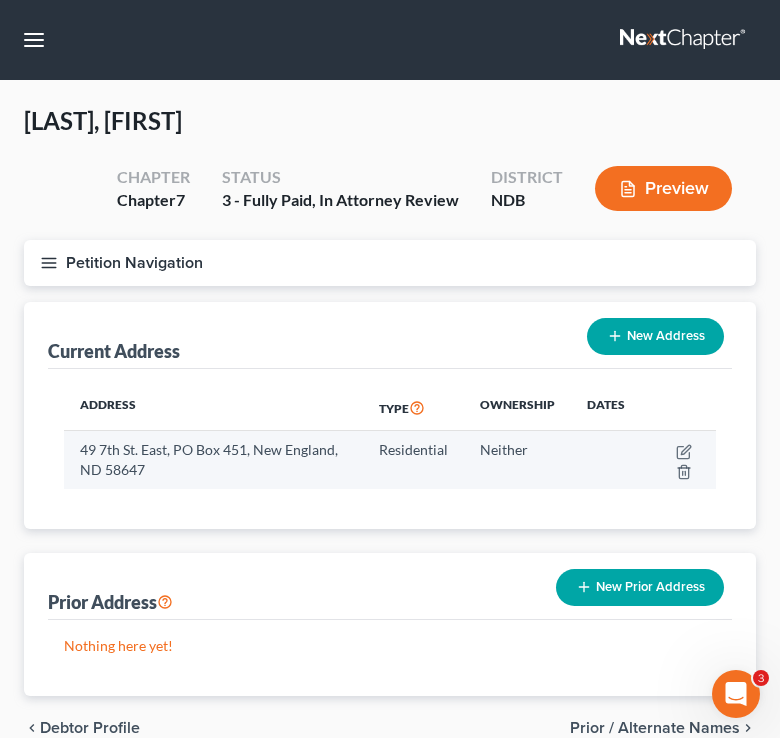 scroll, scrollTop: 97, scrollLeft: 0, axis: vertical 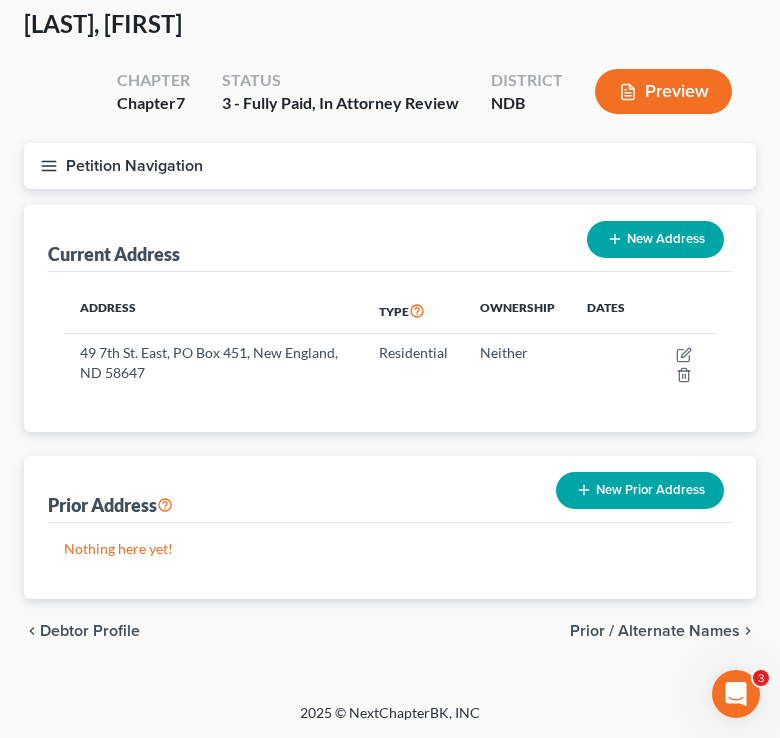 click on "Prior / Alternate Names" at bounding box center [655, 631] 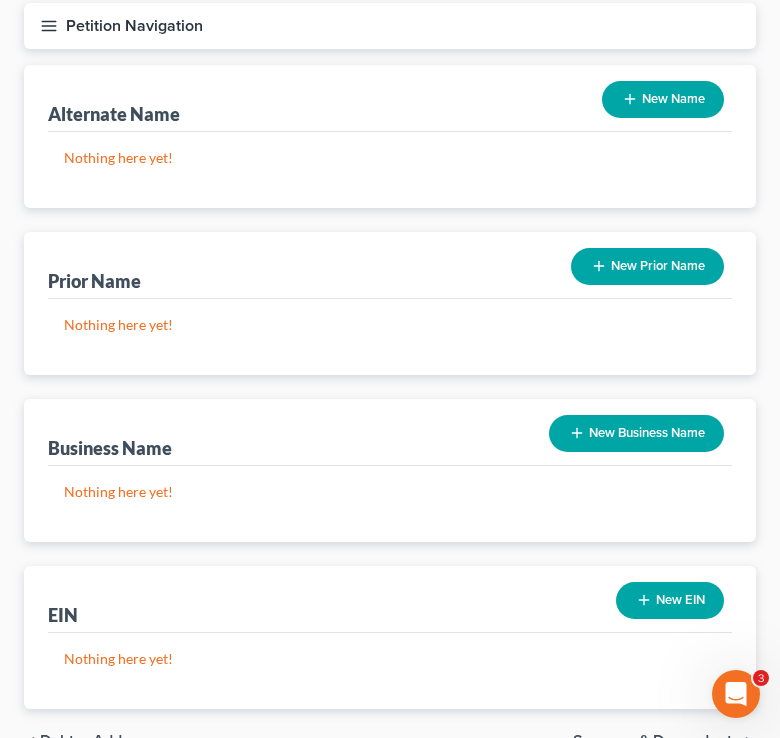 scroll, scrollTop: 347, scrollLeft: 0, axis: vertical 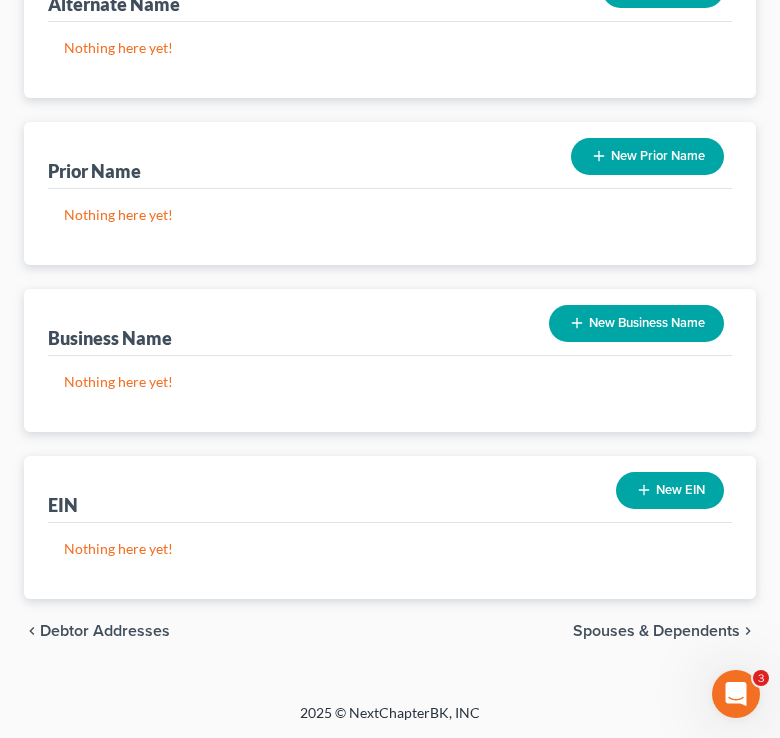 click on "chevron_left
Debtor Addresses
Spouses & Dependents
chevron_right" at bounding box center [390, 631] 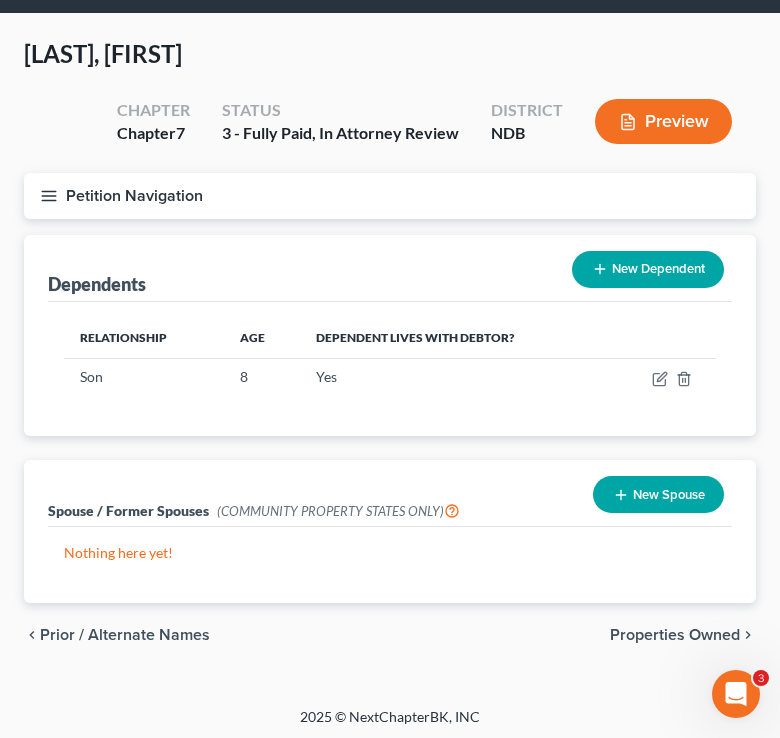 scroll, scrollTop: 71, scrollLeft: 0, axis: vertical 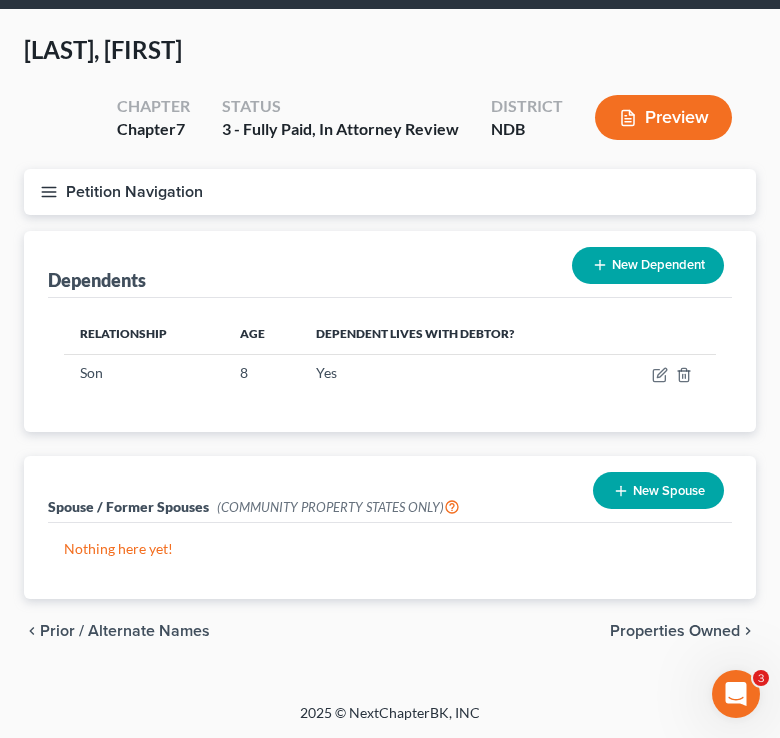 click on "Properties Owned" at bounding box center [675, 631] 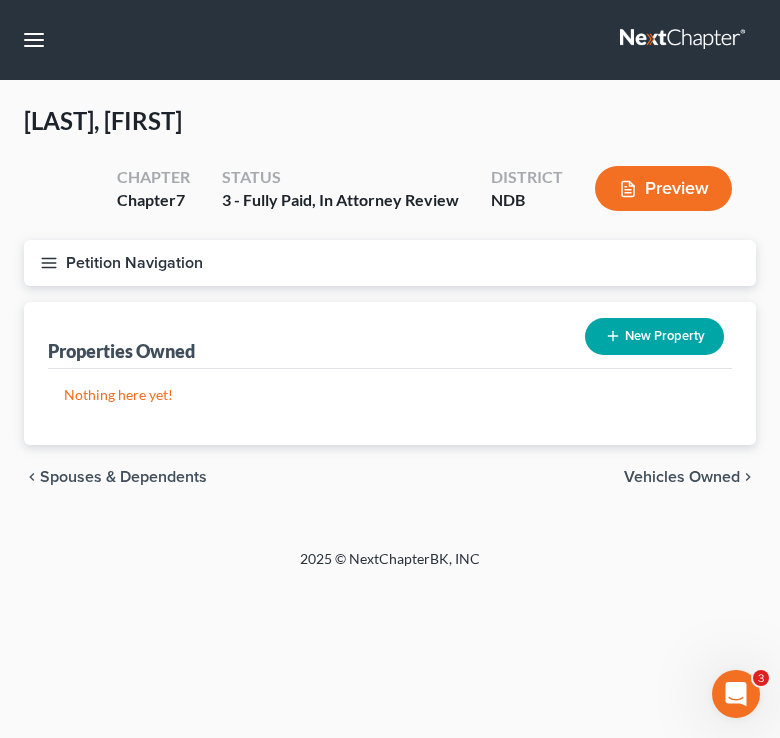 click on "Vehicles Owned" at bounding box center (682, 477) 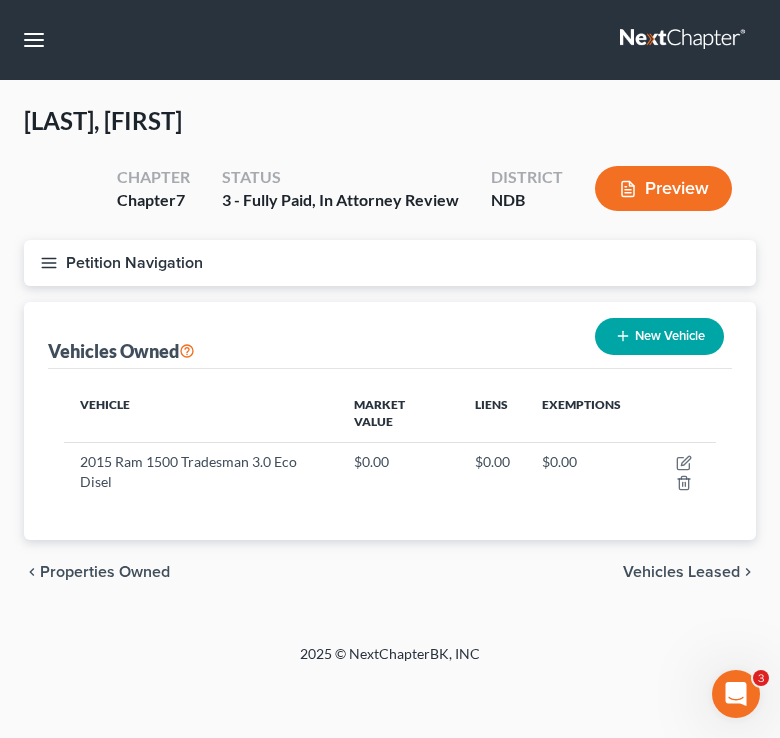 click 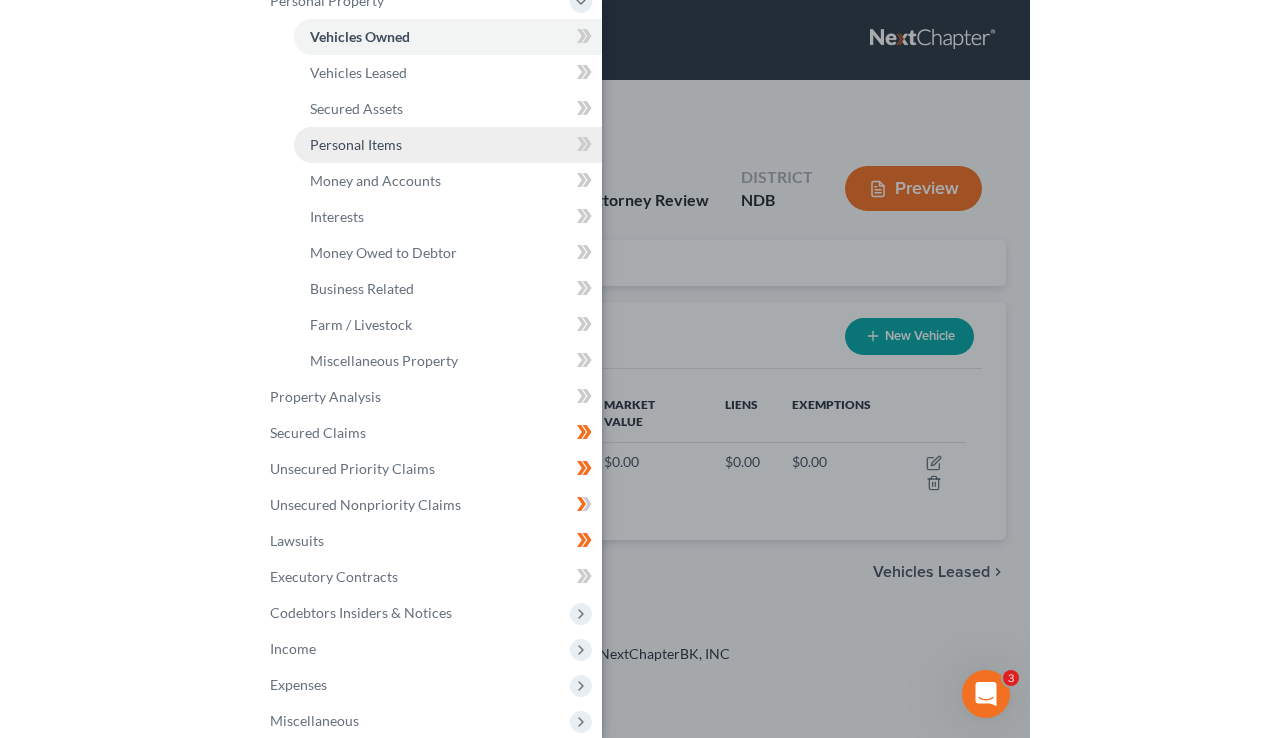 scroll, scrollTop: 221, scrollLeft: 0, axis: vertical 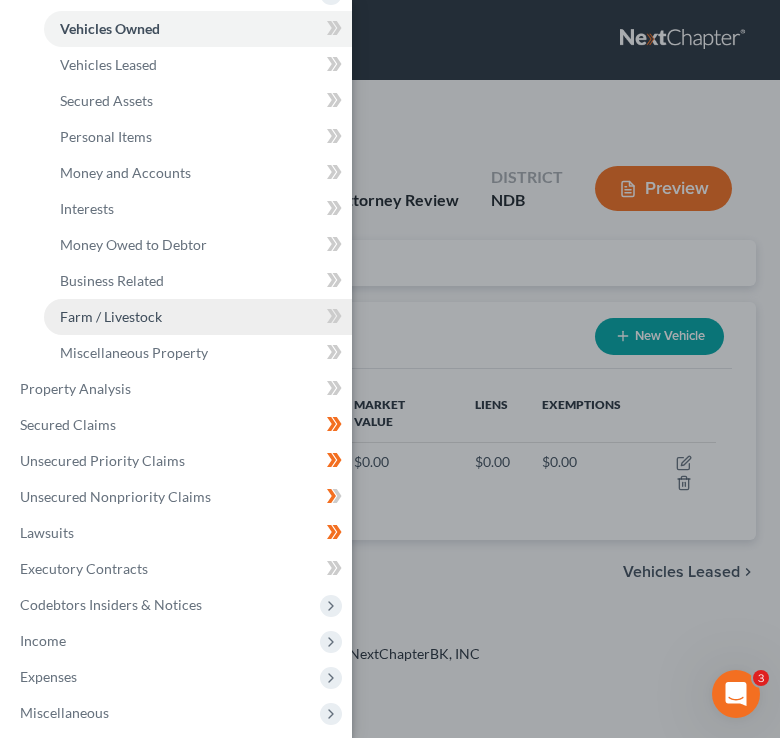 click on "Farm / Livestock" at bounding box center [111, 316] 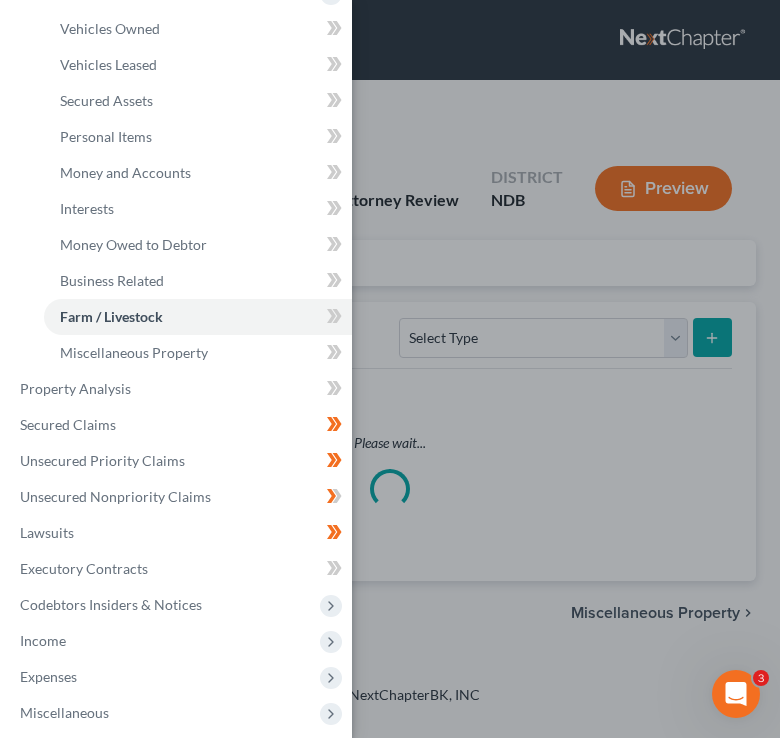 click on "Case Dashboard
Payments
Invoices
Payments
Payments
Credit Report
Client Profile" at bounding box center (390, 369) 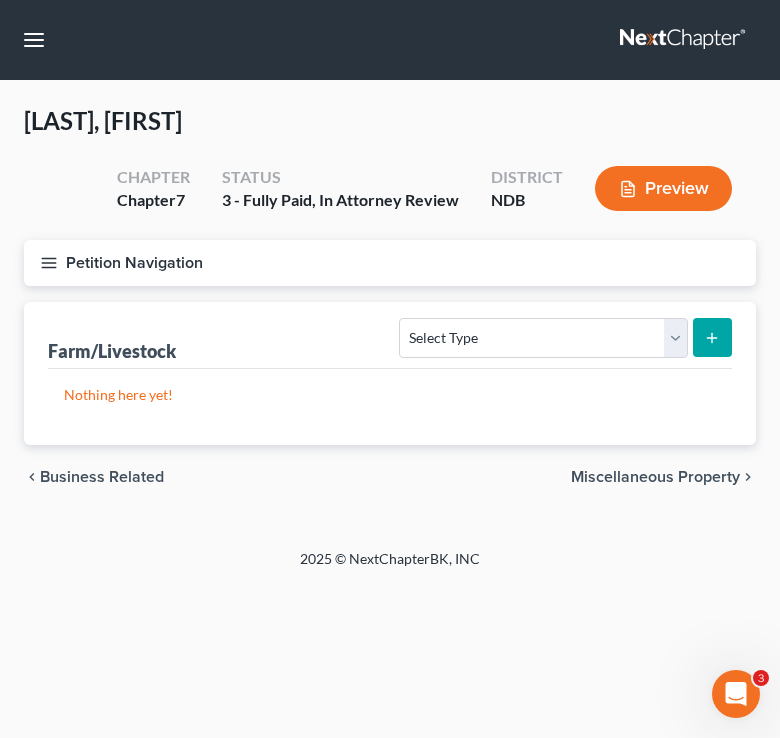 click on "Home New Case Client Portal Directory Cases [COMPANY] [EMAIL] My Account Settings Plan + Billing Account Add-Ons Upgrade to Whoa Help Center Webinars Training Videos What's new Log out New Case Home Client Portal Directory Cases         - No Result - See all results Or Press Enter... Help Help Center Webinars Training Videos What's new [COMPANY] [COMPANY] [EMAIL] My Account Settings Plan + Billing Account Add-Ons Upgrade to Whoa Log out" at bounding box center (390, 40) 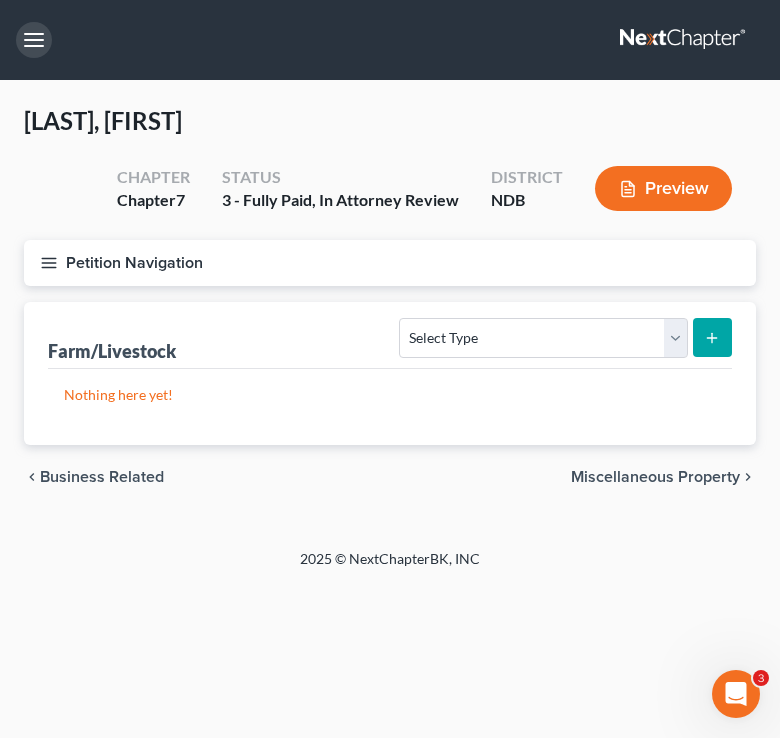 click at bounding box center (34, 40) 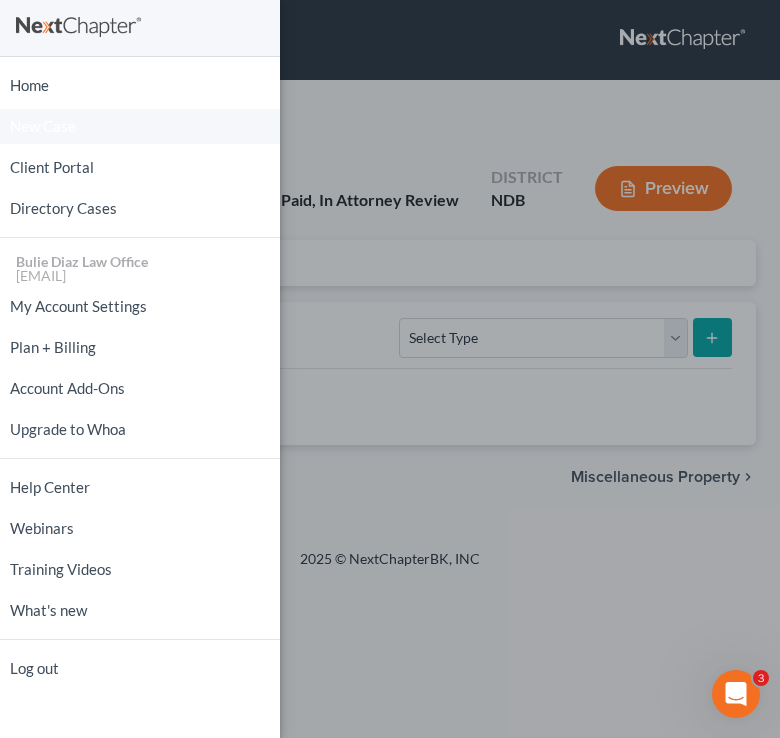click on "New Case" at bounding box center (140, 126) 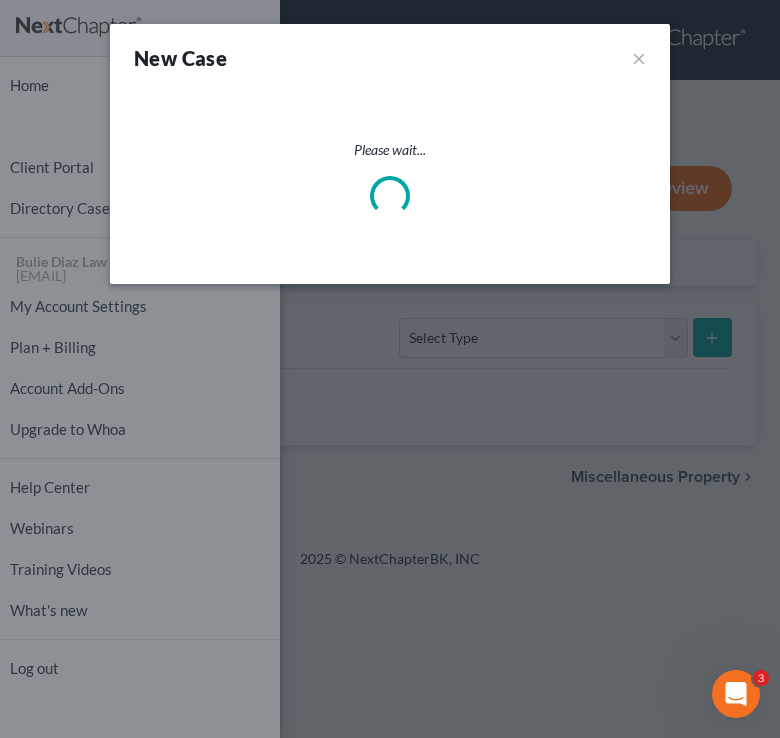 click on "New Case ×
Please wait..." at bounding box center (390, 369) 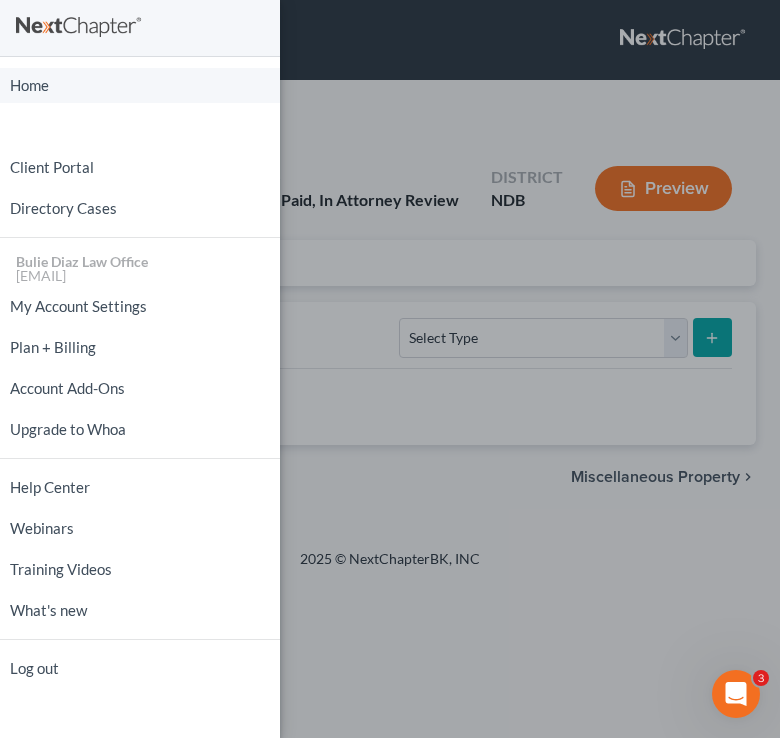 click on "Home" at bounding box center [140, 85] 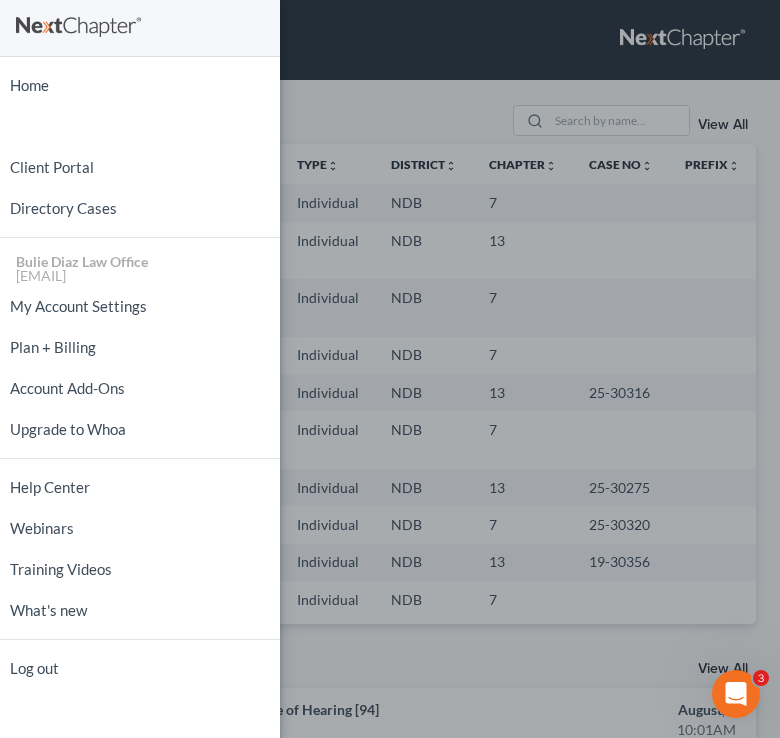click on "Home New Case Client Portal Directory Cases [LAST] [FIRST] Law Office [EMAIL] My Account Settings Plan + Billing Account Add-Ons Upgrade to Whoa Help Center Webinars Training Videos What's new Log out" at bounding box center (390, 369) 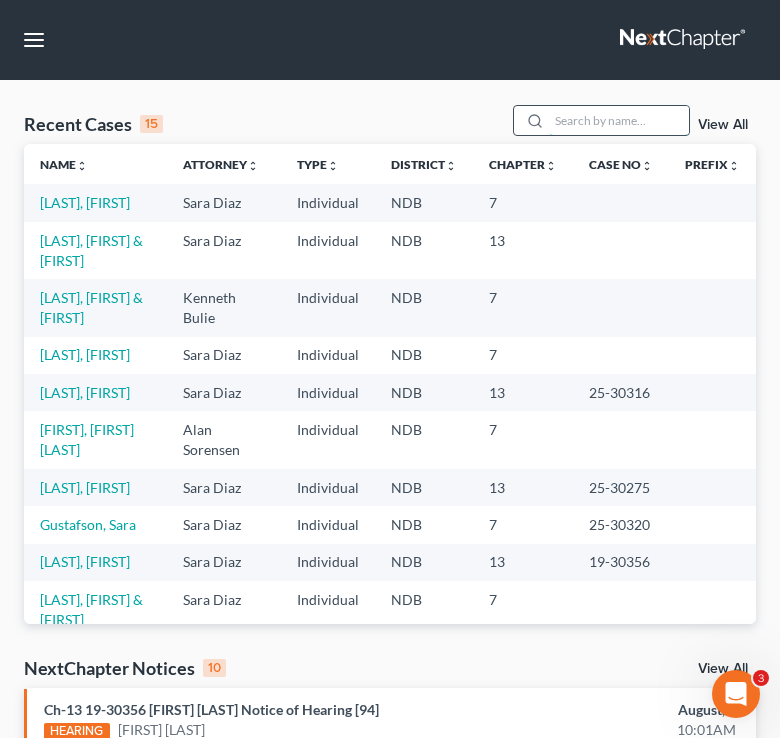 click at bounding box center [619, 120] 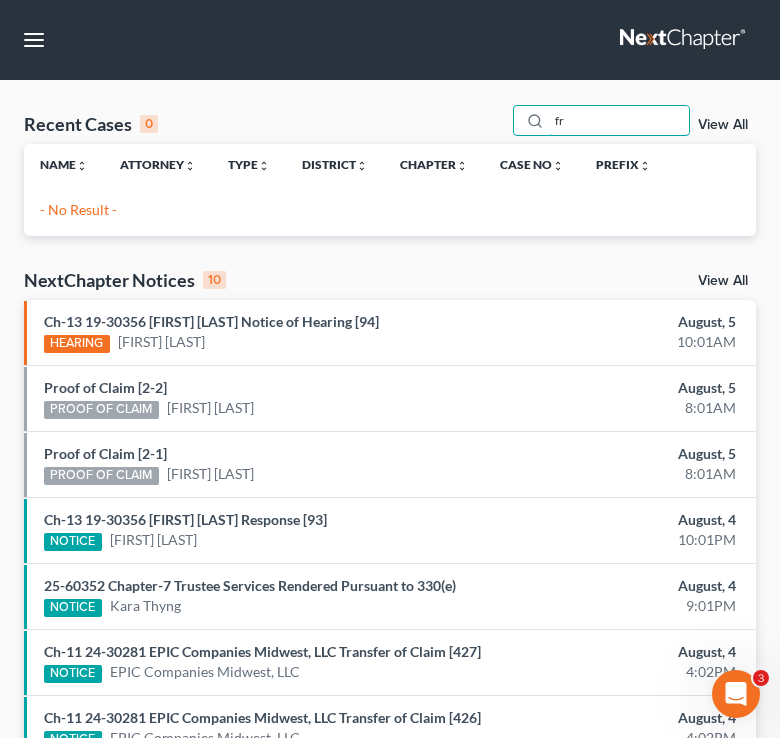 type on "f" 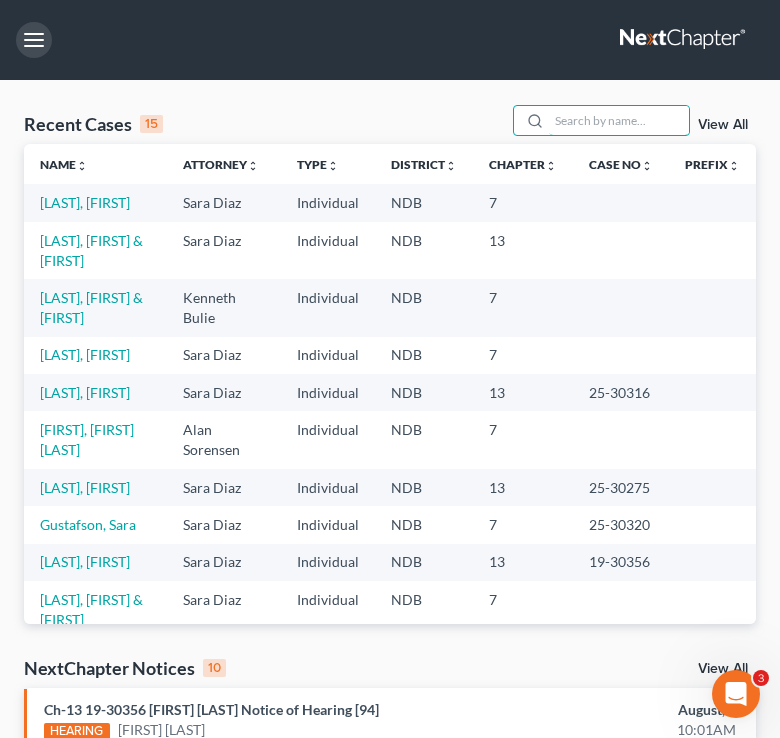type 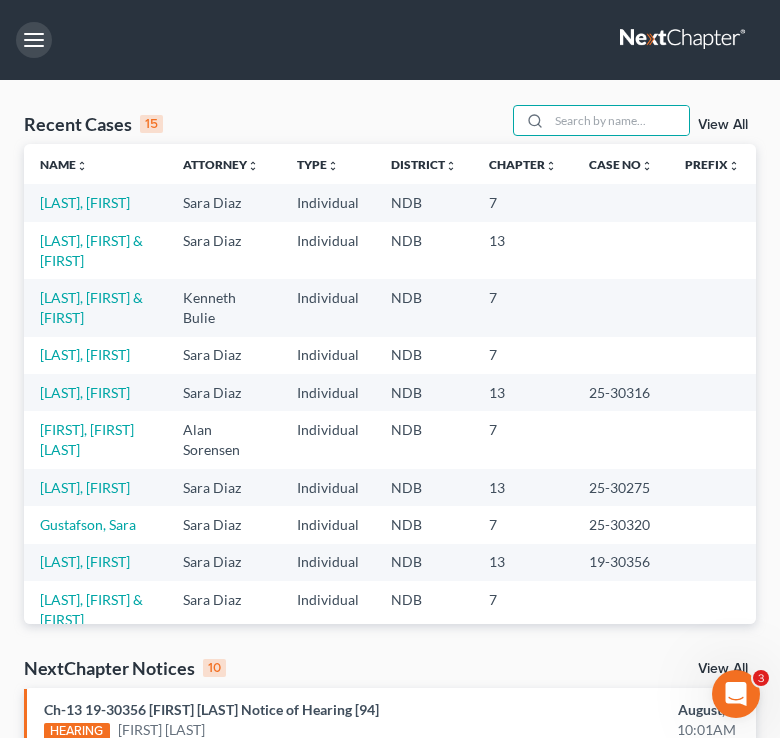 click at bounding box center (34, 40) 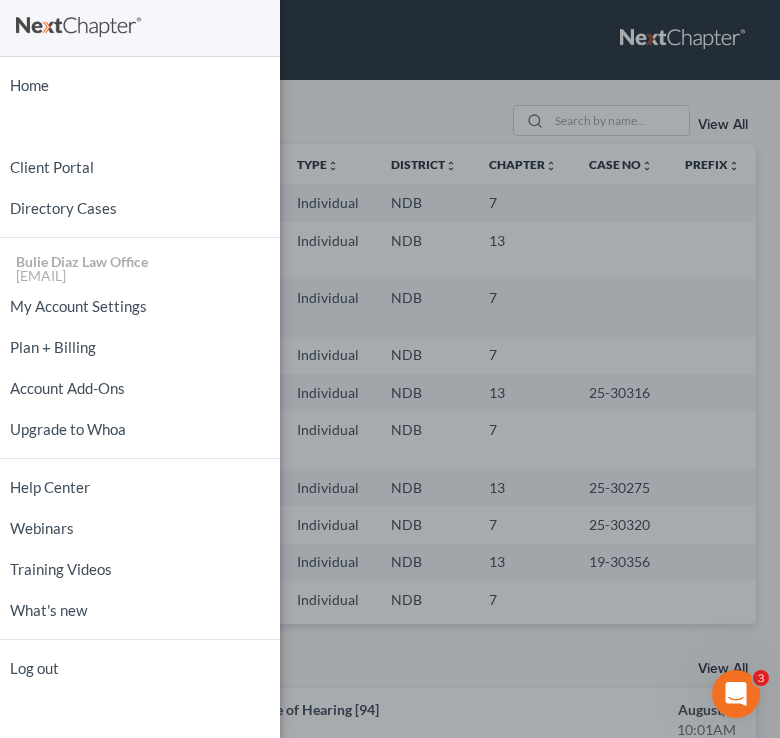 click on "Home New Case Client Portal Directory Cases [LAST] [FIRST] Law Office [EMAIL] My Account Settings Plan + Billing Account Add-Ons Upgrade to Whoa Help Center Webinars Training Videos What's new Log out" at bounding box center (390, 369) 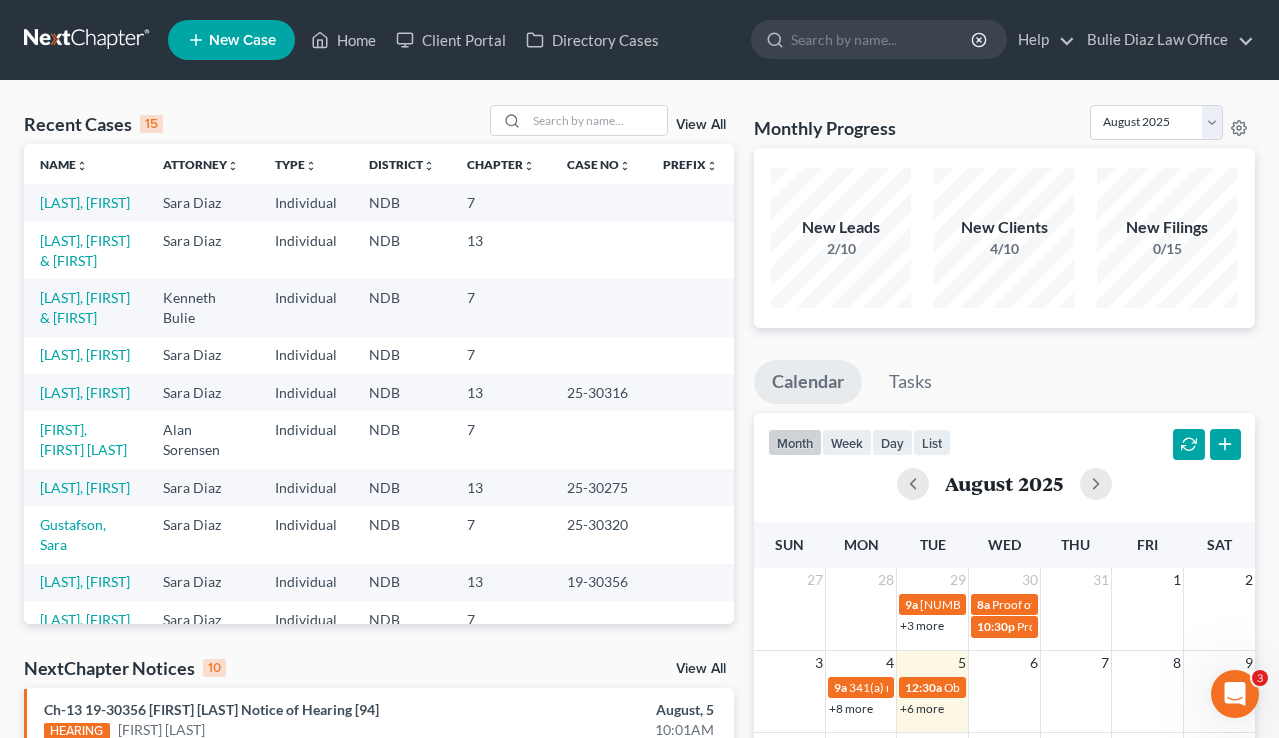 click on "New Case" at bounding box center (231, 40) 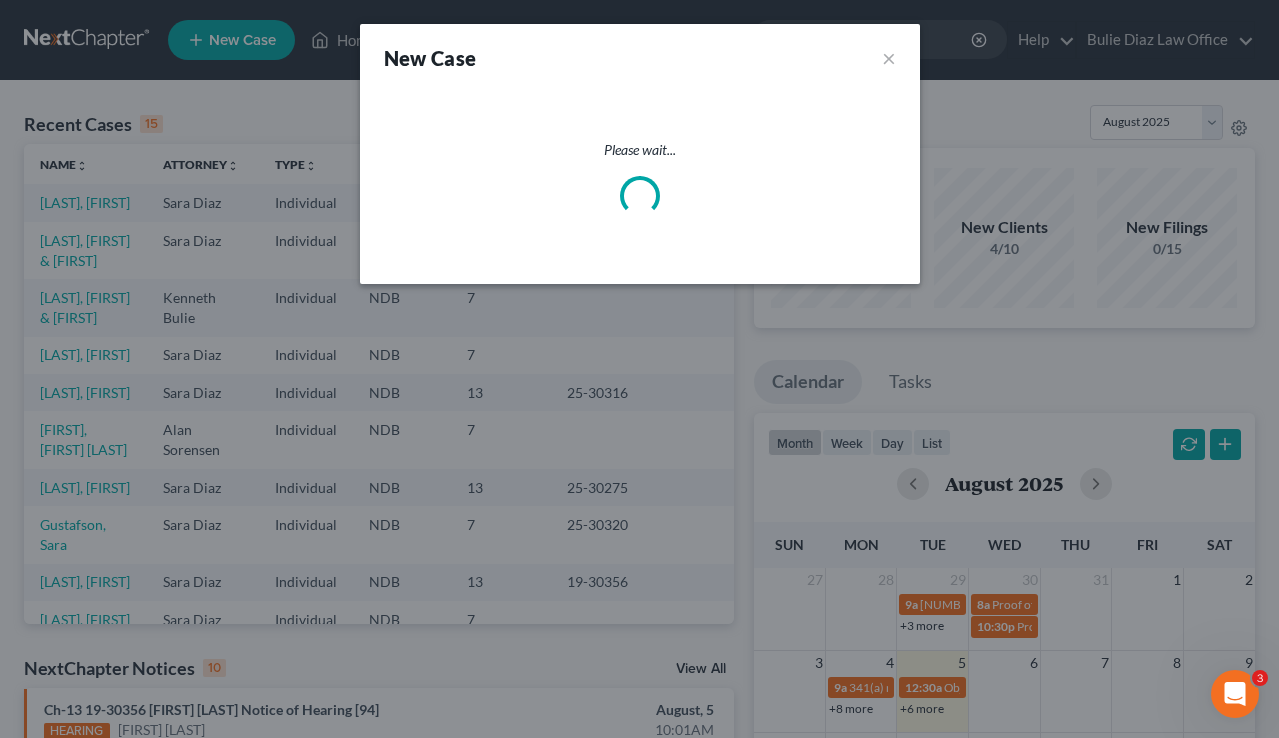 select on "60" 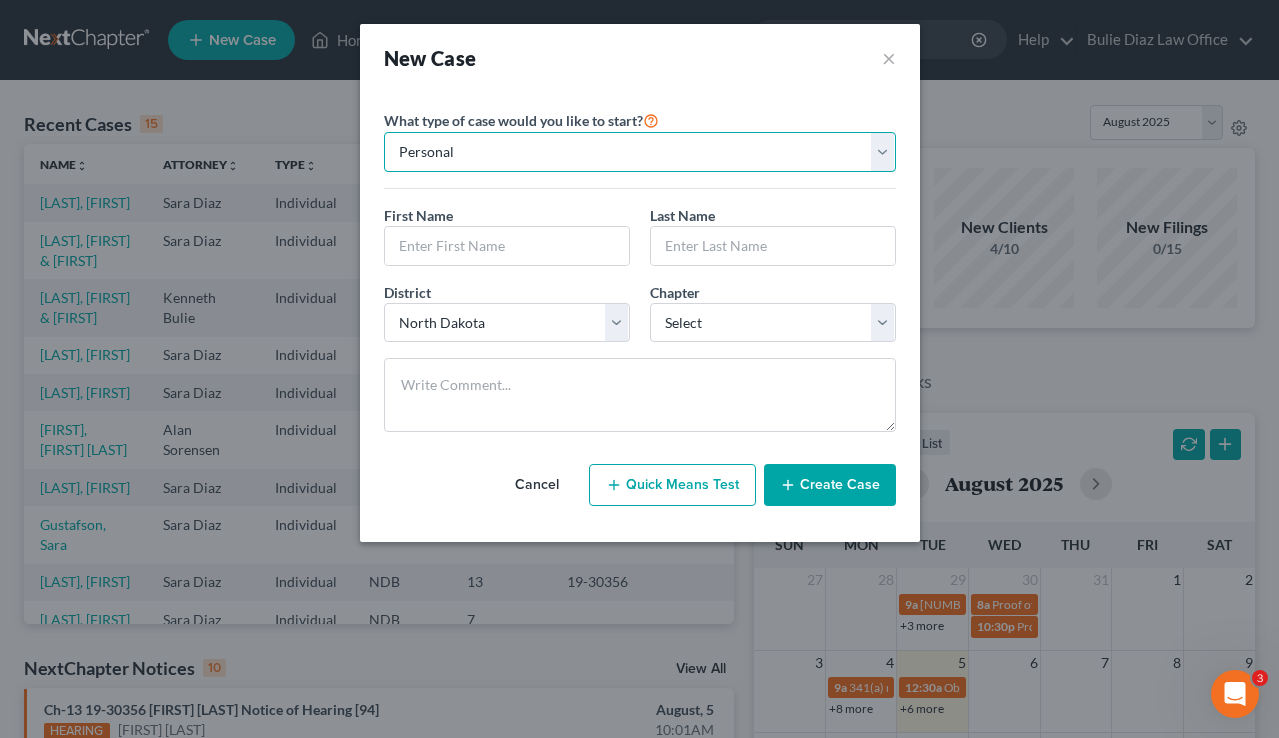 click on "Personal Business" at bounding box center (640, 152) 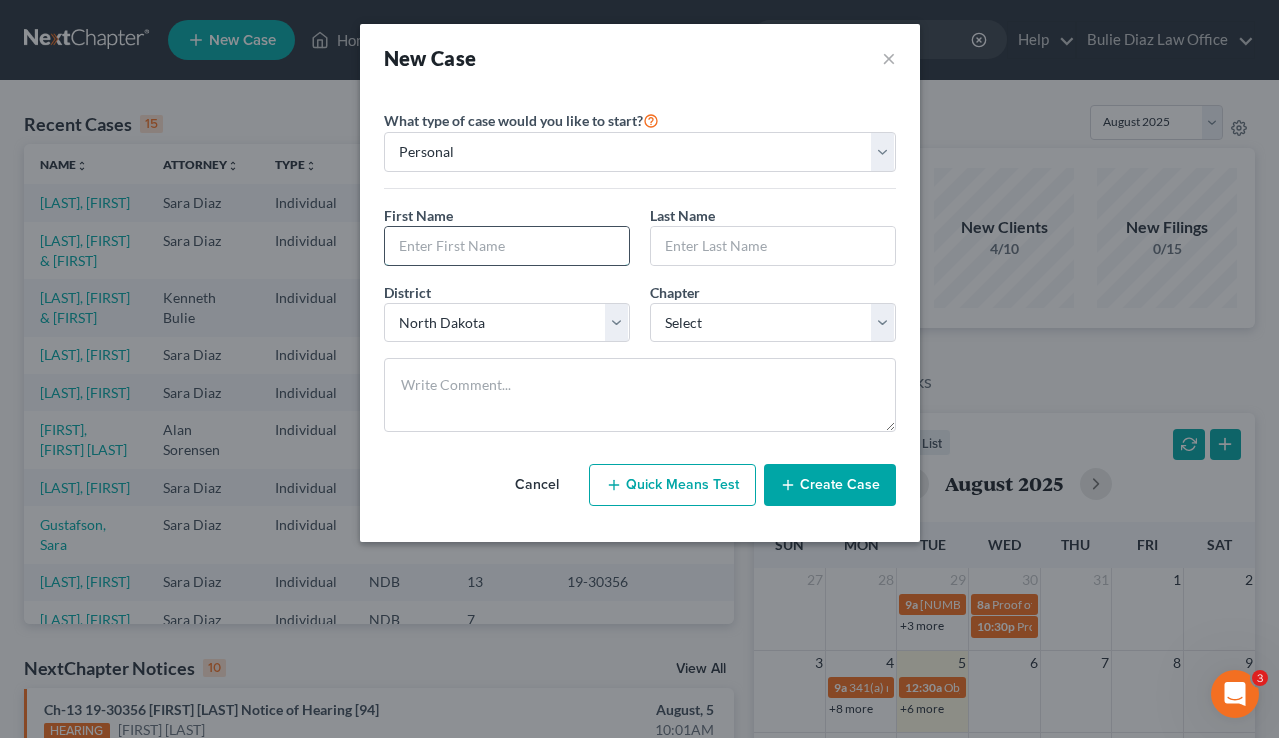 click at bounding box center (507, 246) 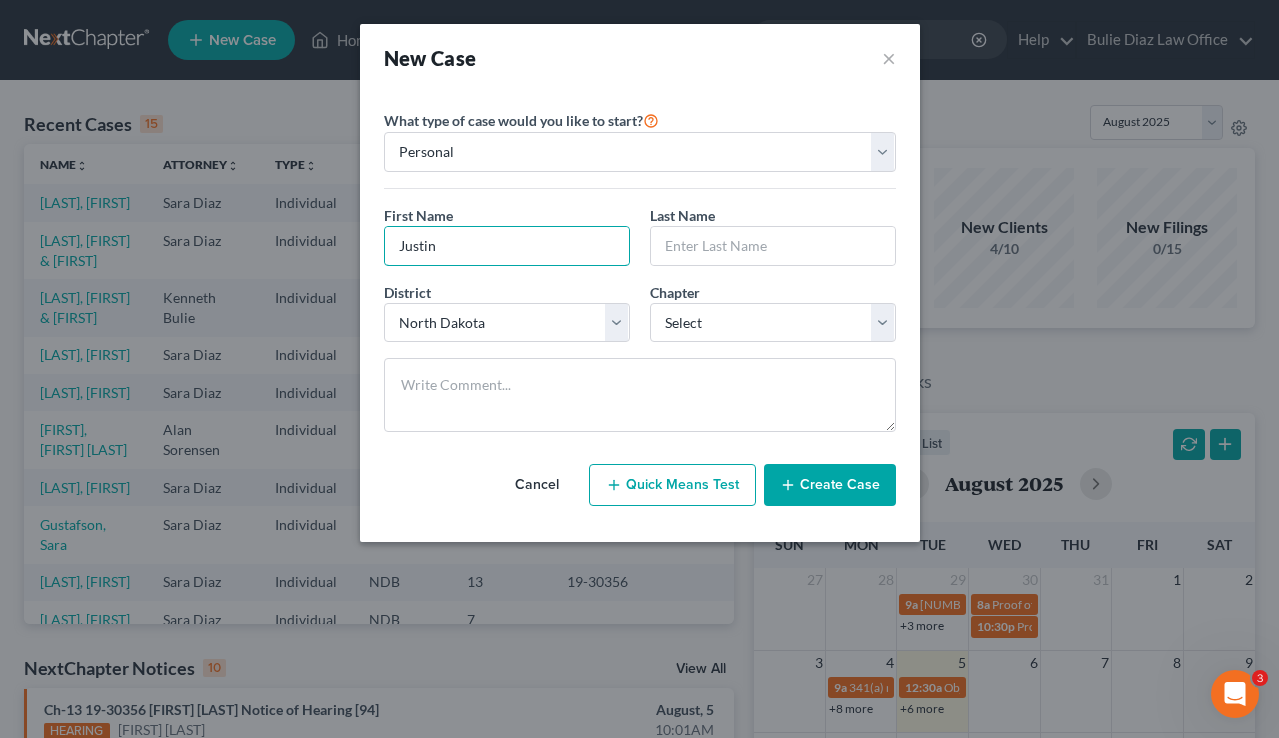 type on "Justin" 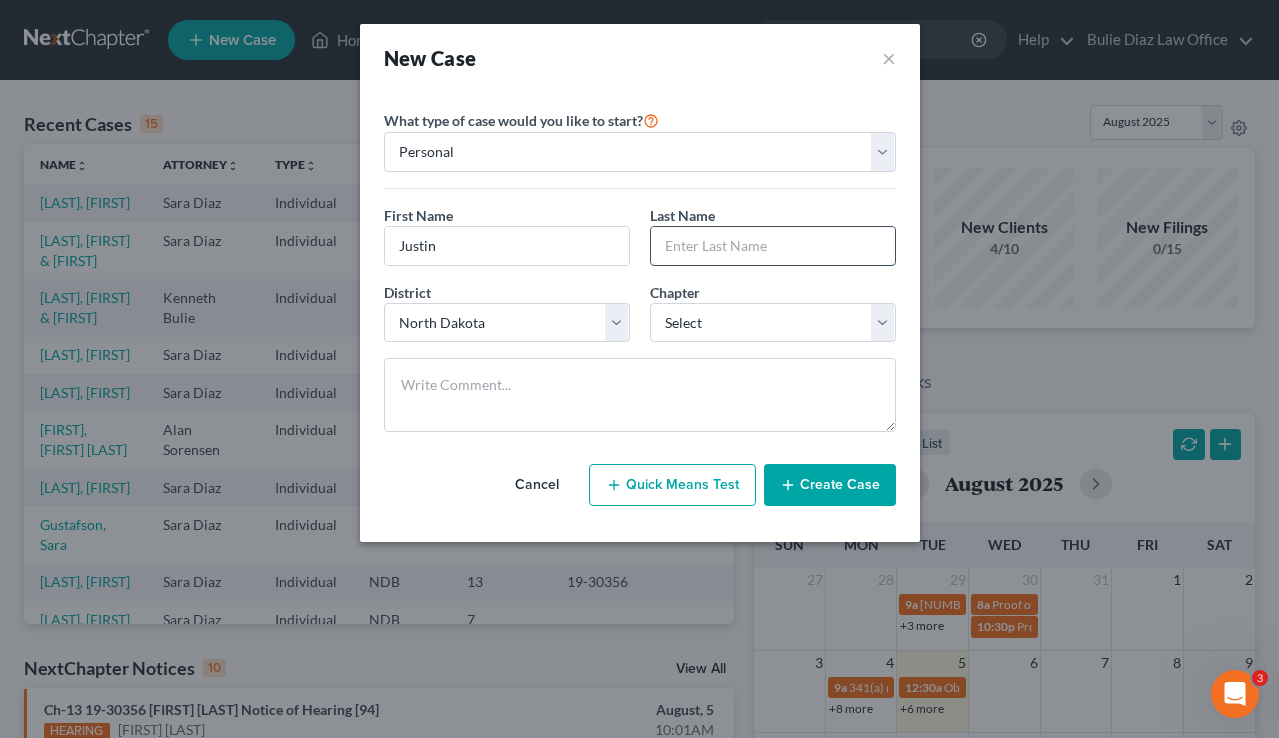click at bounding box center (773, 246) 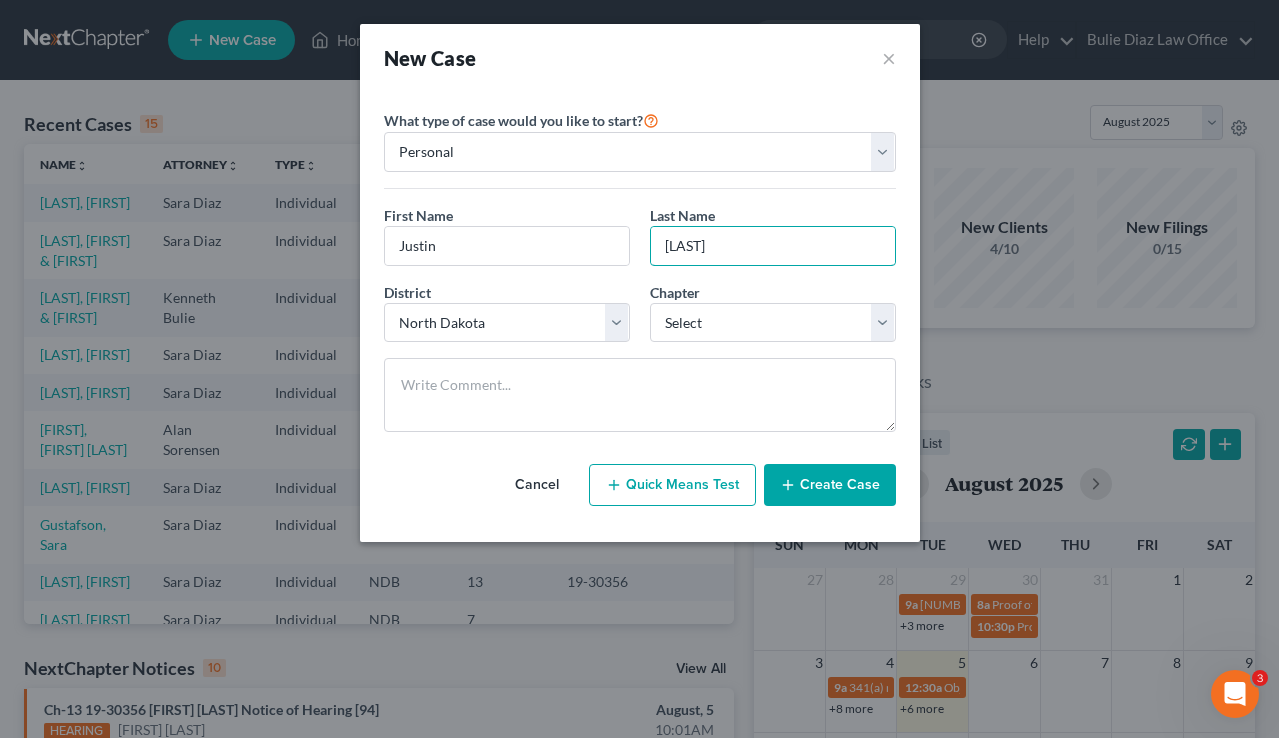 type on "[LAST]" 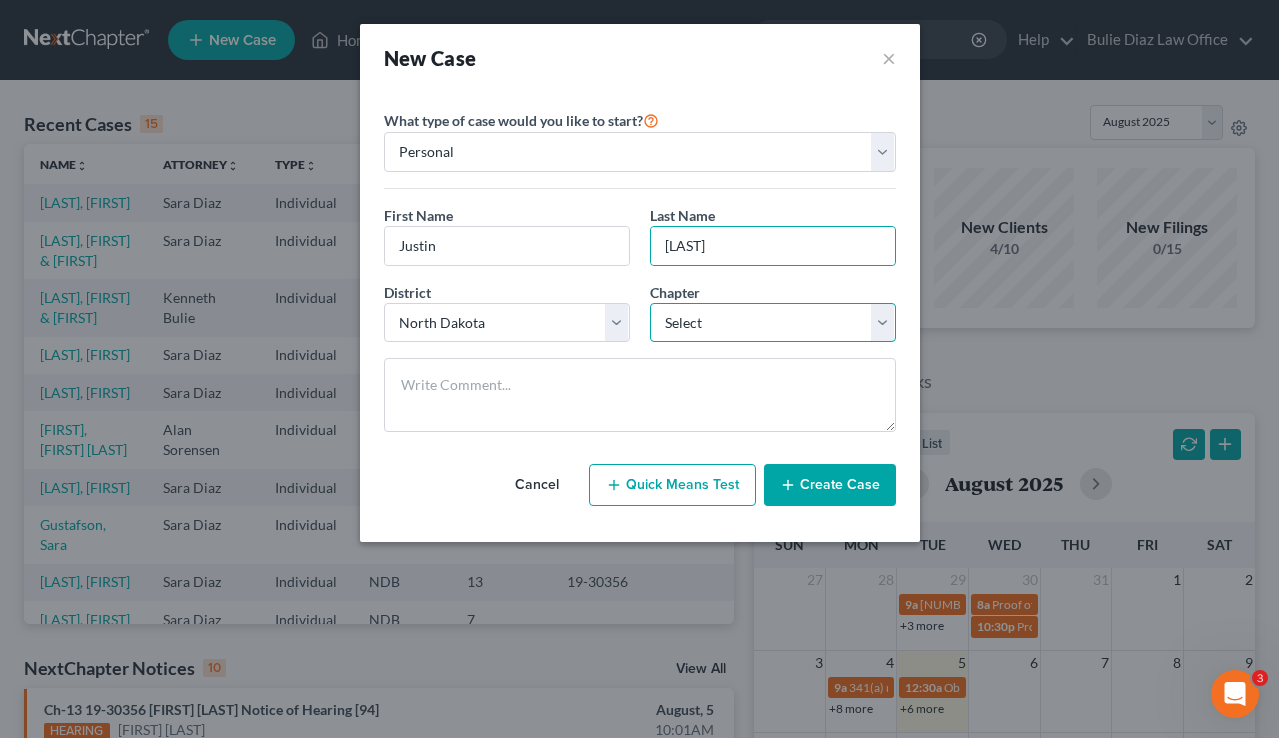 click on "Select 7 11 12 13" at bounding box center (773, 323) 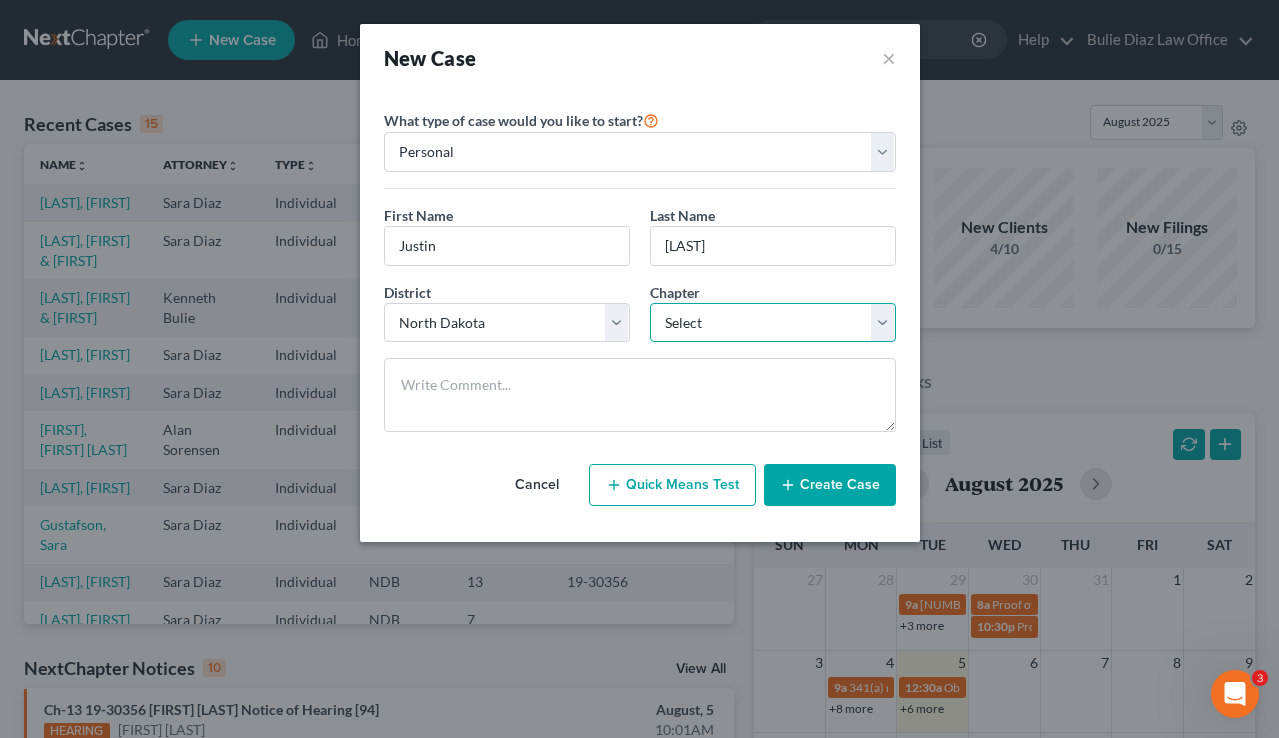 click on "Select 7 11 12 13" at bounding box center (773, 323) 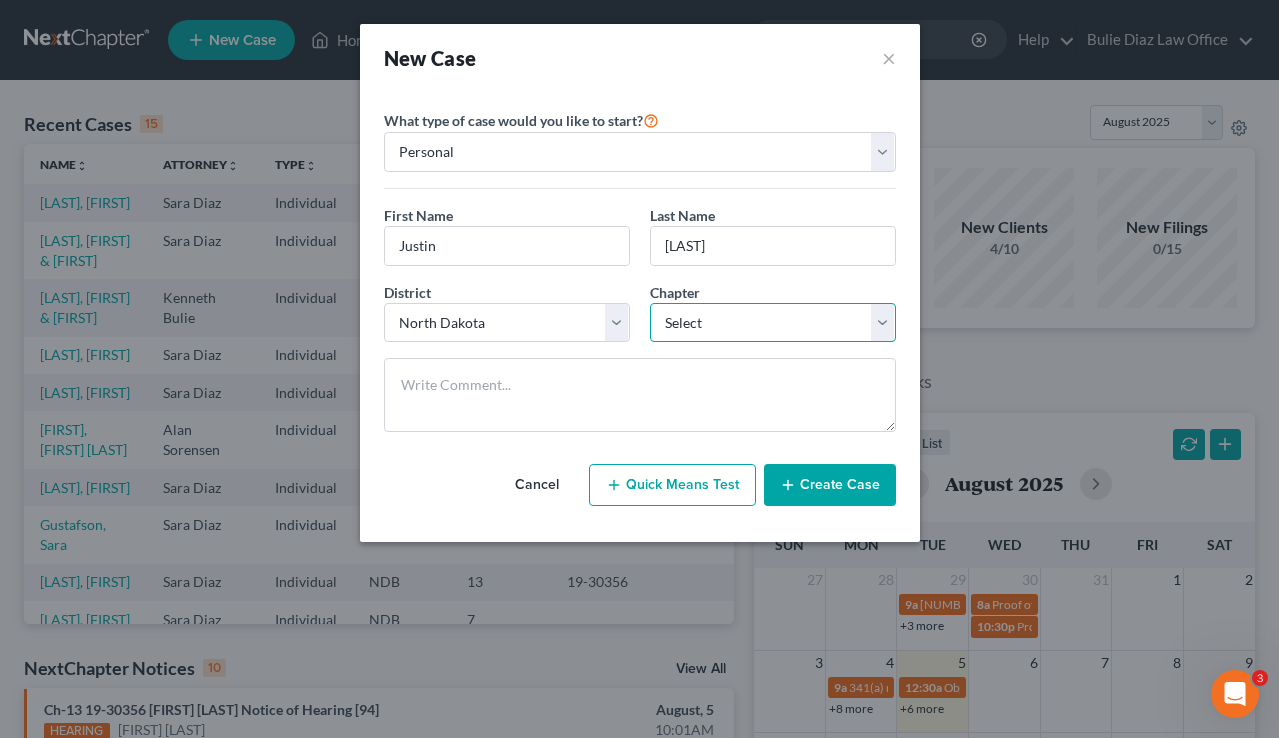 select on "3" 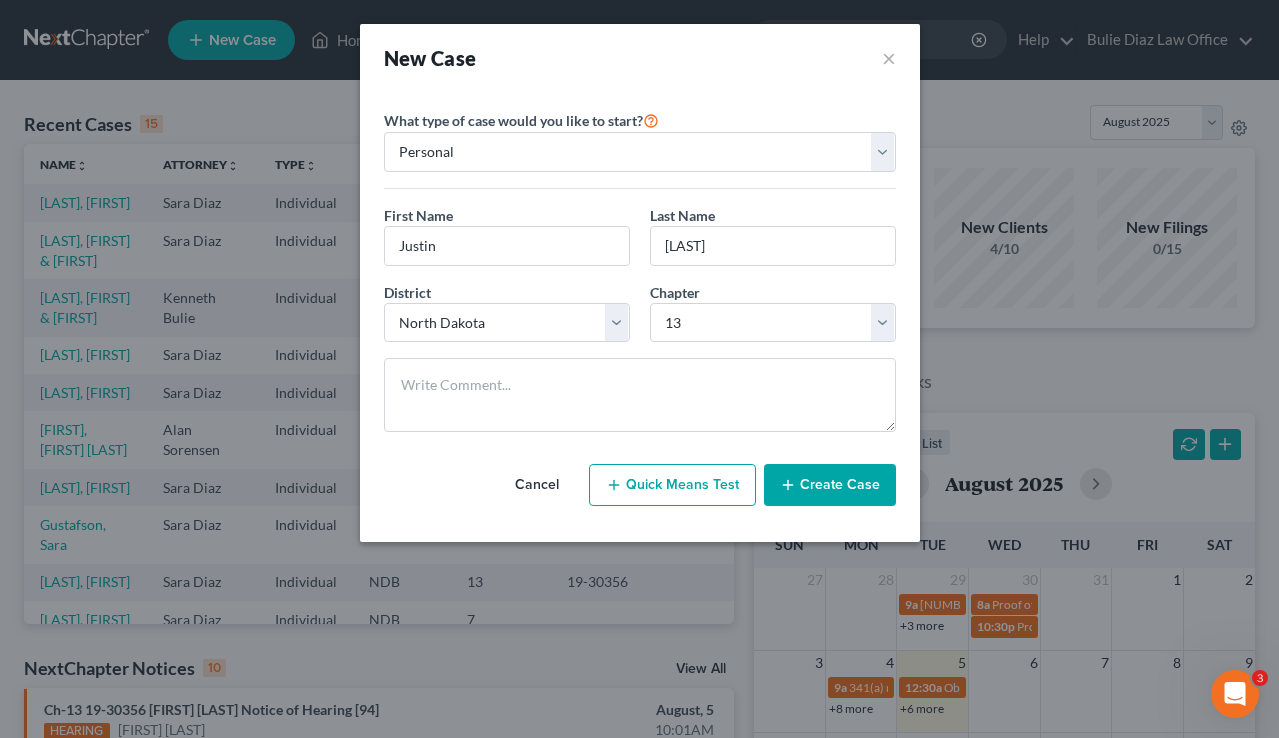 click 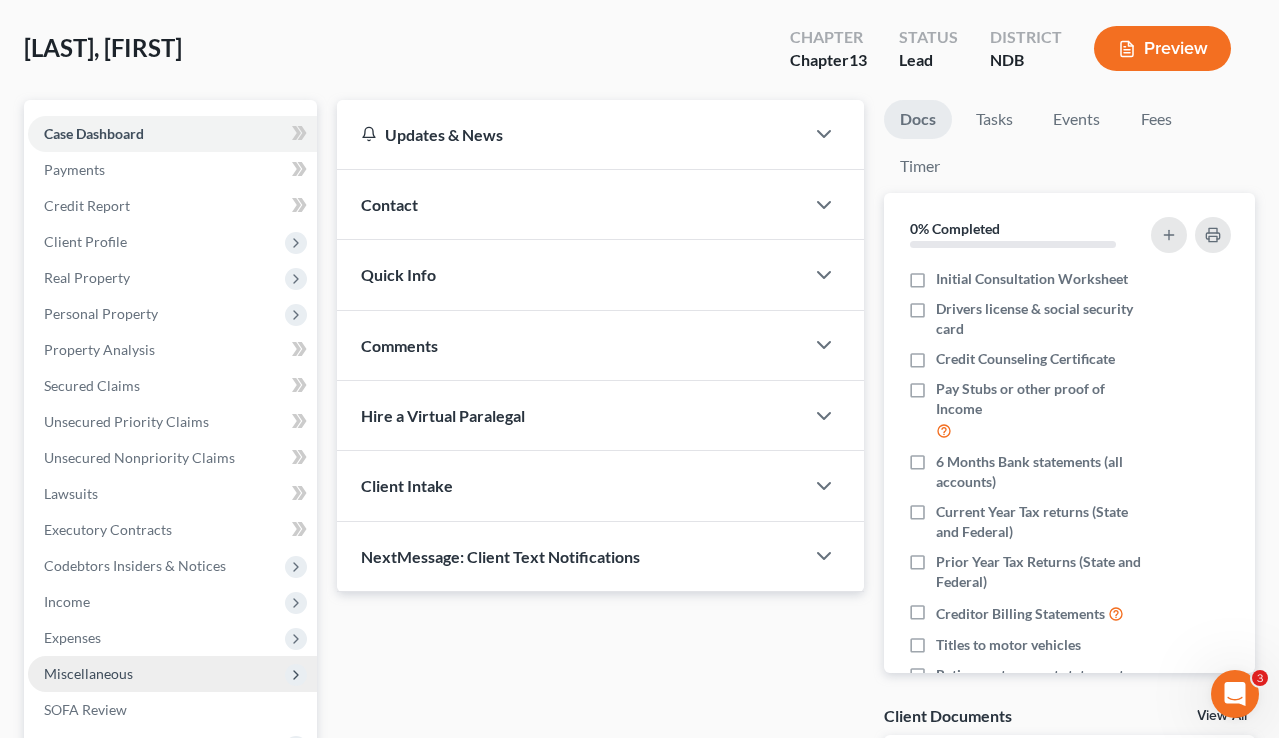 scroll, scrollTop: 86, scrollLeft: 0, axis: vertical 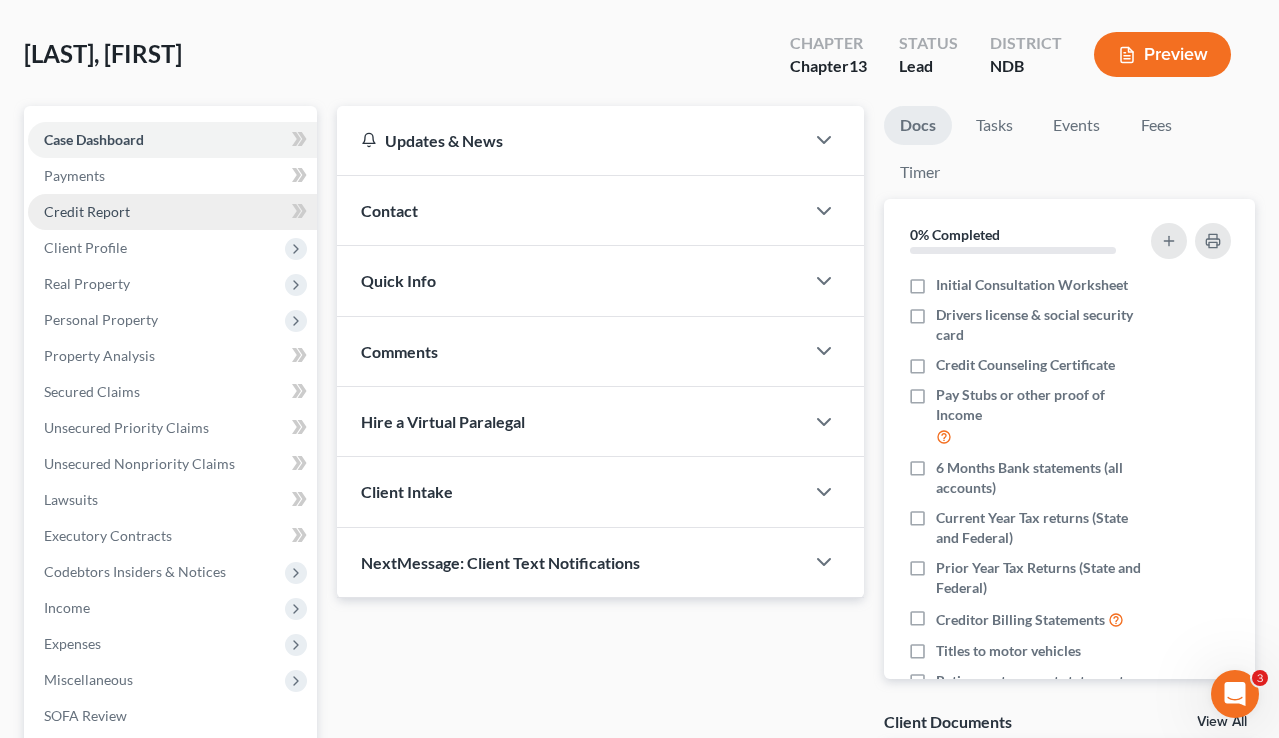 click on "Credit Report" at bounding box center [172, 212] 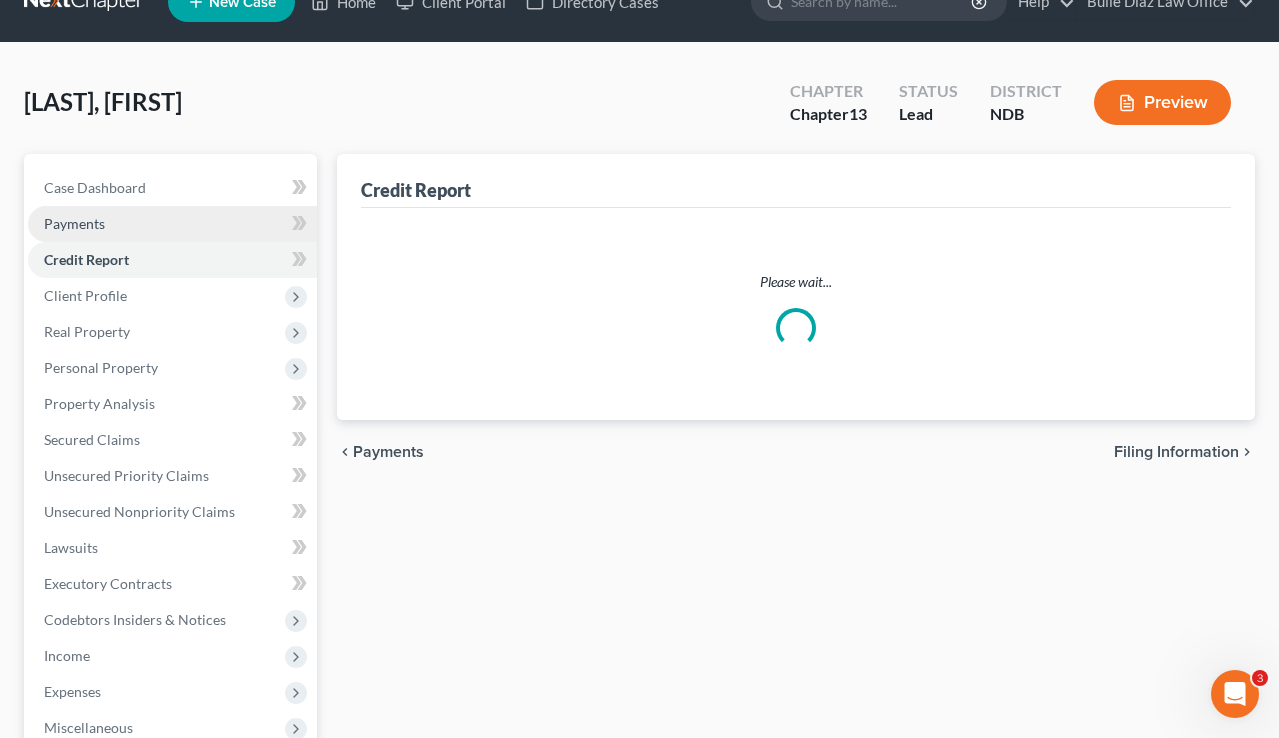 scroll, scrollTop: 0, scrollLeft: 0, axis: both 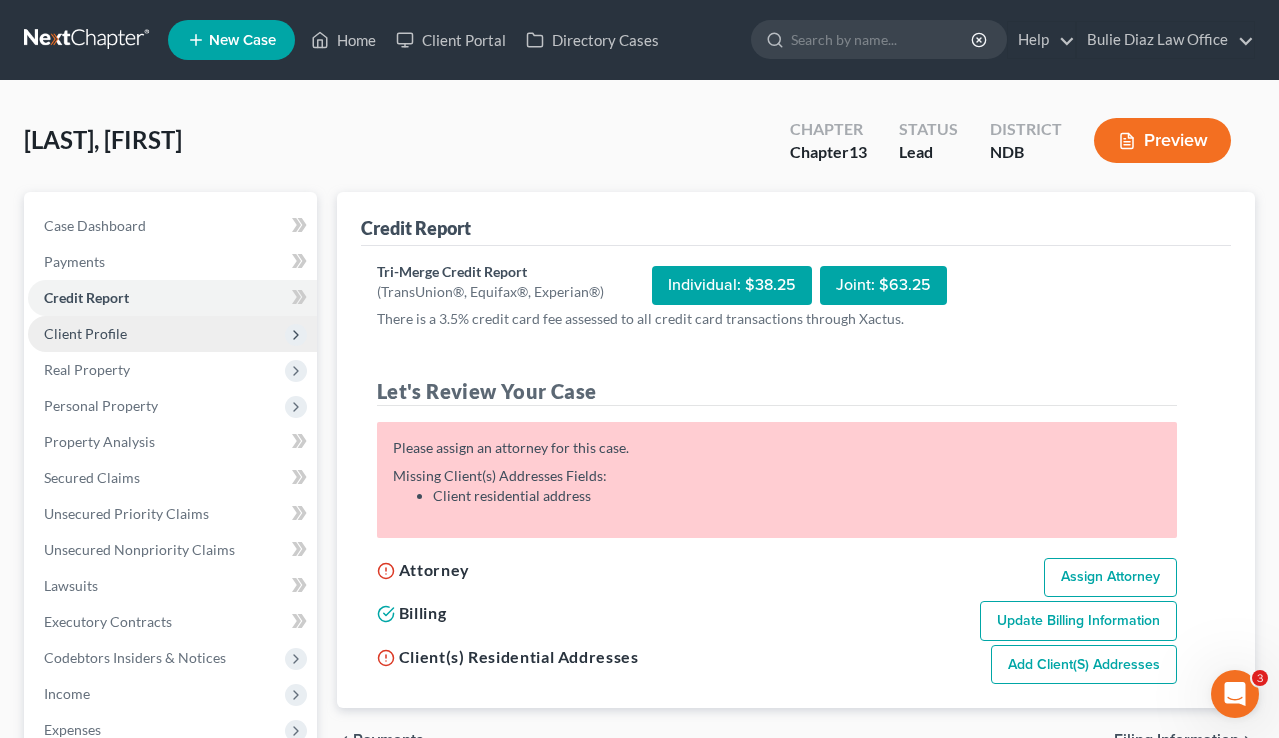 click on "Client Profile" at bounding box center (172, 334) 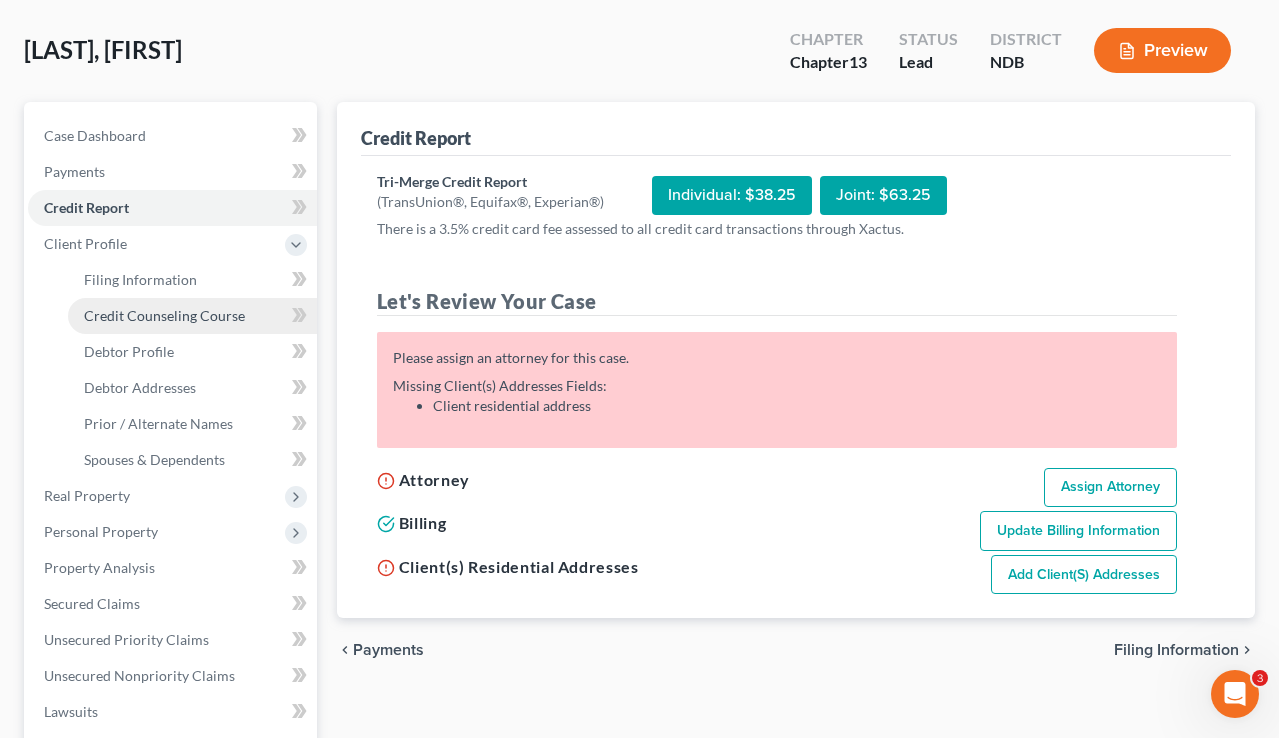 scroll, scrollTop: 95, scrollLeft: 0, axis: vertical 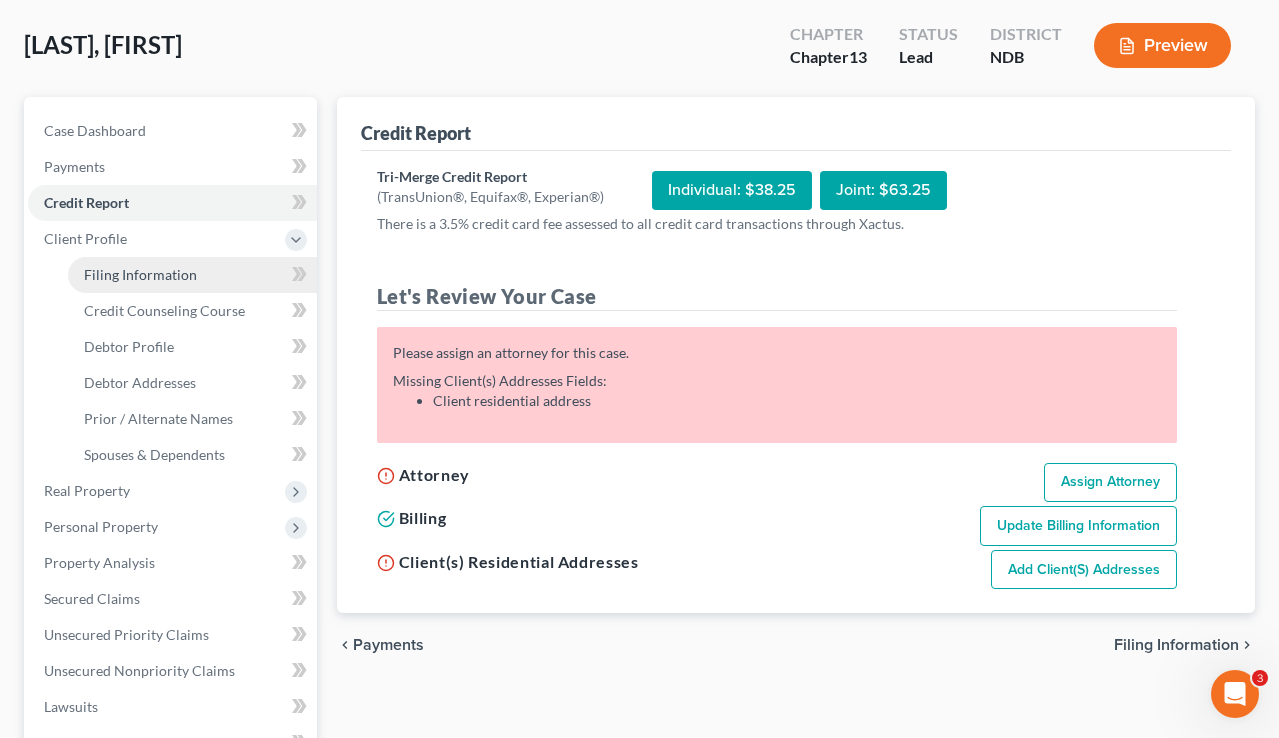 click on "Filing Information" at bounding box center (192, 275) 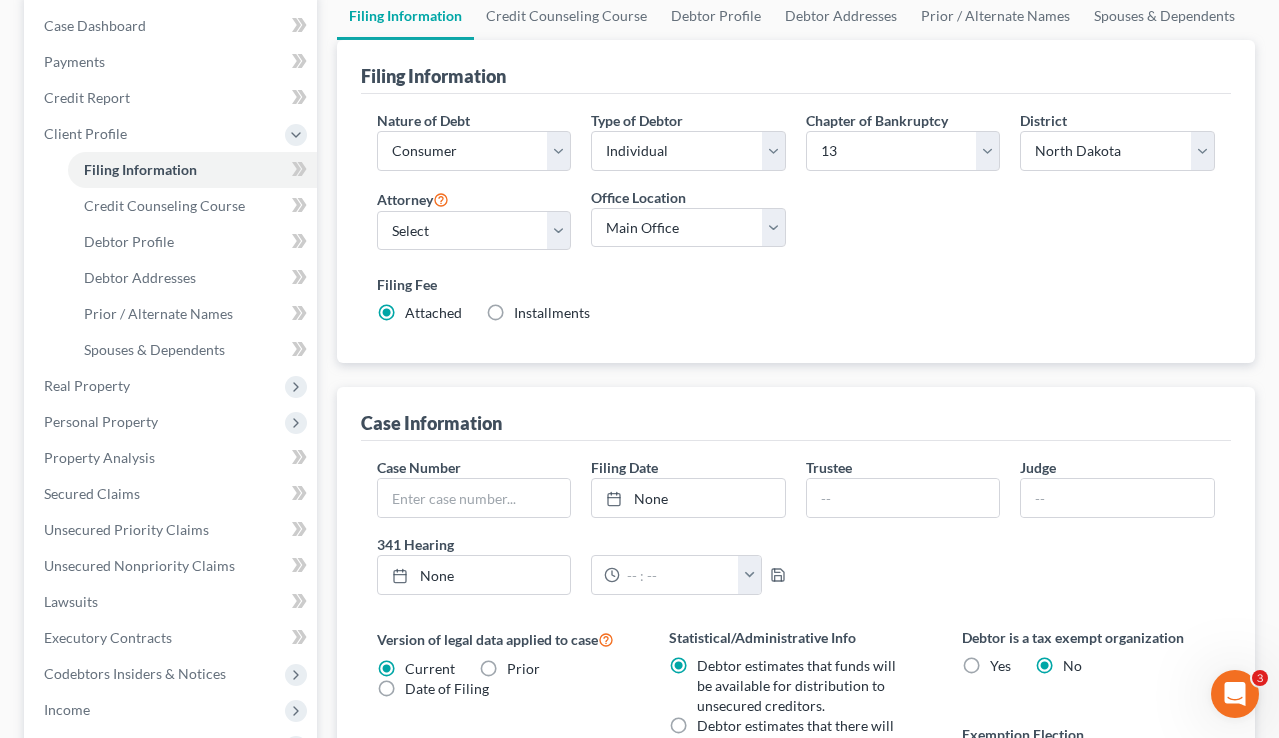scroll, scrollTop: 200, scrollLeft: 0, axis: vertical 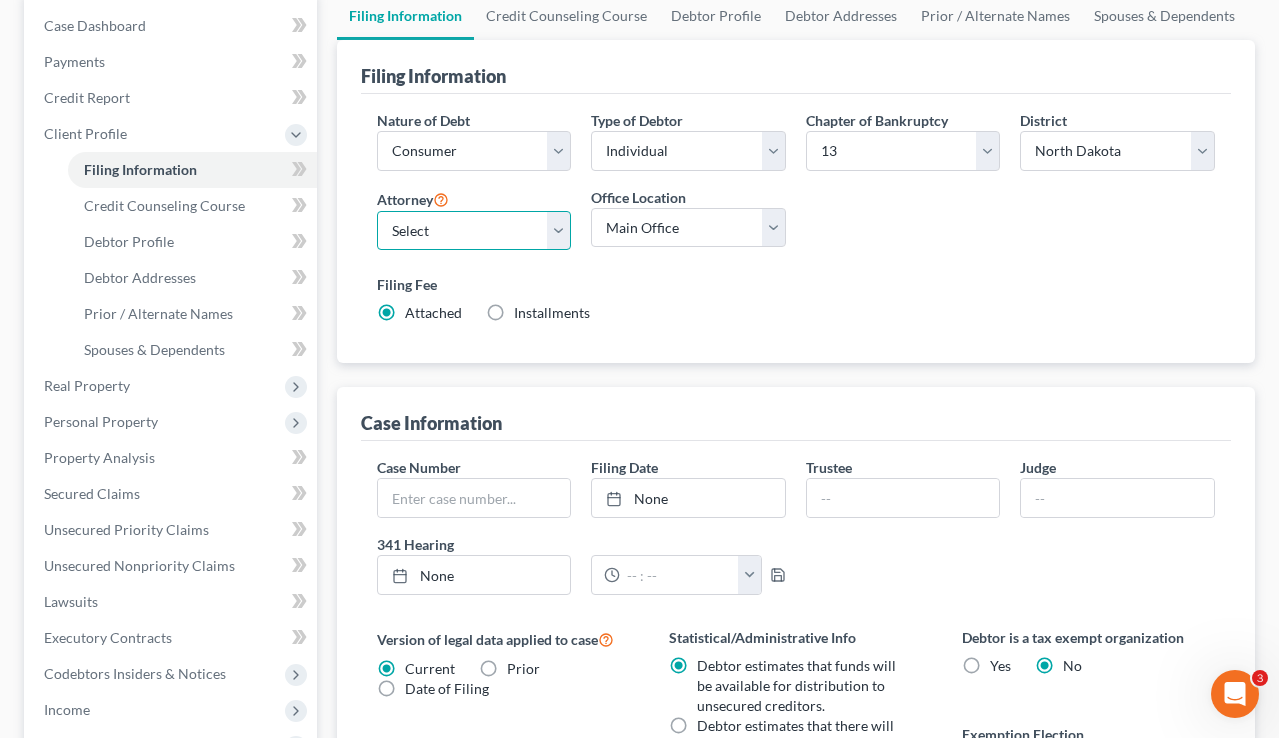 click on "Select [FIRST] [LAST] - NDB [FIRST] [LAST] - MNB [FIRST] [LAST] - MNB [FIRST] [LAST] - NDB [FIRST] [LAST] - NDB [FIRST] [LAST] - MNB" at bounding box center (474, 231) 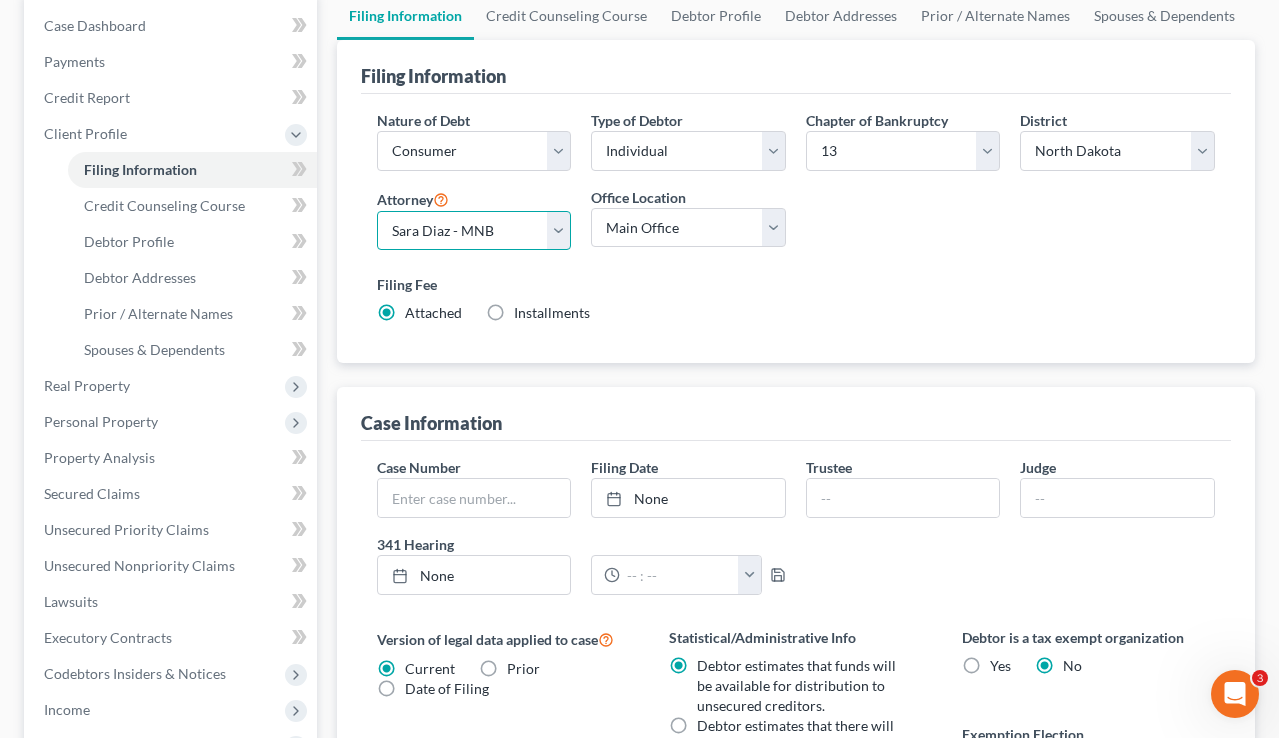 click on "Select [FIRST] [LAST] - NDB [FIRST] [LAST] - MNB [FIRST] [LAST] - MNB [FIRST] [LAST] - NDB [FIRST] [LAST] - NDB [FIRST] [LAST] - MNB" at bounding box center [474, 231] 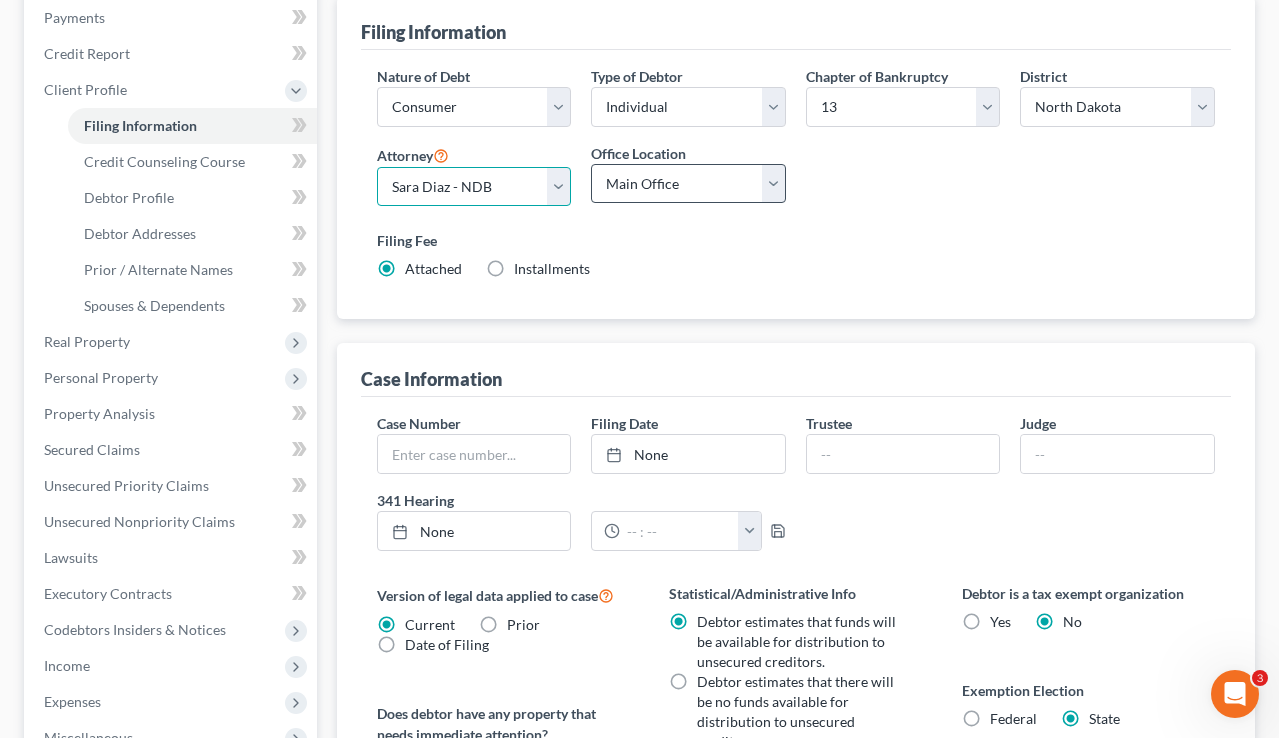 scroll, scrollTop: 239, scrollLeft: 0, axis: vertical 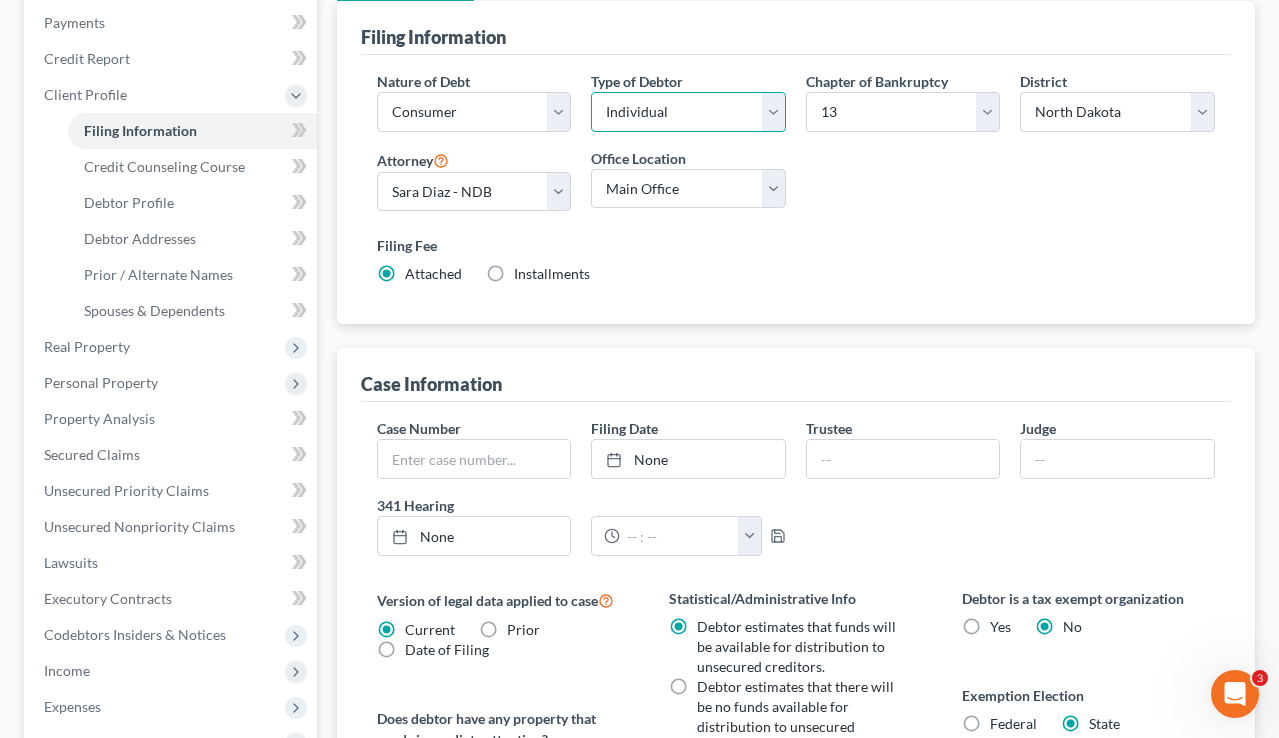 click on "Select Individual Joint" at bounding box center [688, 112] 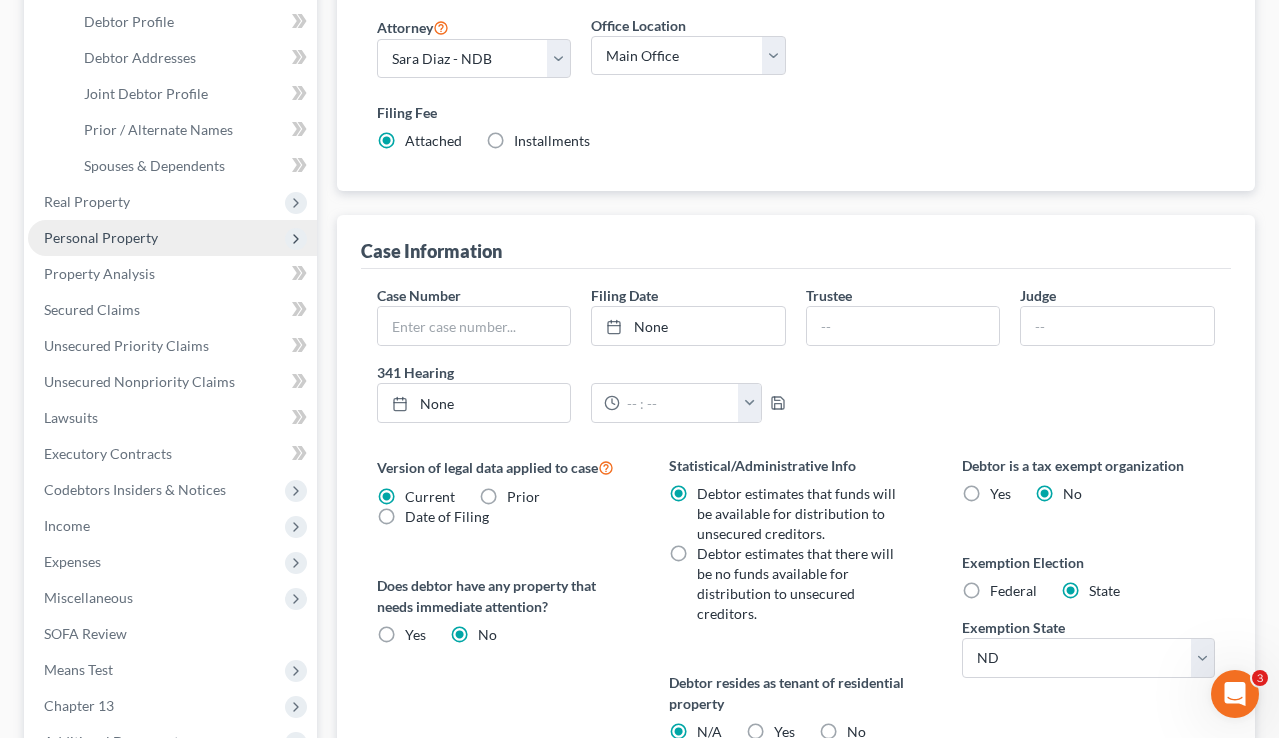 scroll, scrollTop: 401, scrollLeft: 0, axis: vertical 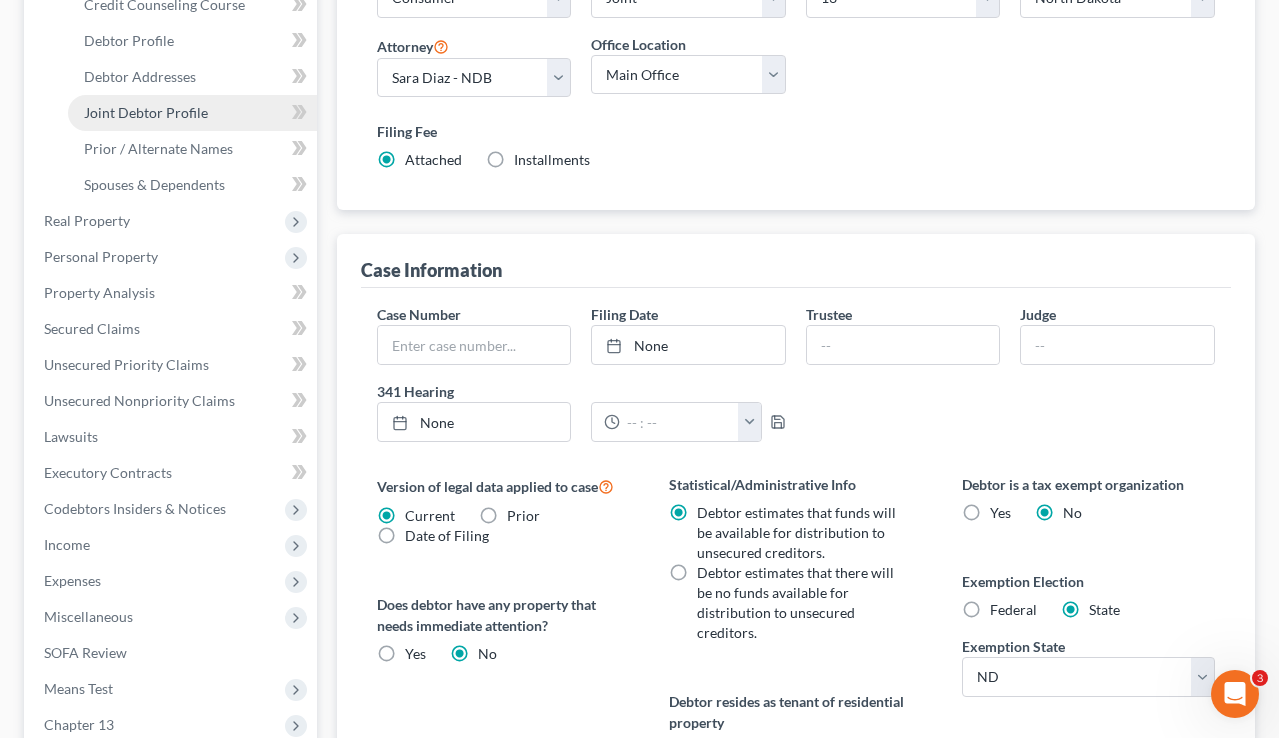 click on "Joint Debtor Profile" at bounding box center [146, 112] 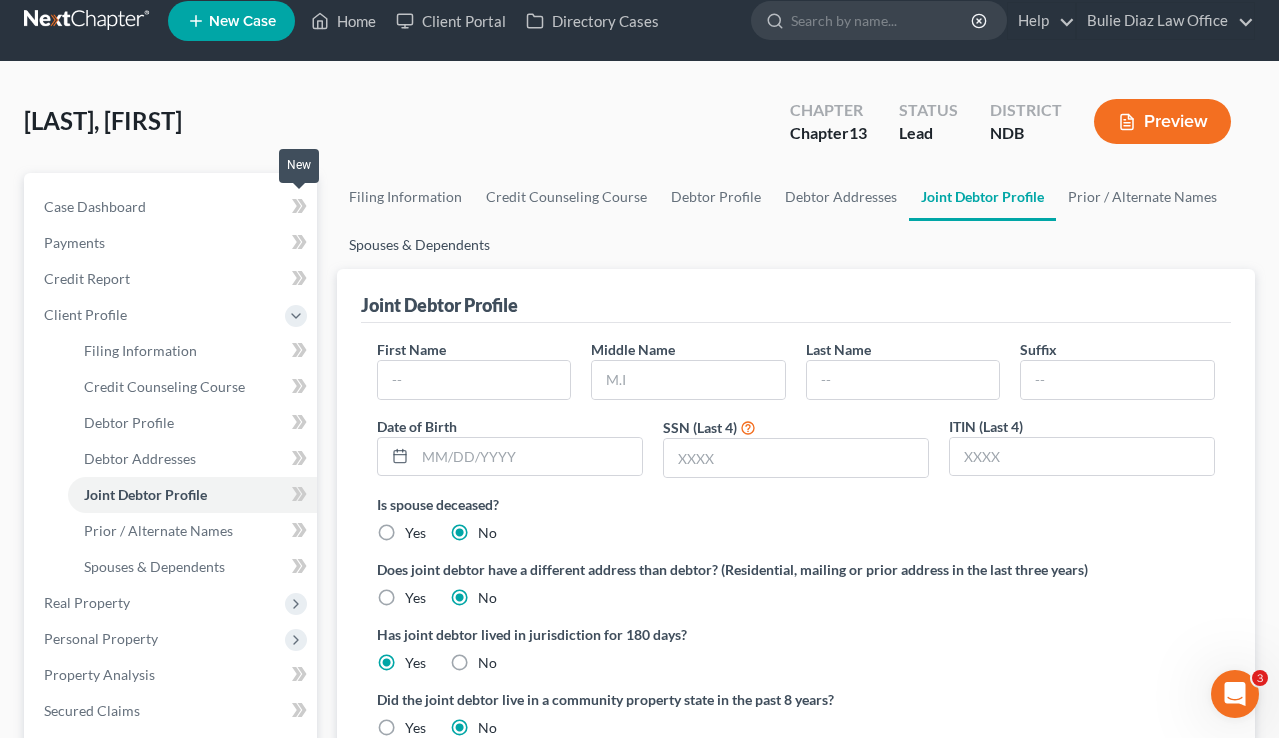 scroll, scrollTop: 0, scrollLeft: 0, axis: both 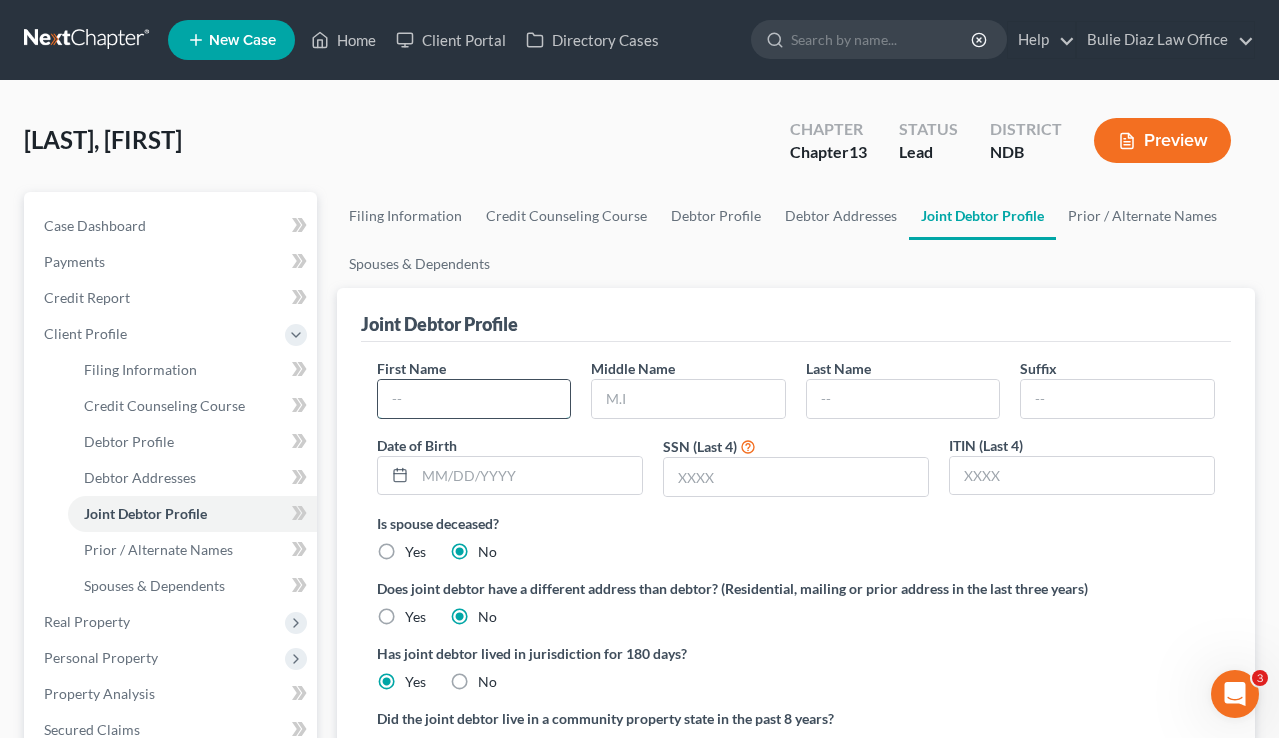 click at bounding box center [474, 399] 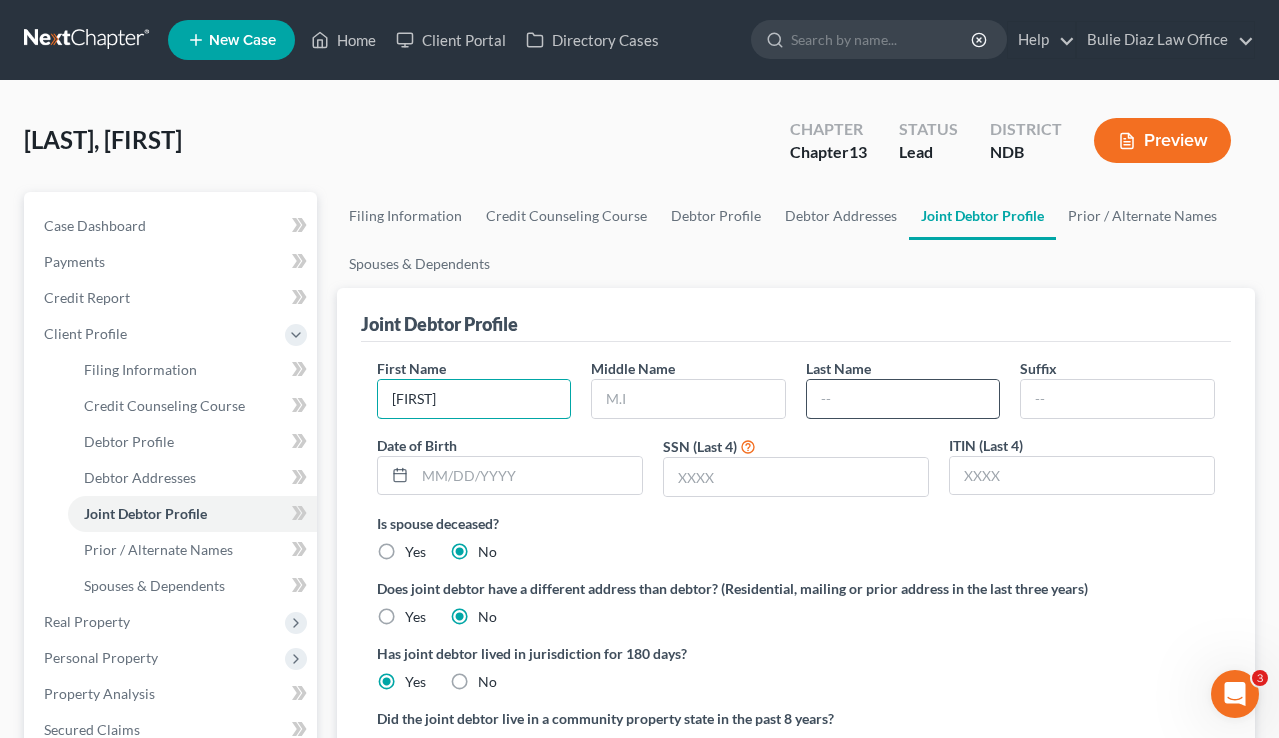 type on "[FIRST]" 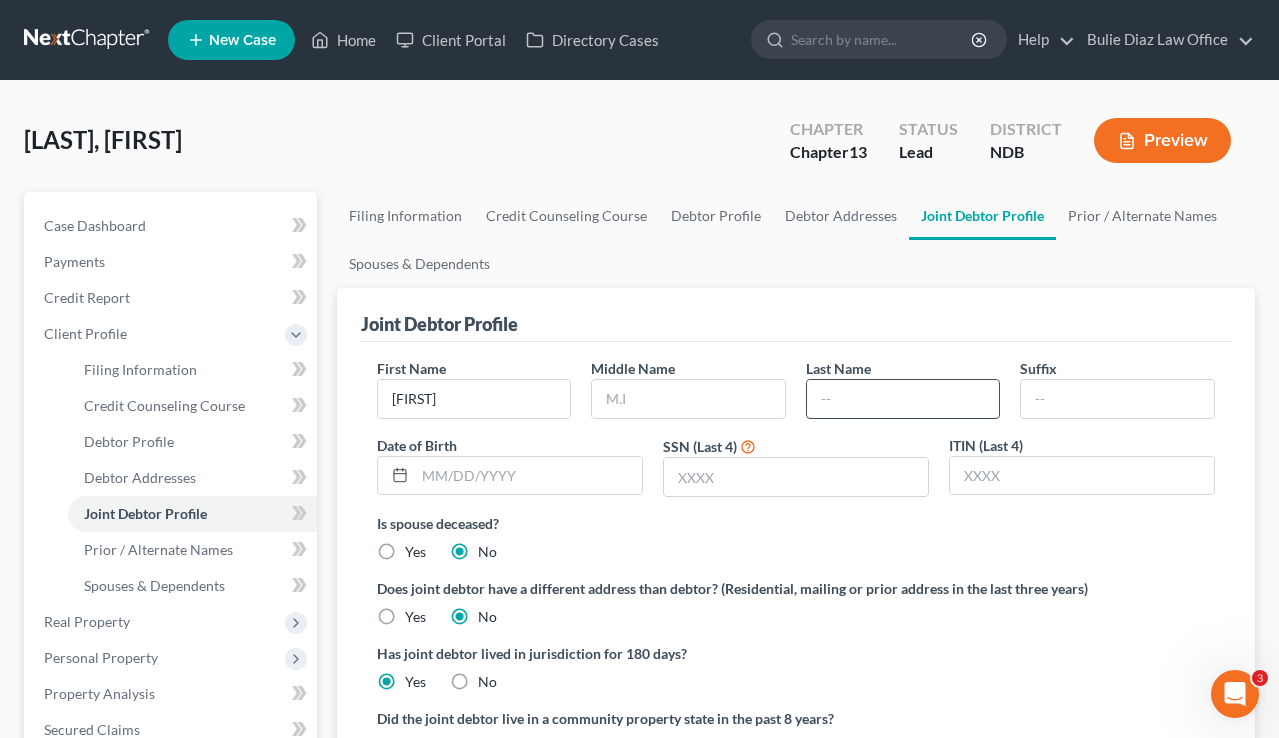 click at bounding box center (903, 399) 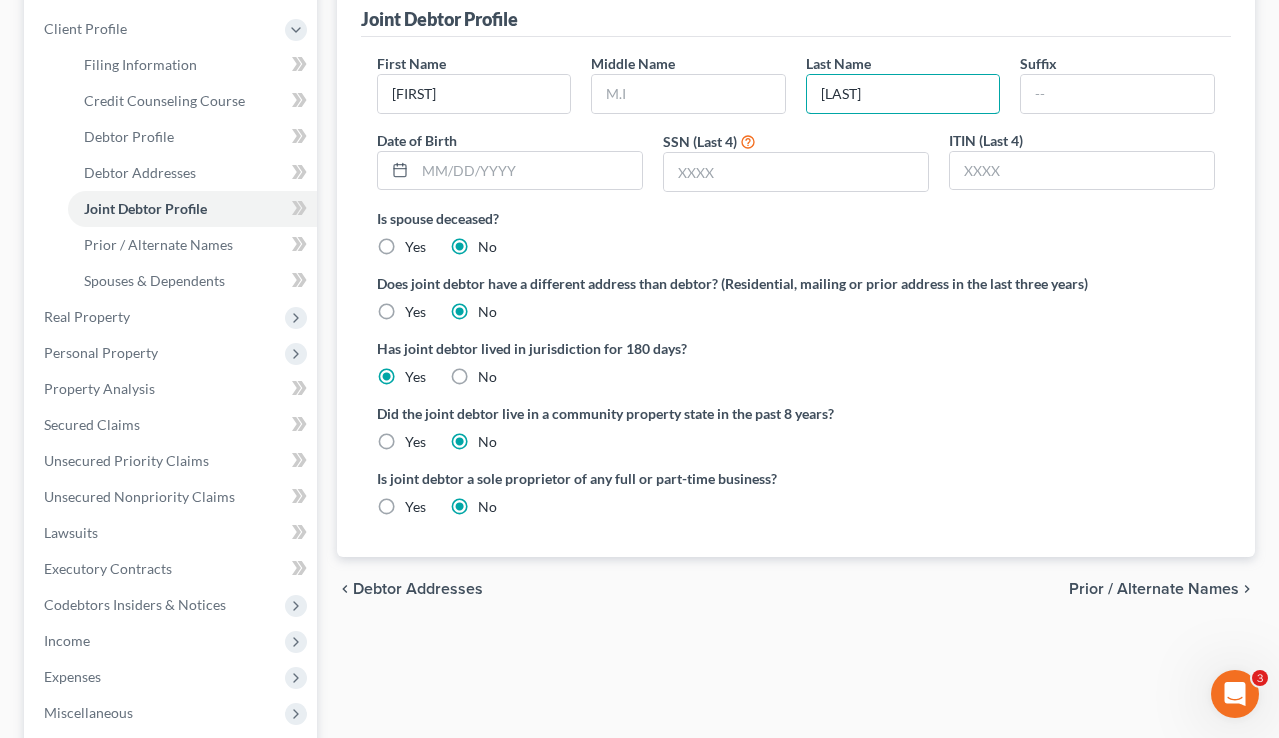 scroll, scrollTop: 683, scrollLeft: 0, axis: vertical 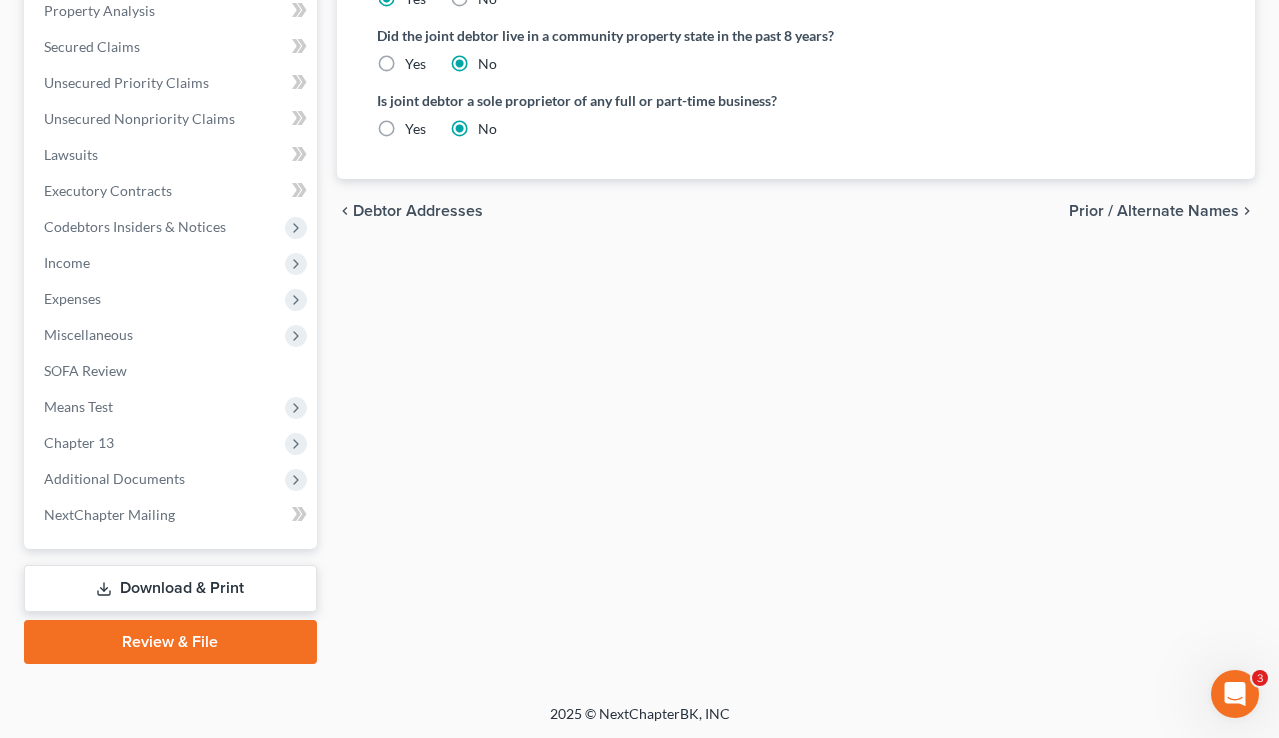 type on "[LAST]" 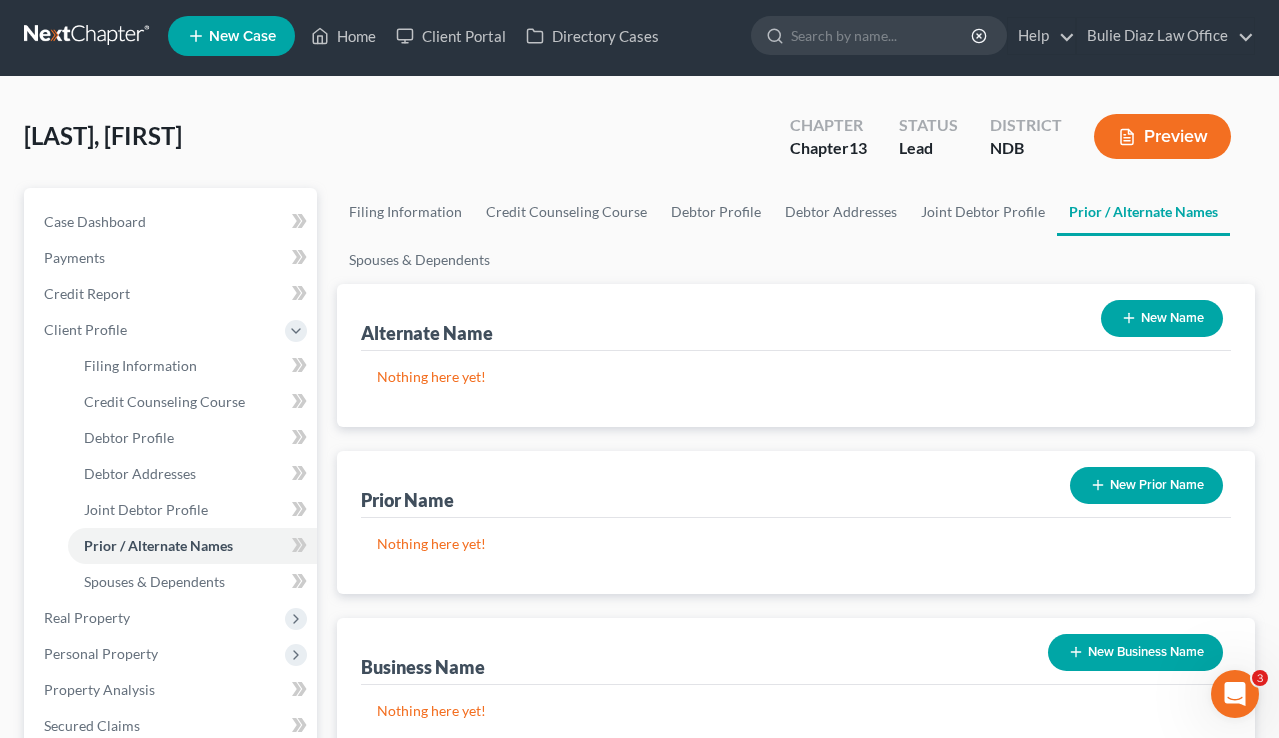 scroll, scrollTop: 0, scrollLeft: 0, axis: both 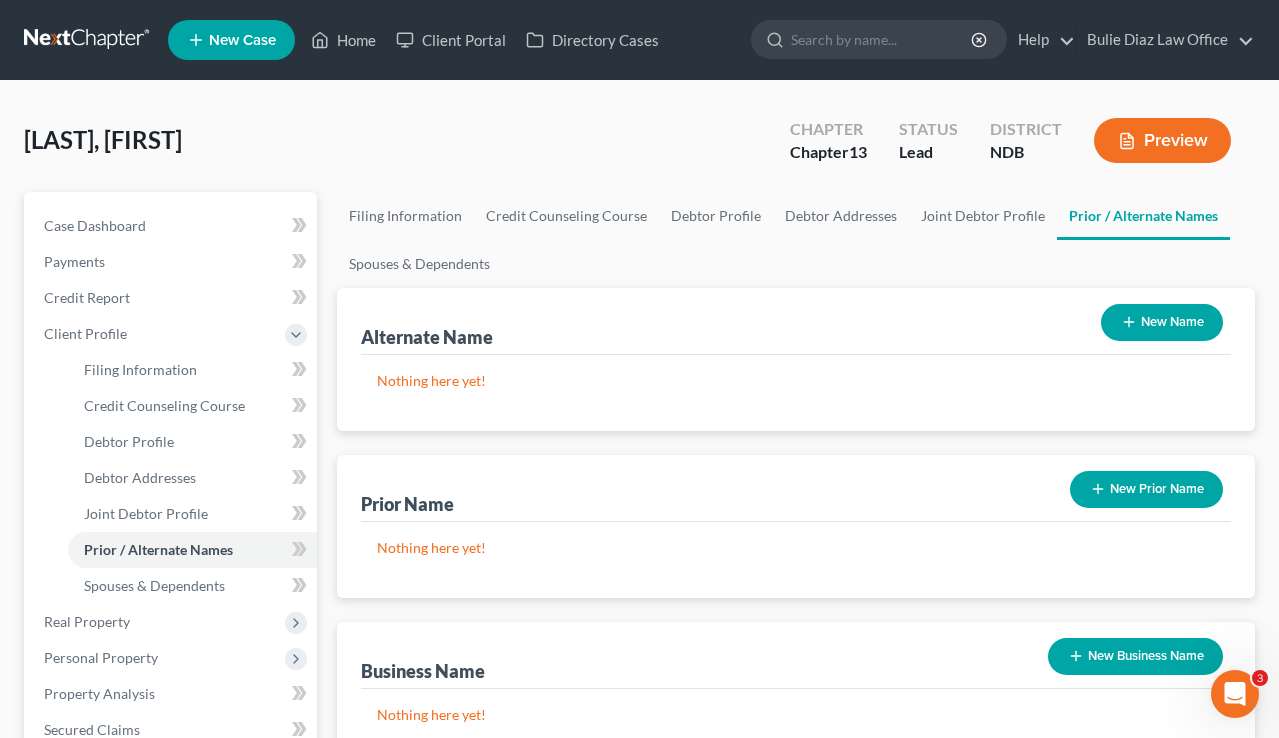 click on "New Name" at bounding box center (1162, 322) 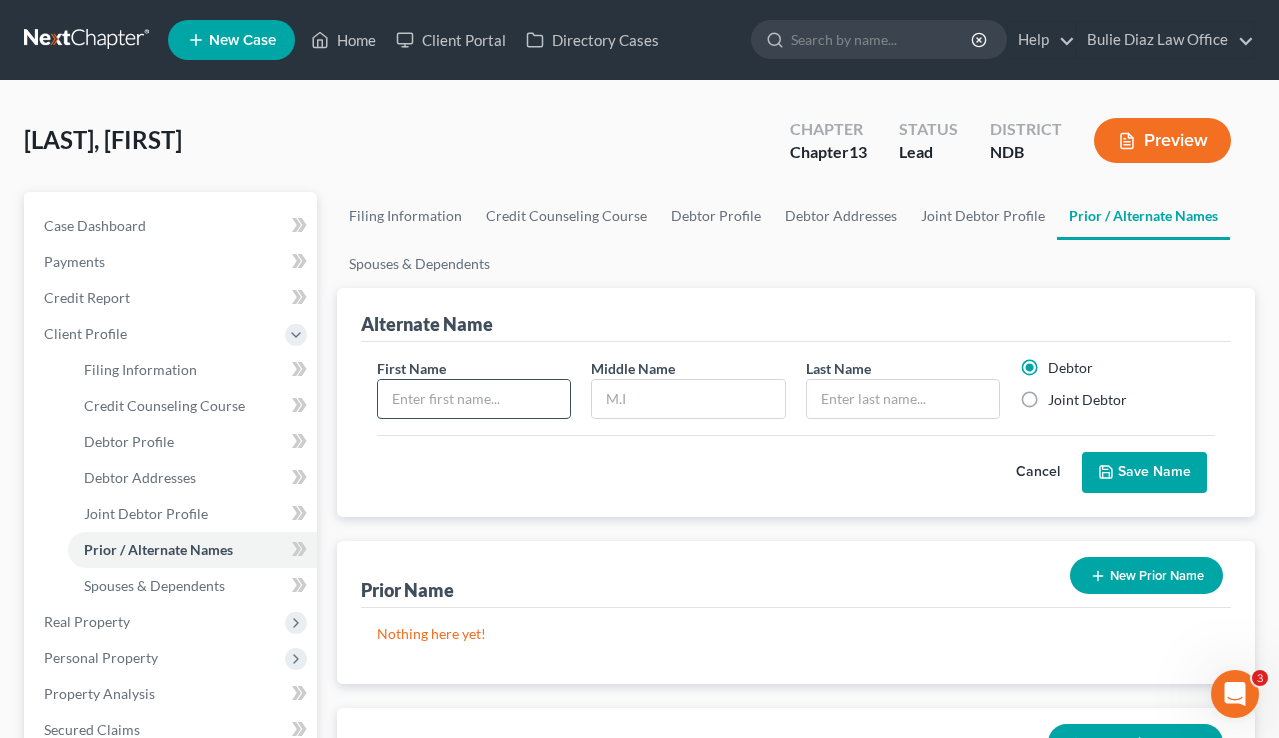 click at bounding box center (474, 399) 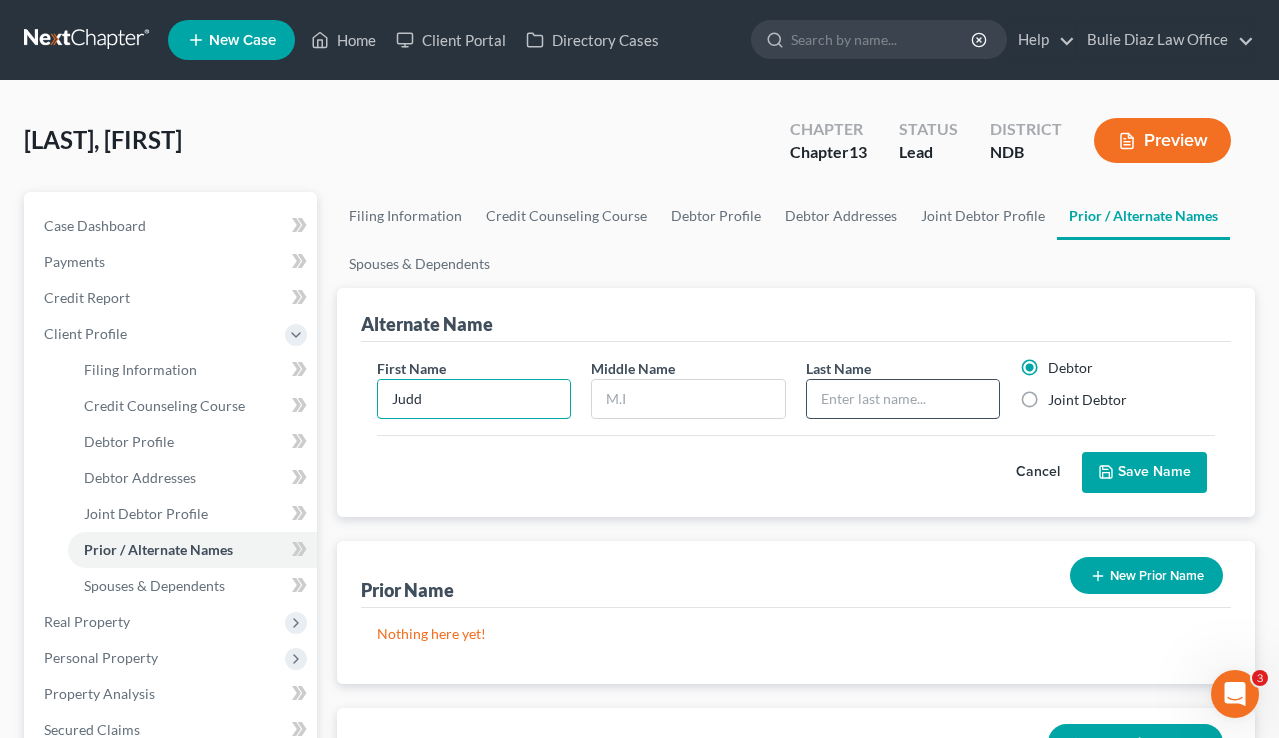 type on "Judd" 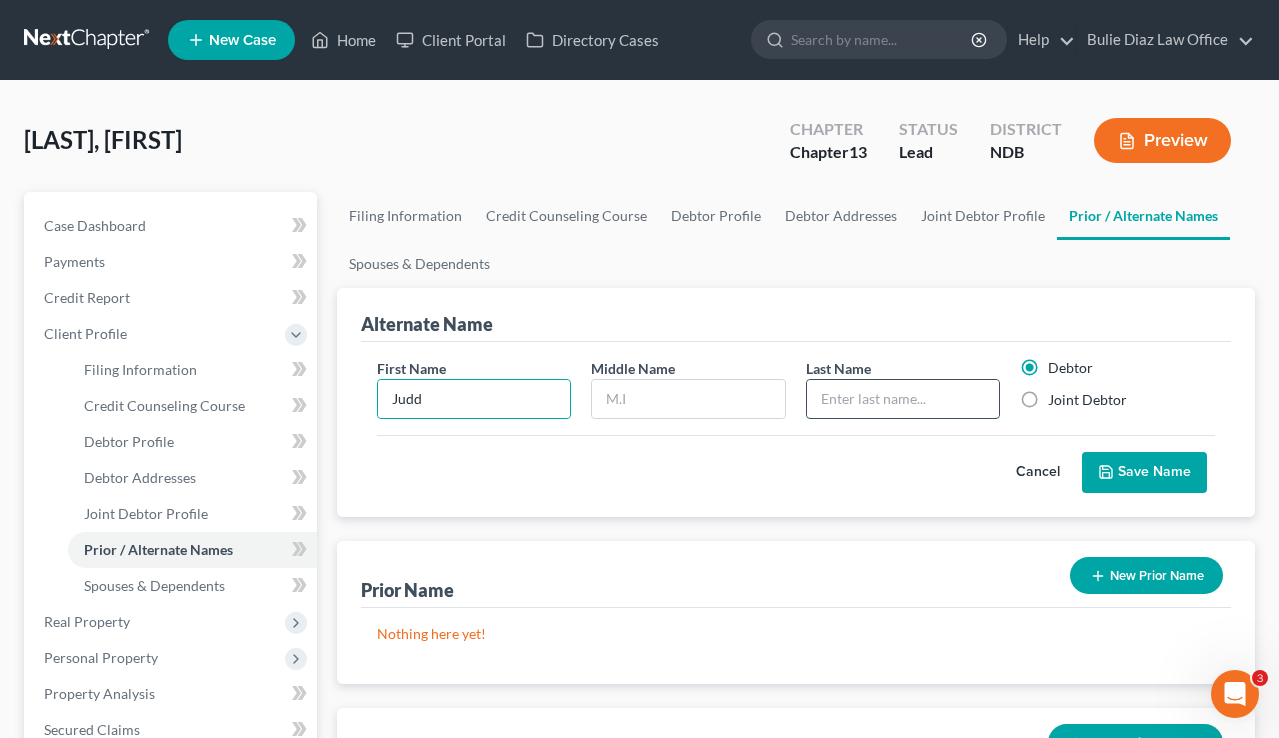 click at bounding box center [903, 399] 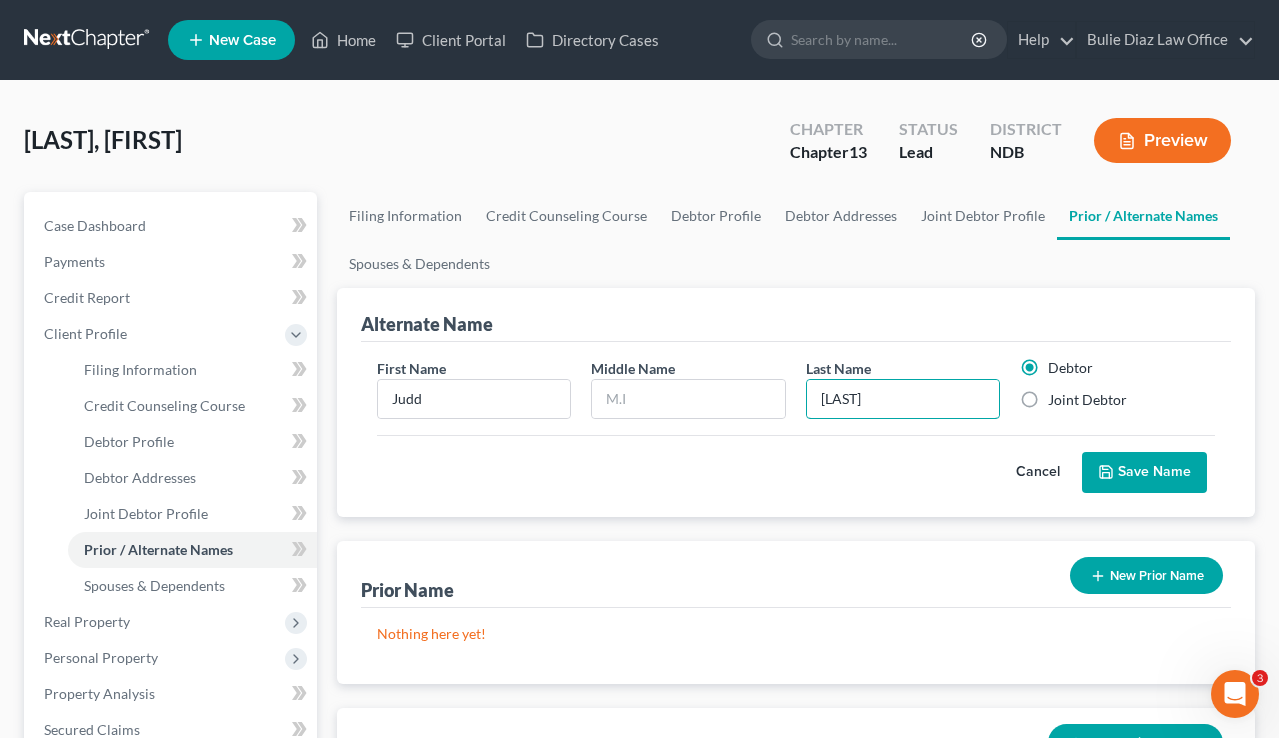 type on "[LAST]" 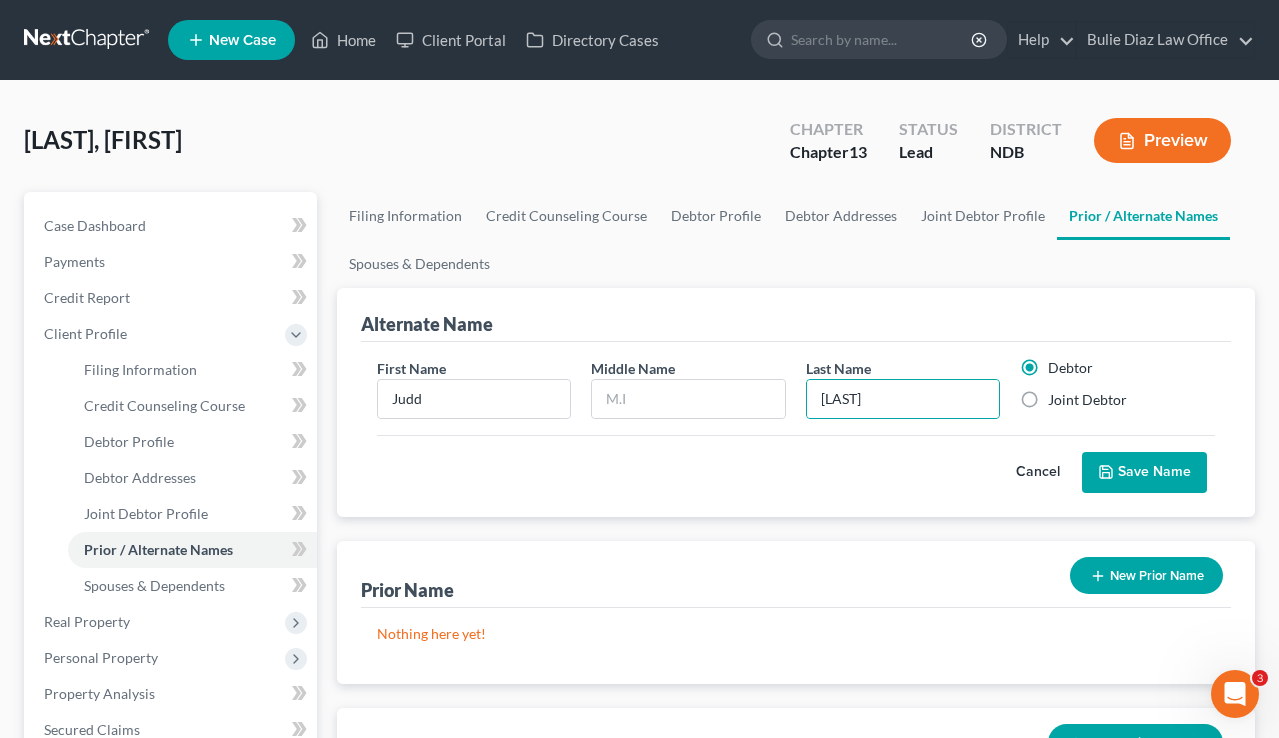 click on "Save Name" at bounding box center [1144, 473] 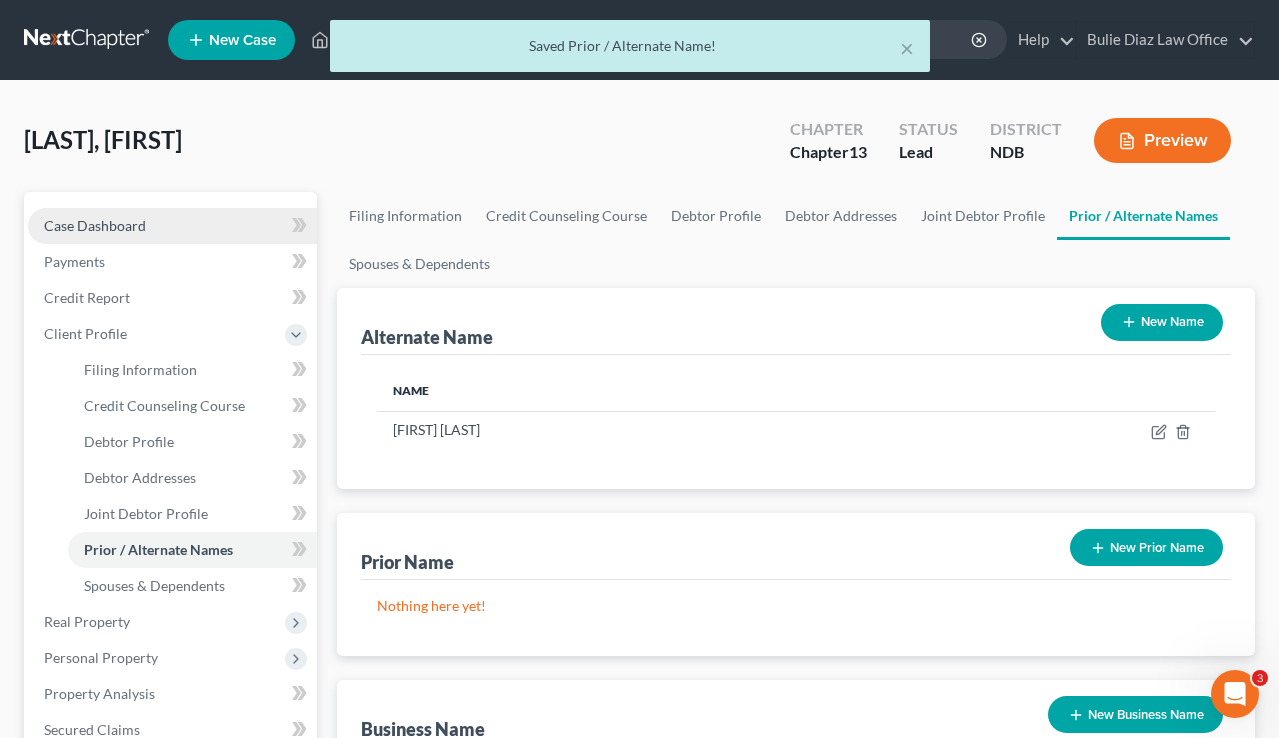 click on "Case Dashboard" at bounding box center [95, 225] 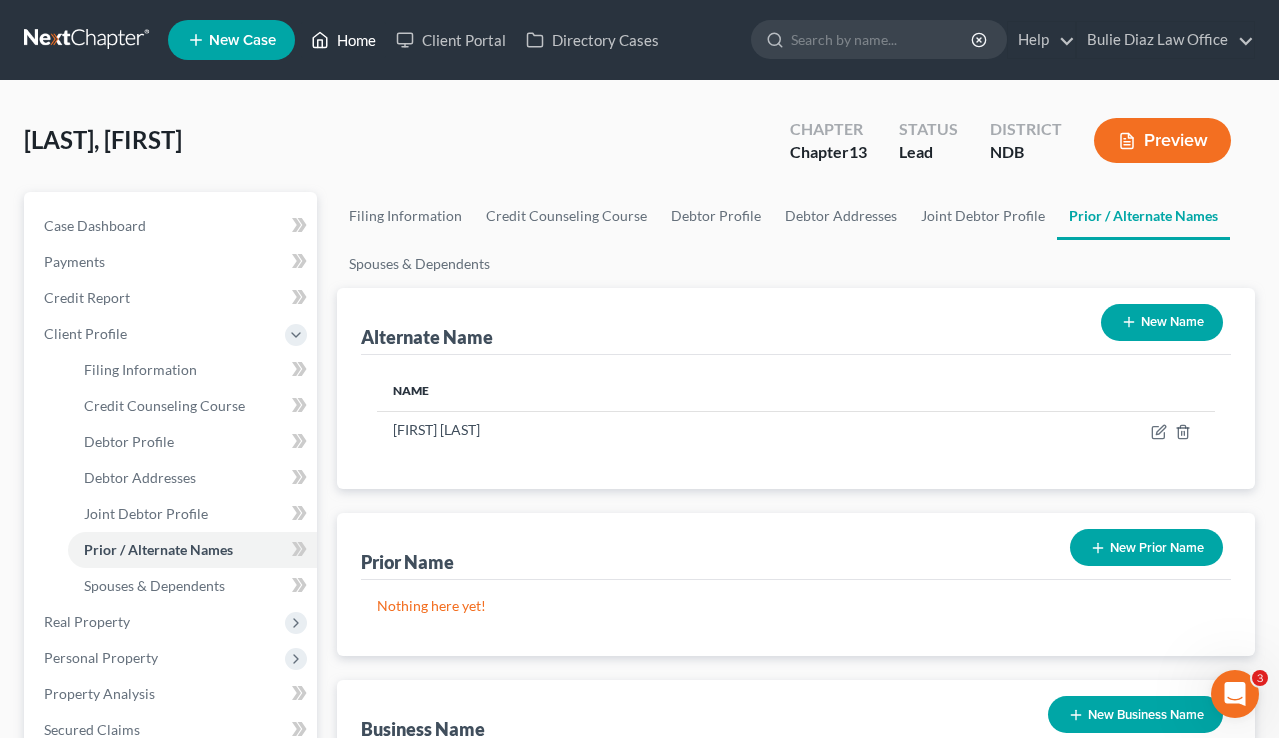 click on "Home" at bounding box center [343, 40] 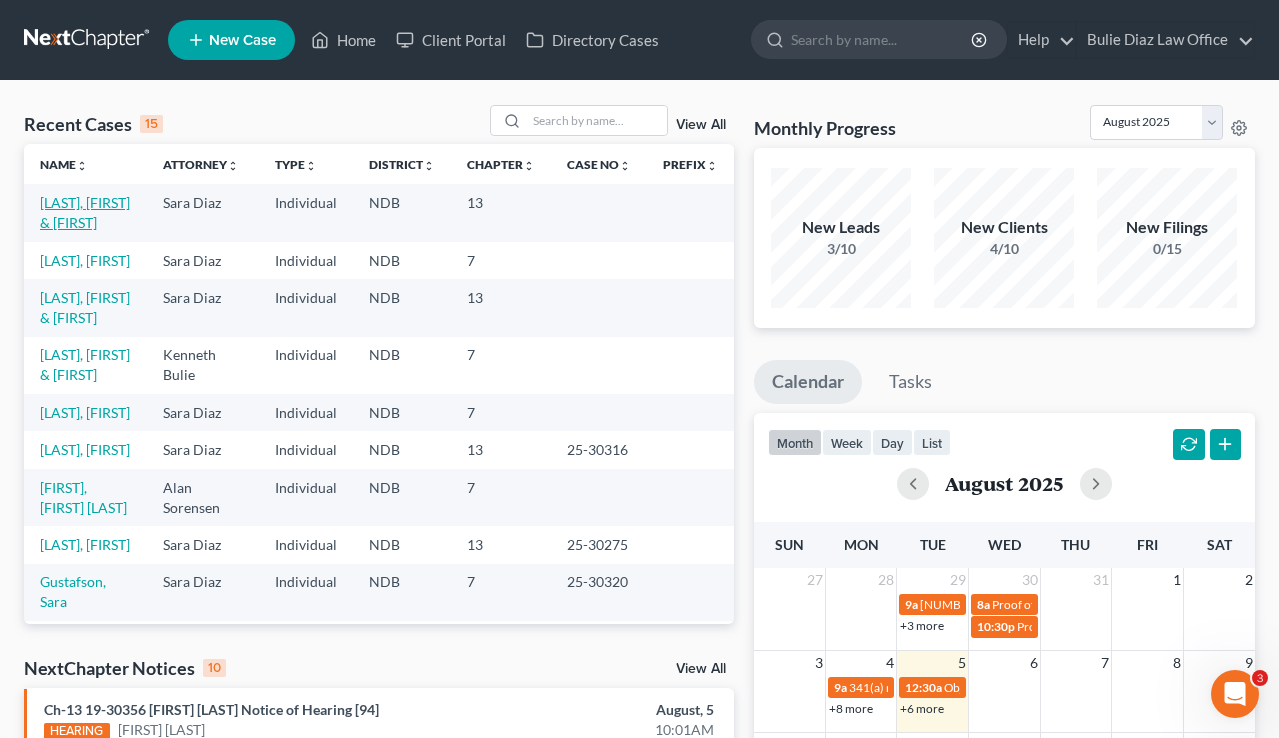 click on "[LAST], [FIRST] & [FIRST]" at bounding box center [85, 212] 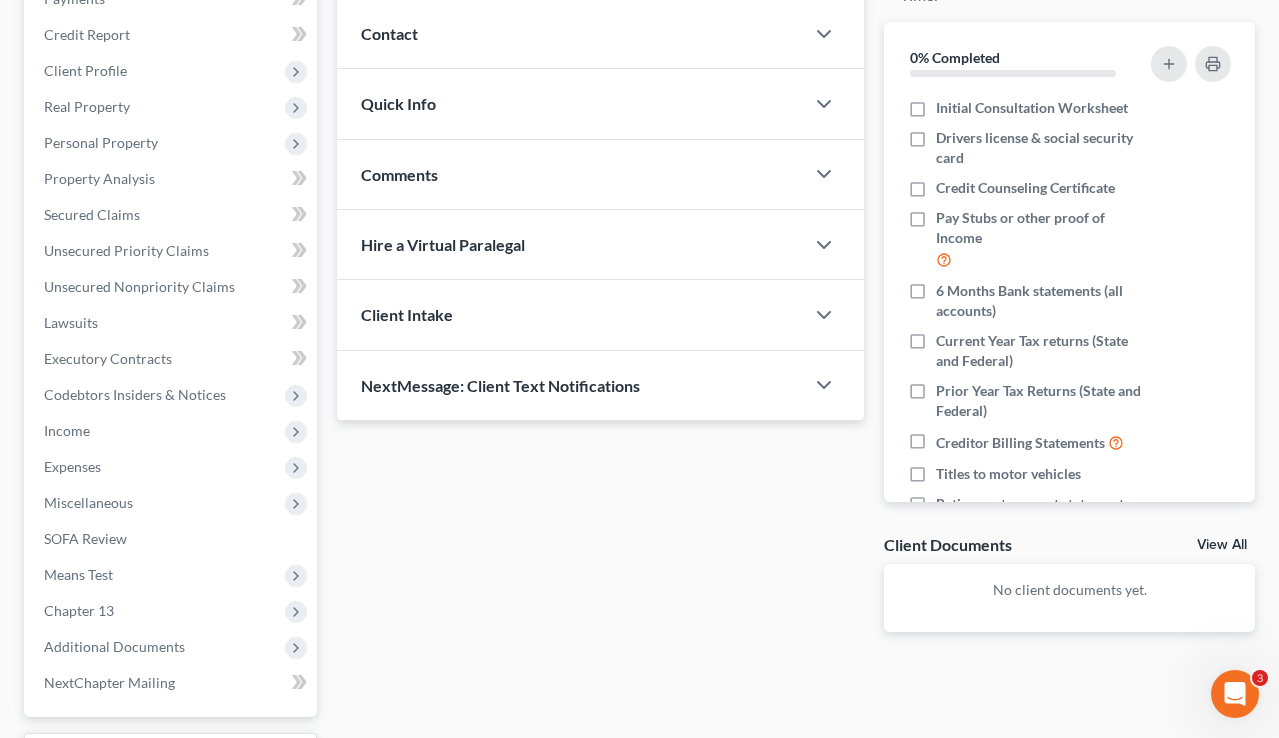 scroll, scrollTop: 208, scrollLeft: 0, axis: vertical 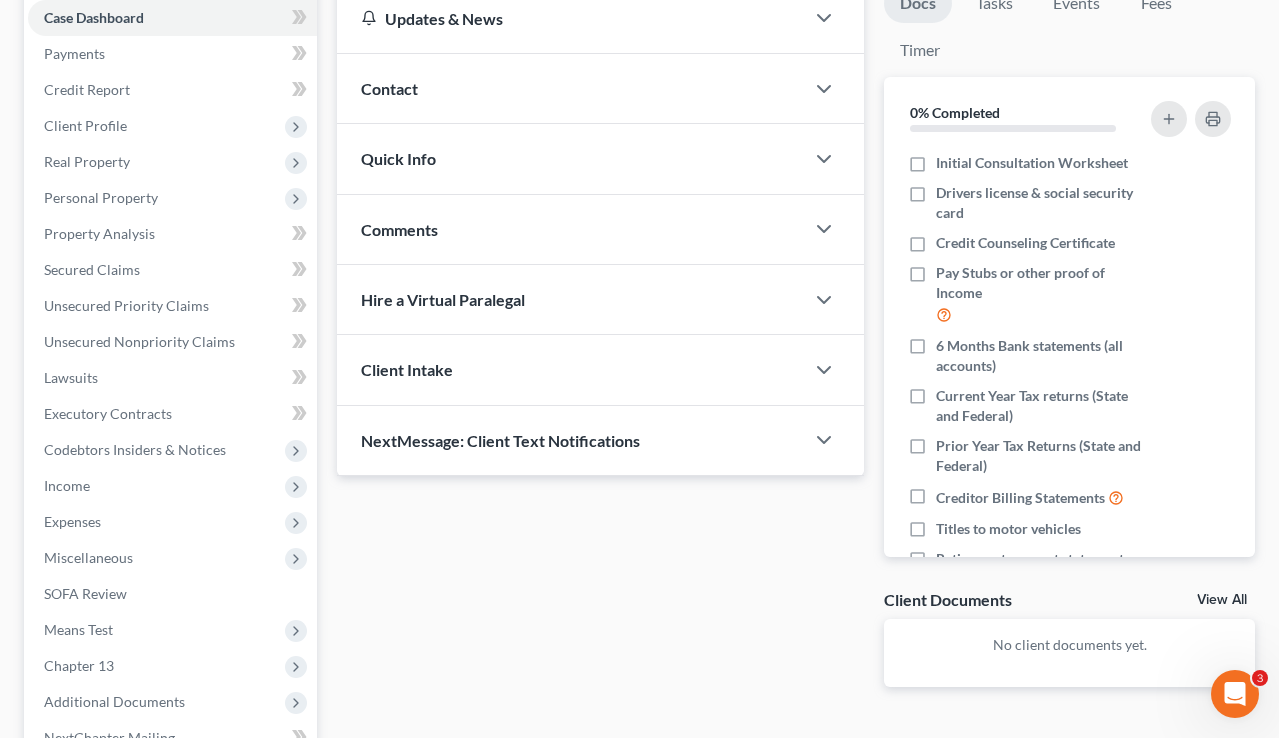 click on "Comments" at bounding box center (399, 229) 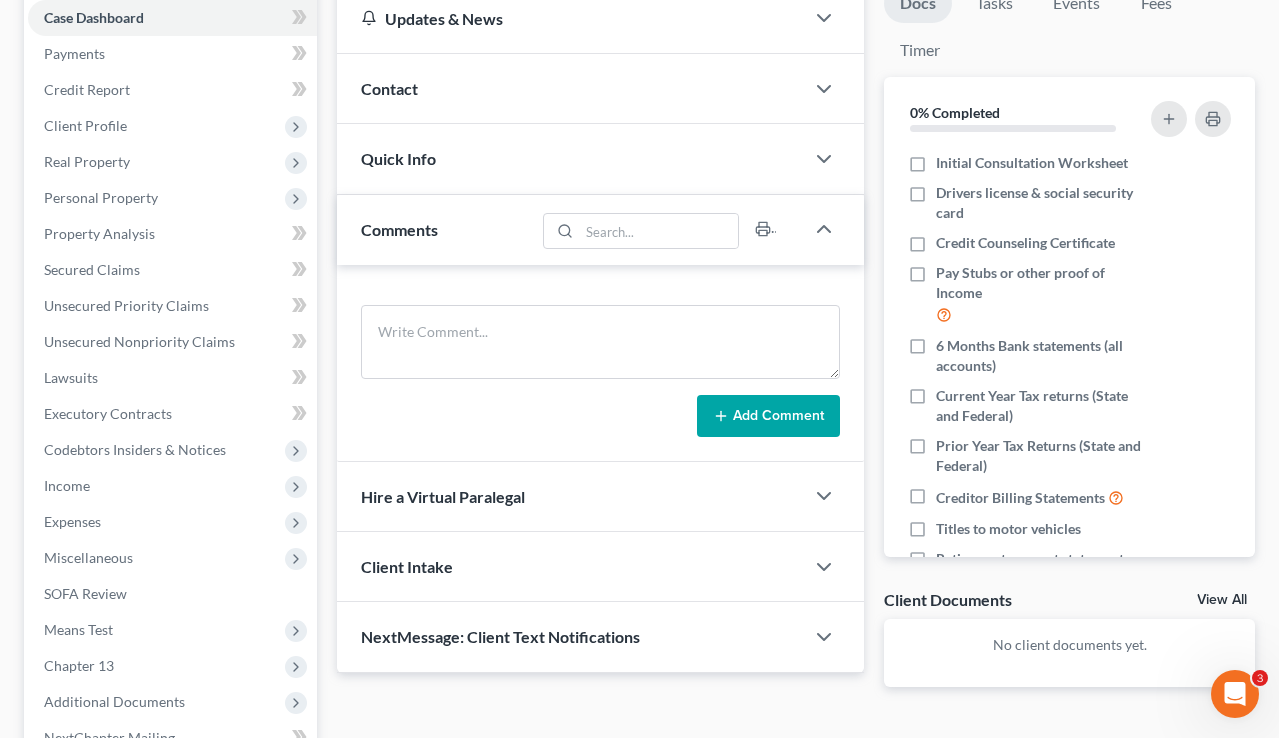 click on "Quick Info" at bounding box center [570, 158] 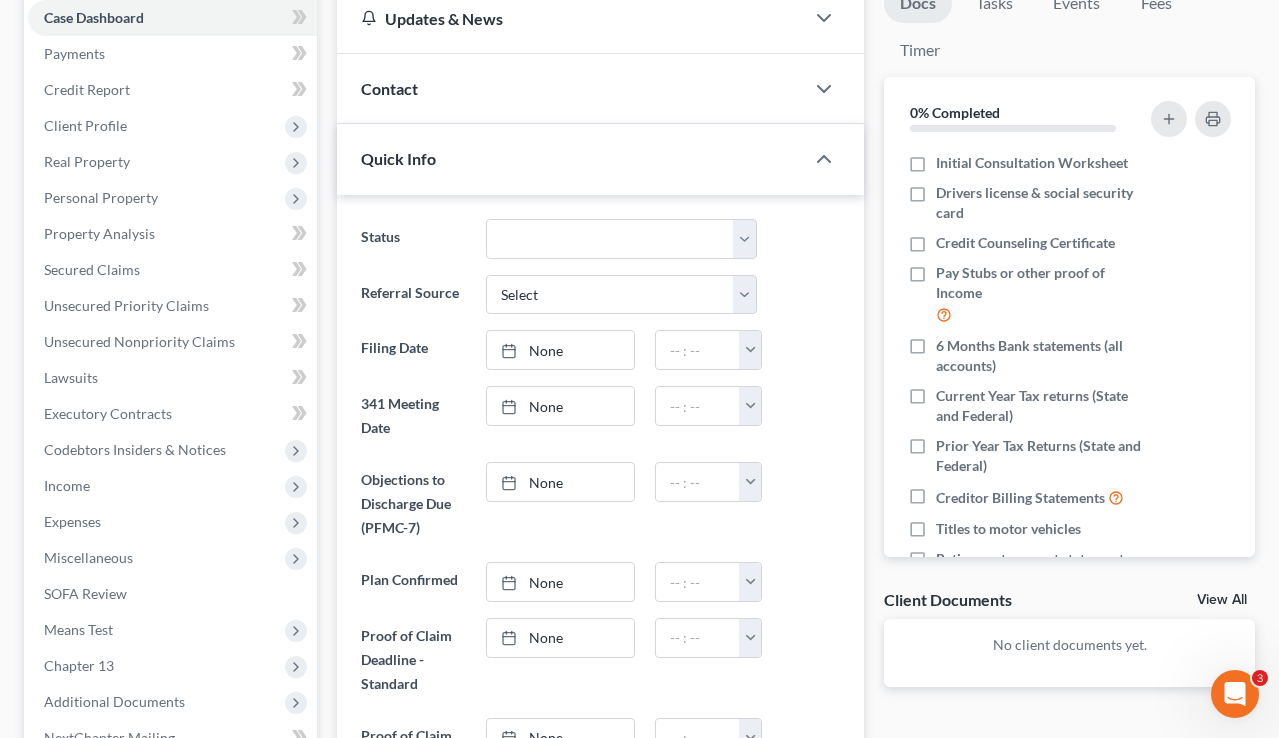 click on "Contact" at bounding box center (570, 88) 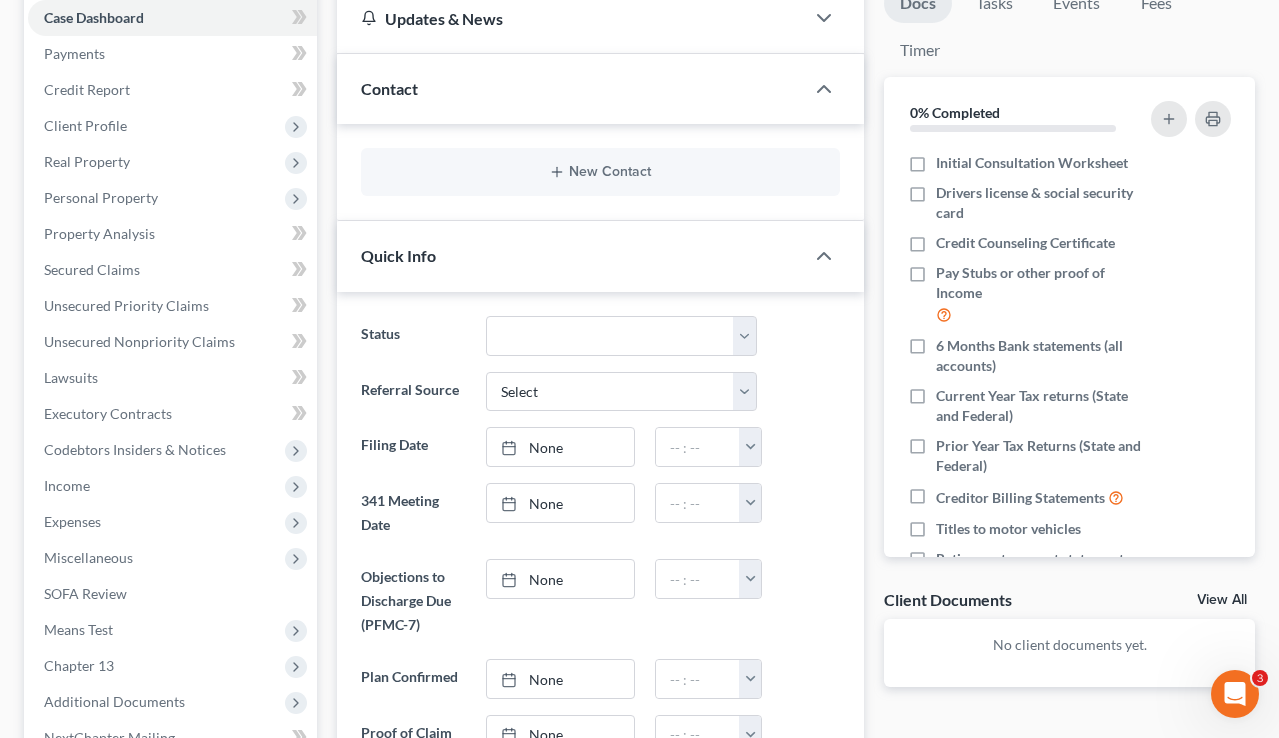 click on "Contact" at bounding box center (570, 88) 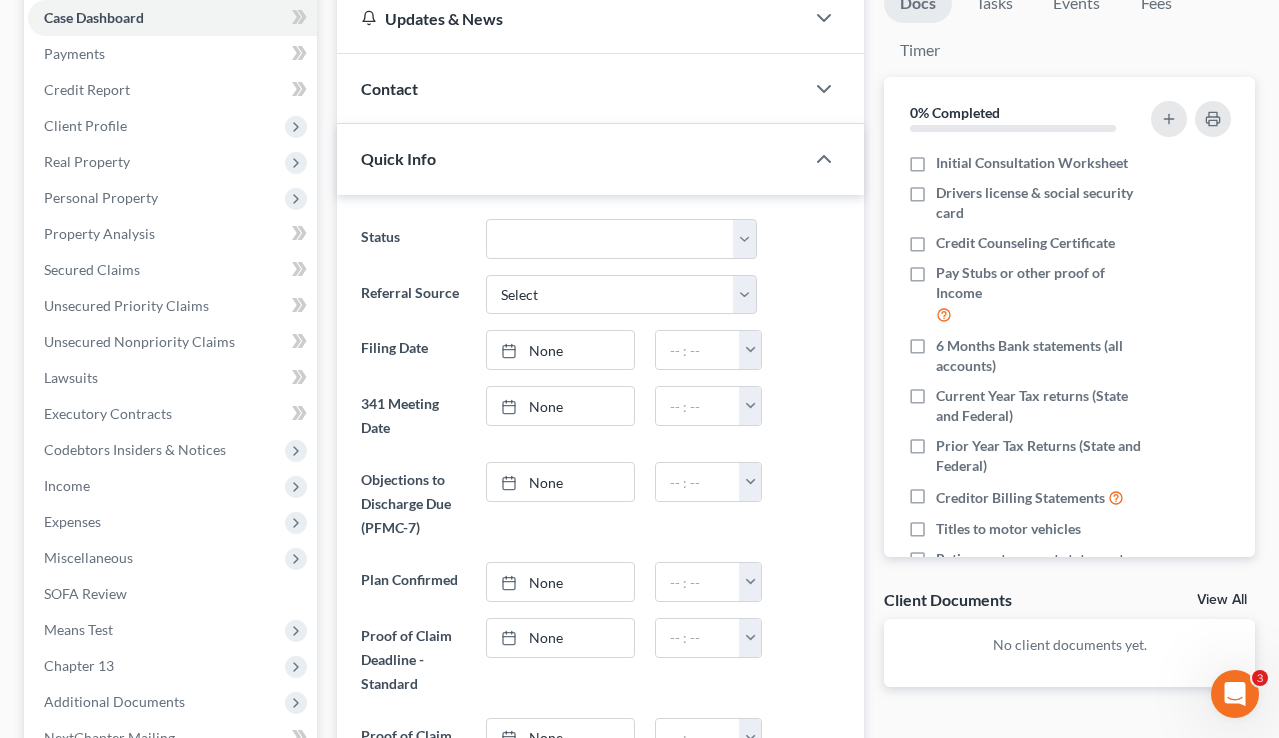 click on "Quick Info" at bounding box center (570, 158) 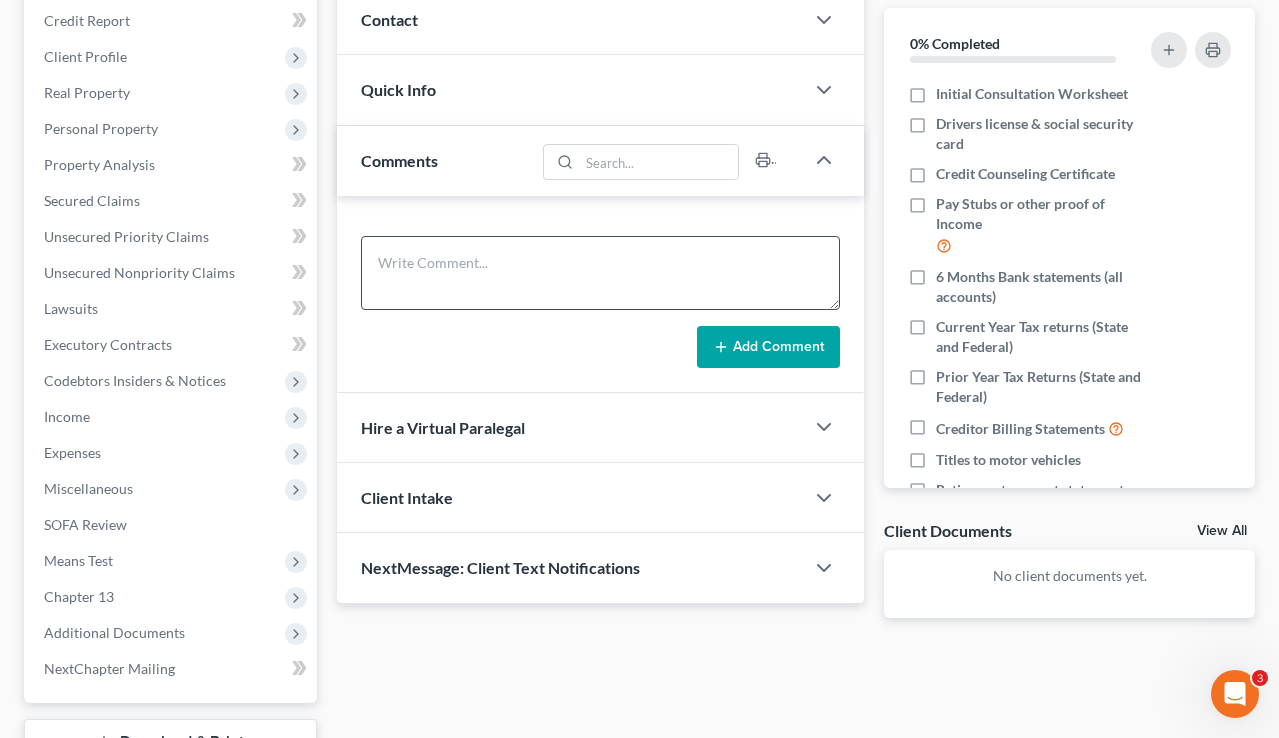 scroll, scrollTop: 0, scrollLeft: 0, axis: both 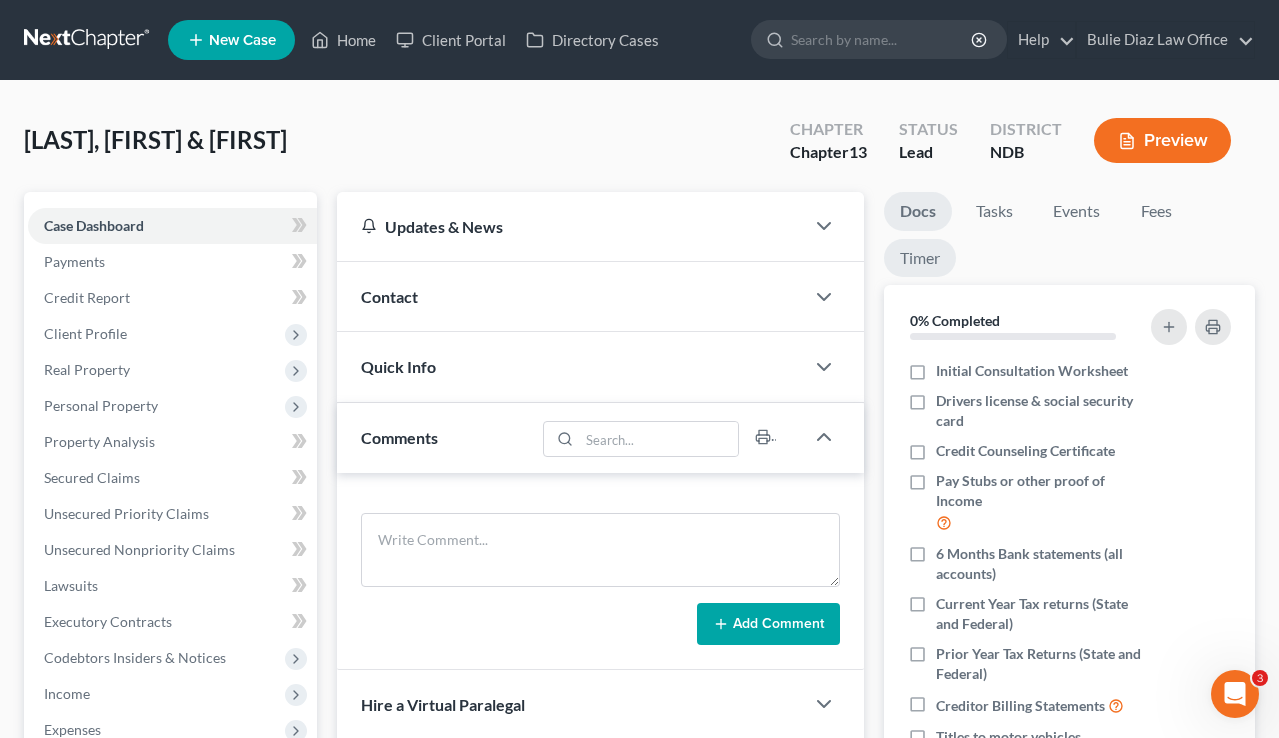 click on "Timer" at bounding box center (920, 258) 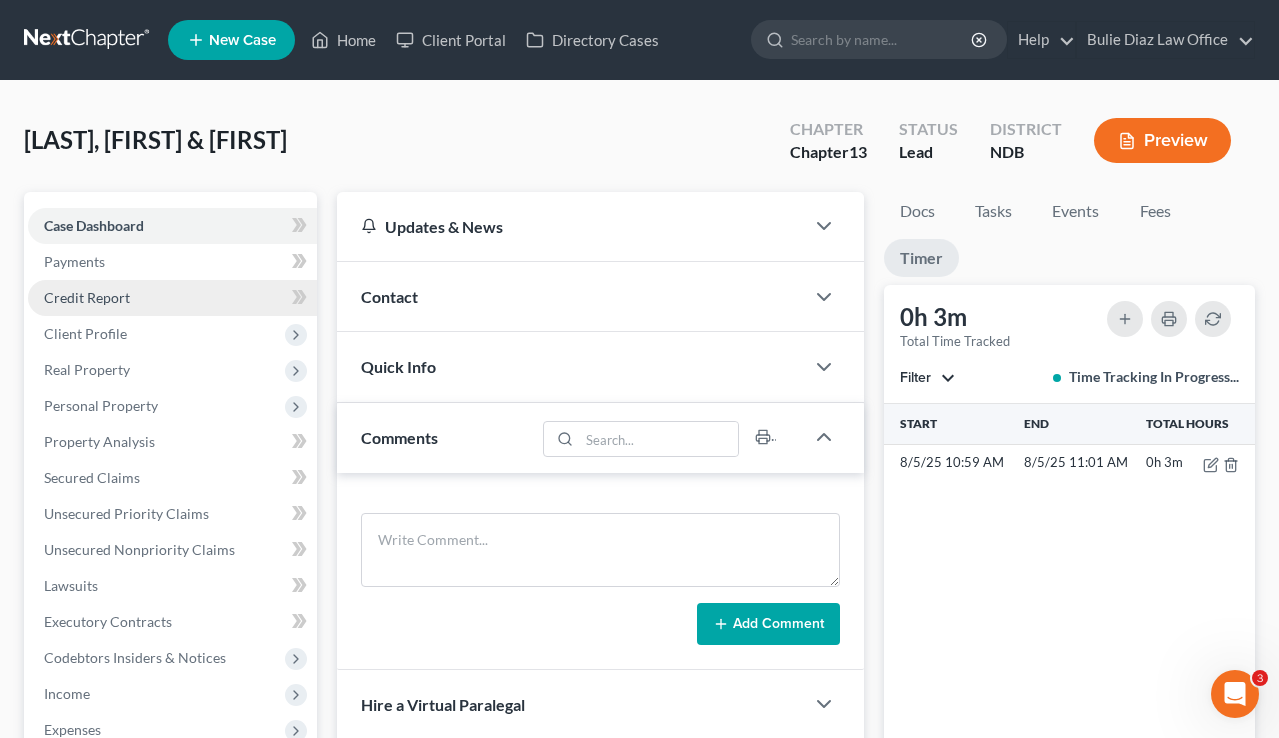 click on "Credit Report" at bounding box center [172, 298] 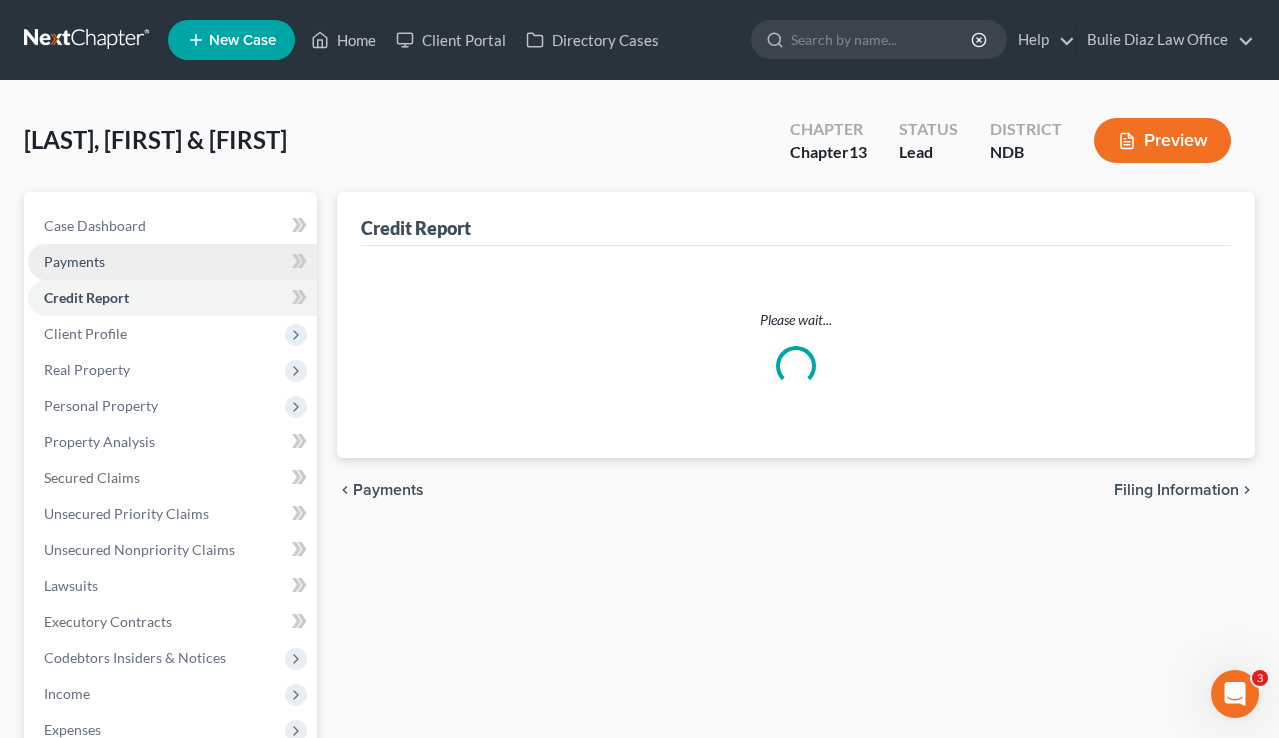 click on "Payments" at bounding box center (172, 262) 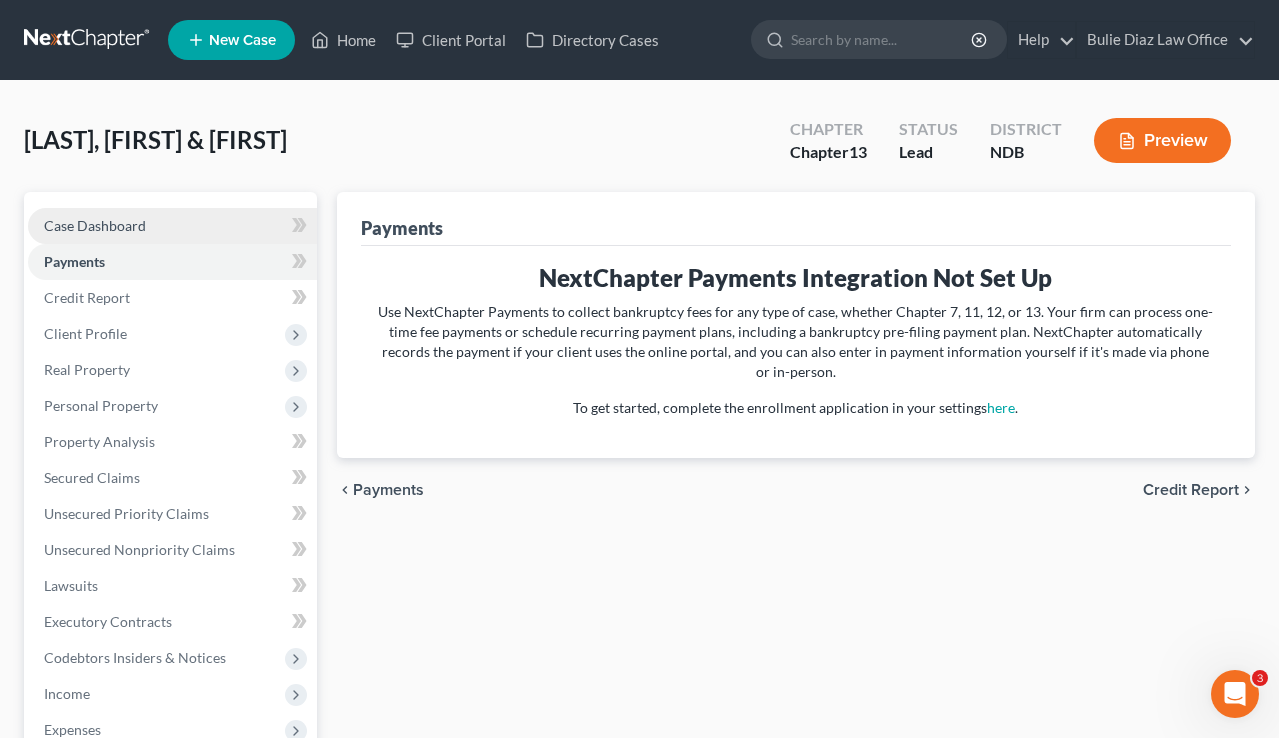 click on "Case Dashboard" at bounding box center [95, 225] 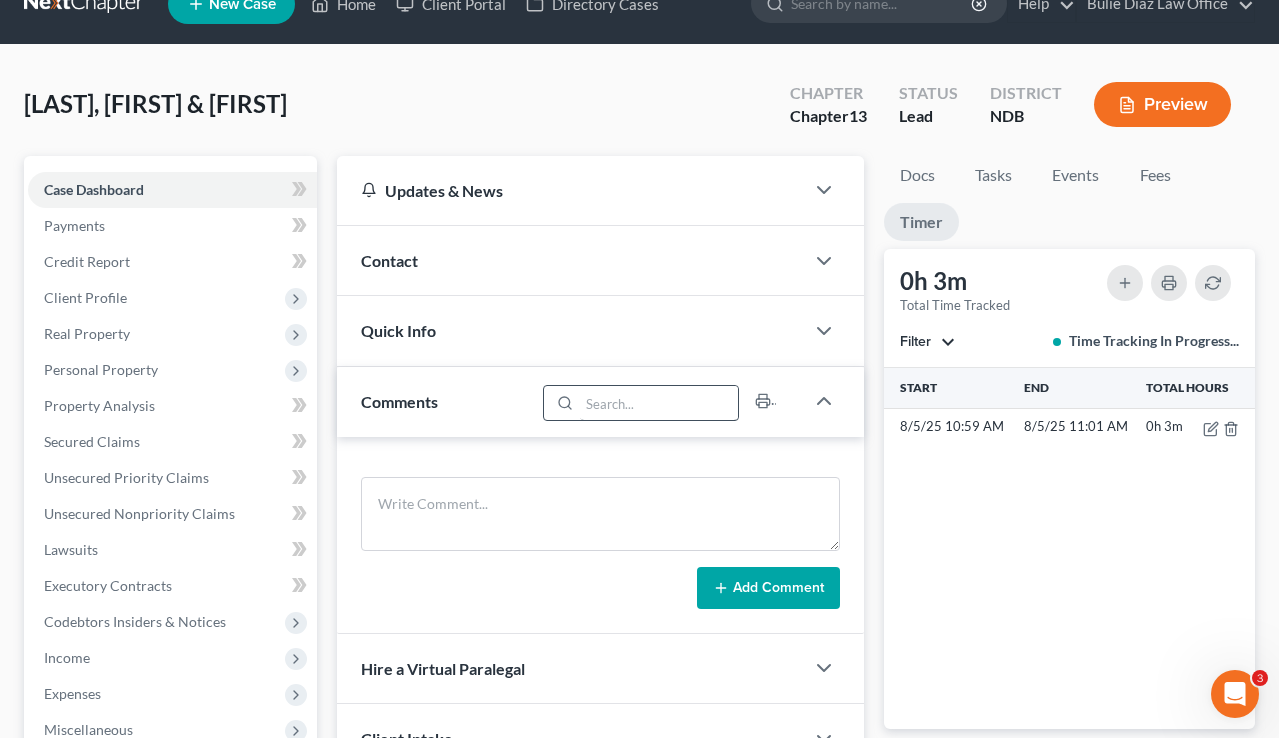 scroll, scrollTop: 15, scrollLeft: 0, axis: vertical 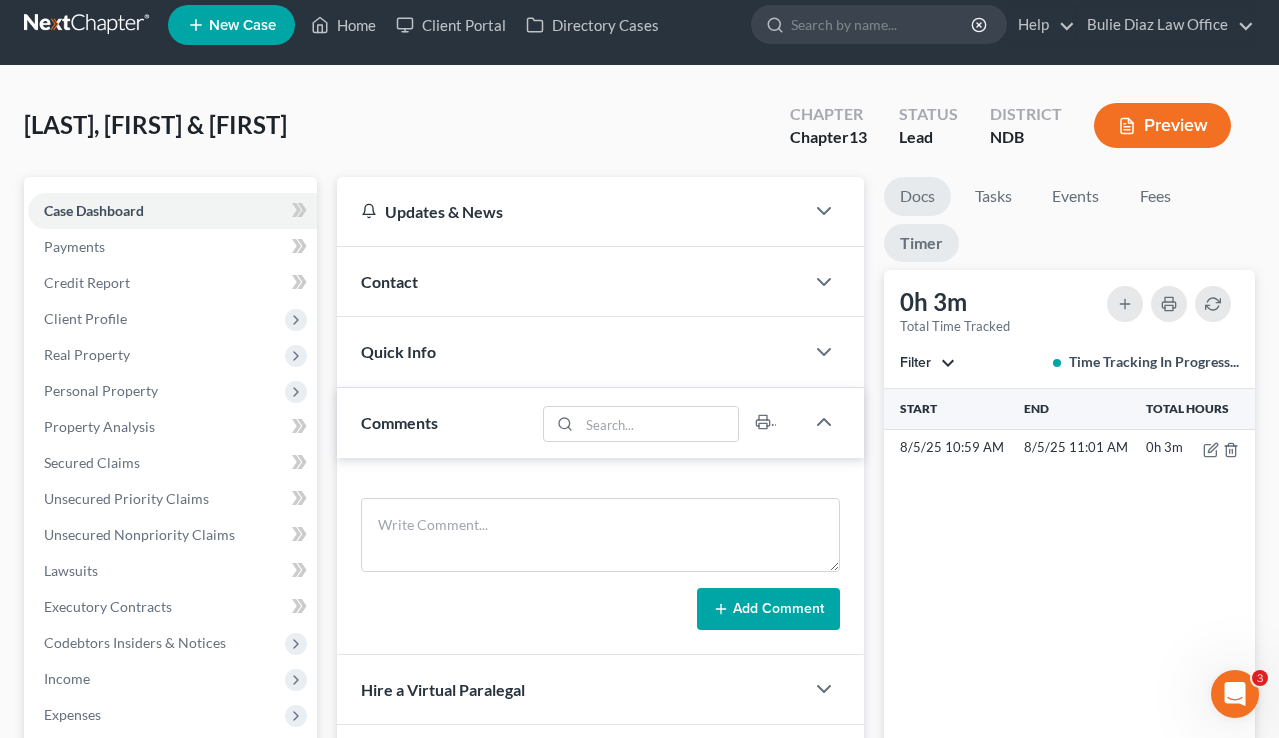 click on "Docs" at bounding box center (917, 196) 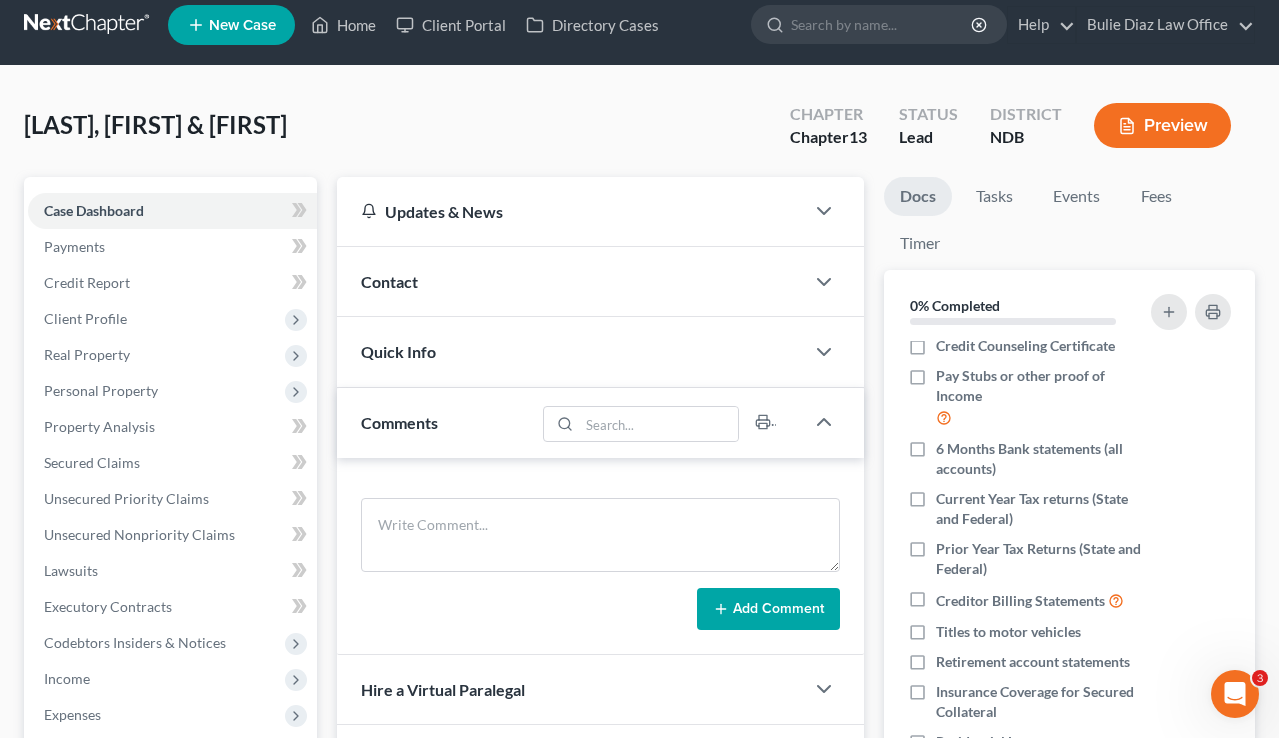 scroll, scrollTop: 0, scrollLeft: 0, axis: both 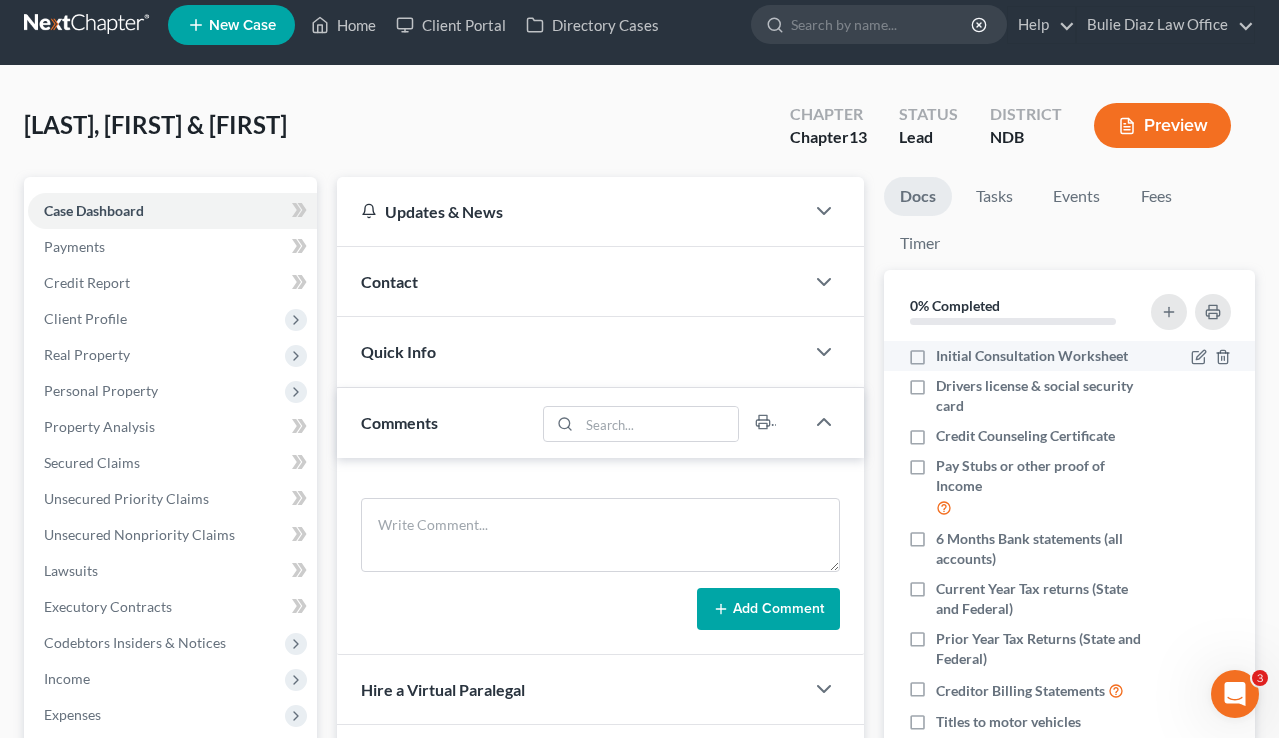 click on "Initial Consultation Worksheet" at bounding box center [1032, 356] 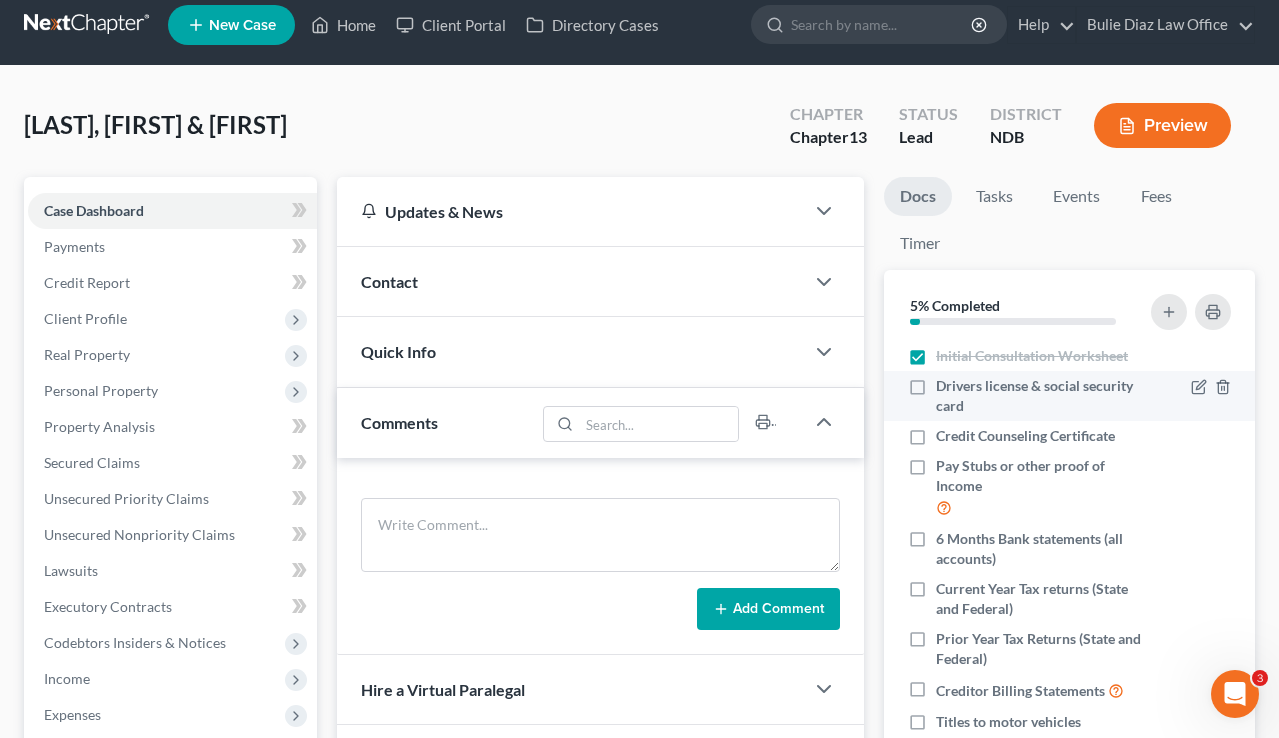 click on "Drivers license & social security card" at bounding box center [1040, 396] 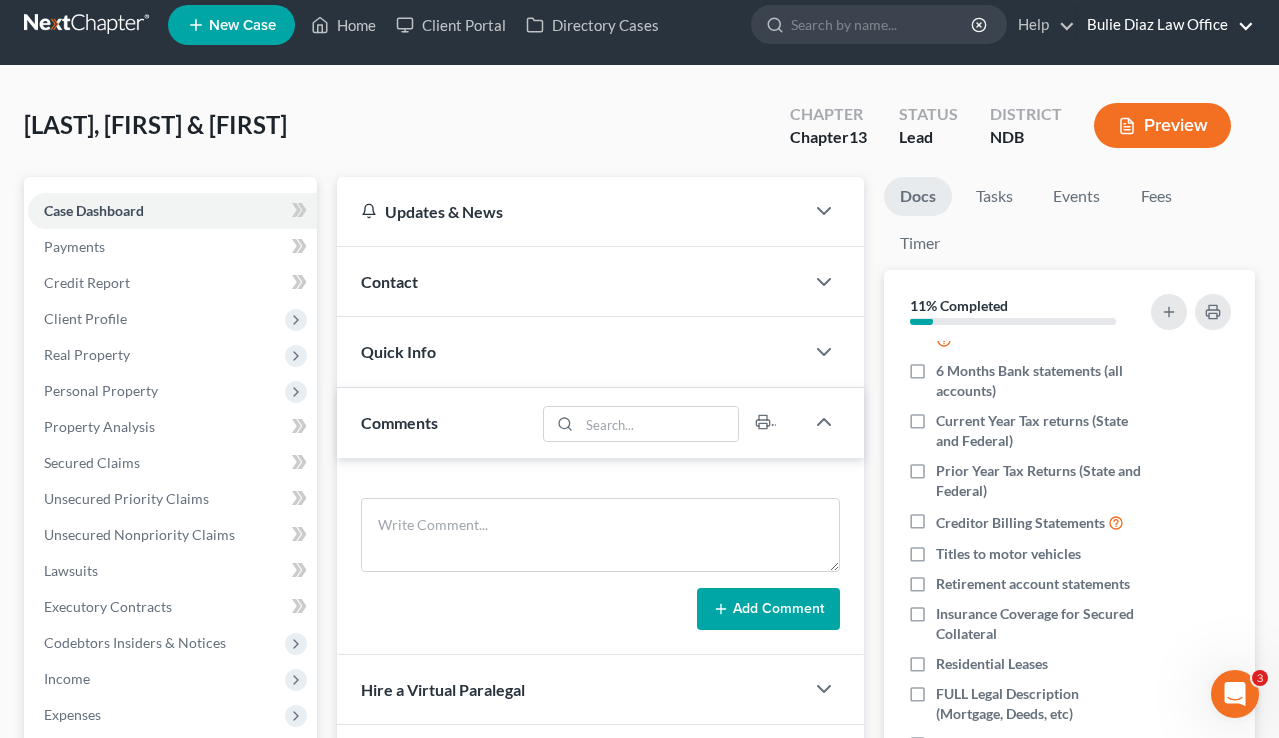 scroll, scrollTop: 172, scrollLeft: 0, axis: vertical 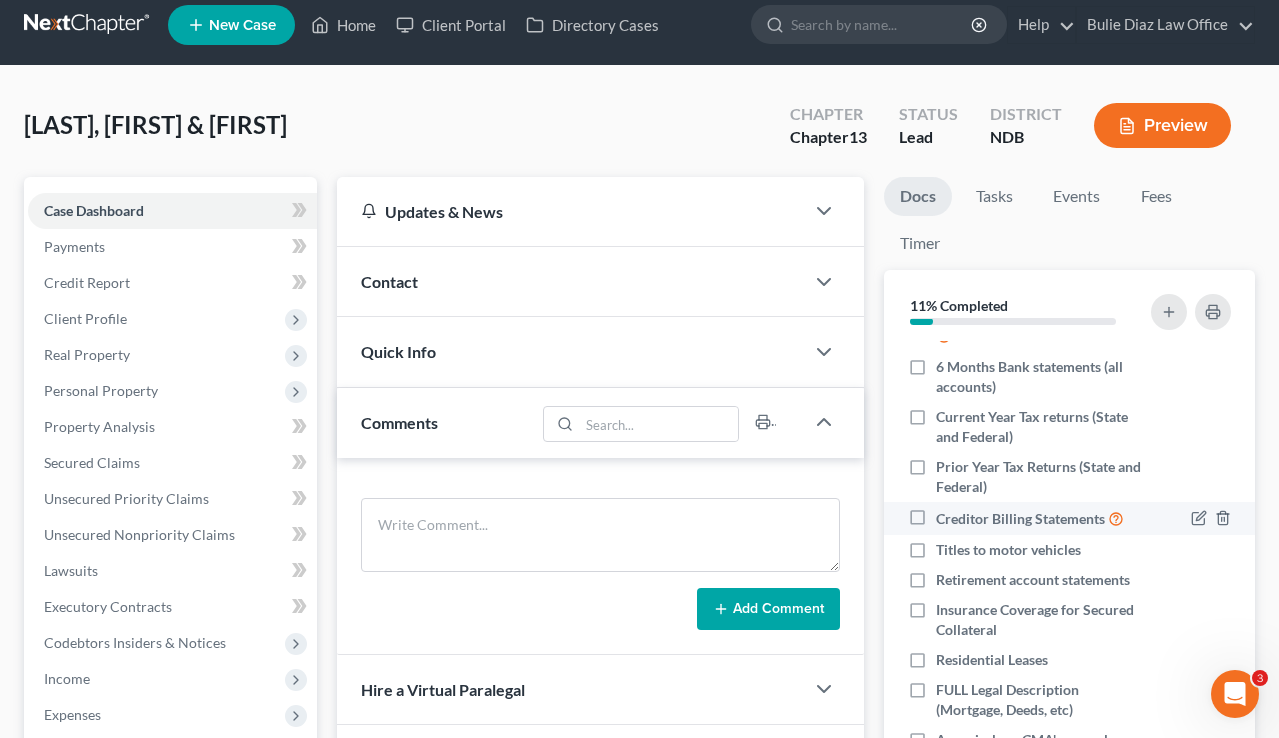 click on "Creditor Billing Statements" at bounding box center (1030, 518) 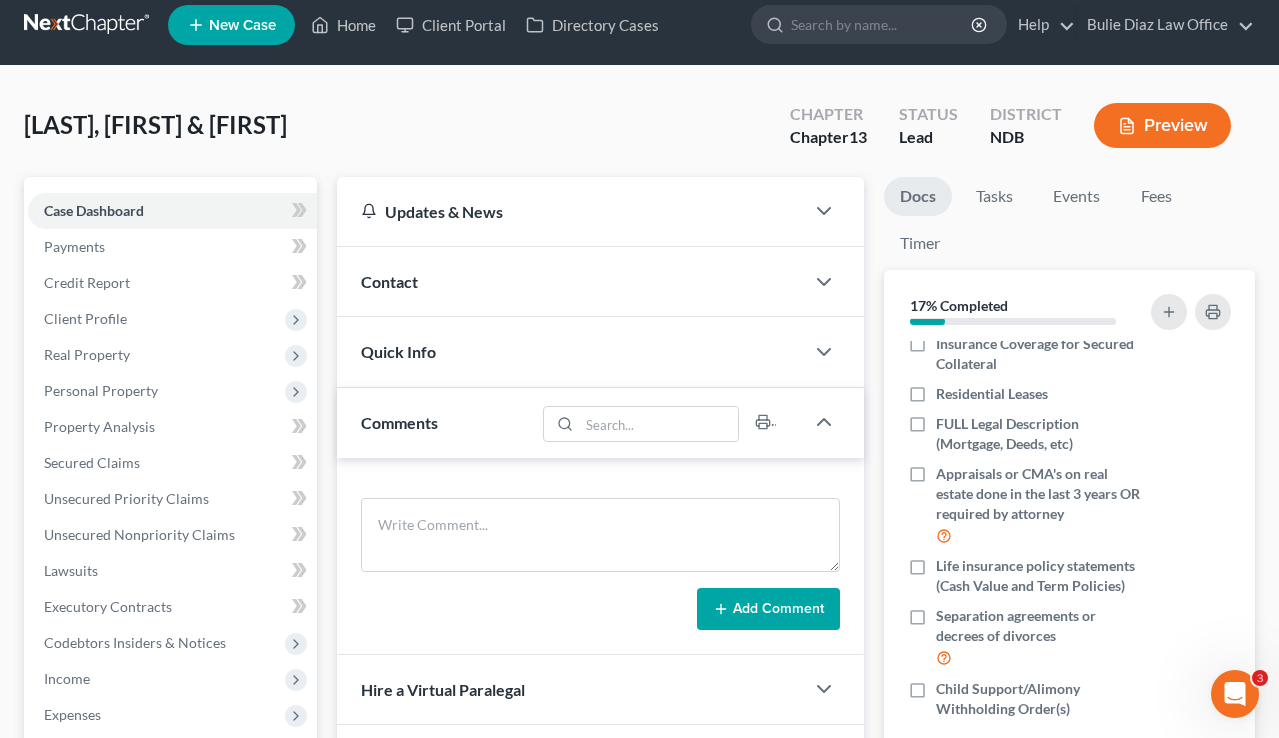 scroll, scrollTop: 444, scrollLeft: 0, axis: vertical 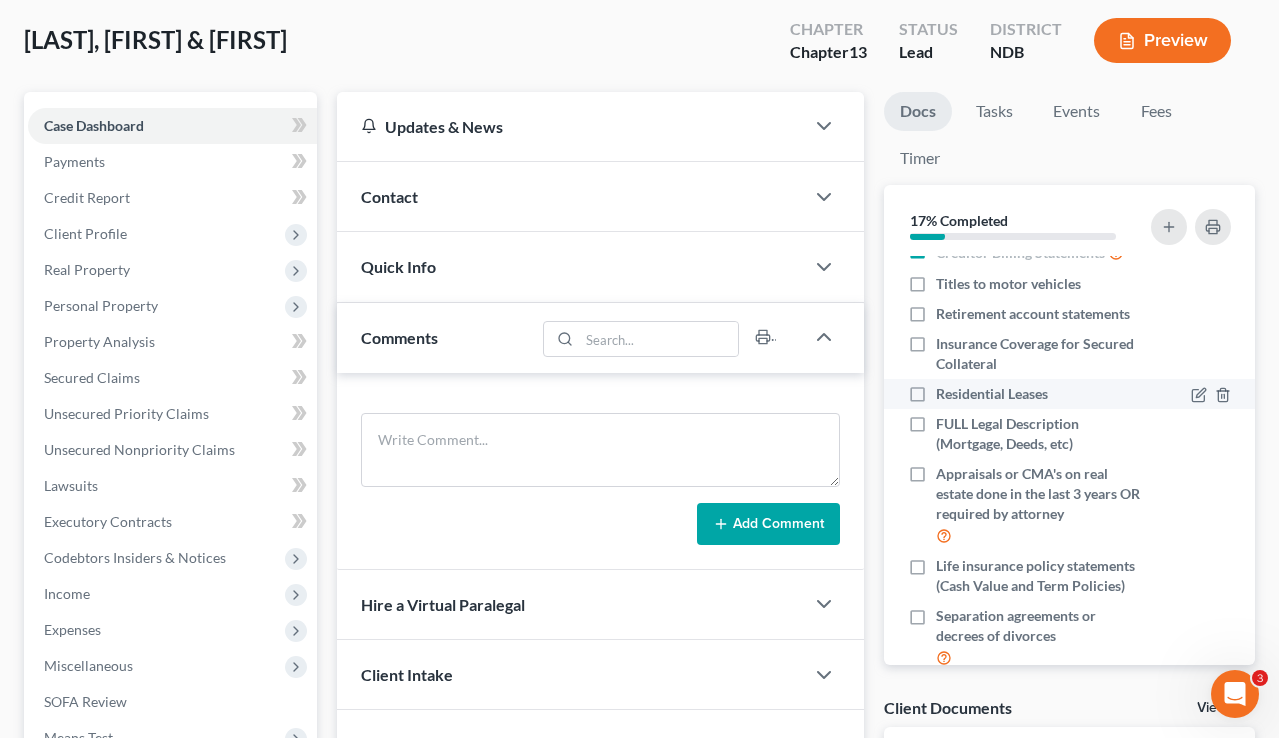 click on "Residential Leases" at bounding box center (992, 394) 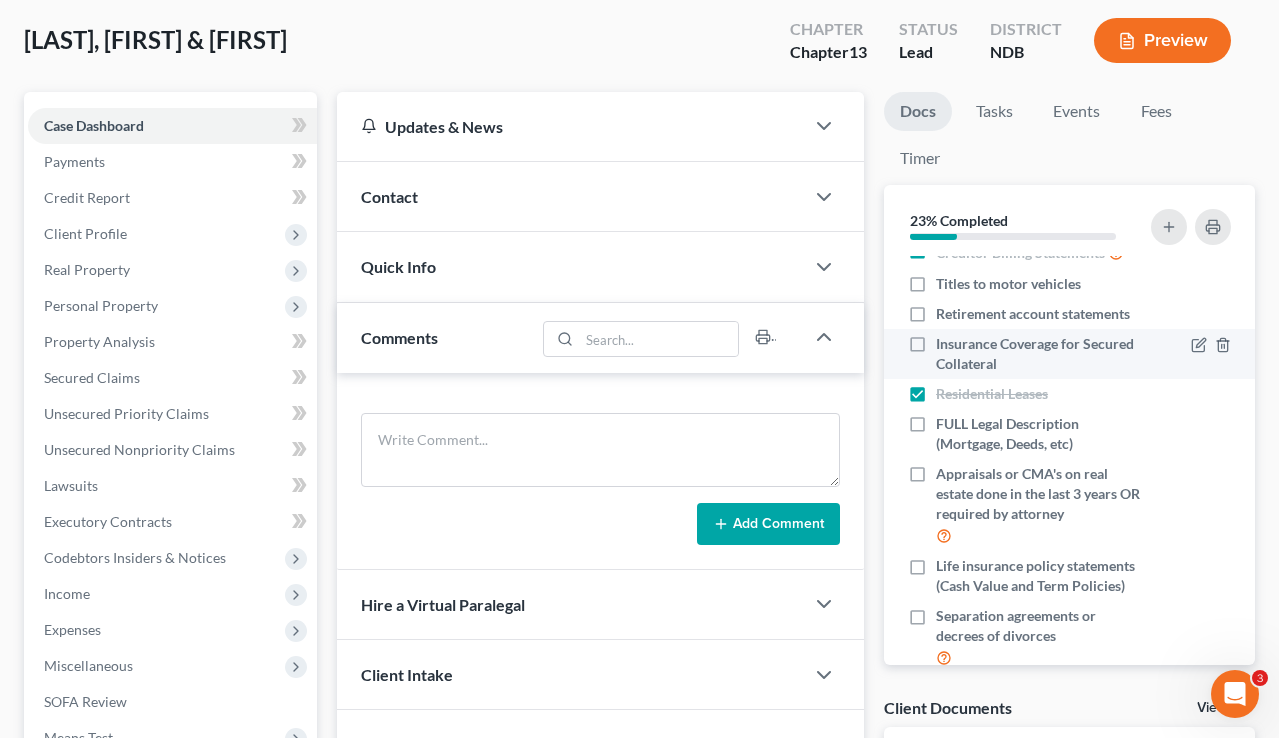click on "Insurance Coverage for Secured Collateral" at bounding box center [1040, 354] 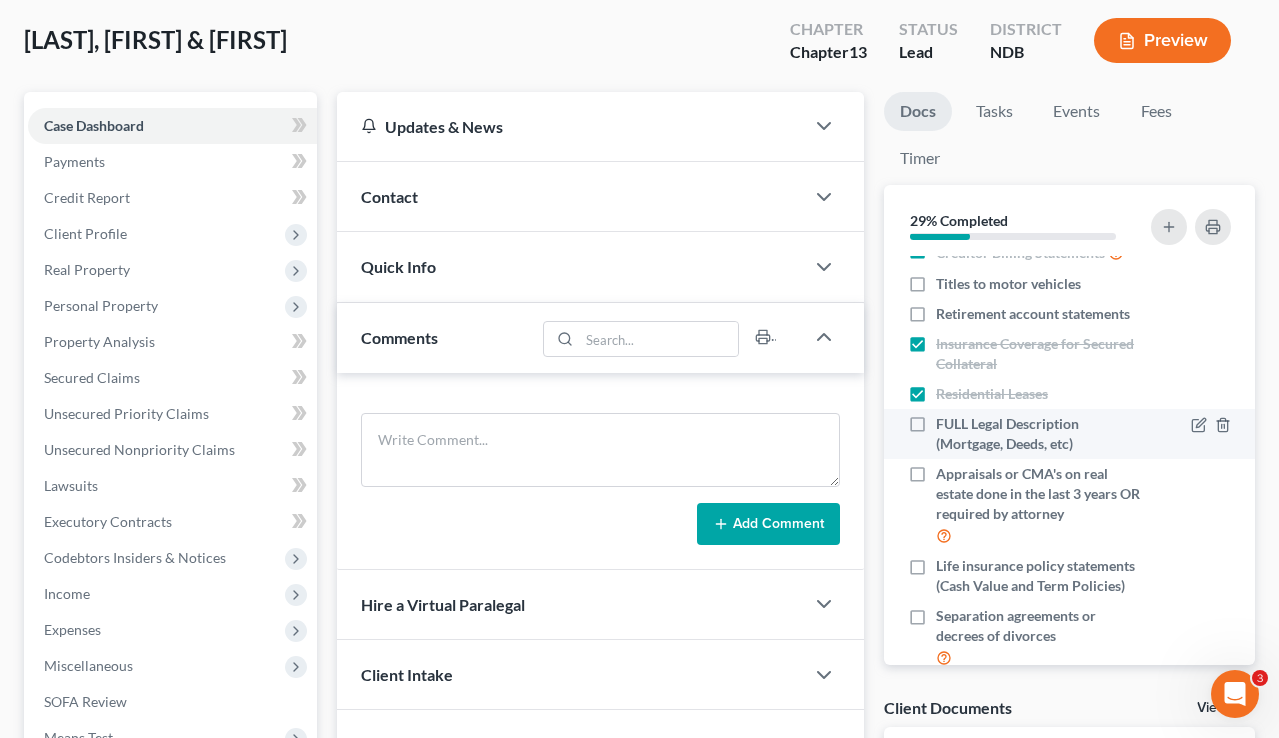 click on "FULL Legal Description (Mortgage, Deeds, etc)" at bounding box center [1040, 434] 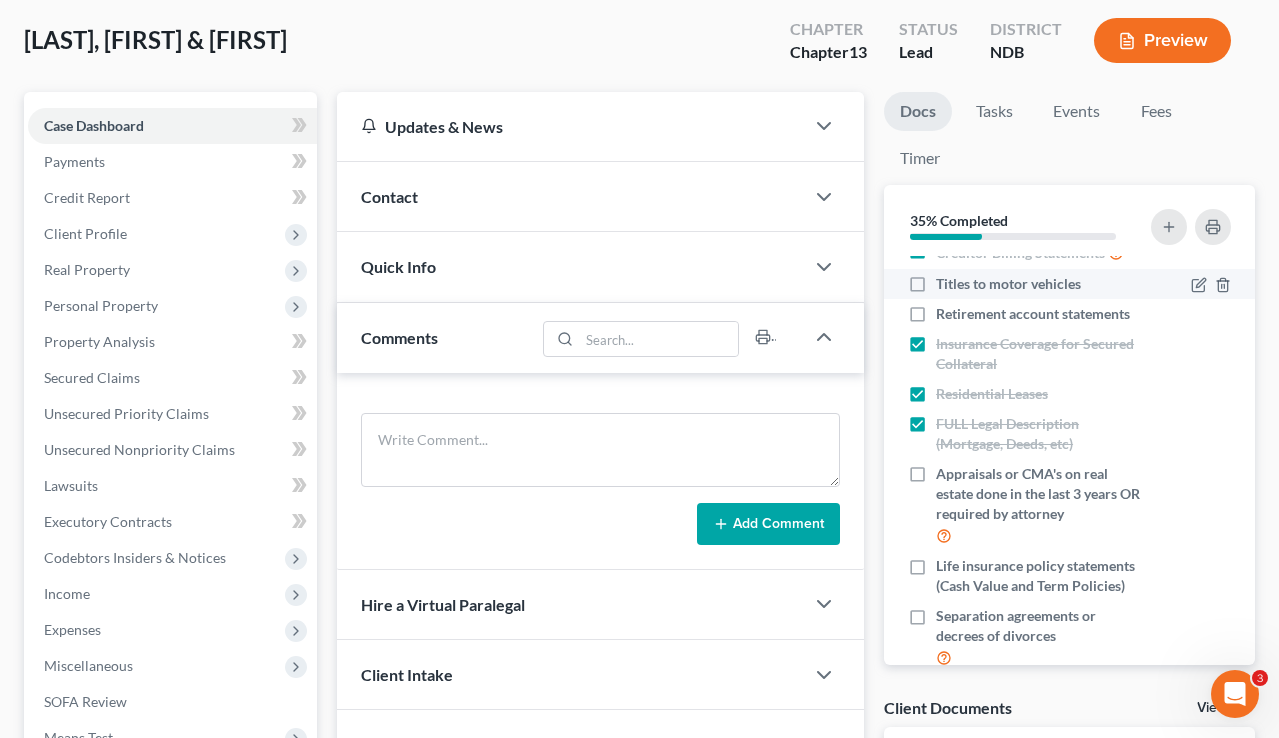 click on "Titles to motor vehicles" at bounding box center (1008, 284) 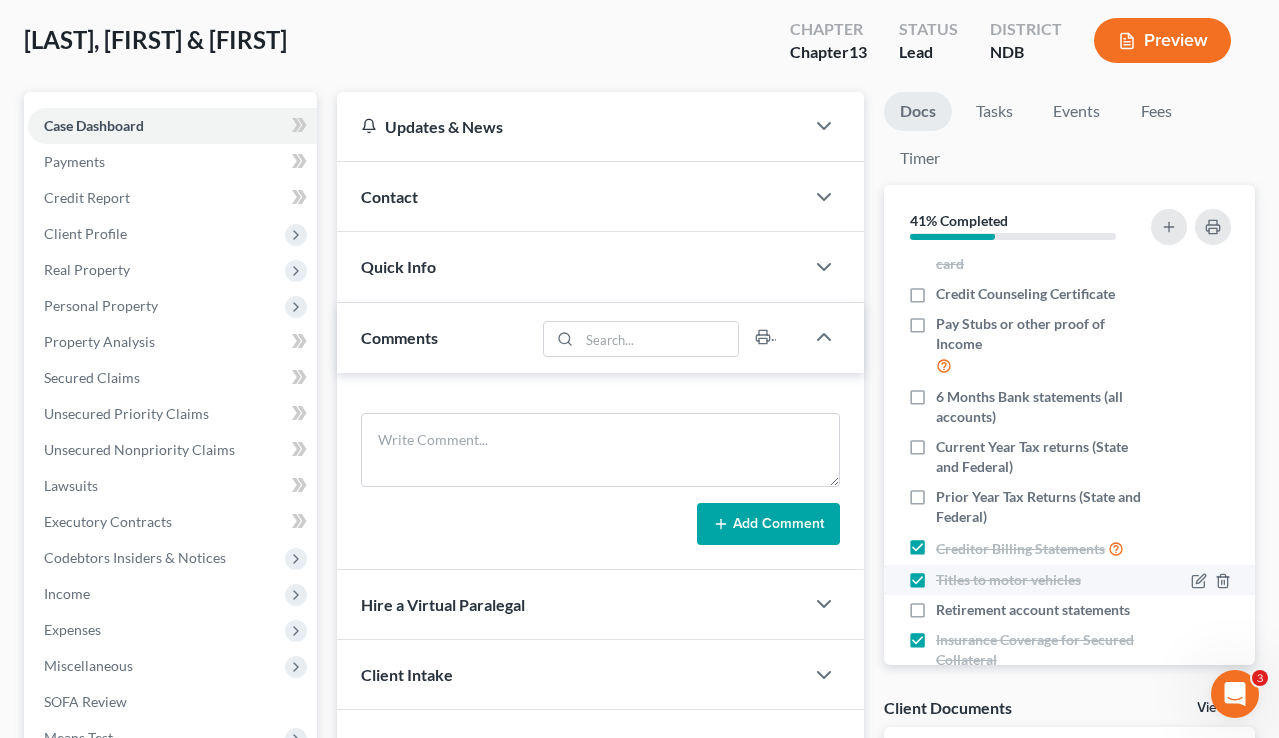 scroll, scrollTop: 54, scrollLeft: 0, axis: vertical 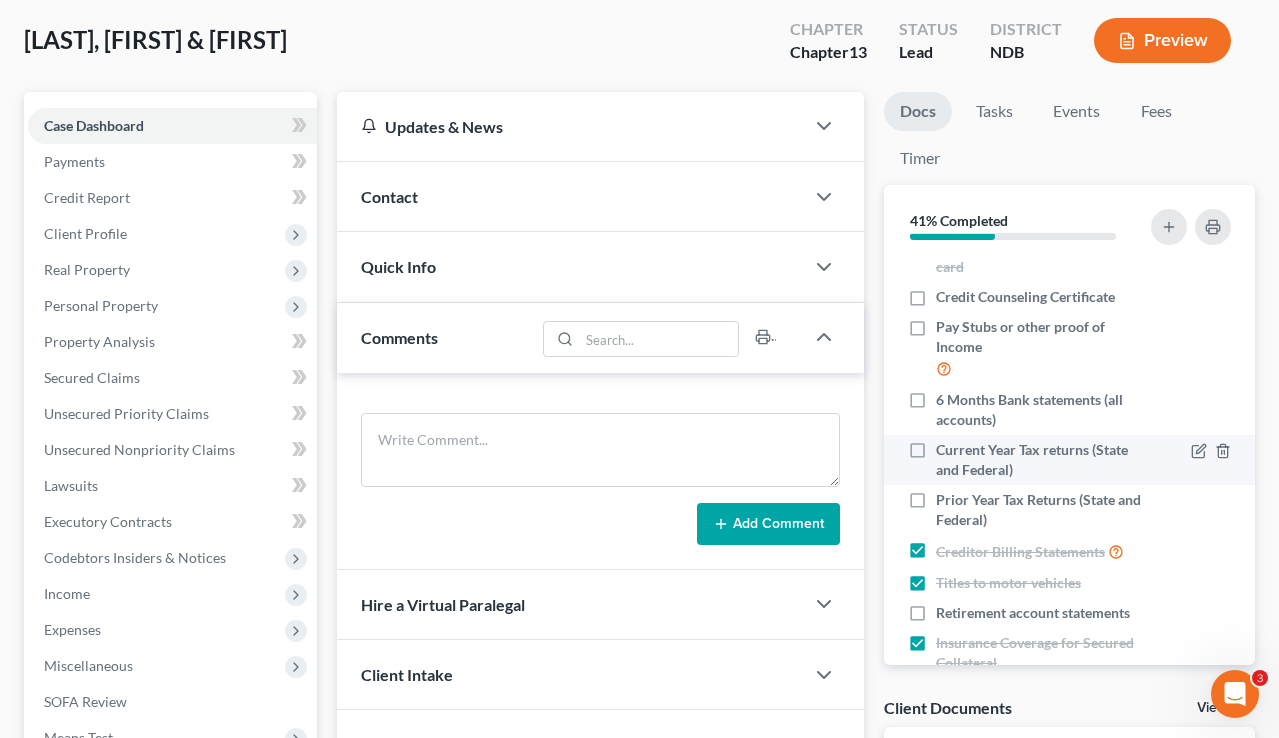 click on "Current Year Tax returns (State and Federal)" at bounding box center (1040, 460) 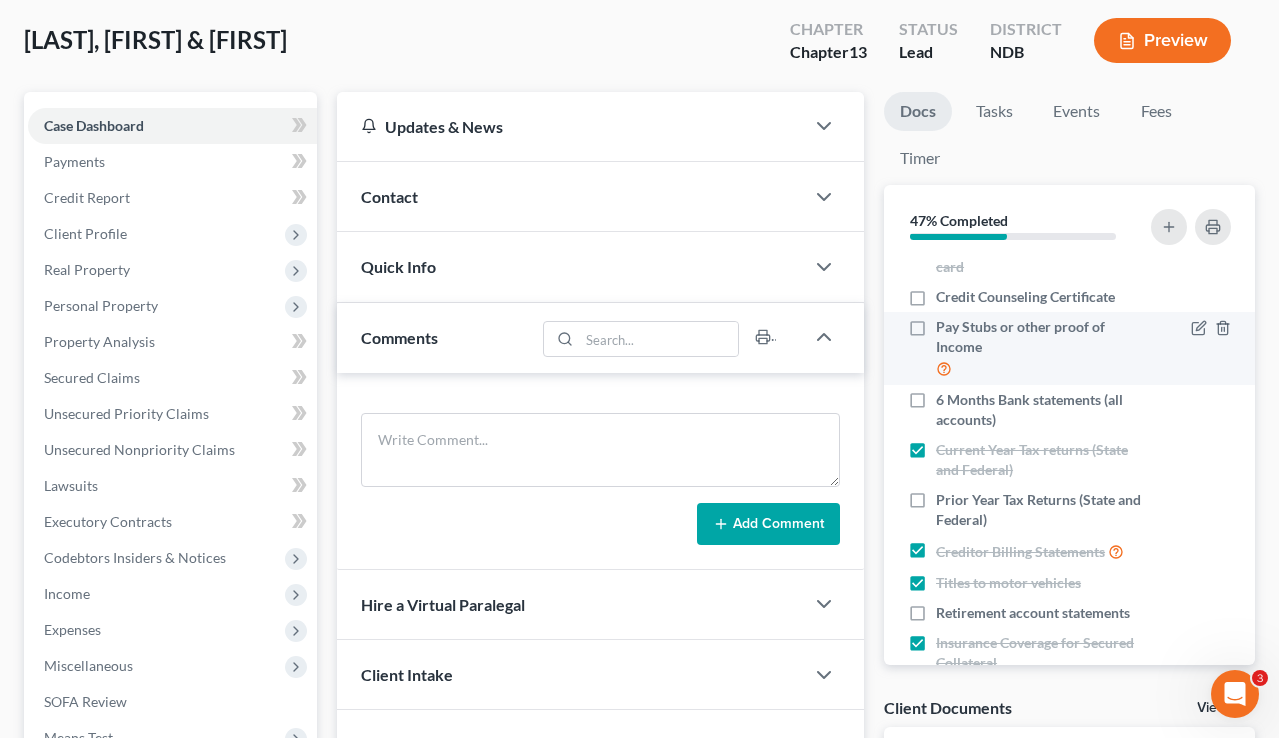 click on "Pay Stubs or other proof of Income" at bounding box center [1040, 348] 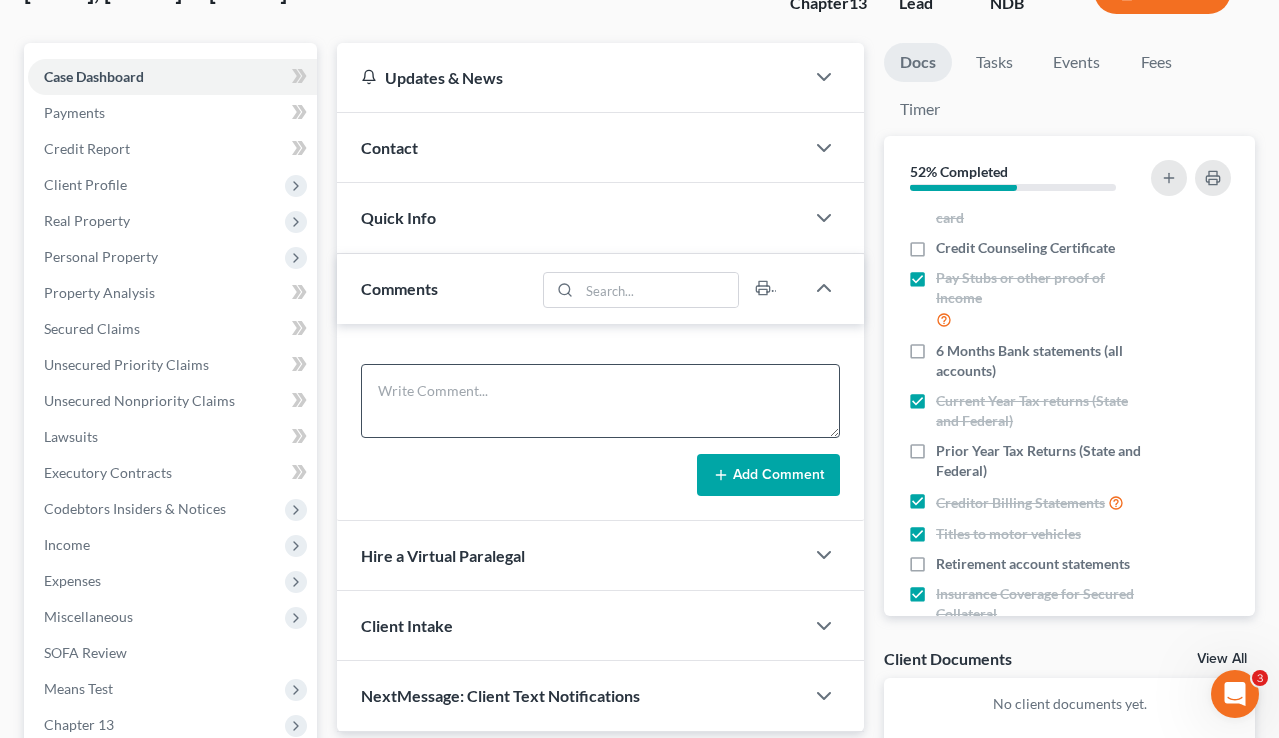 scroll, scrollTop: 142, scrollLeft: 0, axis: vertical 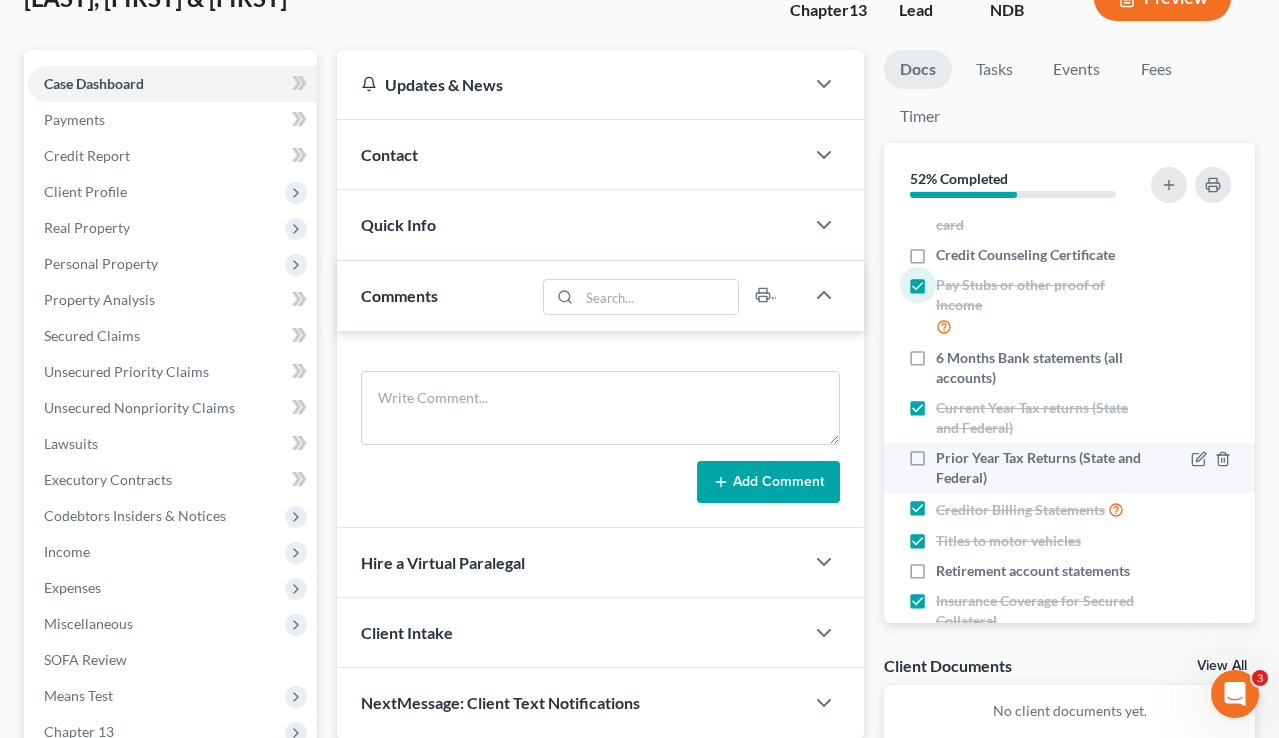 click on "Prior Year Tax Returns (State and Federal)" at bounding box center (1040, 468) 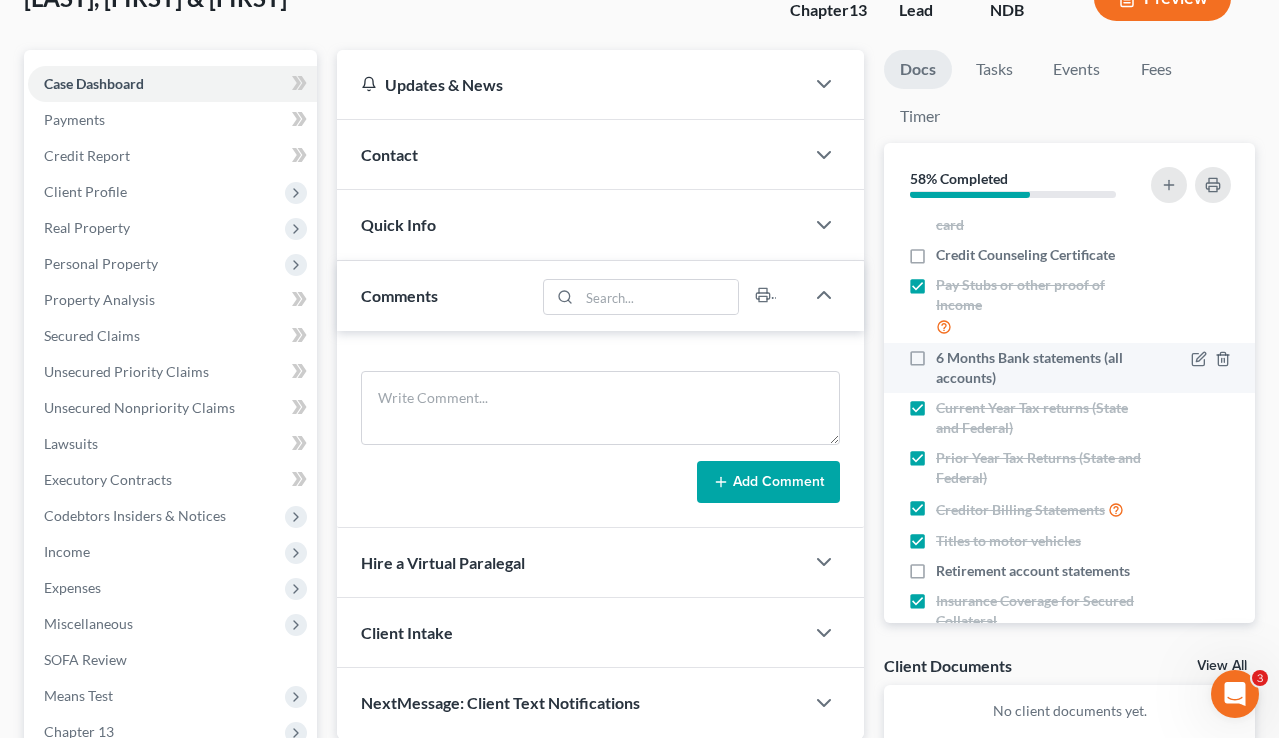 click on "6 Months Bank statements (all accounts)" at bounding box center (1040, 368) 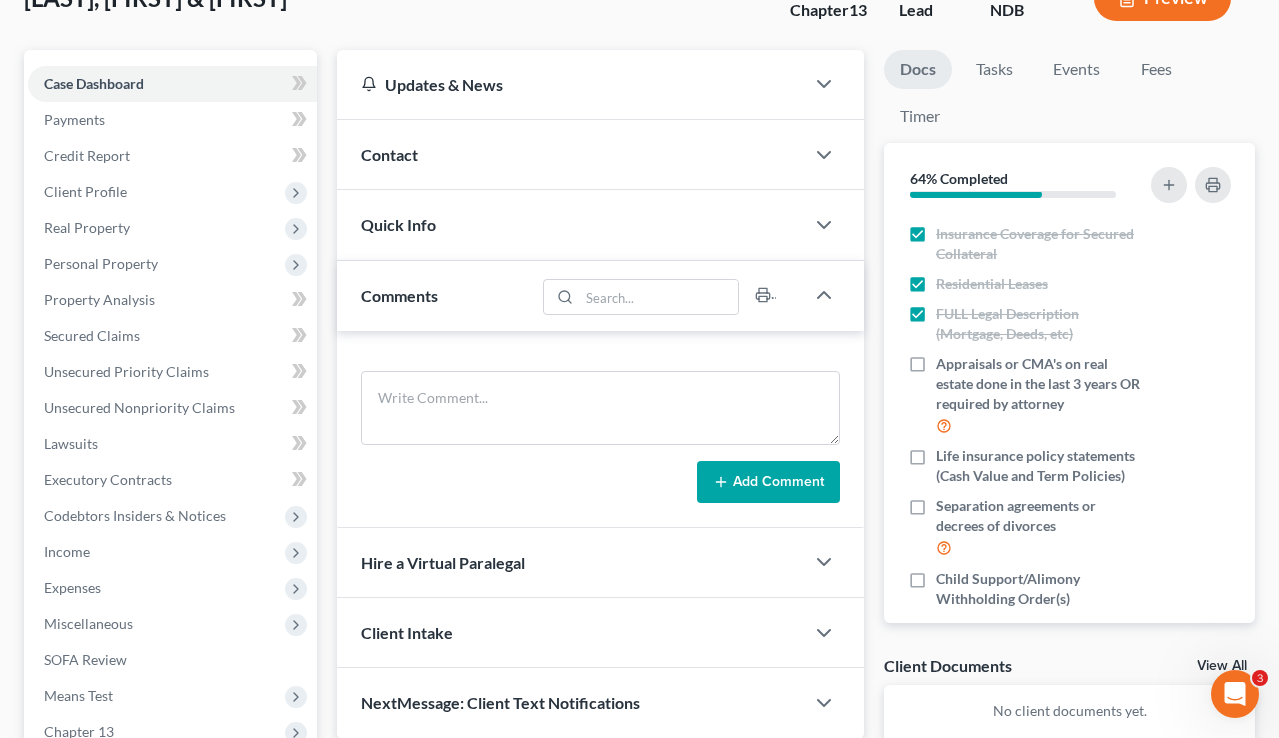 scroll, scrollTop: 444, scrollLeft: 0, axis: vertical 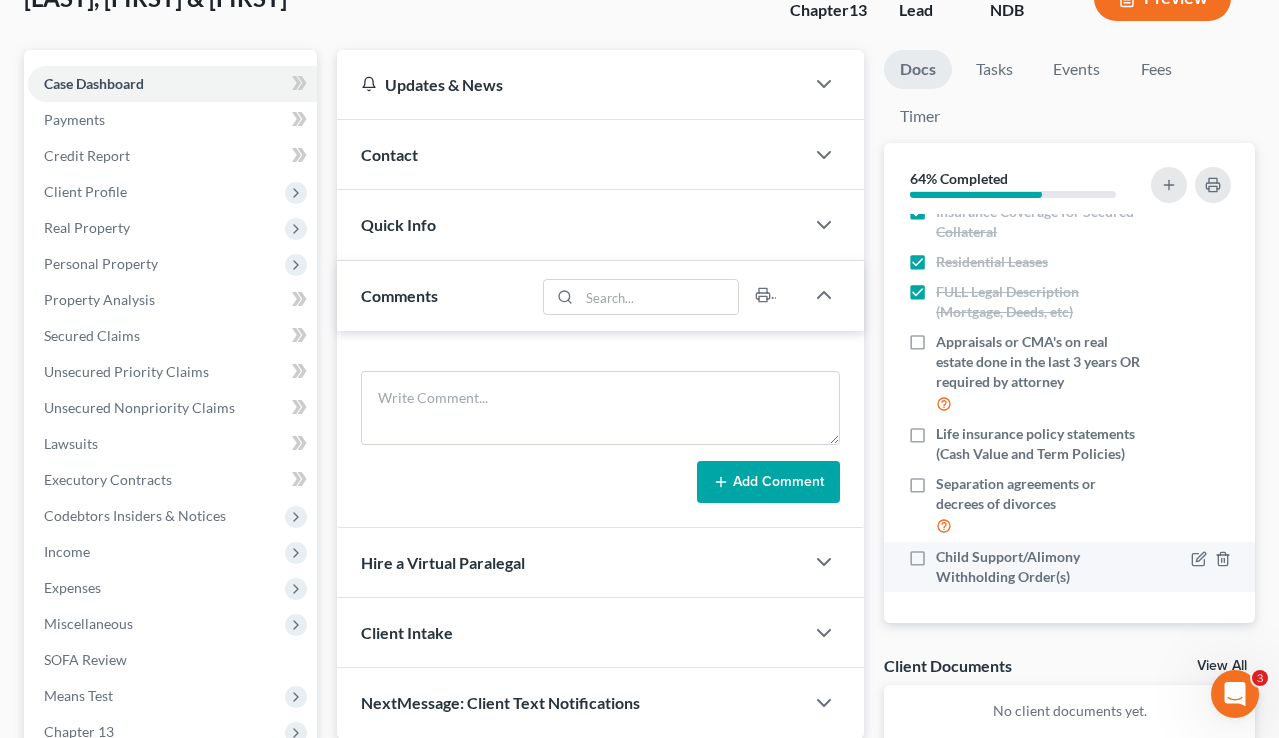click on "Child Support/Alimony Withholding Order(s)" at bounding box center (1040, 567) 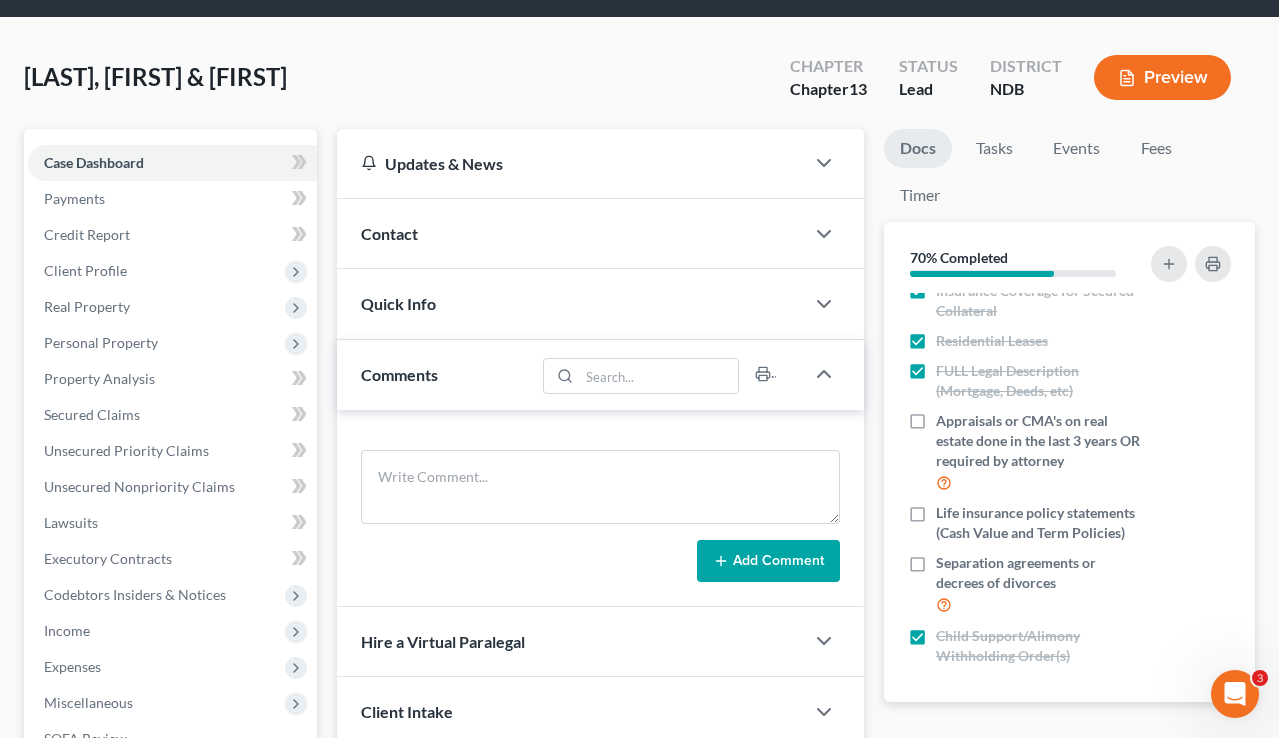scroll, scrollTop: 65, scrollLeft: 0, axis: vertical 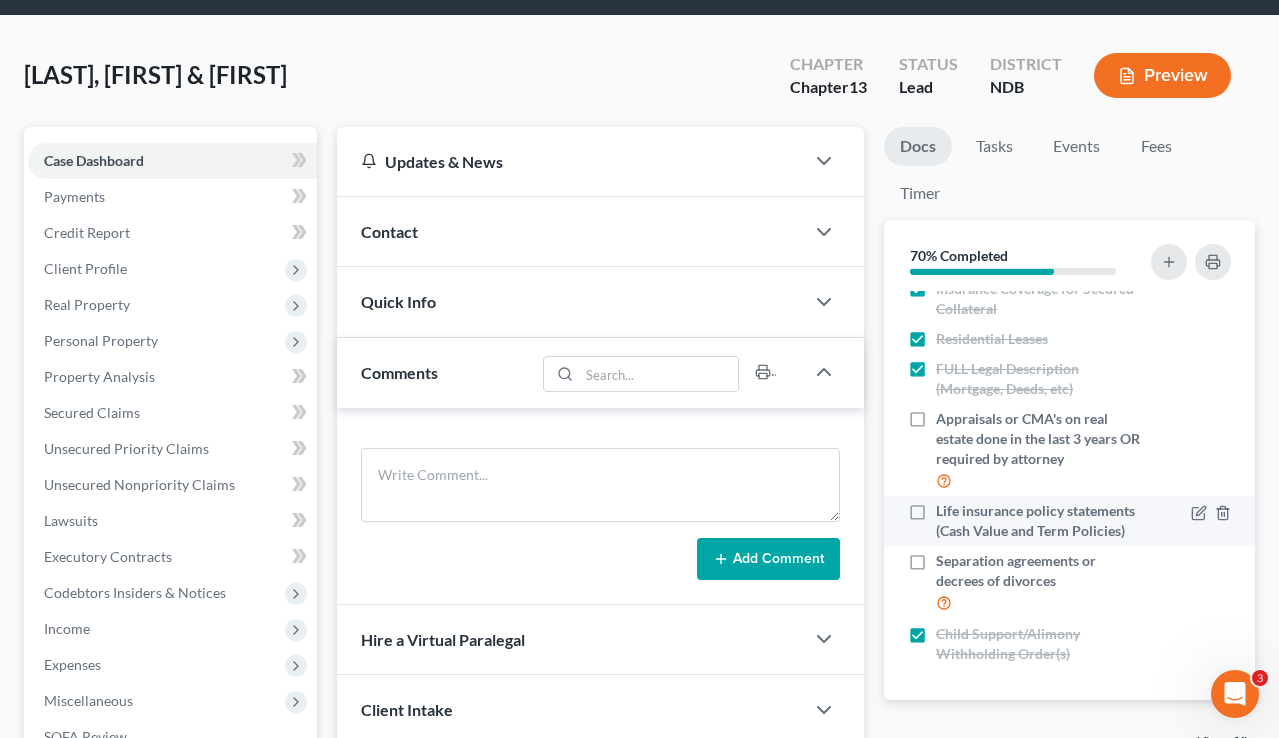 click on "Life insurance policy statements (Cash Value and Term Policies)" at bounding box center [1040, 521] 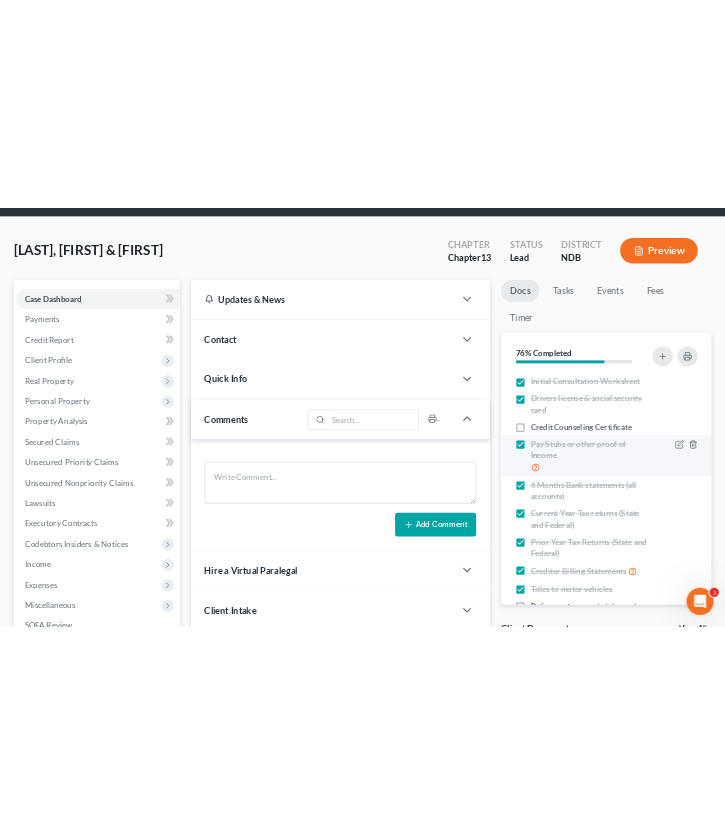 scroll, scrollTop: 444, scrollLeft: 0, axis: vertical 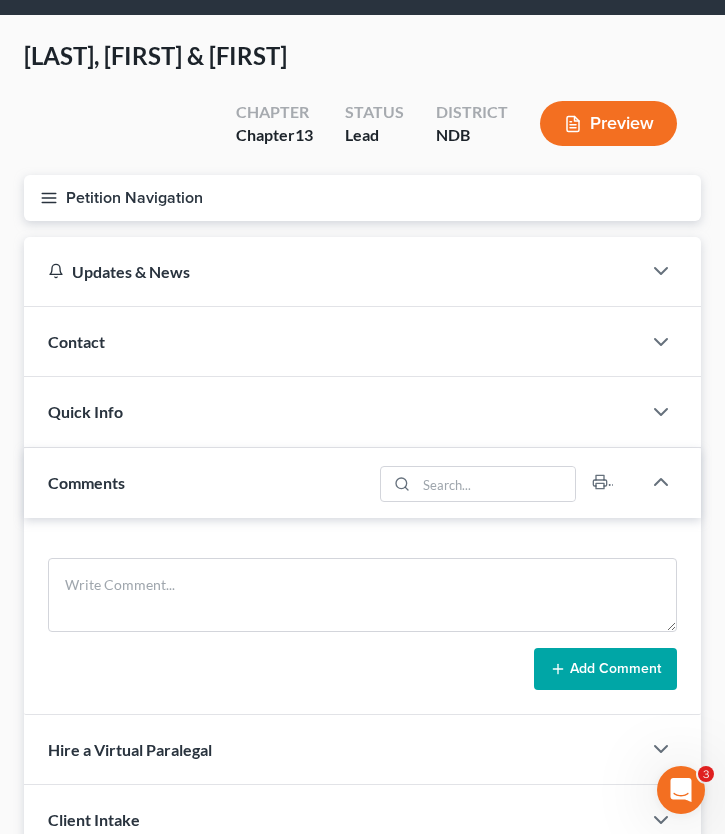 click 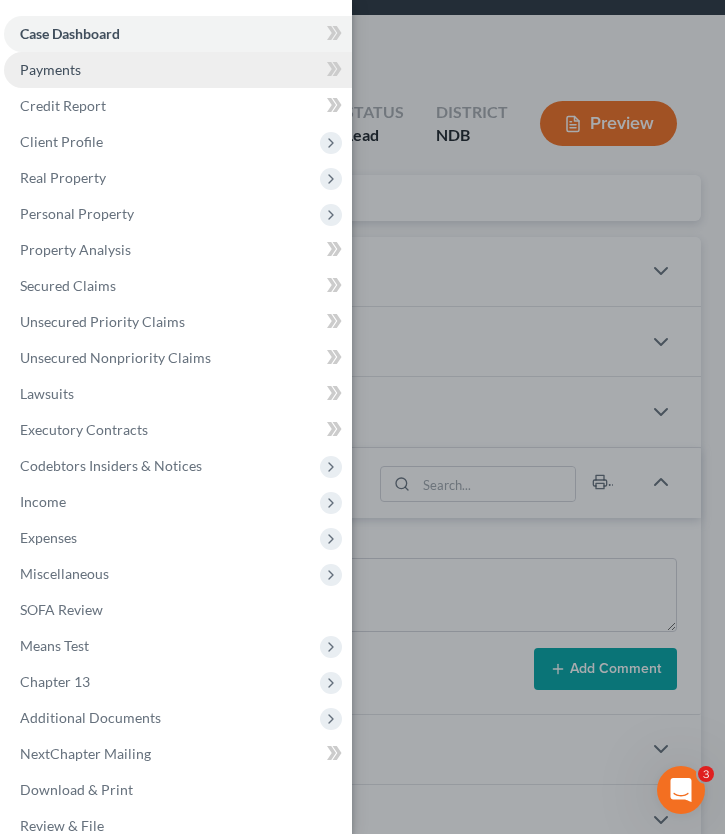 click on "Payments" at bounding box center (178, 70) 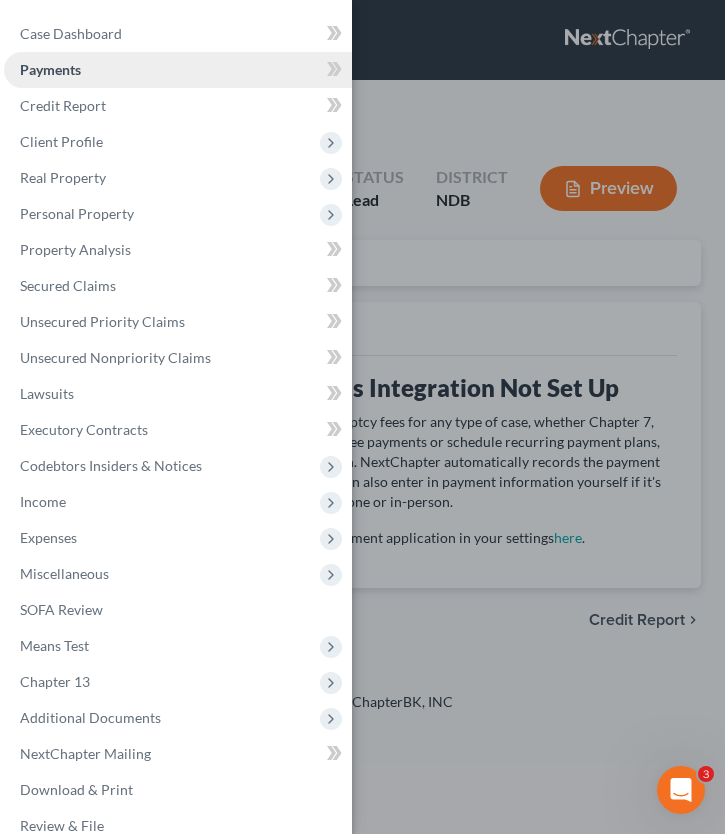 scroll, scrollTop: 0, scrollLeft: 0, axis: both 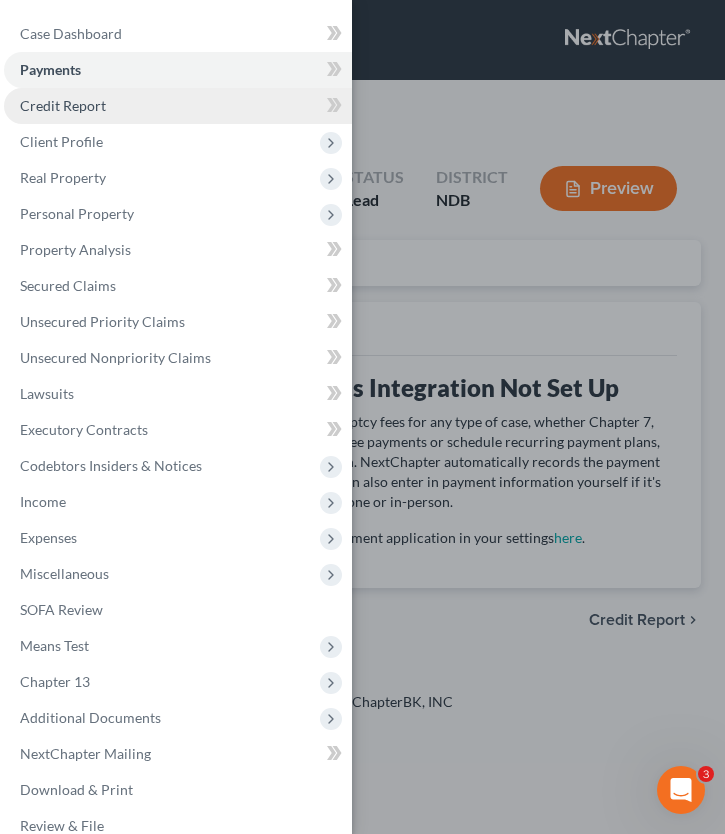click on "Credit Report" at bounding box center (178, 106) 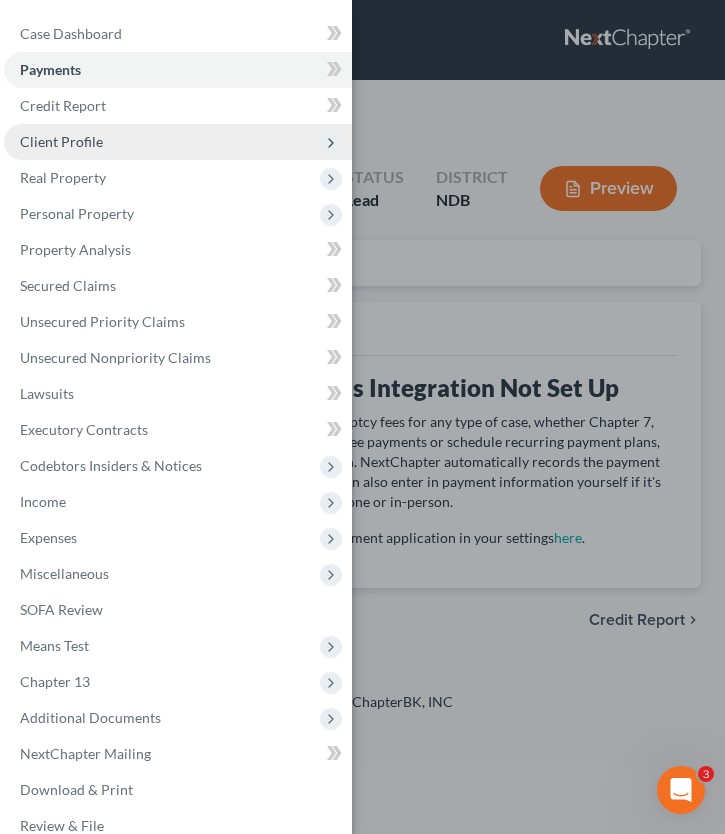 click on "Client Profile" at bounding box center [178, 142] 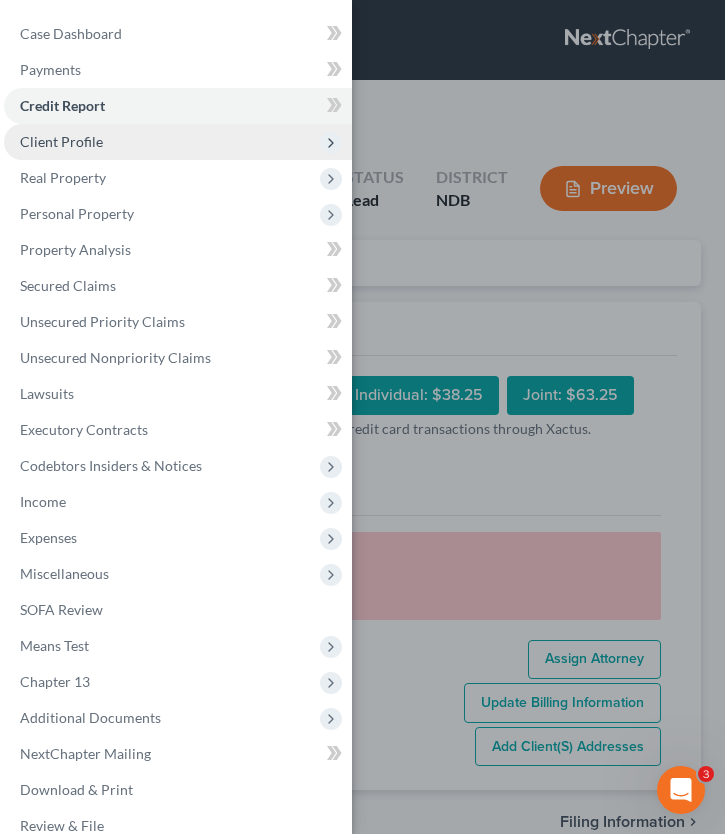 click on "Client Profile" at bounding box center [61, 141] 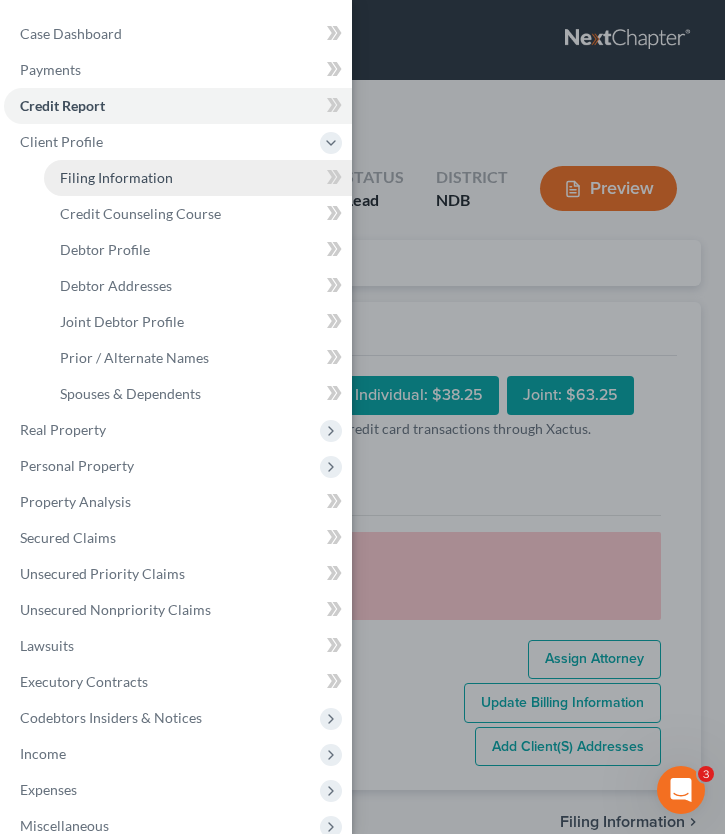 click on "Filing Information" at bounding box center (116, 177) 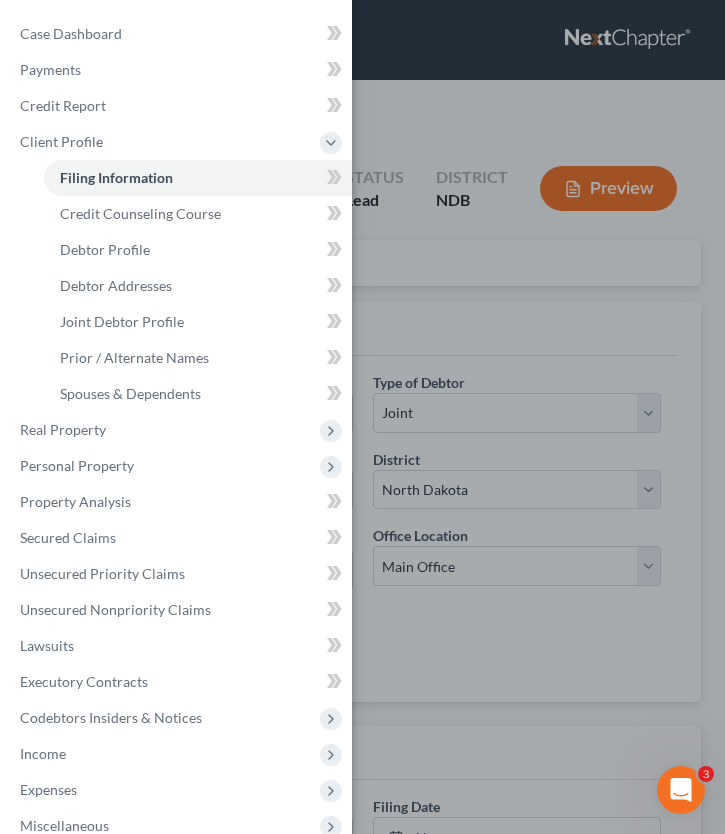 click on "Case Dashboard
Payments
Invoices
Payments
Payments
Credit Report
Client Profile" at bounding box center (362, 417) 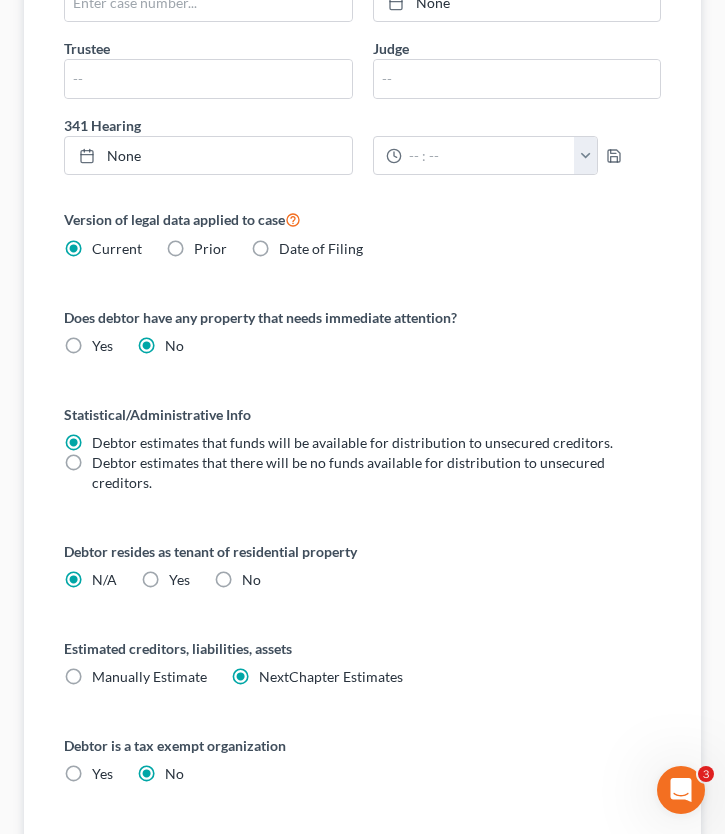 scroll, scrollTop: 0, scrollLeft: 0, axis: both 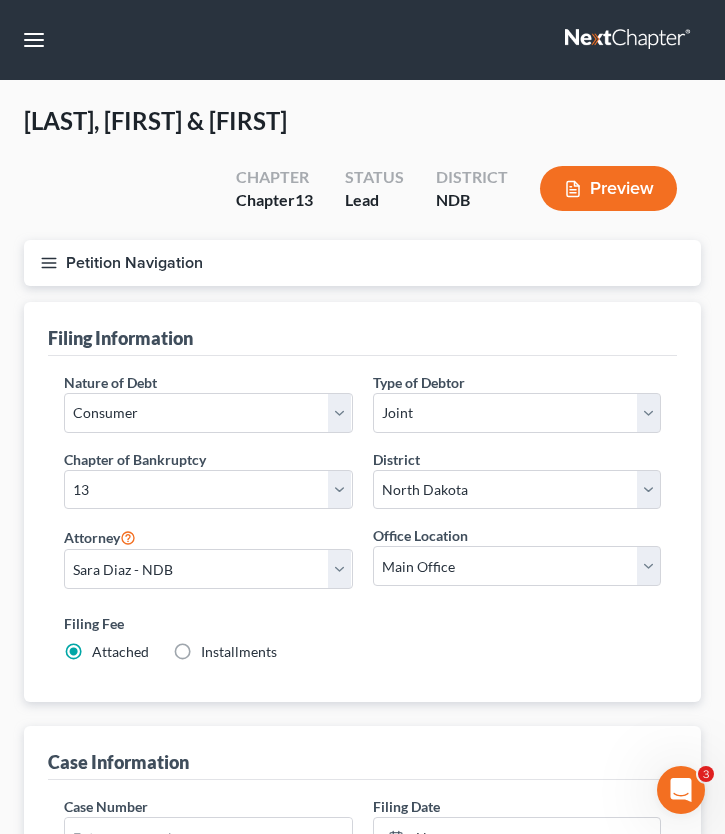 click 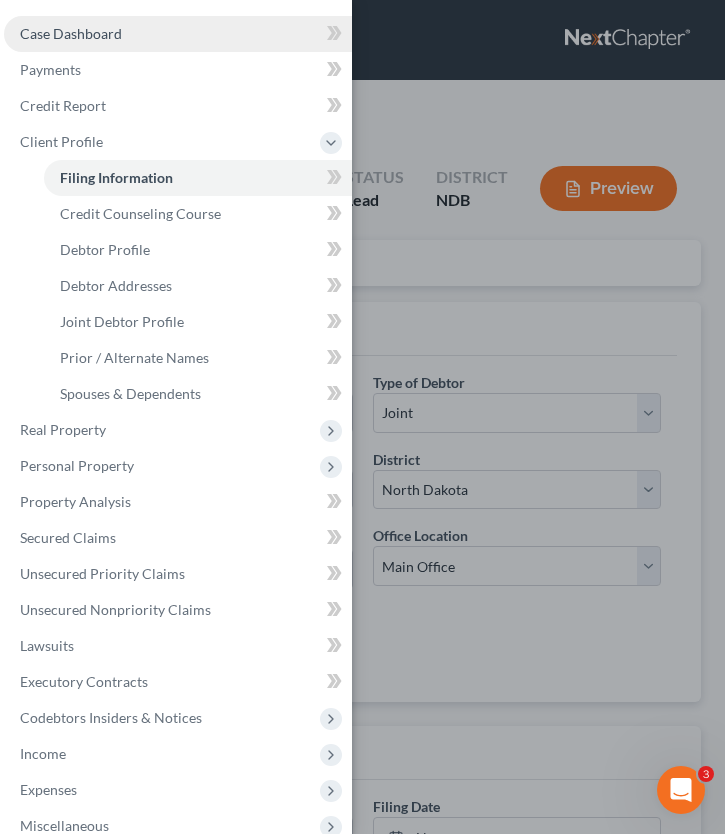 click on "Case Dashboard" at bounding box center (71, 33) 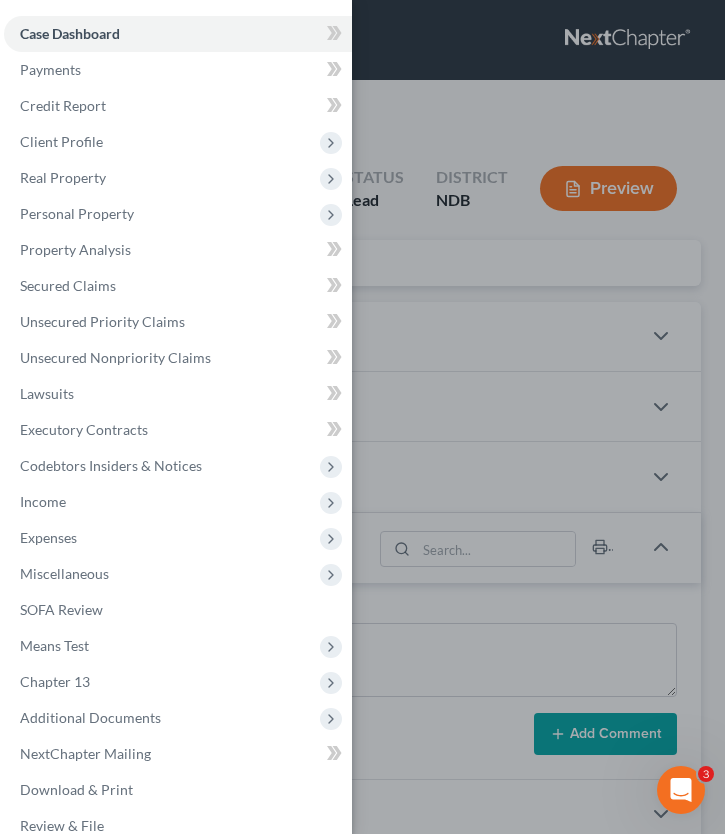 click on "Case Dashboard
Payments
Invoices
Payments
Payments
Credit Report
Client Profile" at bounding box center (362, 417) 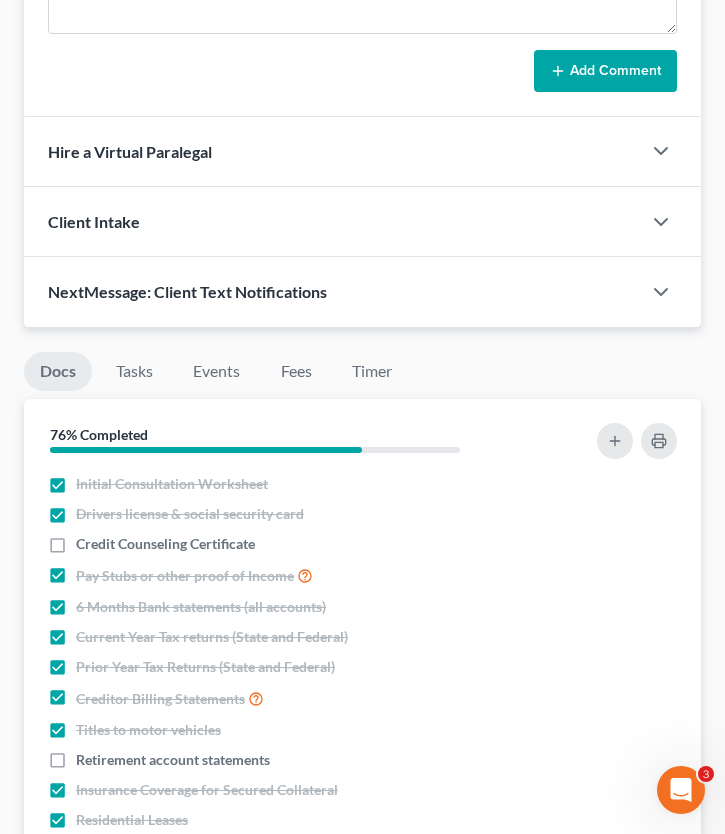 scroll, scrollTop: 686, scrollLeft: 0, axis: vertical 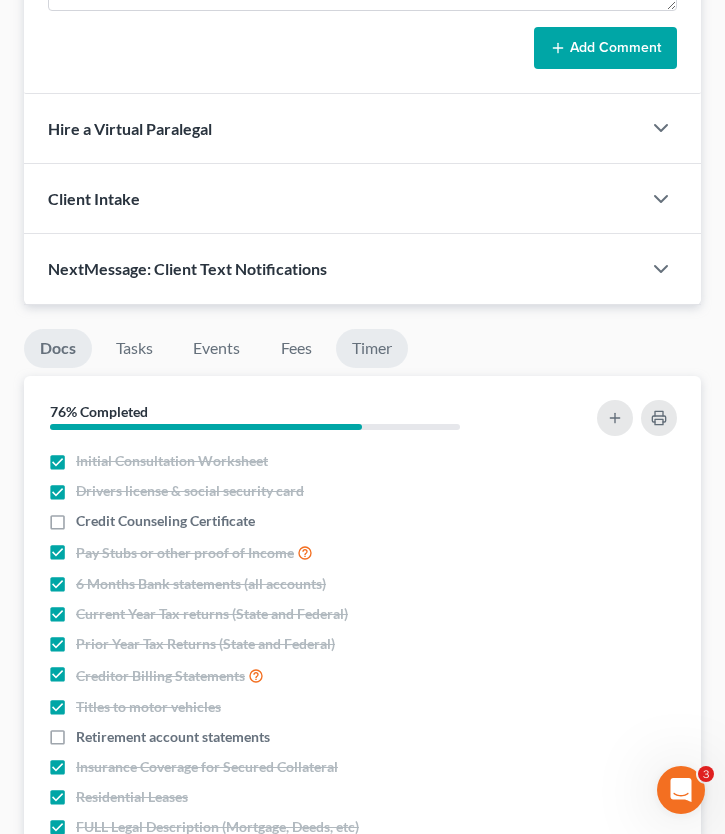 click on "Timer" at bounding box center (372, 348) 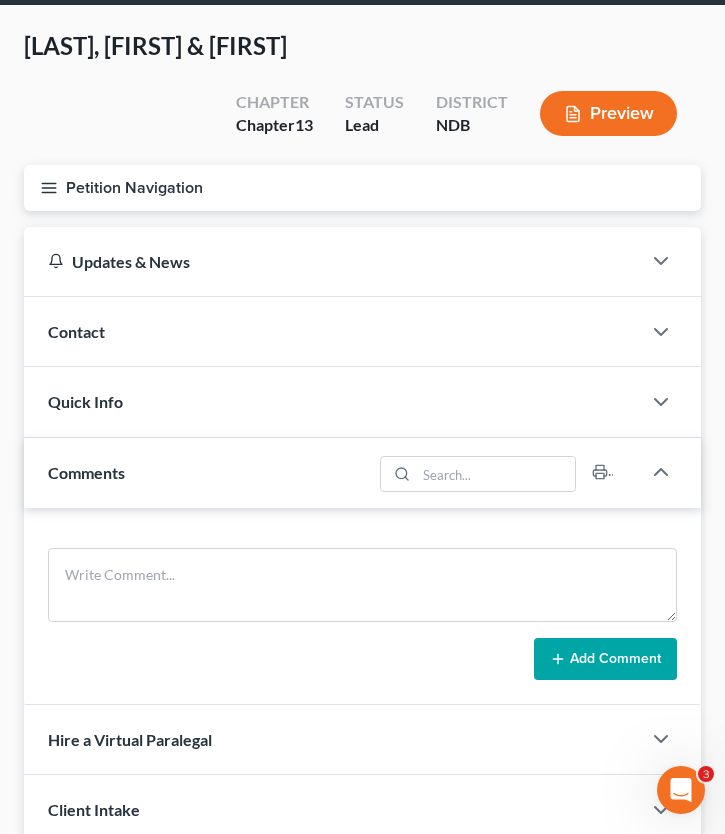 scroll, scrollTop: 0, scrollLeft: 0, axis: both 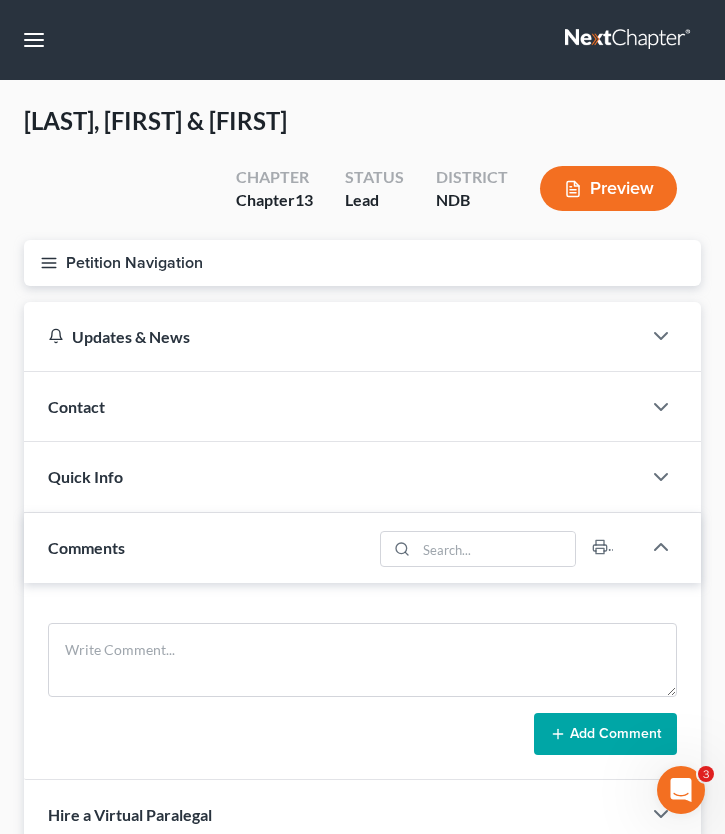 click 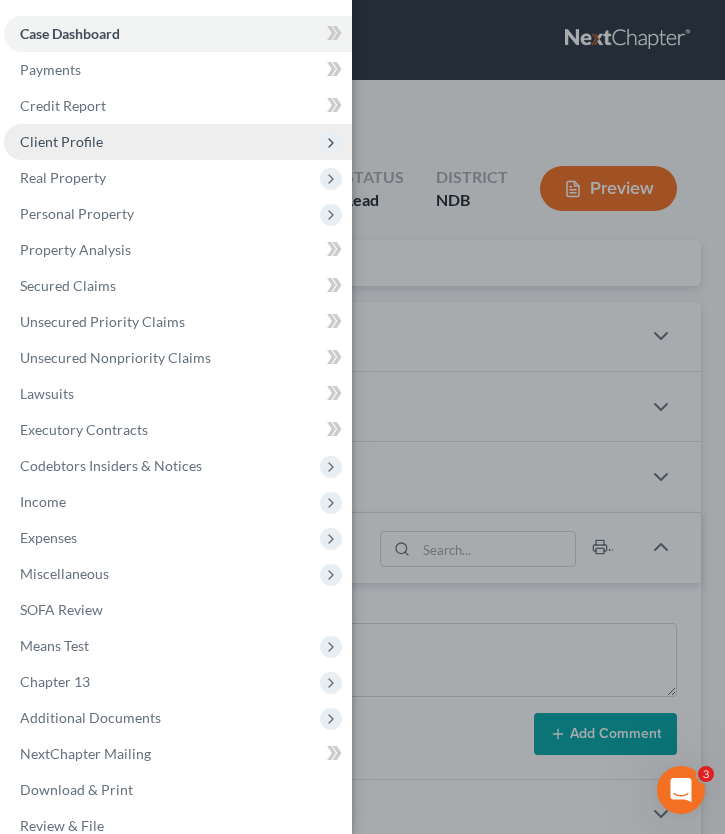 click on "Client Profile" at bounding box center (178, 142) 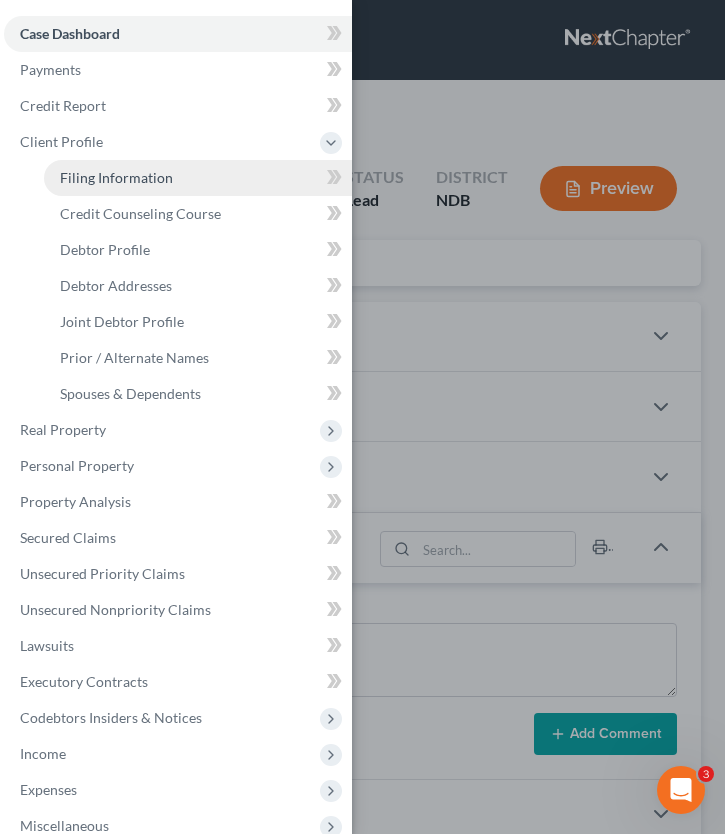 click on "Filing Information" at bounding box center [198, 178] 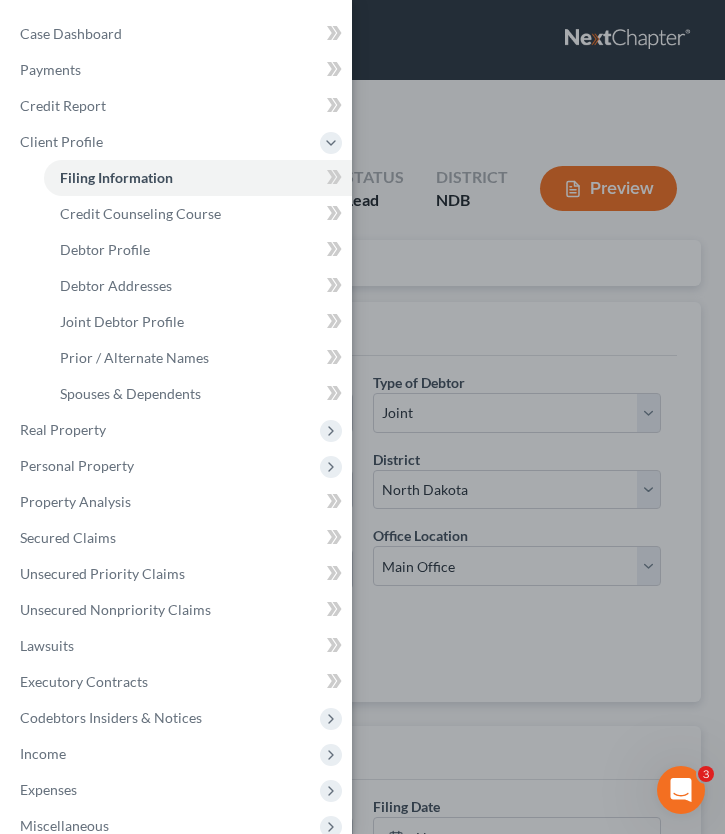 click on "Case Dashboard
Payments
Invoices
Payments
Payments
Credit Report
Client Profile" at bounding box center [362, 417] 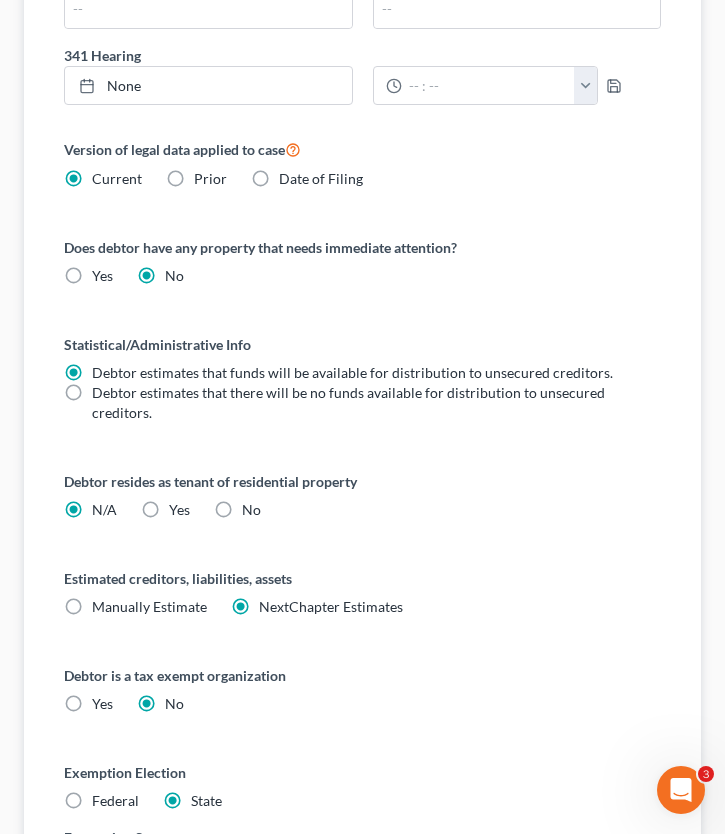 scroll, scrollTop: 908, scrollLeft: 0, axis: vertical 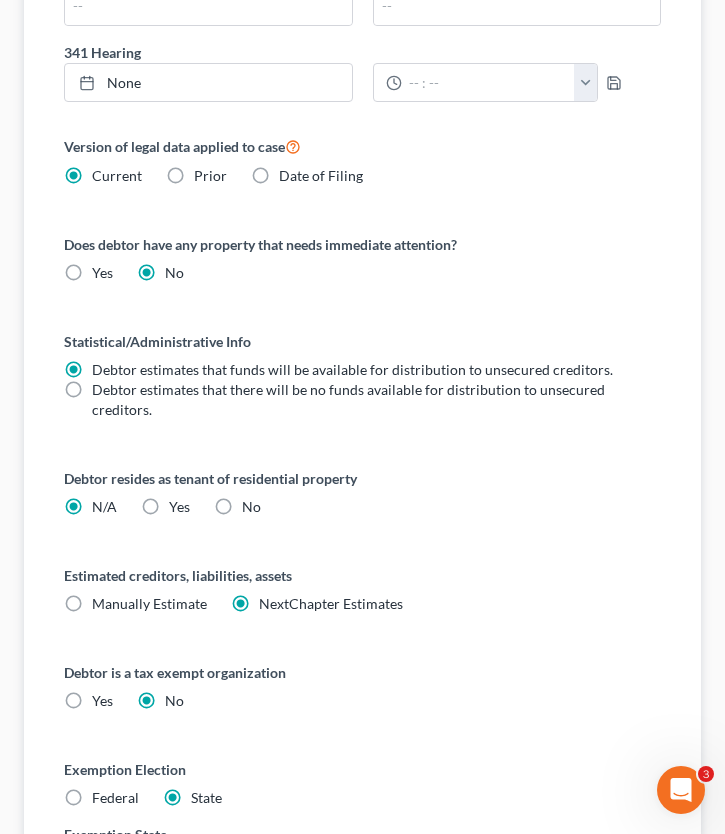 click on "No" at bounding box center [251, 507] 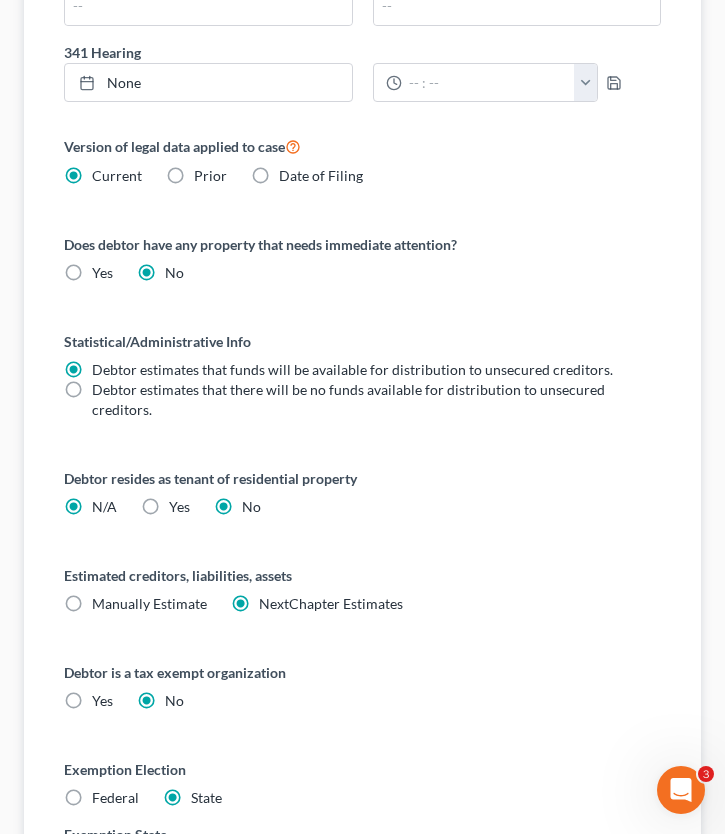 radio on "false" 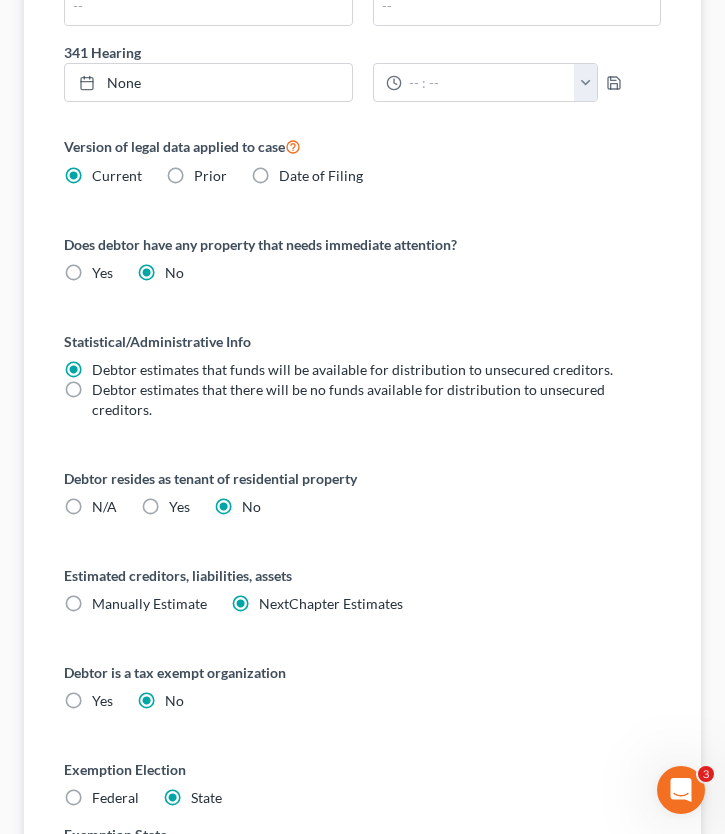 scroll, scrollTop: 1146, scrollLeft: 0, axis: vertical 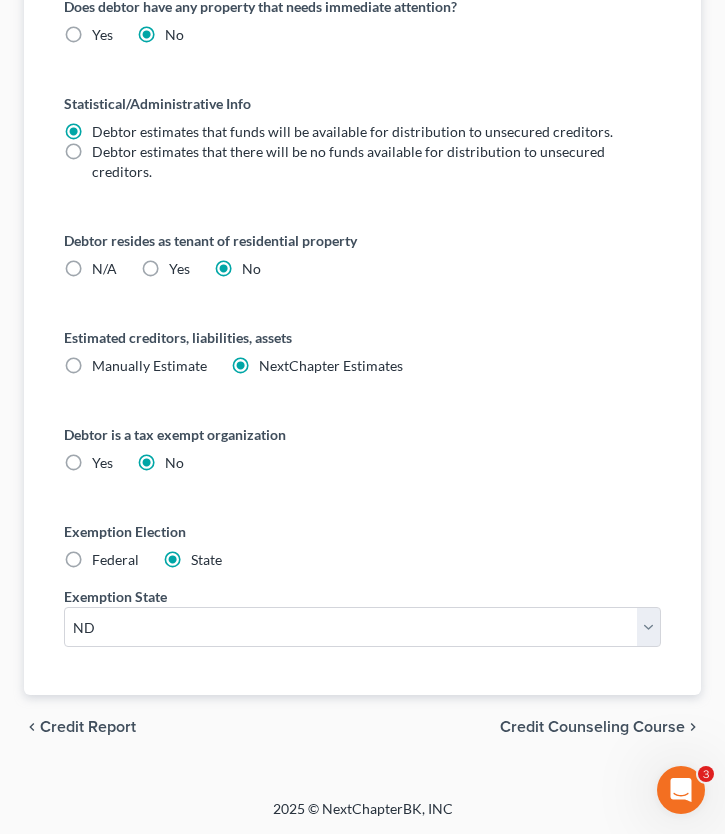 click on "Credit Counseling Course" at bounding box center (592, 727) 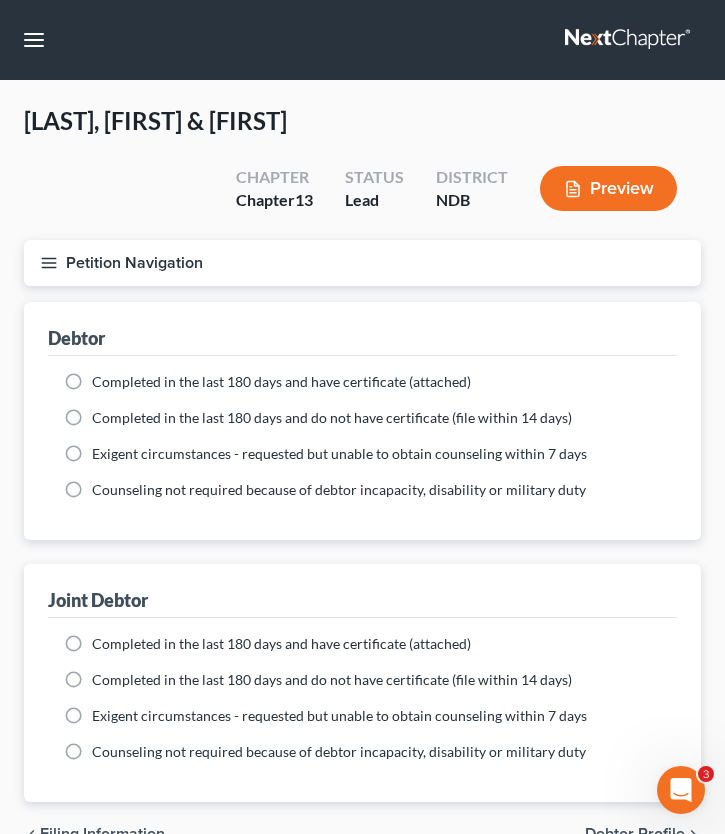 scroll, scrollTop: 107, scrollLeft: 0, axis: vertical 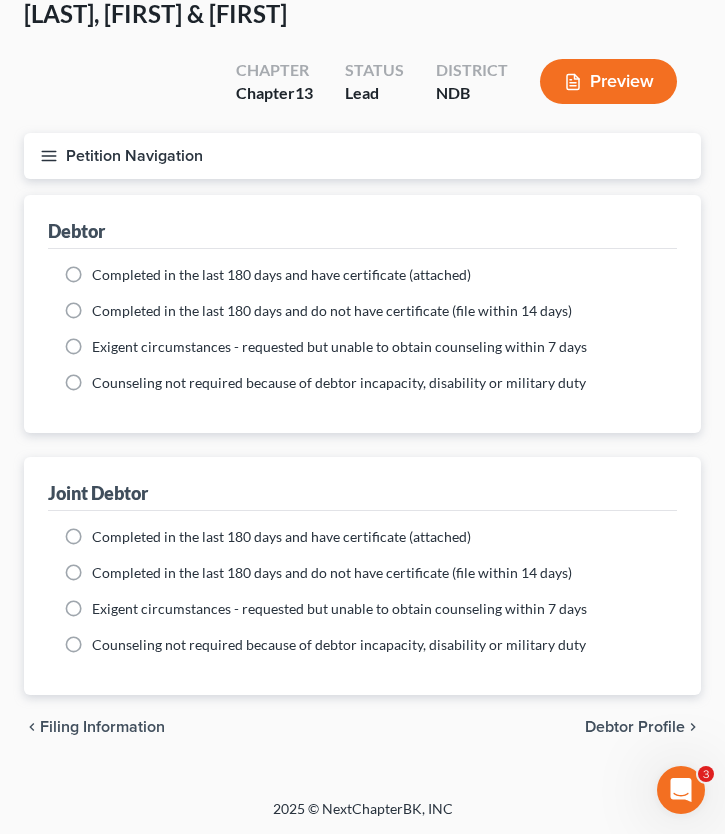 click on "Debtor Profile" at bounding box center (635, 727) 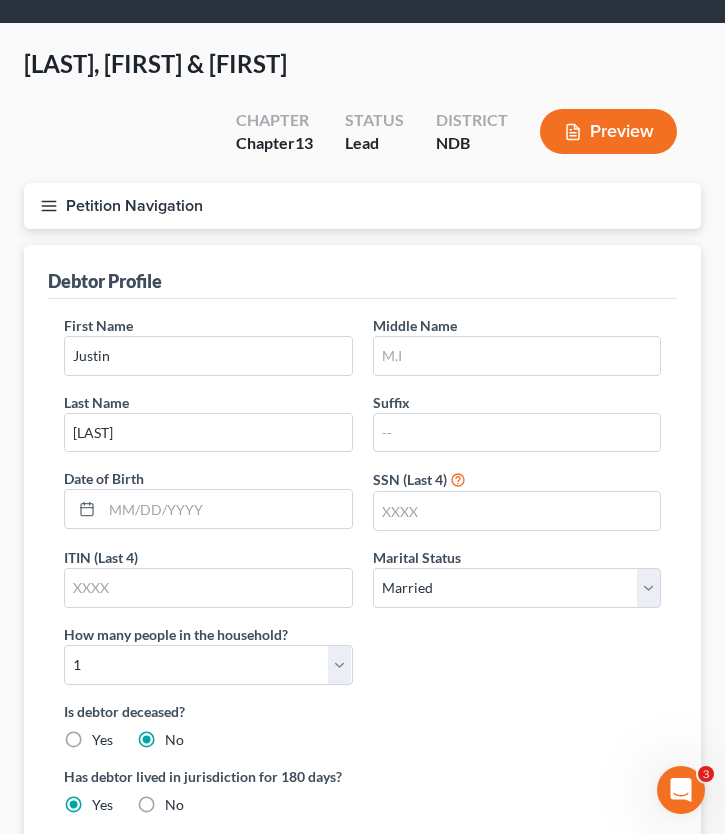 scroll, scrollTop: 0, scrollLeft: 0, axis: both 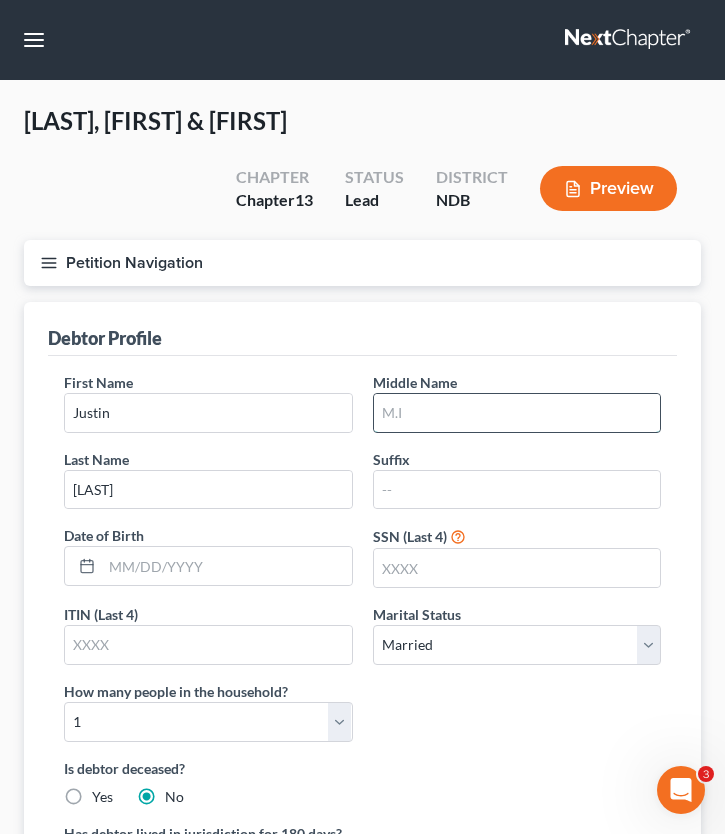 click at bounding box center (517, 413) 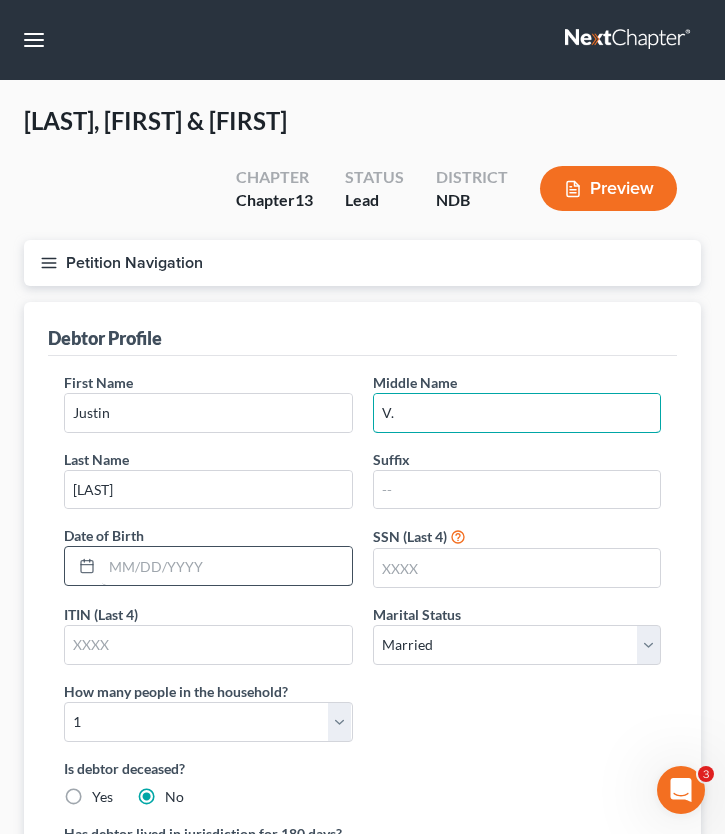type on "V." 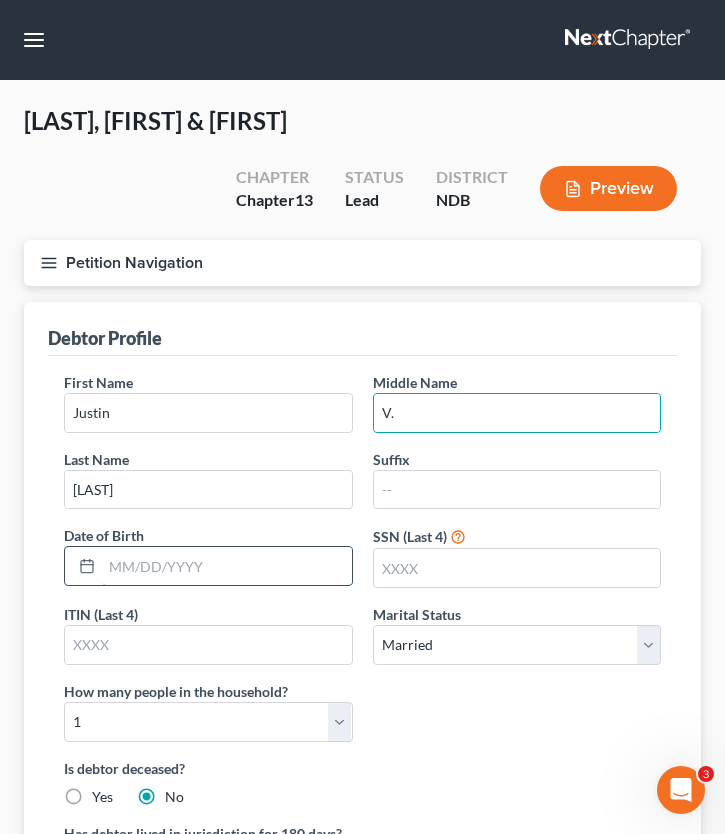 click at bounding box center (227, 566) 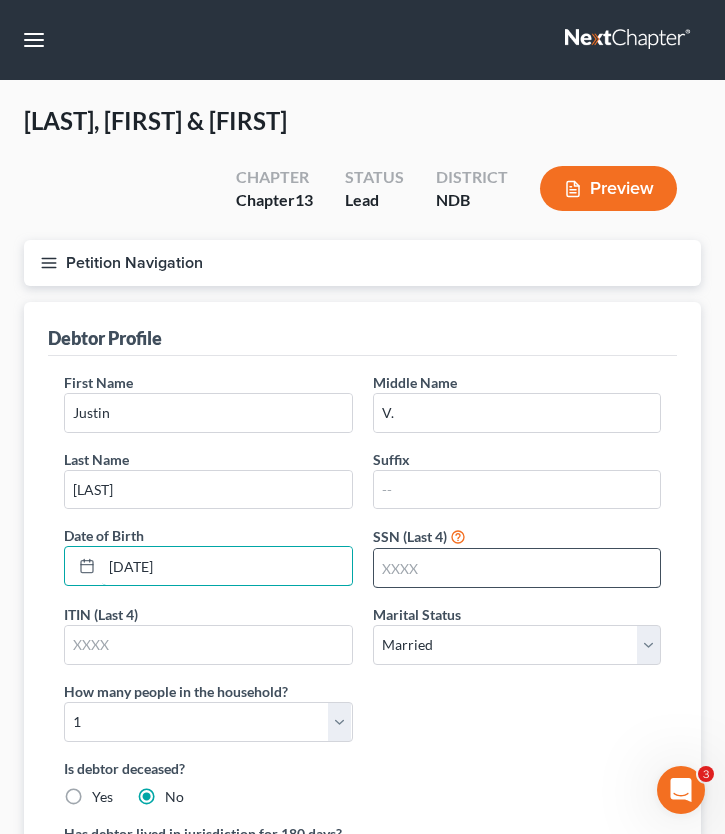 type on "[DATE]" 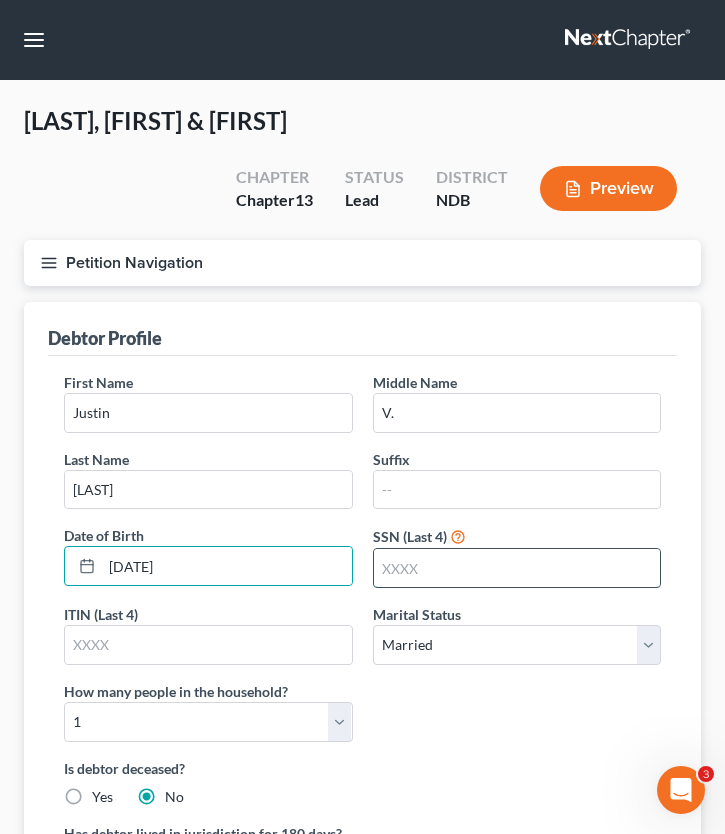 click at bounding box center (517, 568) 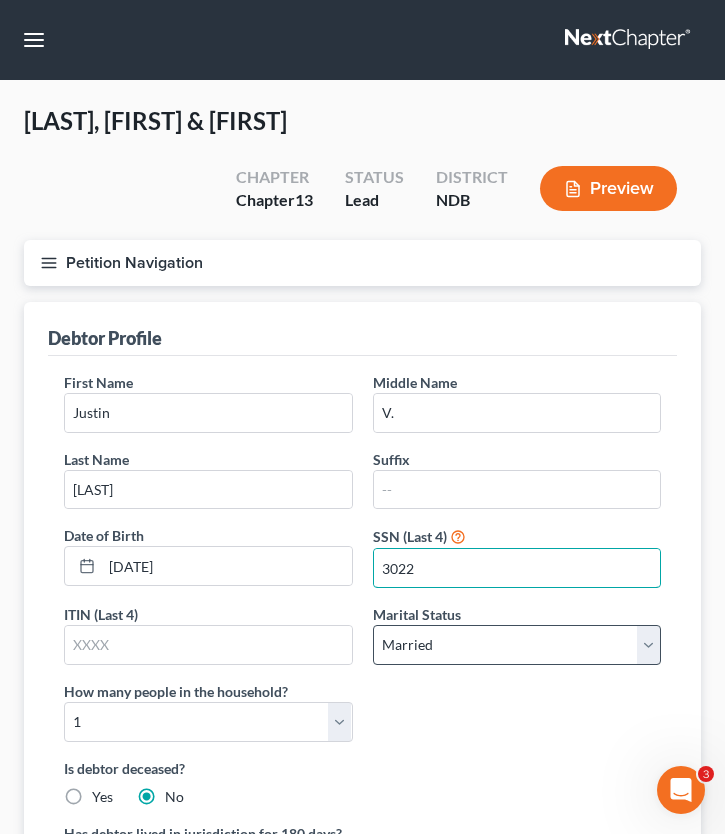 type on "3022" 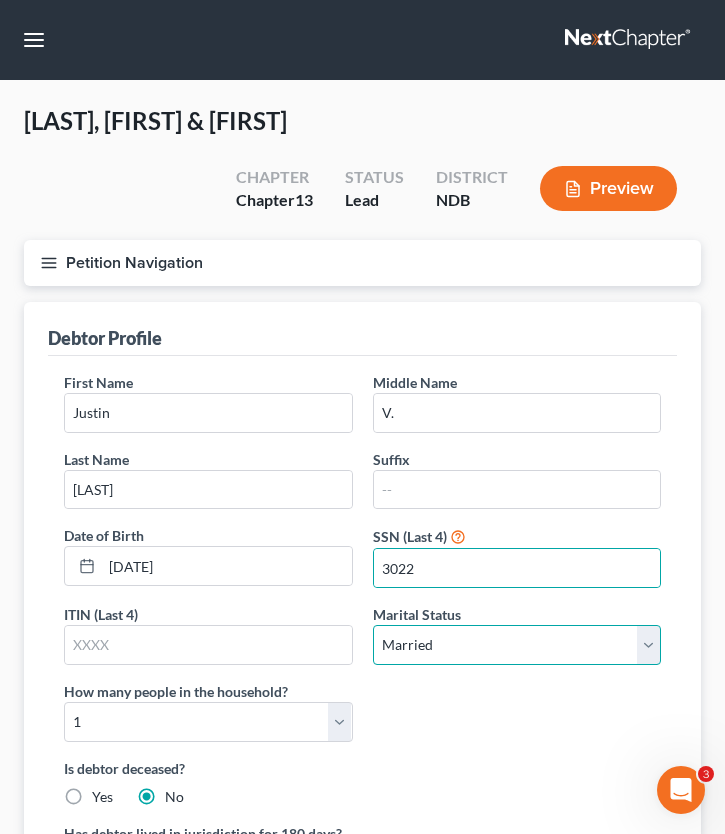 click on "Select Single Married Separated Divorced Widowed" at bounding box center [517, 645] 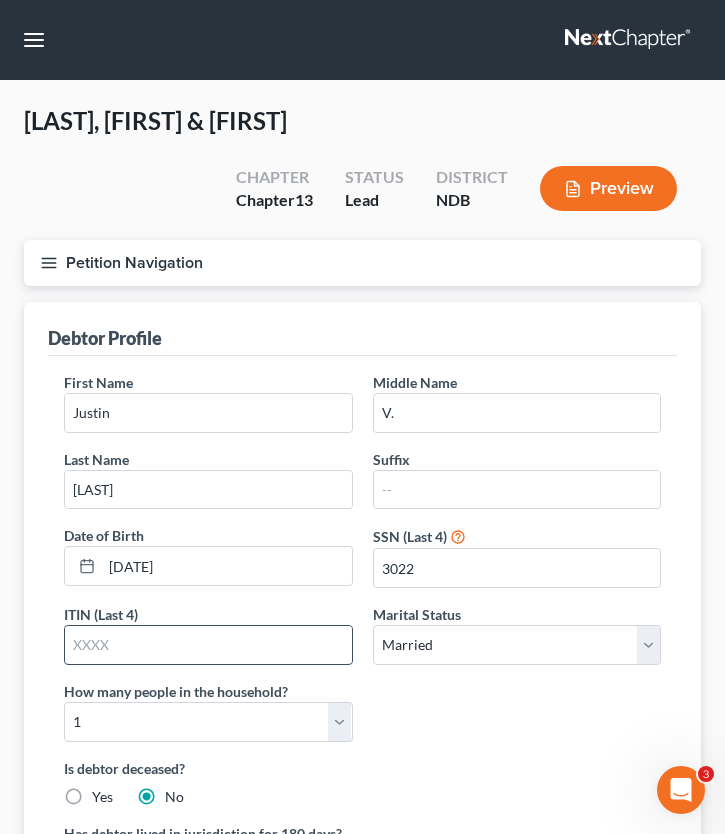 click at bounding box center (208, 645) 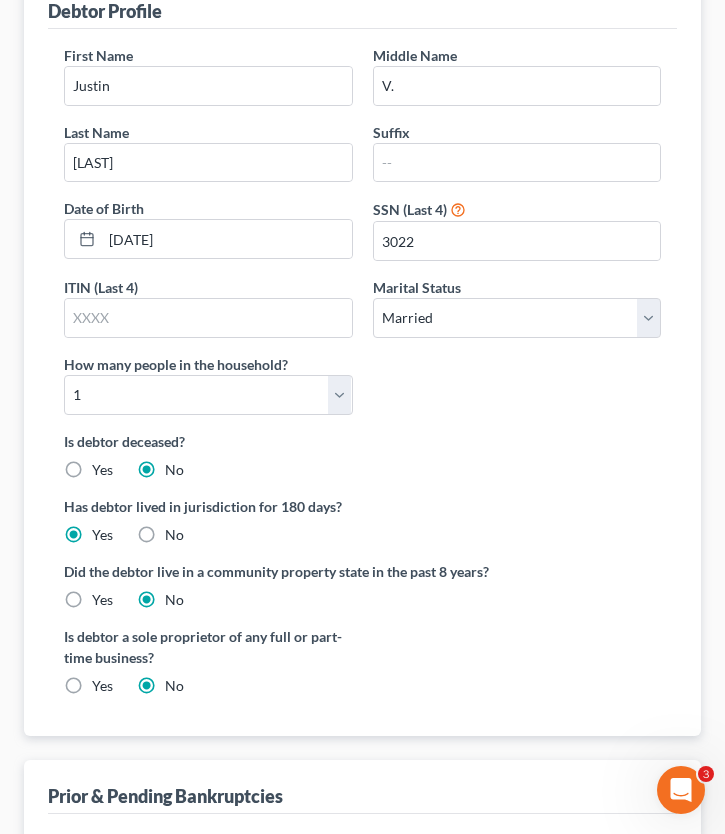 scroll, scrollTop: 329, scrollLeft: 0, axis: vertical 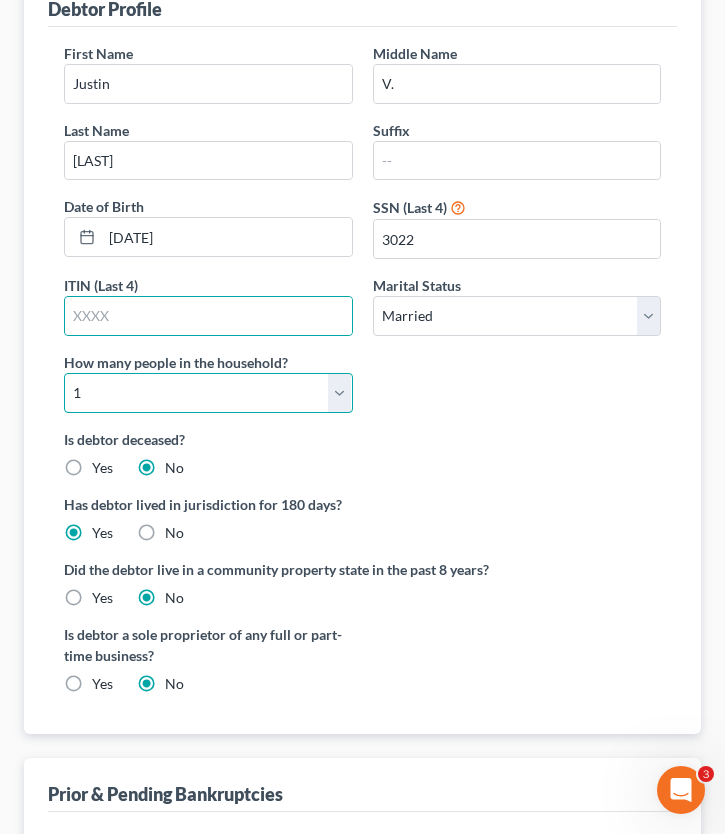 click on "Select 1 2 3 4 5 6 7 8 9 10 11 12 13 14 15 16 17 18 19 20" at bounding box center [208, 393] 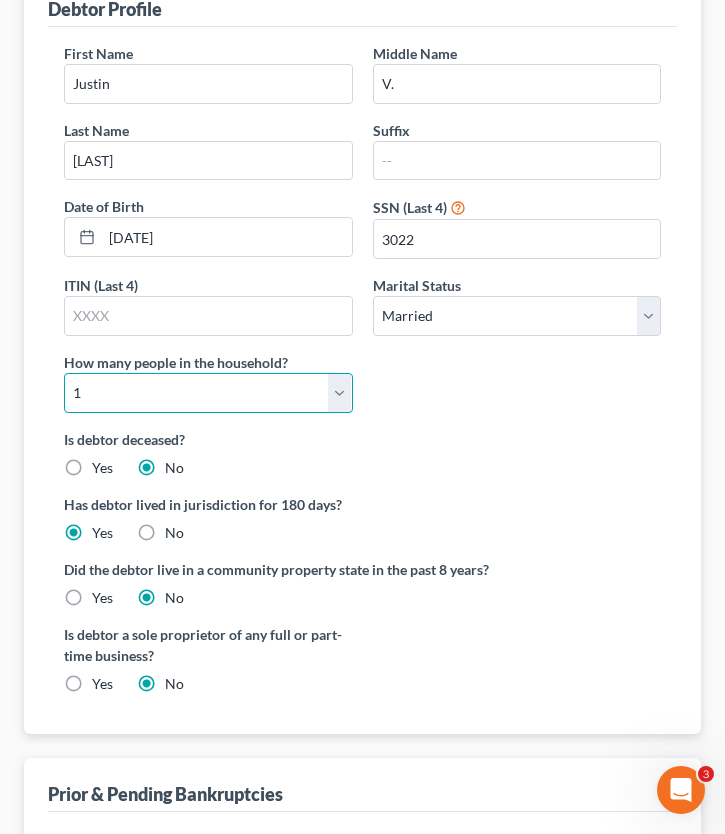 select on "1" 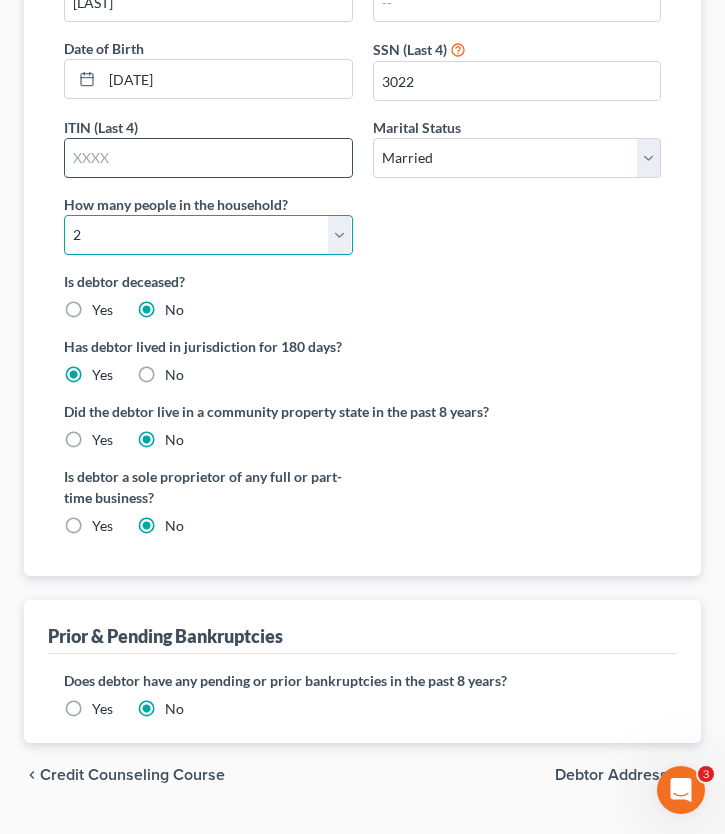 scroll, scrollTop: 534, scrollLeft: 0, axis: vertical 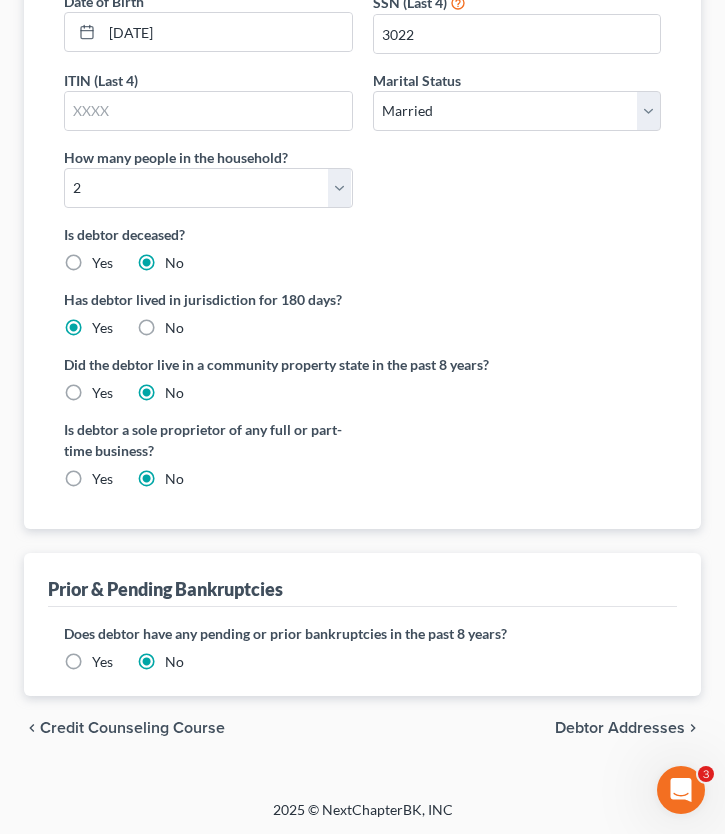 click on "Debtor Addresses" at bounding box center [620, 728] 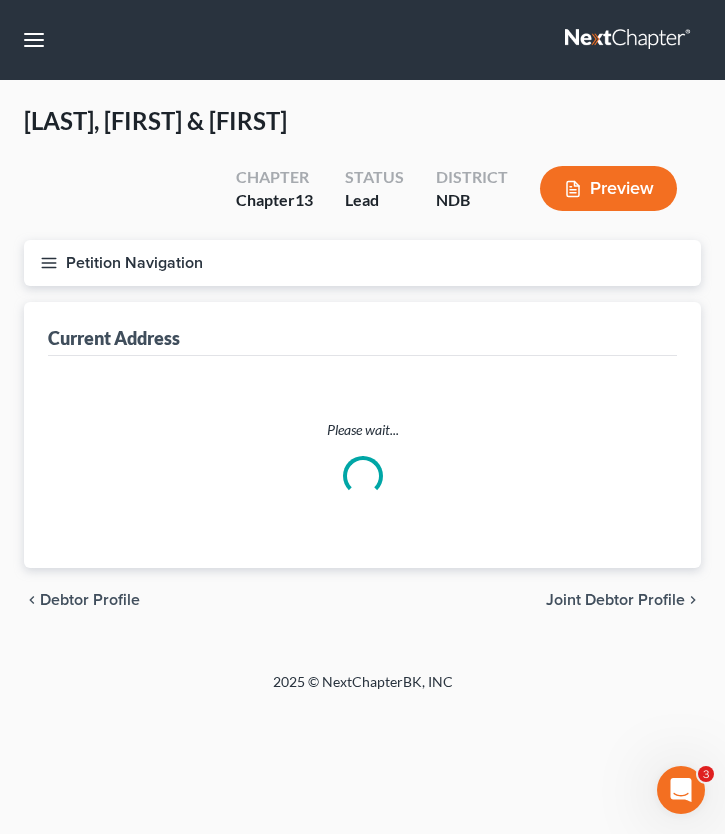 scroll, scrollTop: 0, scrollLeft: 0, axis: both 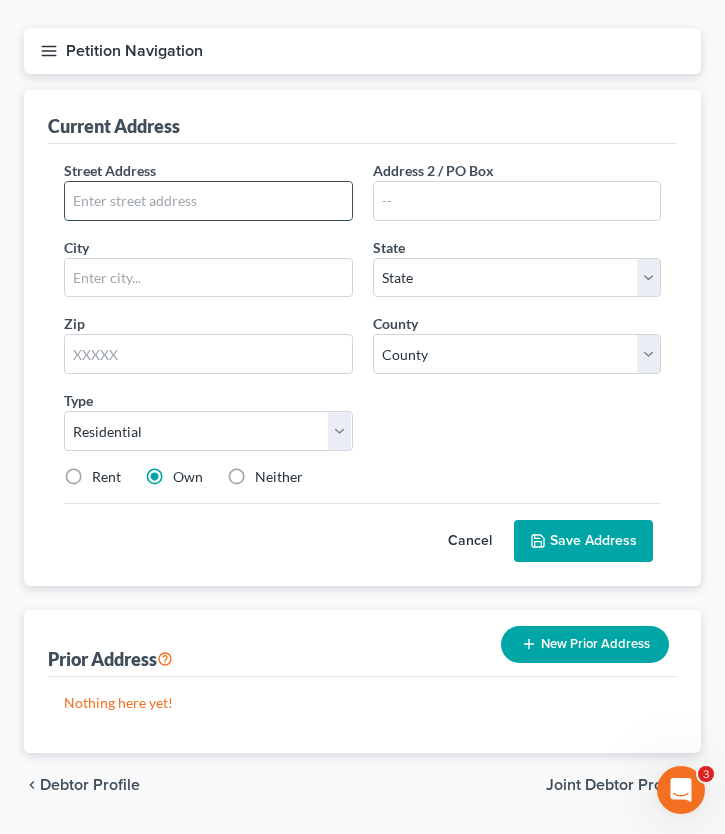 click at bounding box center (208, 201) 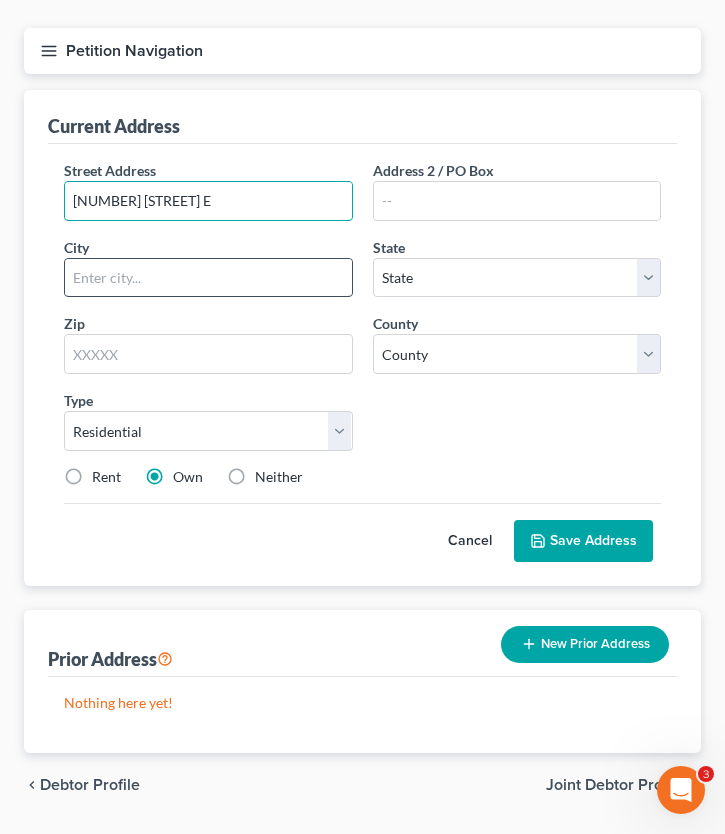 type on "[NUMBER] [STREET] E" 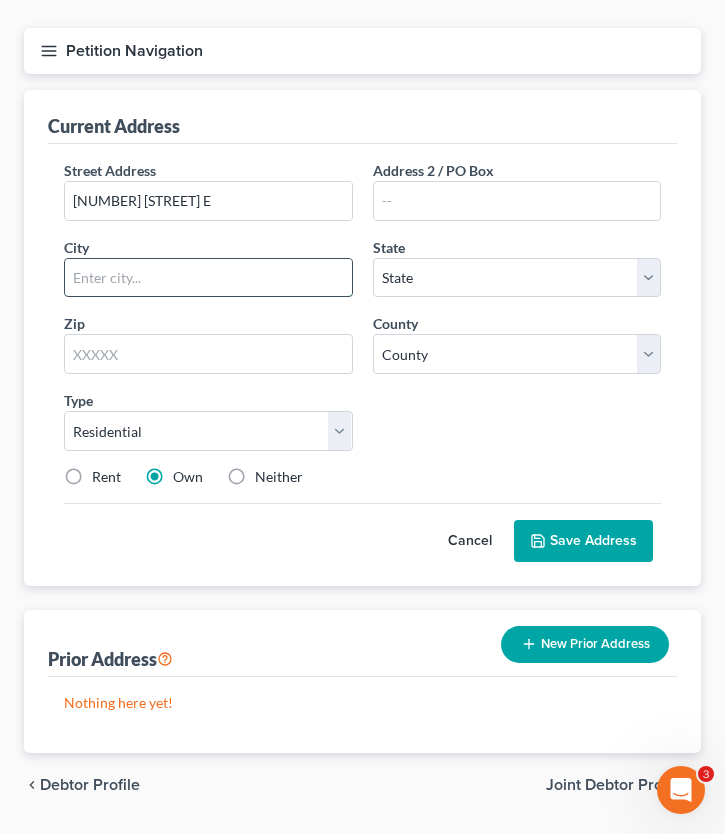 click at bounding box center (208, 278) 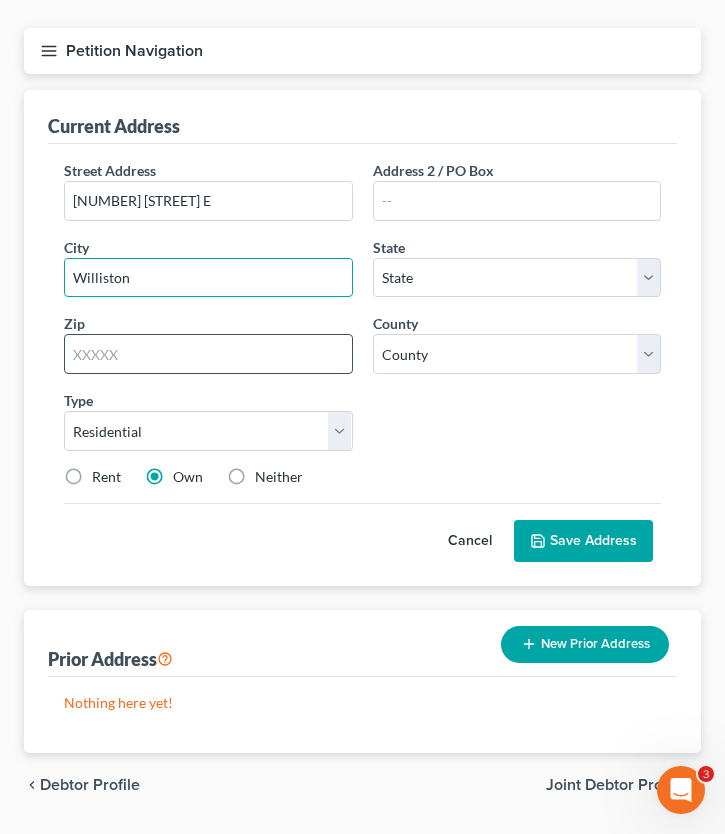 type on "Williston" 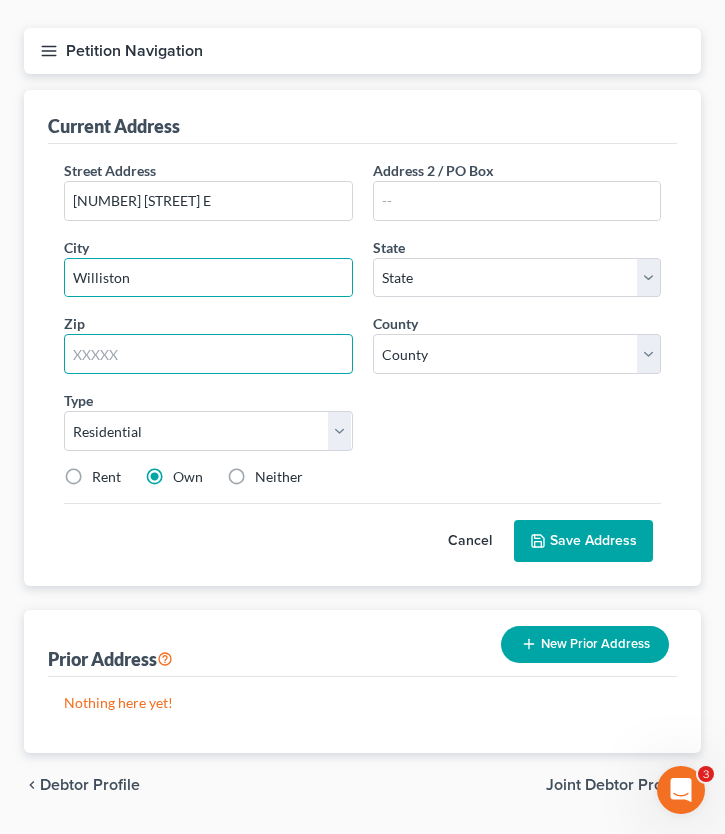 click at bounding box center [208, 354] 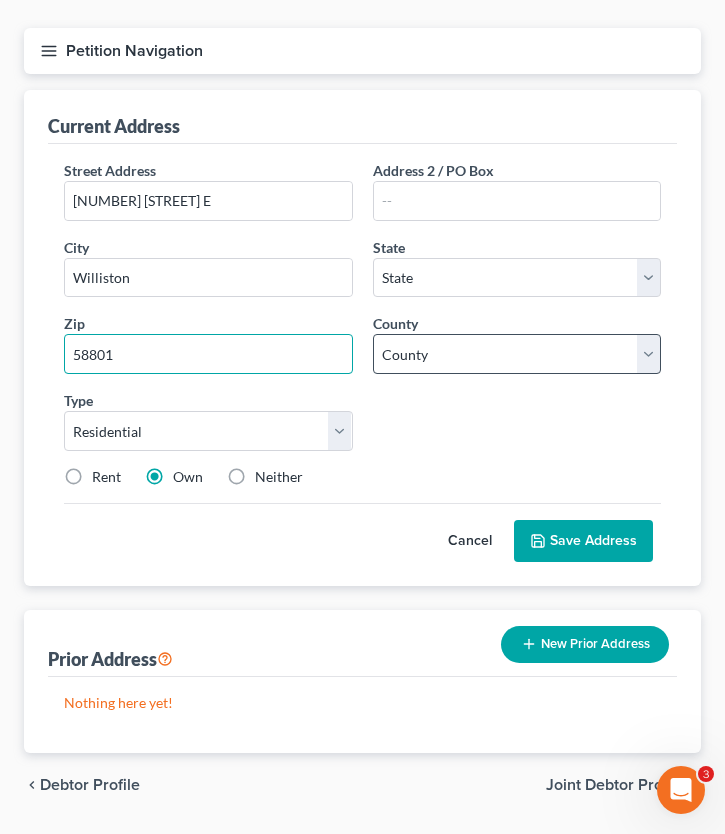 type on "58801" 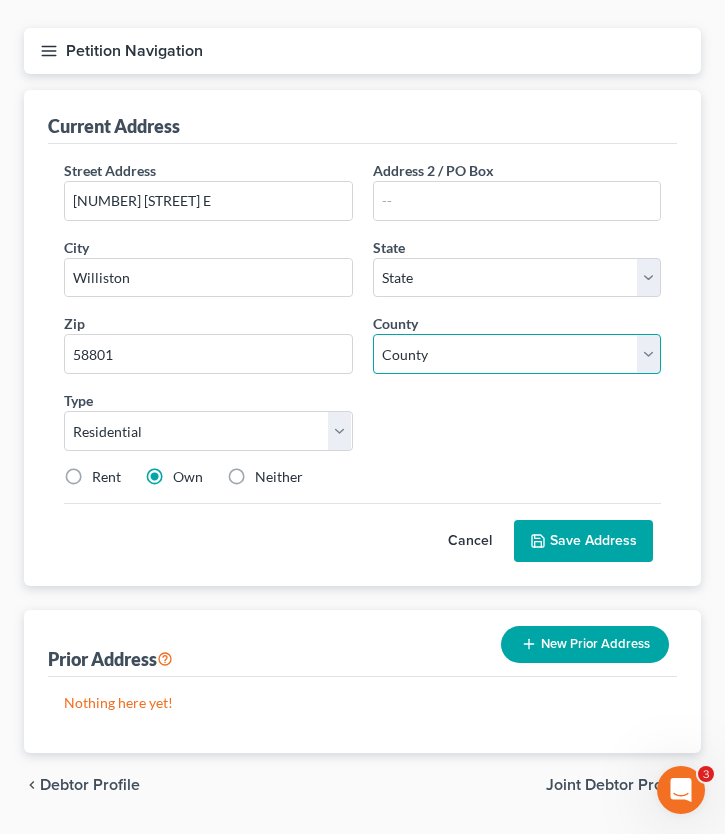 click on "County" at bounding box center [517, 354] 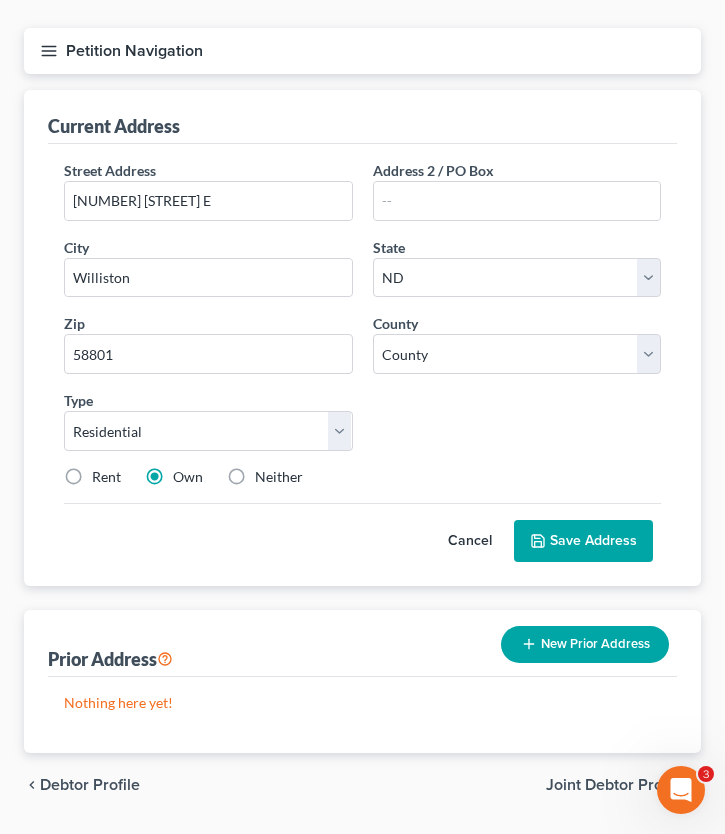 click on "Save Address" at bounding box center [583, 541] 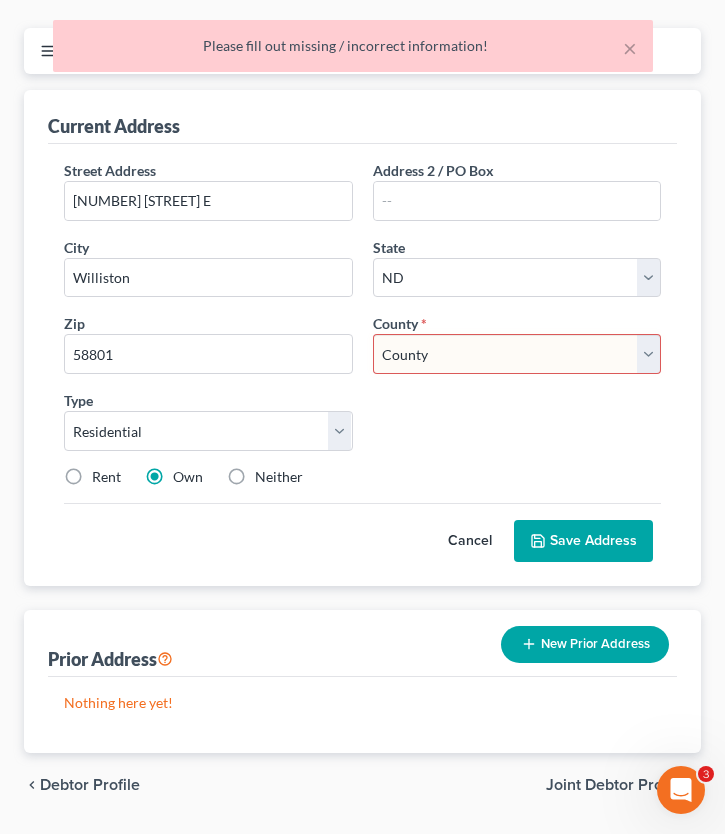click on "County Adams County Barnes County Benson County Billings County Bottineau County Bowman County Burke County Burleigh County Cass County Cavalier County Dickey County Divide County Dunn County Eddy County Emmons County Foster County Golden Valley County Grand Forks County Grant County Griggs County Hettinger County Kidder County LaMoure County Logan County McHenry County McIntosh County McKenzie County McLean County Mercer County Morton County Mountrail County Nelson County Oliver County Pembina County Pierce County Ramsey County Ransom County Renville County Richland County Rolette County Sargent County Sheridan County Sioux County Slope County Stark County Steele County Stutsman County Towner County Traill County Walsh County Ward County Wells County Williams County" at bounding box center (517, 354) 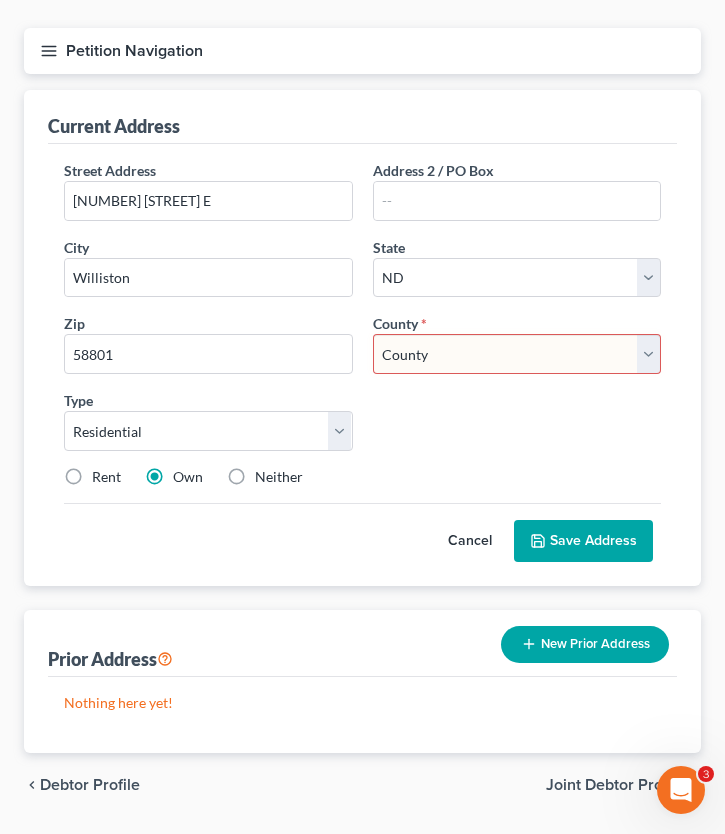 select on "52" 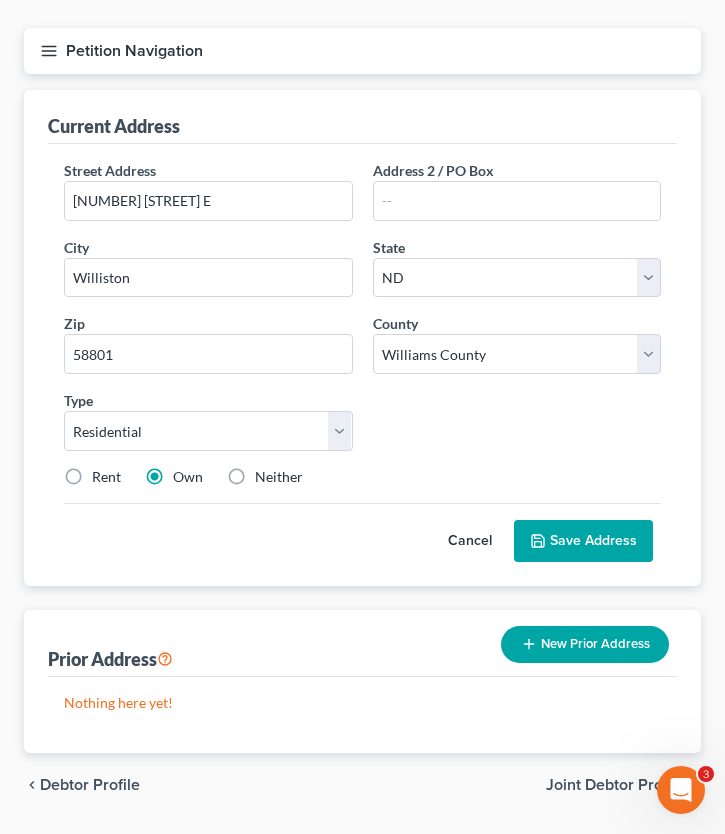 click on "Save Address" at bounding box center [583, 541] 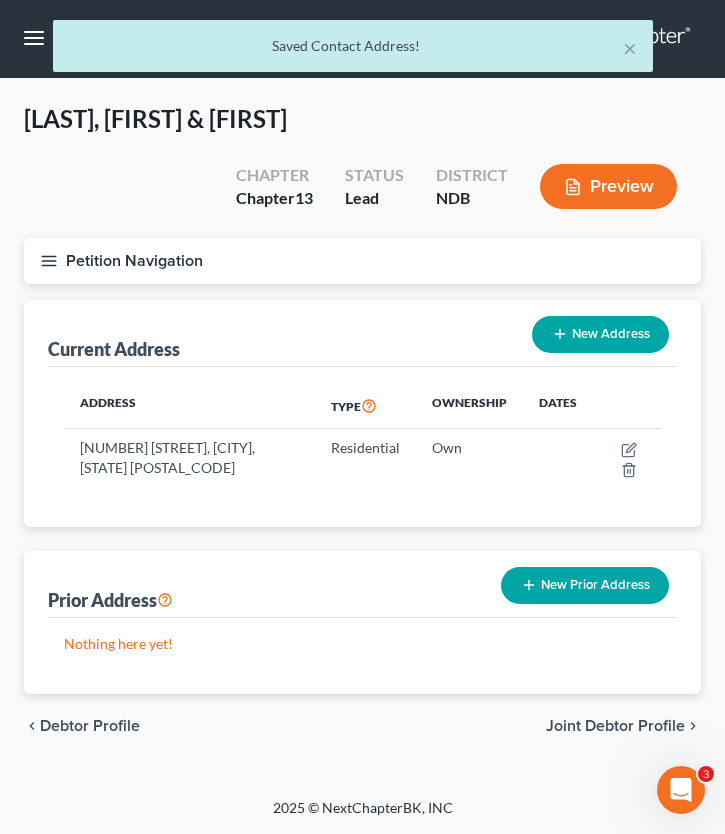 scroll, scrollTop: 1, scrollLeft: 0, axis: vertical 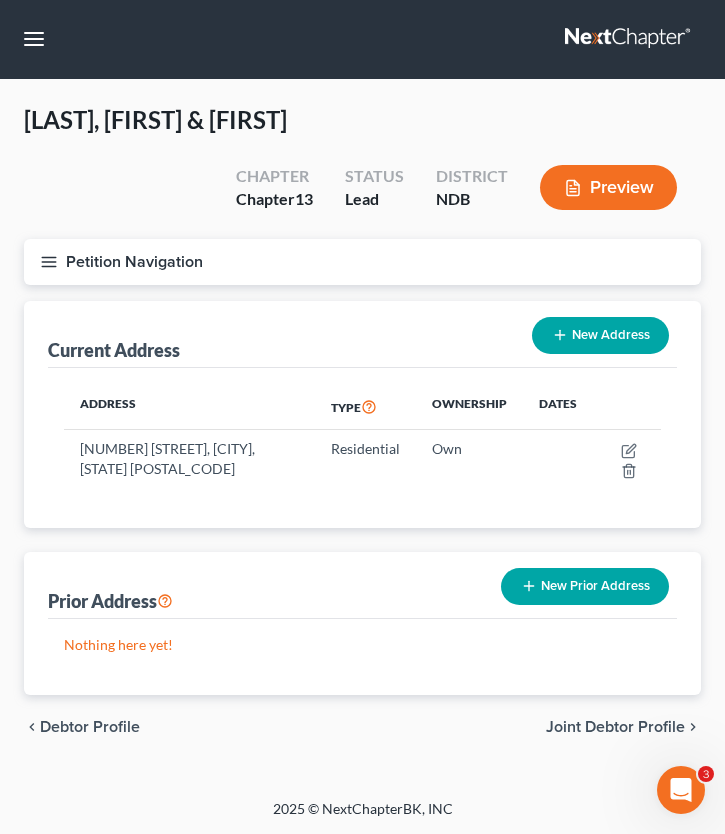 click on "Joint Debtor Profile" at bounding box center [615, 727] 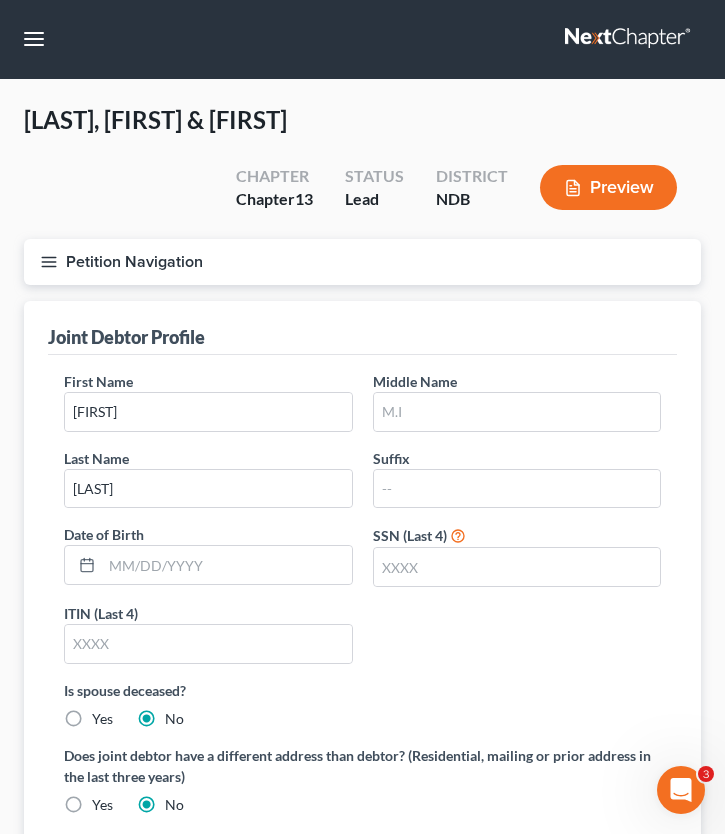 scroll, scrollTop: 0, scrollLeft: 0, axis: both 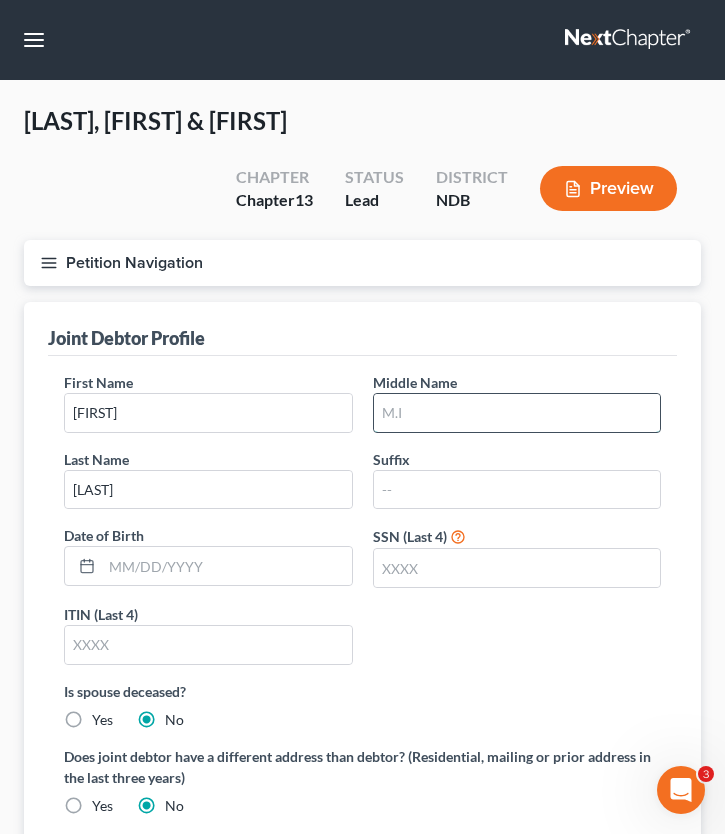 click at bounding box center (517, 413) 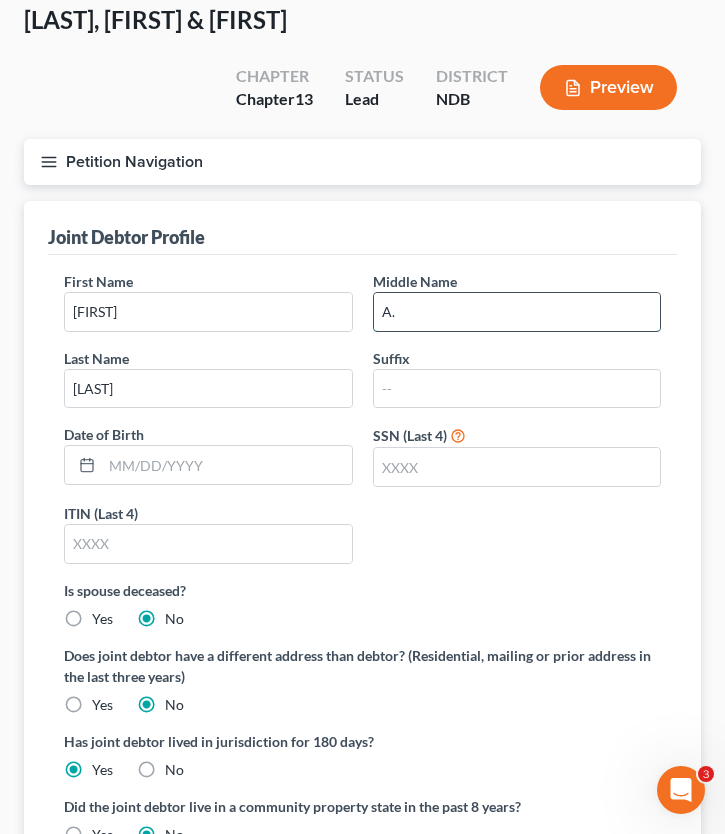 scroll, scrollTop: 103, scrollLeft: 0, axis: vertical 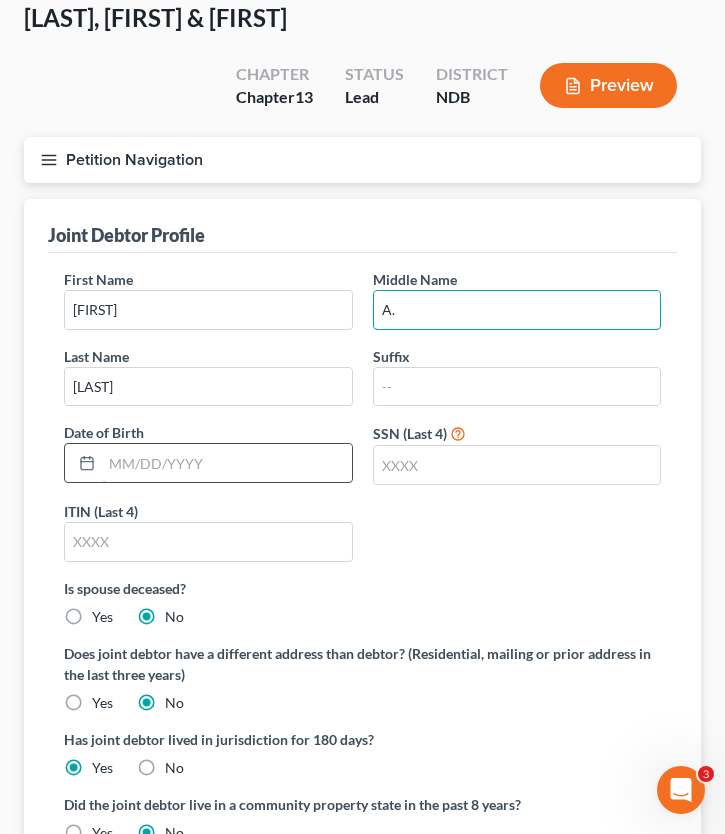 type on "A." 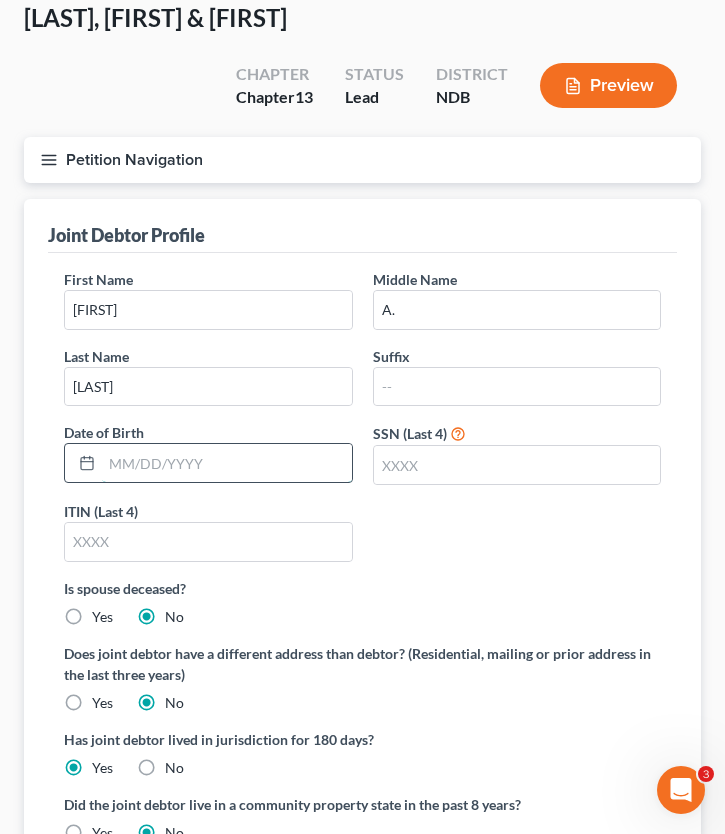click at bounding box center (227, 463) 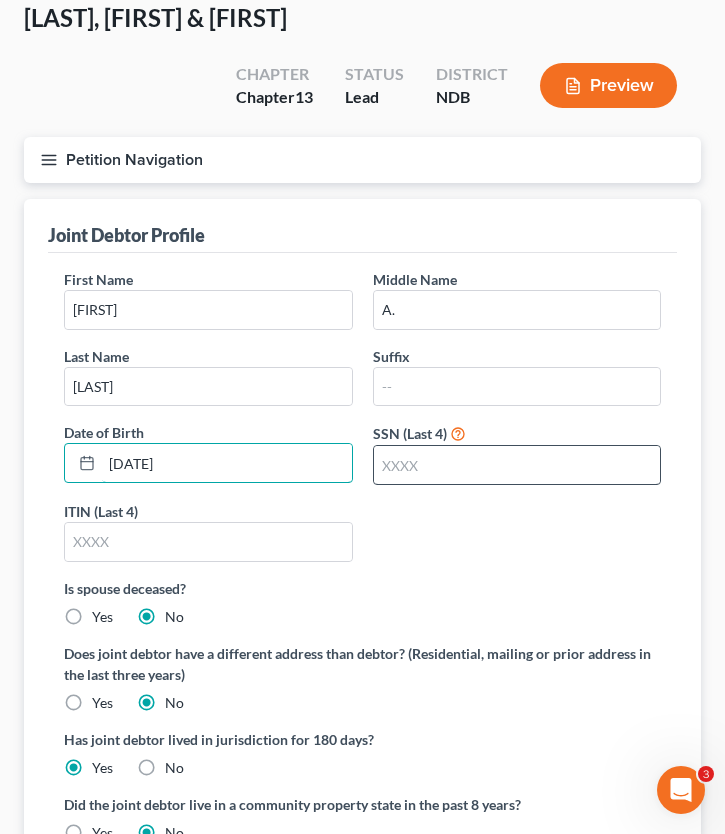 type on "[DATE]" 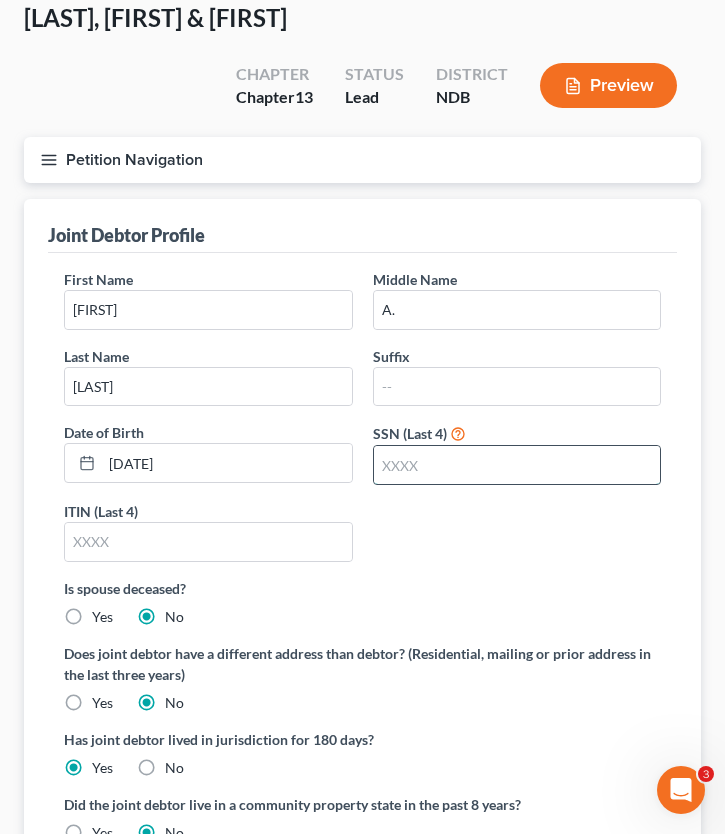 click at bounding box center (517, 465) 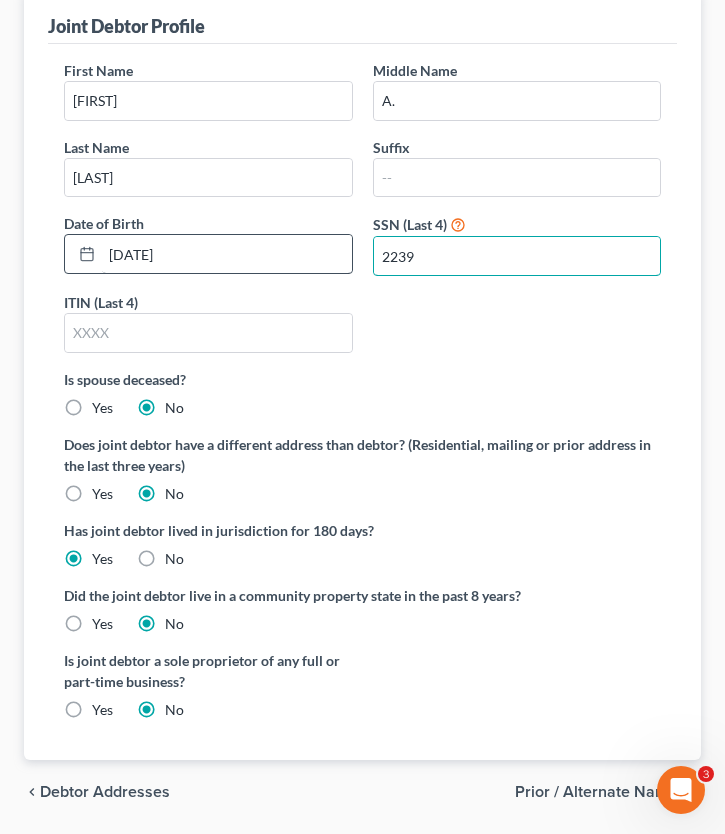 scroll, scrollTop: 349, scrollLeft: 0, axis: vertical 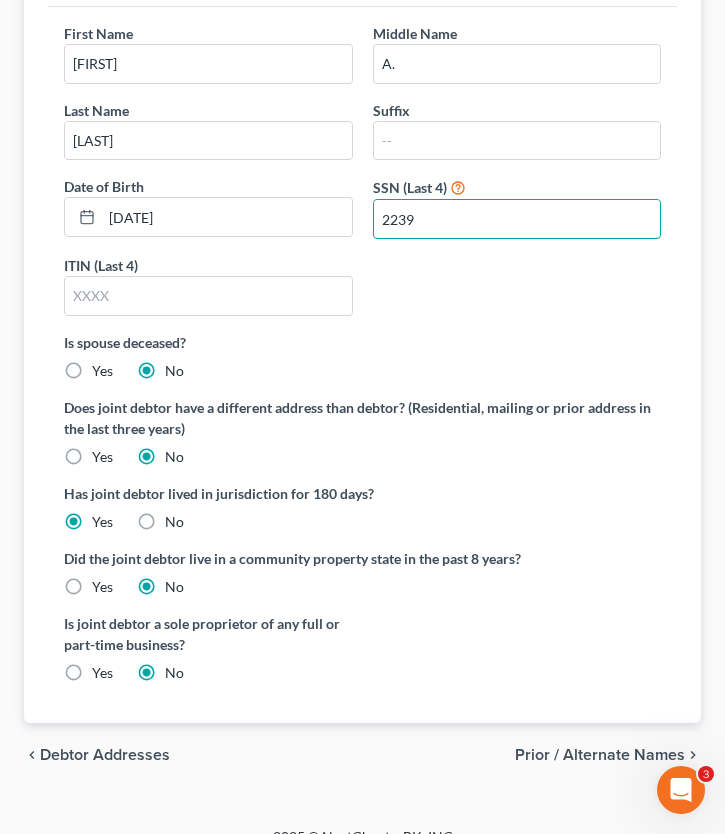 type on "2239" 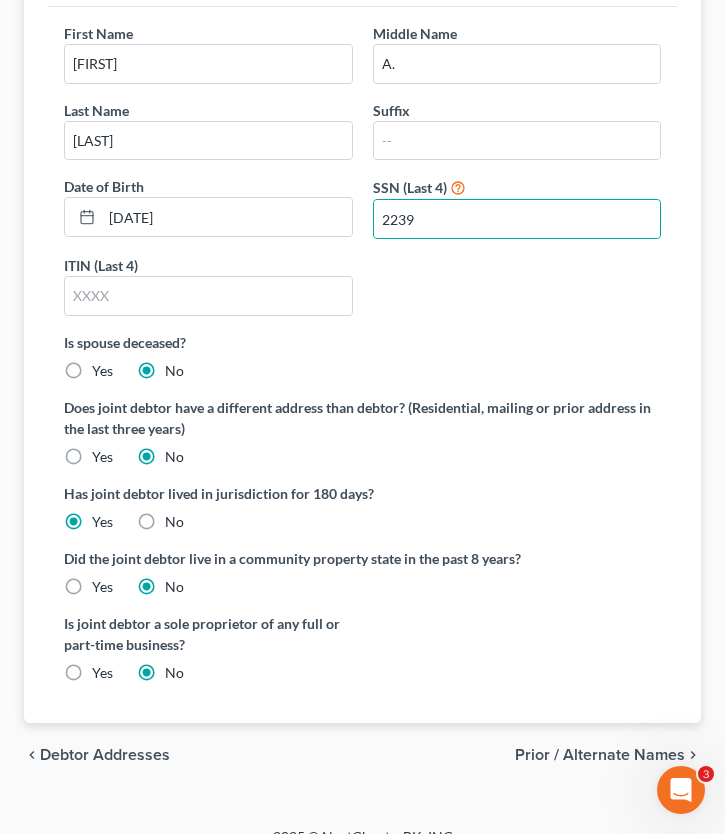 click on "Prior / Alternate Names" at bounding box center (600, 755) 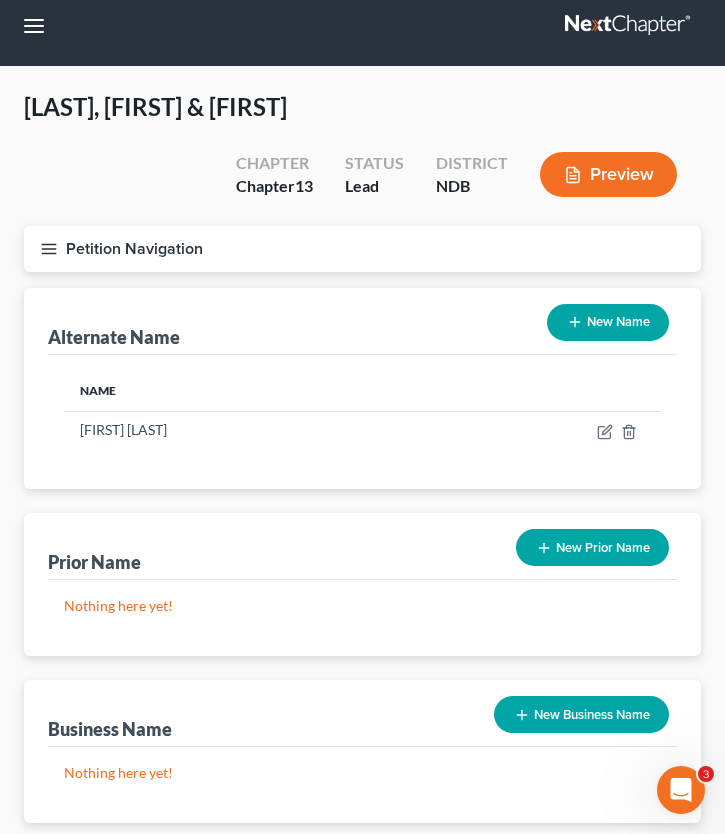 scroll, scrollTop: 0, scrollLeft: 0, axis: both 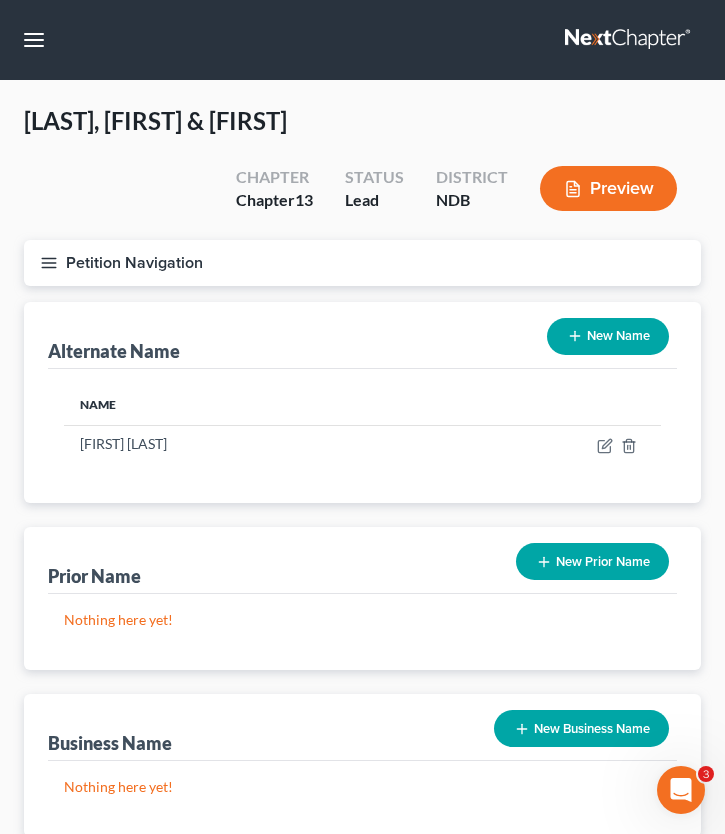 click on "New Name" at bounding box center [608, 336] 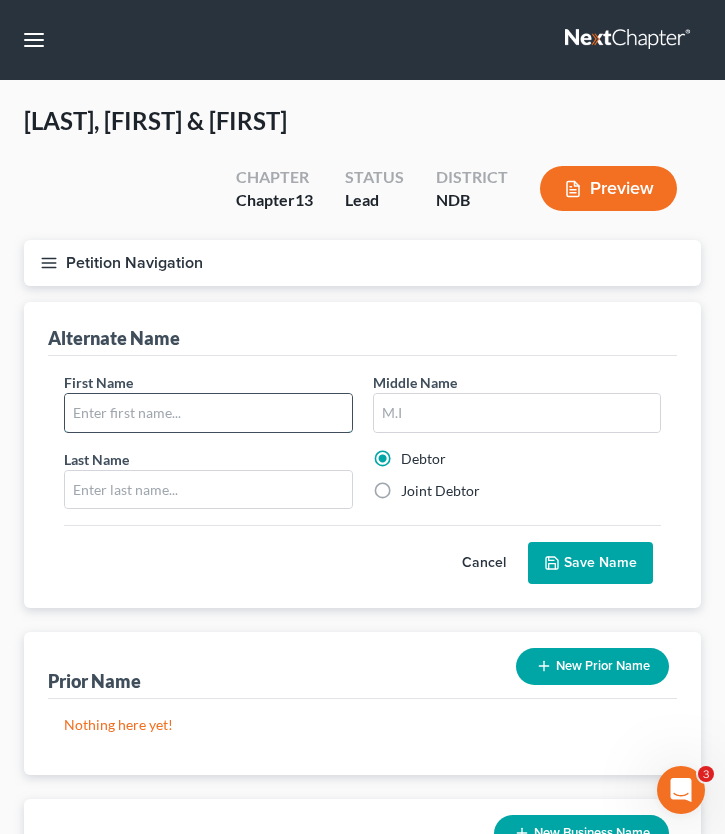 click at bounding box center (208, 413) 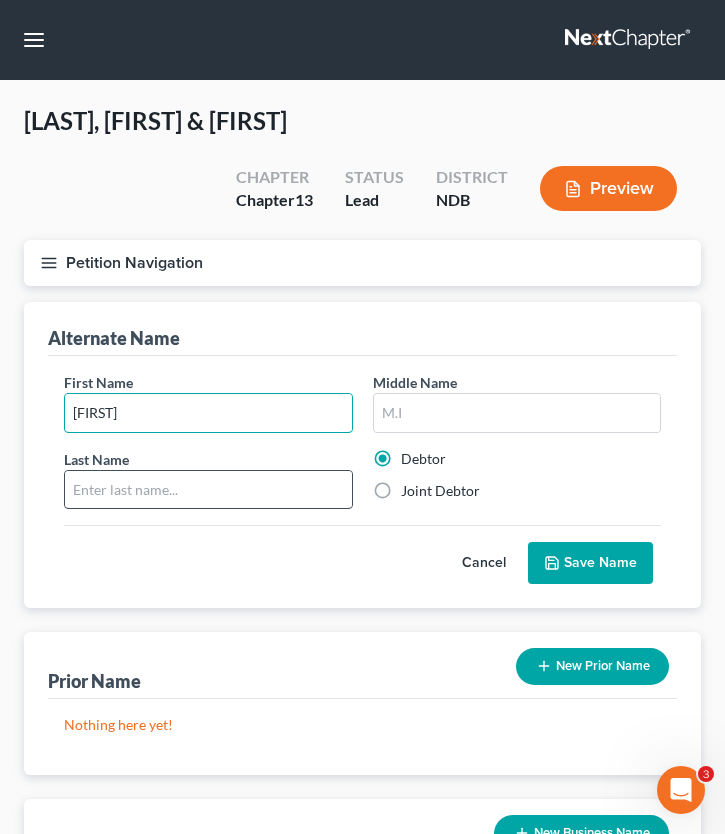 type on "[FIRST]" 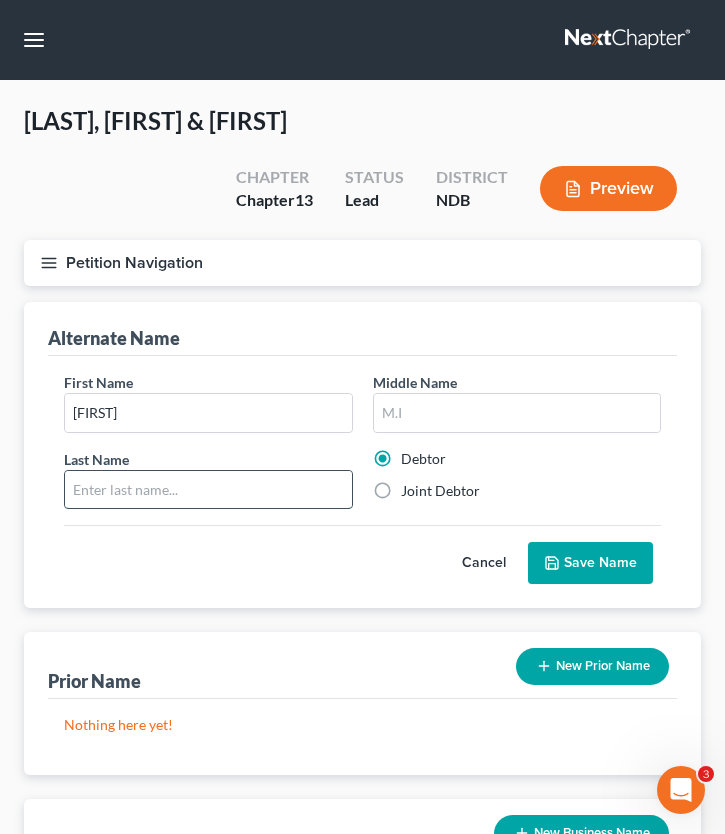 click at bounding box center [208, 490] 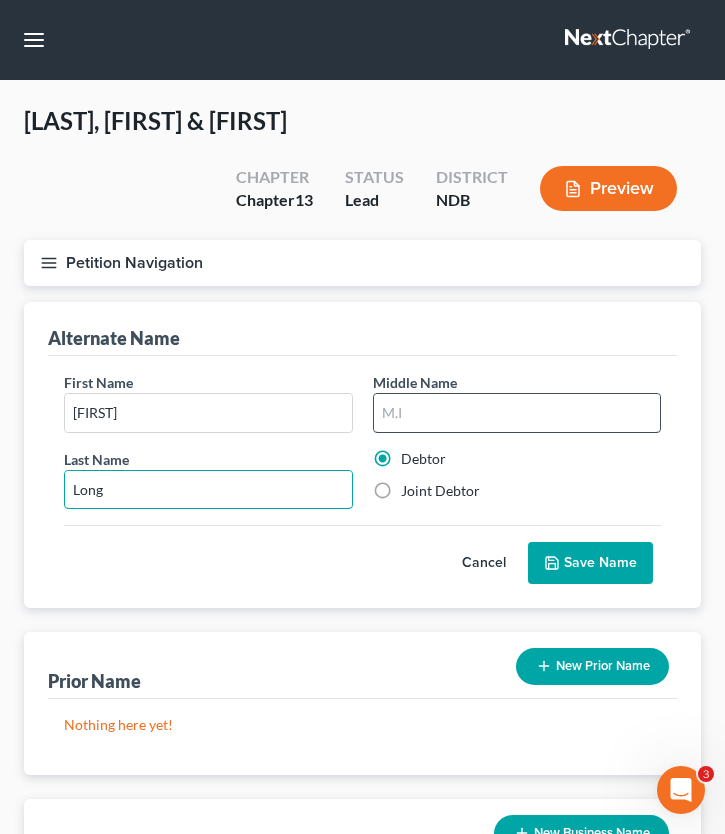 type on "Long" 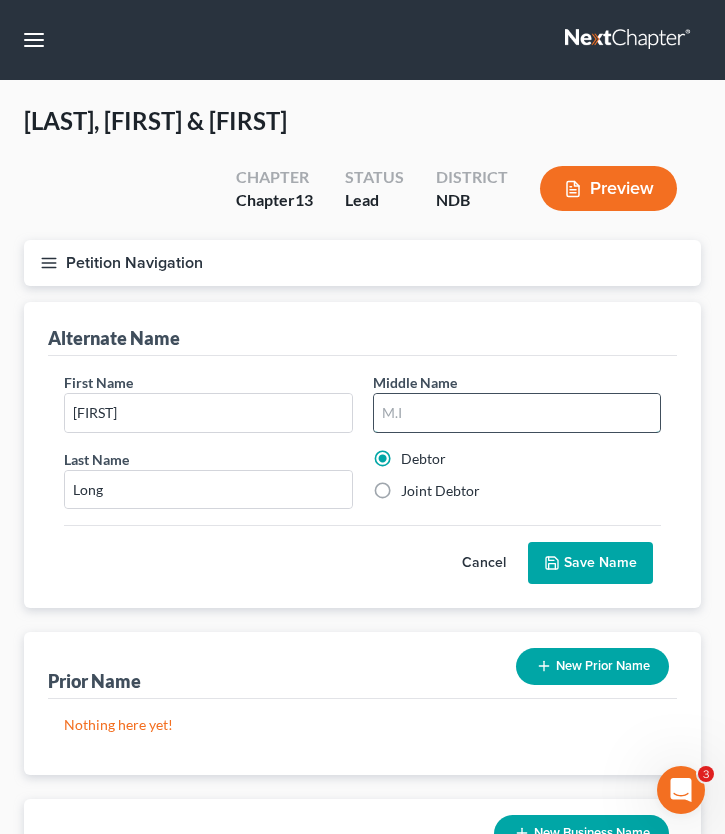 click at bounding box center (517, 413) 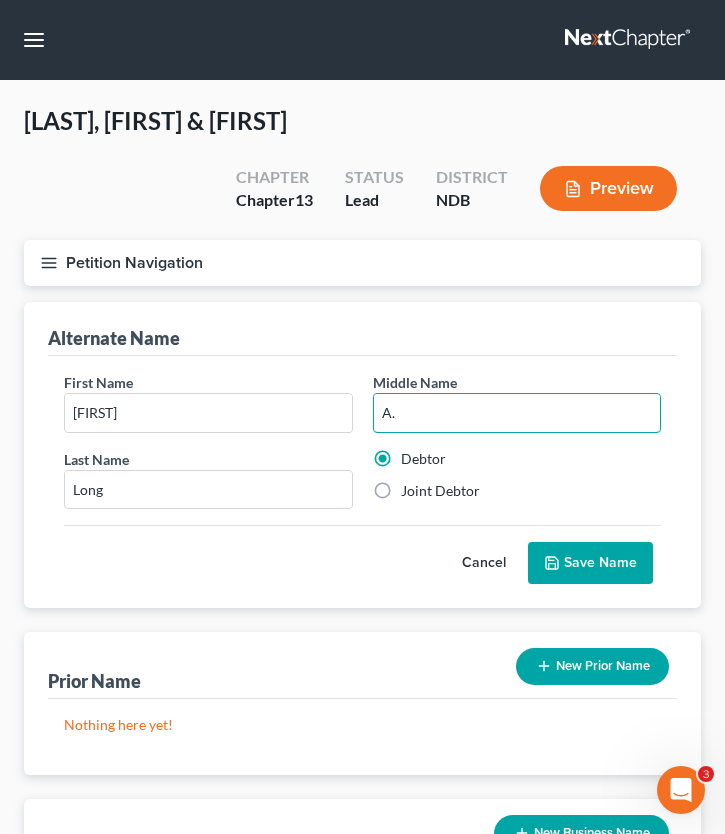 type on "A." 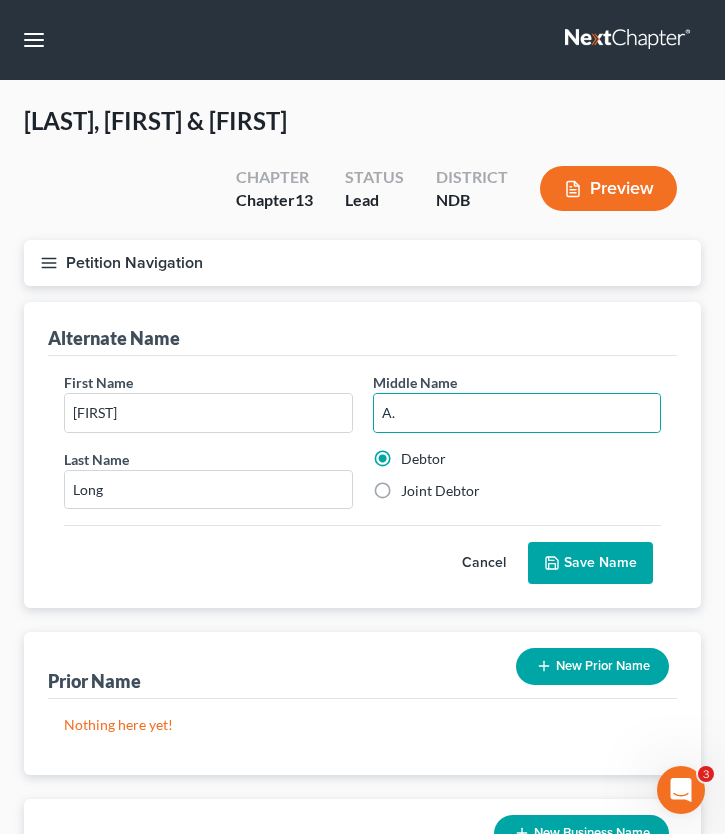 click on "Joint Debtor" at bounding box center (440, 491) 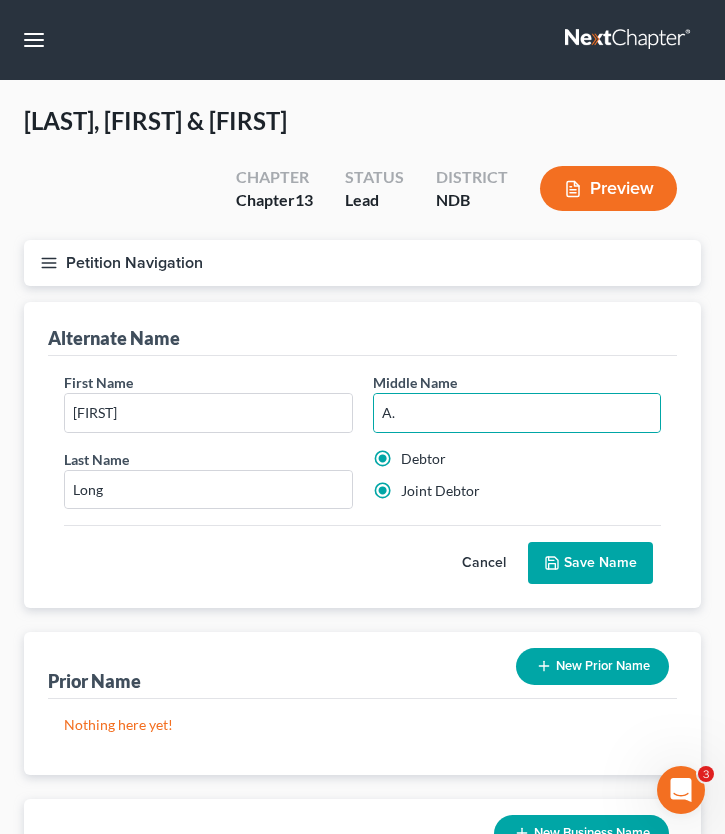 radio on "false" 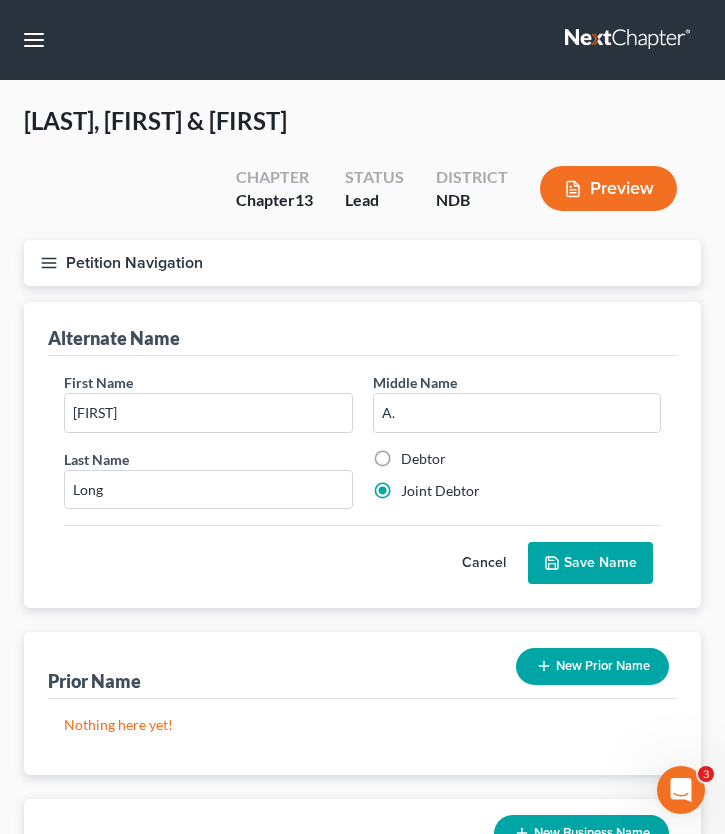 click on "Save Name" at bounding box center (590, 563) 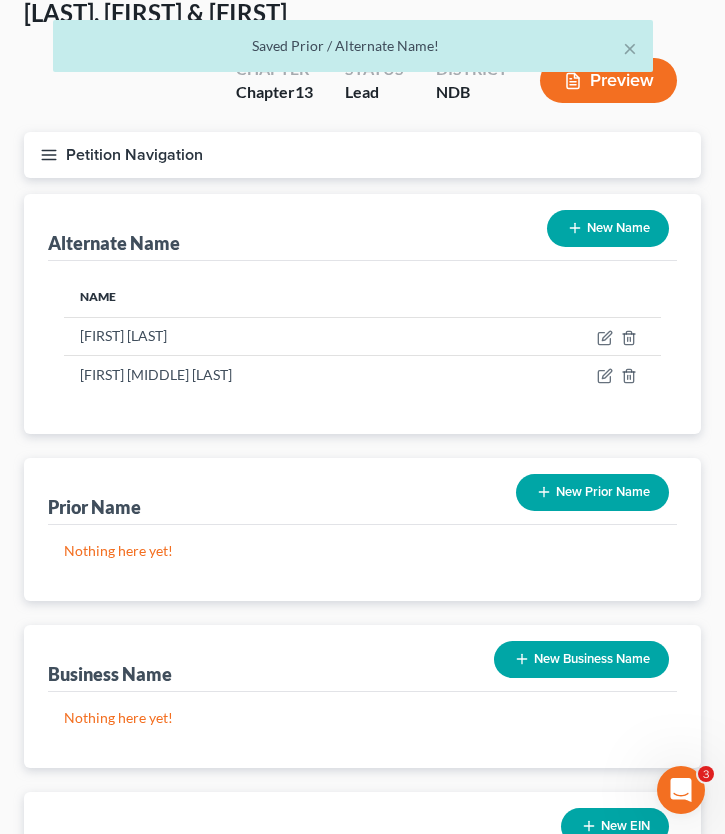 scroll, scrollTop: 110, scrollLeft: 0, axis: vertical 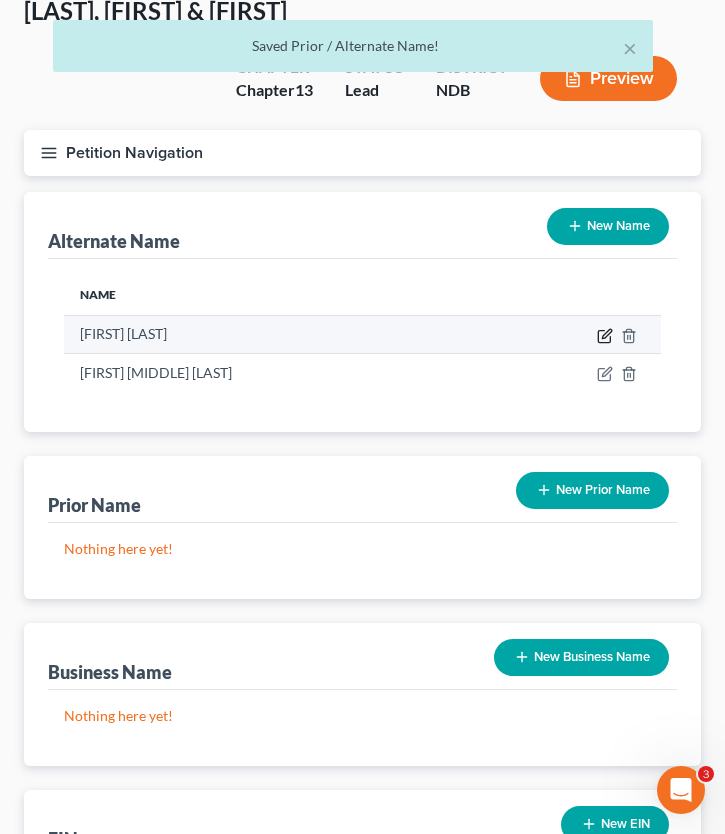 click 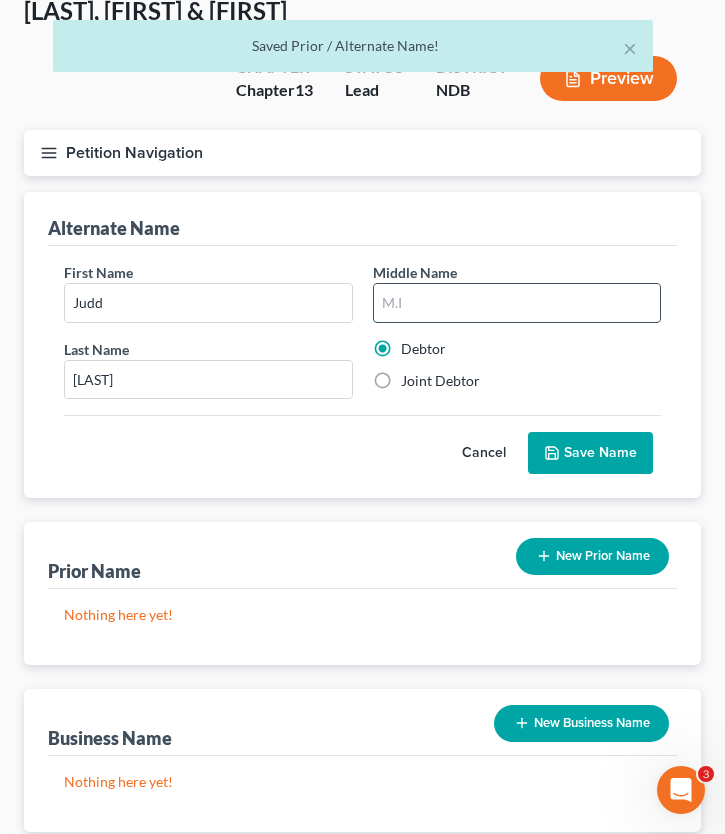click at bounding box center [517, 303] 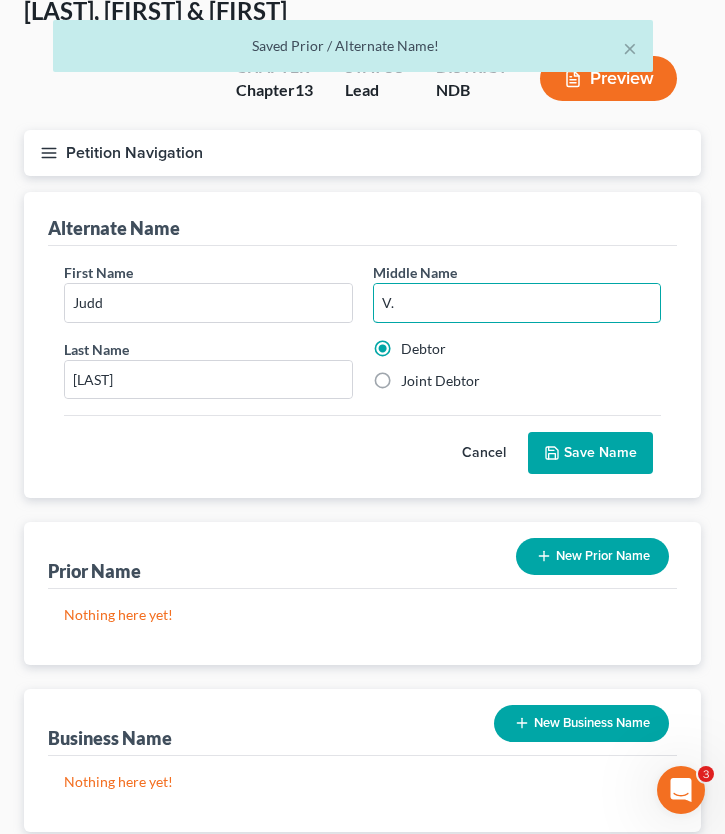 type on "V." 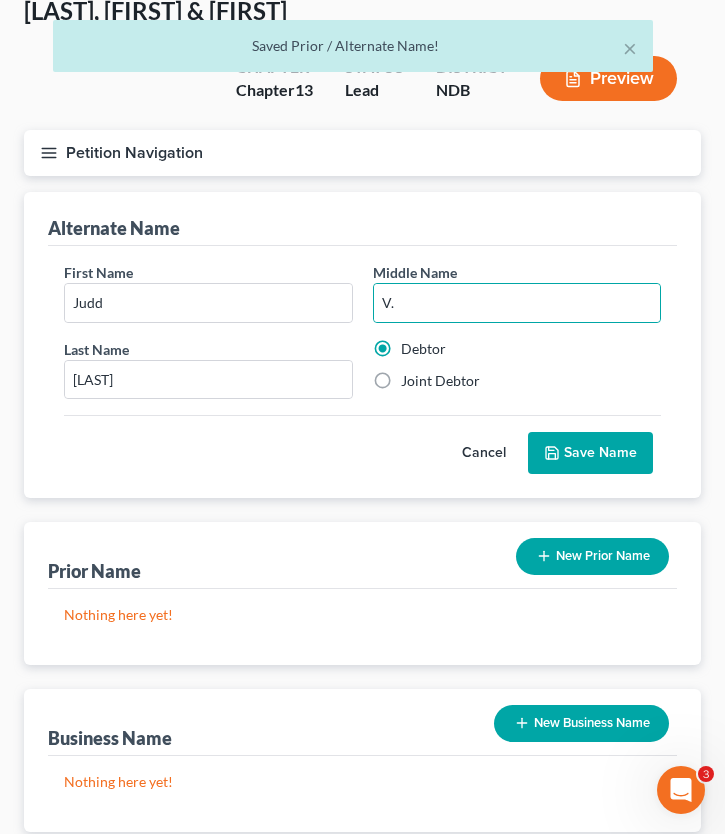 click on "Save Name" at bounding box center [590, 453] 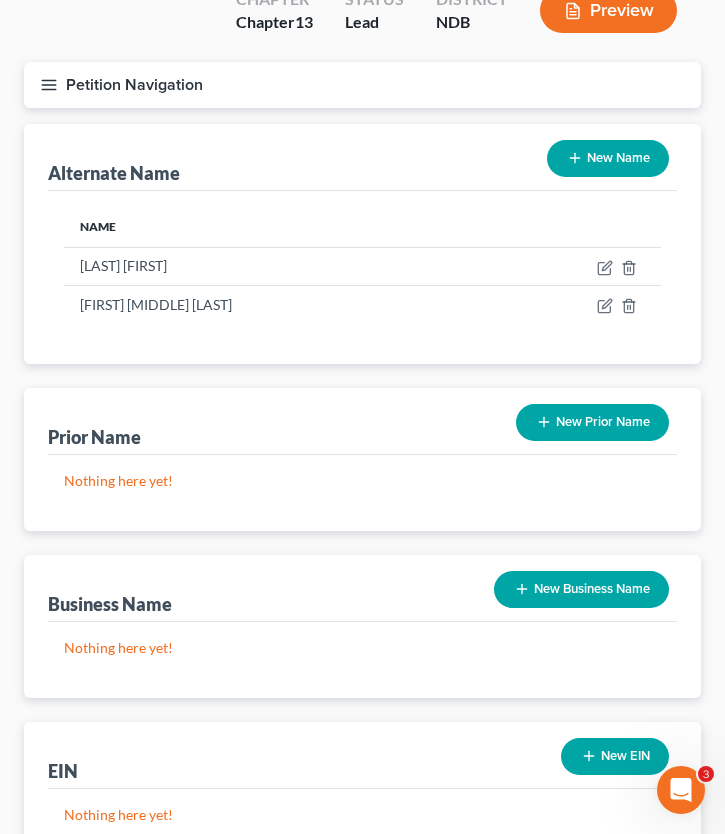 scroll, scrollTop: 179, scrollLeft: 0, axis: vertical 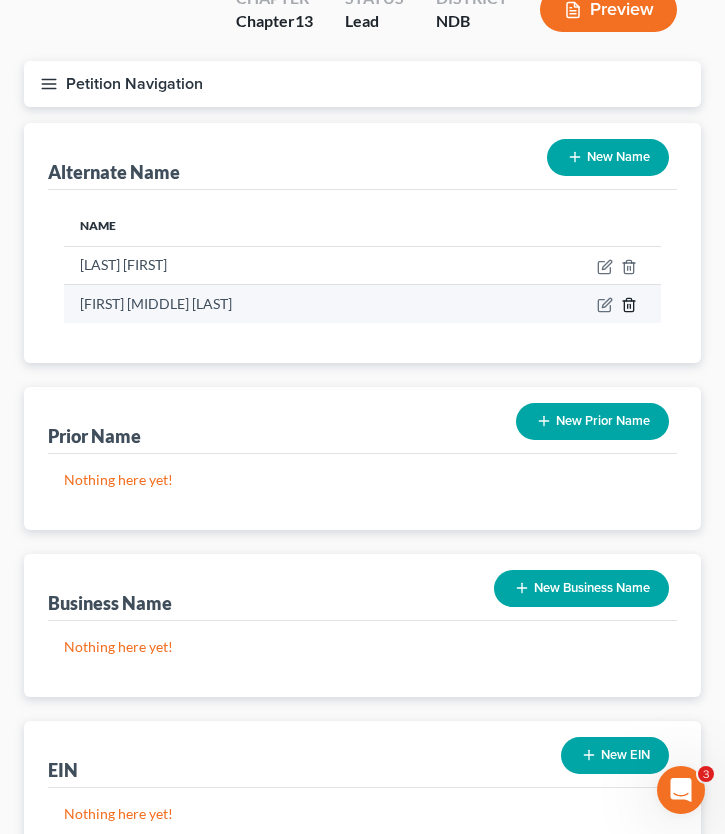 click 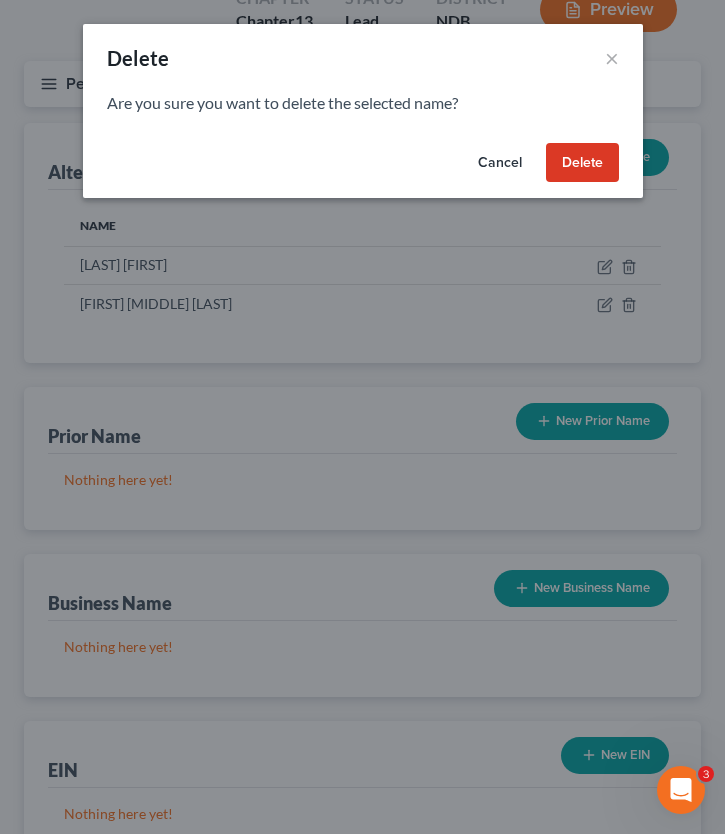 click on "Delete" at bounding box center (582, 163) 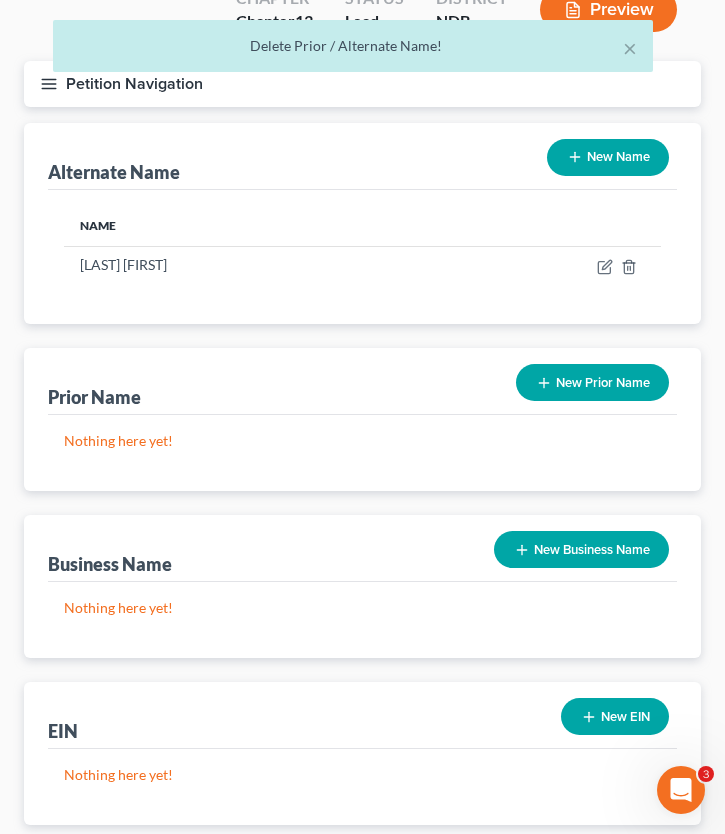 click on "New Prior Name" at bounding box center [592, 382] 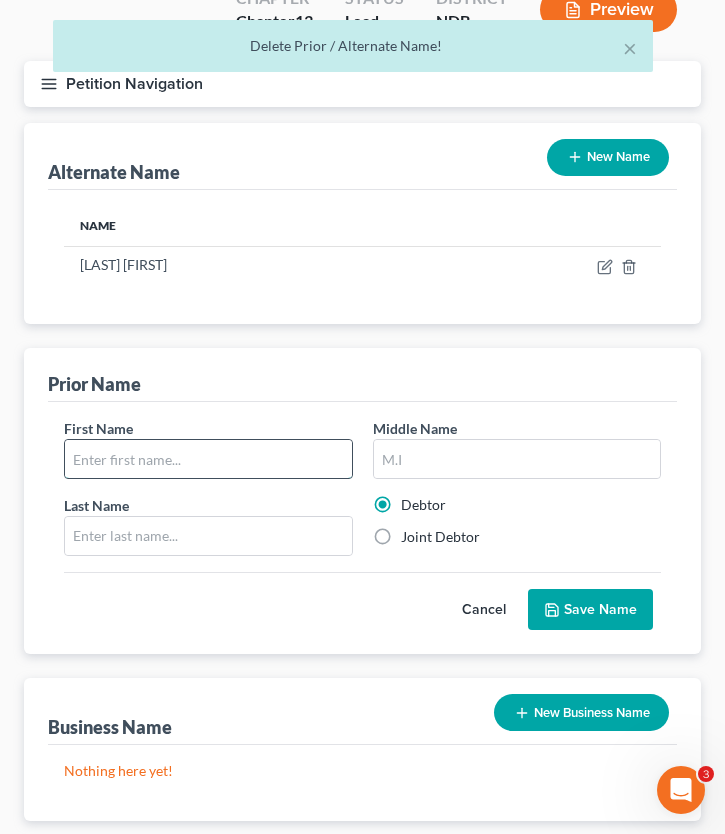 click at bounding box center [208, 459] 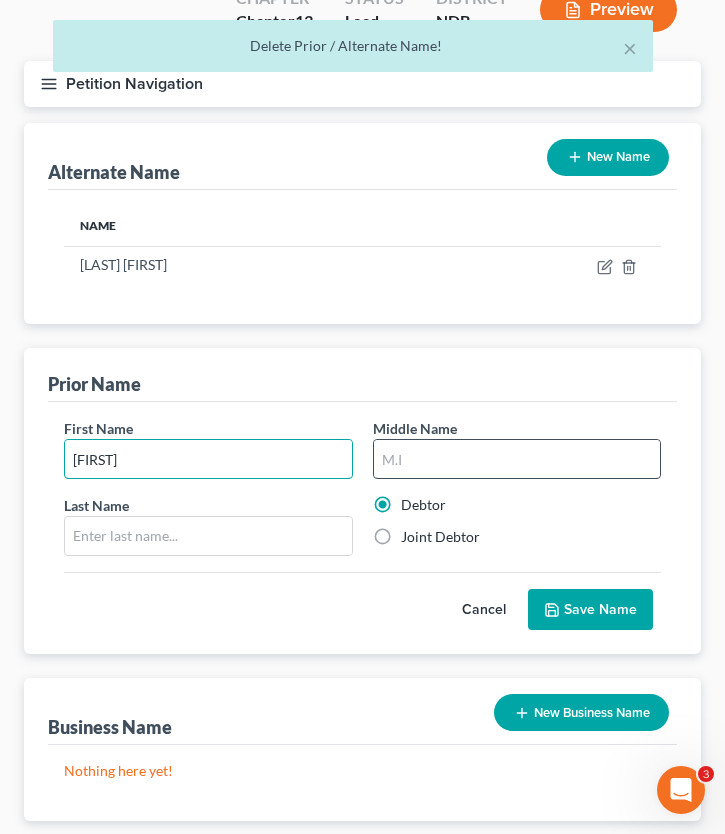 type on "[FIRST]" 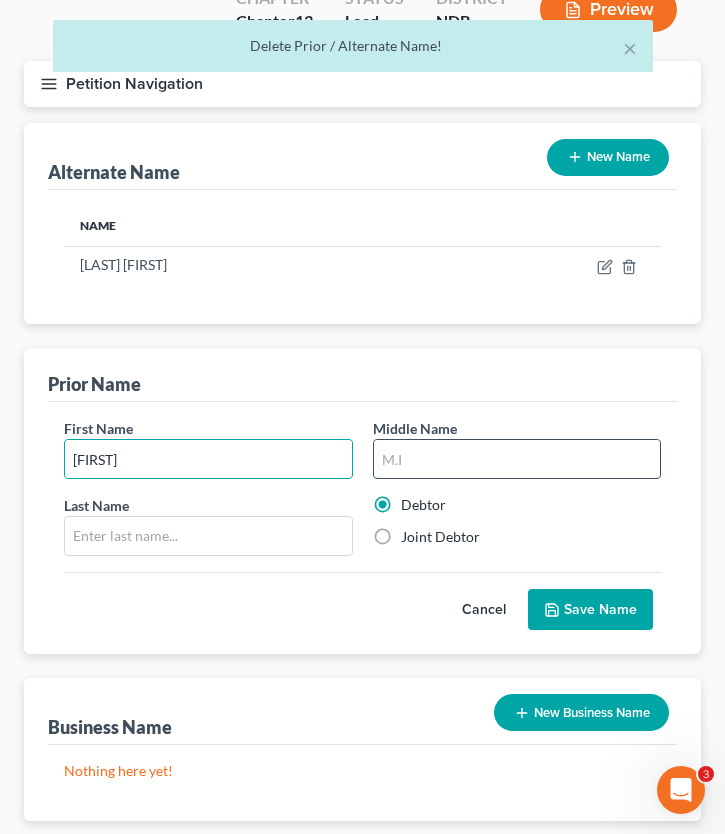 click at bounding box center (517, 459) 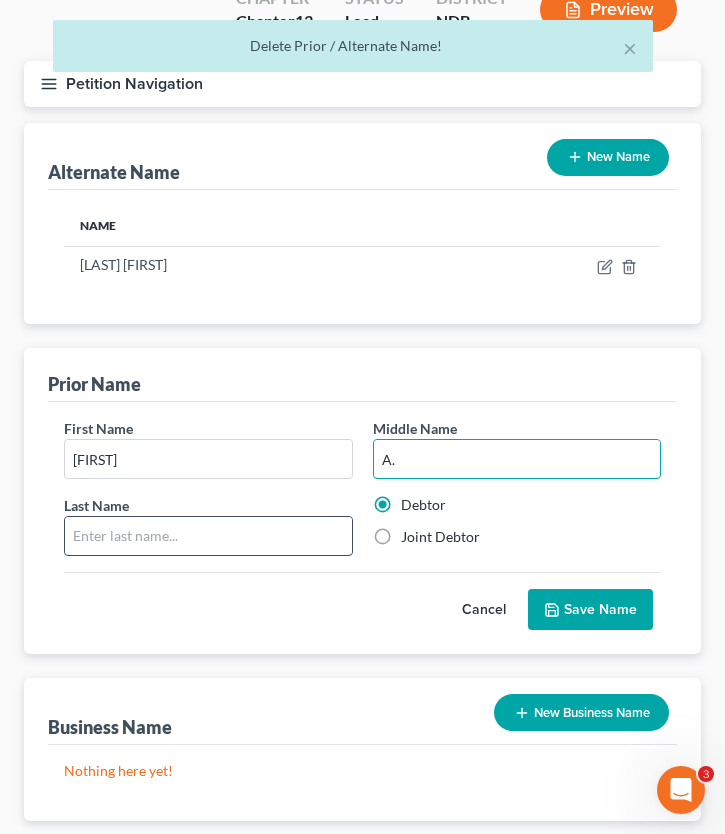 type on "A." 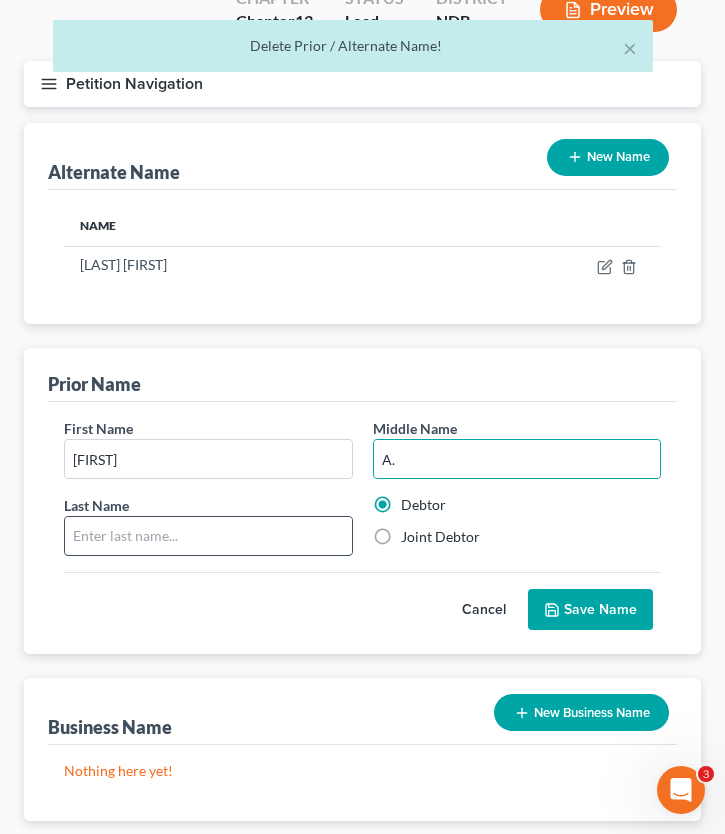 click at bounding box center (208, 536) 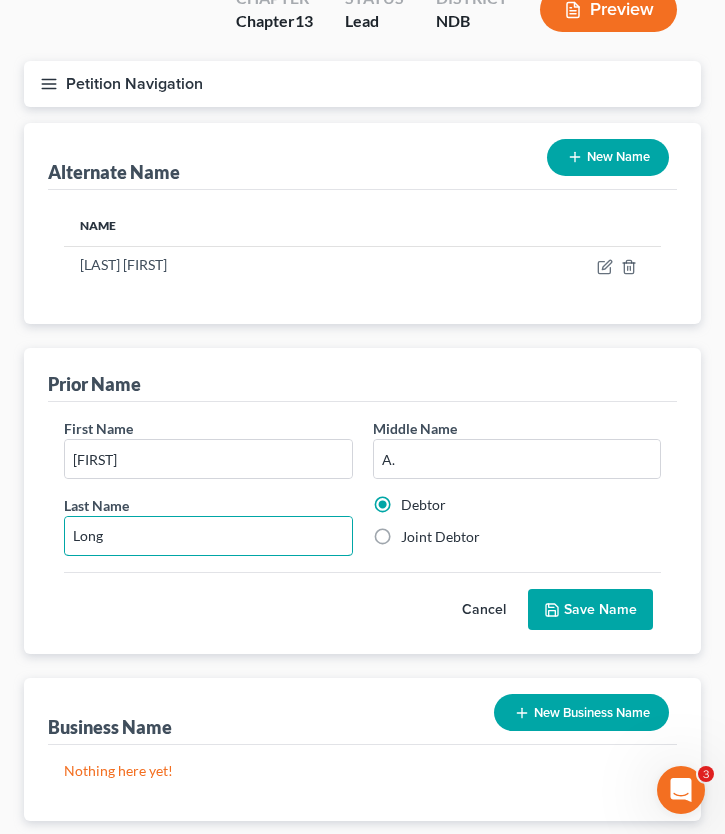 type on "Long" 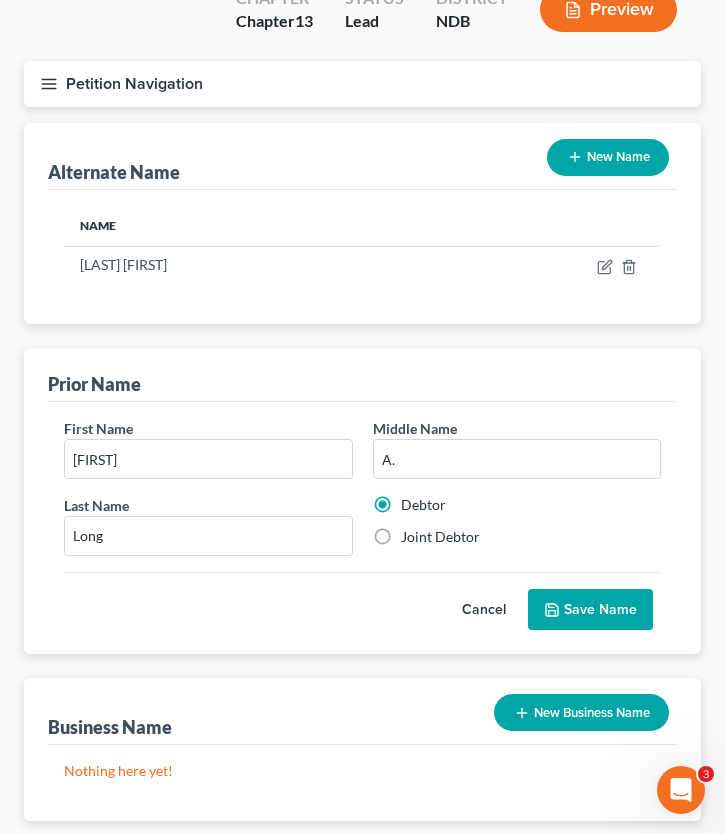 click on "Joint Debtor" at bounding box center (440, 537) 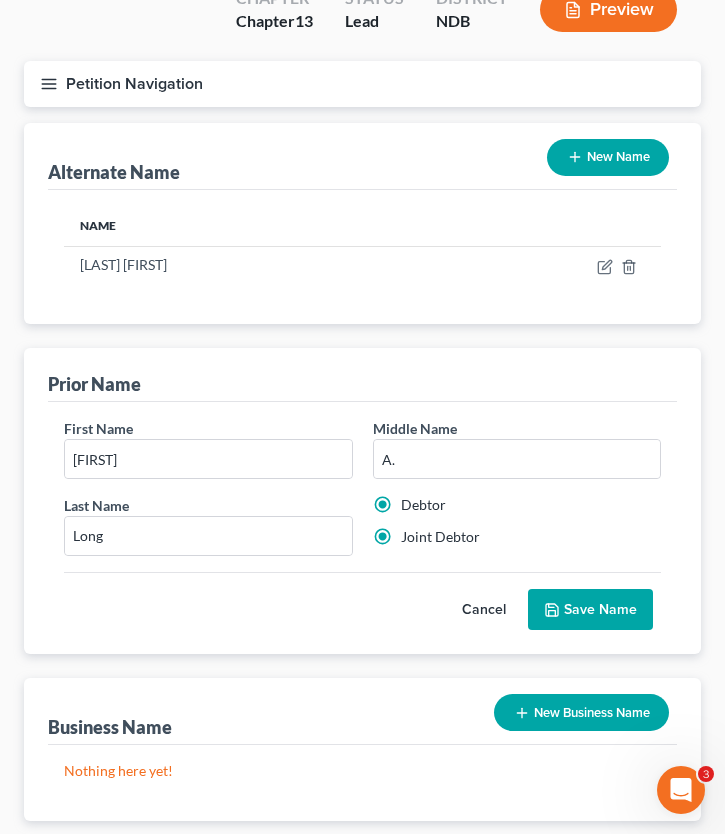 radio on "false" 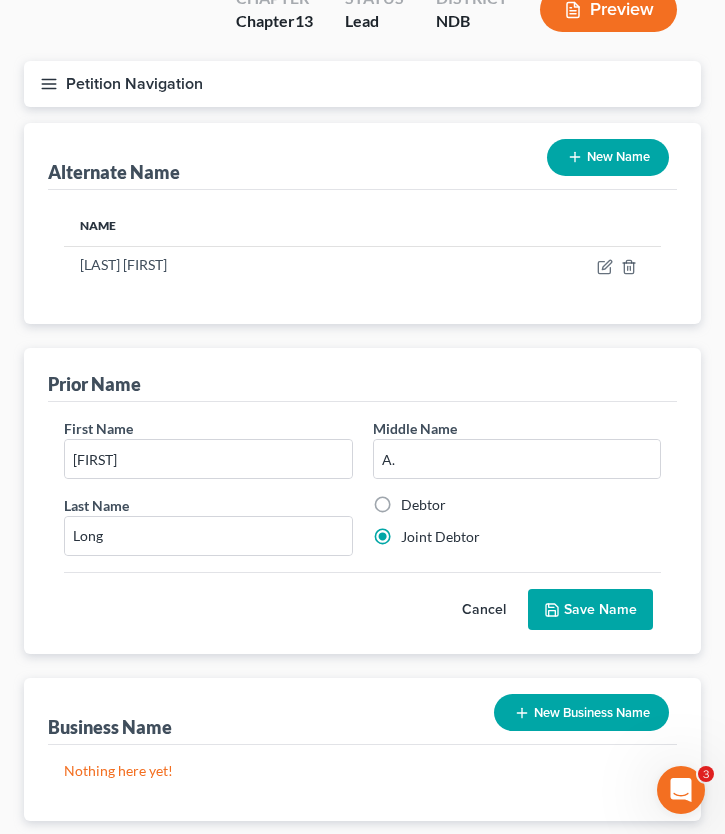 click on "Save Name" at bounding box center (590, 610) 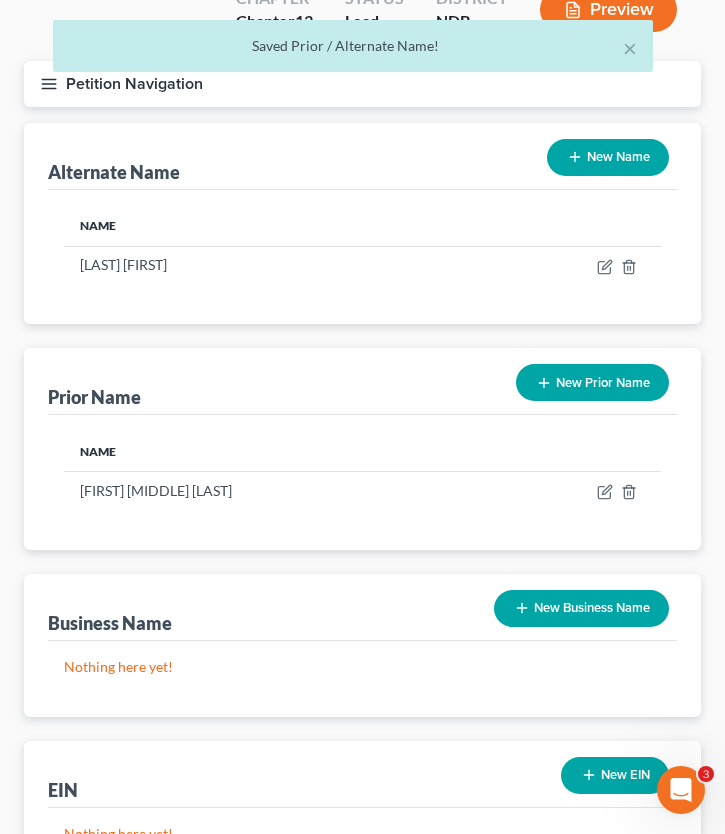 scroll, scrollTop: 367, scrollLeft: 0, axis: vertical 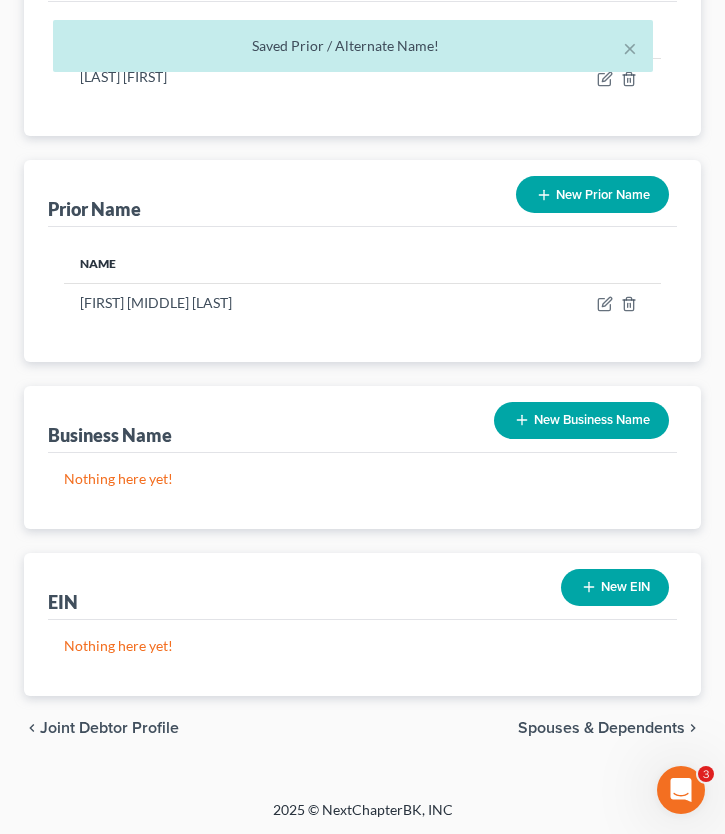 click on "chevron_left
Joint Debtor Profile
Spouses & Dependents
chevron_right" at bounding box center [362, 728] 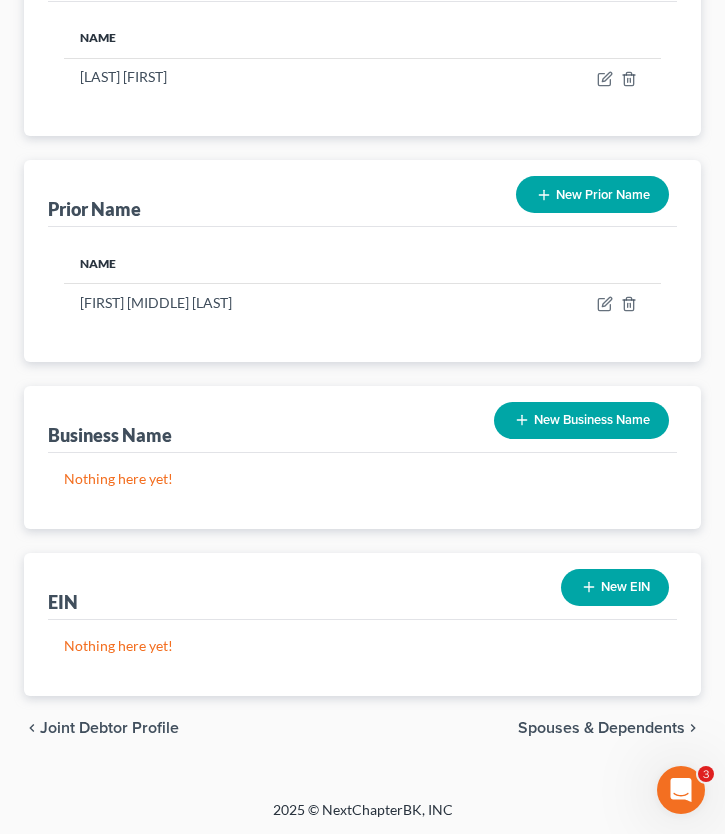 click on "Spouses & Dependents" at bounding box center [601, 728] 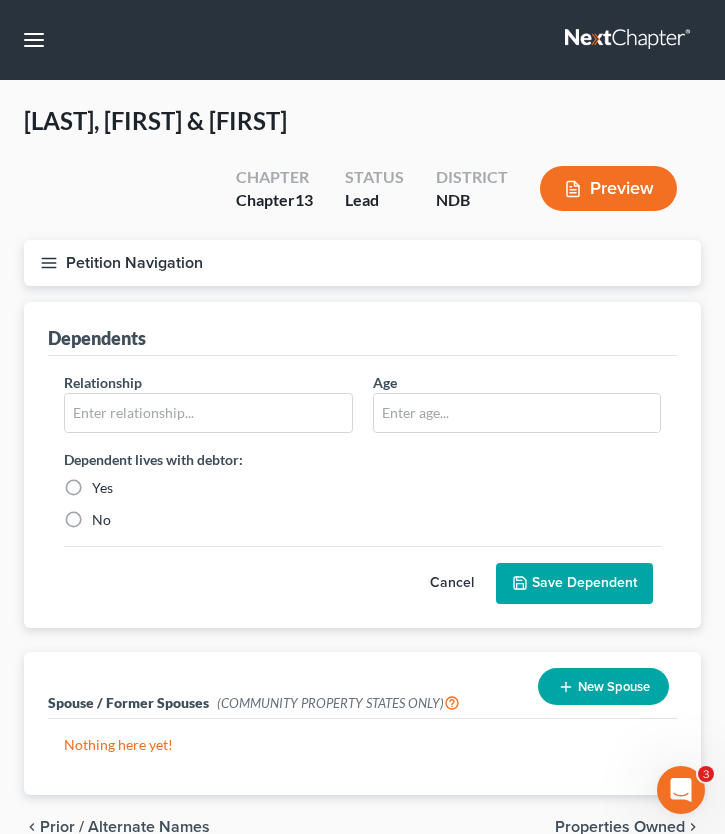 scroll, scrollTop: 100, scrollLeft: 0, axis: vertical 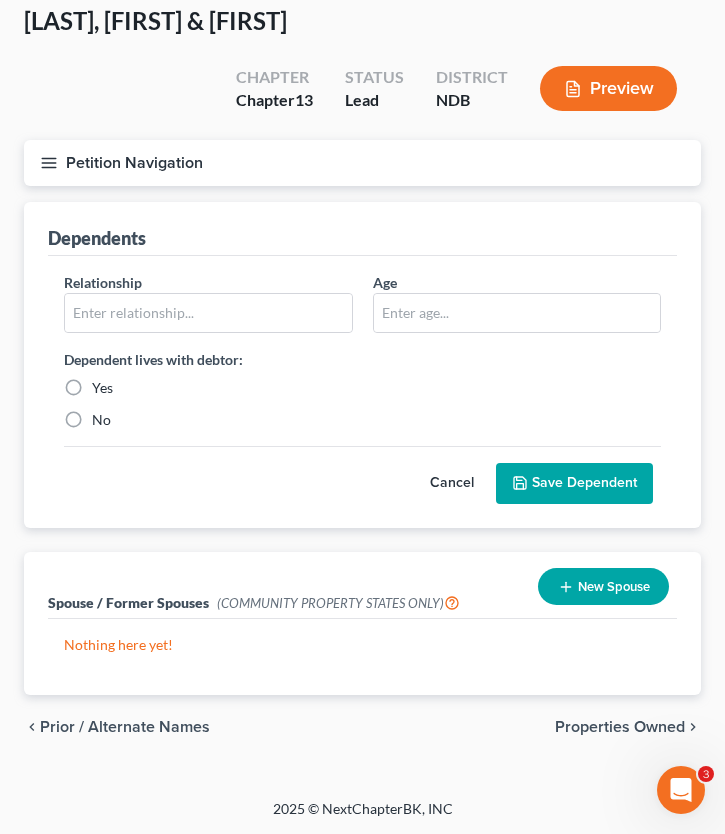 click on "chevron_left
Prior / Alternate Names
Properties Owned
chevron_right" at bounding box center [362, 727] 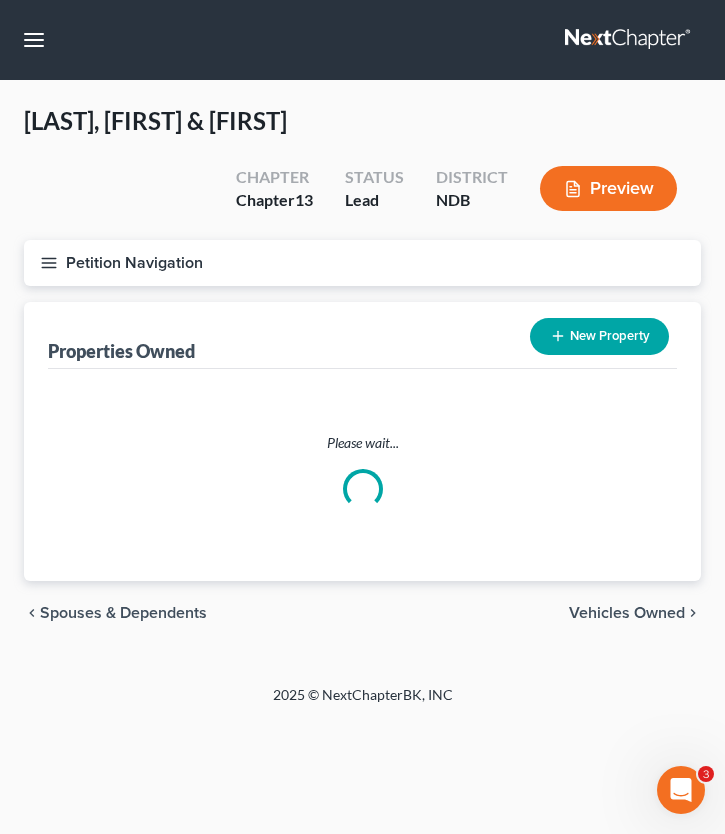 scroll, scrollTop: 0, scrollLeft: 0, axis: both 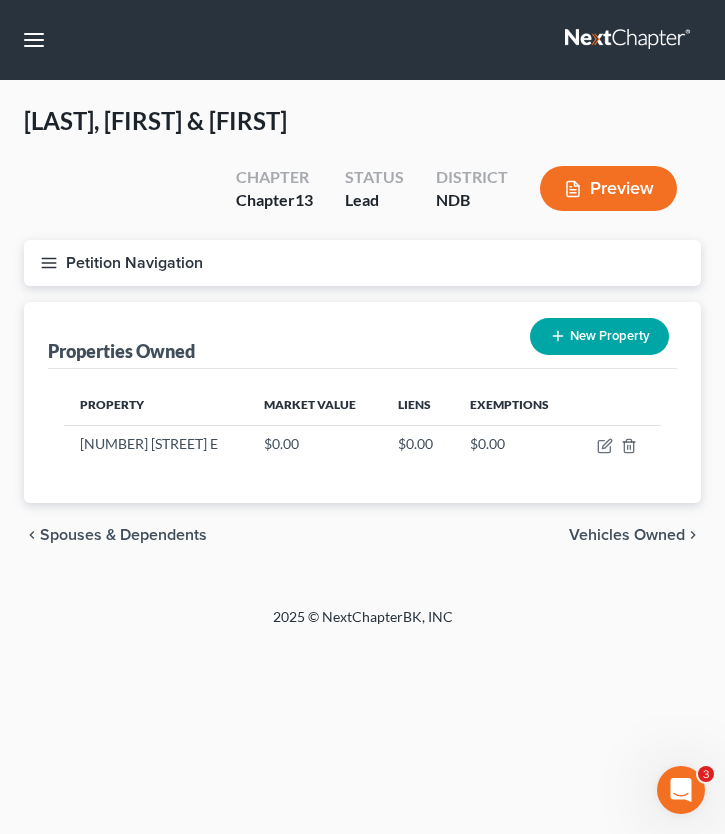 click on "Petition Navigation" at bounding box center (362, 263) 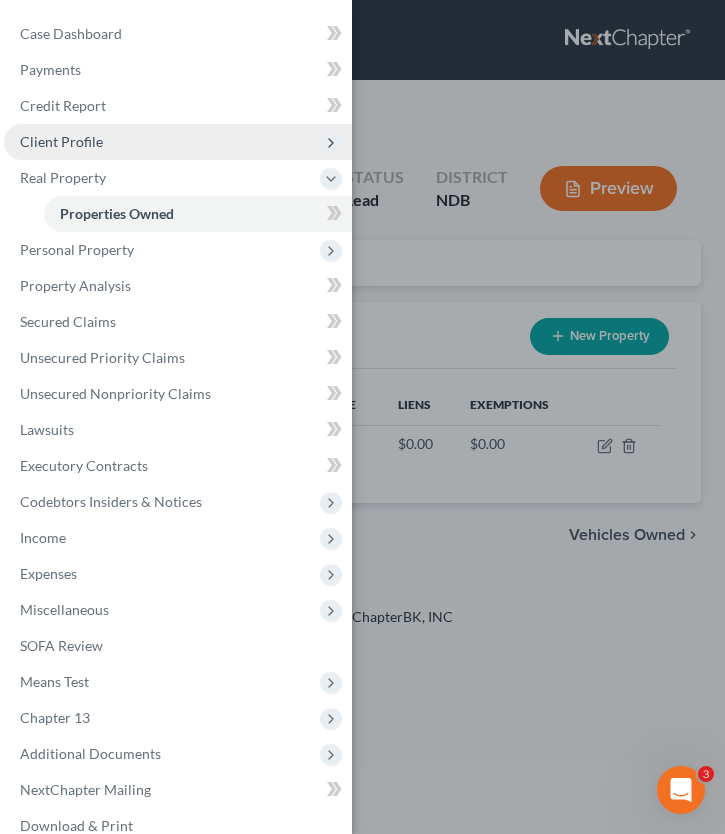 click on "Client Profile" at bounding box center [178, 142] 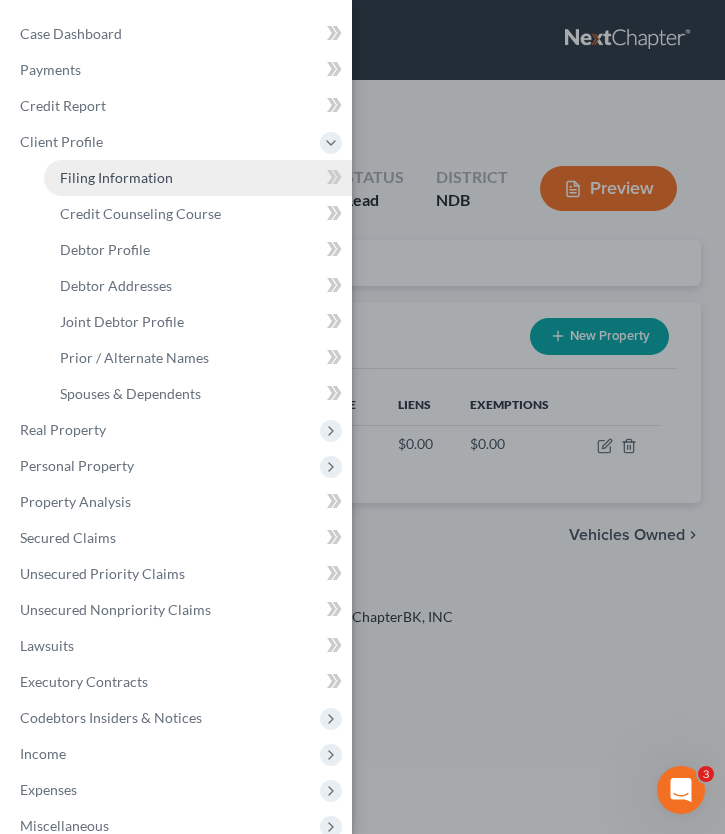 click on "Filing Information" at bounding box center (198, 178) 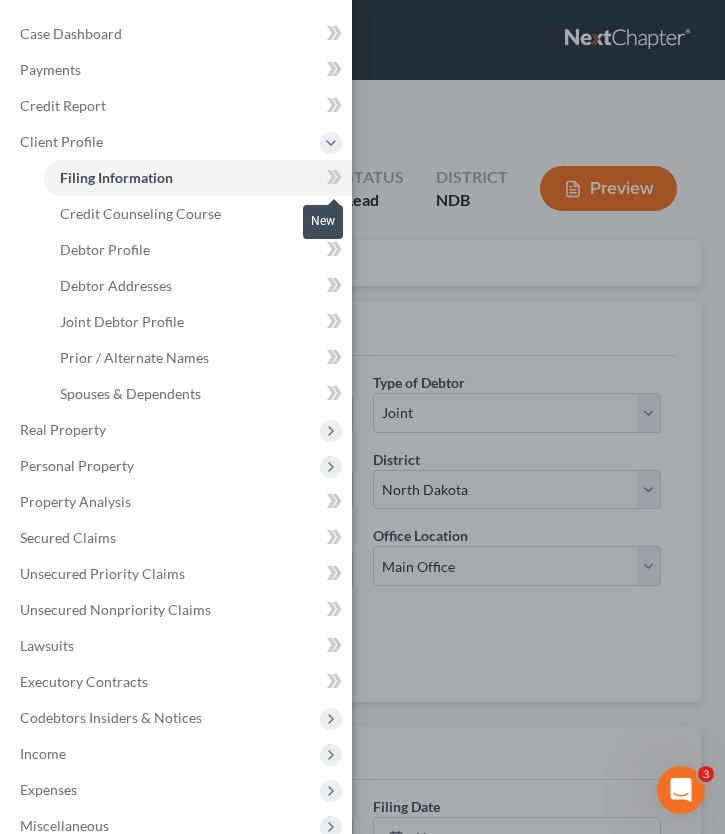 click 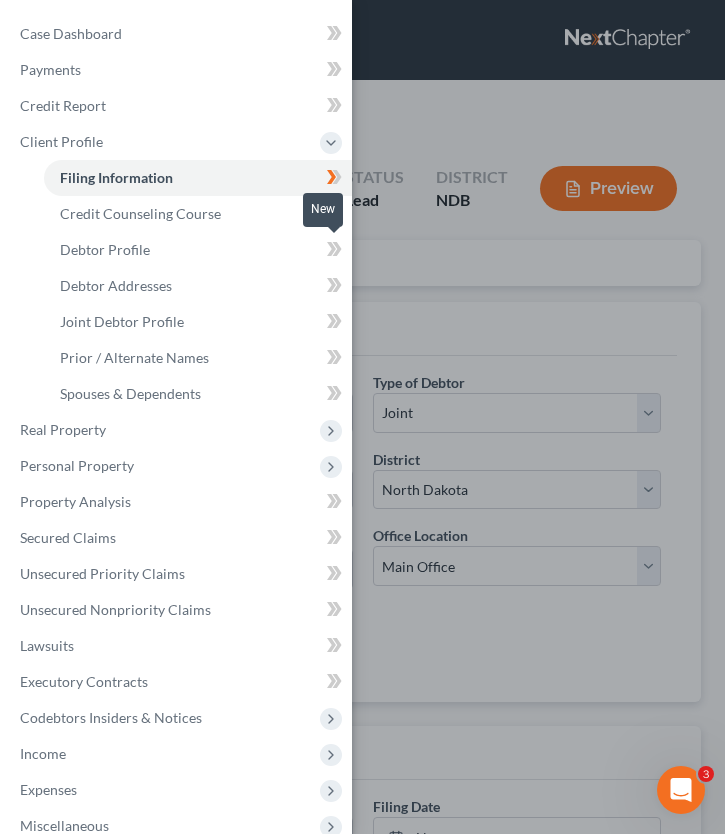 click 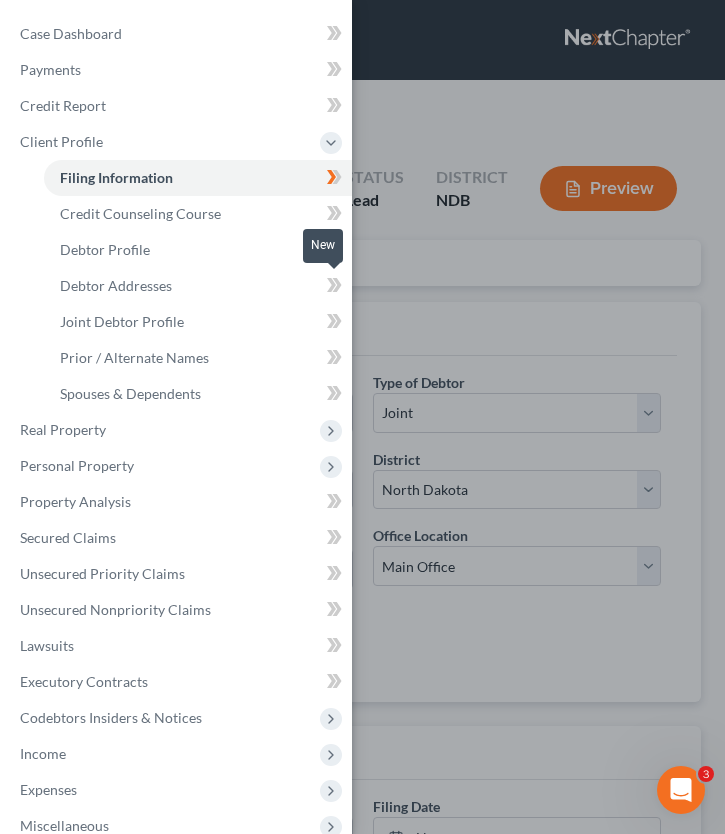 click 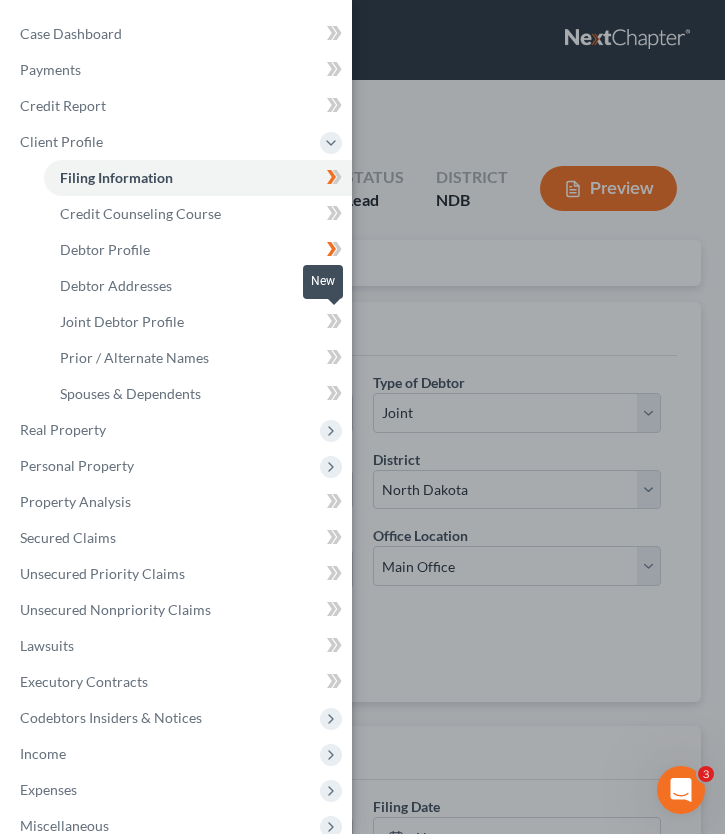 click 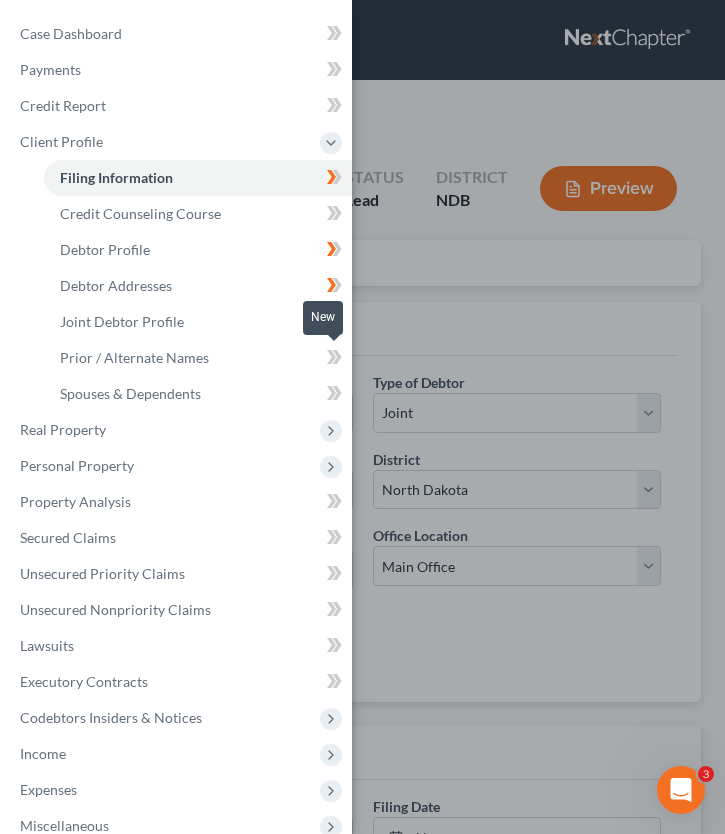 click 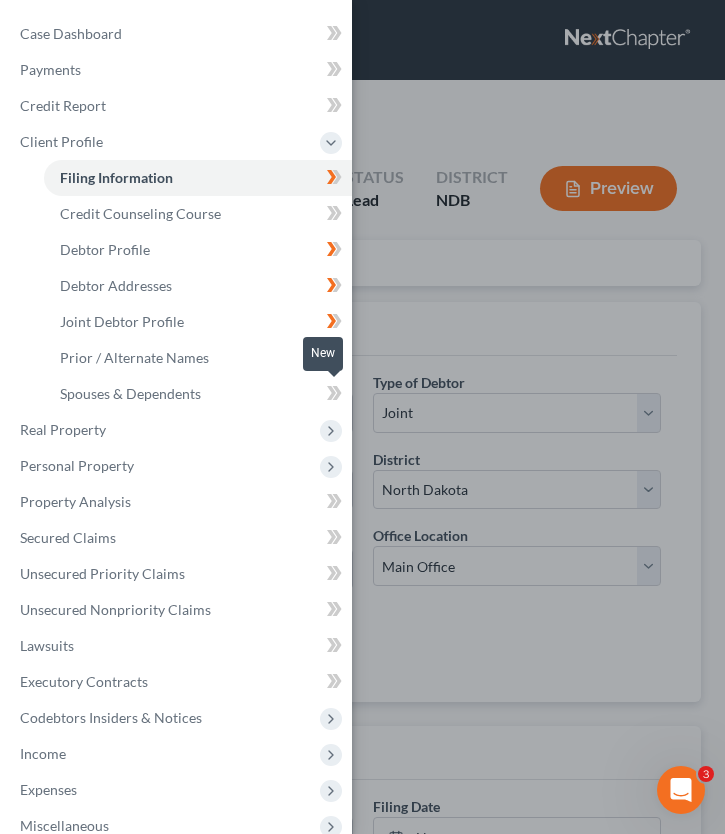 click 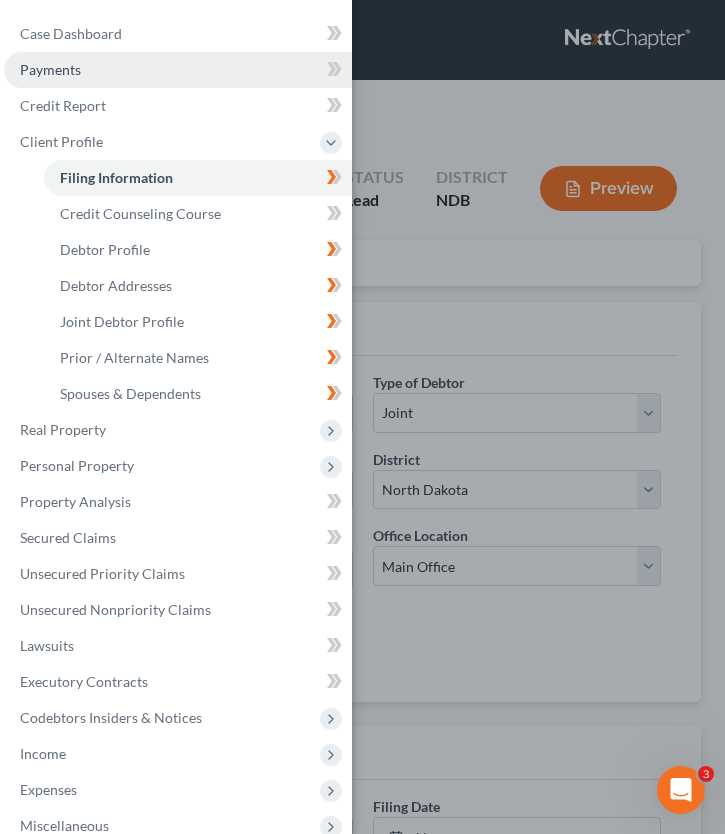 click on "Payments" at bounding box center (178, 70) 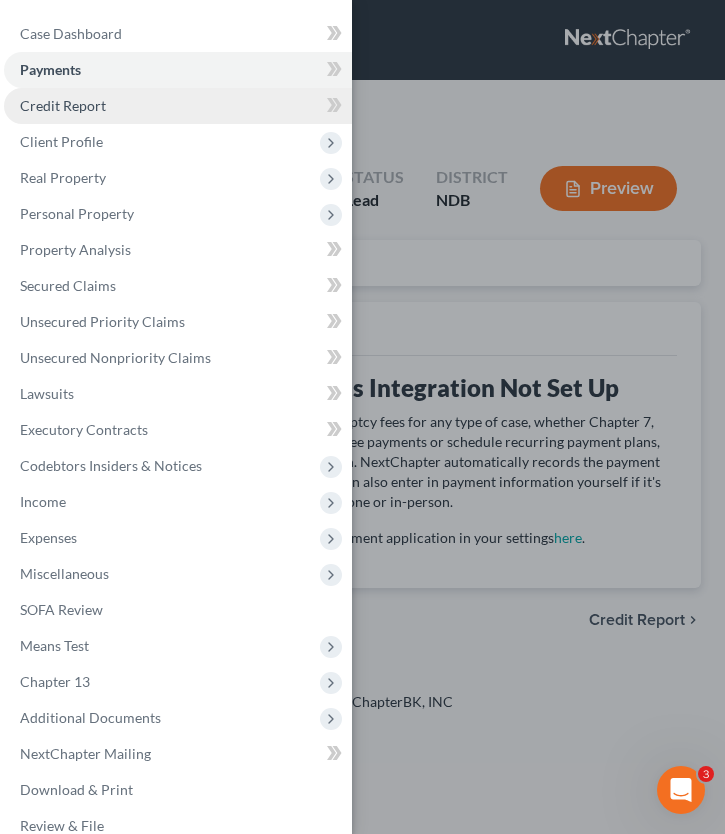 click on "Credit Report" at bounding box center [178, 106] 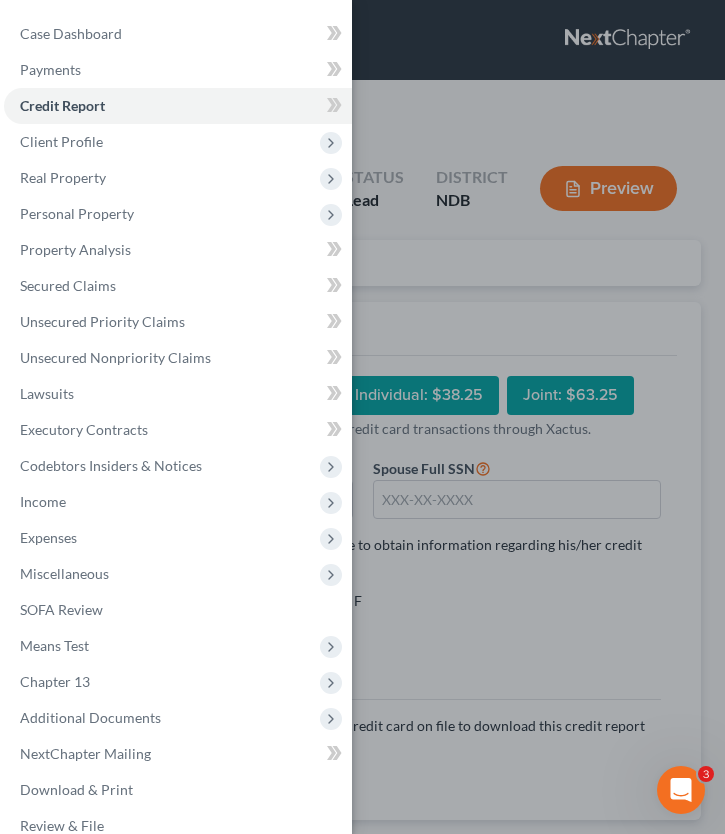 click on "Case Dashboard
Payments
Invoices
Payments
Payments
Credit Report
Client Profile" at bounding box center [362, 417] 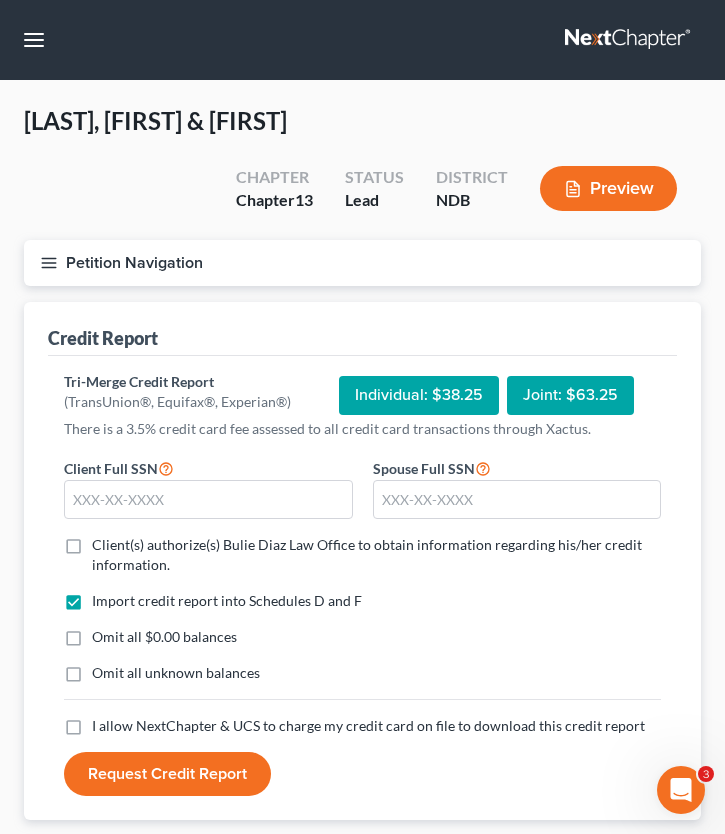 click on "Omit all $0.00 balances" at bounding box center (164, 637) 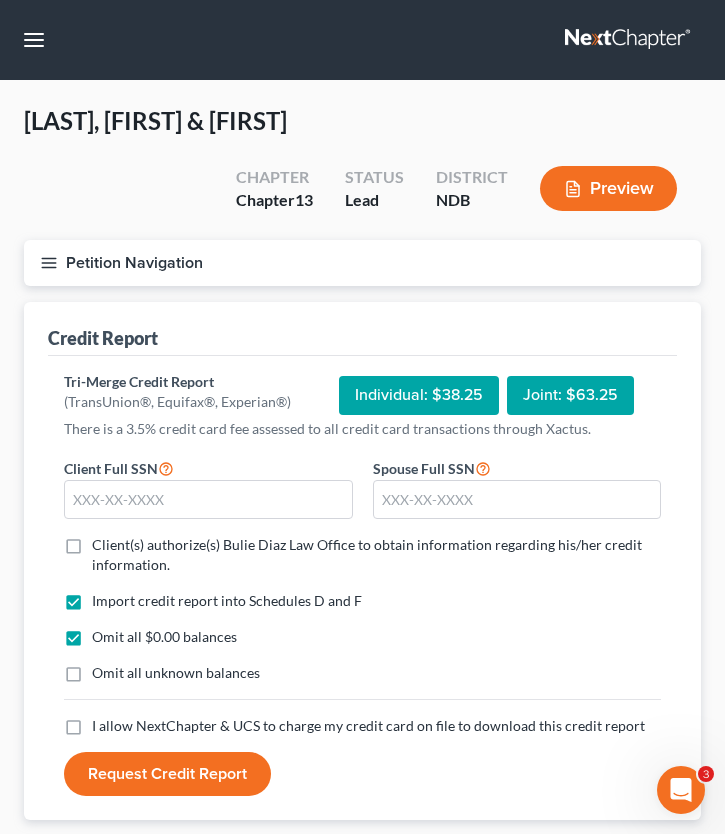 click on "Omit all unknown balances" at bounding box center [176, 673] 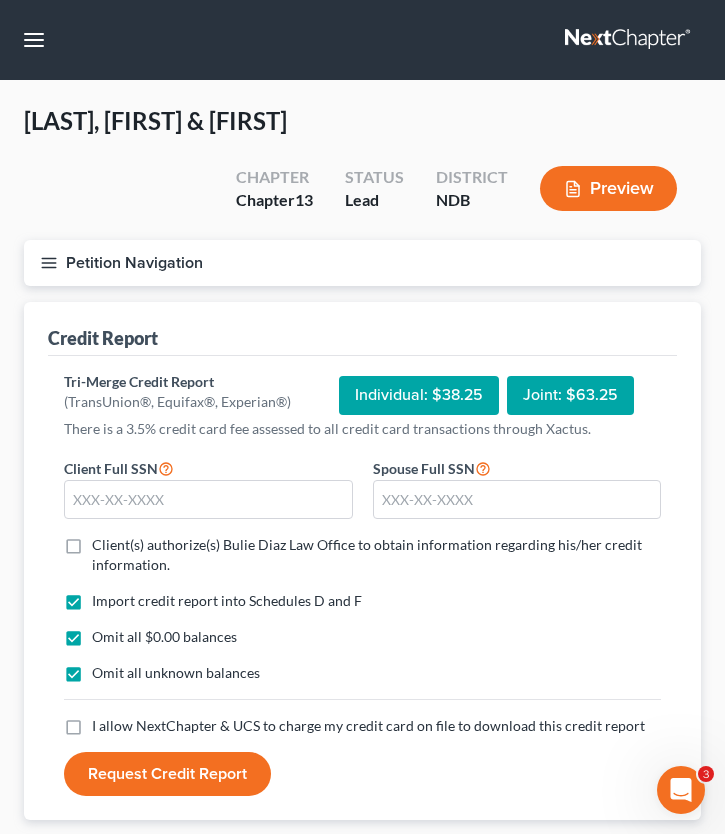 click on "Omit all unknown balances" at bounding box center (176, 673) 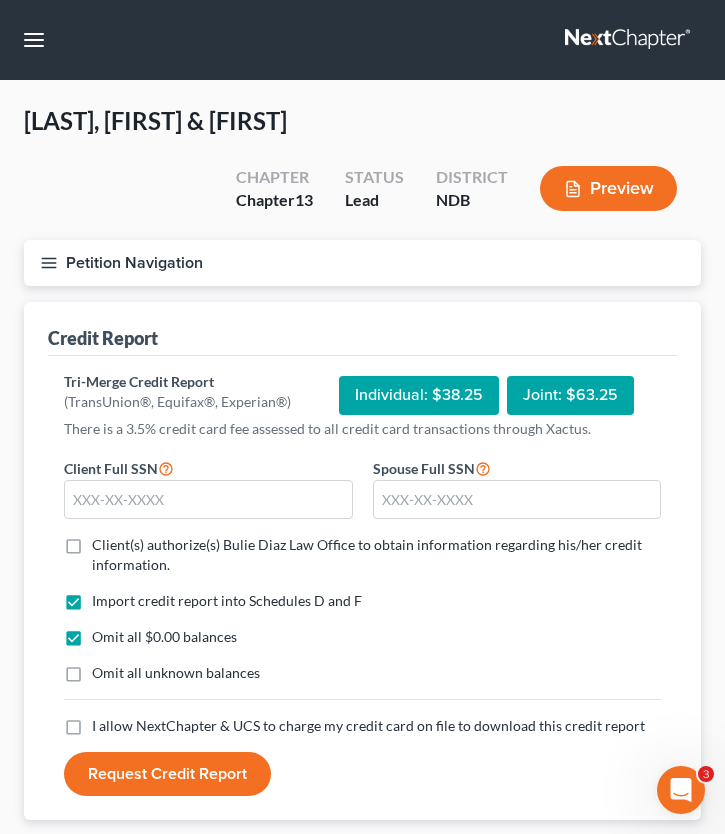 click on "Client(s) authorize(s) [NAME] Law Office to obtain information regarding his/her credit information.
*" at bounding box center [376, 555] 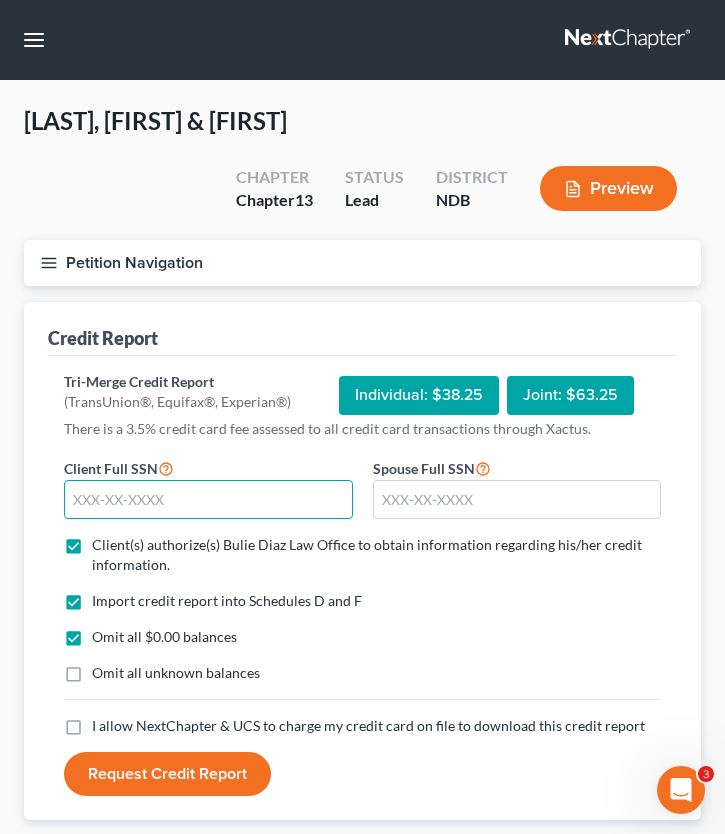 click at bounding box center (208, 500) 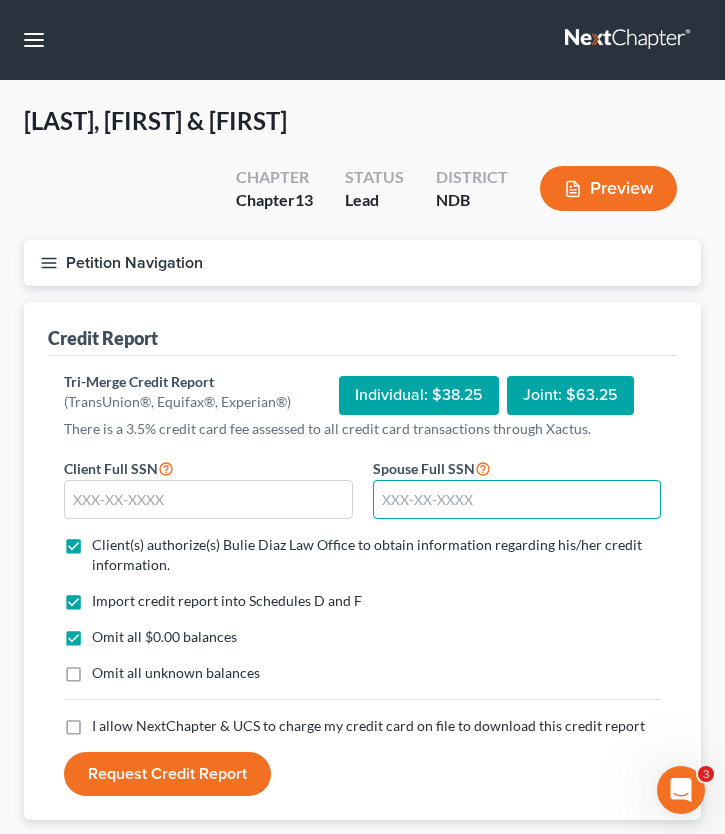 click at bounding box center [517, 500] 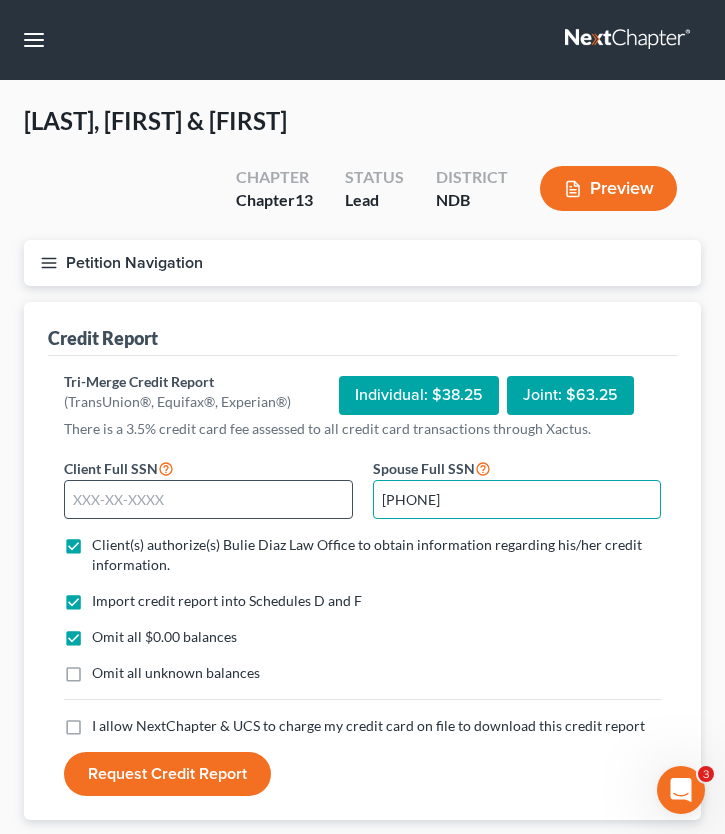 type on "[PHONE]" 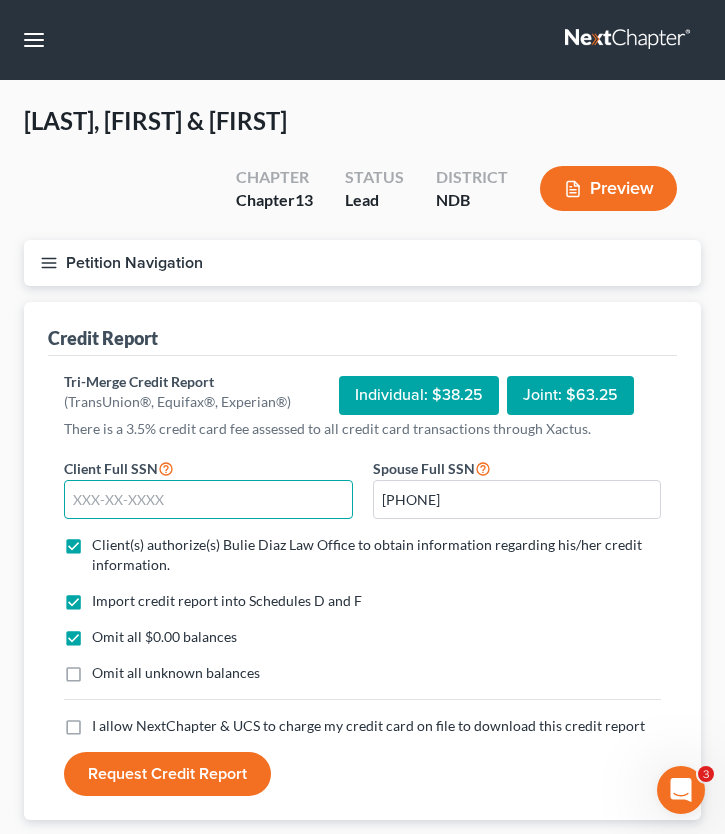 click at bounding box center [208, 500] 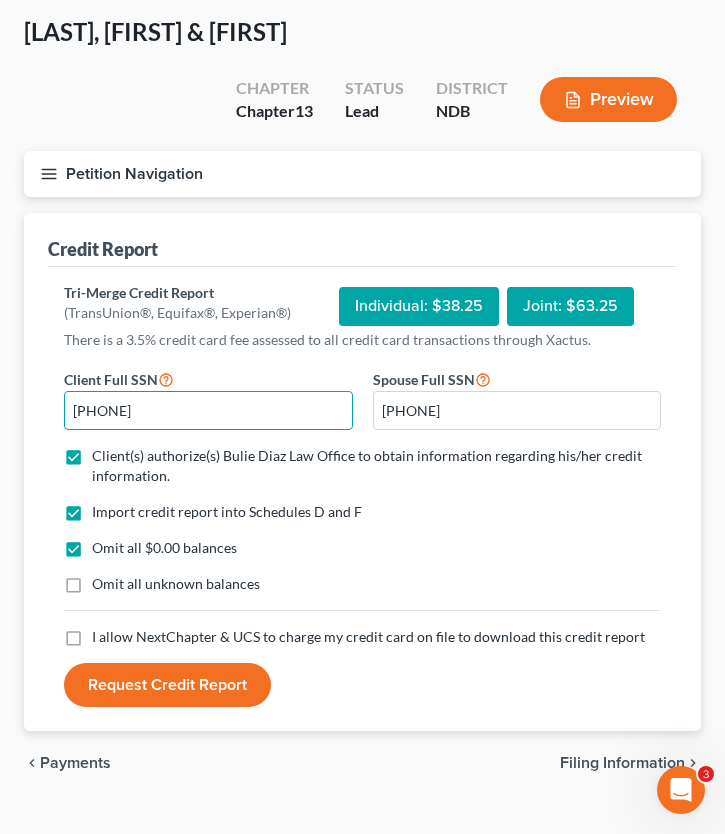 scroll, scrollTop: 125, scrollLeft: 0, axis: vertical 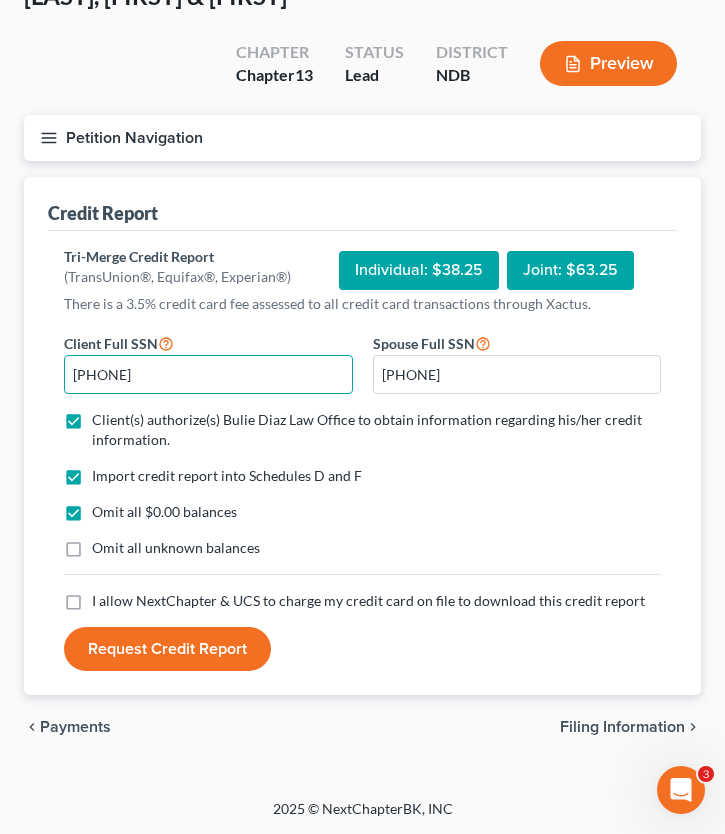 type on "[PHONE]" 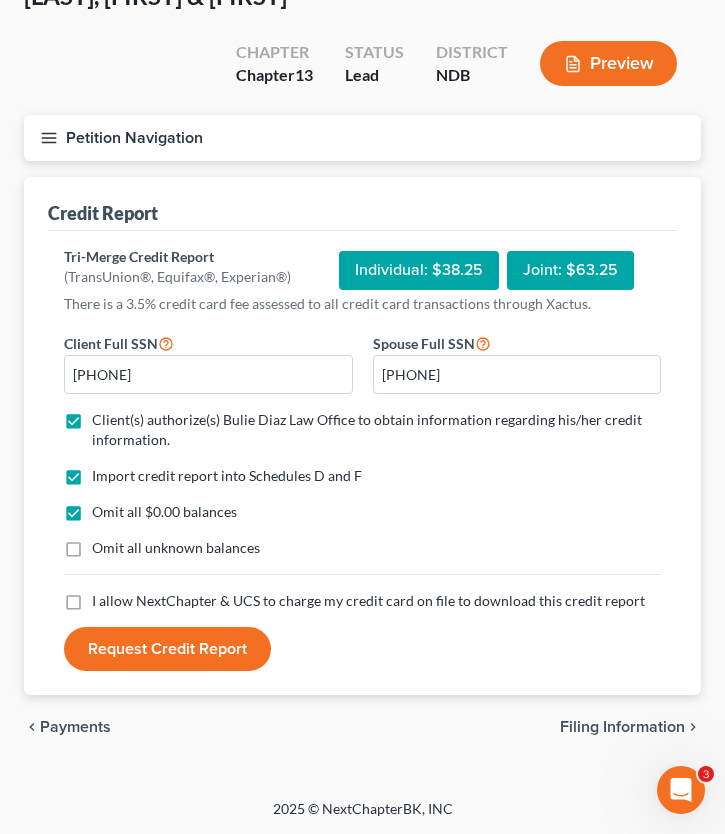 click on "I allow NextChapter & UCS to charge my credit card on file to download this credit report
*" at bounding box center [368, 601] 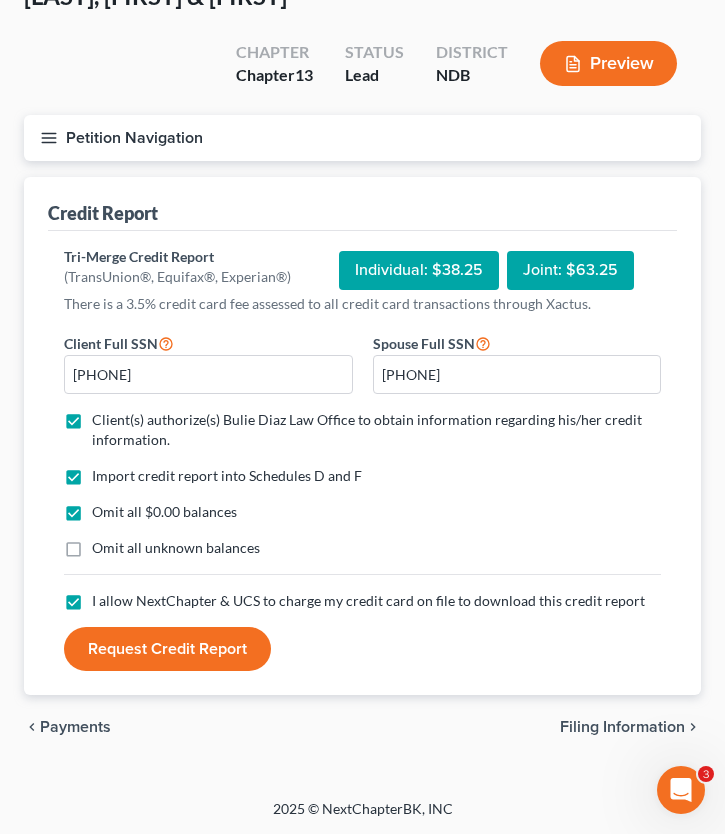 click on "Request Credit Report" at bounding box center (167, 649) 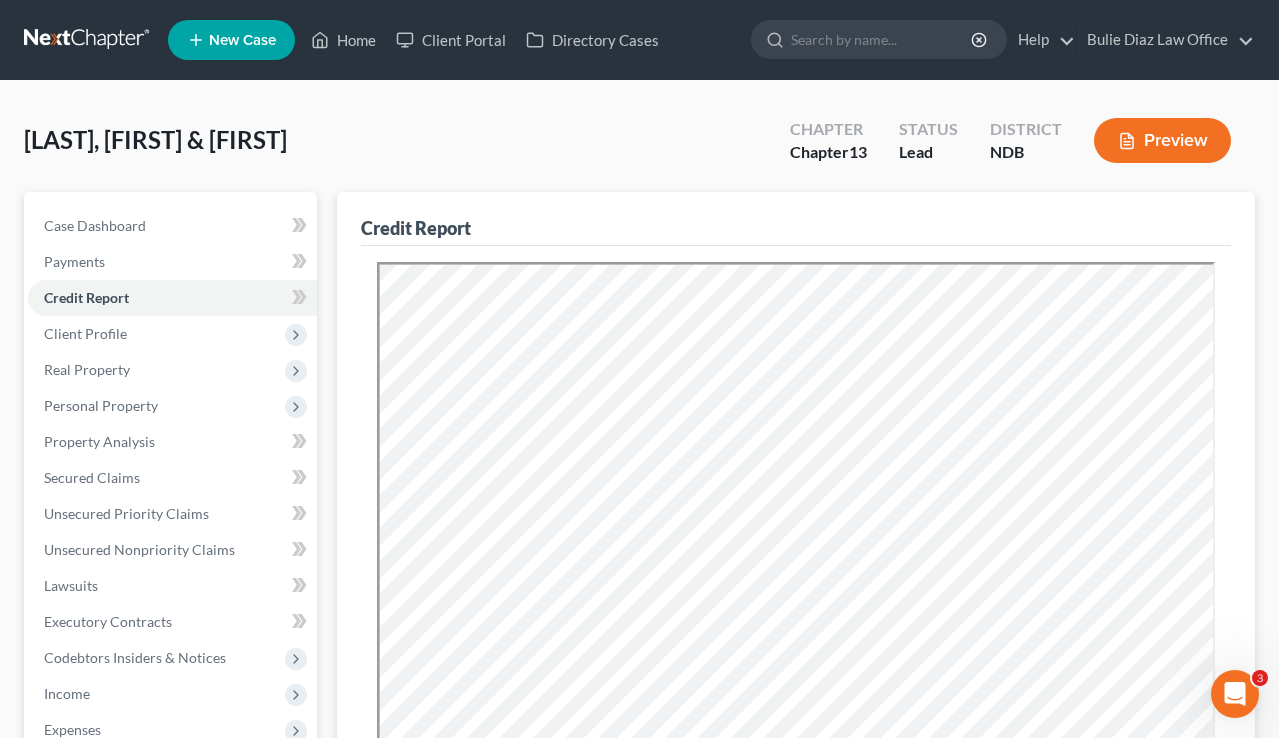 scroll, scrollTop: 574, scrollLeft: 0, axis: vertical 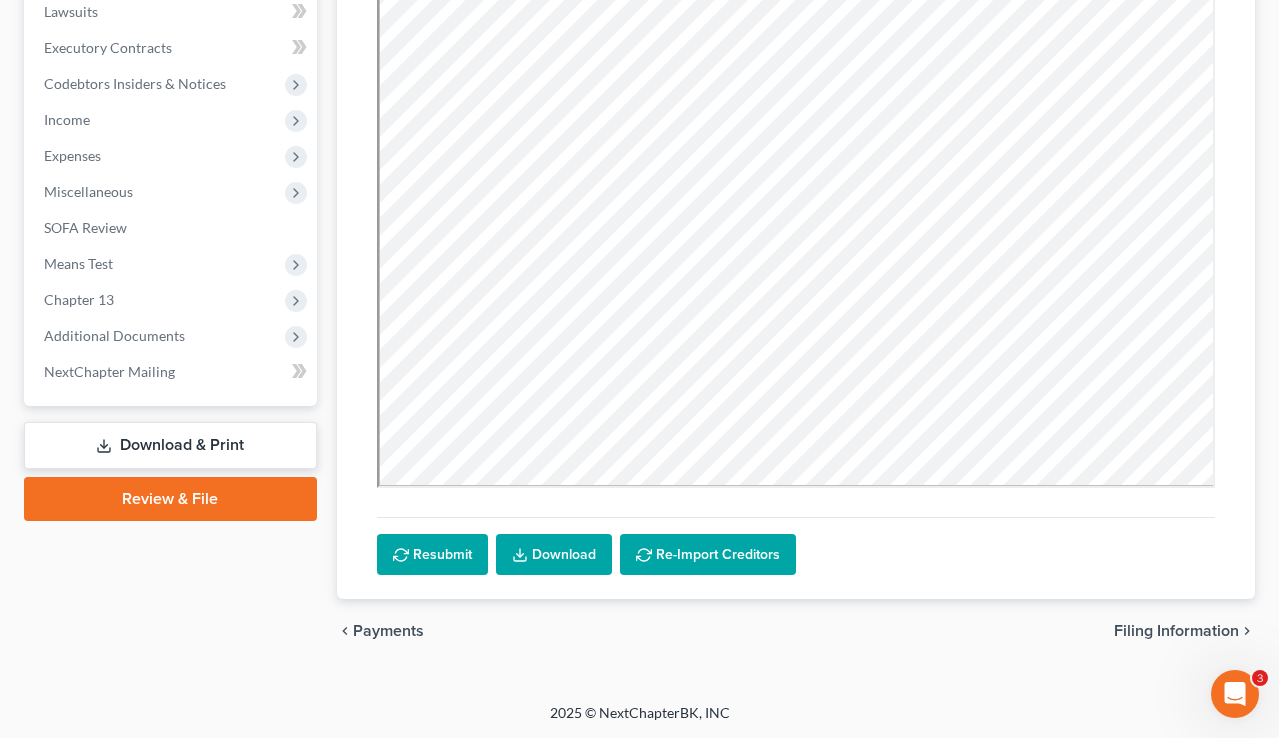 click on "Filing Information" at bounding box center [1176, 631] 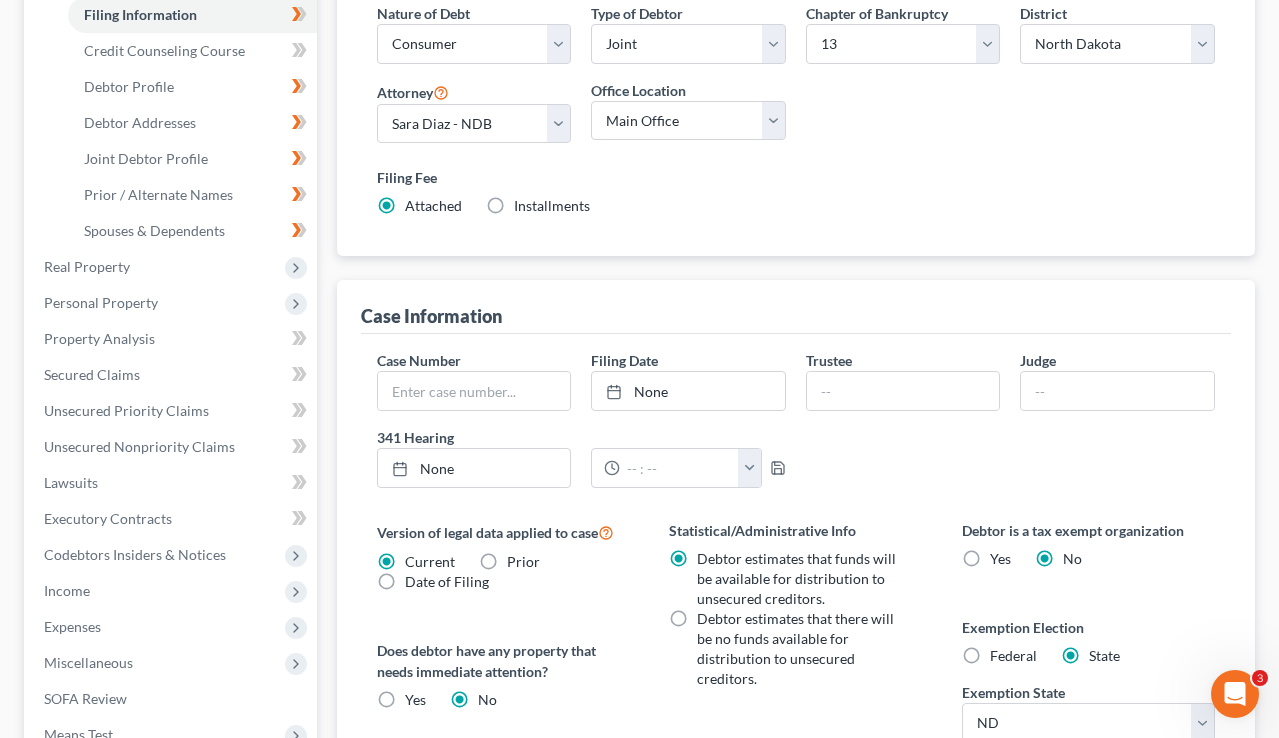 scroll, scrollTop: 368, scrollLeft: 0, axis: vertical 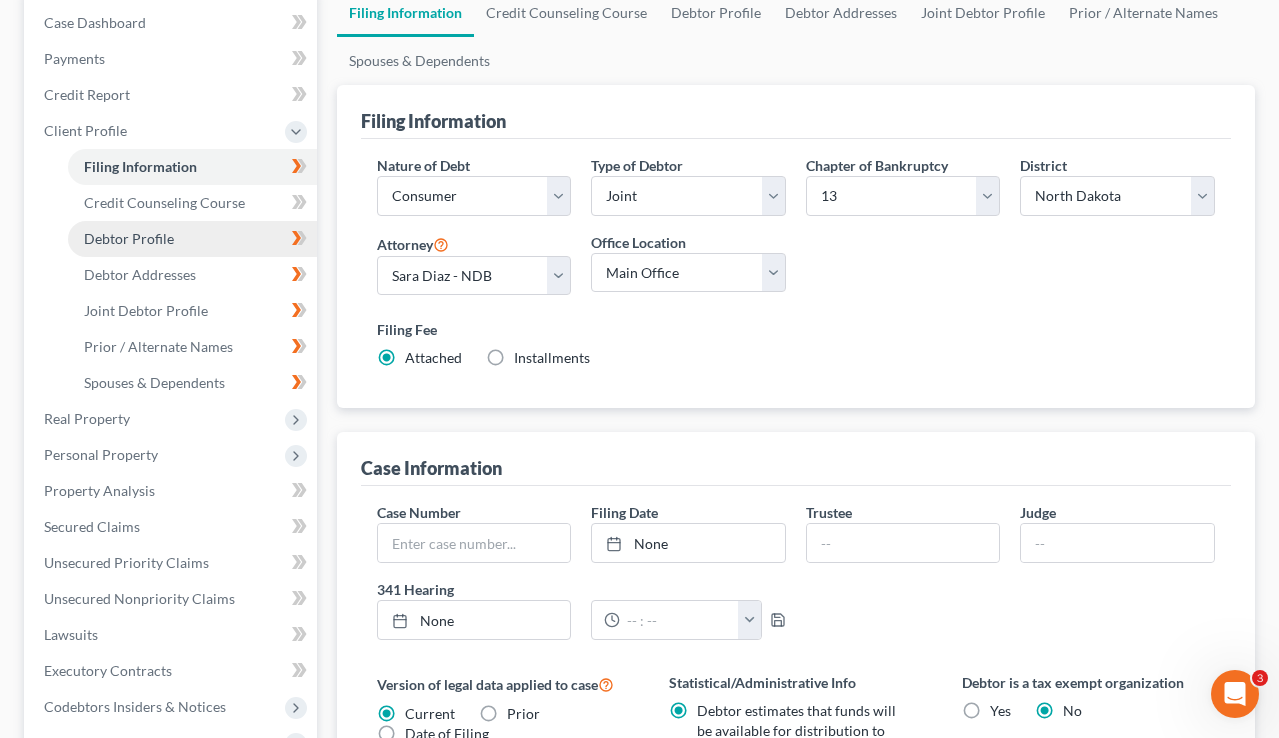 click on "Debtor Profile" at bounding box center [129, 238] 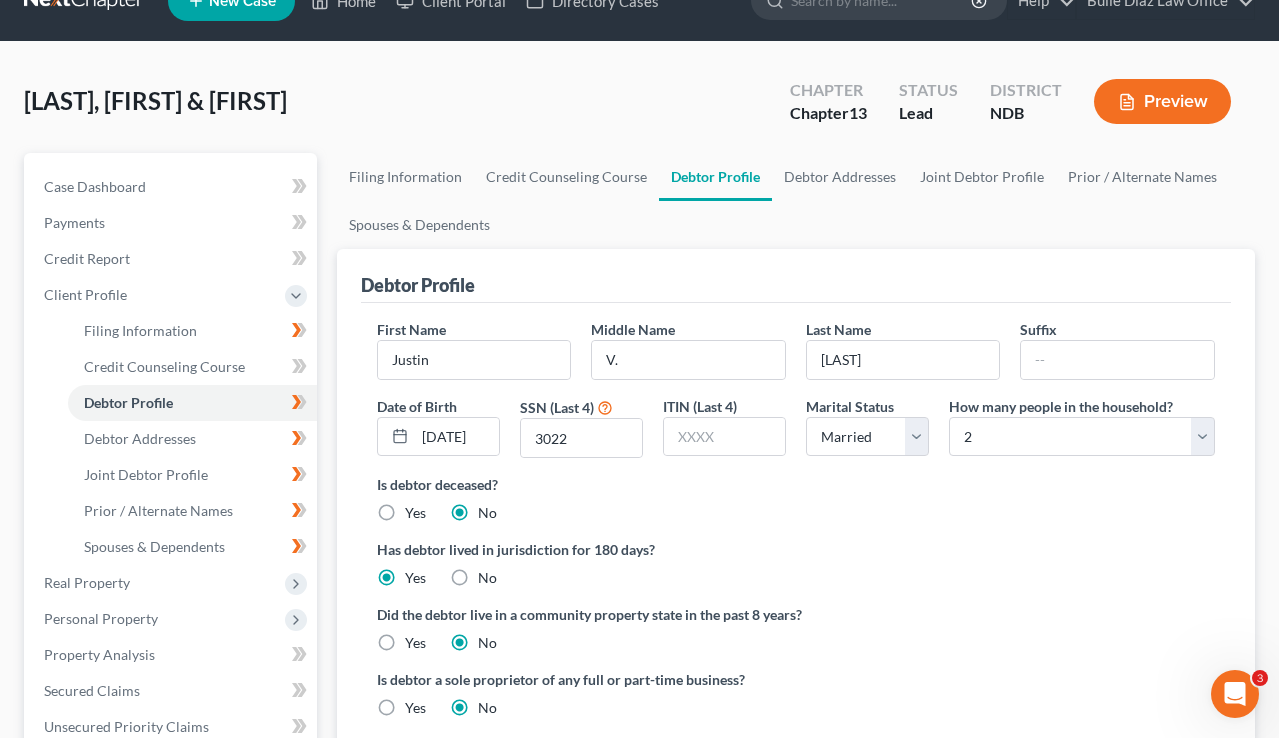 scroll, scrollTop: 0, scrollLeft: 0, axis: both 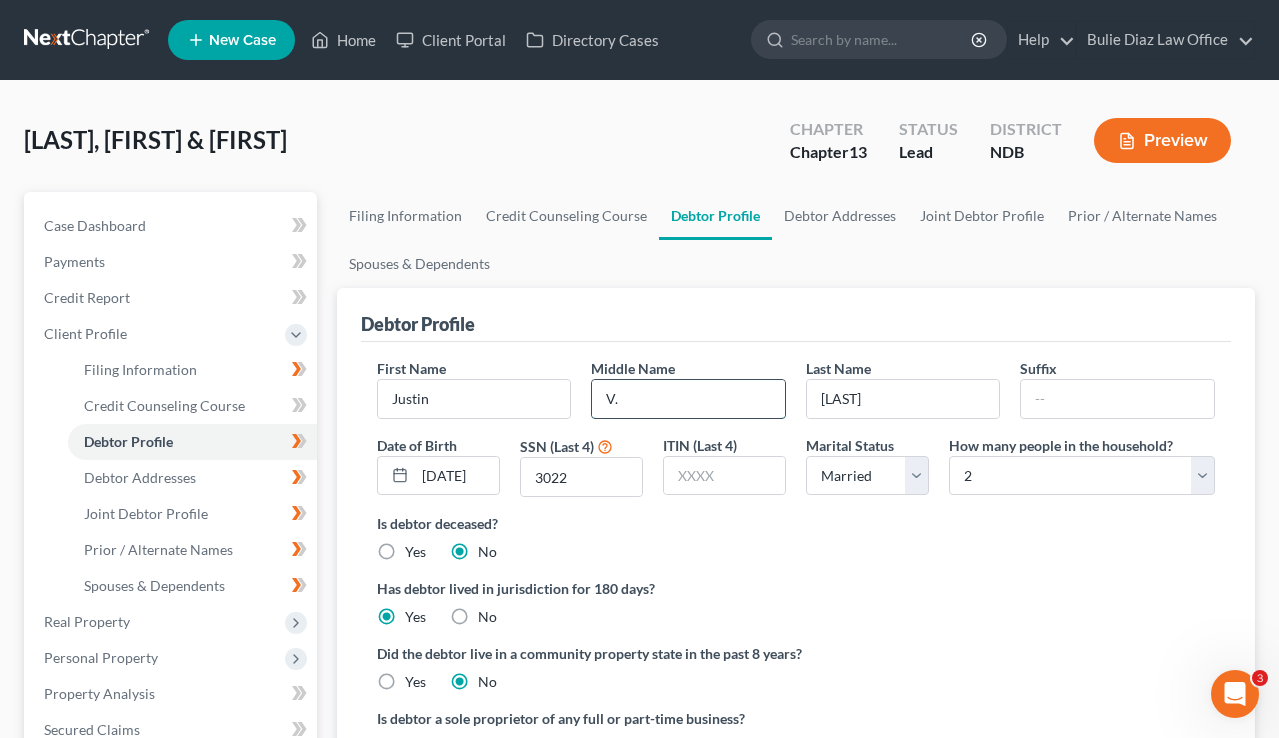 click on "V." at bounding box center [688, 399] 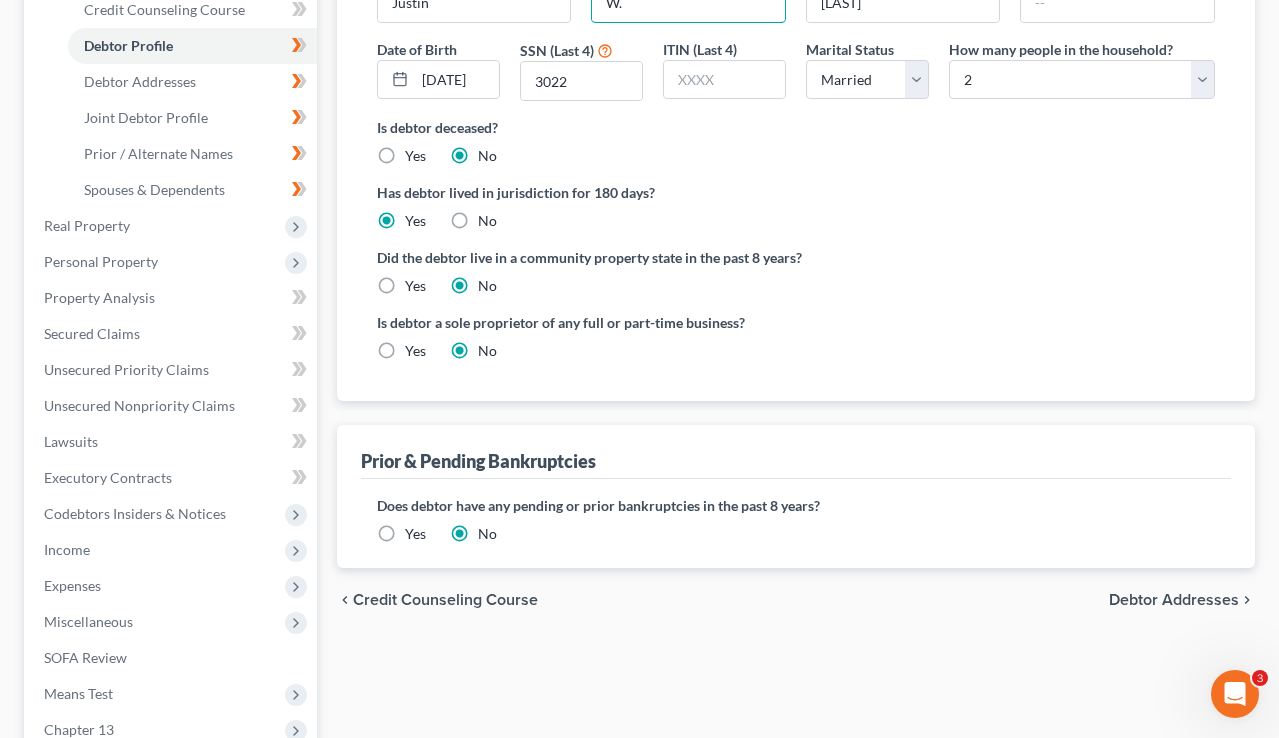 scroll, scrollTop: 401, scrollLeft: 0, axis: vertical 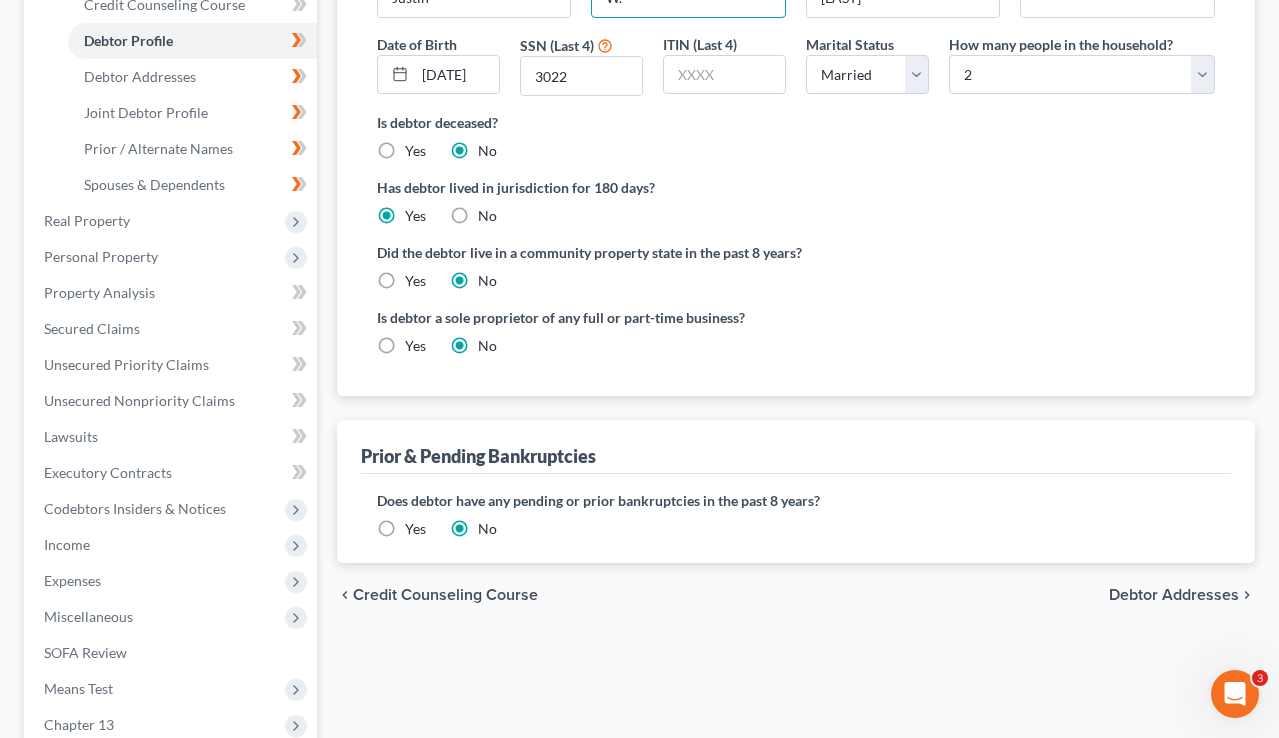 type on "W." 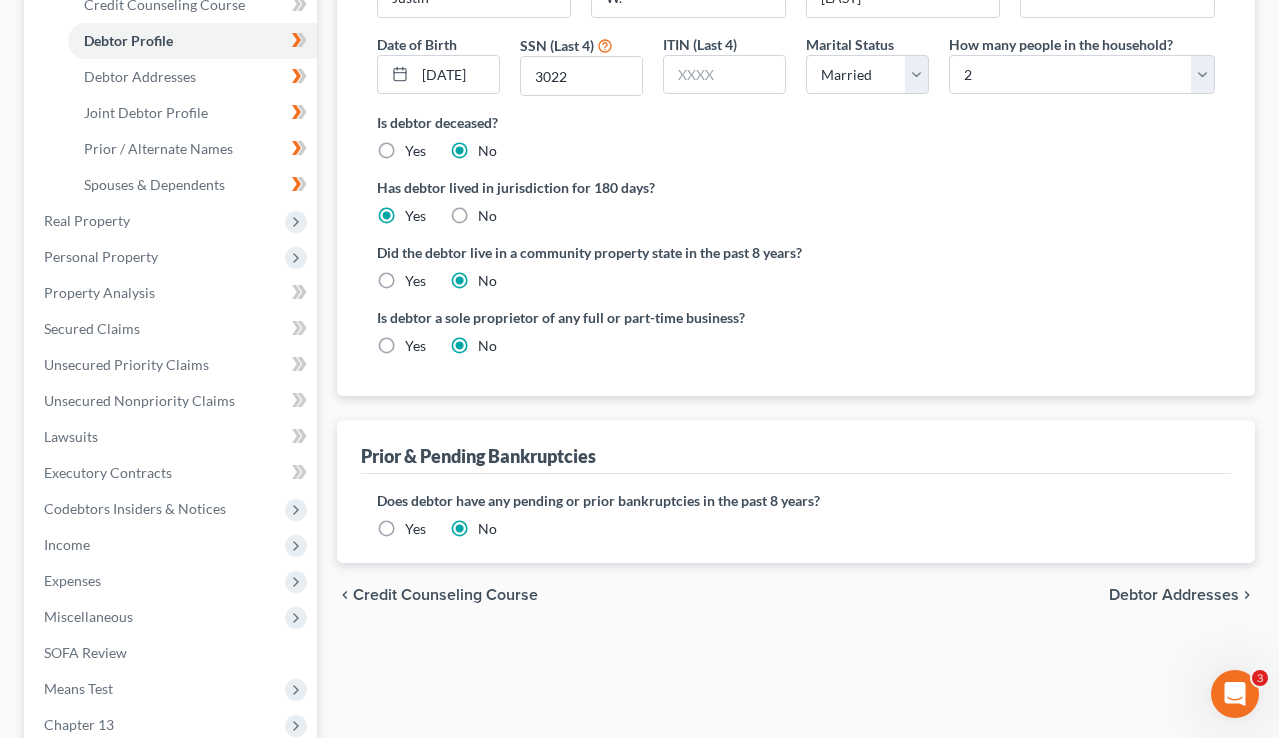 click on "chevron_left
Credit Counseling Course
Debtor Addresses
chevron_right" at bounding box center (796, 595) 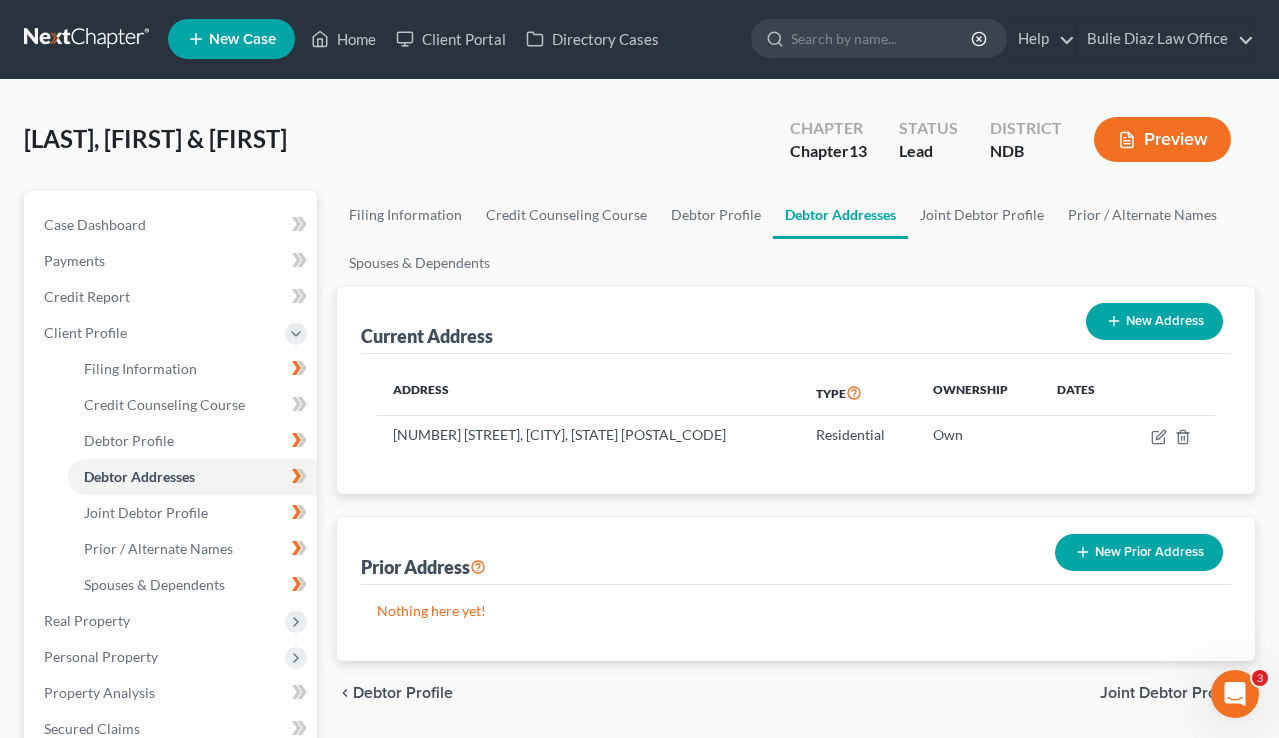 scroll, scrollTop: 0, scrollLeft: 0, axis: both 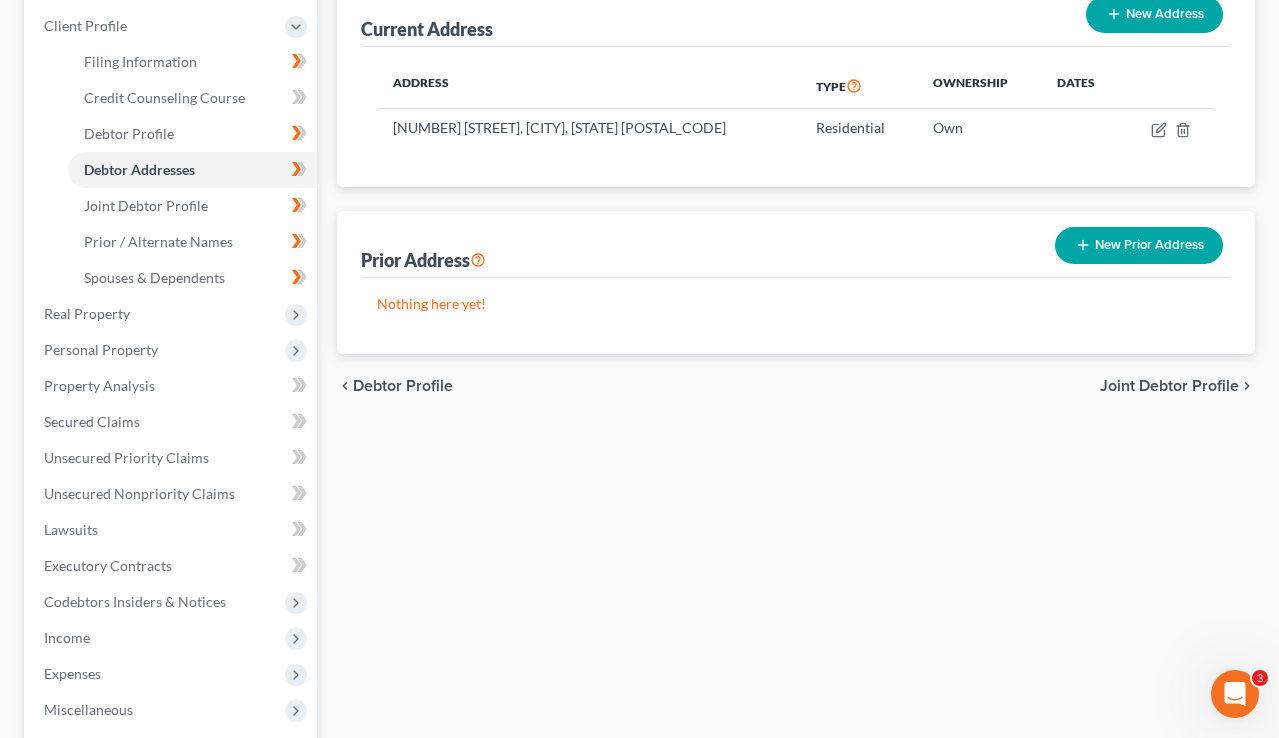 click on "Joint Debtor Profile" at bounding box center (1169, 386) 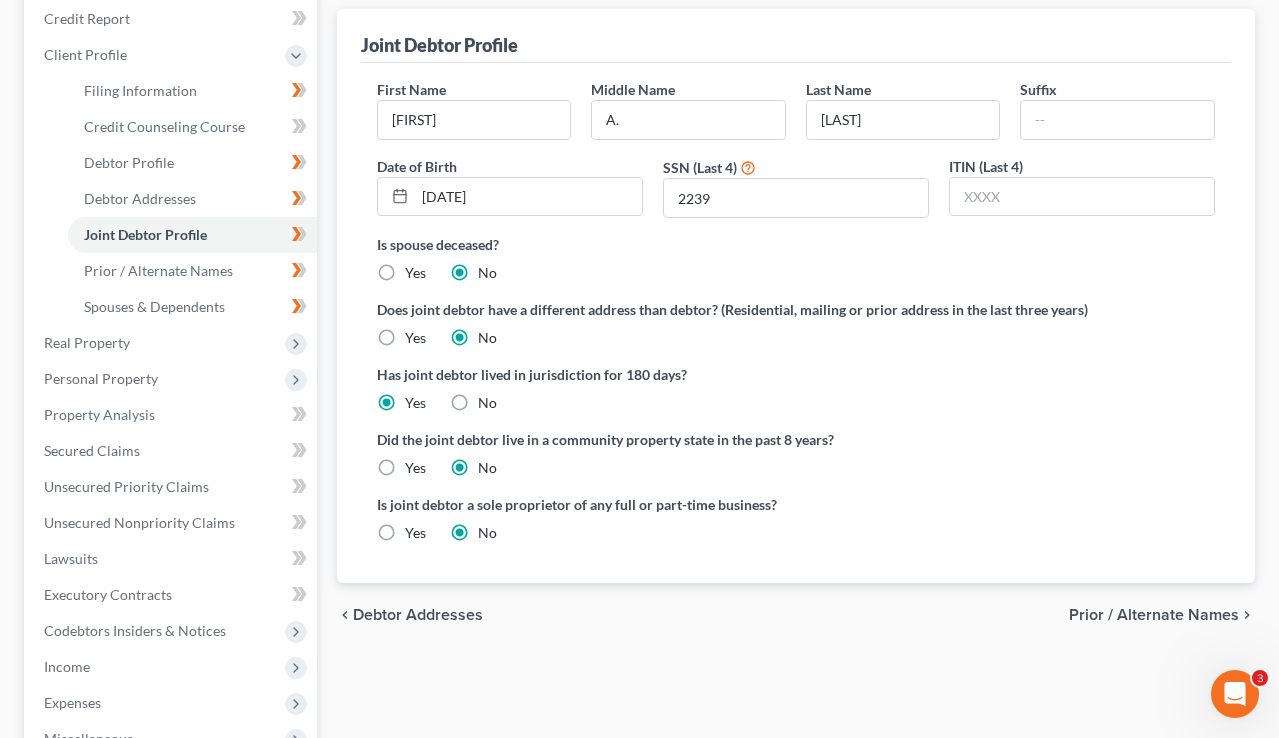 scroll, scrollTop: 369, scrollLeft: 0, axis: vertical 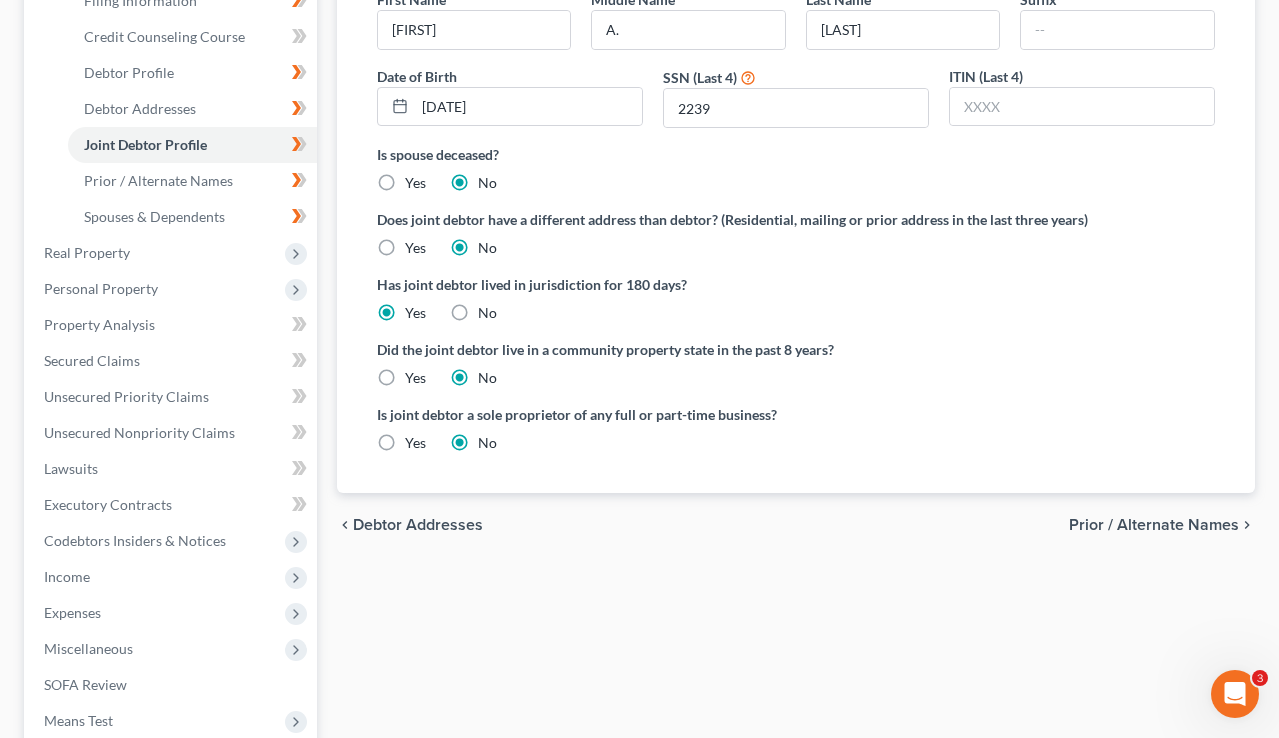 click on "Prior / Alternate Names" at bounding box center (1154, 525) 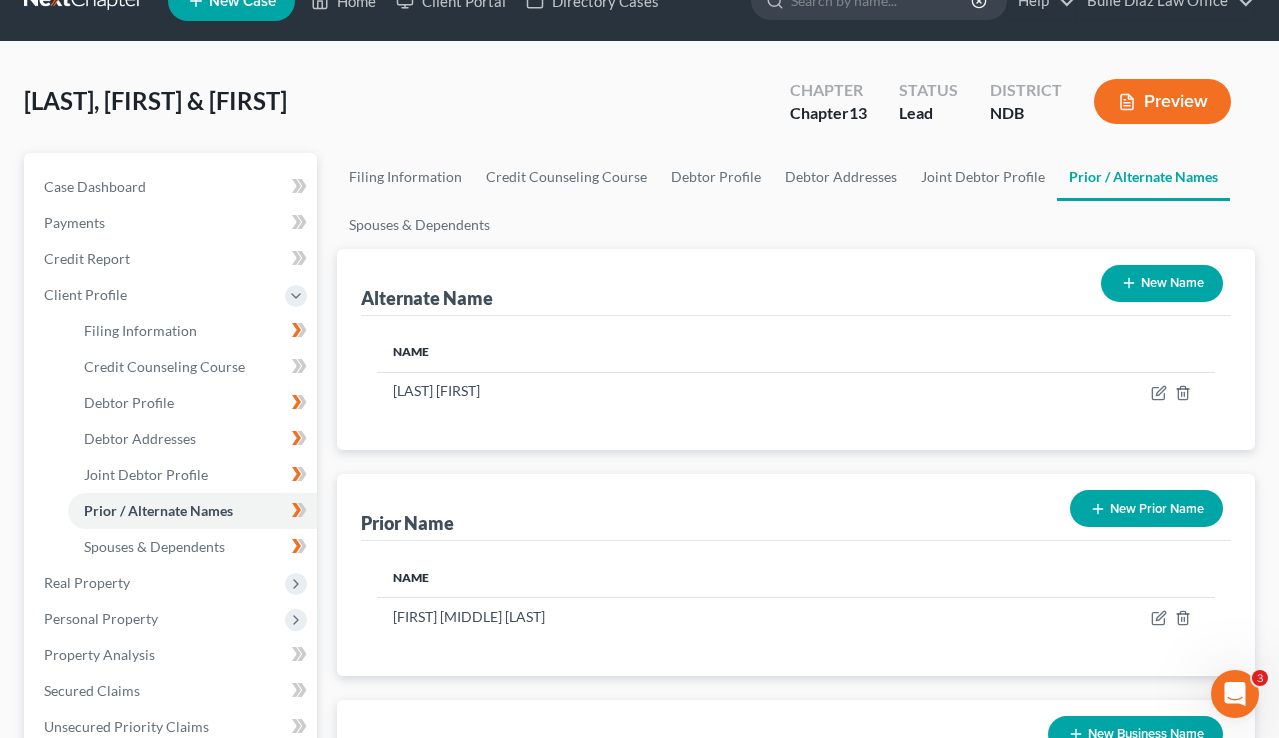 scroll, scrollTop: 0, scrollLeft: 0, axis: both 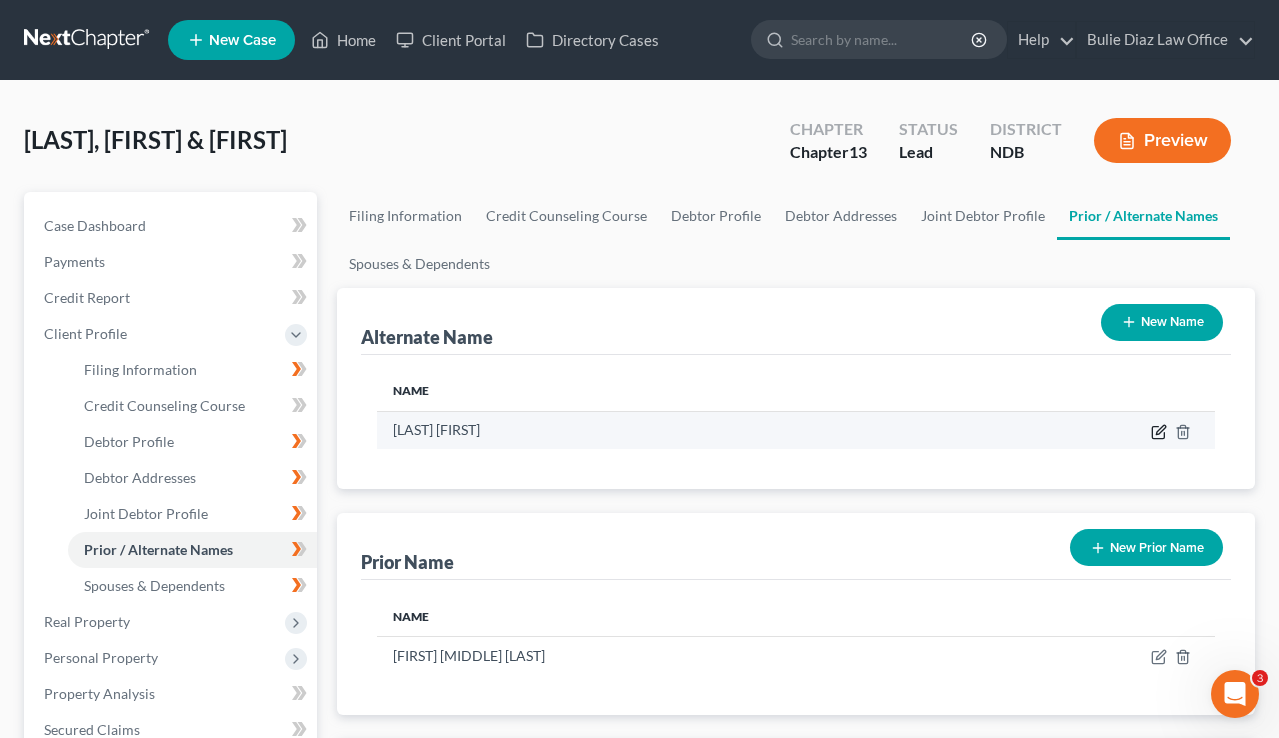 click 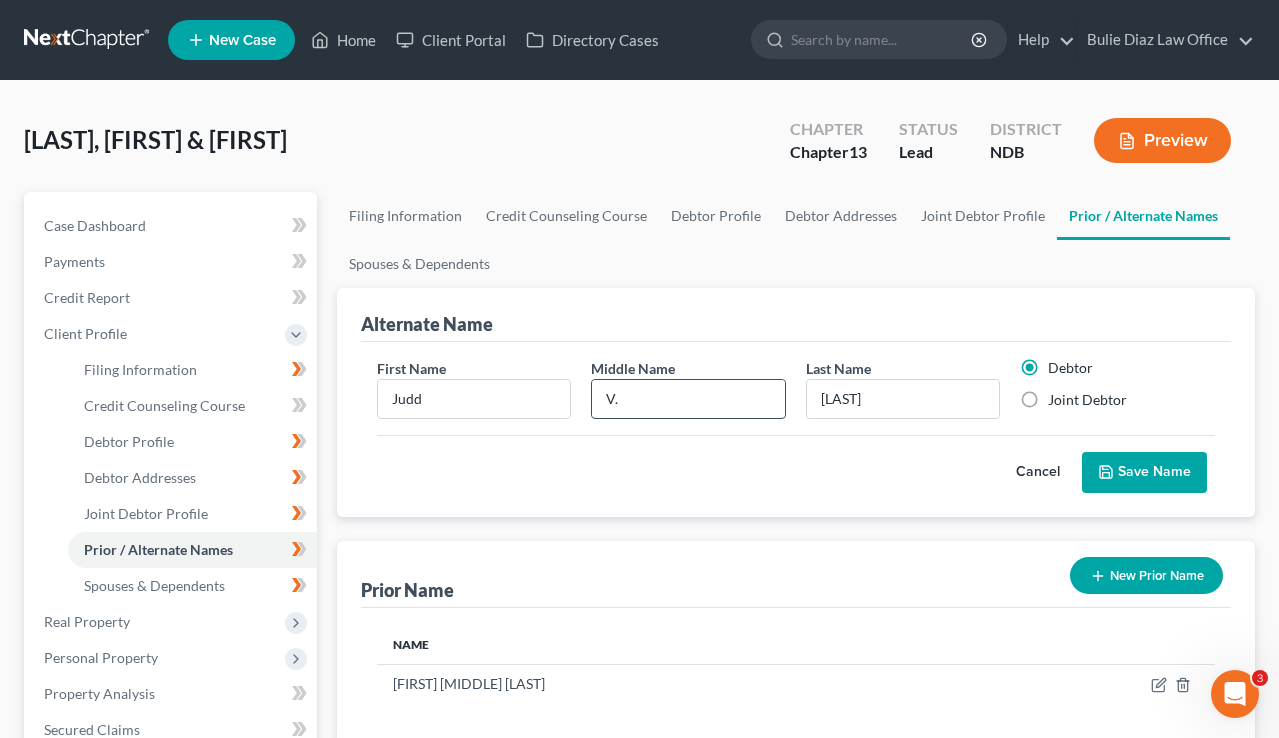 click on "V." at bounding box center (688, 399) 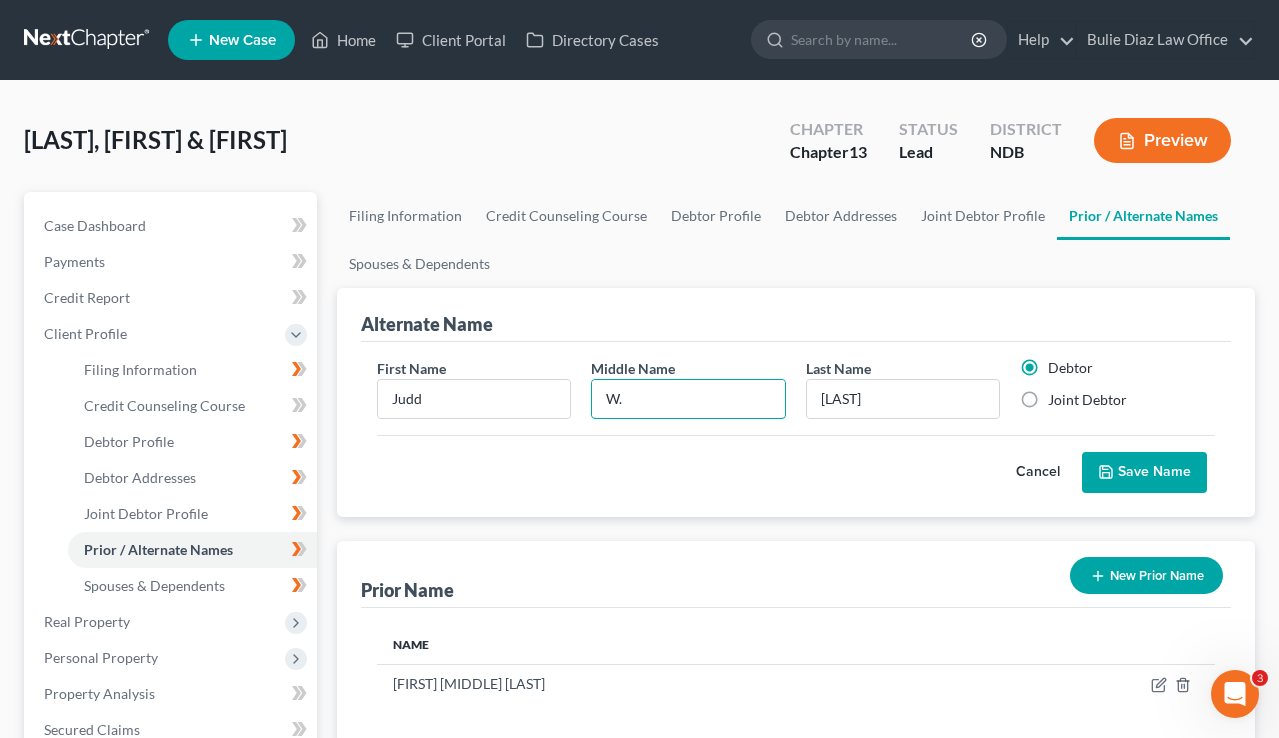 type on "W." 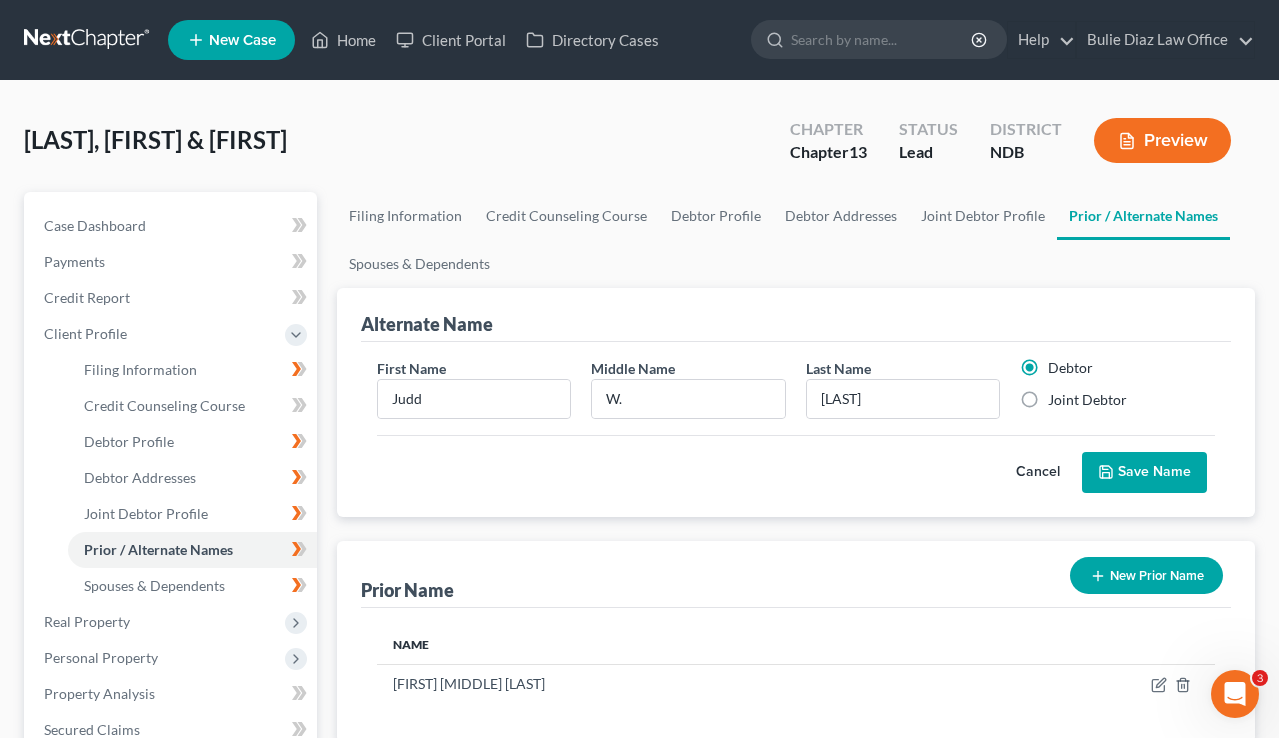 click on "Save Name" at bounding box center (1144, 473) 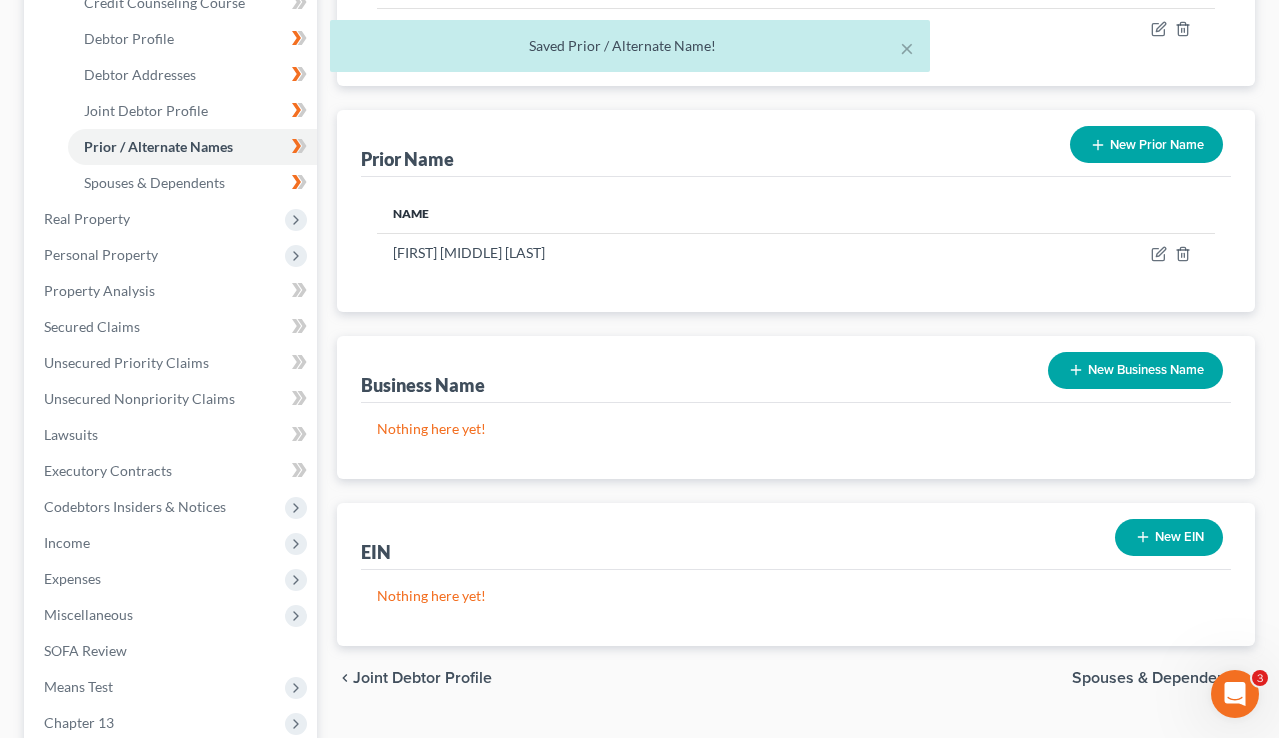 scroll, scrollTop: 683, scrollLeft: 0, axis: vertical 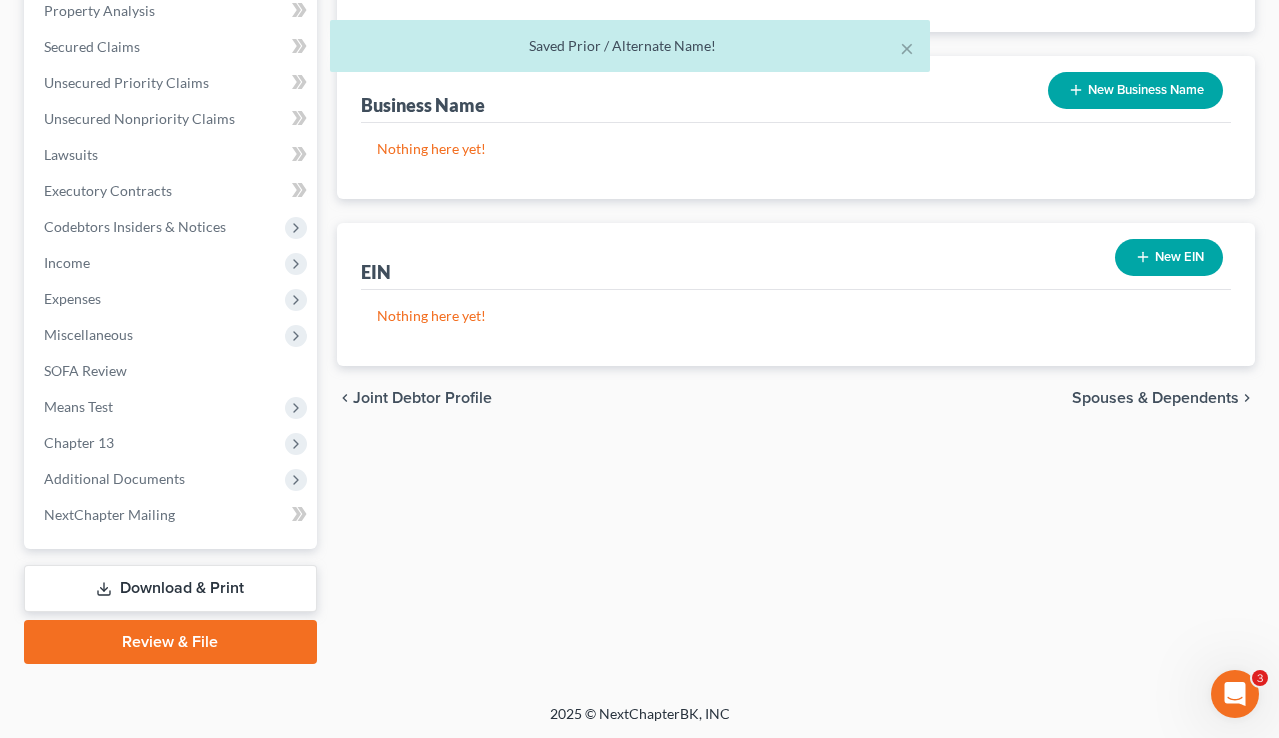 click on "Spouses & Dependents" at bounding box center [1155, 398] 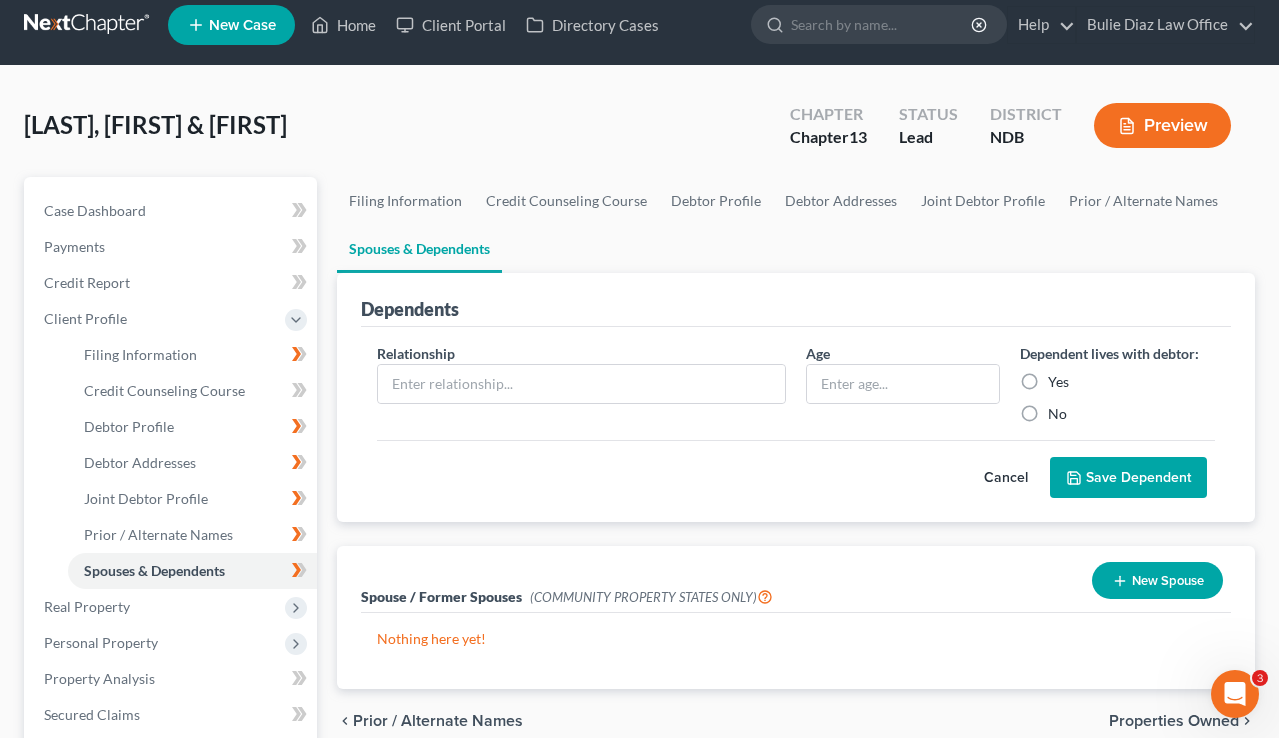 scroll, scrollTop: 0, scrollLeft: 0, axis: both 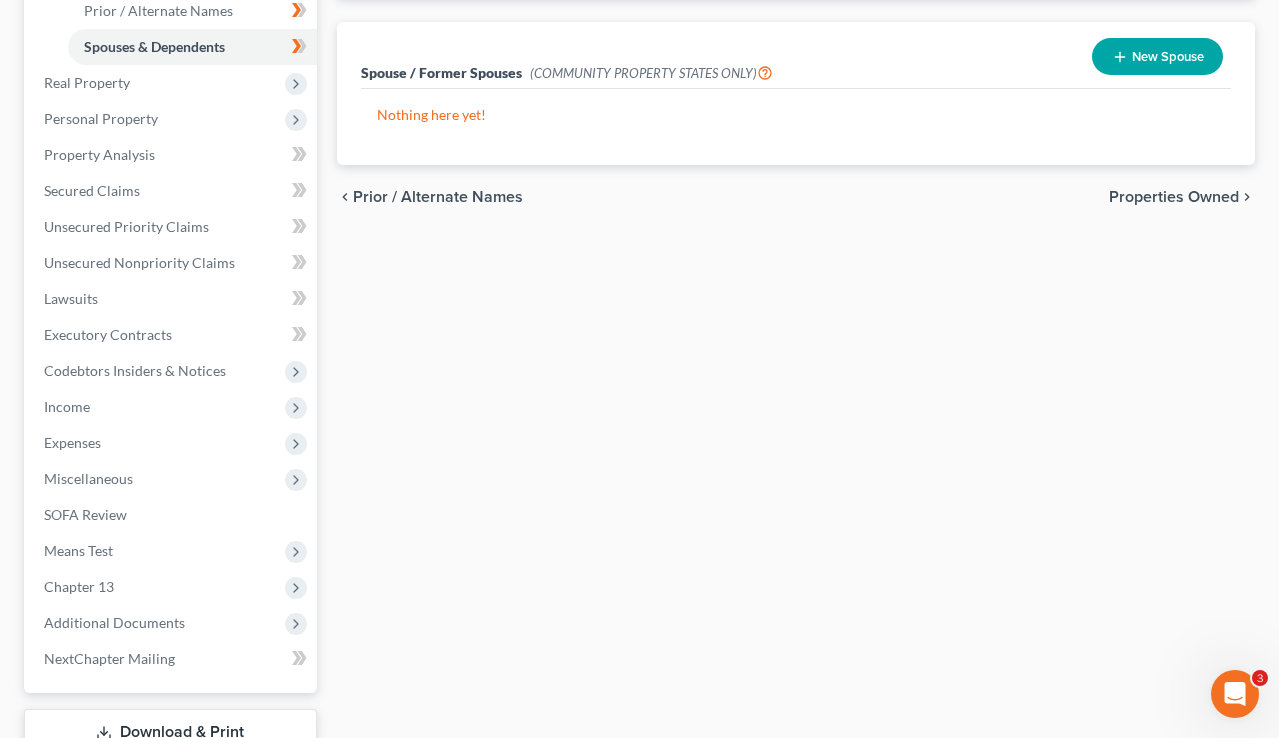click on "chevron_left
Prior / Alternate Names
Properties Owned
chevron_right" at bounding box center (796, 197) 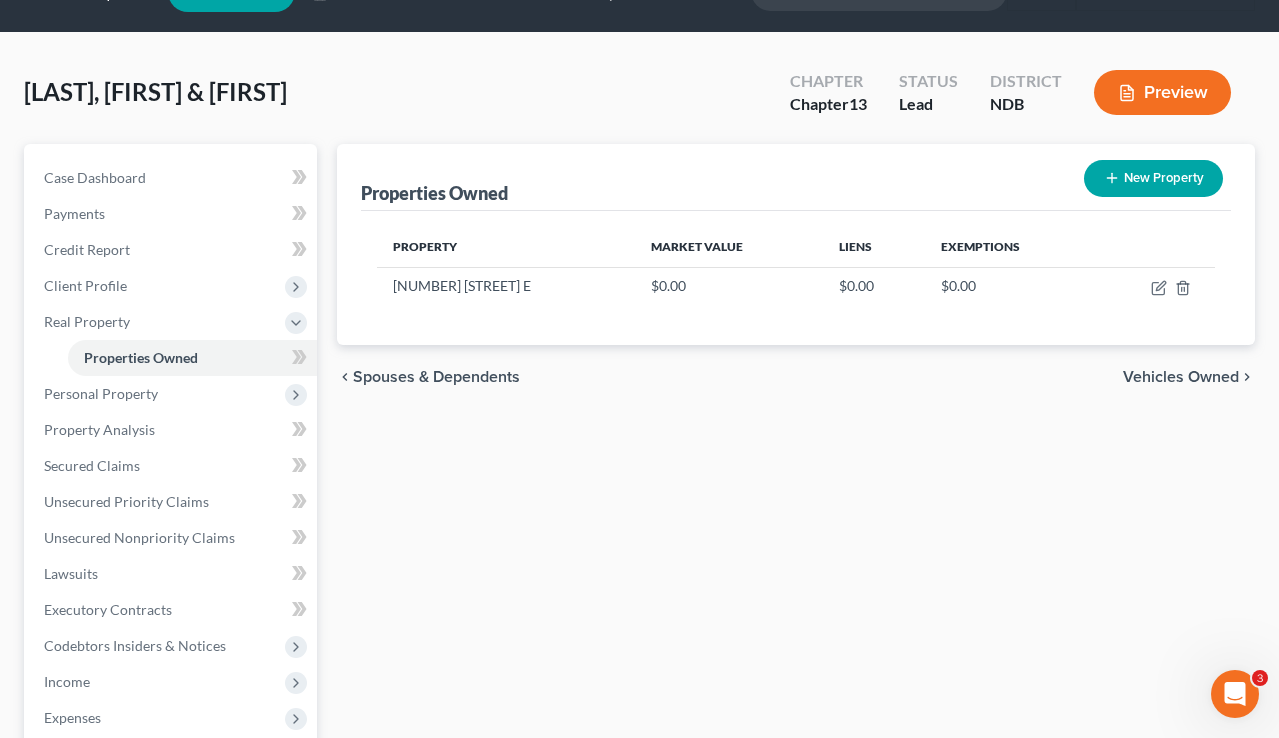 scroll, scrollTop: 0, scrollLeft: 0, axis: both 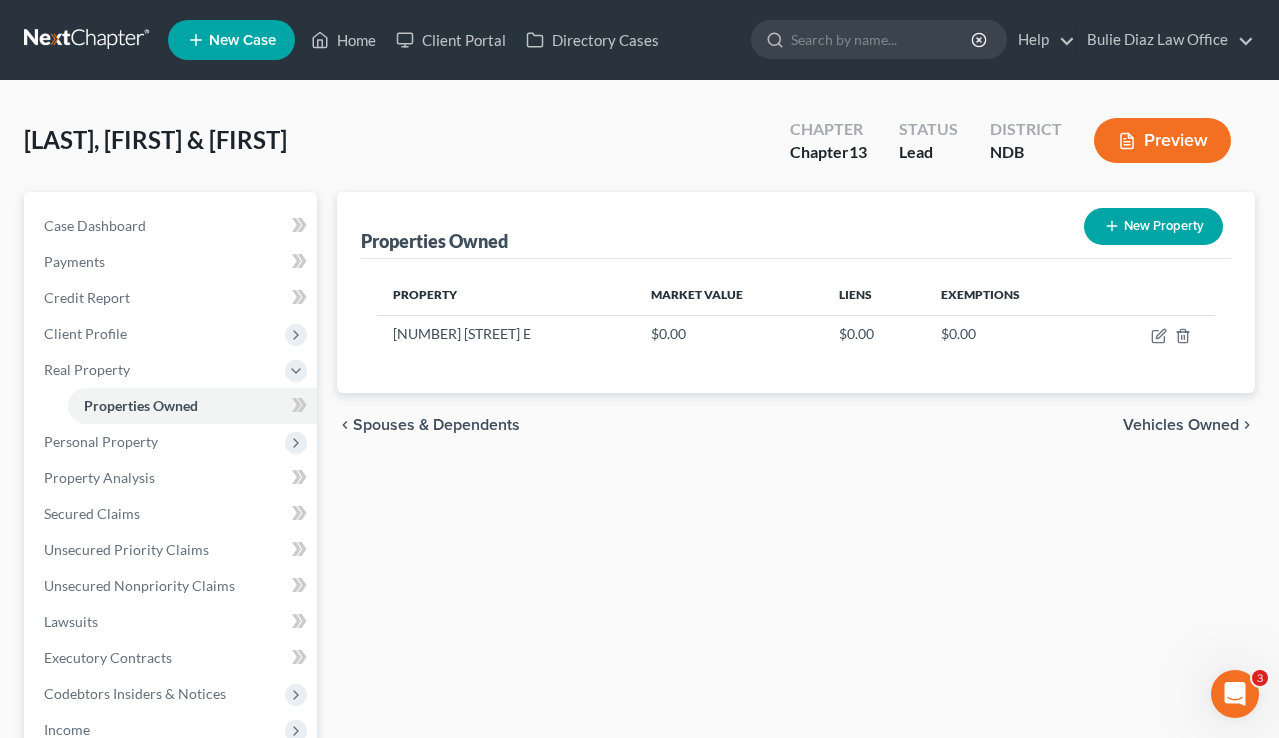 click on "Vehicles Owned" at bounding box center (1181, 425) 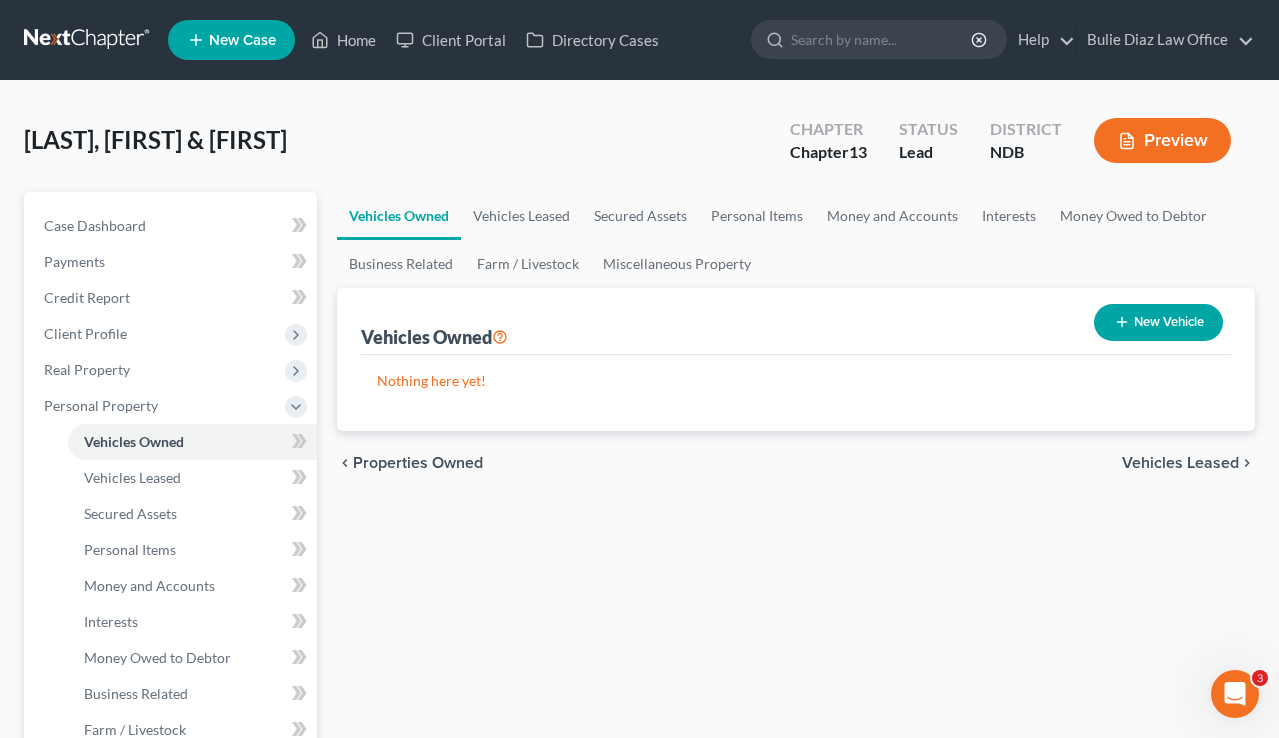 click on "Properties Owned" at bounding box center [418, 463] 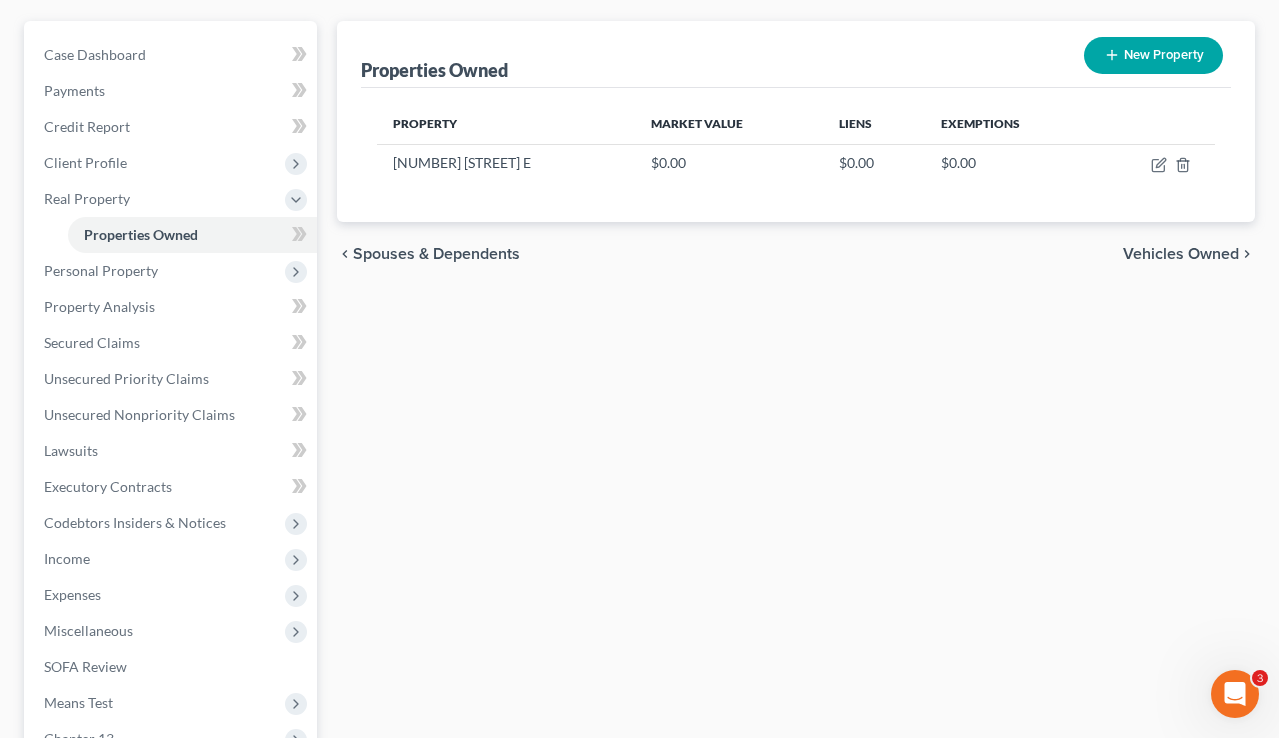 scroll, scrollTop: 183, scrollLeft: 0, axis: vertical 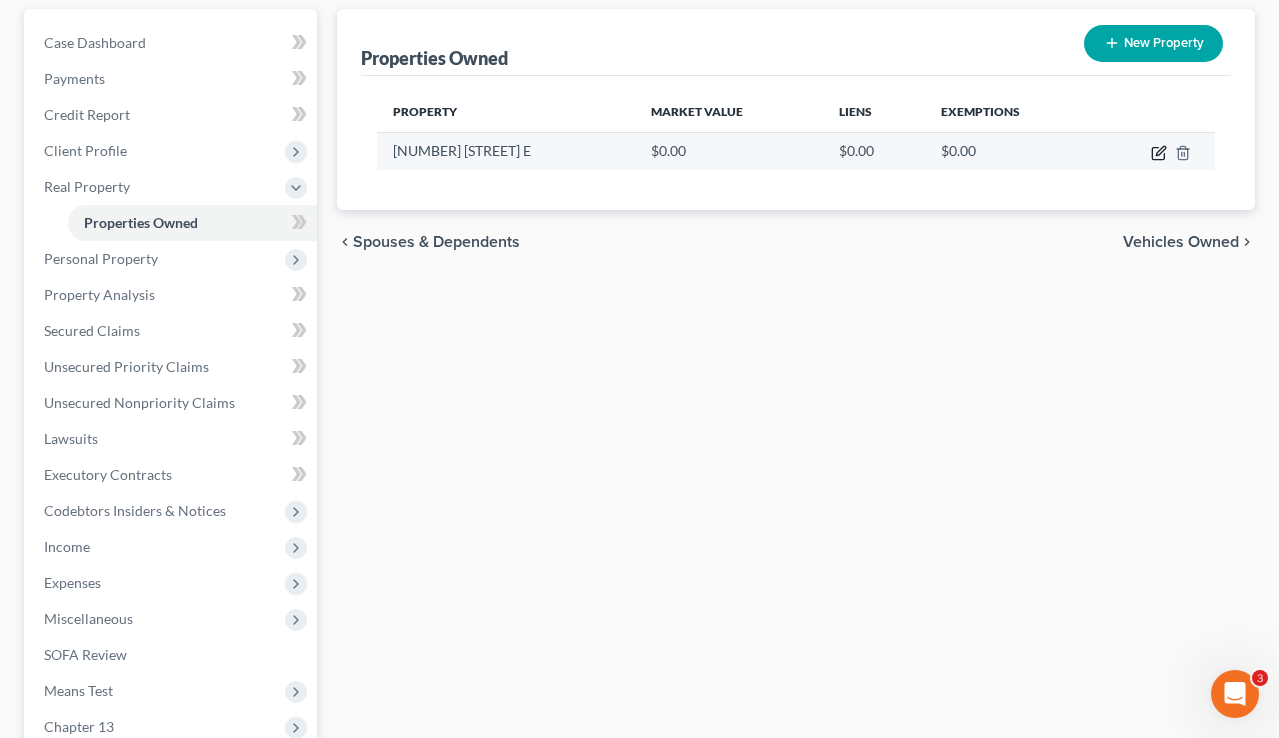 click 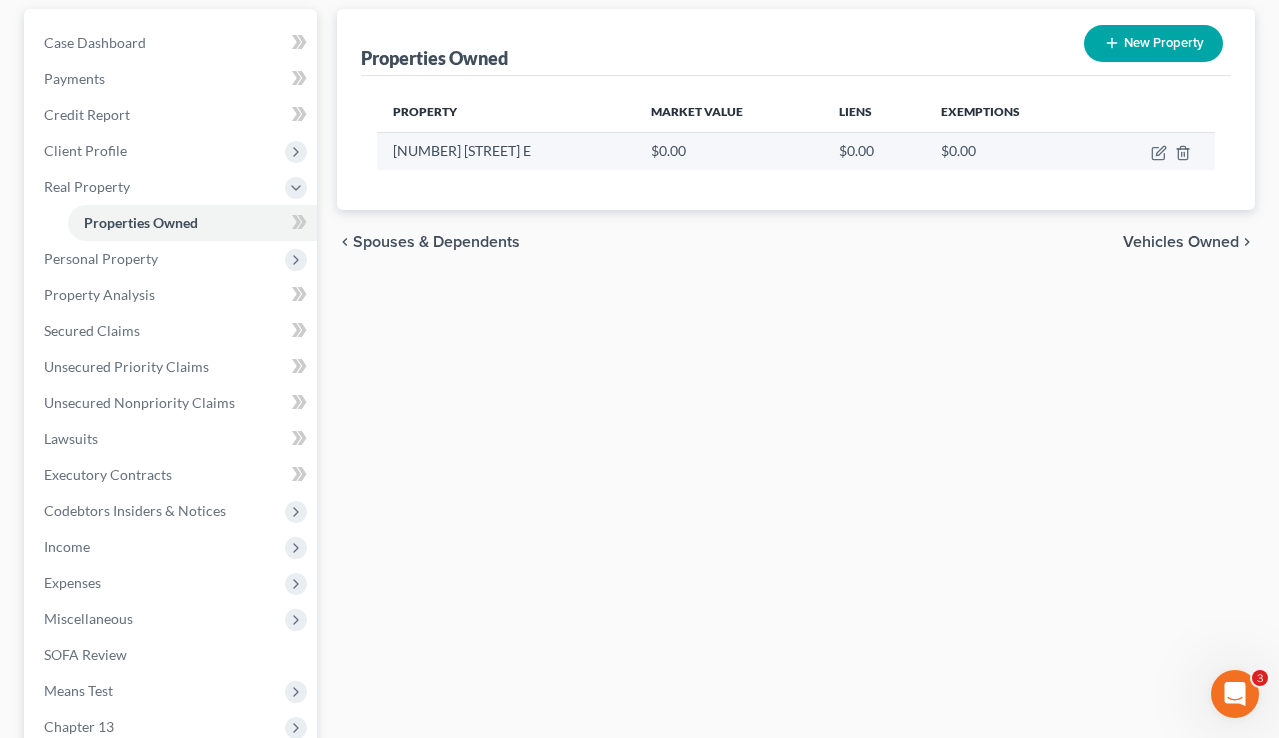 select on "29" 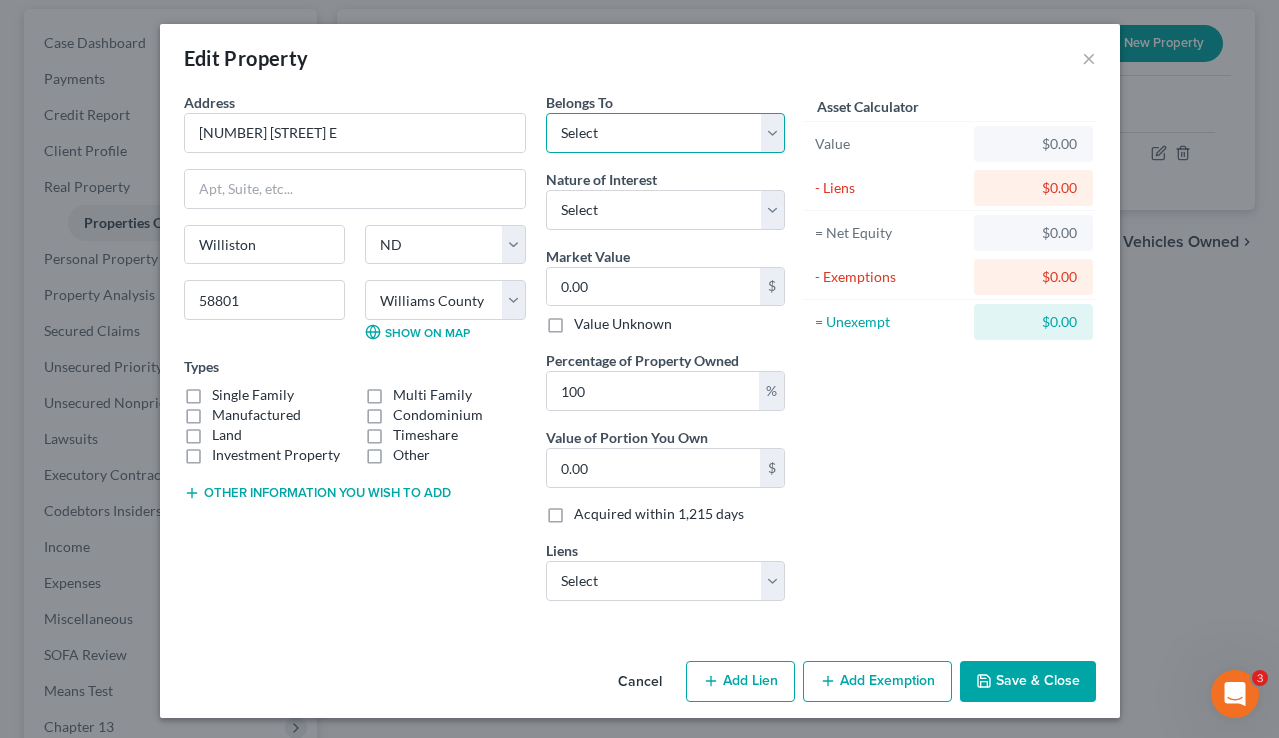 click on "Select Debtor 1 Only Debtor 2 Only Debtor 1 And Debtor 2 Only At Least One Of The Debtors And Another Community Property" at bounding box center [665, 133] 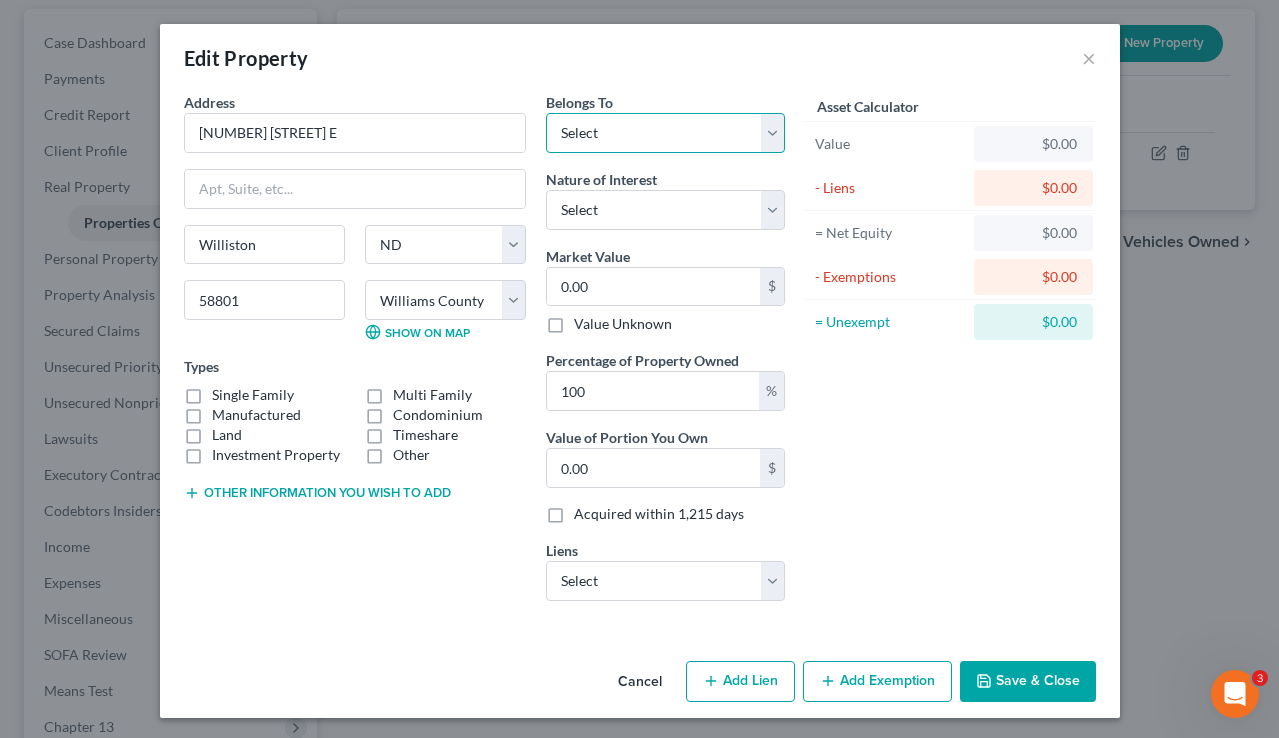 select on "2" 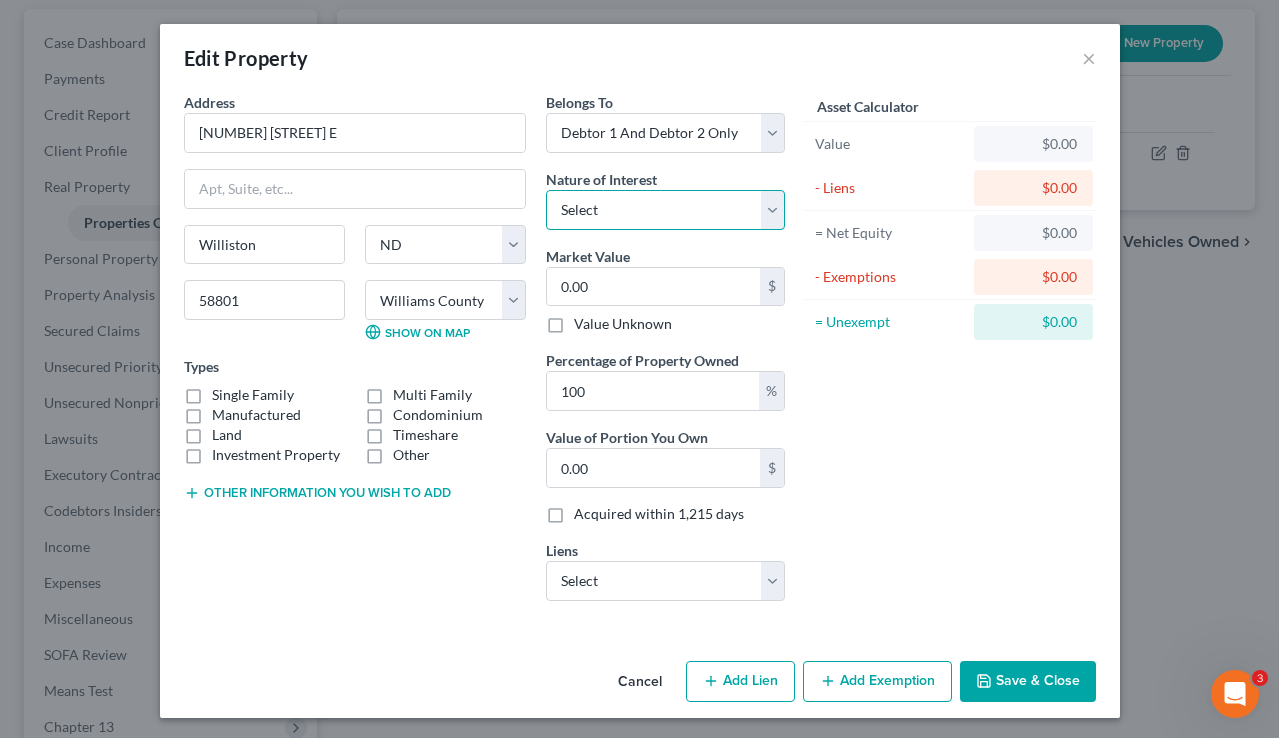 click on "Select Fee Simple Joint Tenant Life Estate Equitable Interest Future Interest Tenancy By The Entireties Tenants In Common Other" at bounding box center [665, 210] 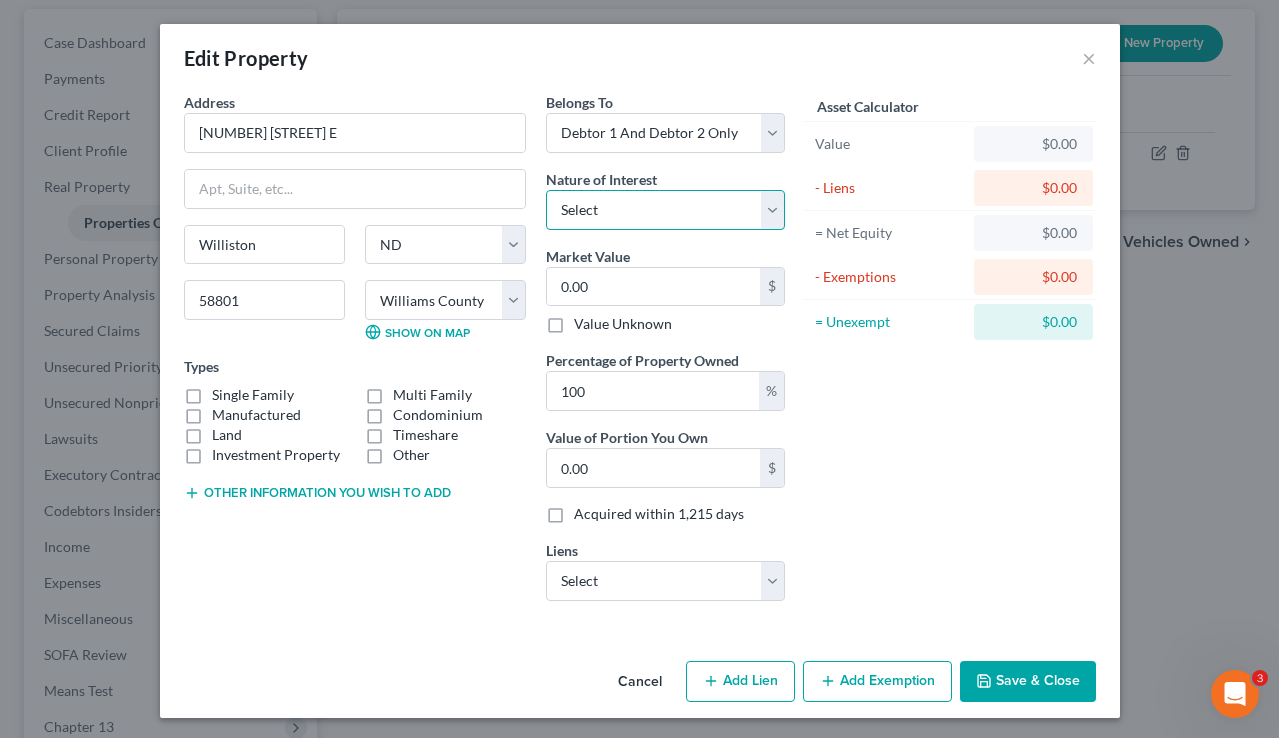 select on "1" 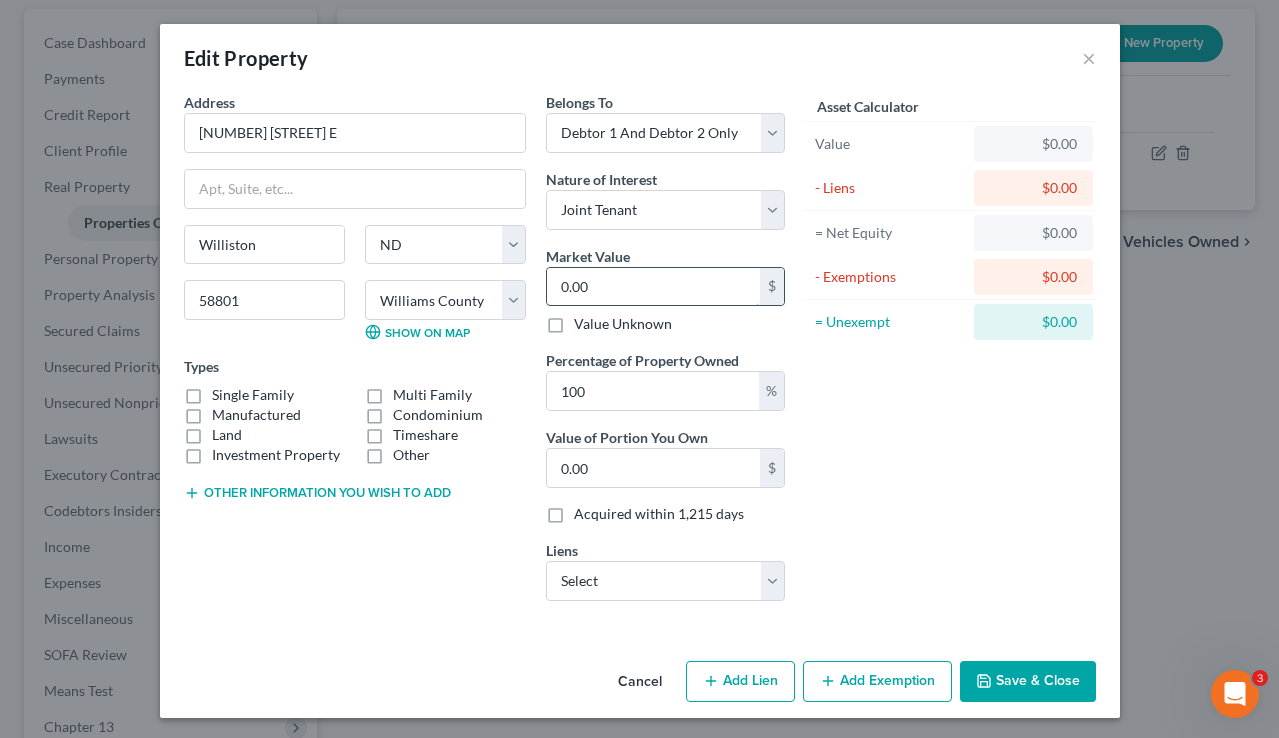 click on "0.00" at bounding box center [653, 287] 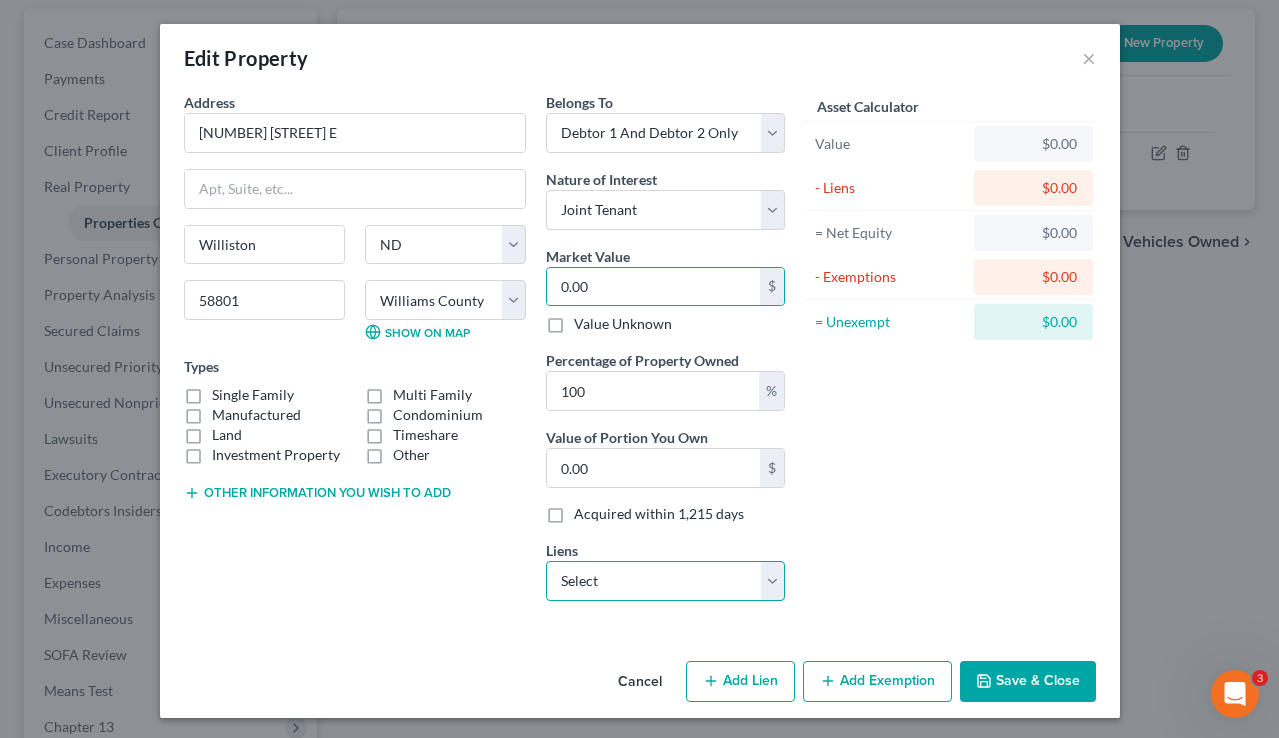 click on "Select Nd Hous Fin - $294,546.00 West Coop Cu - $119,316.00 Western Coop Credit Un - $119,316.00 Frd Motor Cr - $49,303.00 West Coop Cu - $30,609.00" at bounding box center [665, 581] 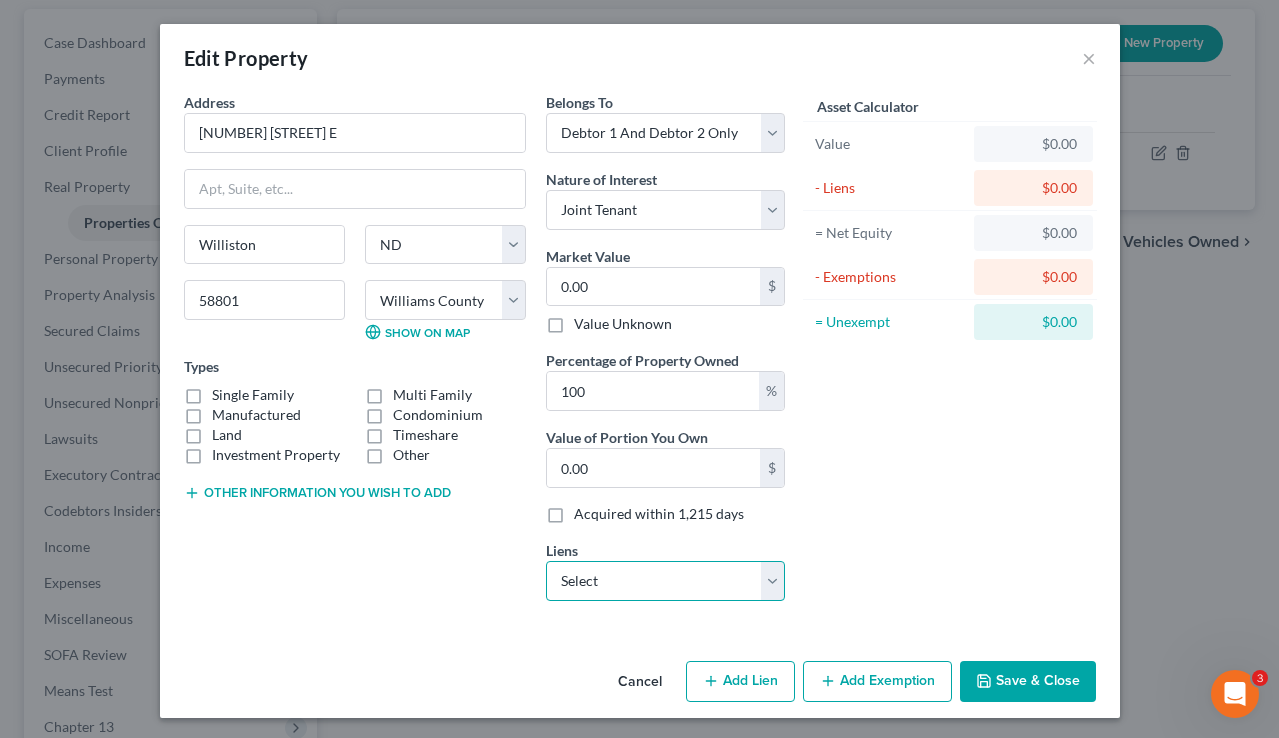 scroll, scrollTop: 4, scrollLeft: 0, axis: vertical 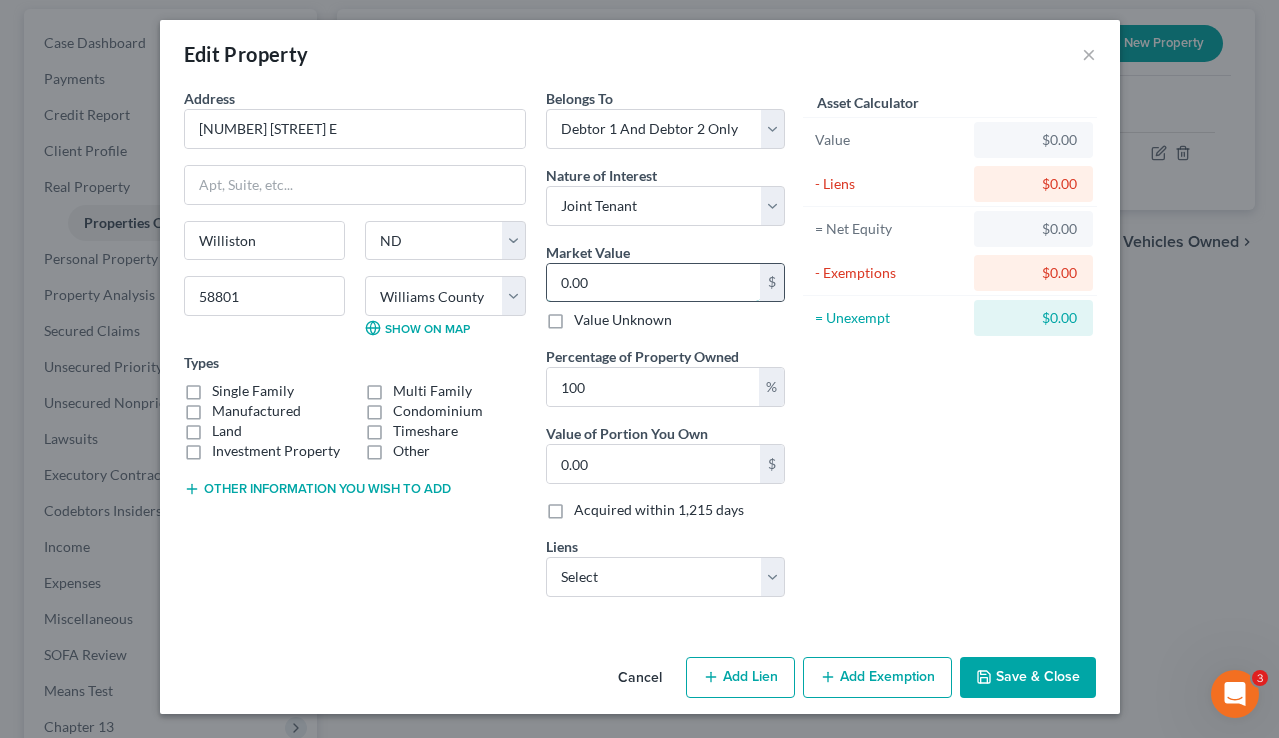 click on "0.00" at bounding box center [653, 283] 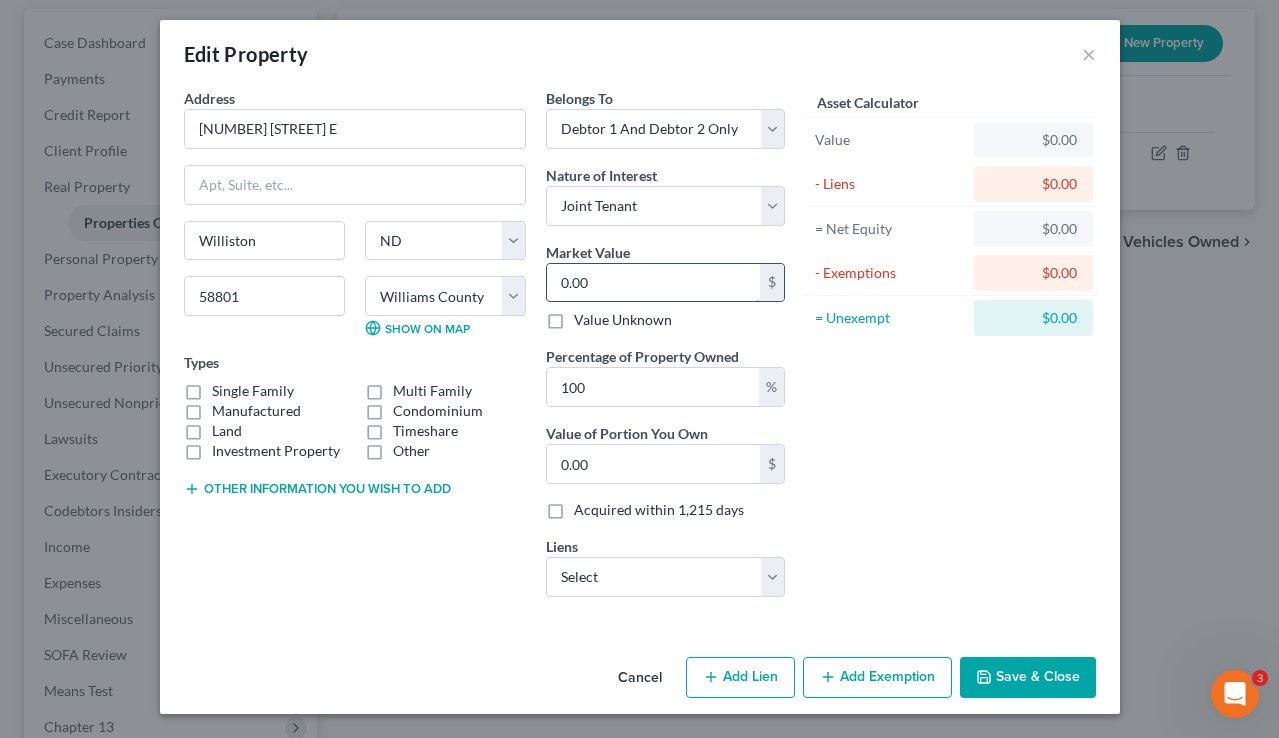 type 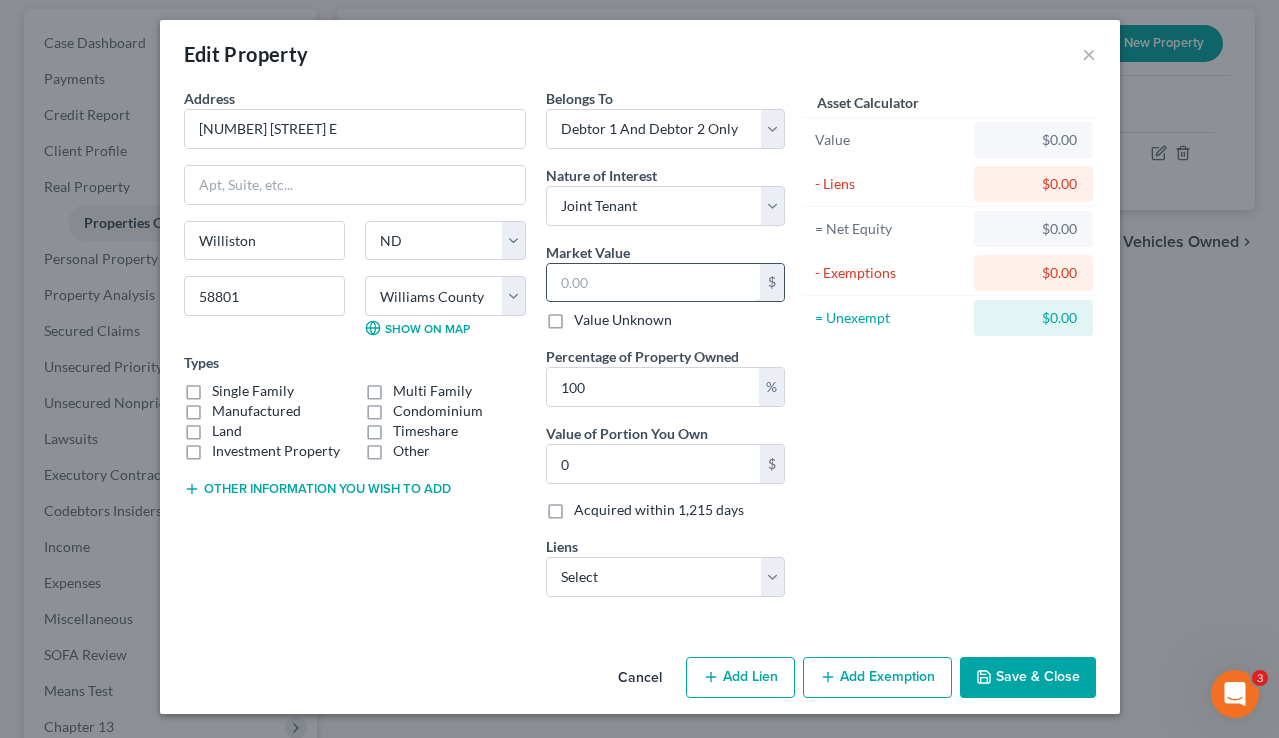 paste on "$266,915.00" 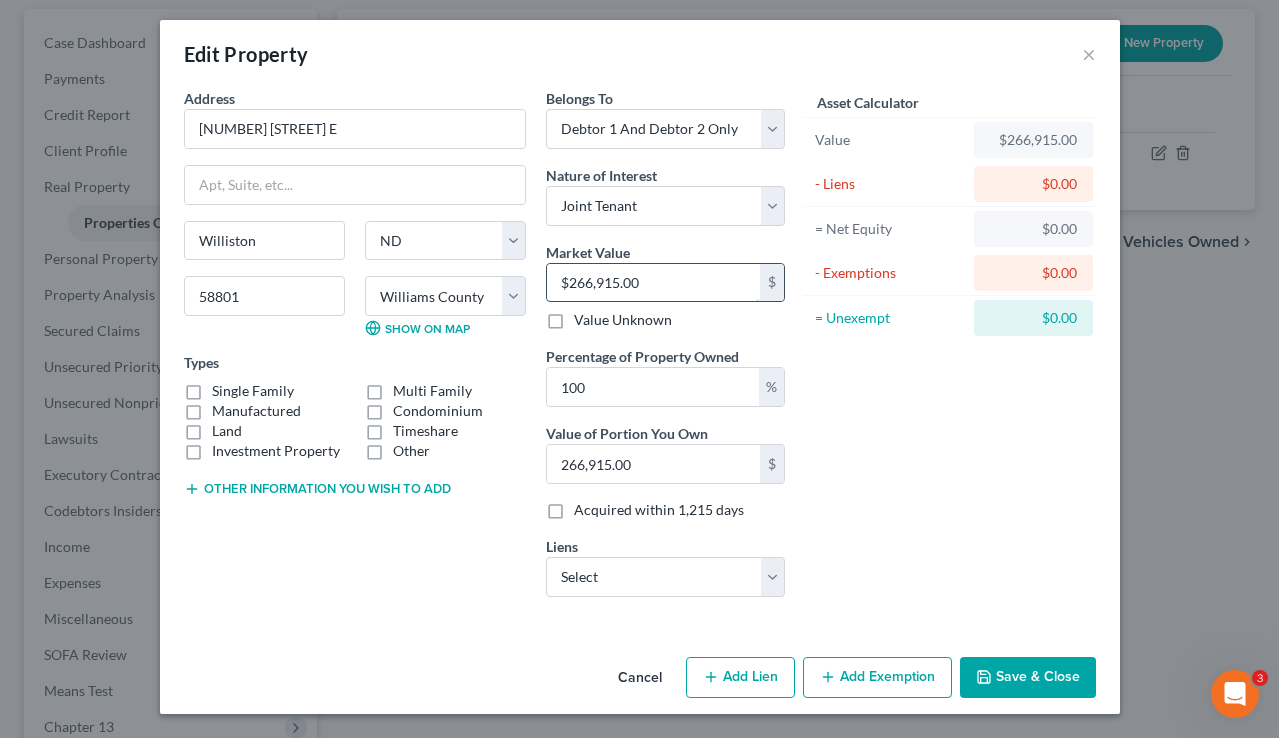 click on "$266,915.00" at bounding box center [653, 283] 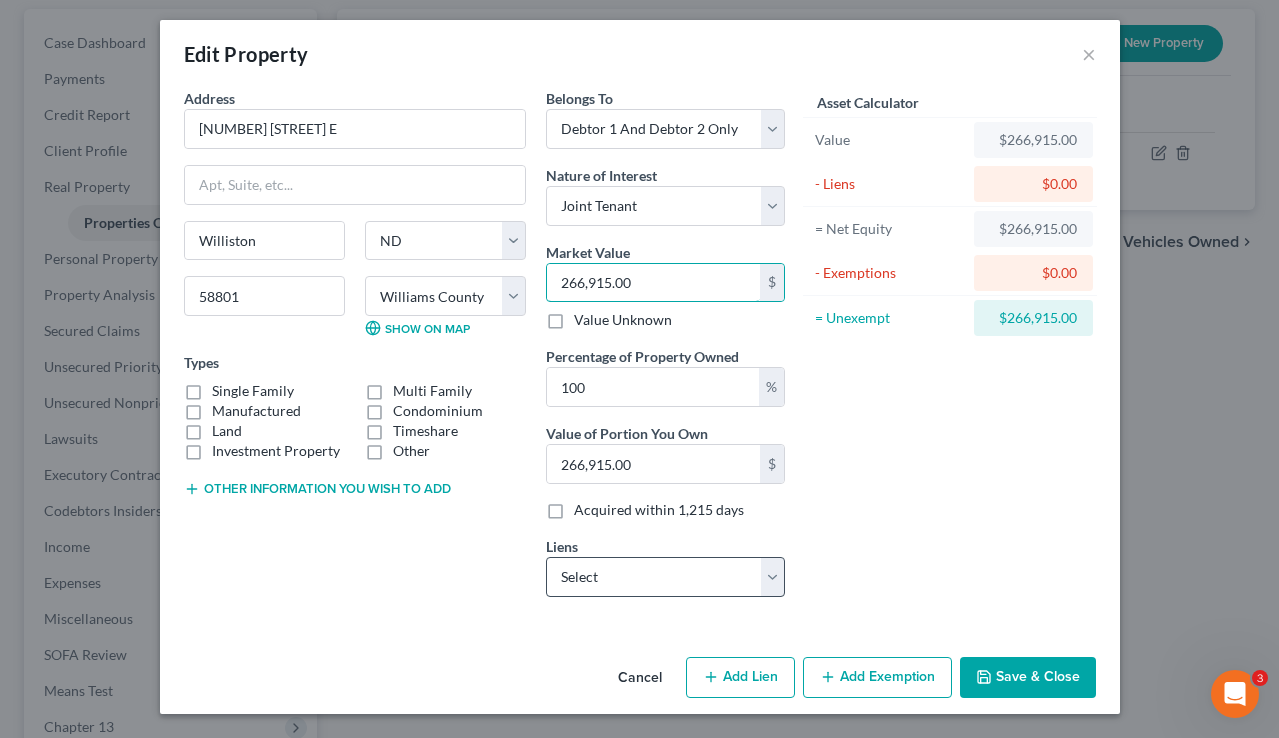 type on "266,915.00" 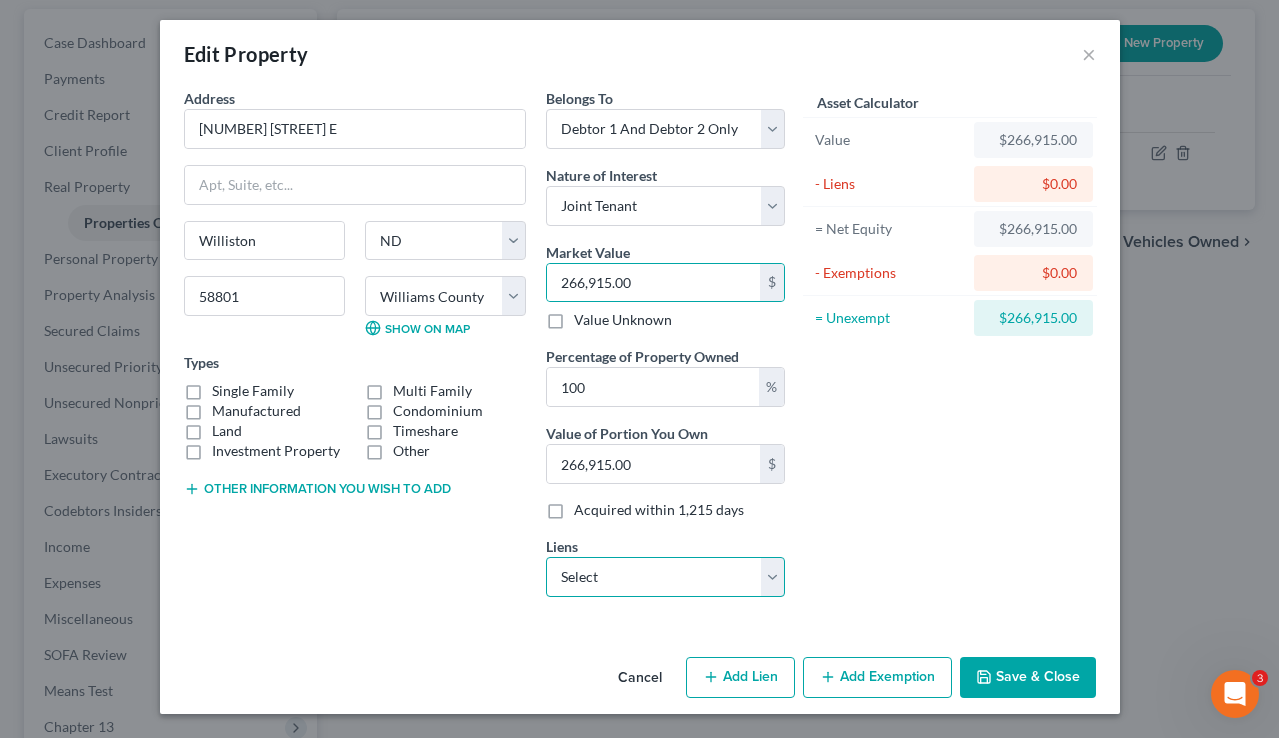 click on "Select Nd Hous Fin - $294,546.00 West Coop Cu - $119,316.00 Western Coop Credit Un - $119,316.00 Frd Motor Cr - $49,303.00 West Coop Cu - $30,609.00" at bounding box center (665, 577) 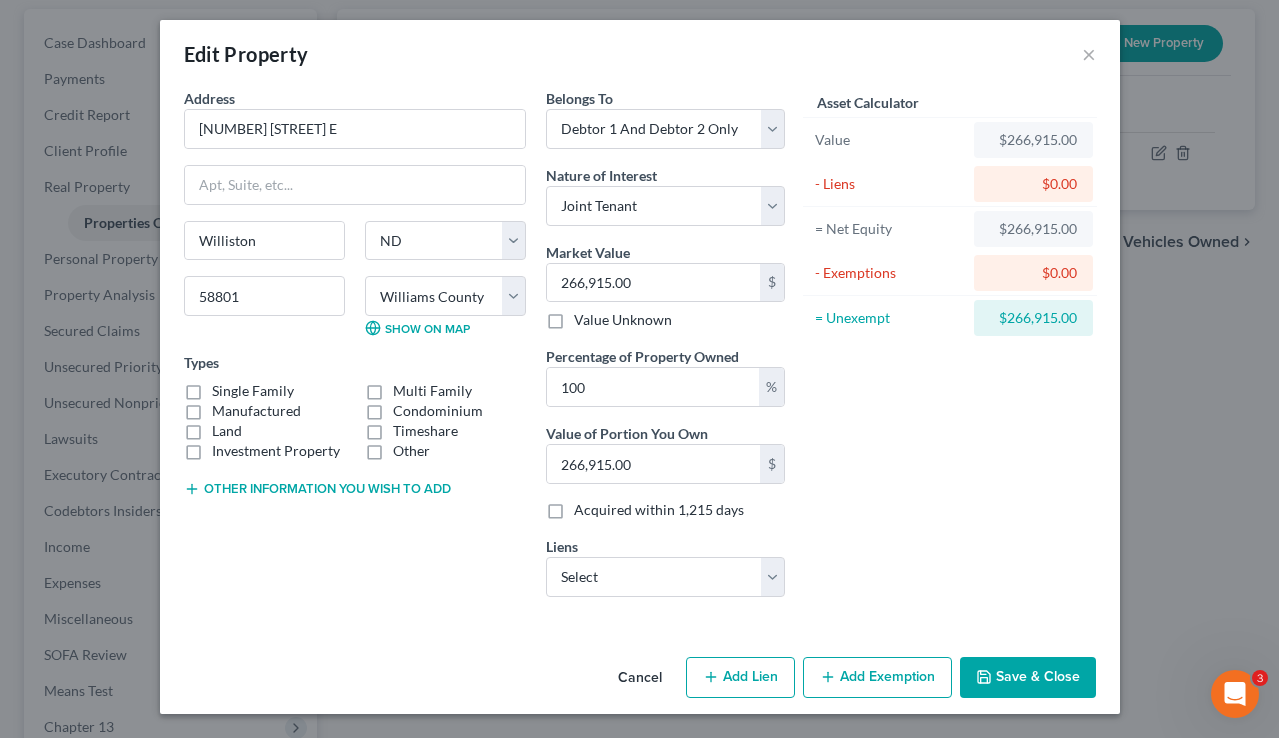 click on "Save & Close" at bounding box center [1028, 678] 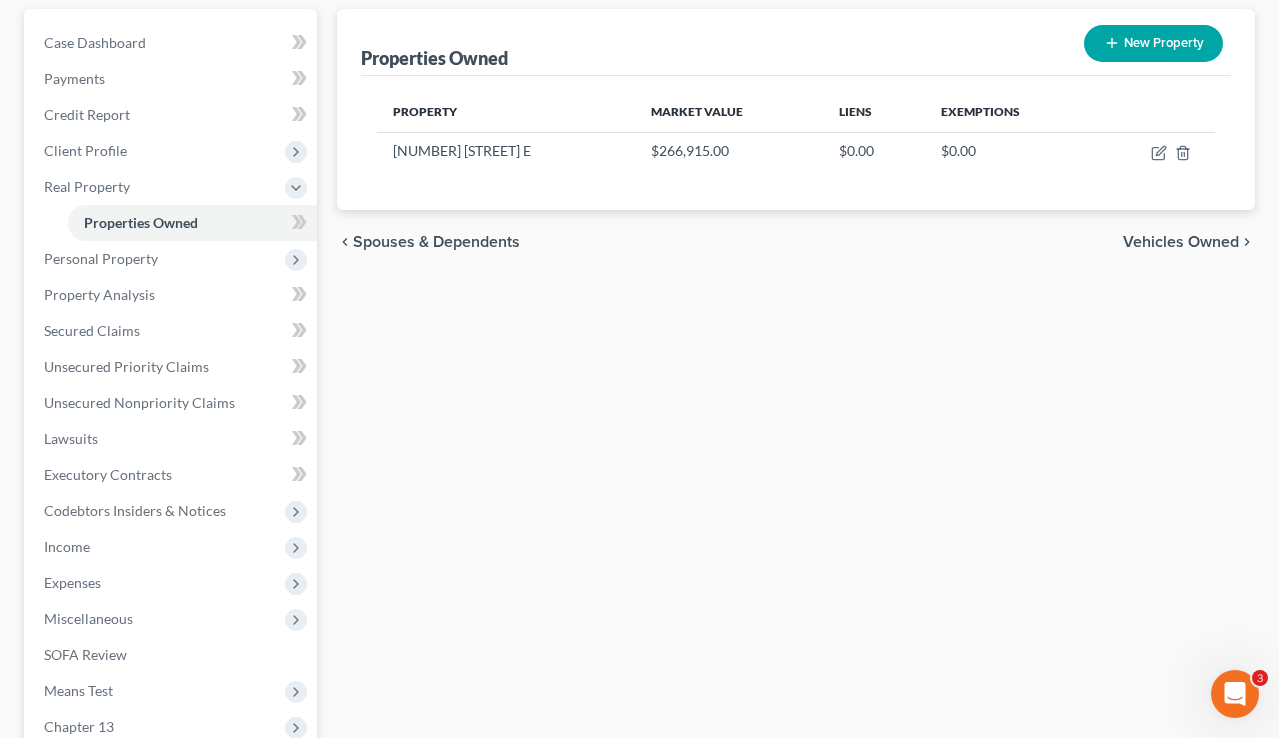 click on "Vehicles Owned" at bounding box center (1181, 242) 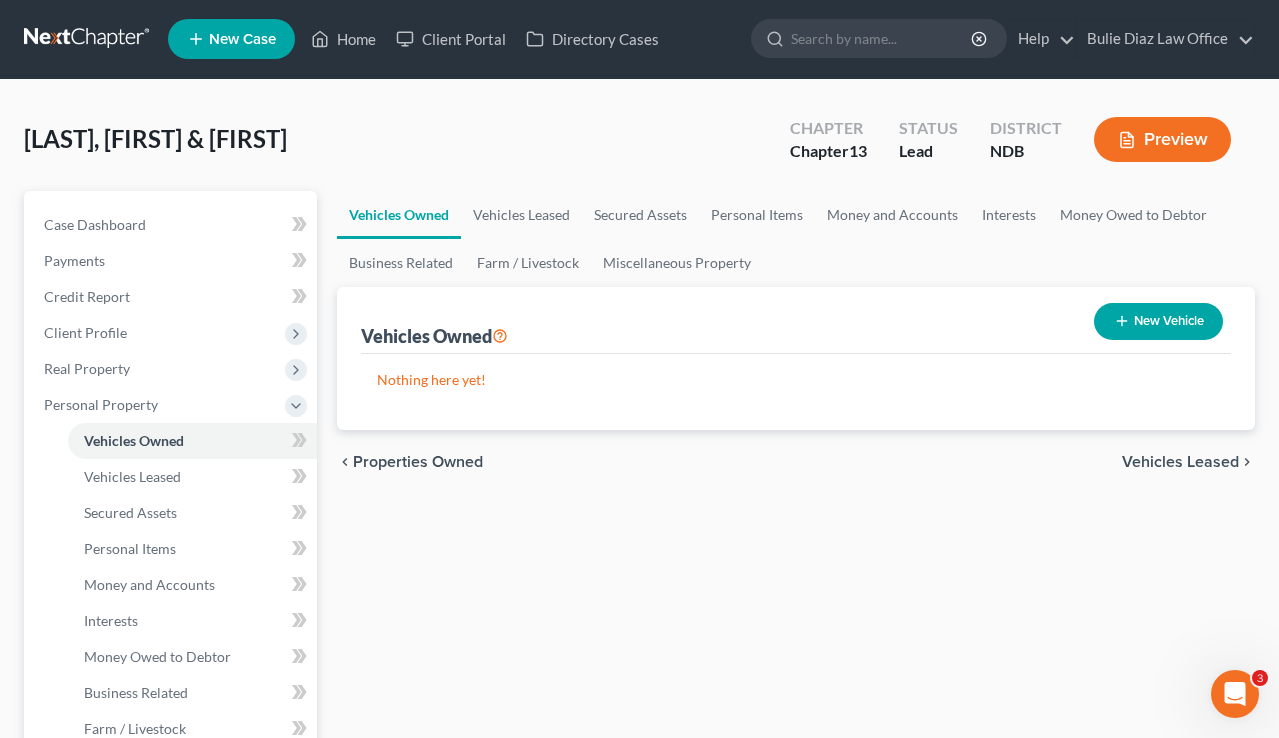 scroll, scrollTop: 0, scrollLeft: 0, axis: both 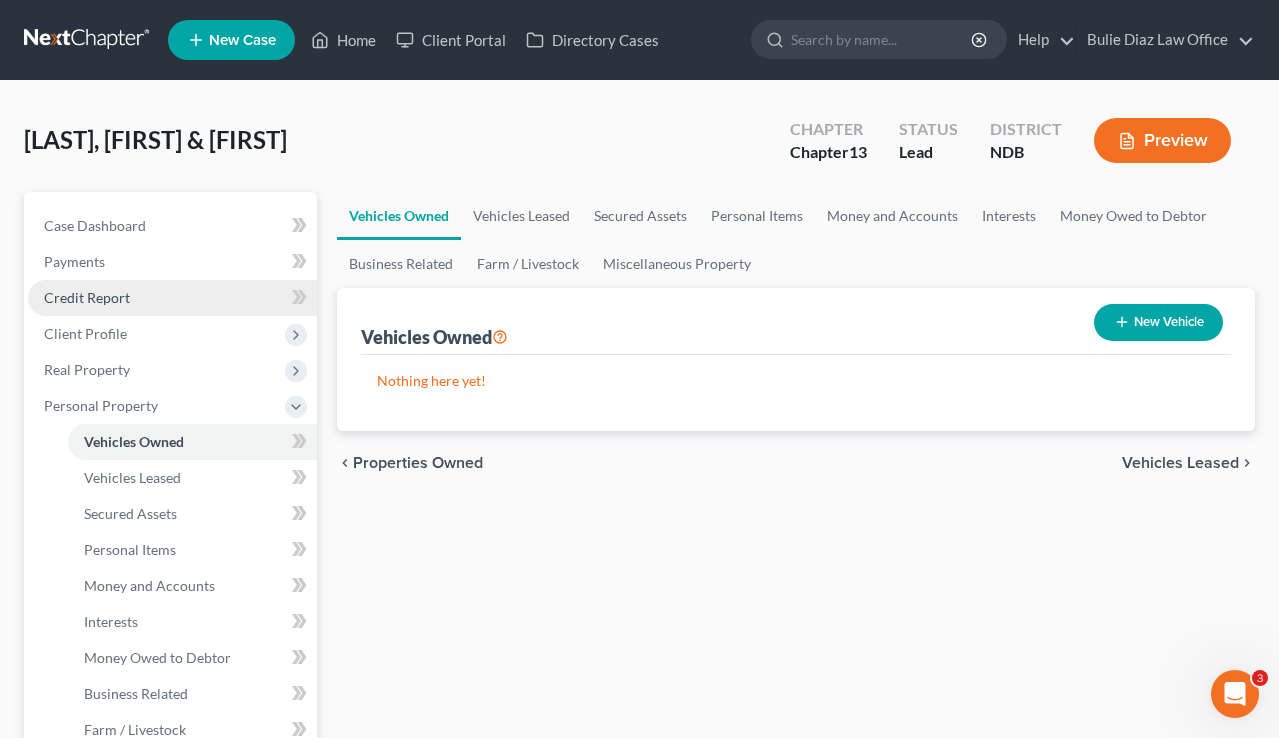 click on "Credit Report" at bounding box center (172, 298) 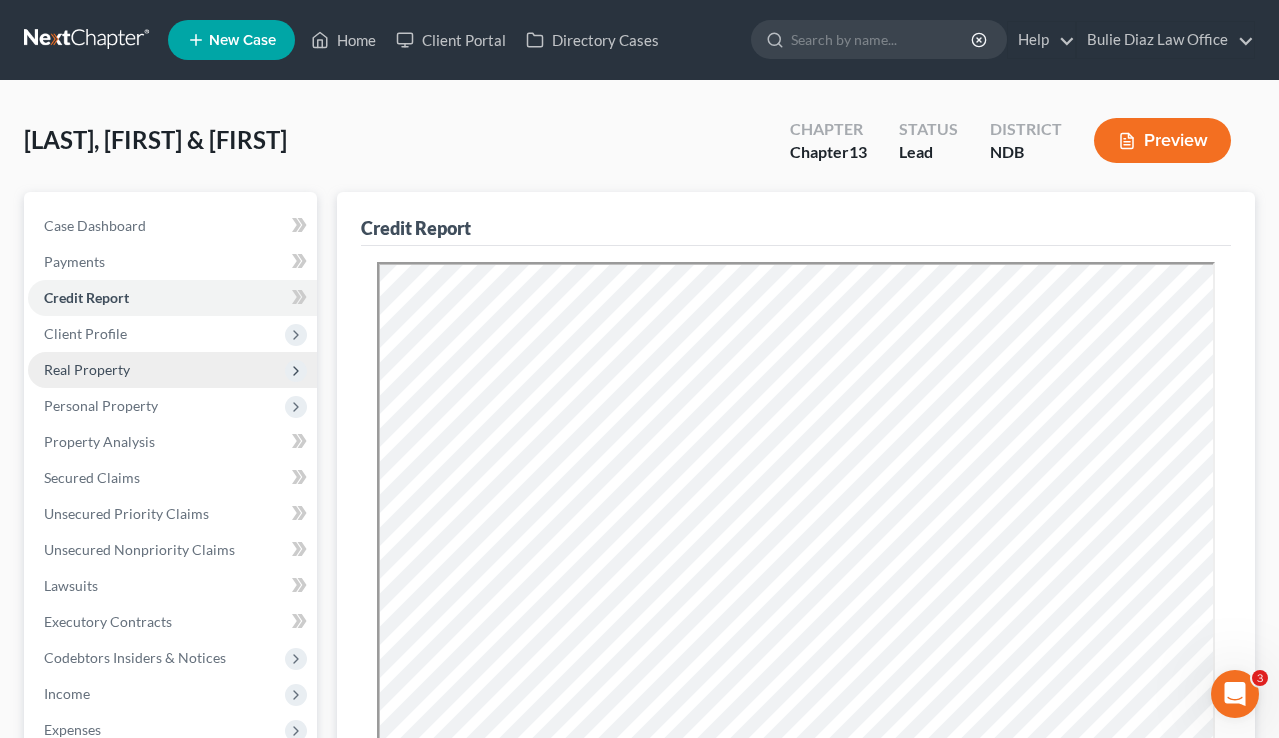 scroll, scrollTop: 0, scrollLeft: 0, axis: both 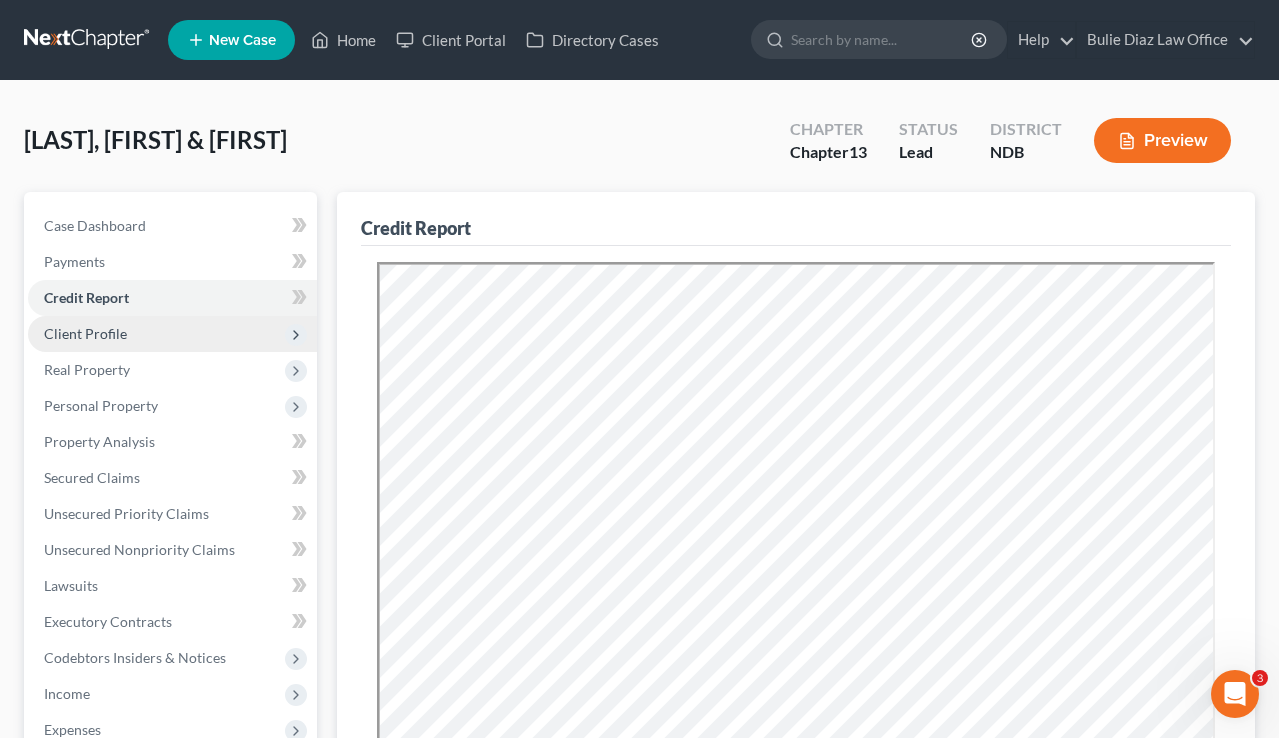 click on "Client Profile" at bounding box center (172, 334) 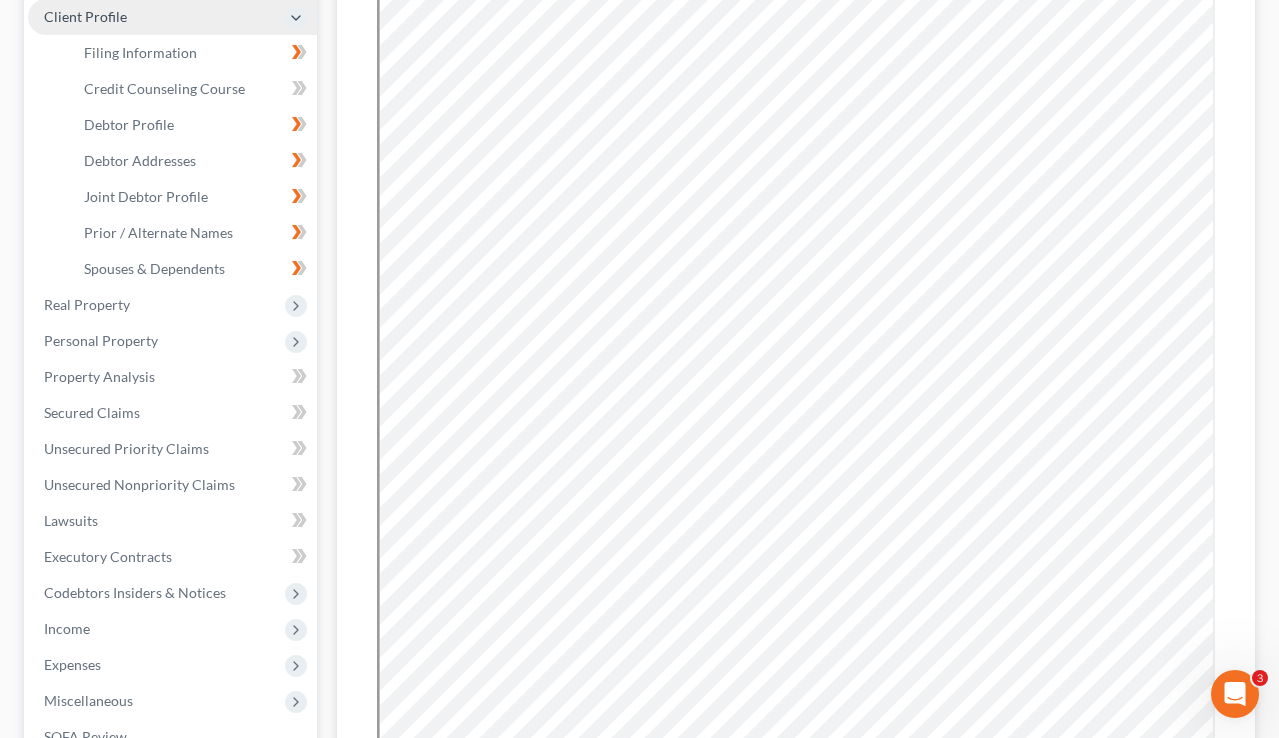 scroll, scrollTop: 319, scrollLeft: 0, axis: vertical 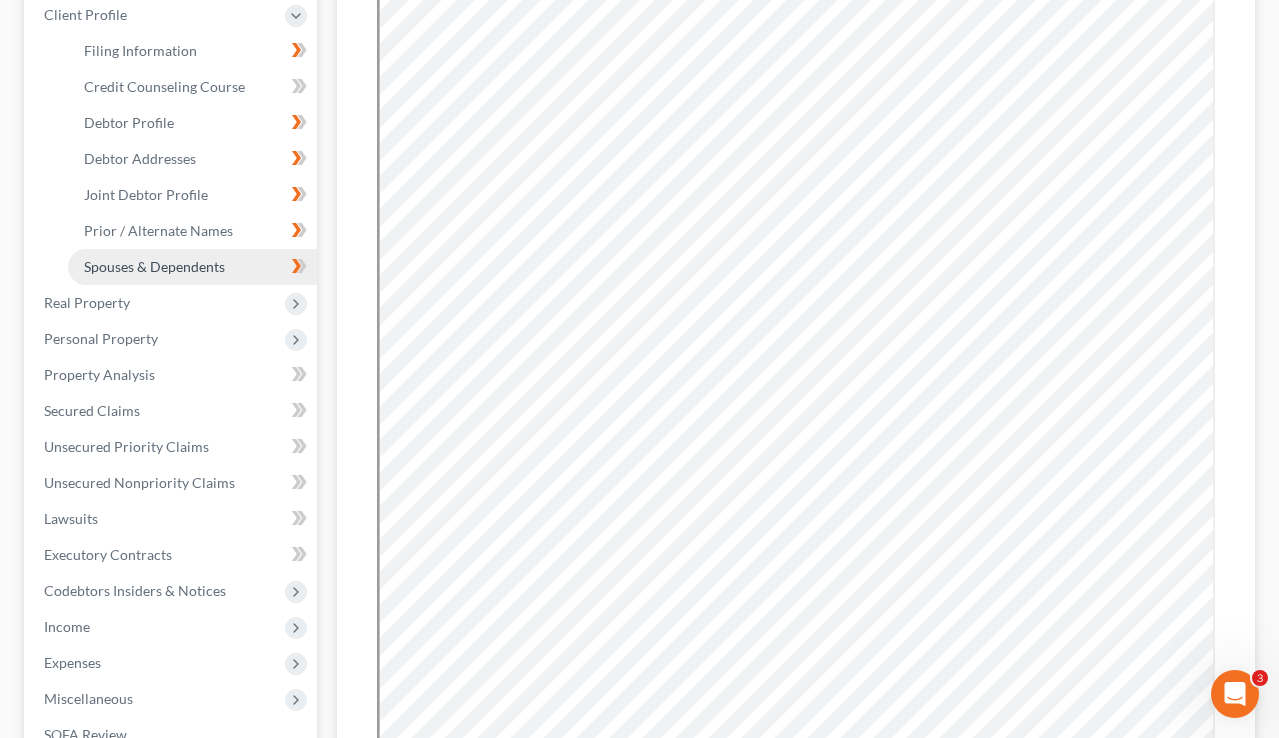 click on "Spouses & Dependents" at bounding box center (192, 267) 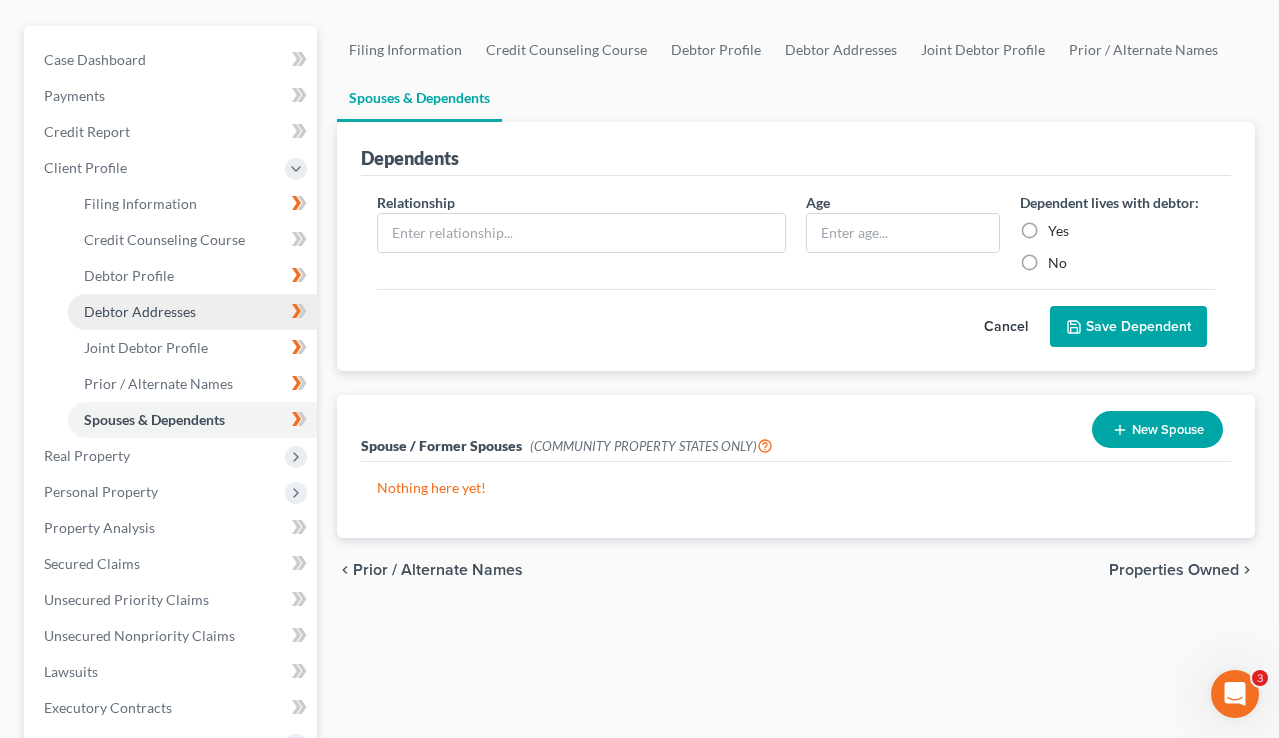 scroll, scrollTop: 171, scrollLeft: 0, axis: vertical 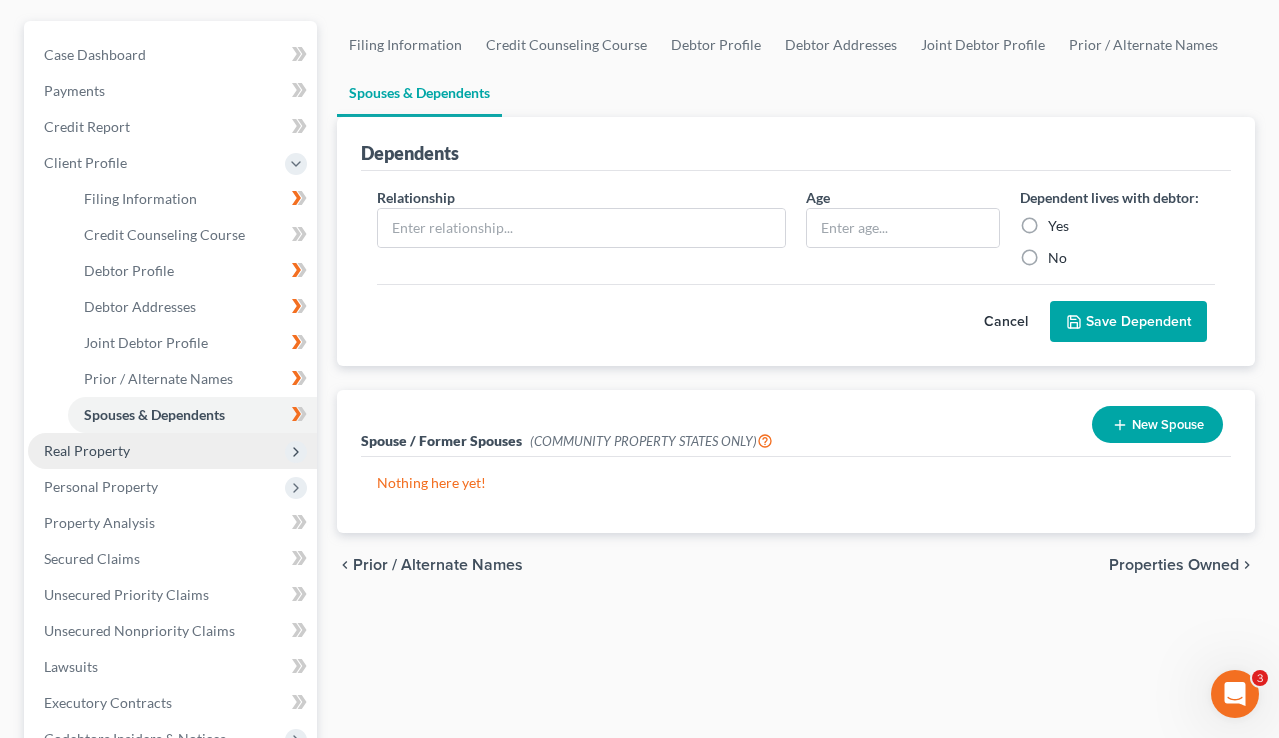 click on "Real Property" at bounding box center (172, 451) 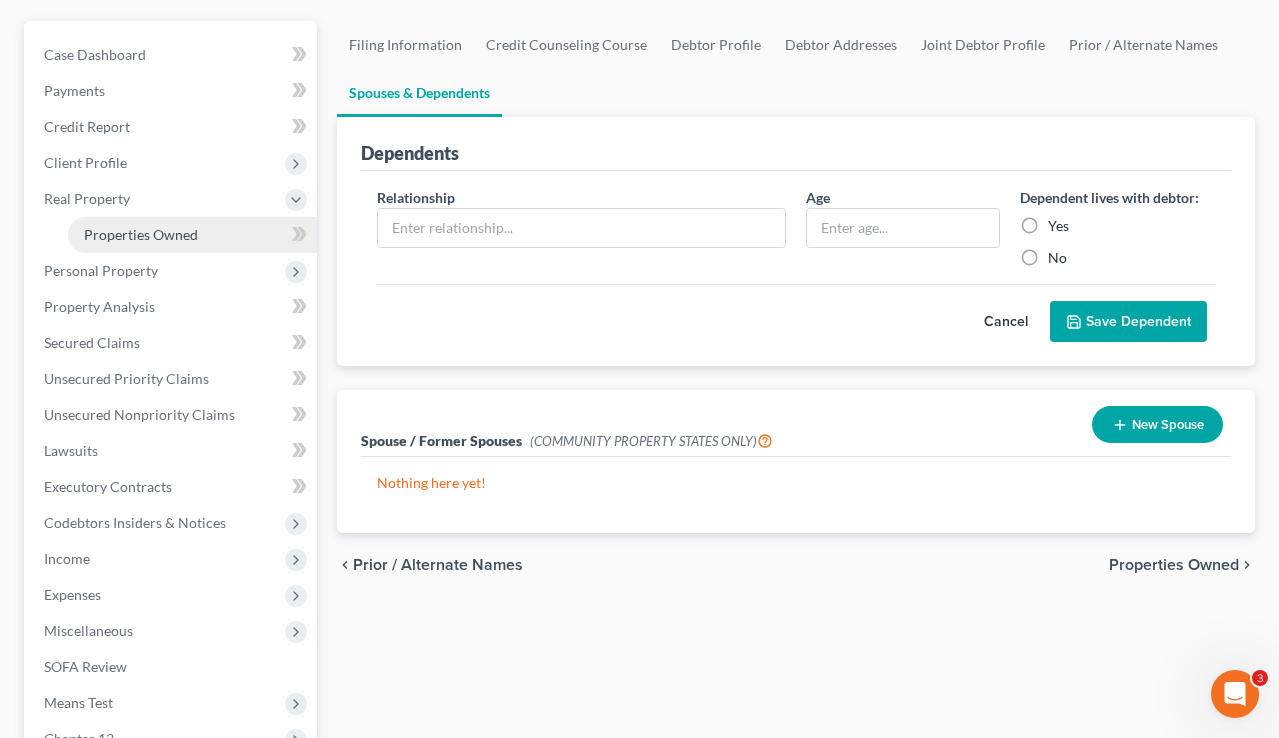 click on "Properties Owned" at bounding box center (141, 234) 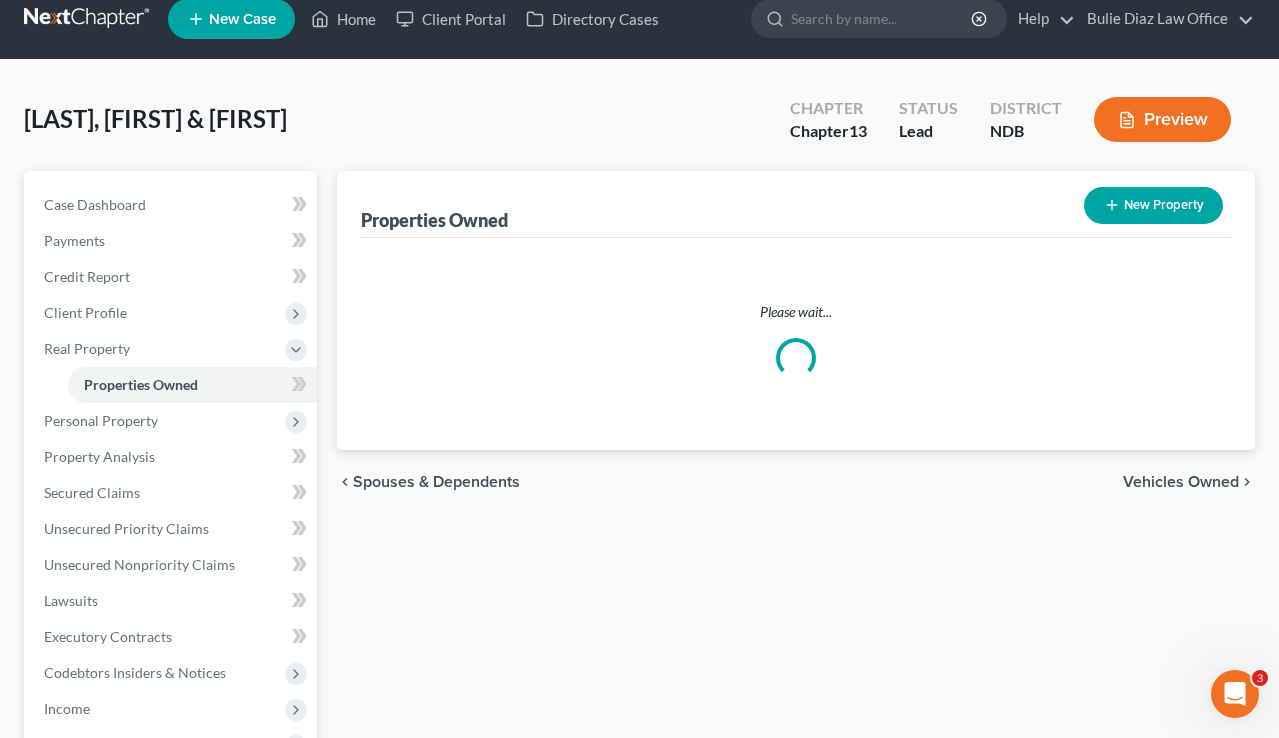 scroll, scrollTop: 0, scrollLeft: 0, axis: both 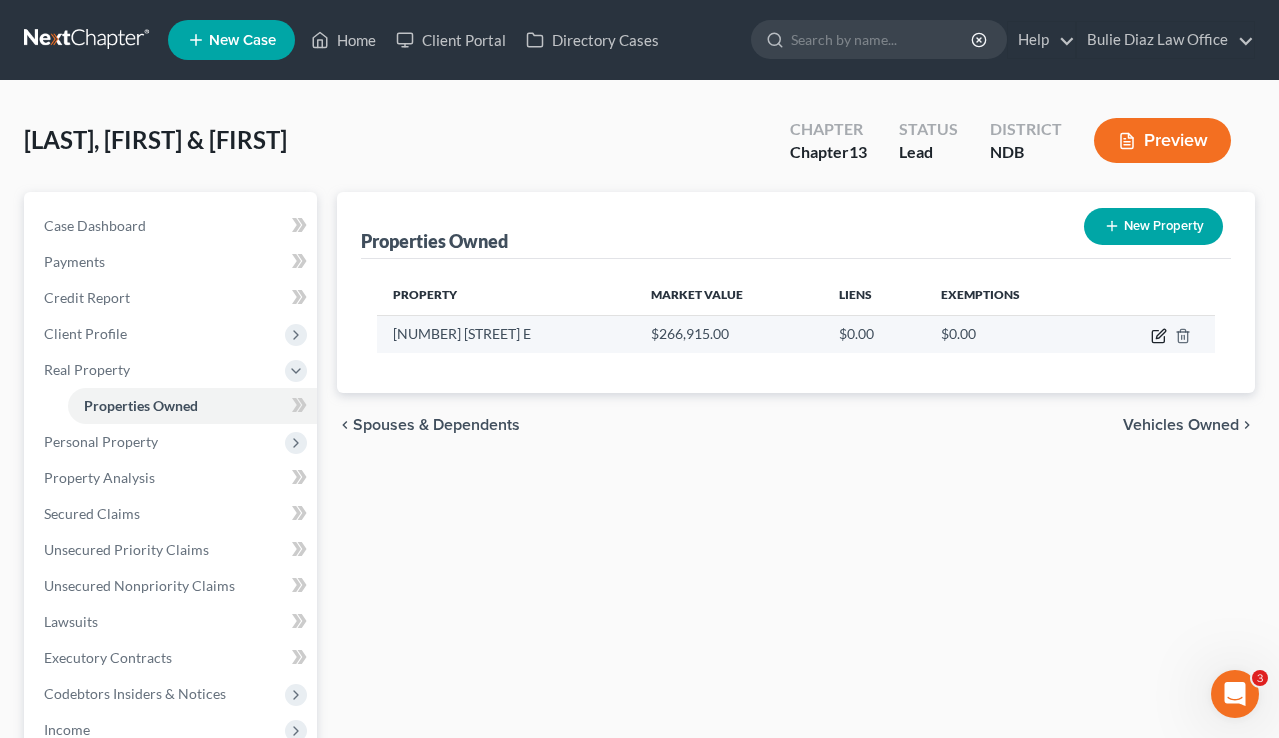 click 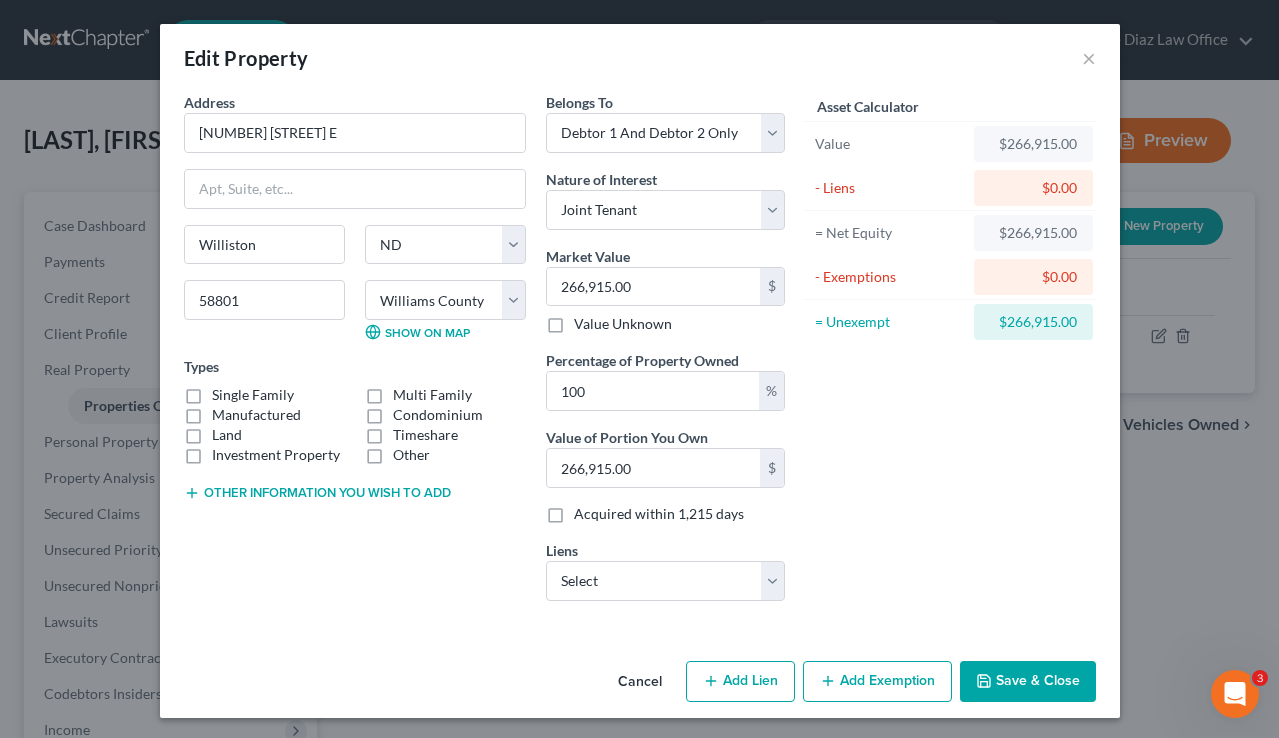 click on "Belongs To
*
Select Debtor 1 Only Debtor 2 Only Debtor 1 And Debtor 2 Only At Least One Of The Debtors And Another Community Property Nature of Interest Select Fee Simple Joint Tenant Life Estate Equitable Interest Future Interest Tenancy By The Entireties Tenants In Common Other Market Value [CURRENCY][NUMBER] $ Value Unknown Percentage of Property Owned 100 % Value of Portion You Own [CURRENCY][NUMBER] $ Acquired within 1,215 days
Liens
Select Nd Hous Fin - [CURRENCY][NUMBER] West Coop Cu - [CURRENCY][NUMBER] Western Coop Credit Un - [CURRENCY][NUMBER] Frd Motor Cr - [CURRENCY][NUMBER] West Coop Cu - [CURRENCY][NUMBER]" at bounding box center (665, 354) 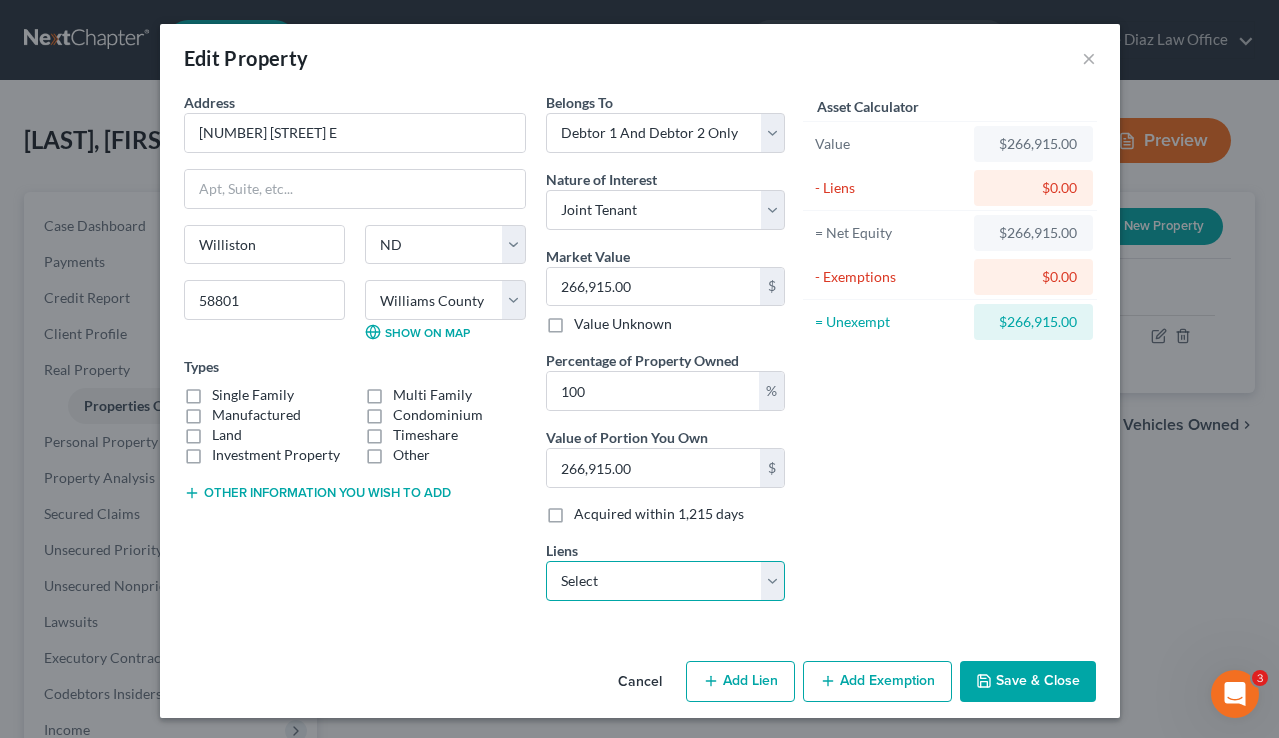 click on "Select Nd Hous Fin - $294,546.00 West Coop Cu - $119,316.00 Western Coop Credit Un - $119,316.00 Frd Motor Cr - $49,303.00 West Coop Cu - $30,609.00" at bounding box center [665, 581] 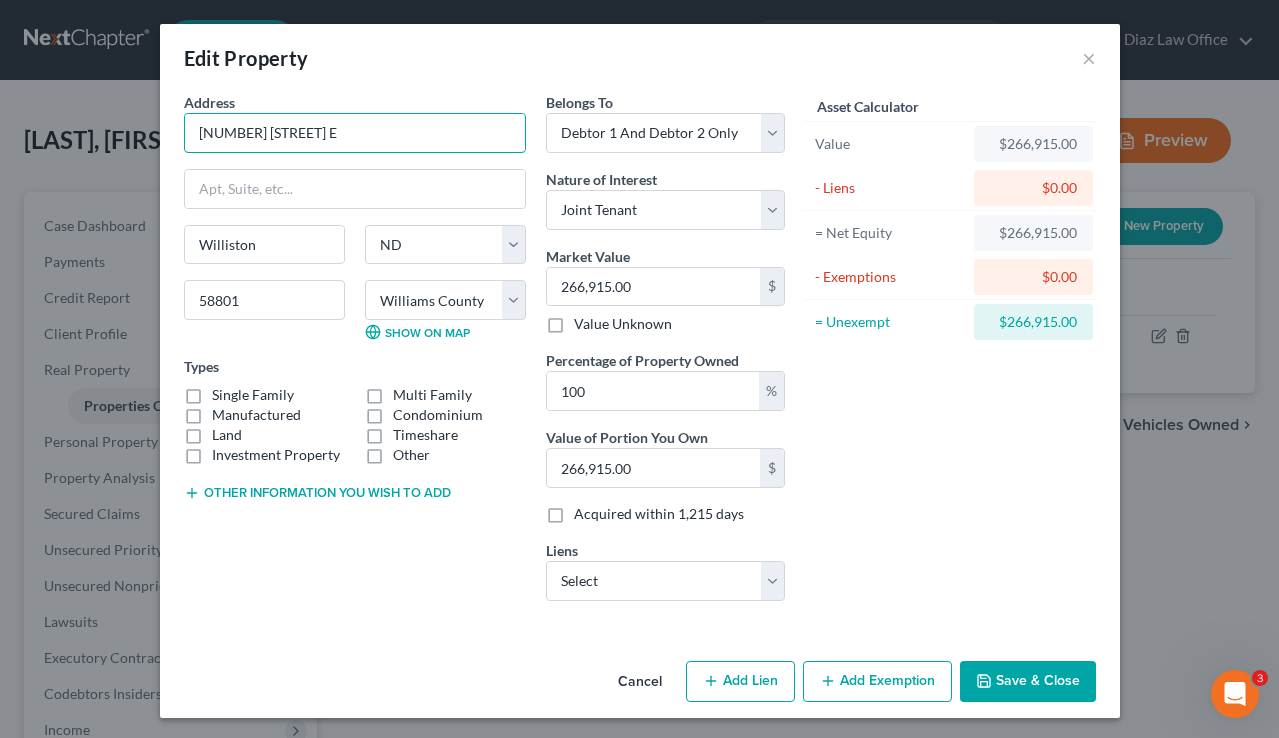drag, startPoint x: 324, startPoint y: 135, endPoint x: 178, endPoint y: 132, distance: 146.03082 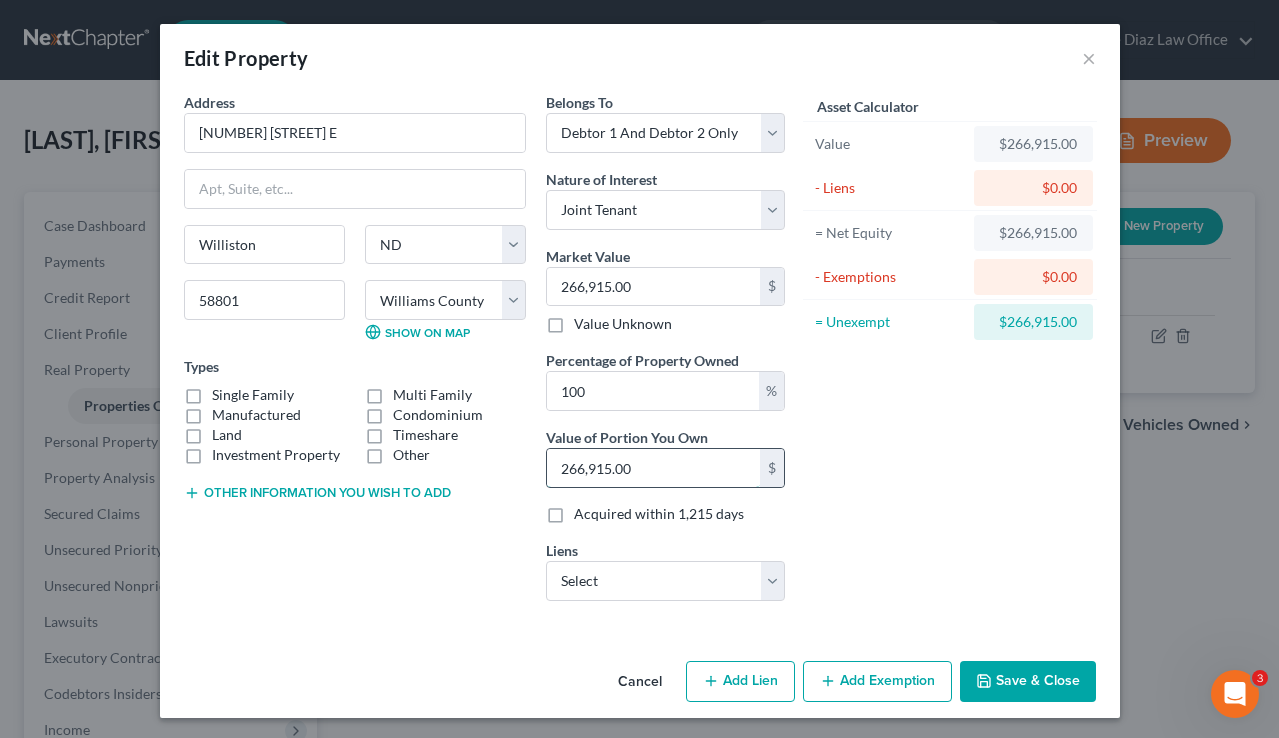 click on "266,915.00" at bounding box center [653, 468] 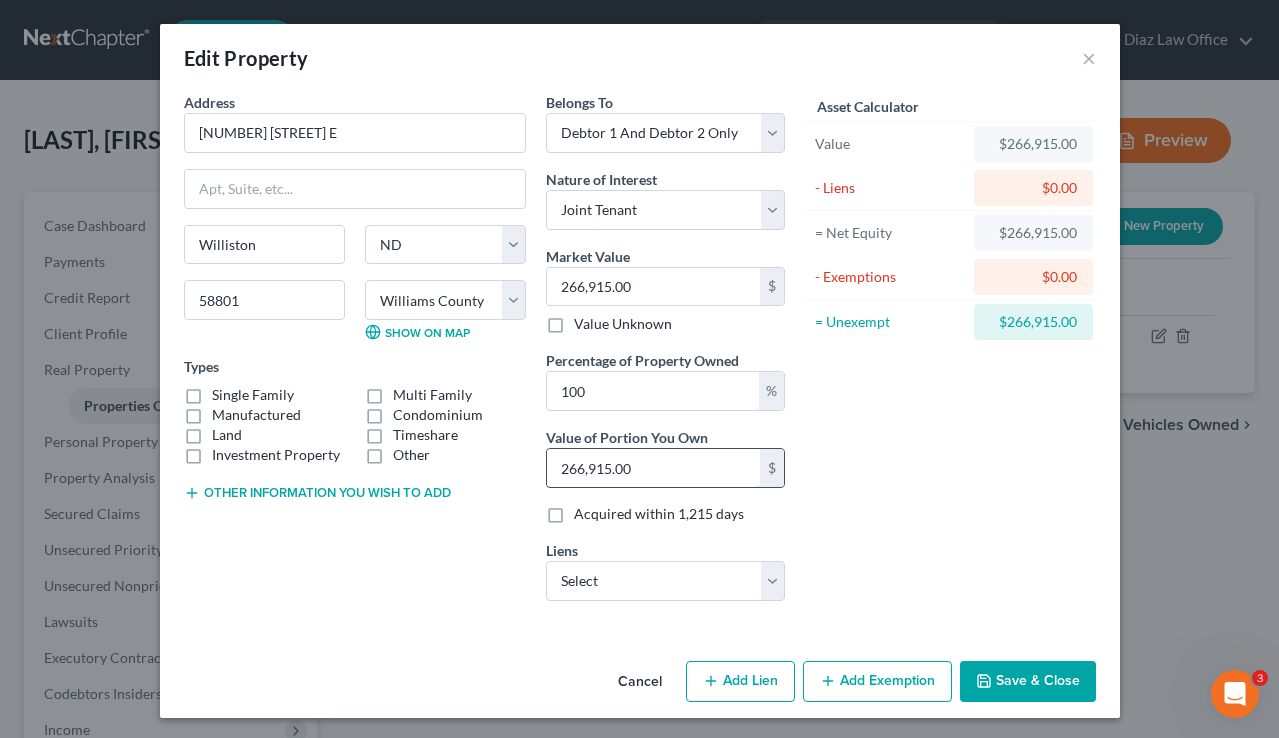 type on "0.00" 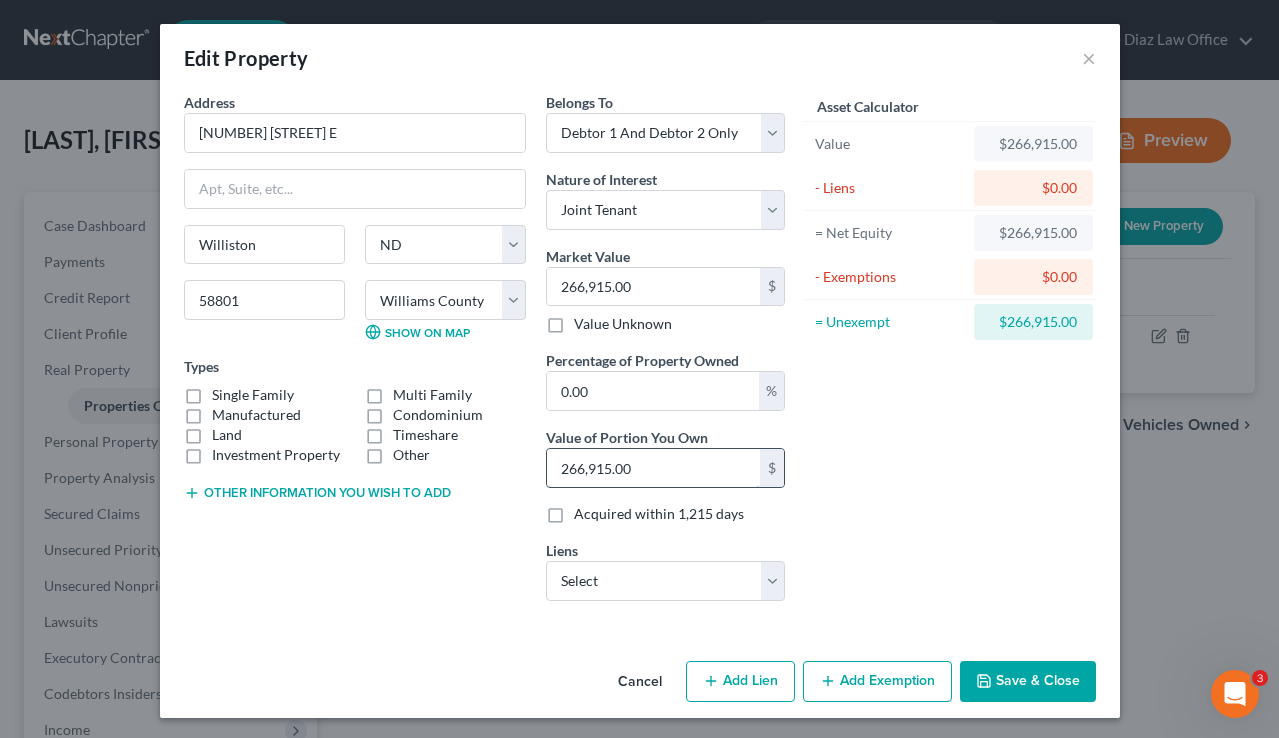 type on "5" 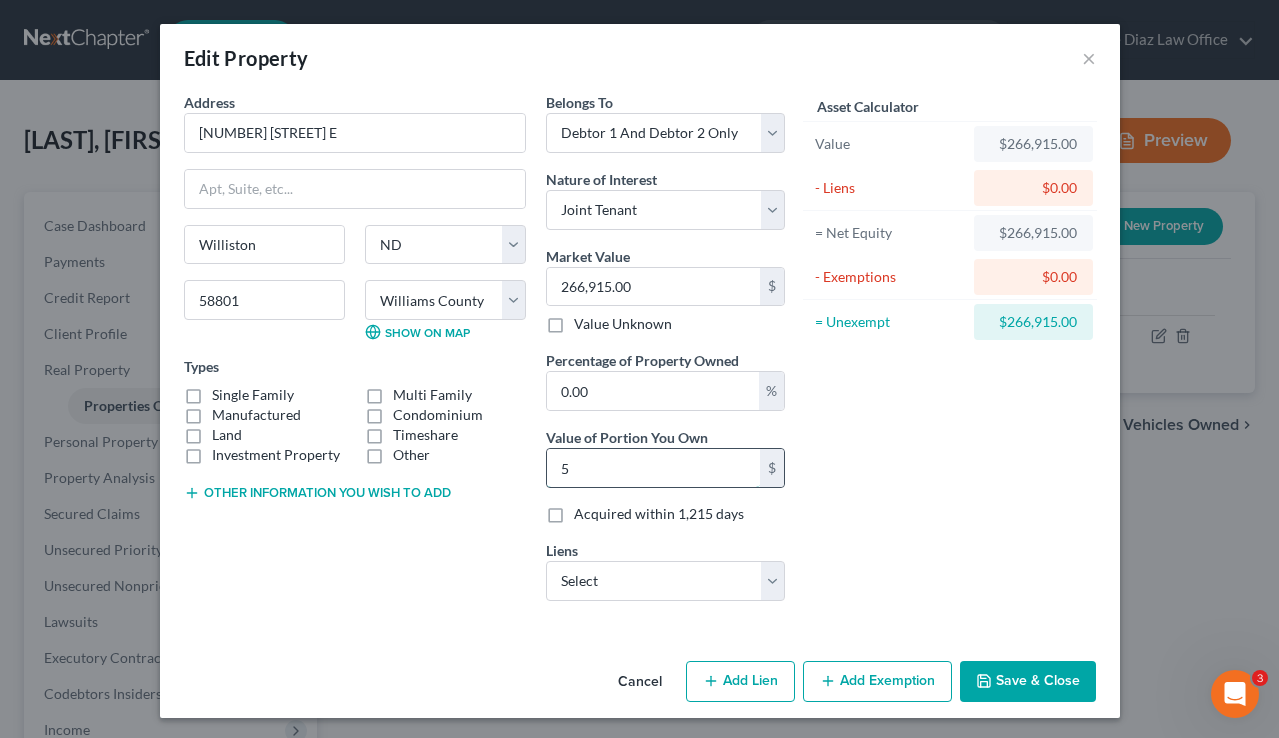 type on "0.02" 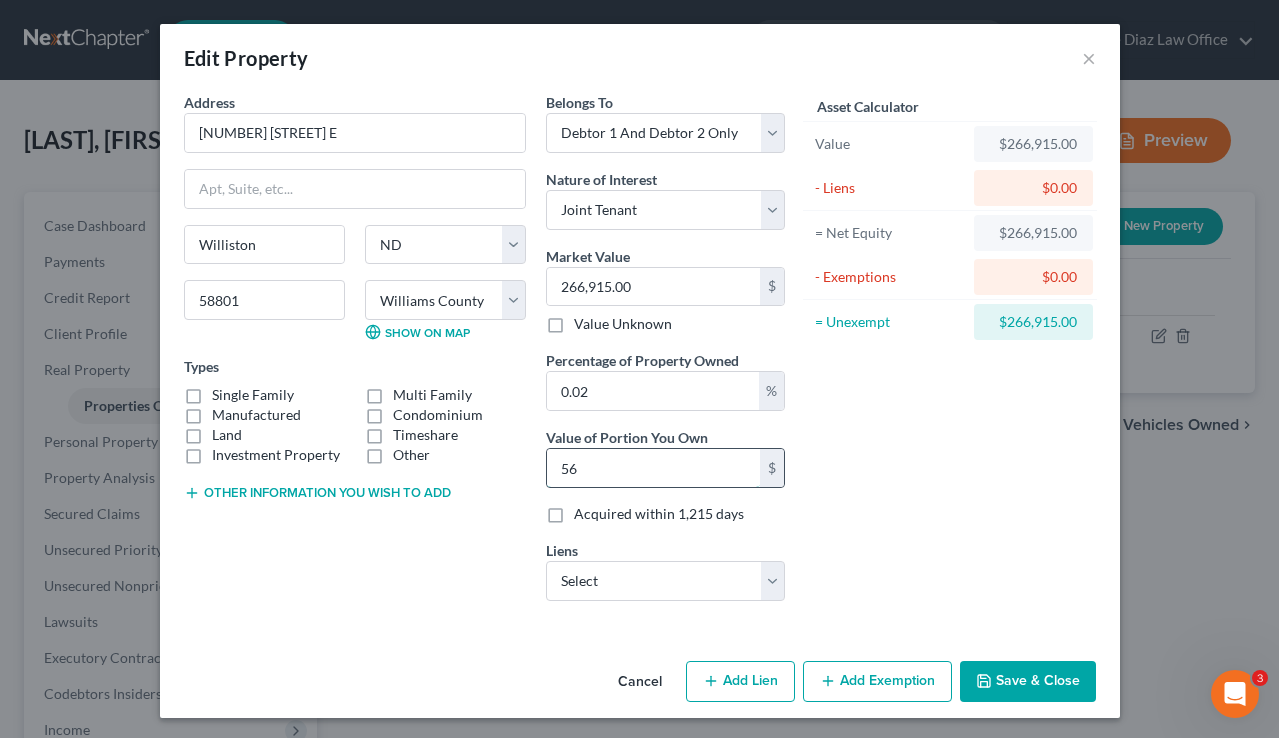 type on "0.21" 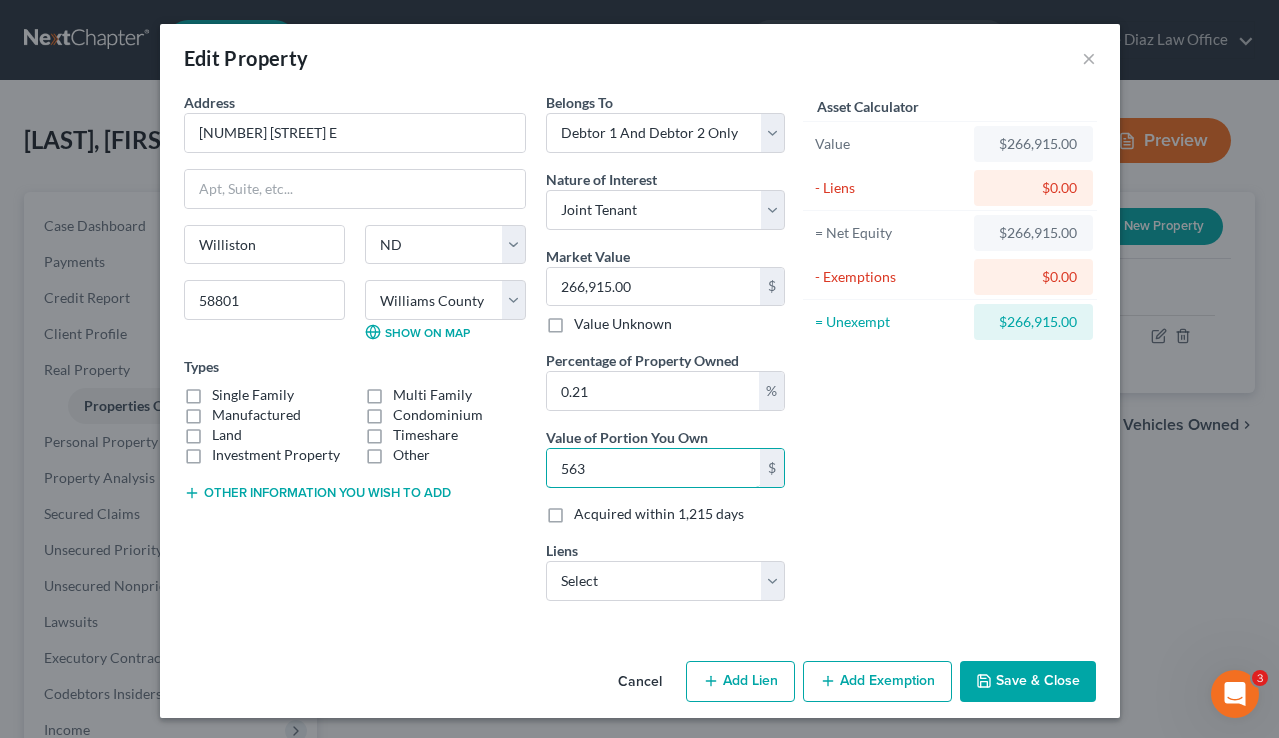 type on "563" 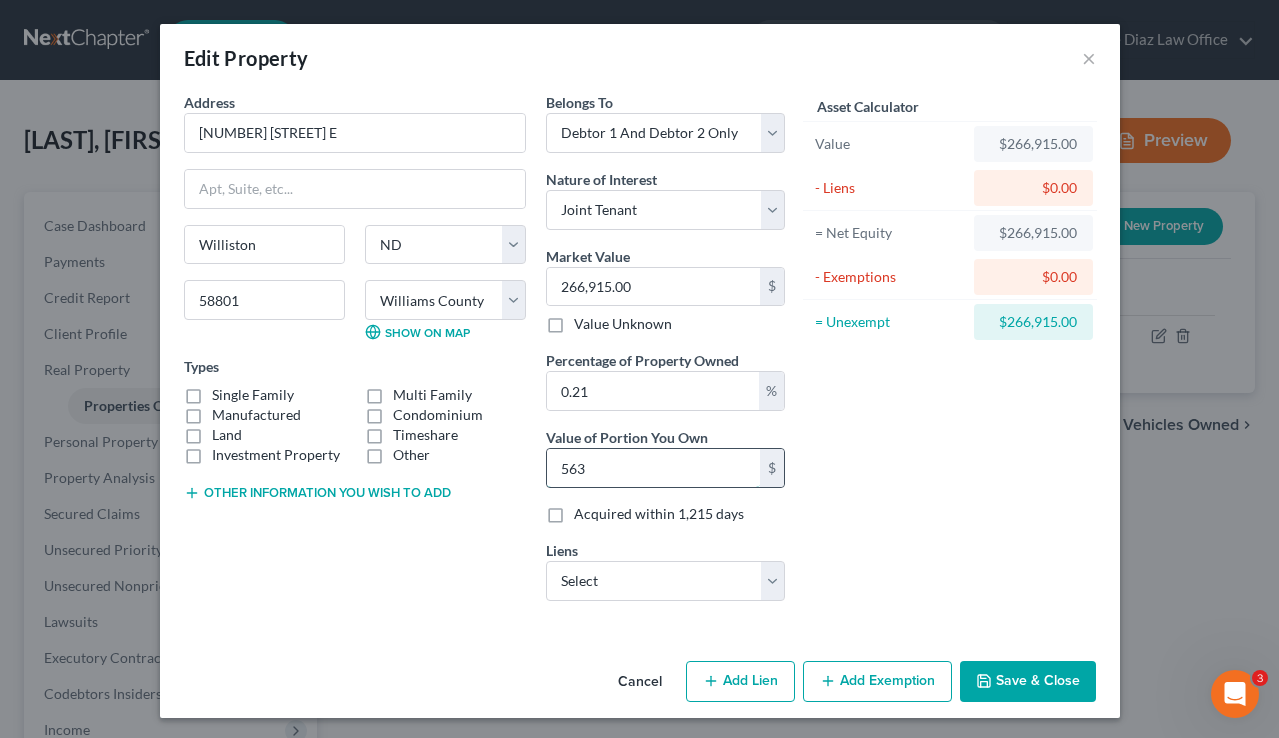 click on "563" at bounding box center [653, 468] 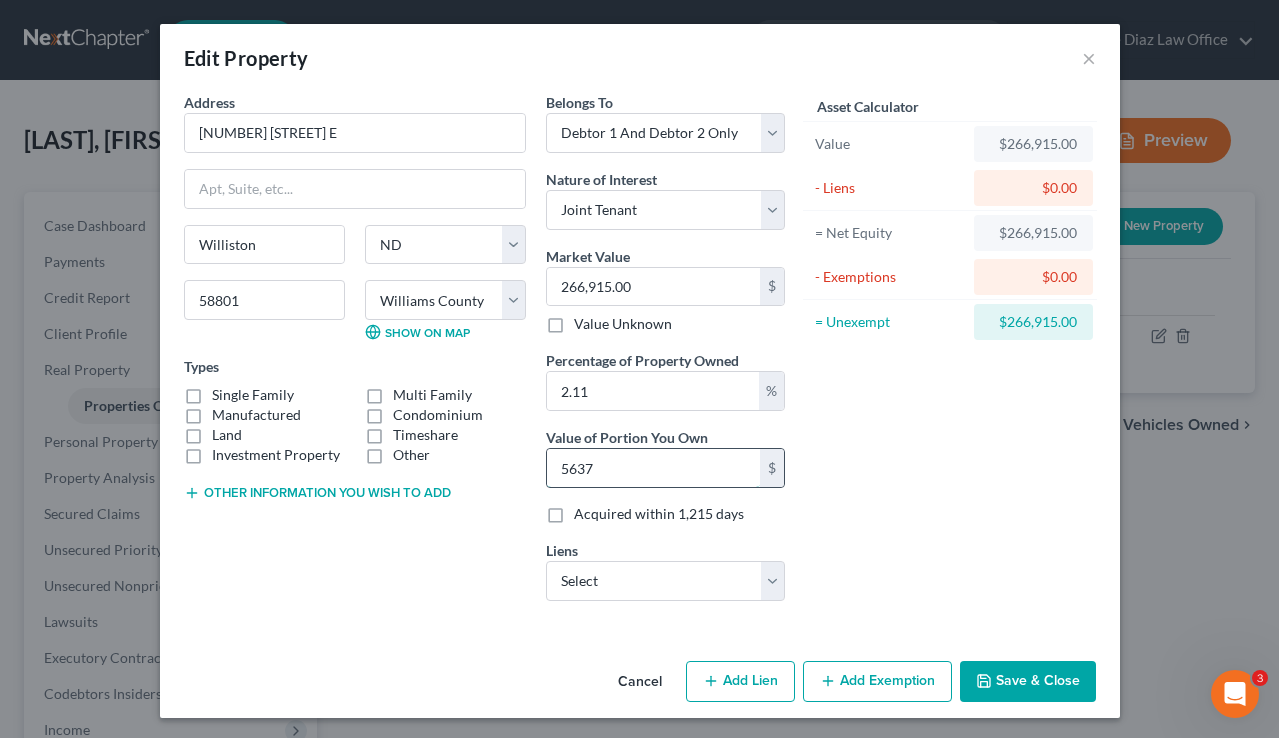 type on "56370" 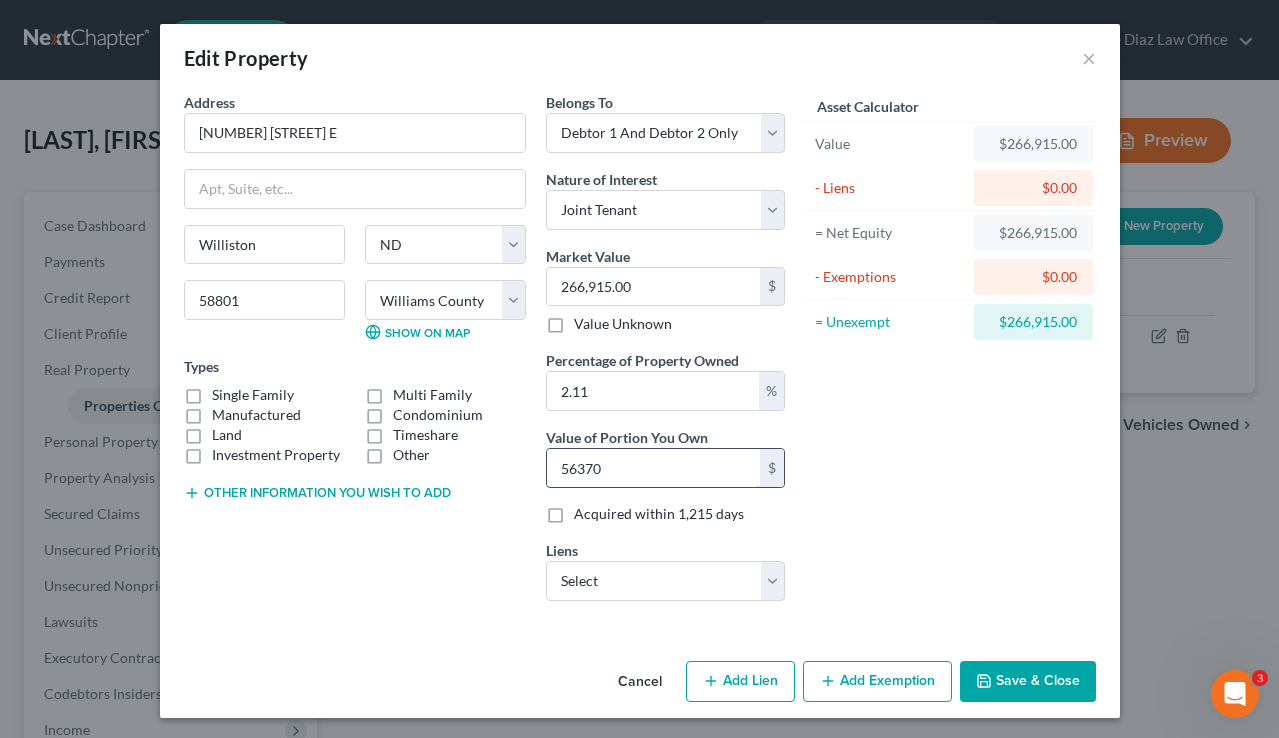 type on "21.12" 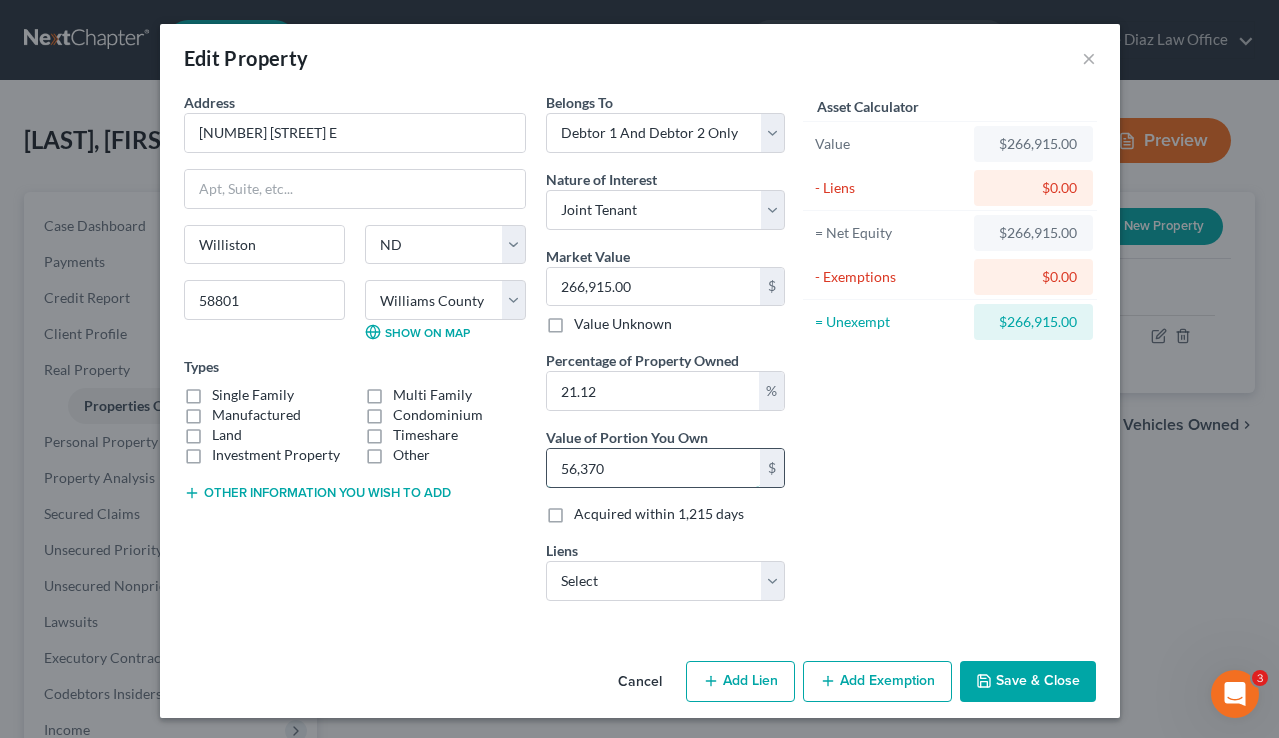 type on "211.19" 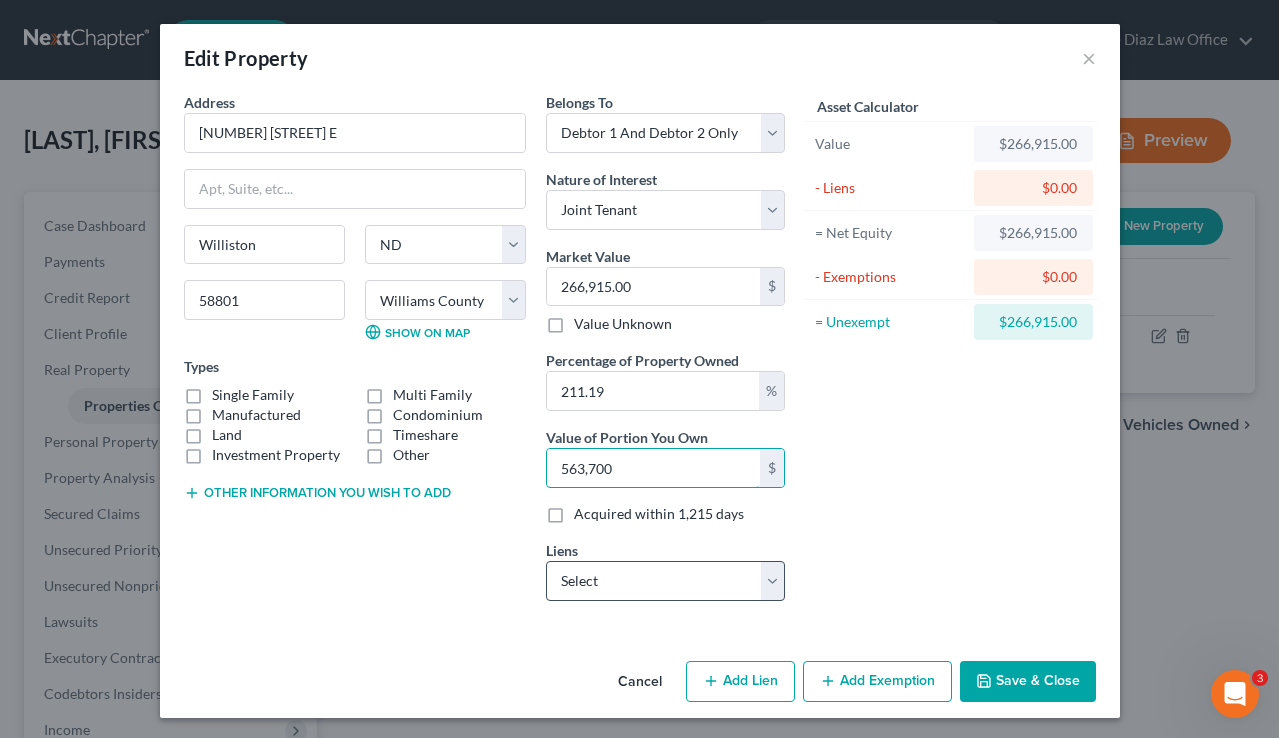 type on "563,700" 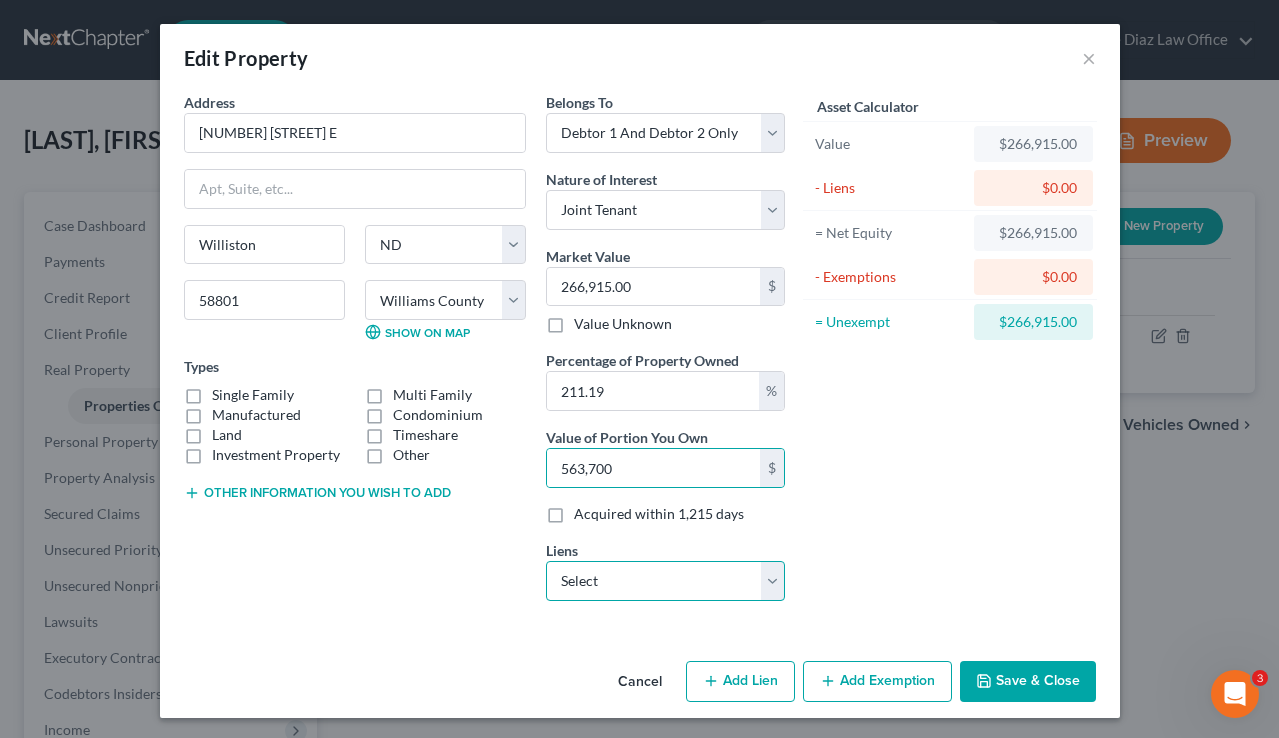 click on "Select Nd Hous Fin - $294,546.00 West Coop Cu - $119,316.00 Western Coop Credit Un - $119,316.00 Frd Motor Cr - $49,303.00 West Coop Cu - $30,609.00" at bounding box center (665, 581) 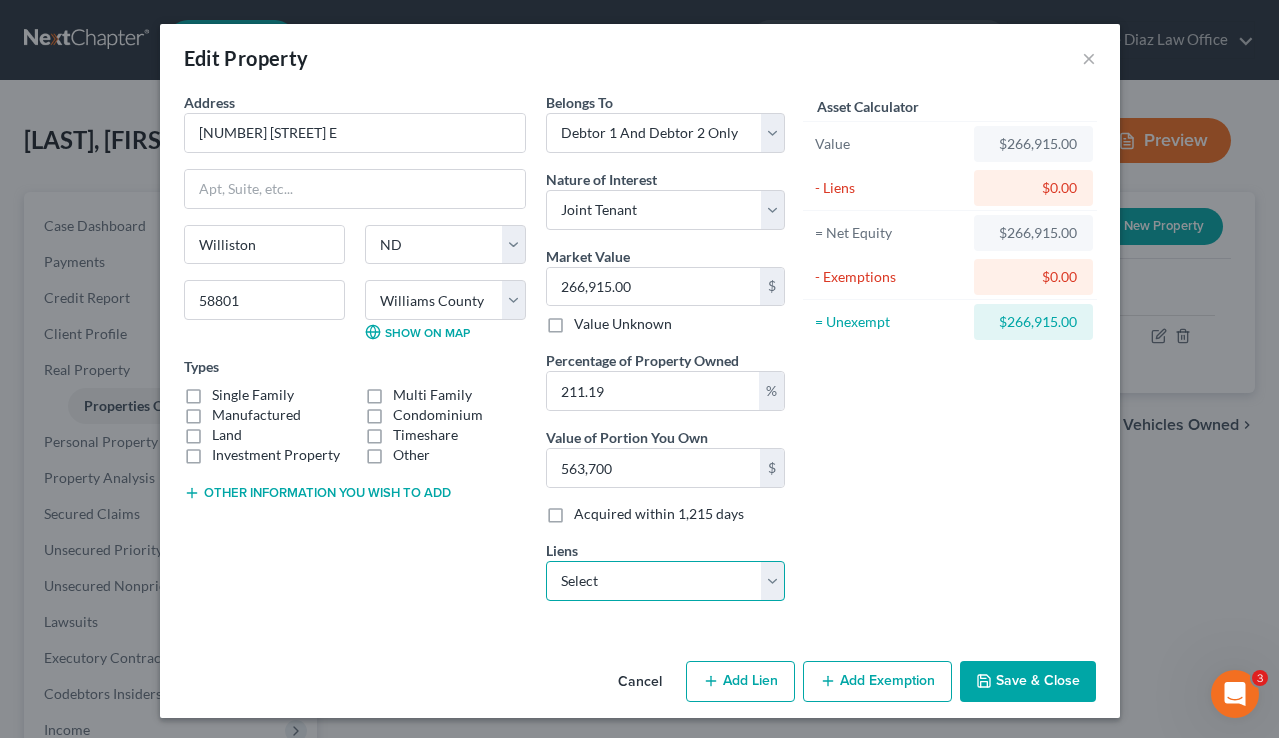 click on "Select Nd Hous Fin - $294,546.00 West Coop Cu - $119,316.00 Western Coop Credit Un - $119,316.00 Frd Motor Cr - $49,303.00 West Coop Cu - $30,609.00" at bounding box center [665, 581] 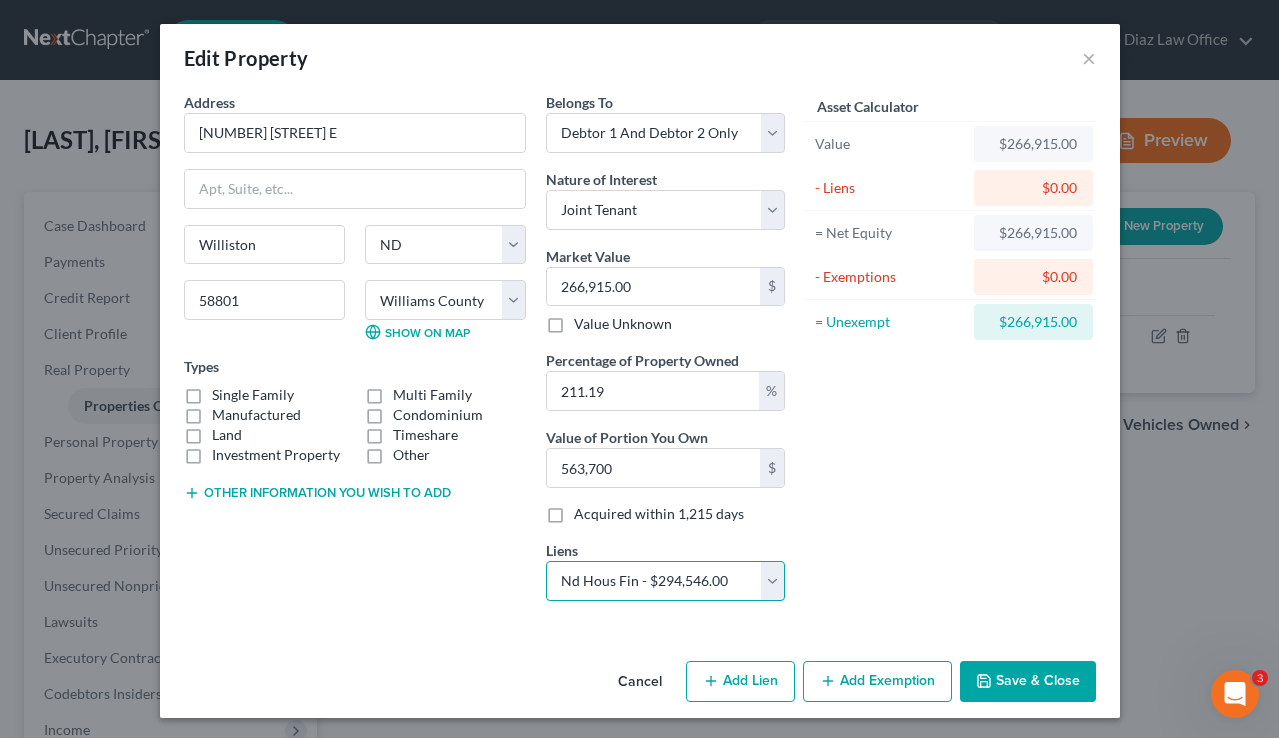 select 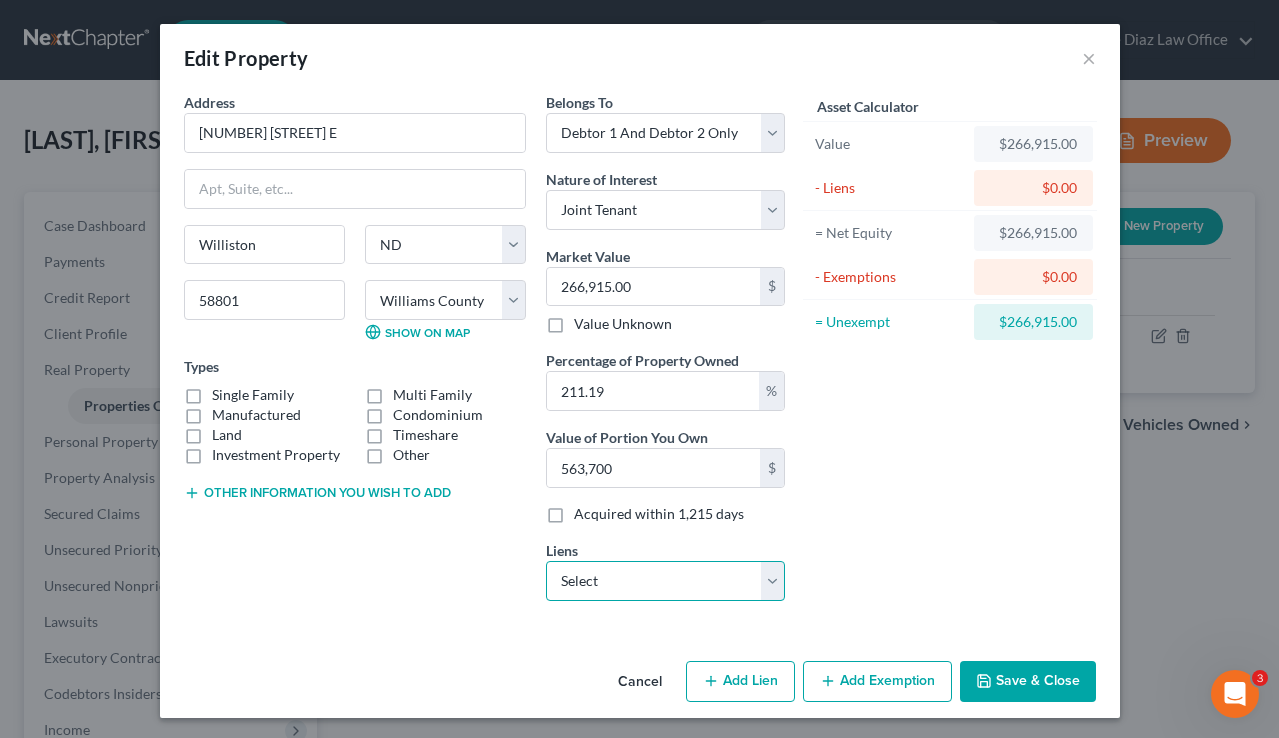 select on "29" 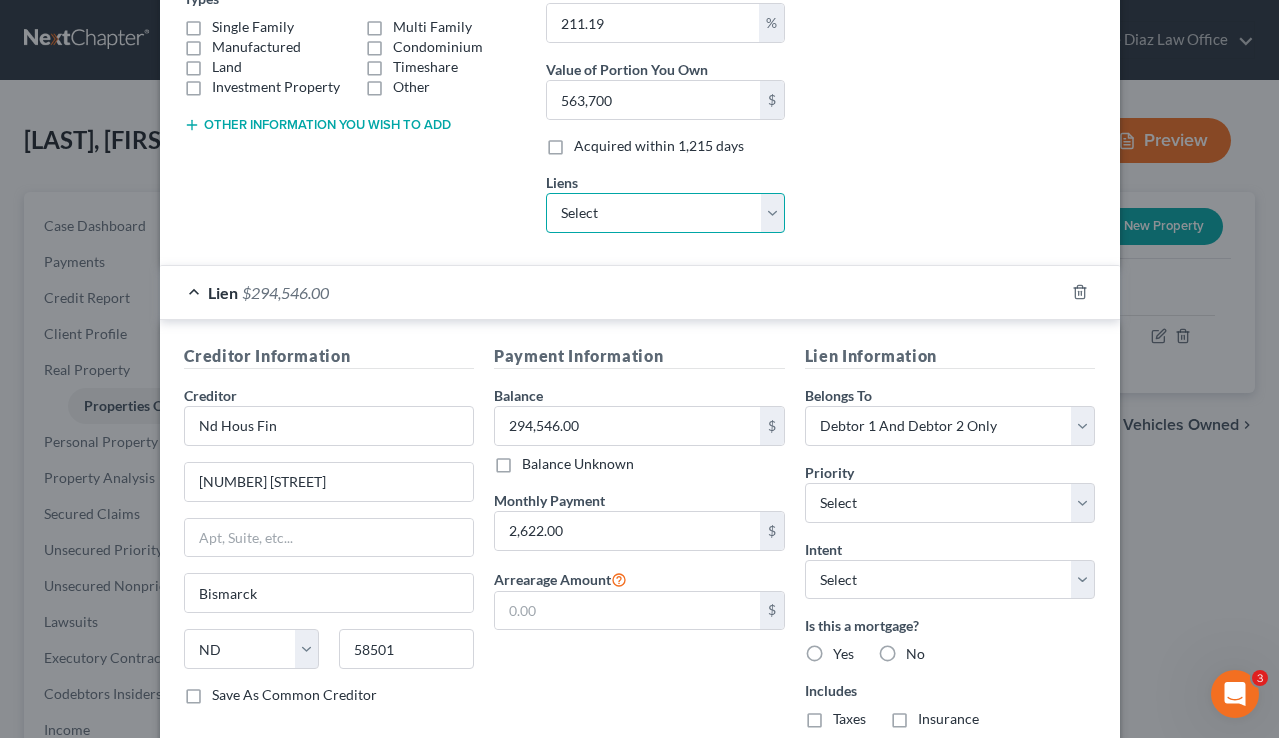 scroll, scrollTop: 501, scrollLeft: 0, axis: vertical 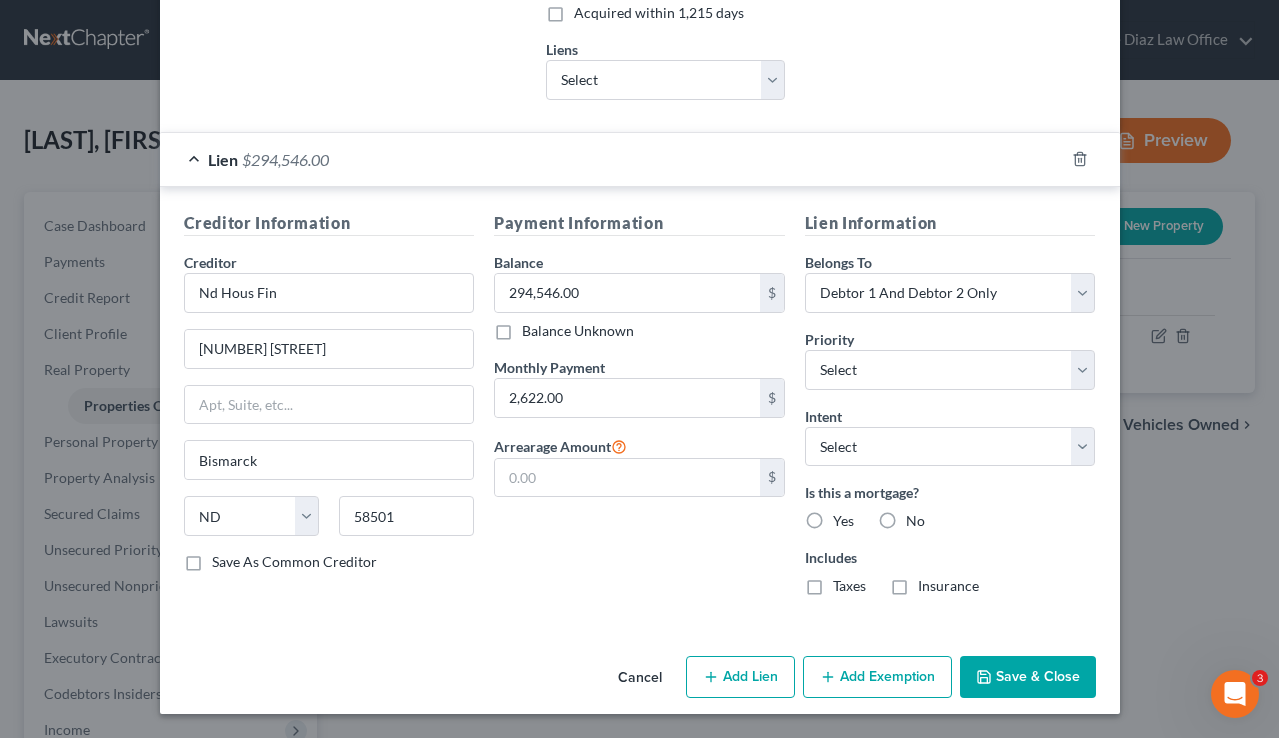 click on "Add Lien" at bounding box center [740, 677] 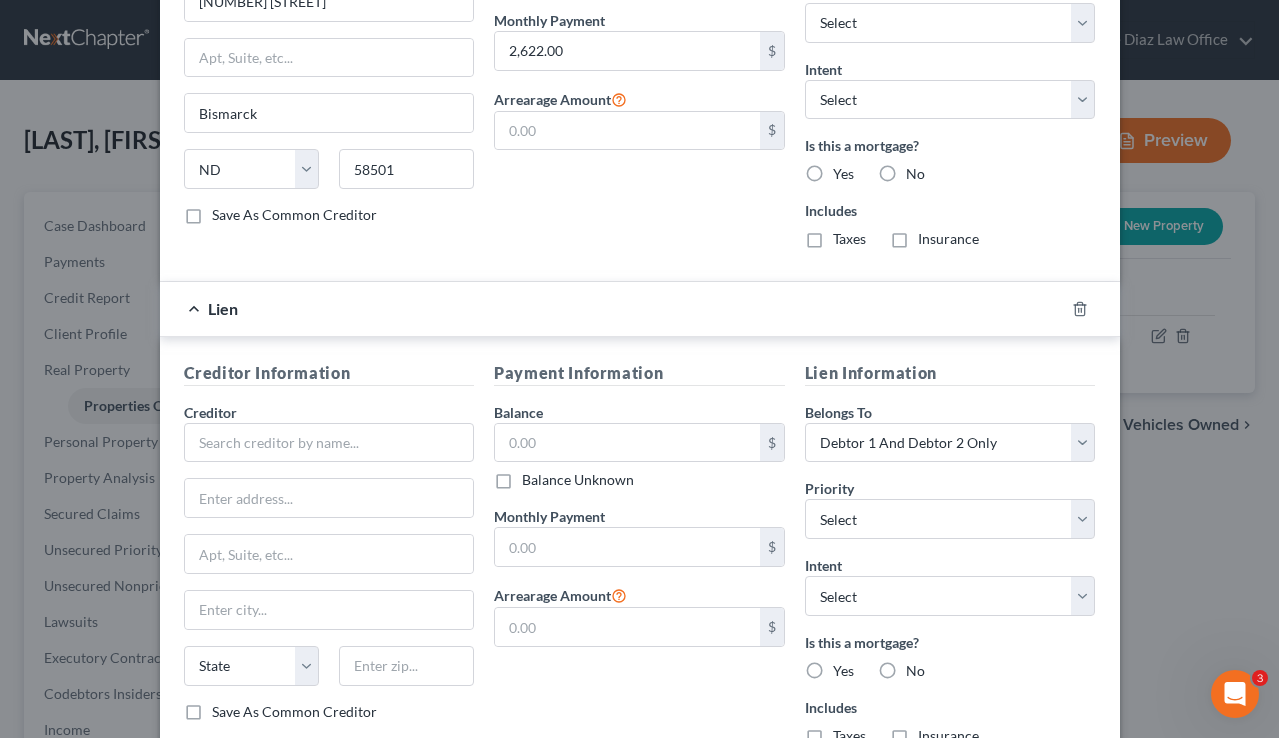 scroll, scrollTop: 849, scrollLeft: 0, axis: vertical 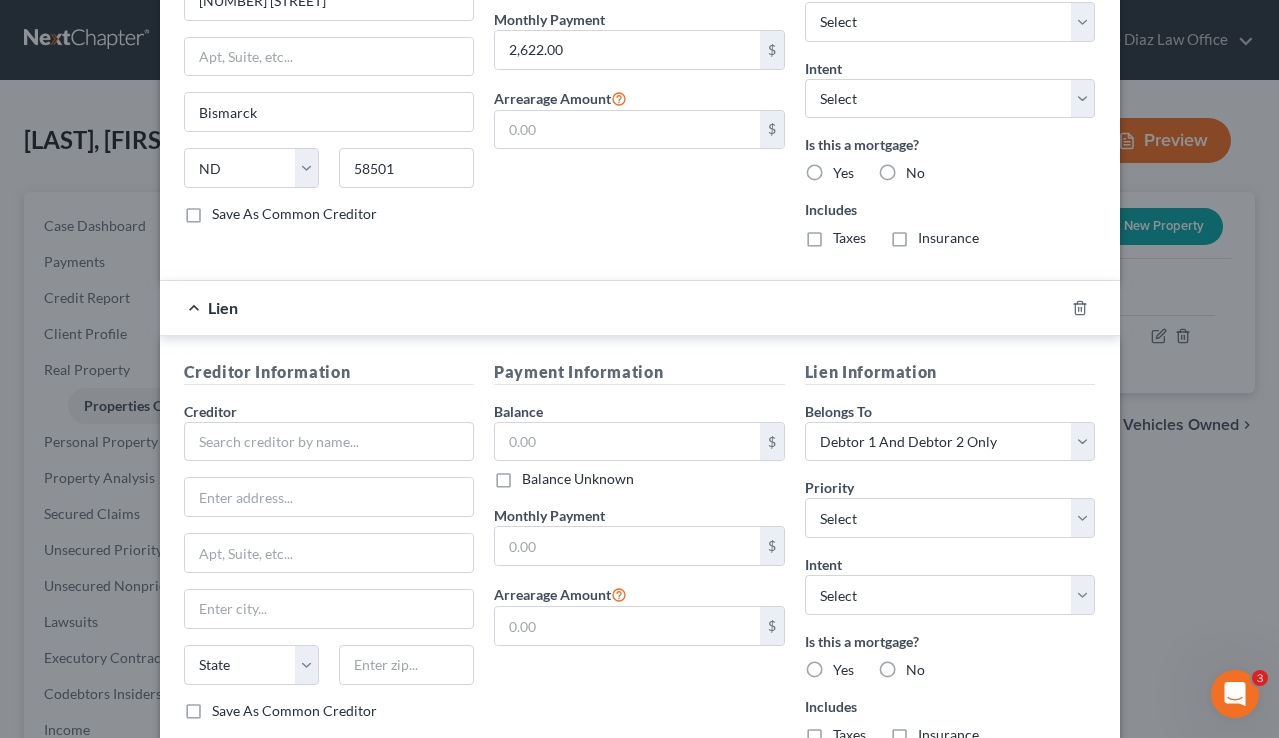 click at bounding box center (1092, 308) 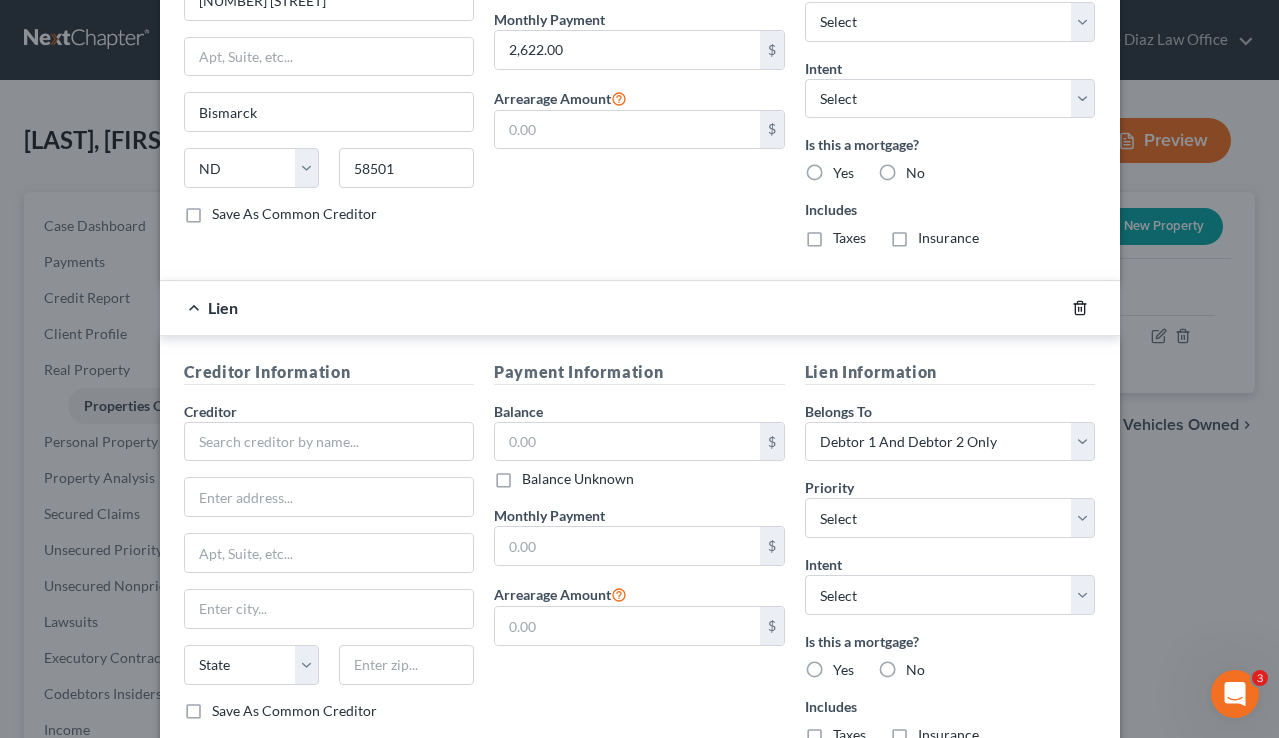 click at bounding box center [1092, 308] 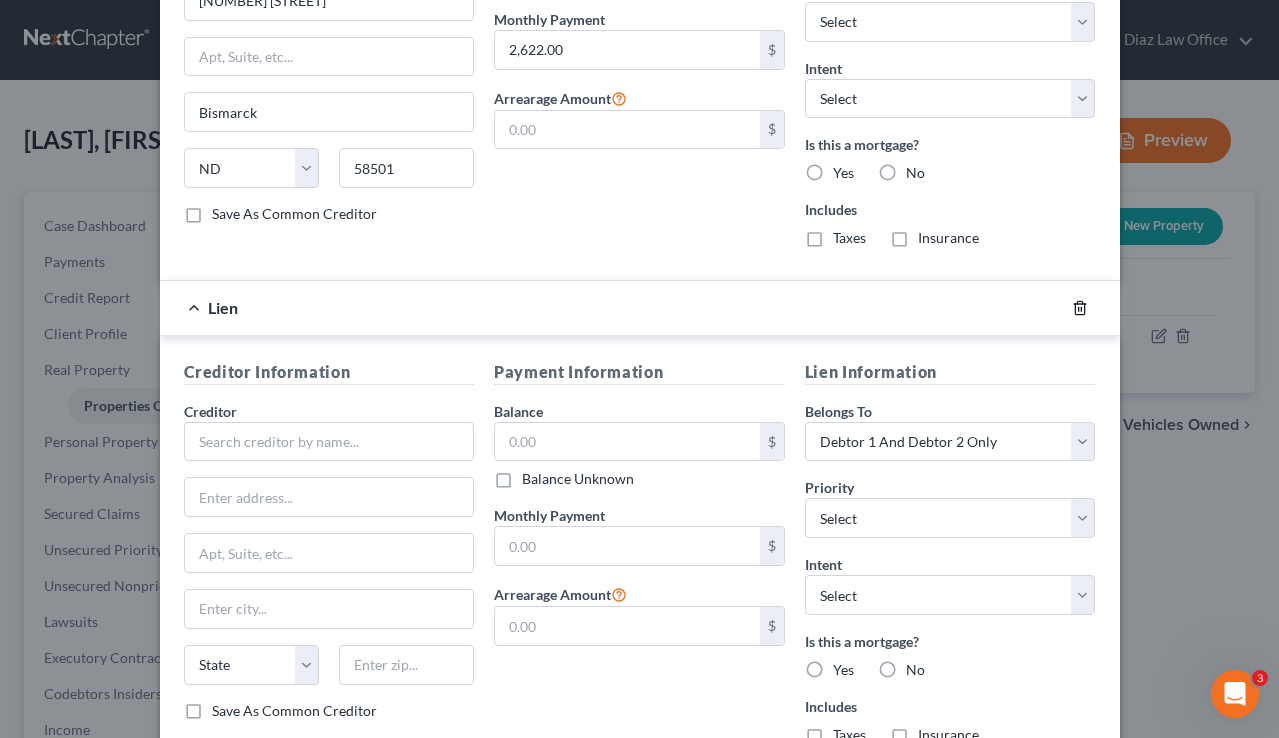 click 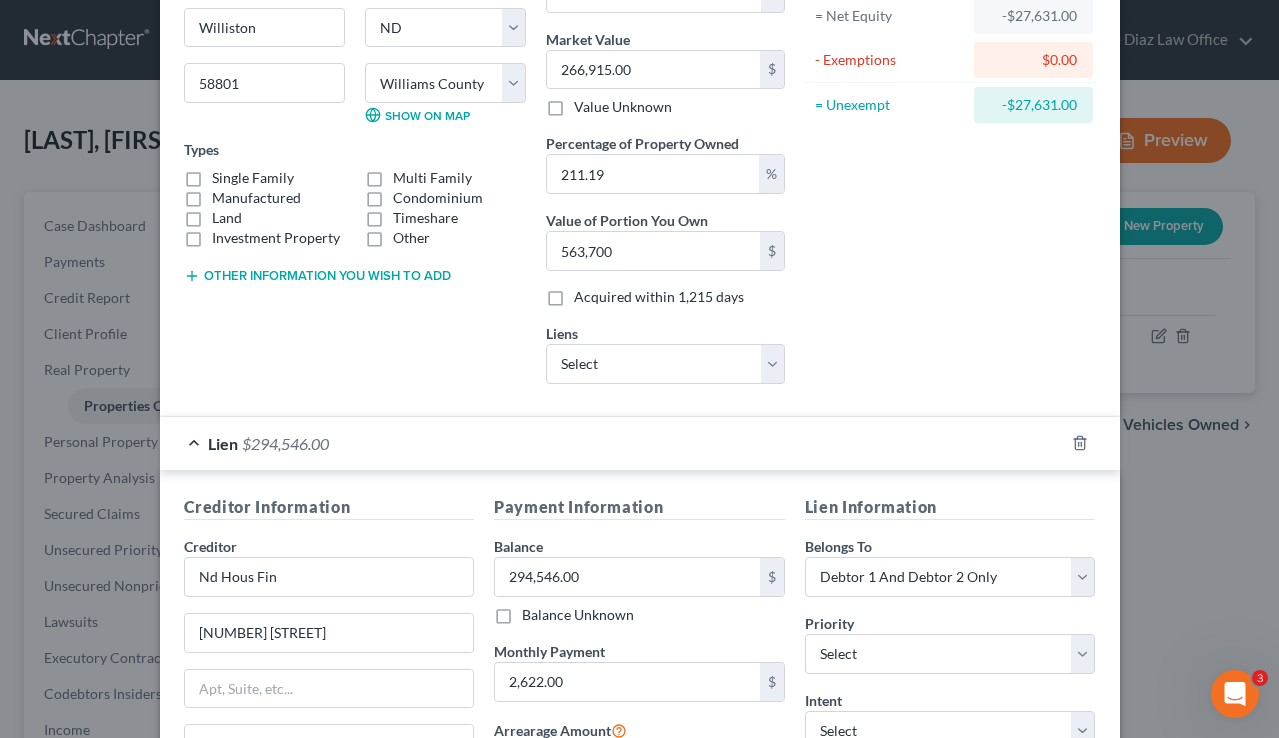 scroll, scrollTop: 198, scrollLeft: 0, axis: vertical 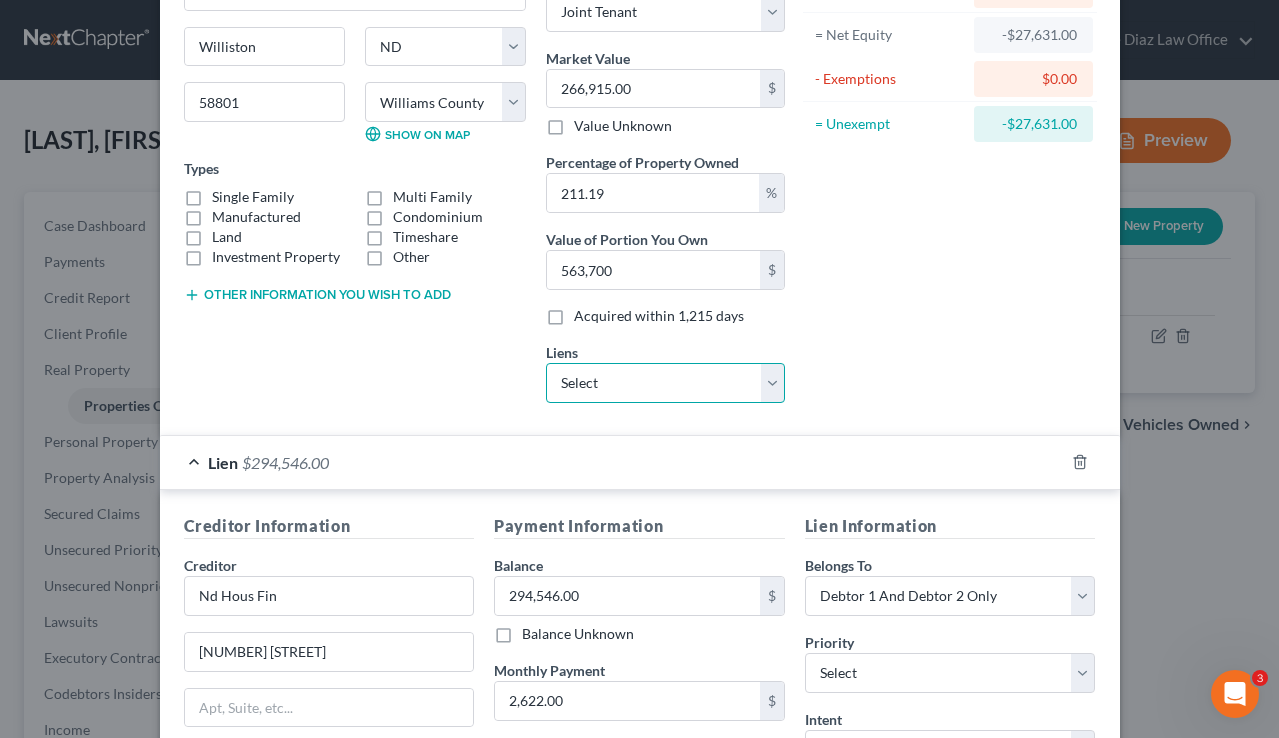 click on "Select West Coop Cu - $119,316.00 Western Coop Credit Un - $119,316.00 Frd Motor Cr - $49,303.00 West Coop Cu - $30,609.00" at bounding box center (665, 383) 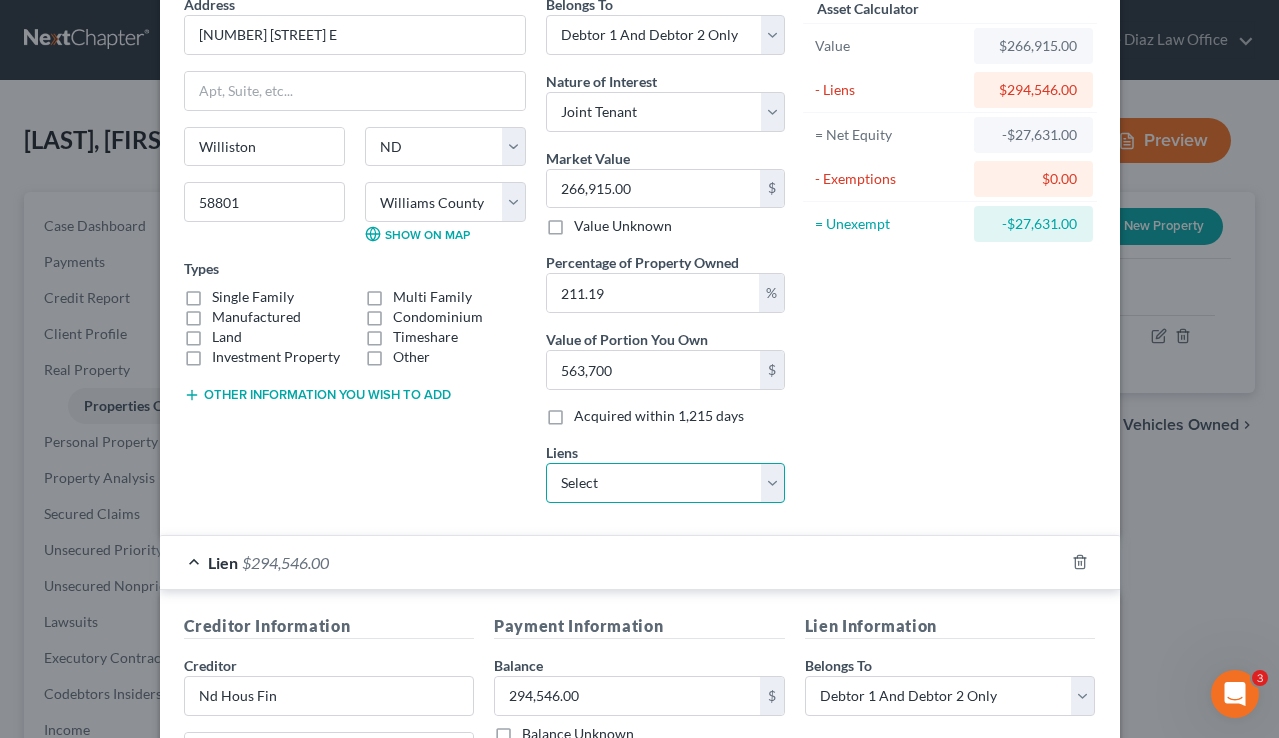 scroll, scrollTop: 94, scrollLeft: 0, axis: vertical 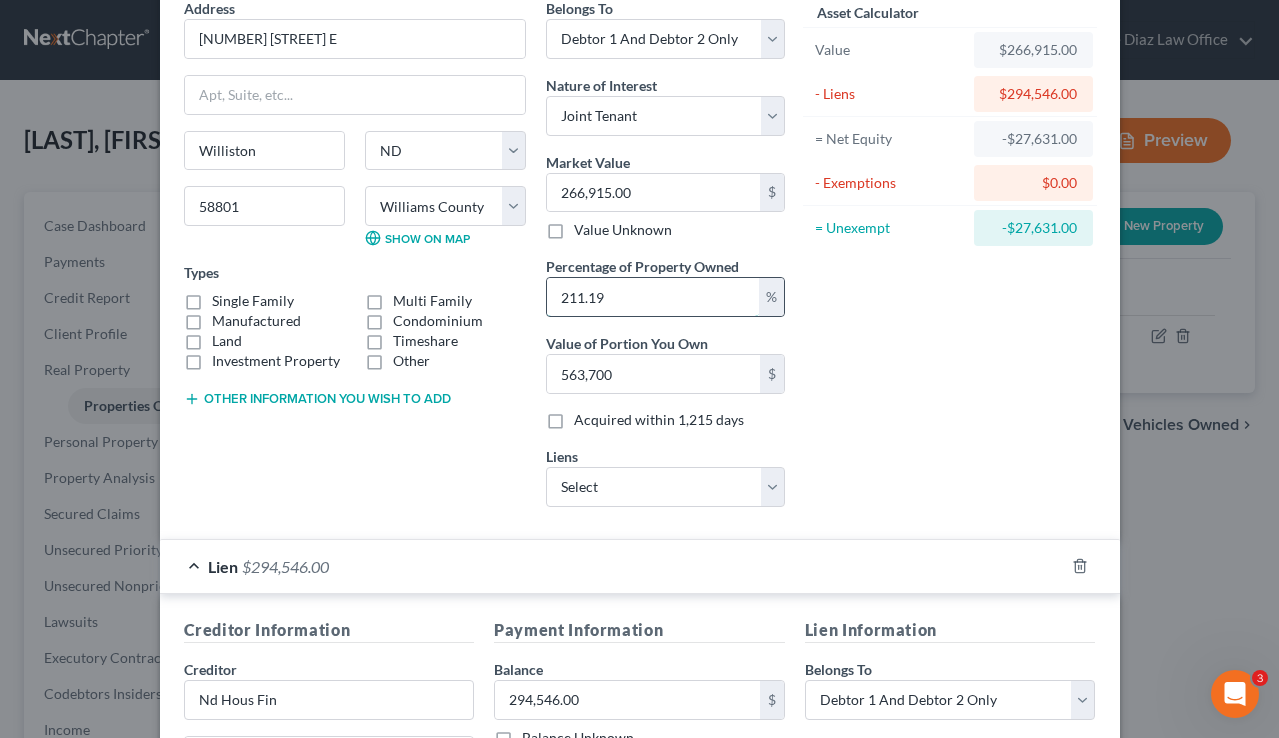 click on "211.19" at bounding box center [653, 297] 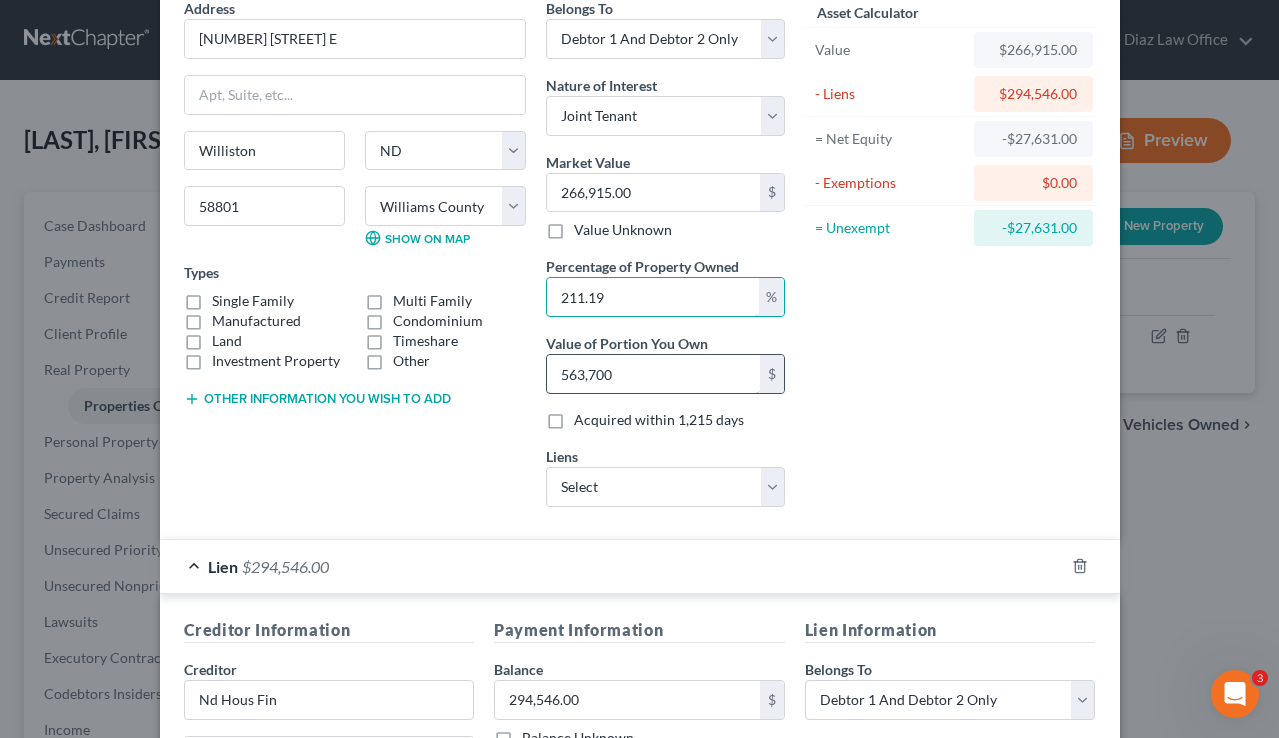 scroll, scrollTop: 0, scrollLeft: 0, axis: both 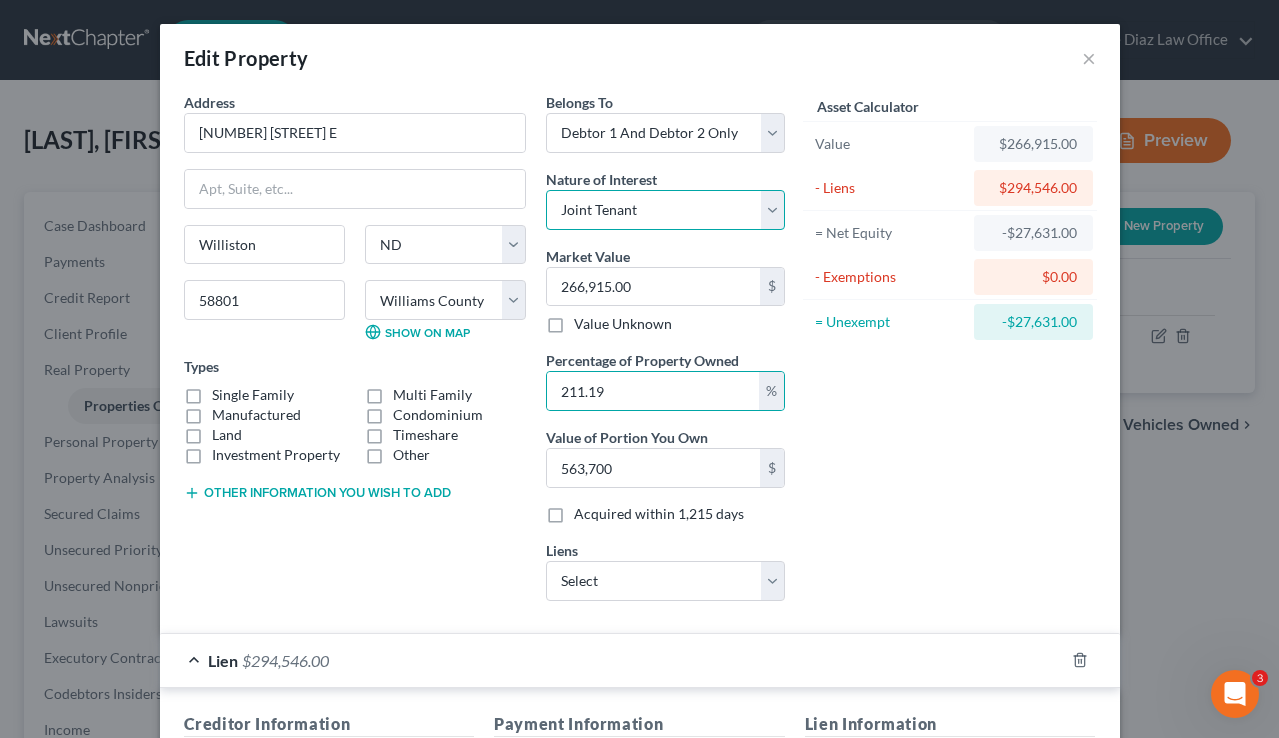 click on "Select Fee Simple Joint Tenant Life Estate Equitable Interest Future Interest Tenancy By The Entireties Tenants In Common Other" at bounding box center (665, 210) 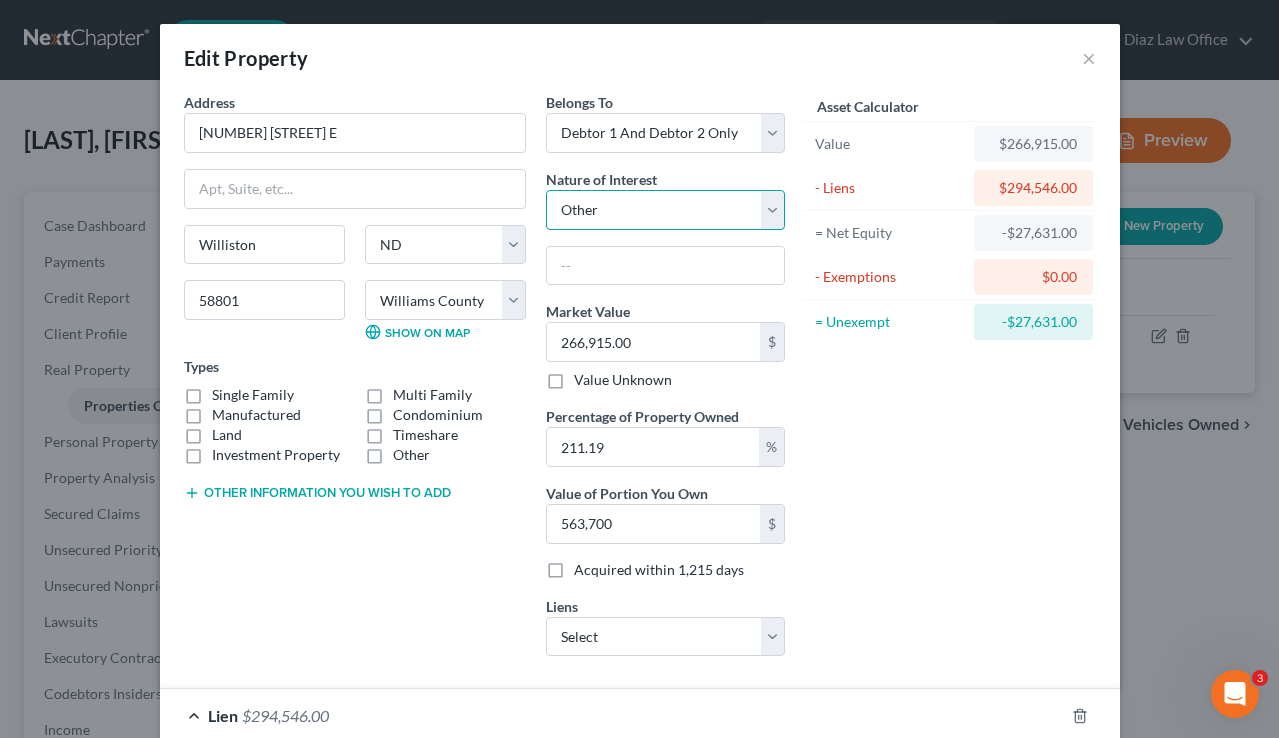 click on "Select Fee Simple Joint Tenant Life Estate Equitable Interest Future Interest Tenancy By The Entireties Tenants In Common Other" at bounding box center [665, 210] 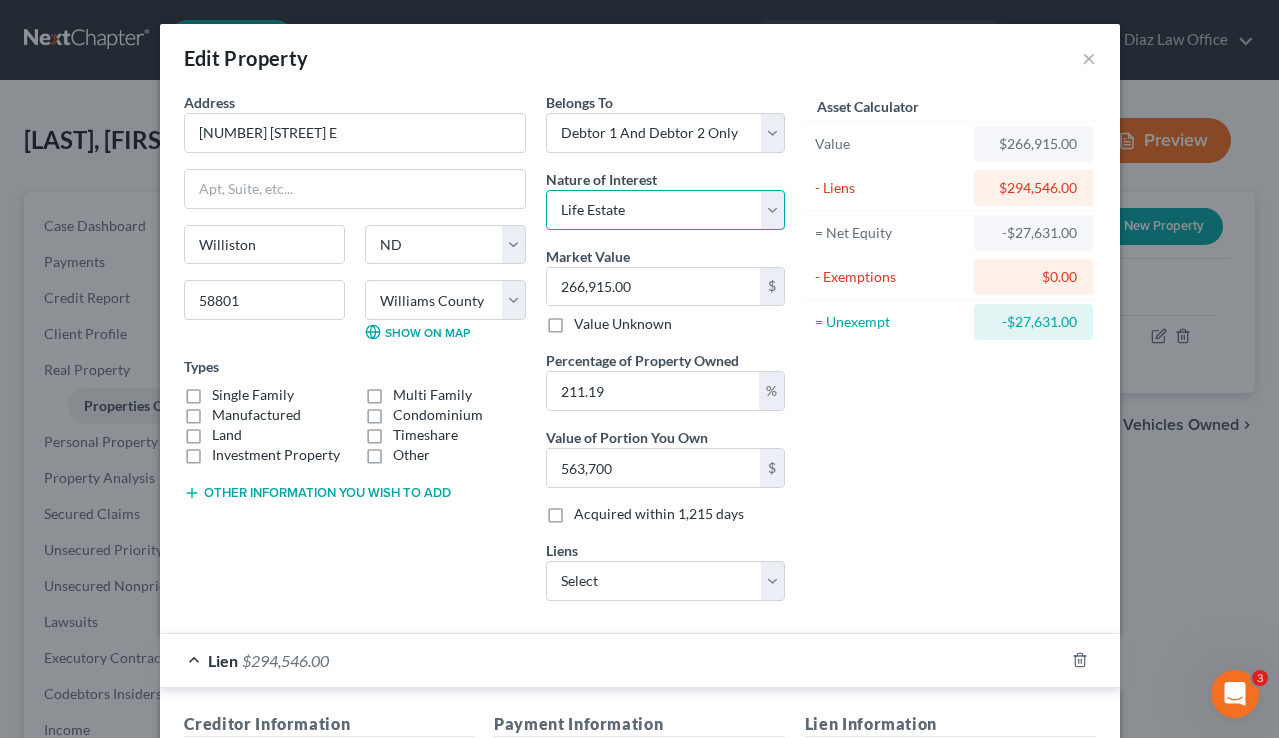 click on "Select Fee Simple Joint Tenant Life Estate Equitable Interest Future Interest Tenancy By The Entireties Tenants In Common Other" at bounding box center (665, 210) 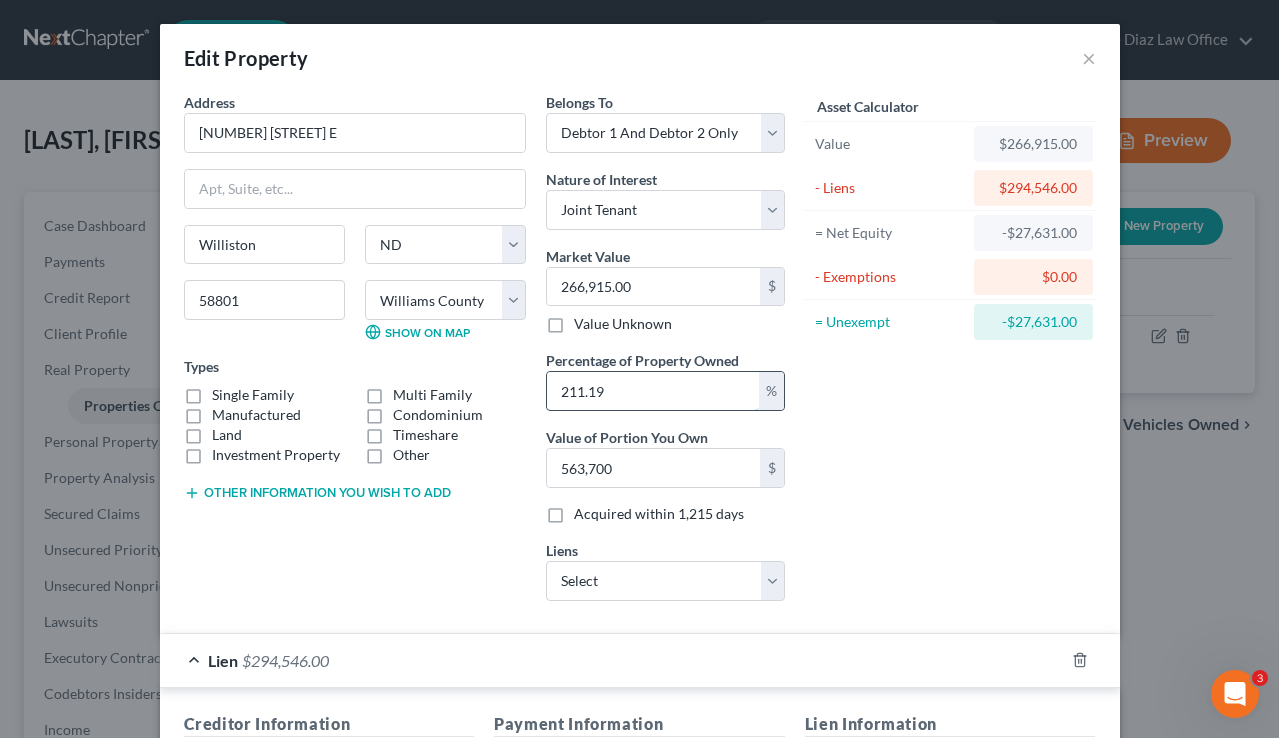 click on "211.19" at bounding box center [653, 391] 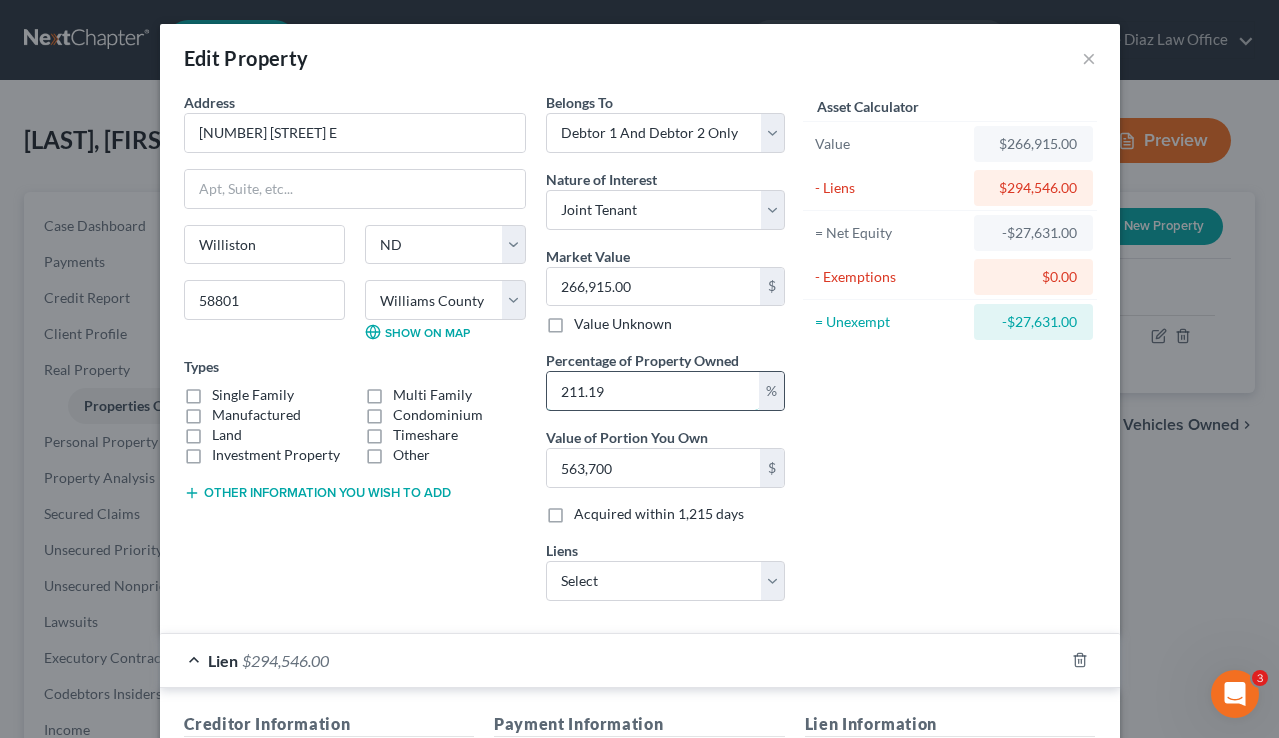 type on "211.1" 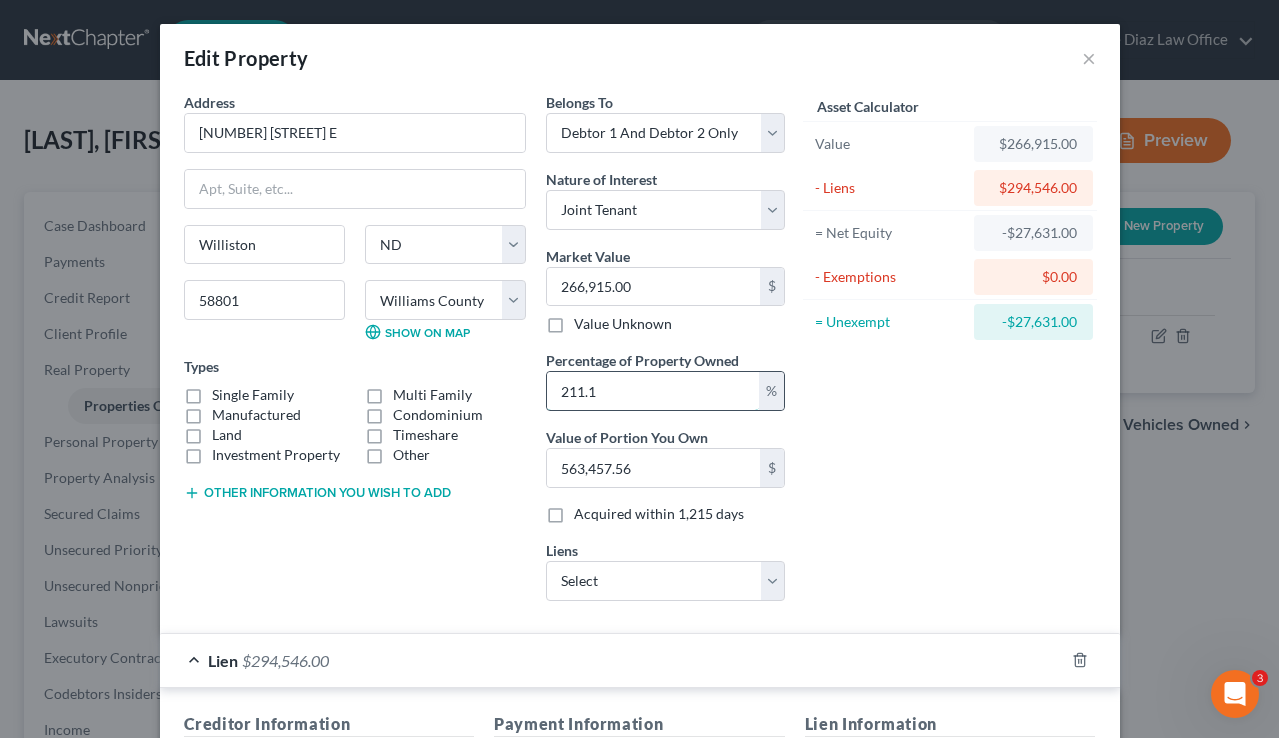 type on "211." 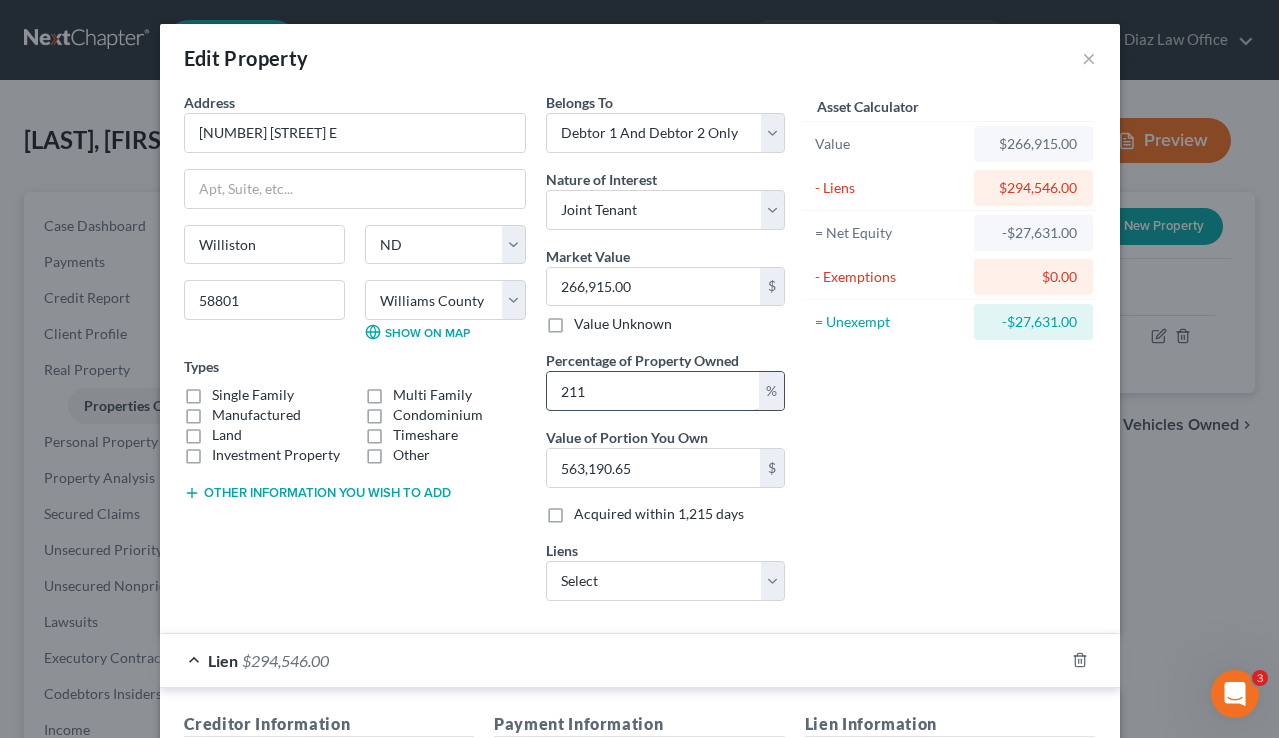 type on "21" 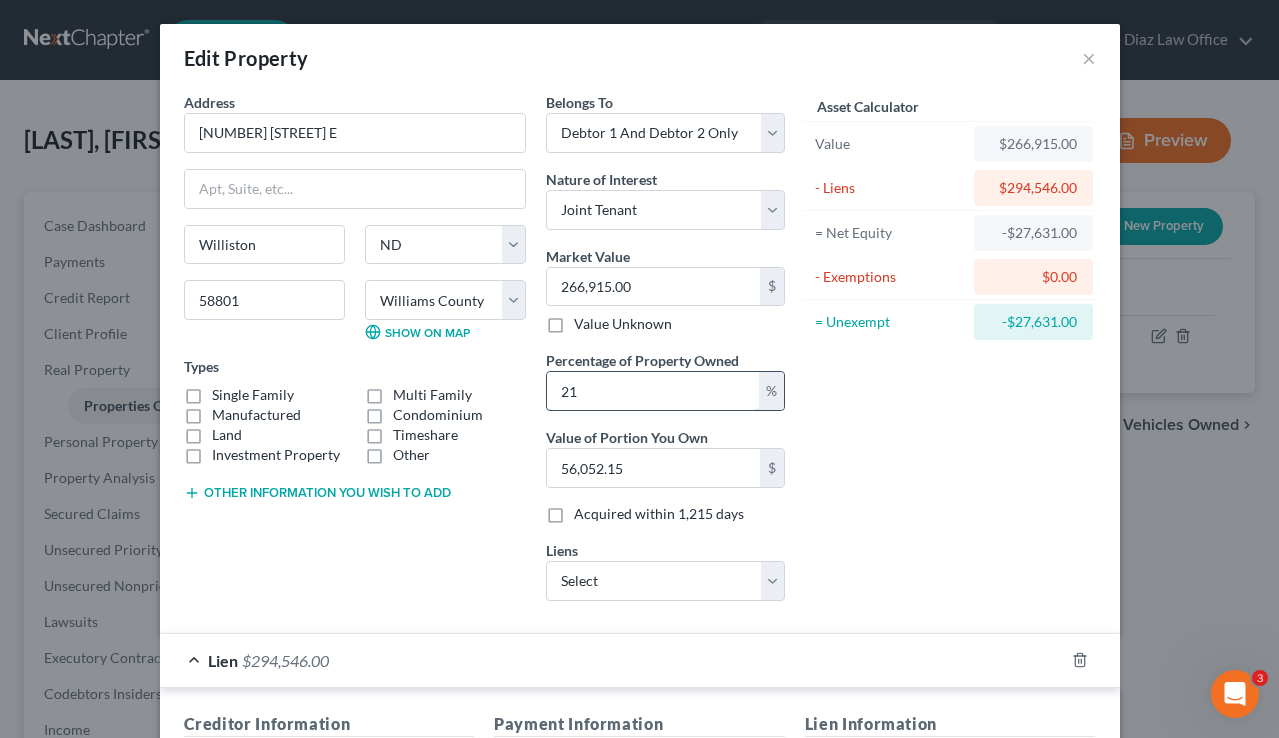type on "2" 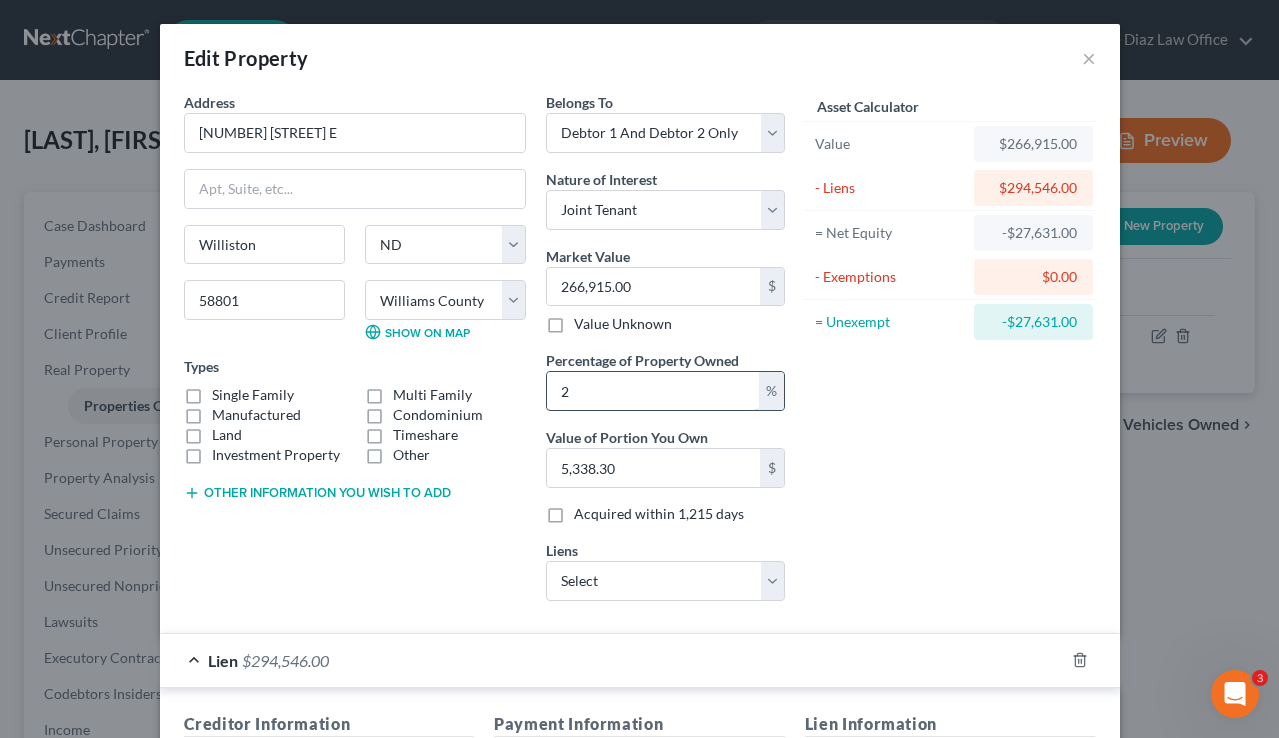type 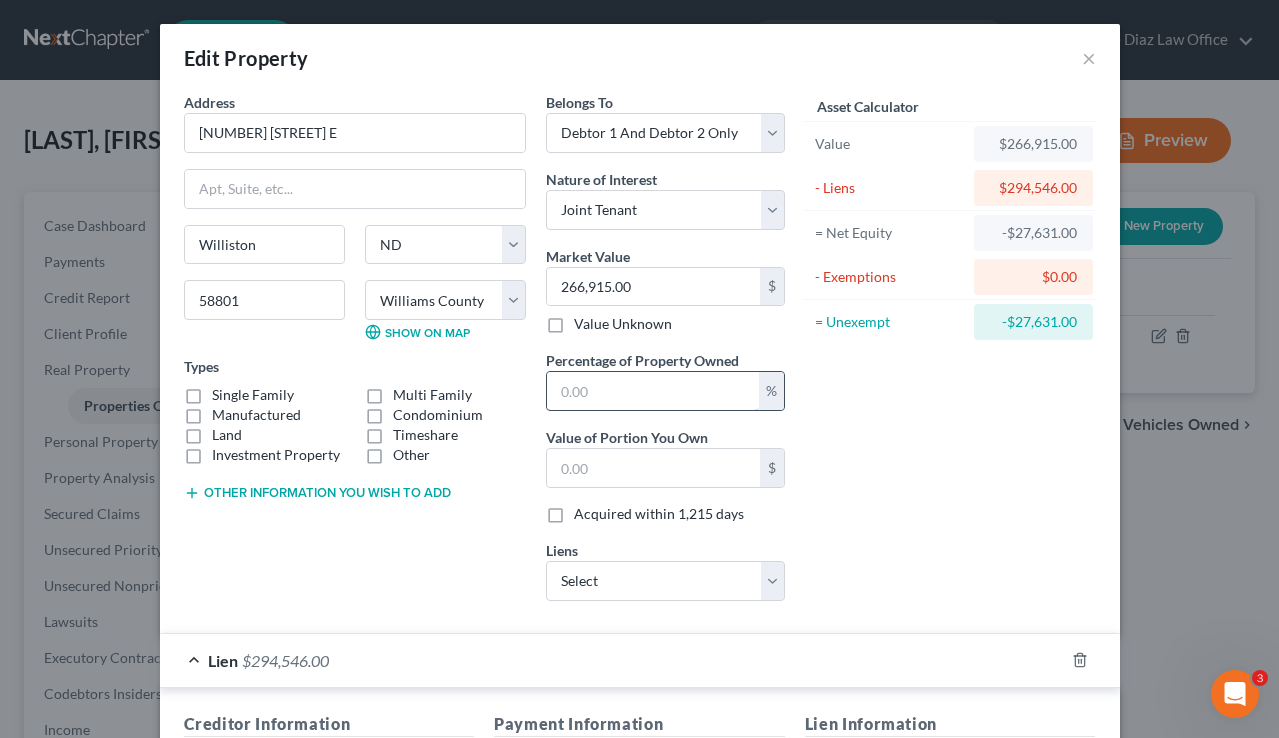 type on "1" 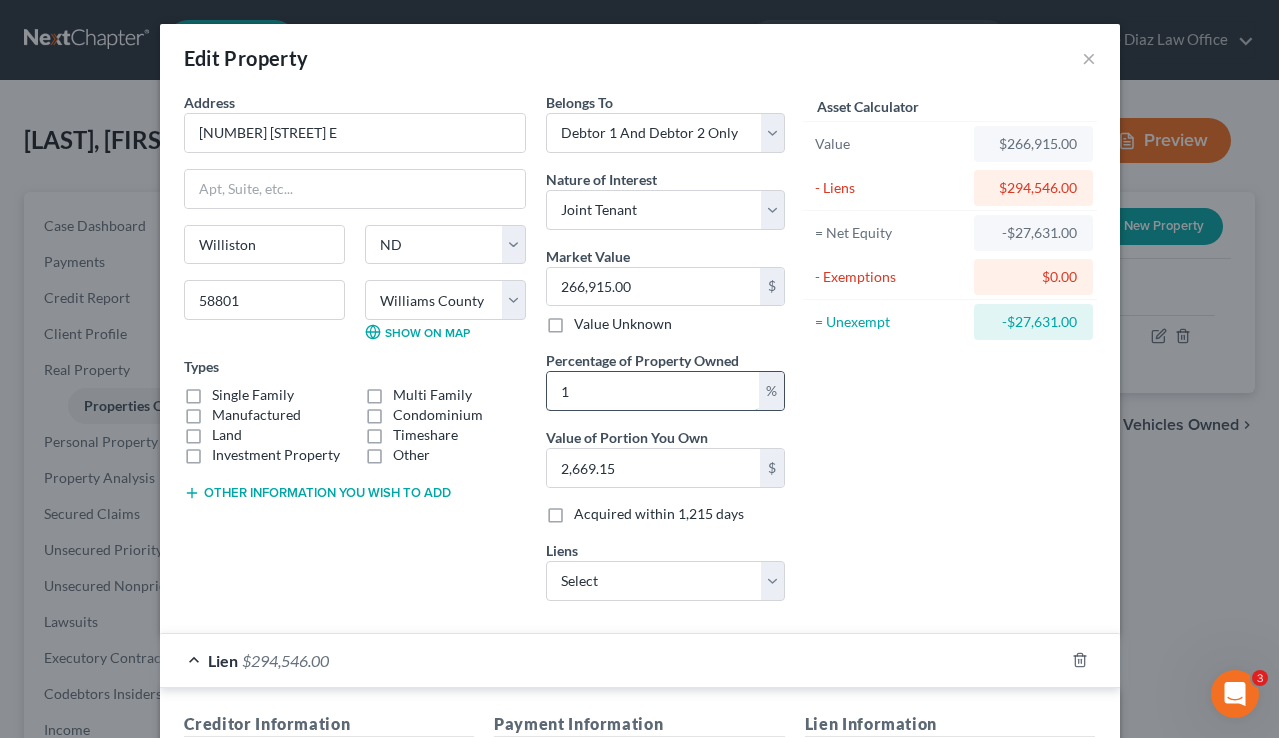 type on "10" 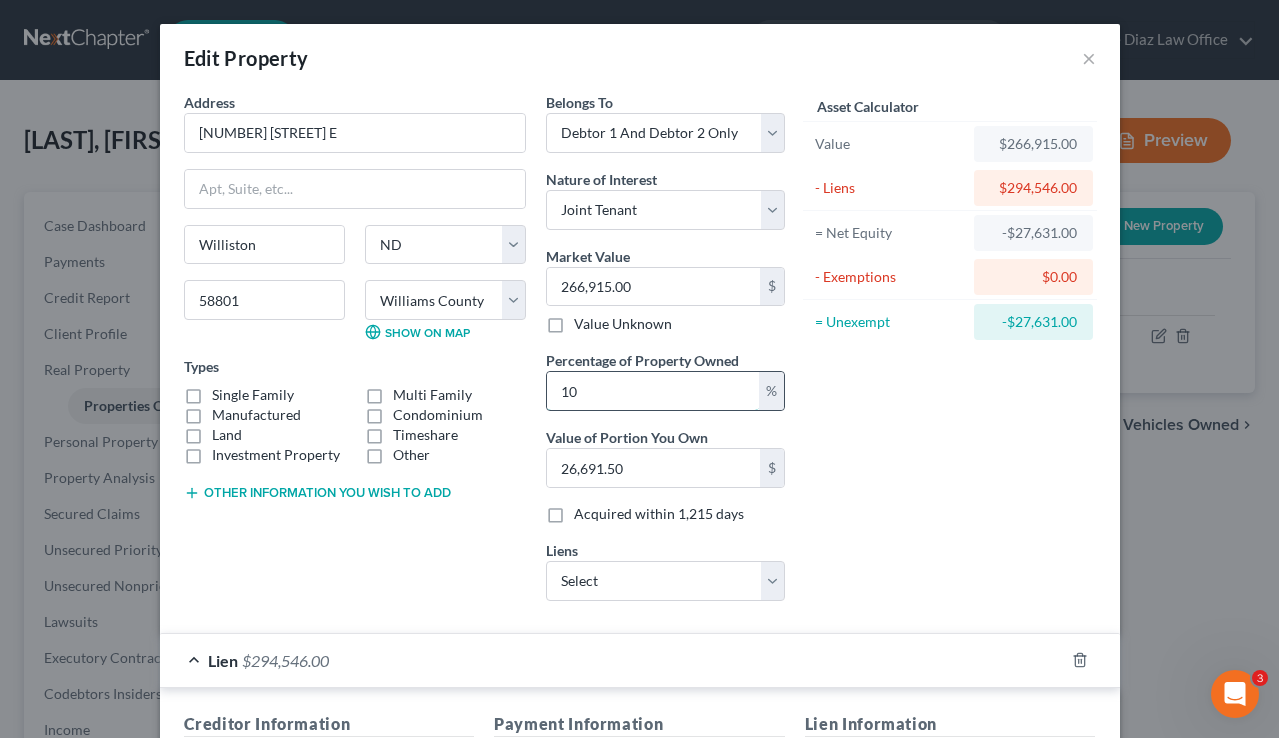 type on "100" 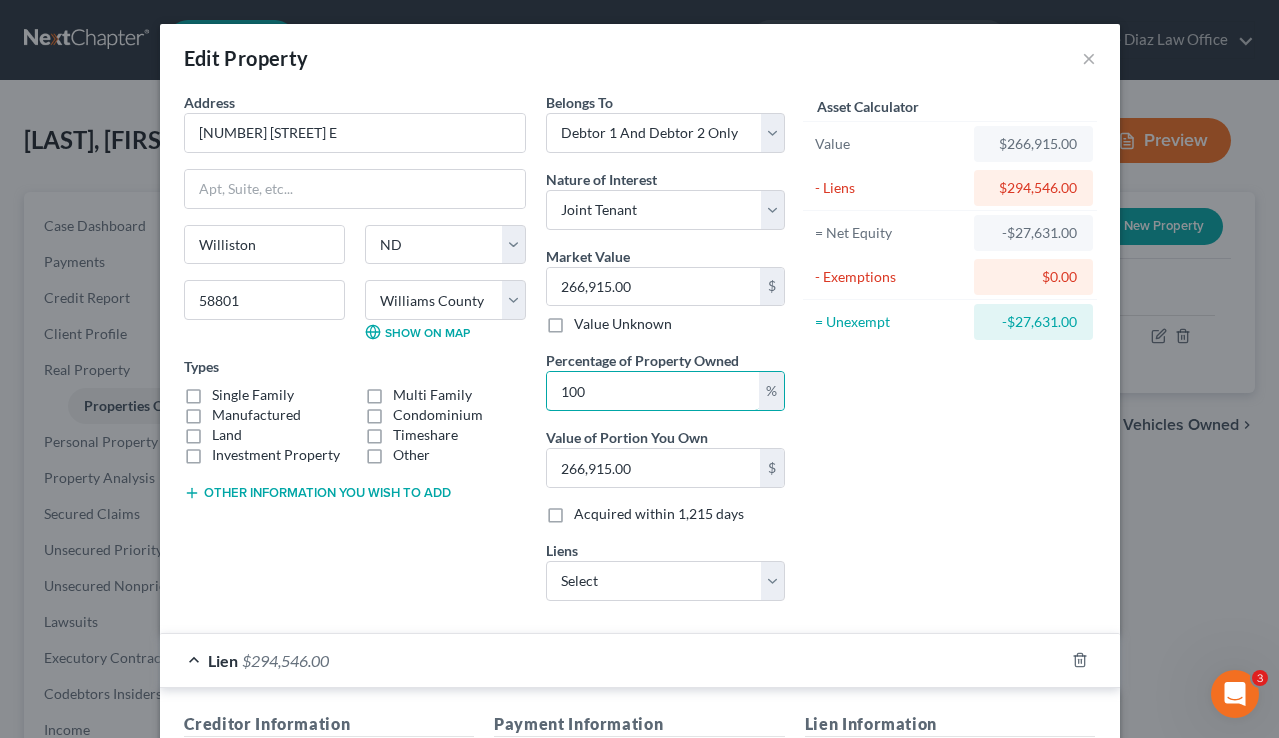 type on "100" 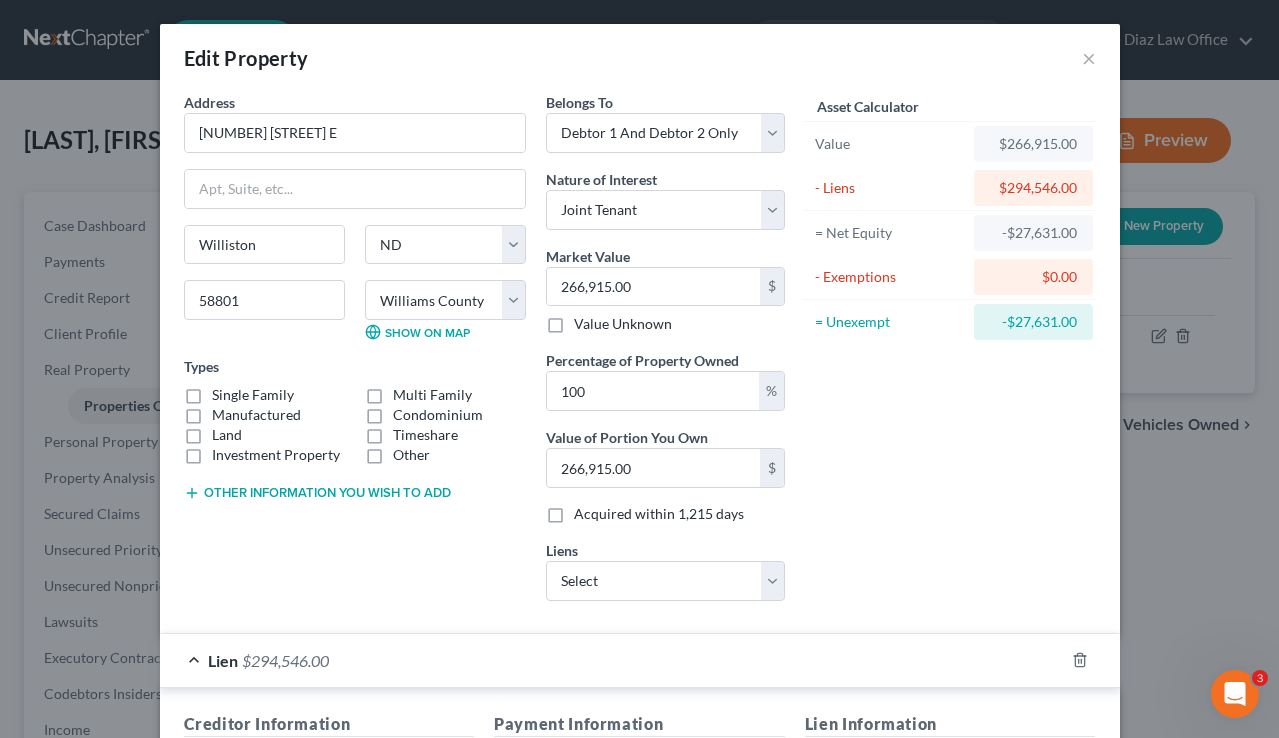 click on "Asset Calculator Value $266,915.00 - Liens $294,546.00 = Net Equity -$27,631.00 - Exemptions $0.00 = Unexempt -$27,631.00" at bounding box center [950, 354] 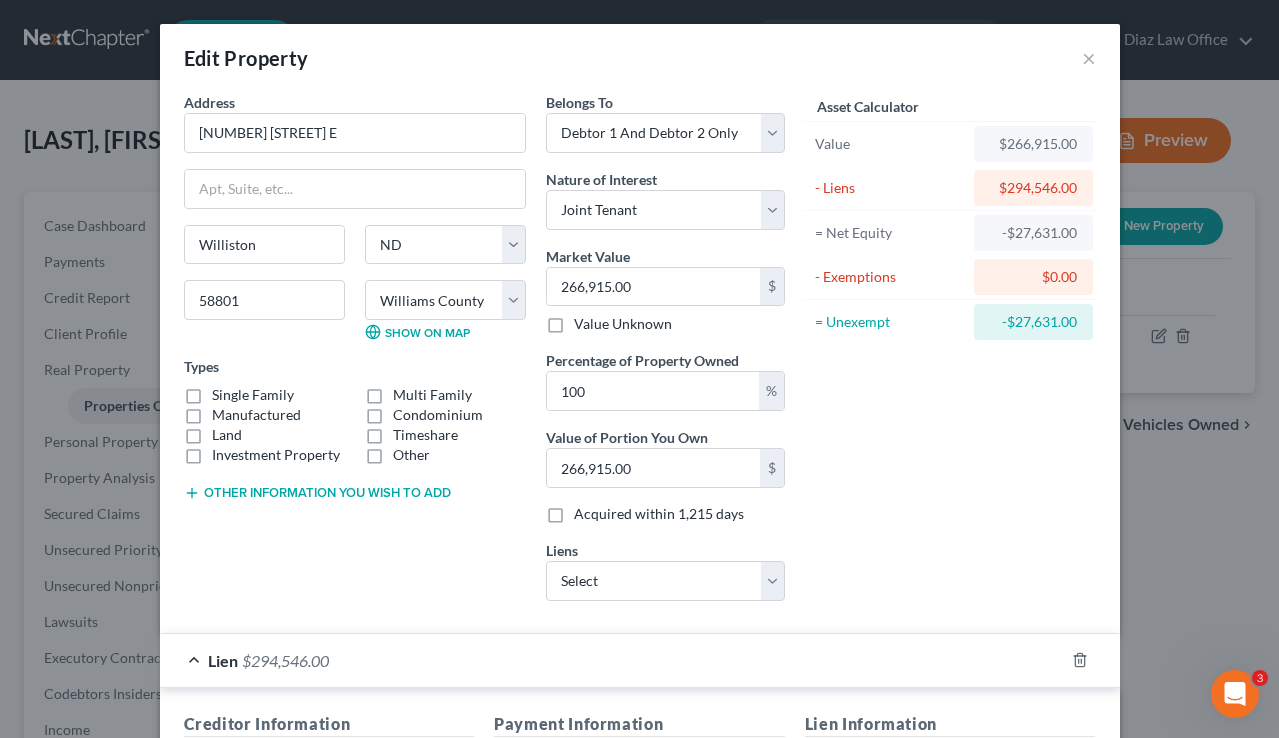 click on "Single Family" at bounding box center (253, 395) 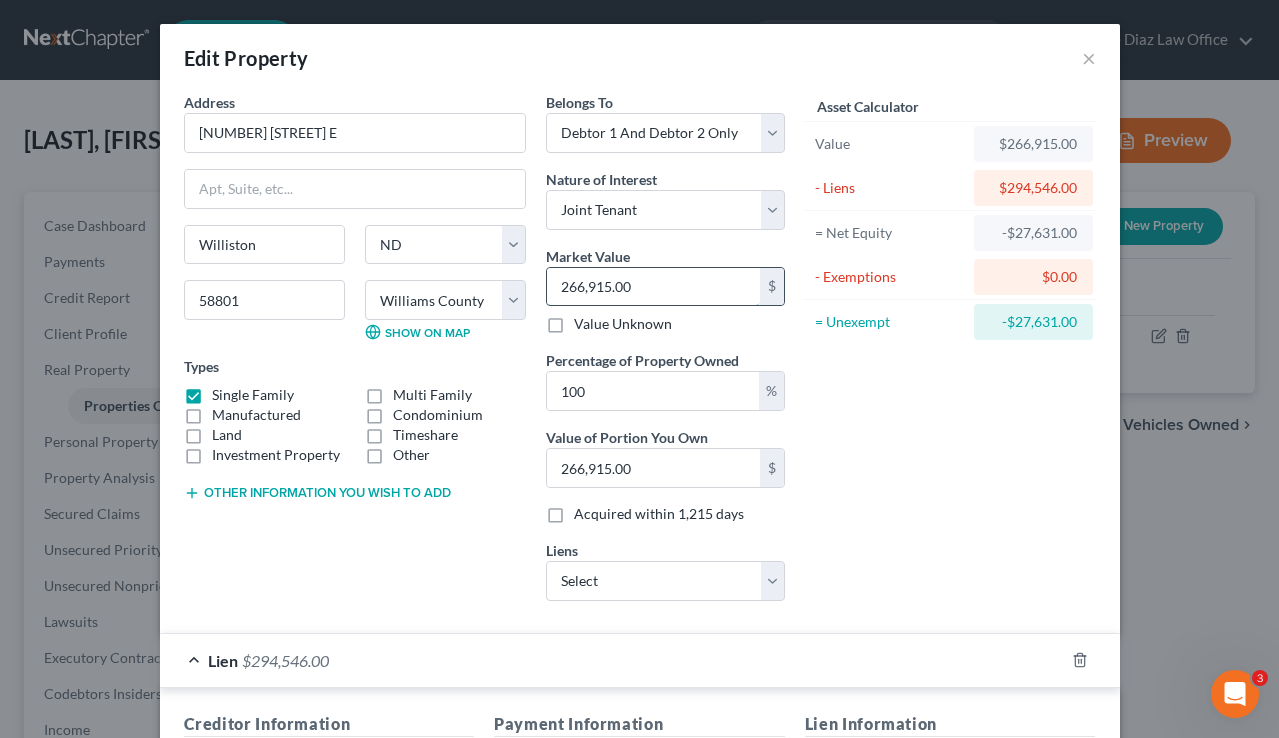 drag, startPoint x: 635, startPoint y: 294, endPoint x: 727, endPoint y: 305, distance: 92.65527 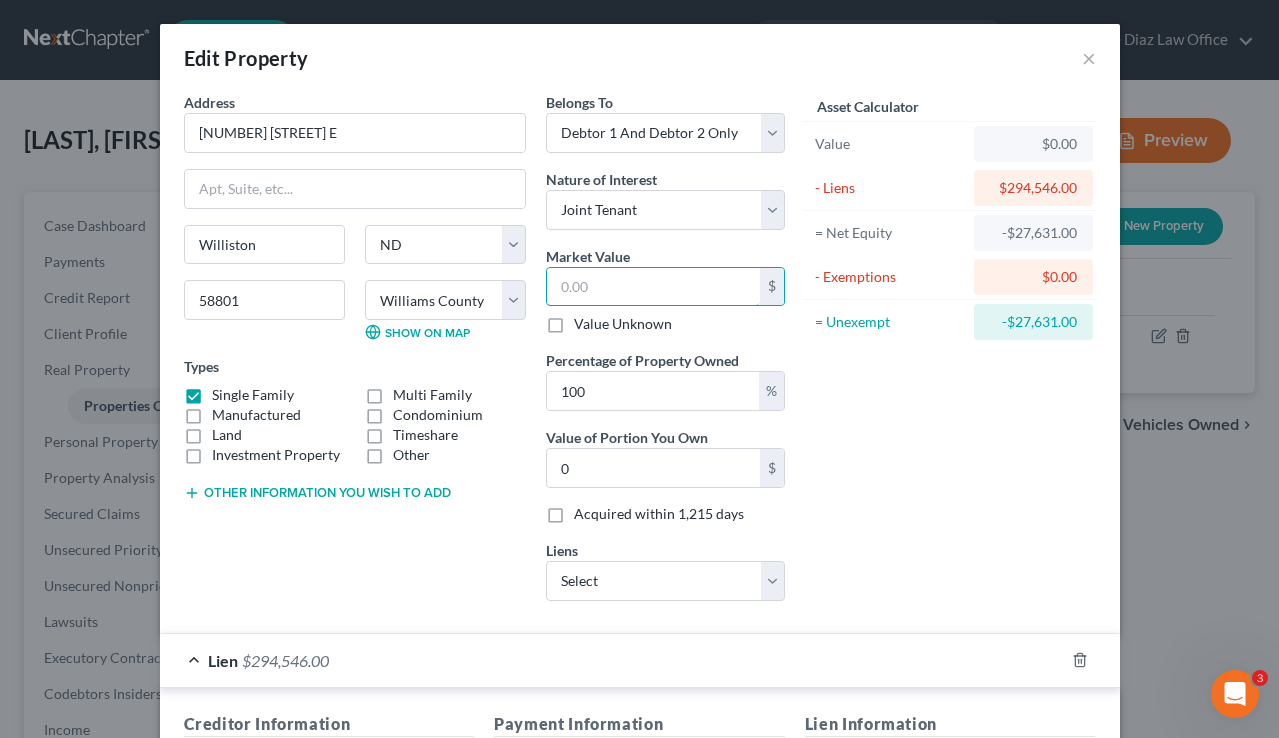 type on "5" 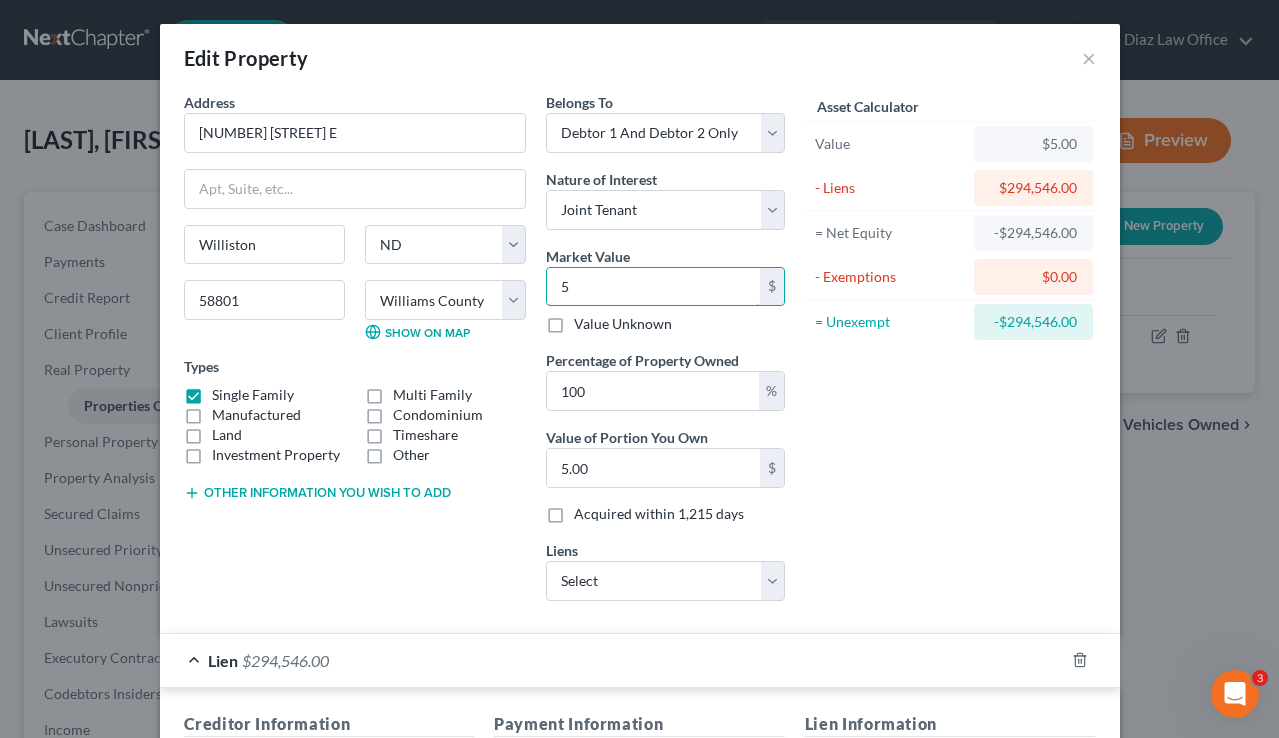 type on "56" 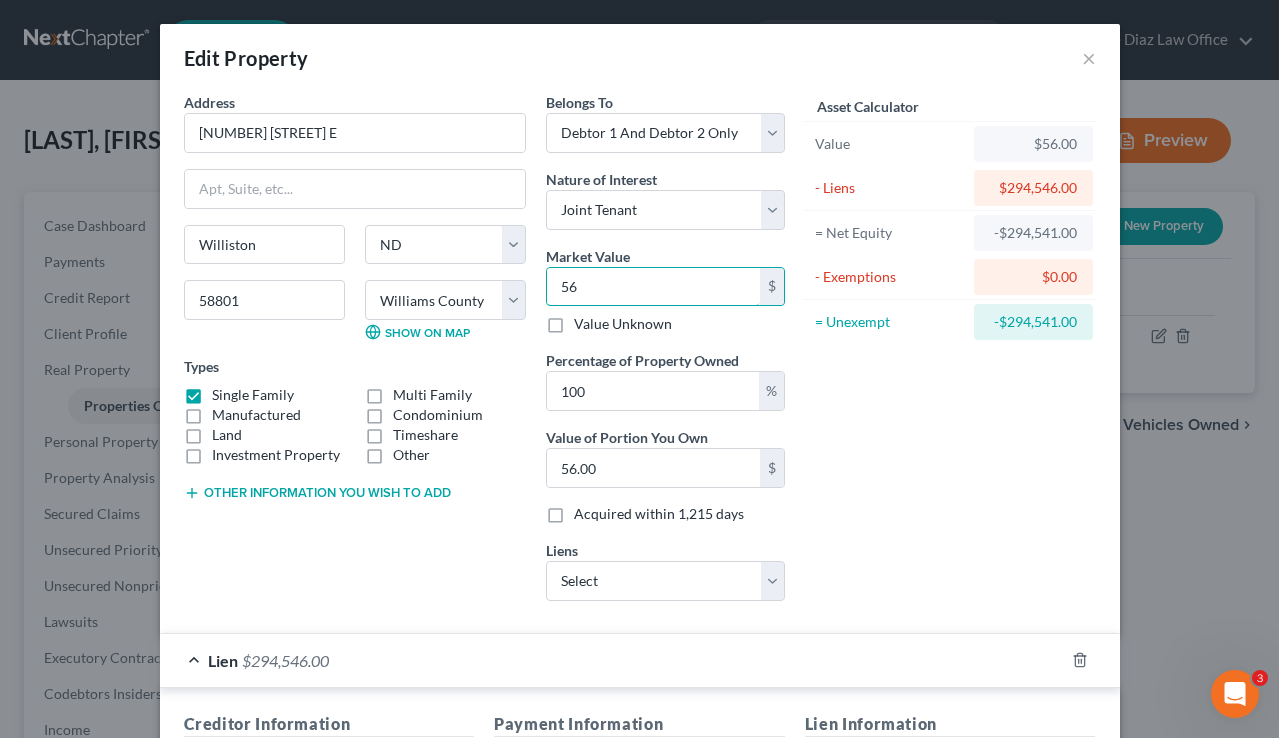 type on "563" 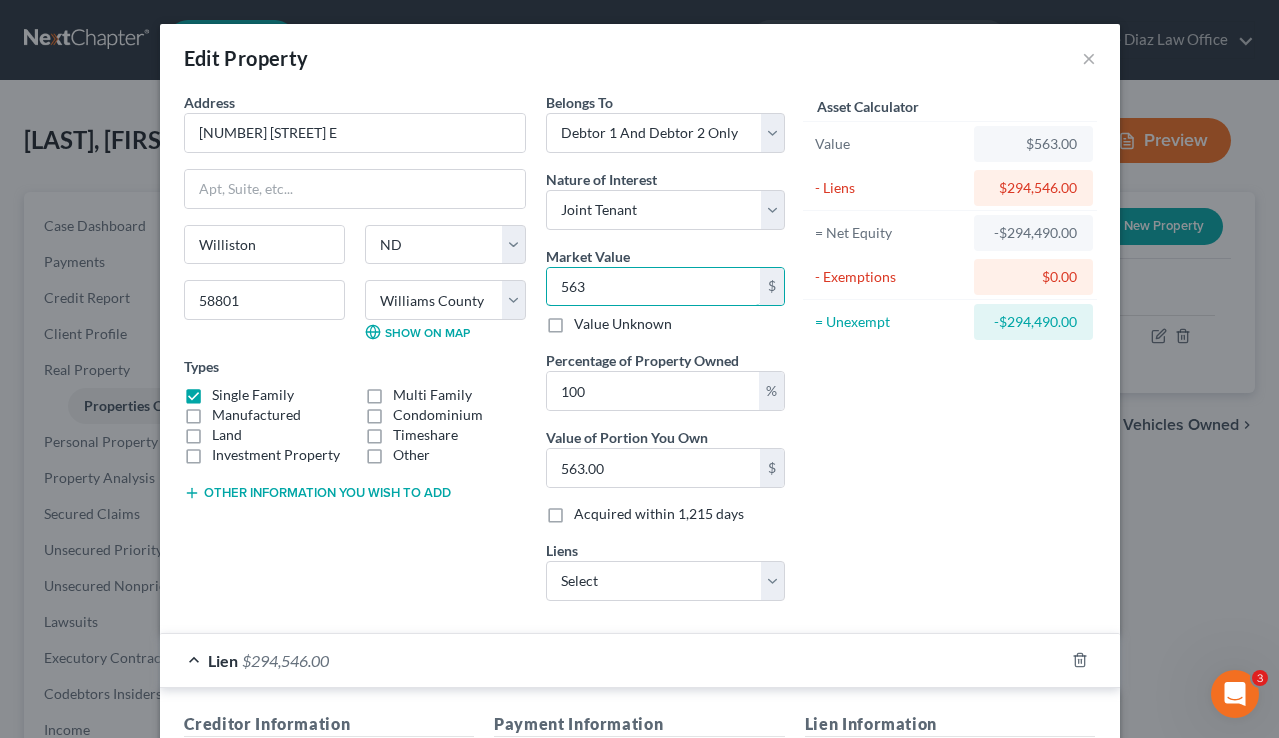 type on "5637" 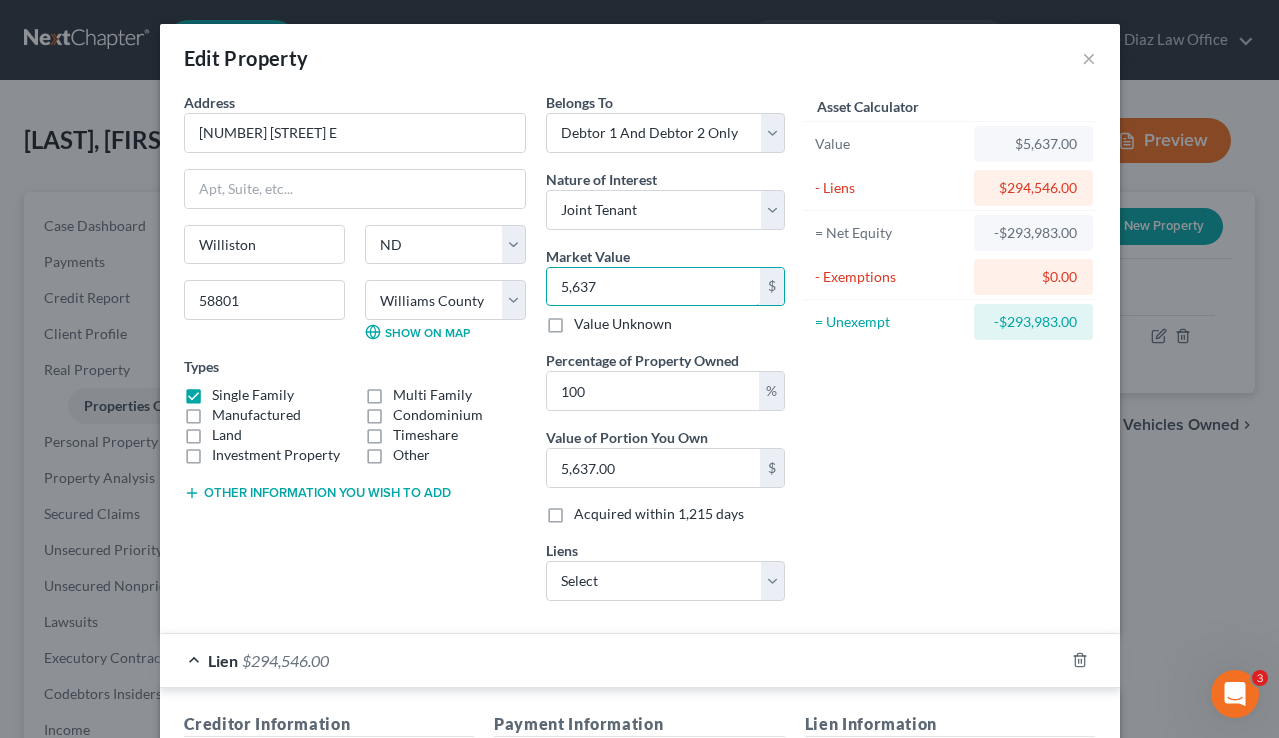 type on "5,6370" 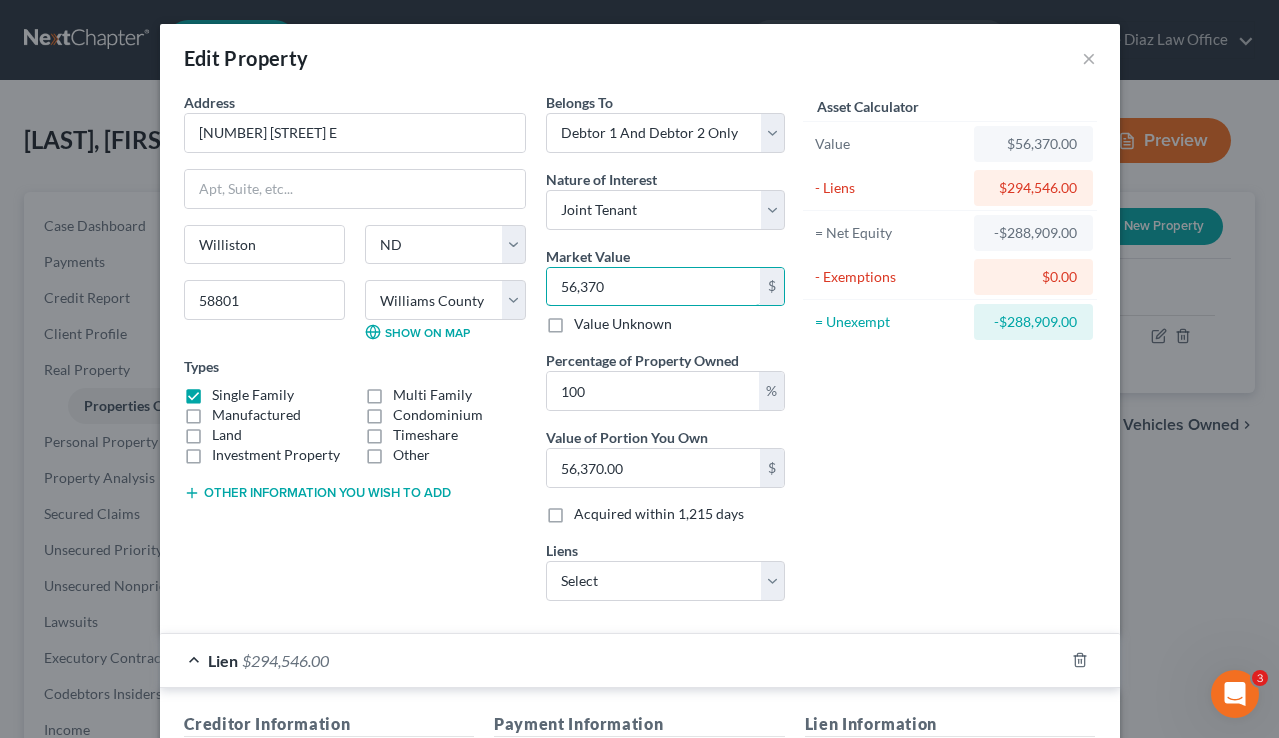 type on "56,3700" 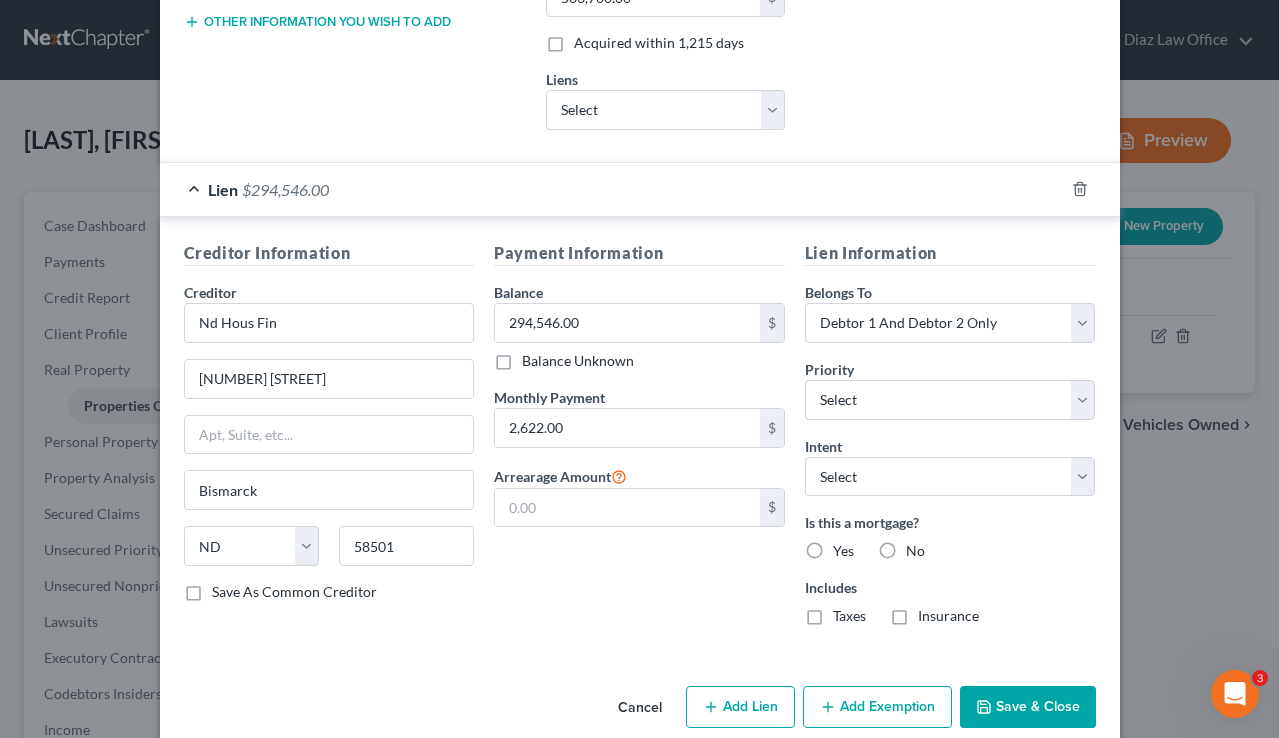 scroll, scrollTop: 501, scrollLeft: 0, axis: vertical 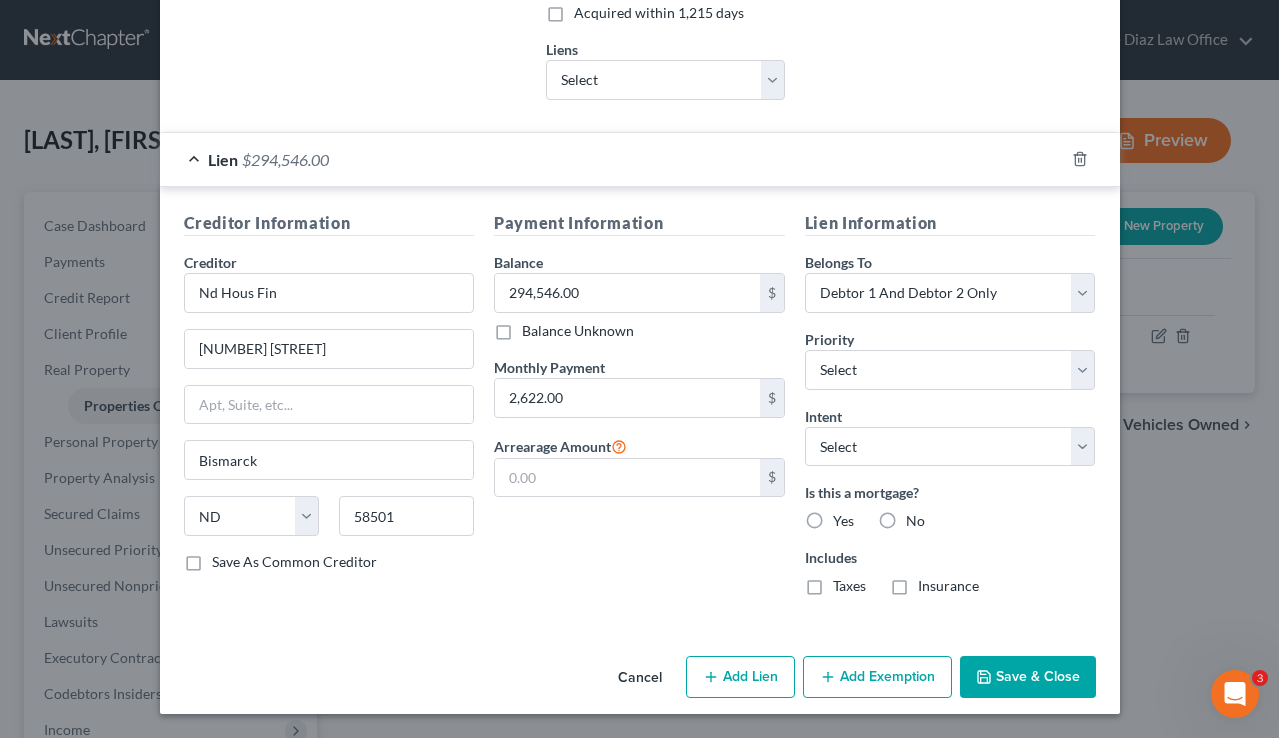 type on "563,700" 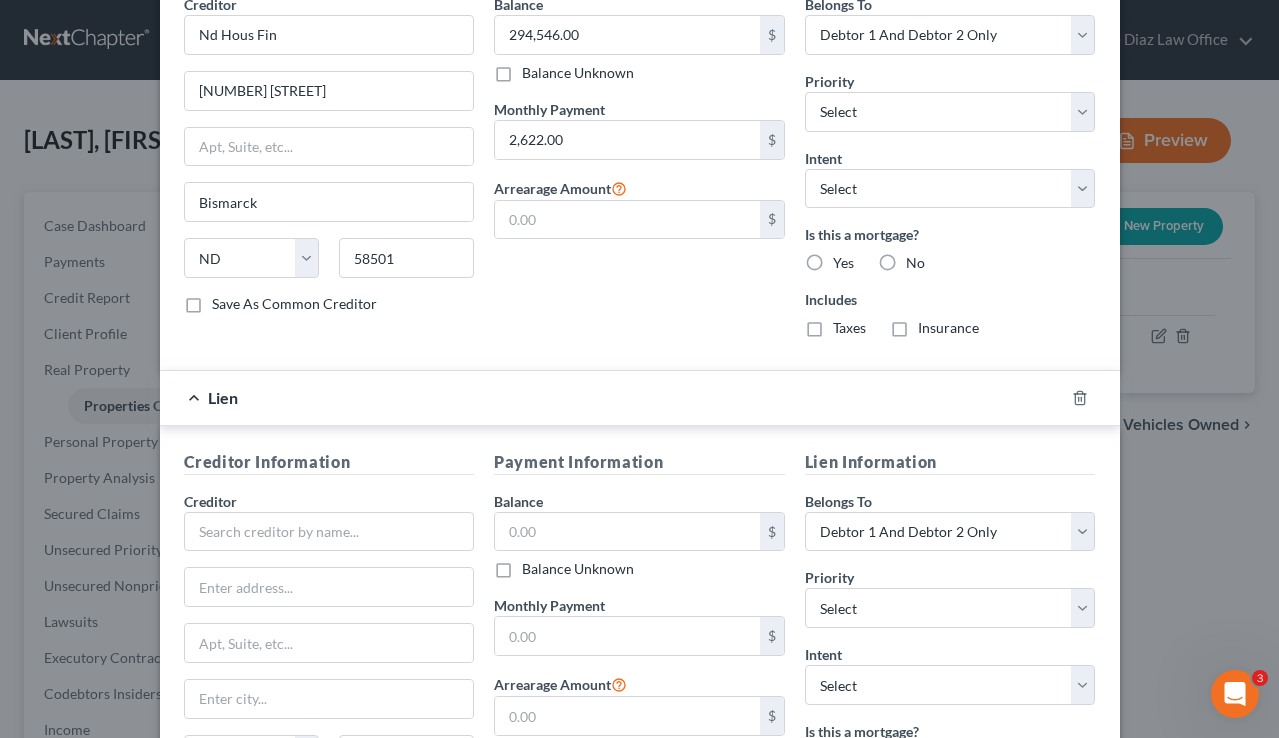 scroll, scrollTop: 765, scrollLeft: 0, axis: vertical 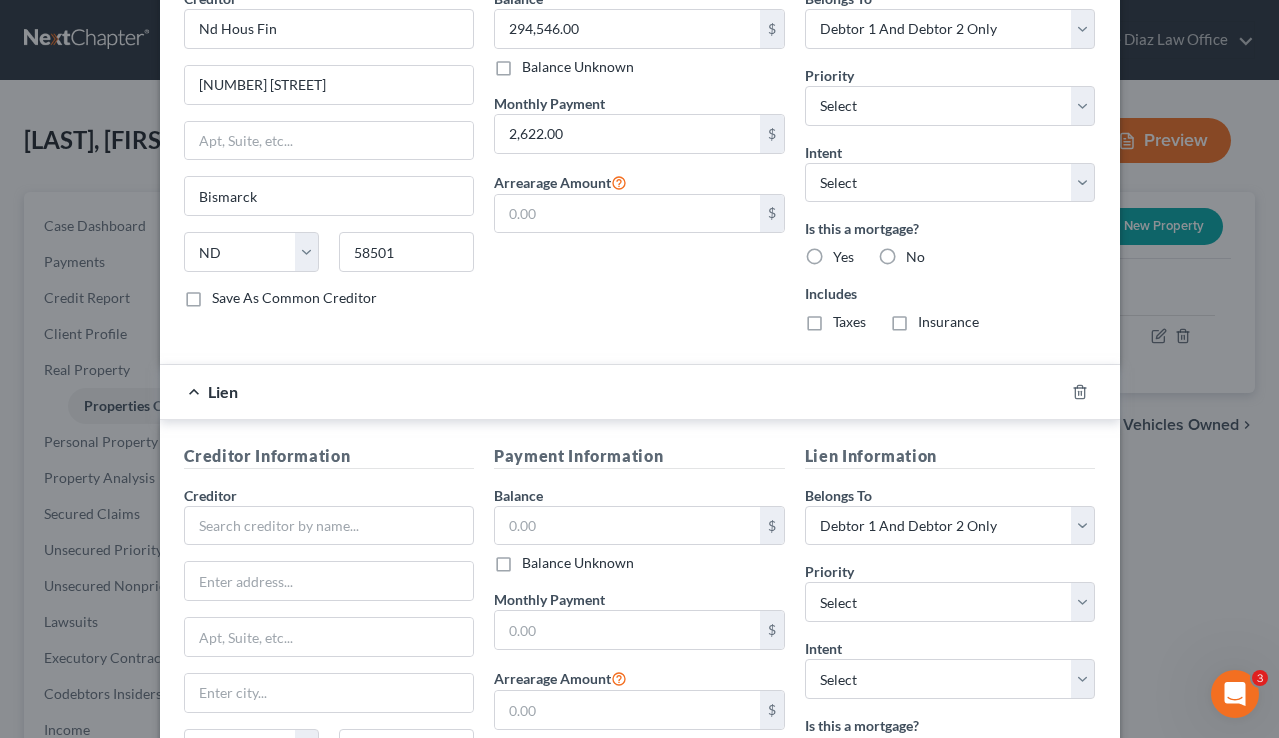 click at bounding box center [1092, 392] 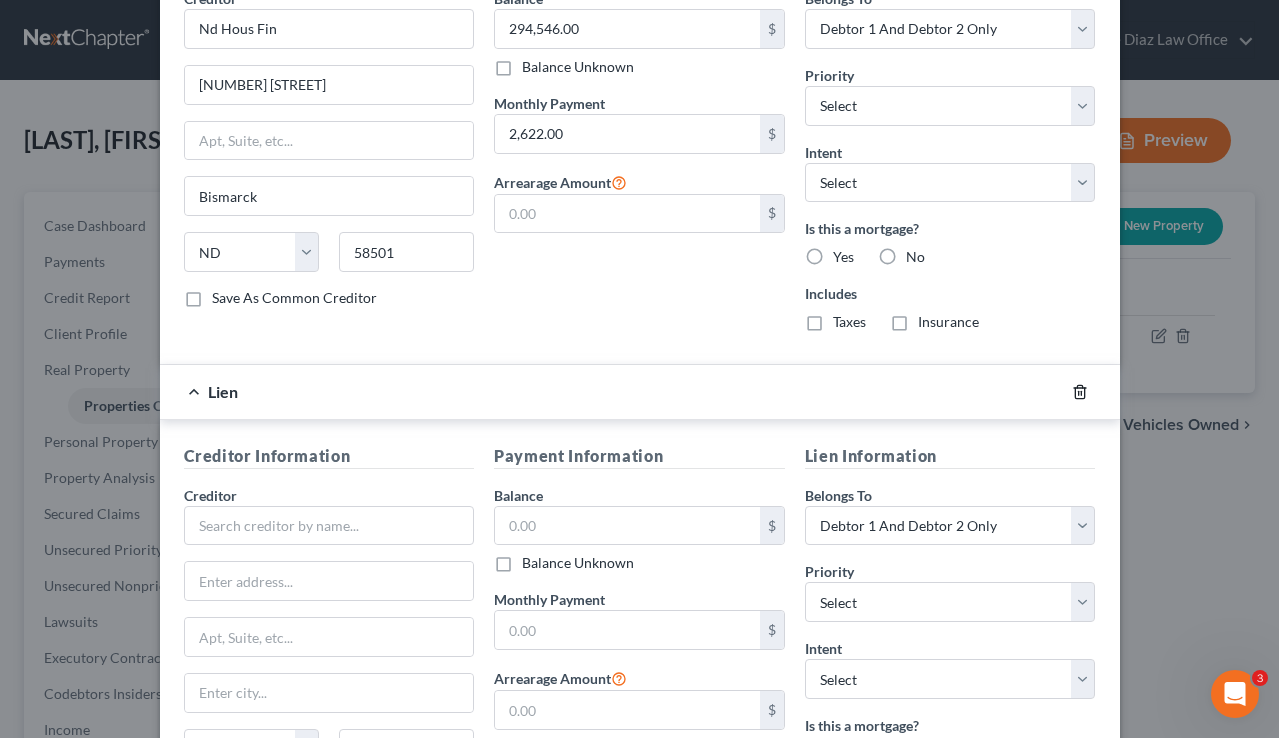 click 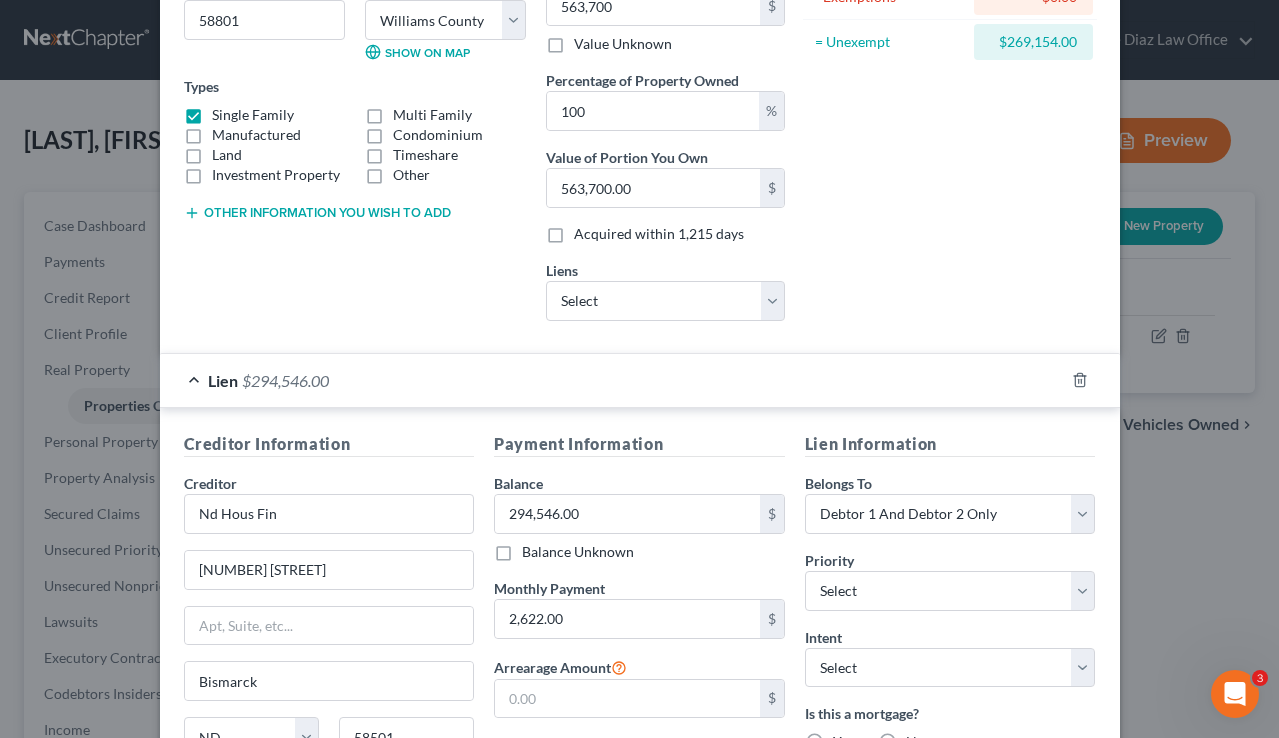scroll, scrollTop: 269, scrollLeft: 0, axis: vertical 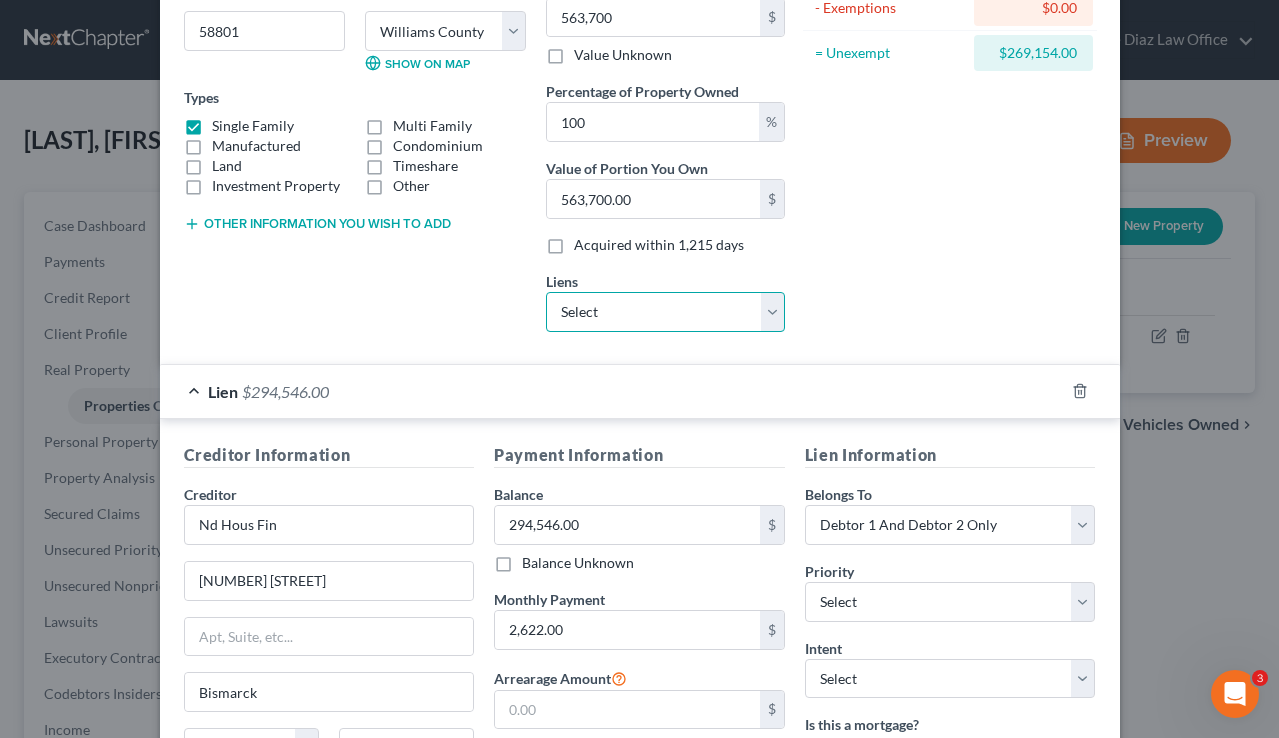 click on "Select West Coop Cu - $119,316.00 Western Coop Credit Un - $119,316.00 Frd Motor Cr - $49,303.00 West Coop Cu - $30,609.00" at bounding box center (665, 312) 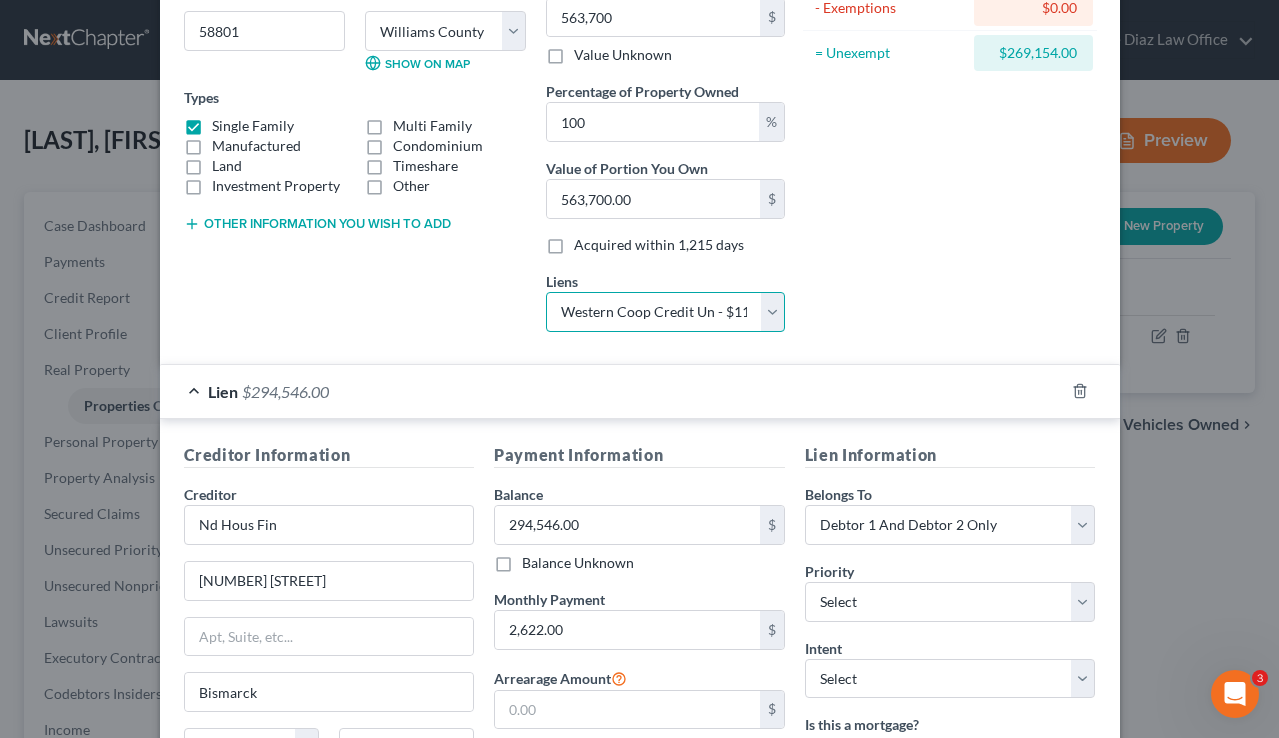 select 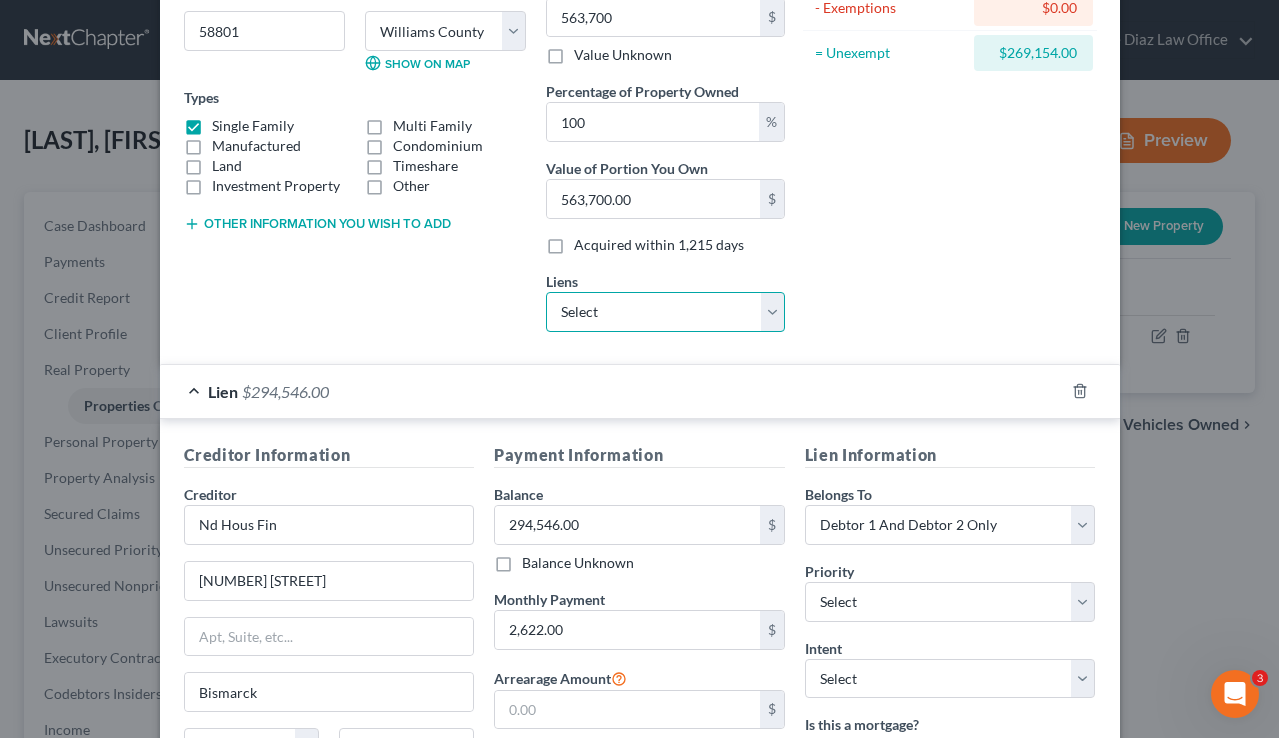 select on "29" 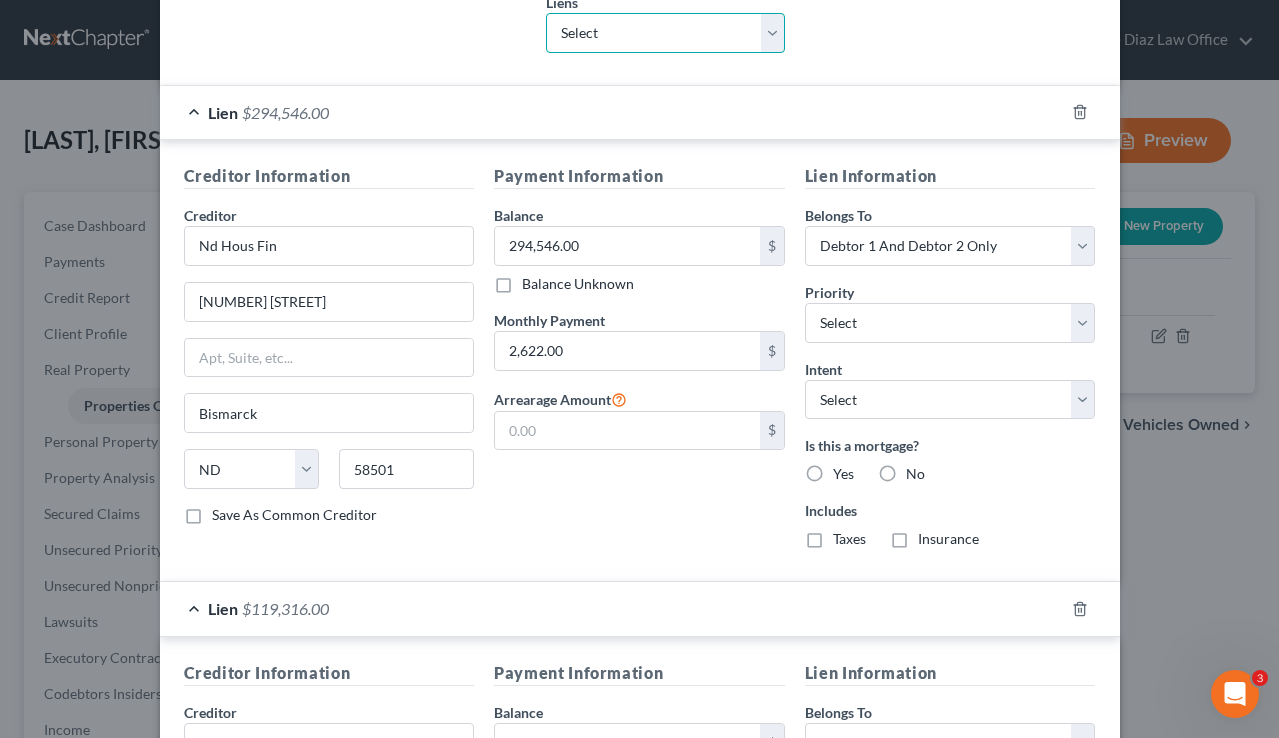 scroll, scrollTop: 998, scrollLeft: 0, axis: vertical 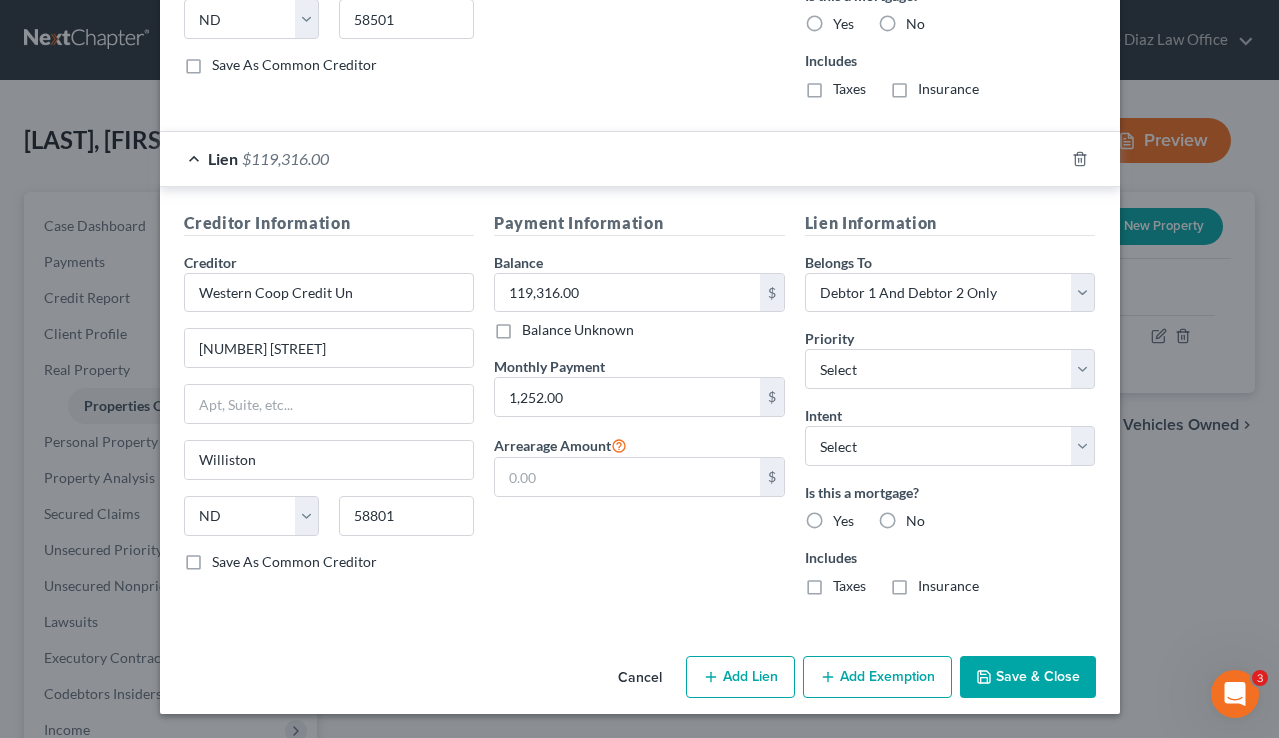 click on "Save & Close" at bounding box center (1028, 677) 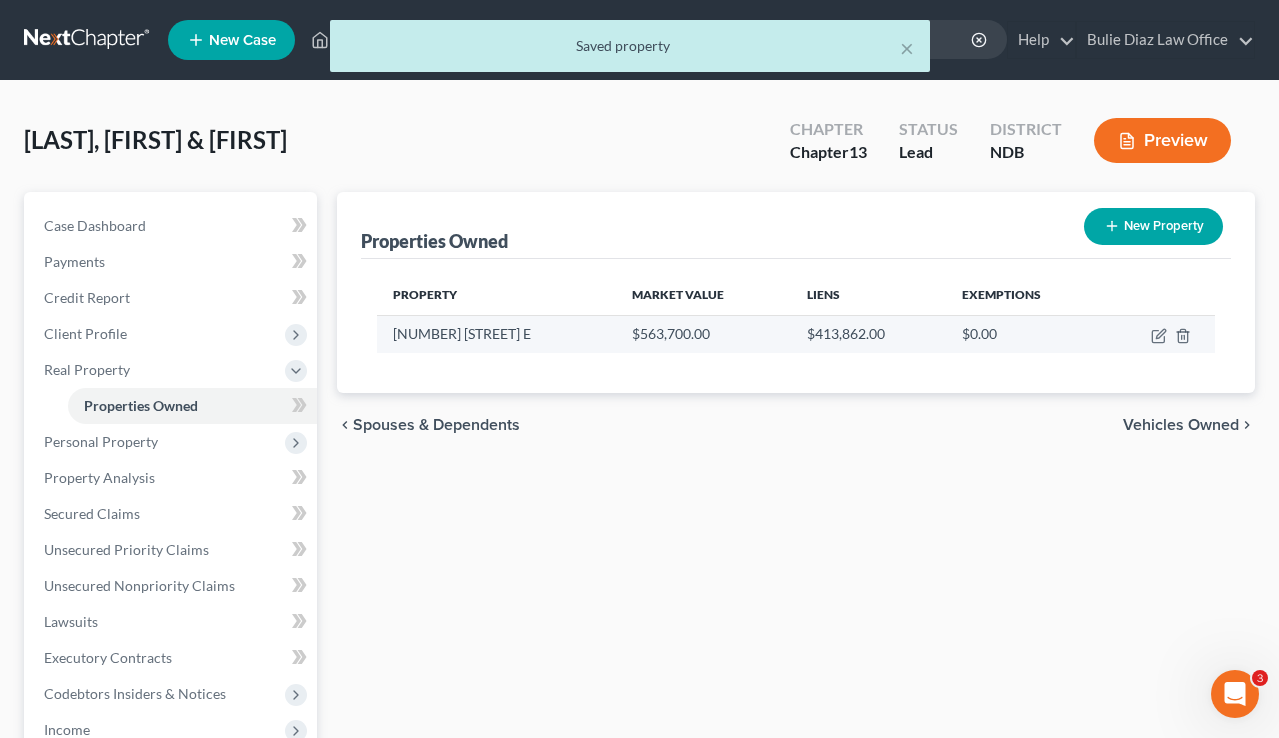 click at bounding box center (1158, 334) 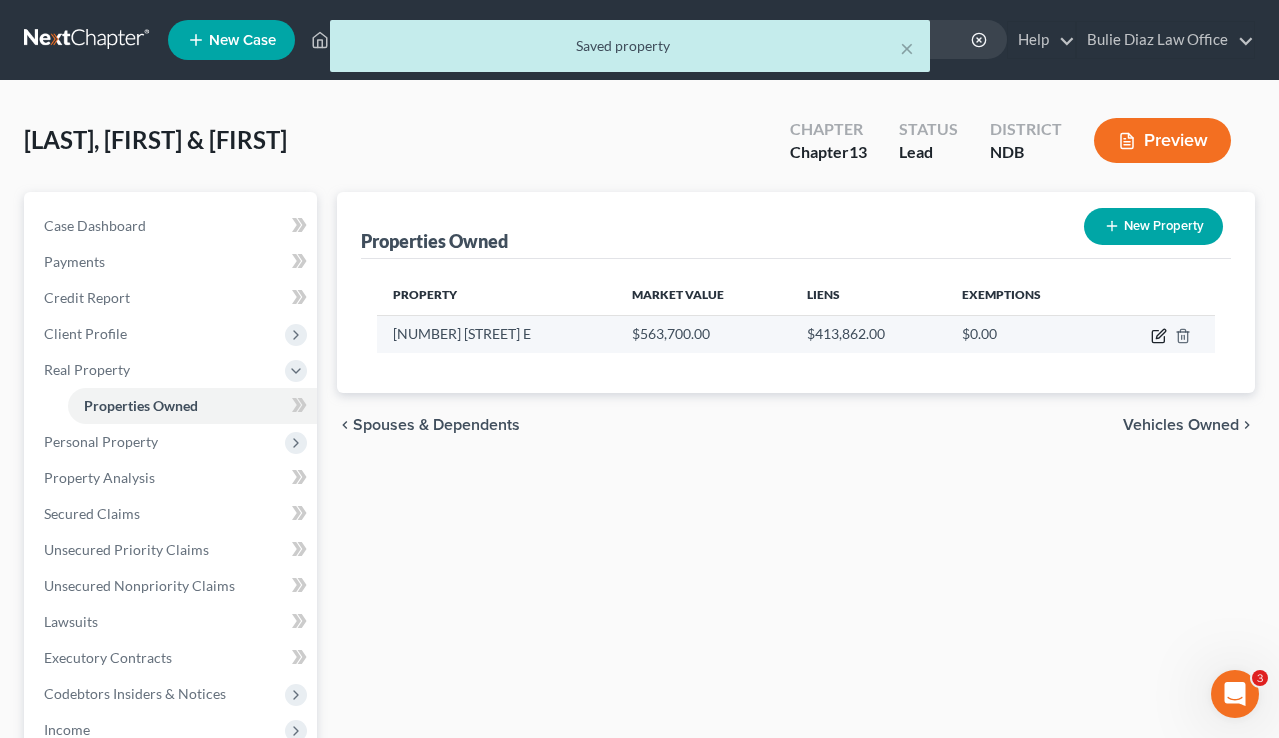 click 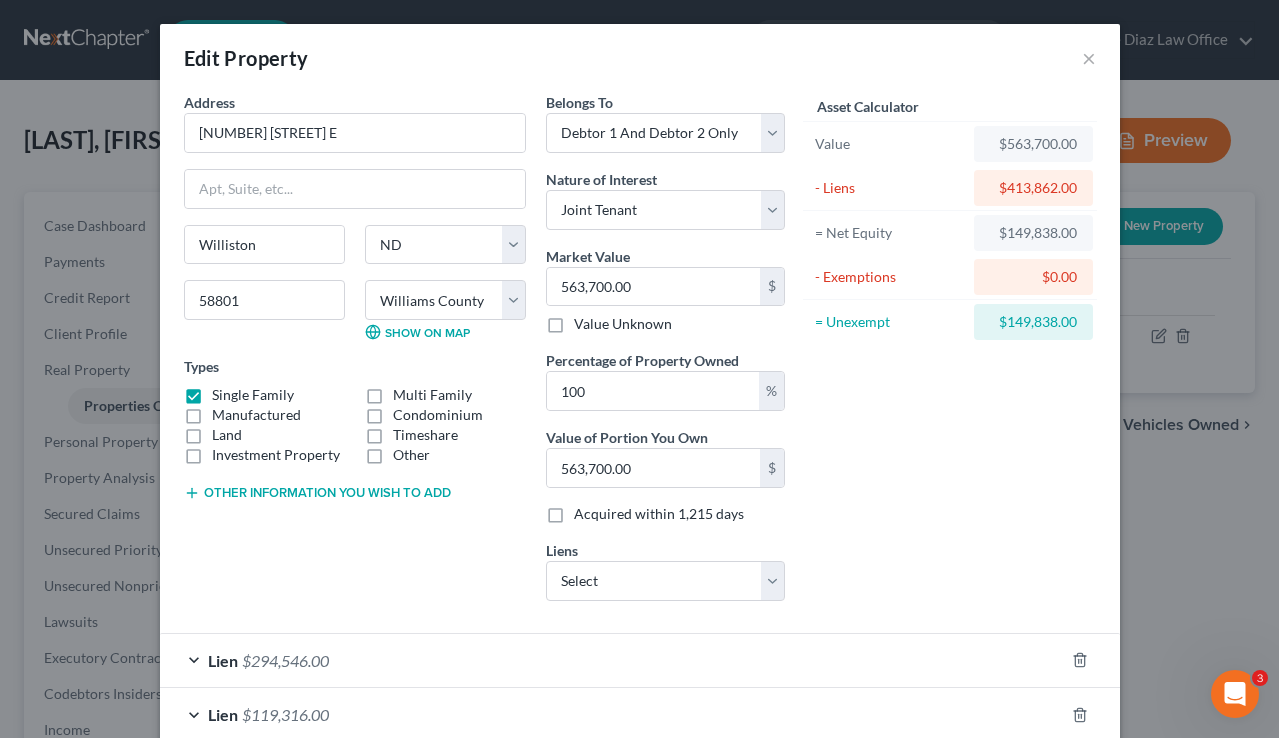 scroll, scrollTop: 114, scrollLeft: 0, axis: vertical 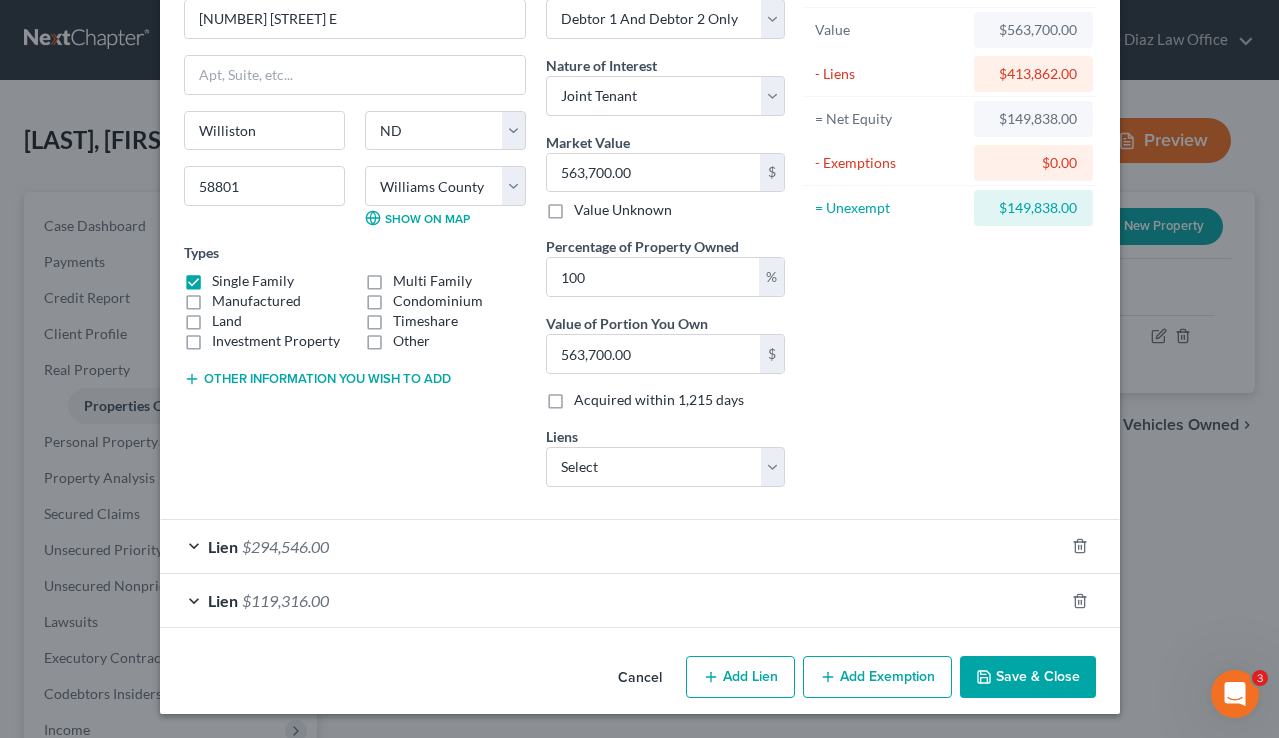 click on "Add Exemption" at bounding box center [877, 677] 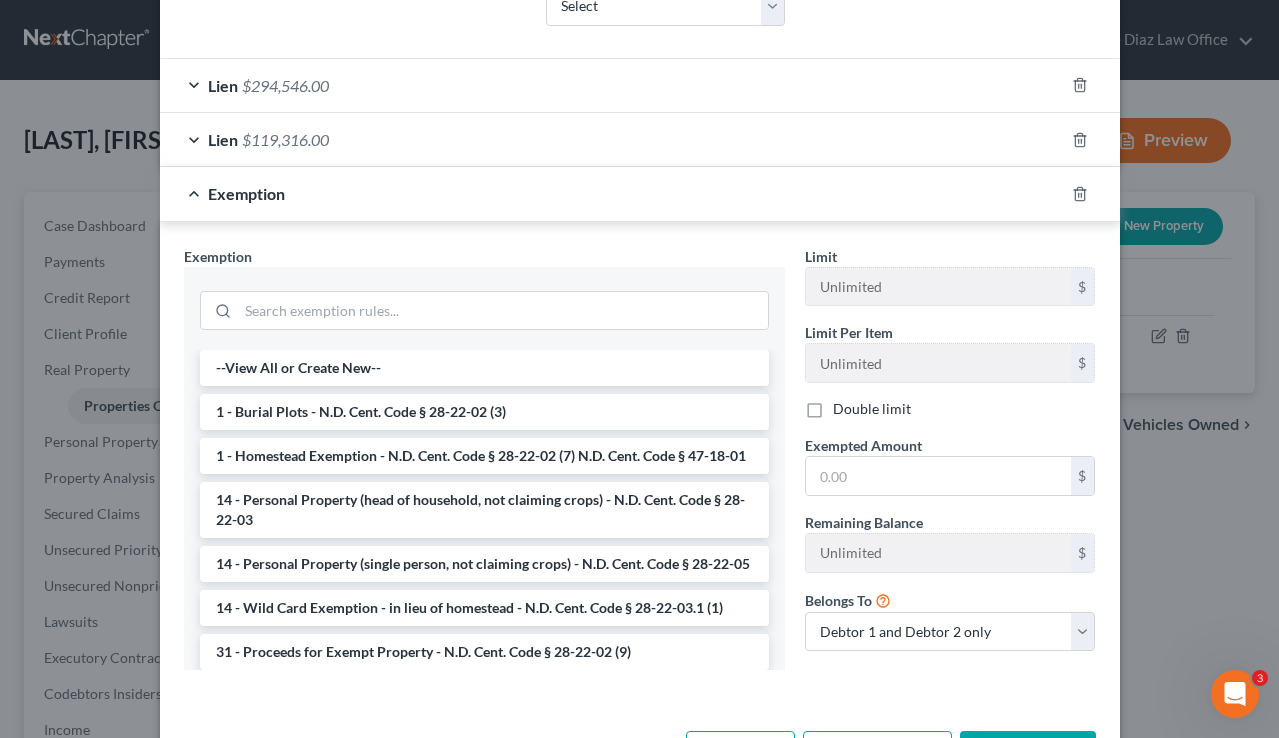 scroll, scrollTop: 586, scrollLeft: 0, axis: vertical 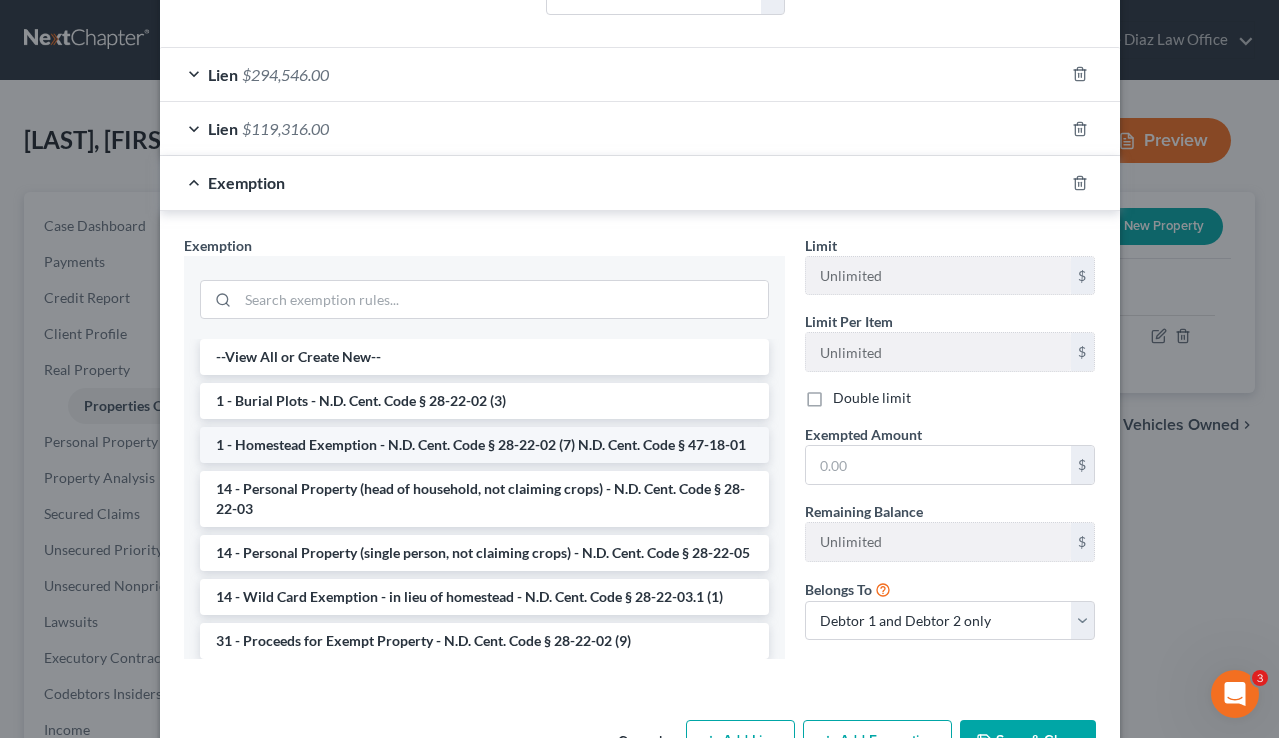click on "1 - Homestead Exemption  - N.D. Cent. Code § 28-22-02 (7)  N.D. Cent. Code § 47-18-01" at bounding box center [484, 445] 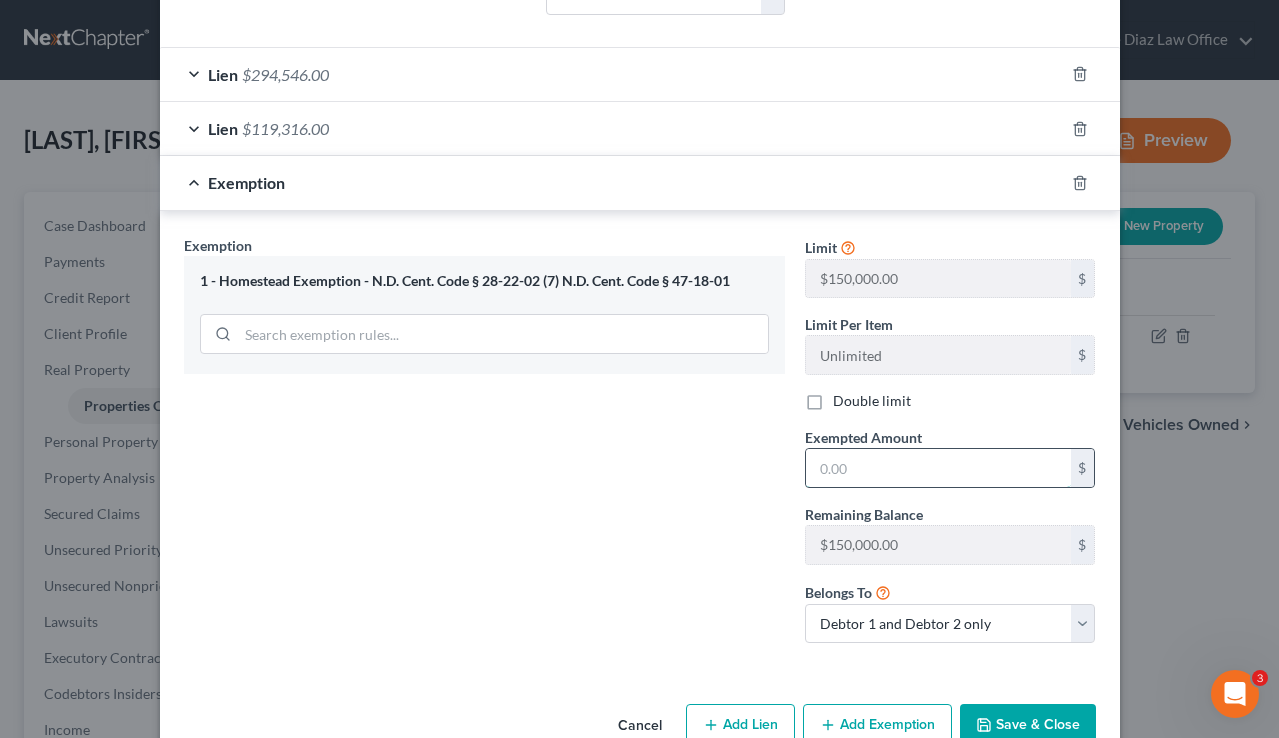 click at bounding box center [938, 468] 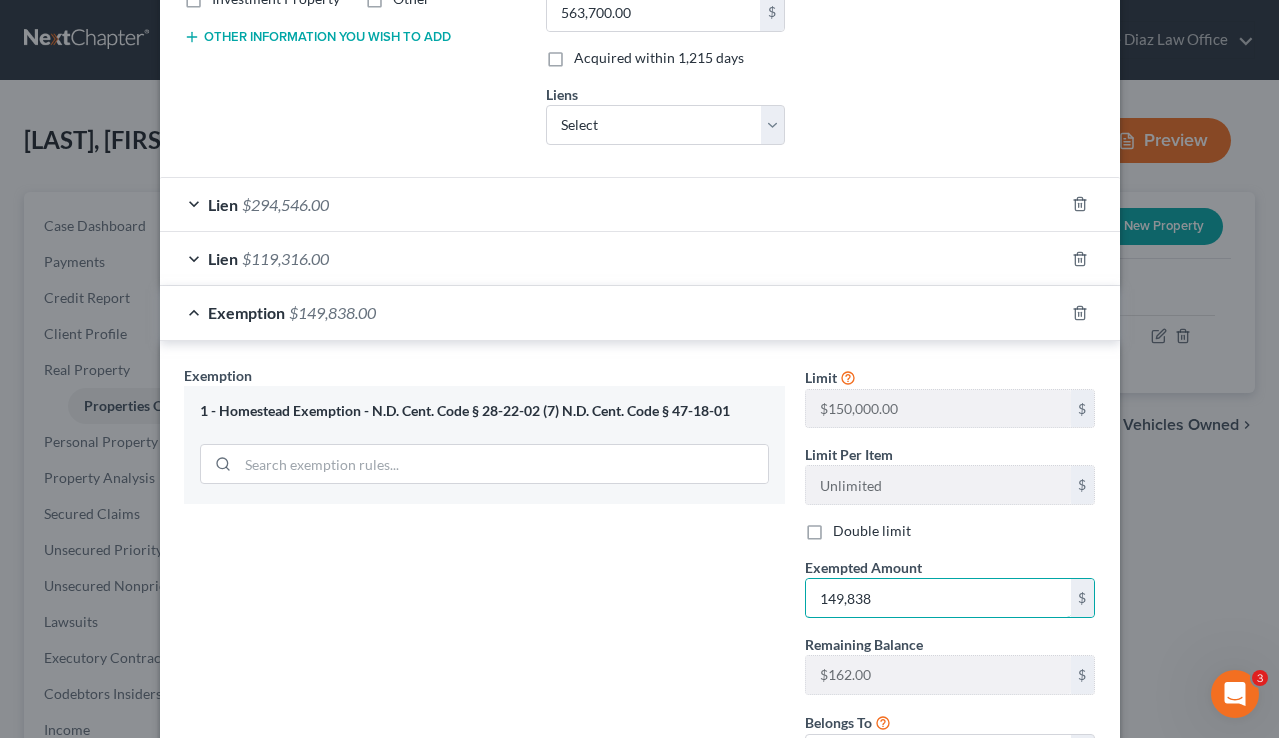 scroll, scrollTop: 634, scrollLeft: 0, axis: vertical 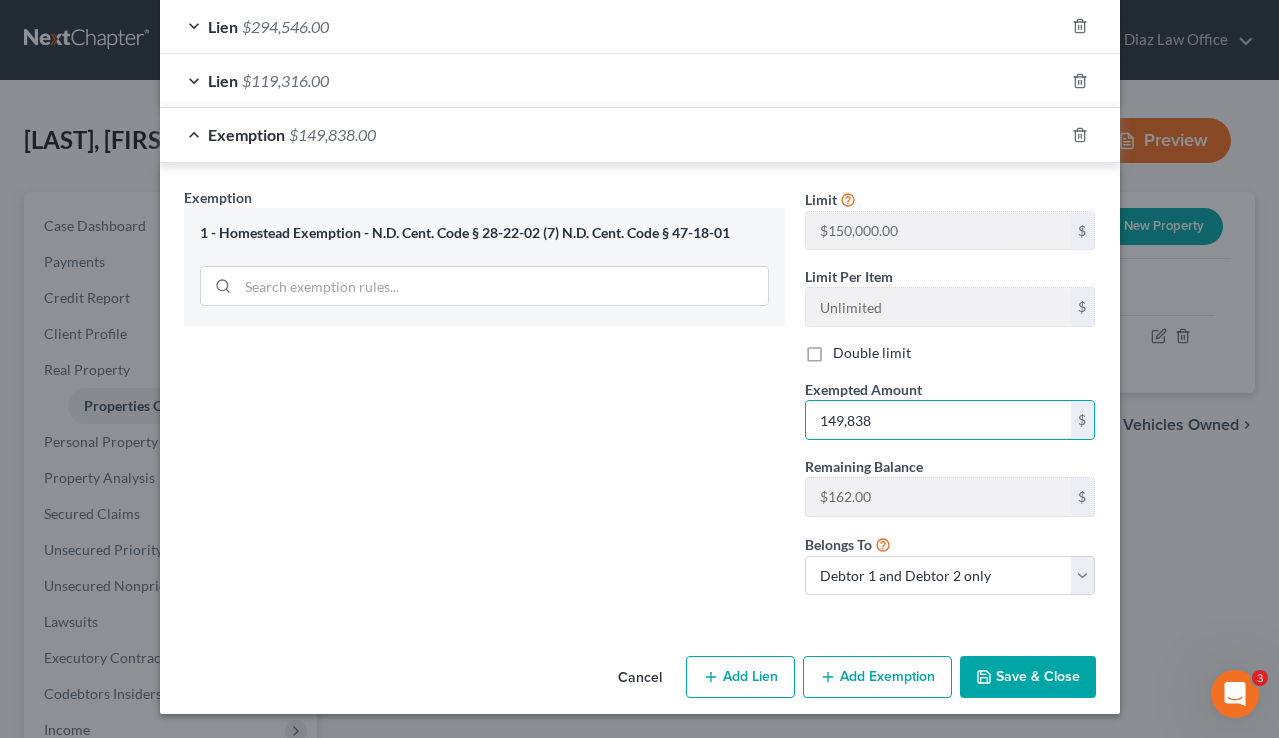 type on "149,838" 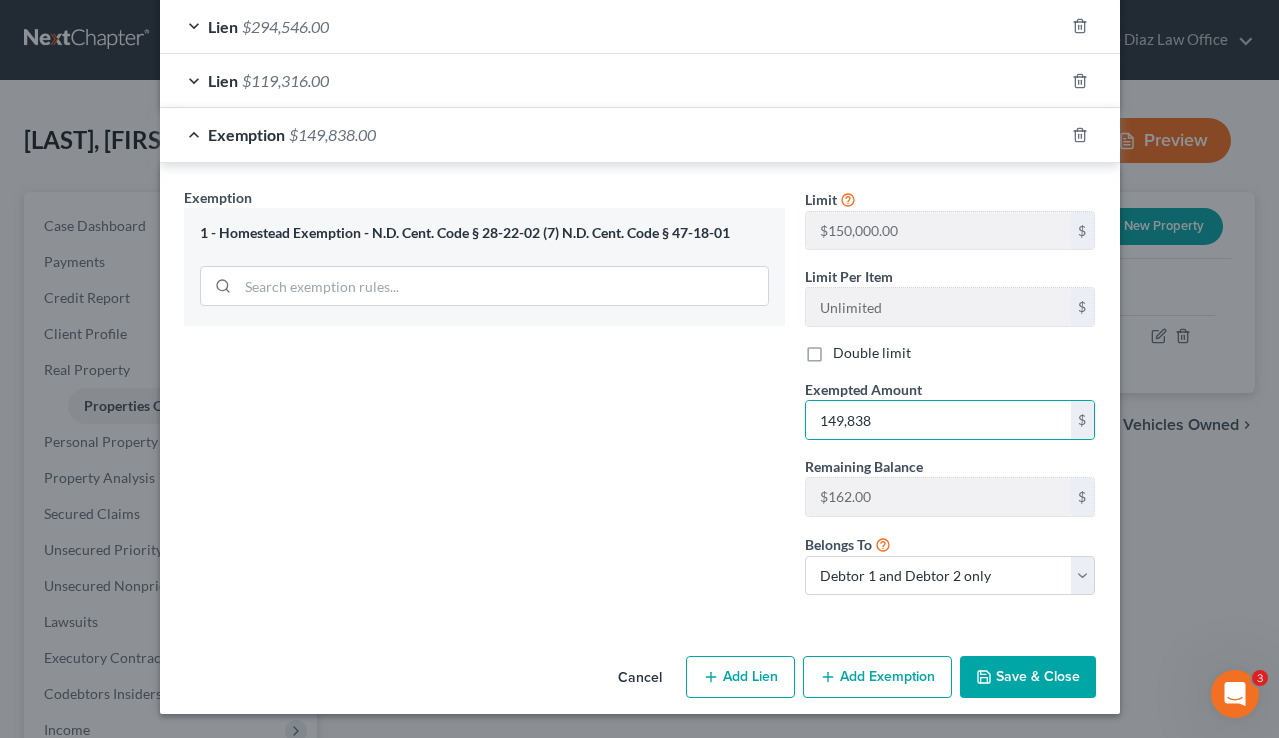 click on "Save & Close" at bounding box center [1028, 677] 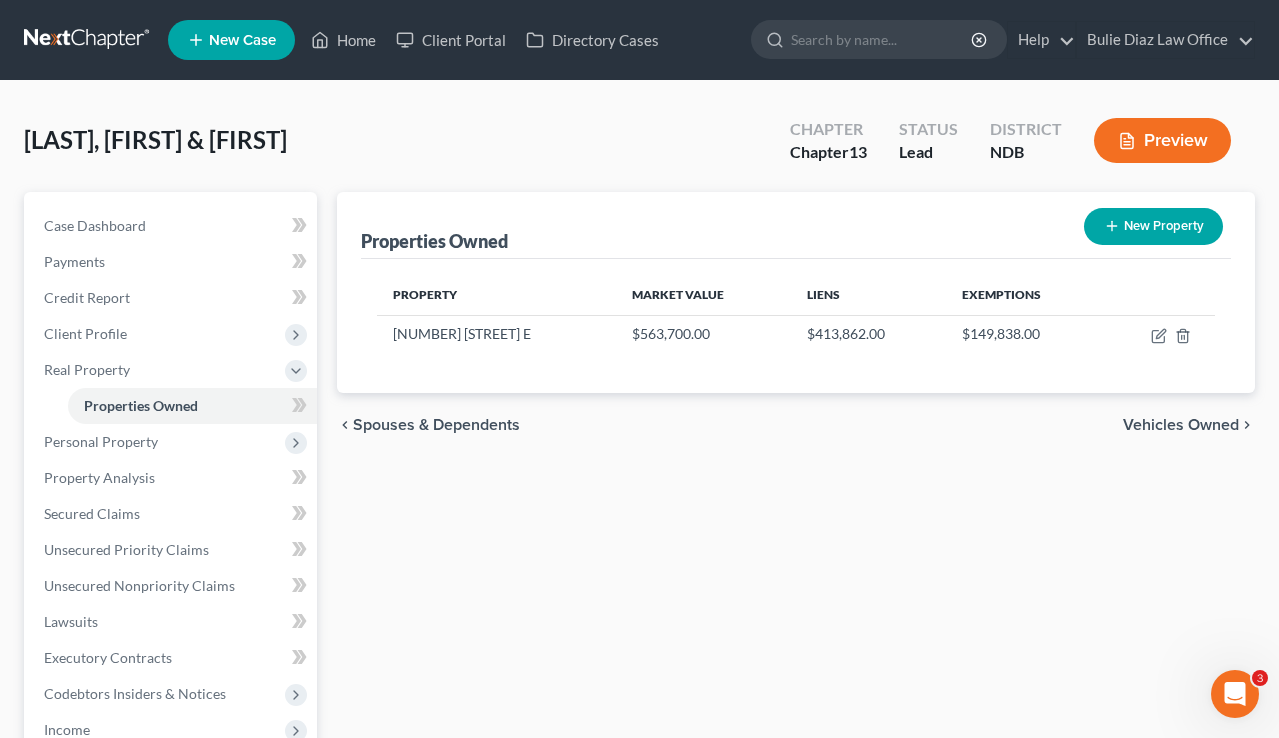 click on "New" at bounding box center [287, 390] 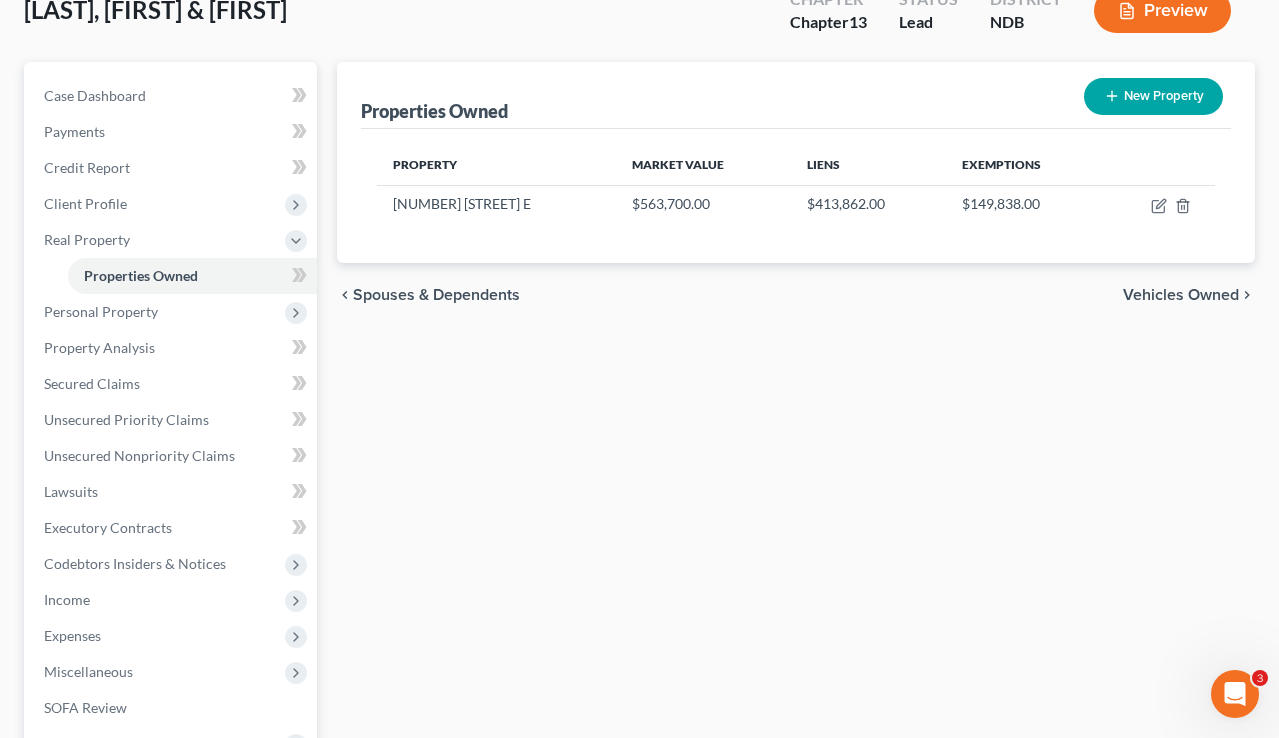 scroll, scrollTop: 0, scrollLeft: 0, axis: both 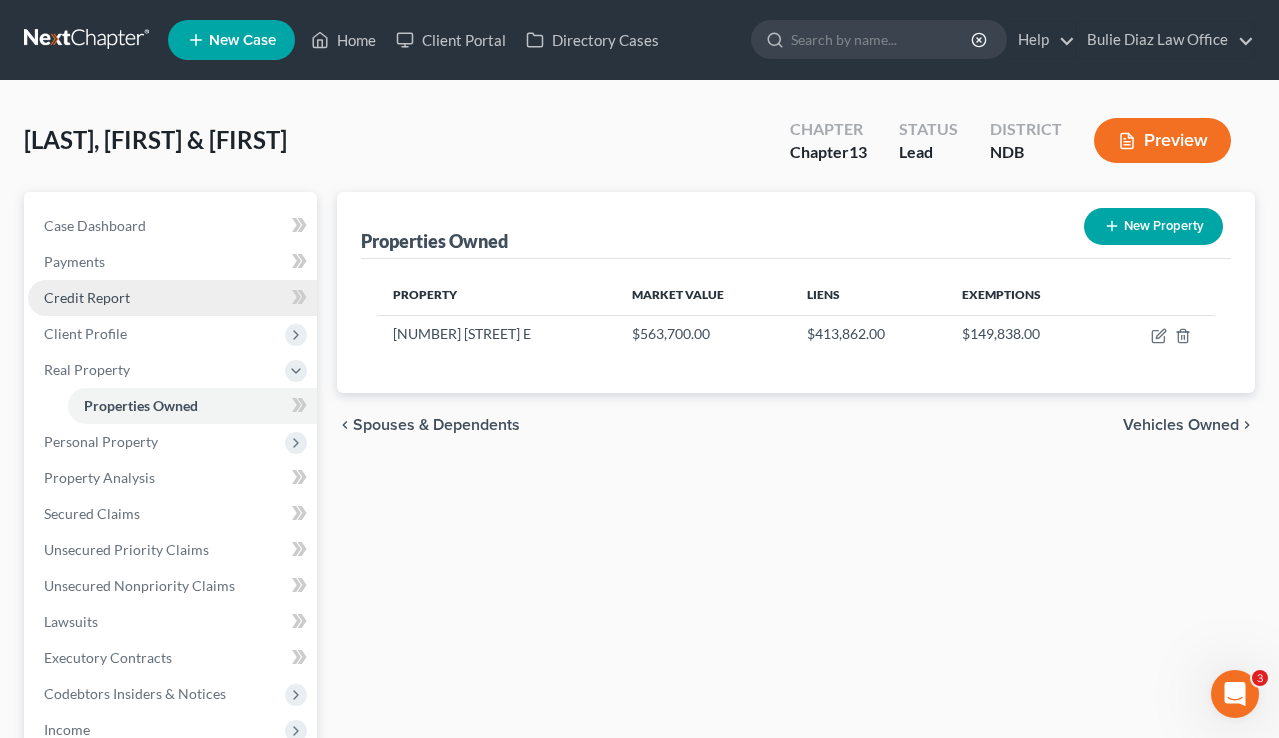 click on "Credit Report" at bounding box center [172, 298] 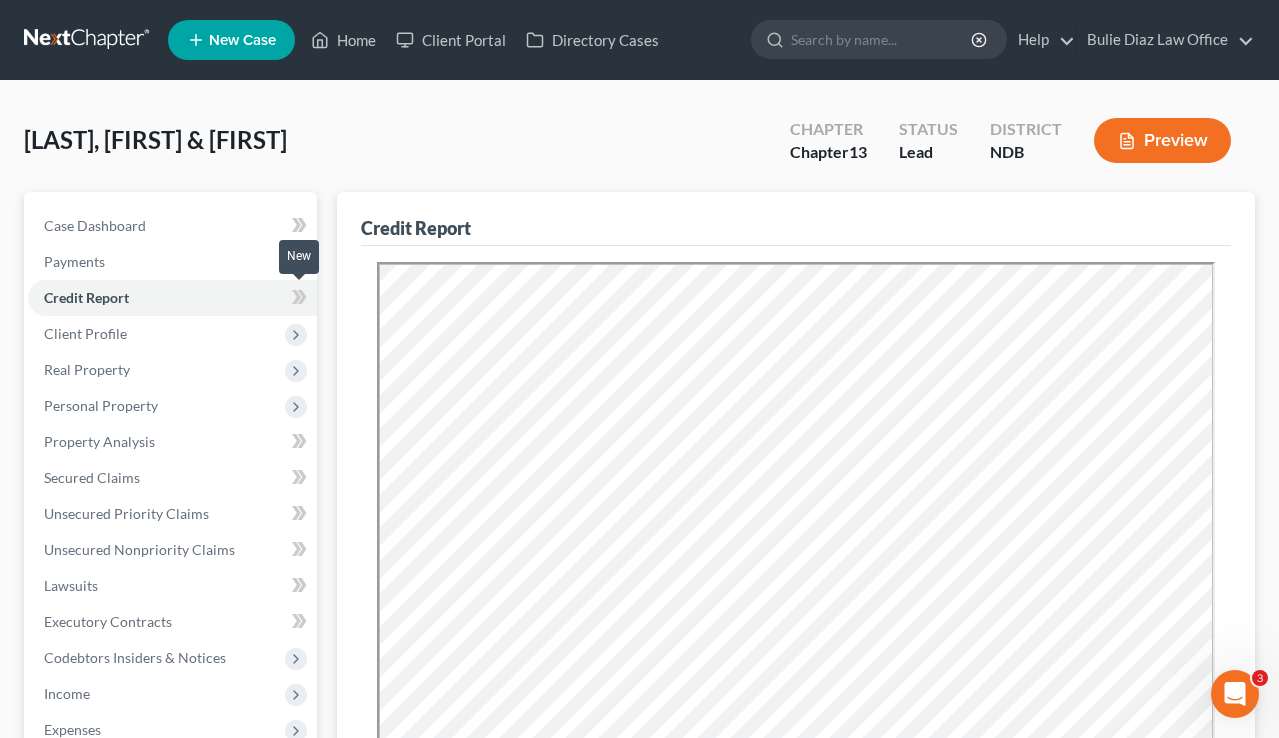 scroll, scrollTop: 0, scrollLeft: 0, axis: both 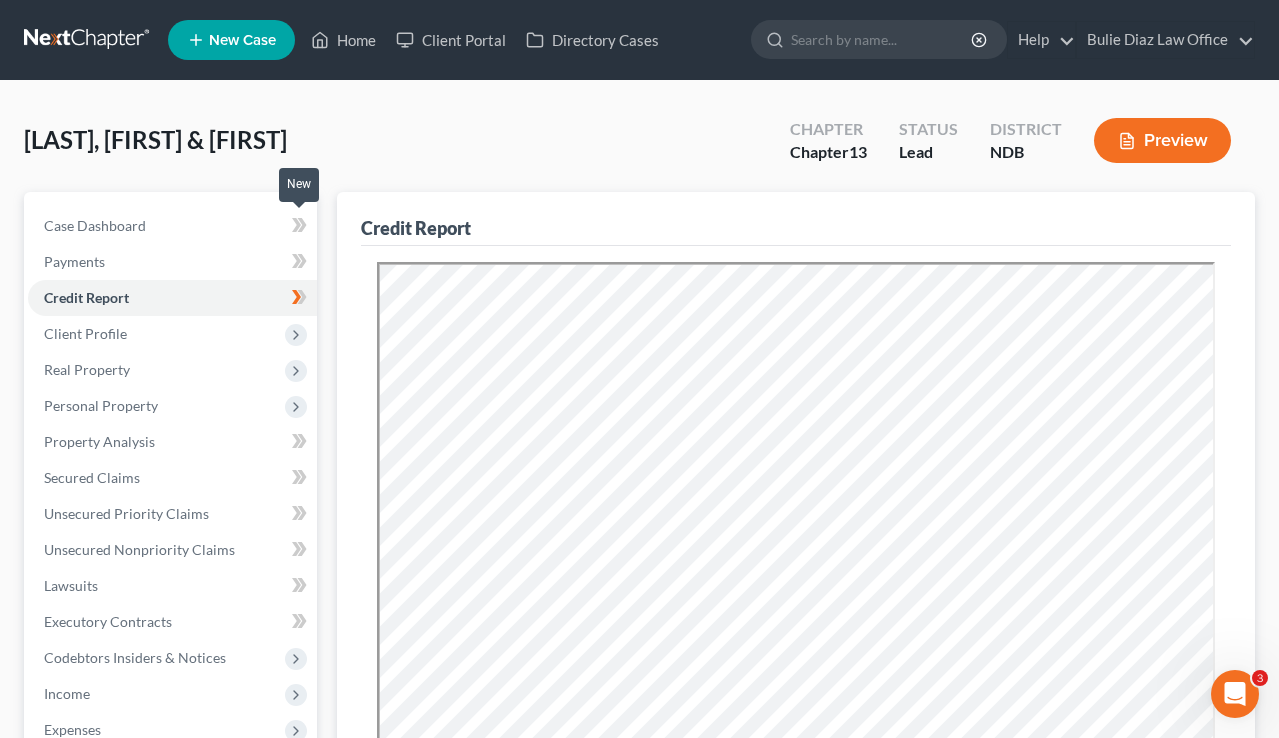 click 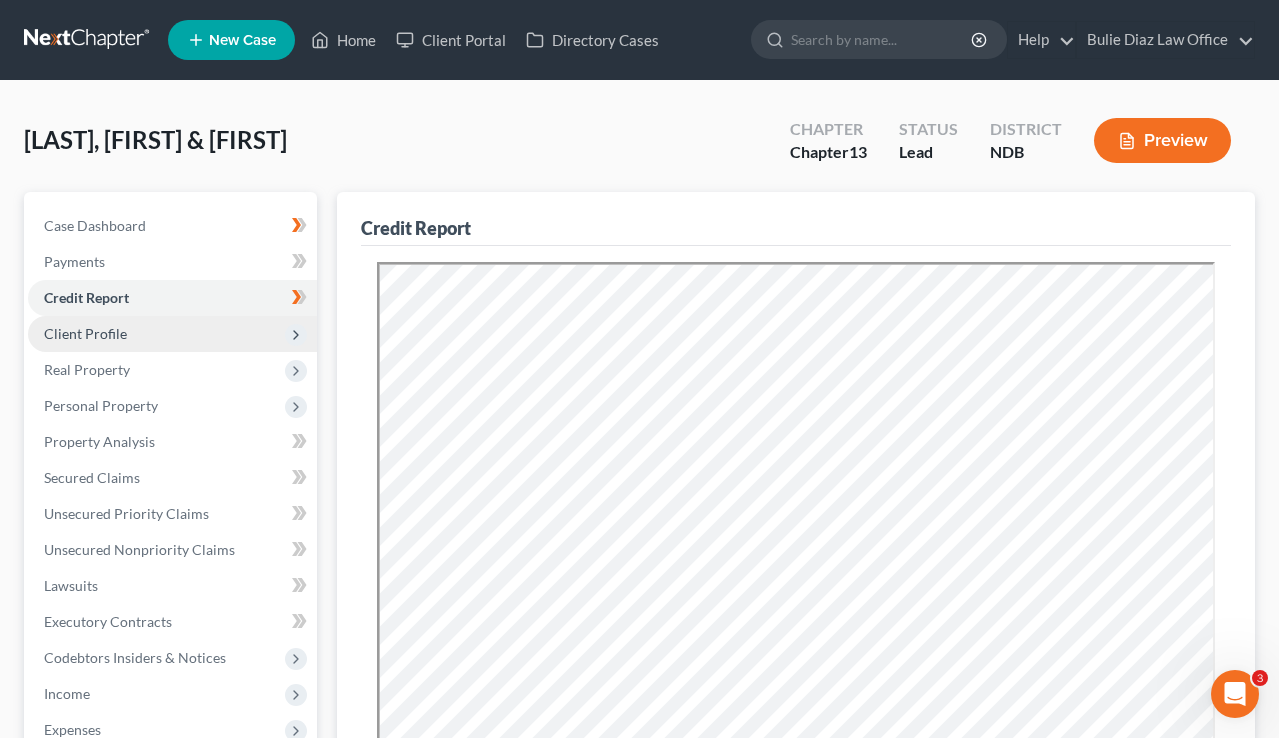 click on "Client Profile" at bounding box center [172, 334] 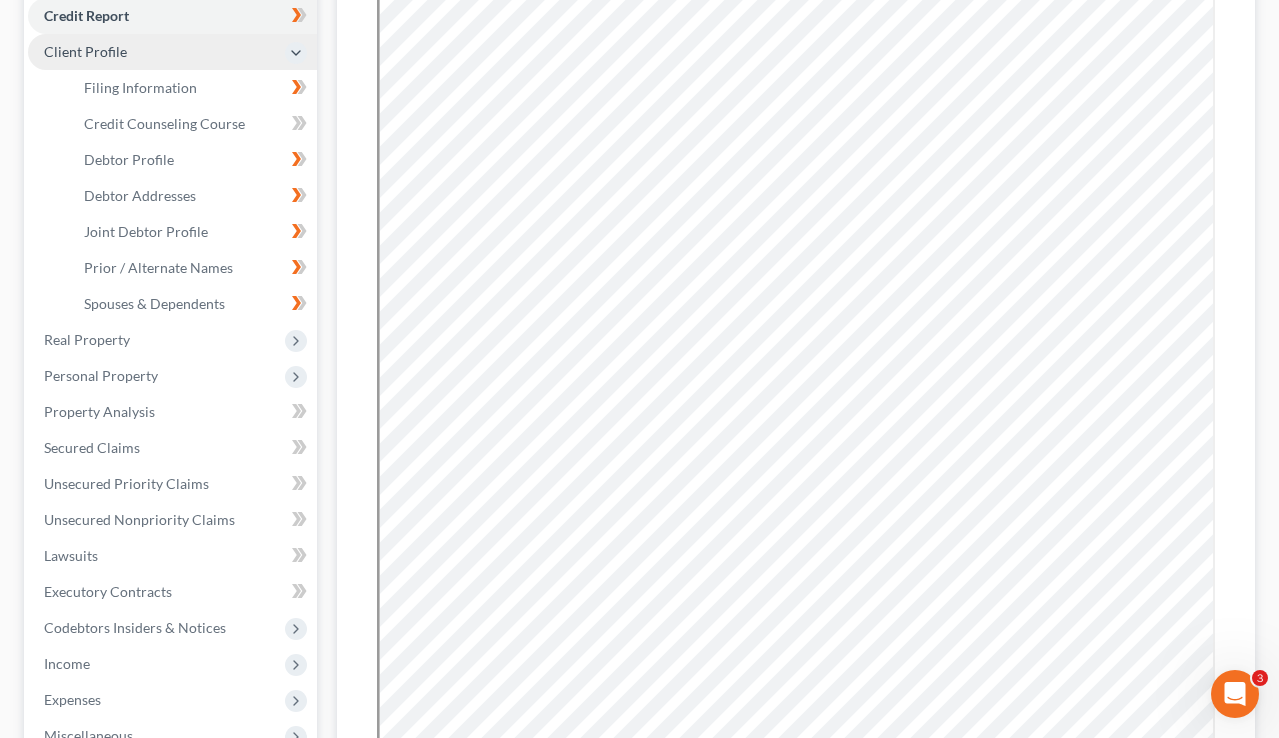 scroll, scrollTop: 287, scrollLeft: 0, axis: vertical 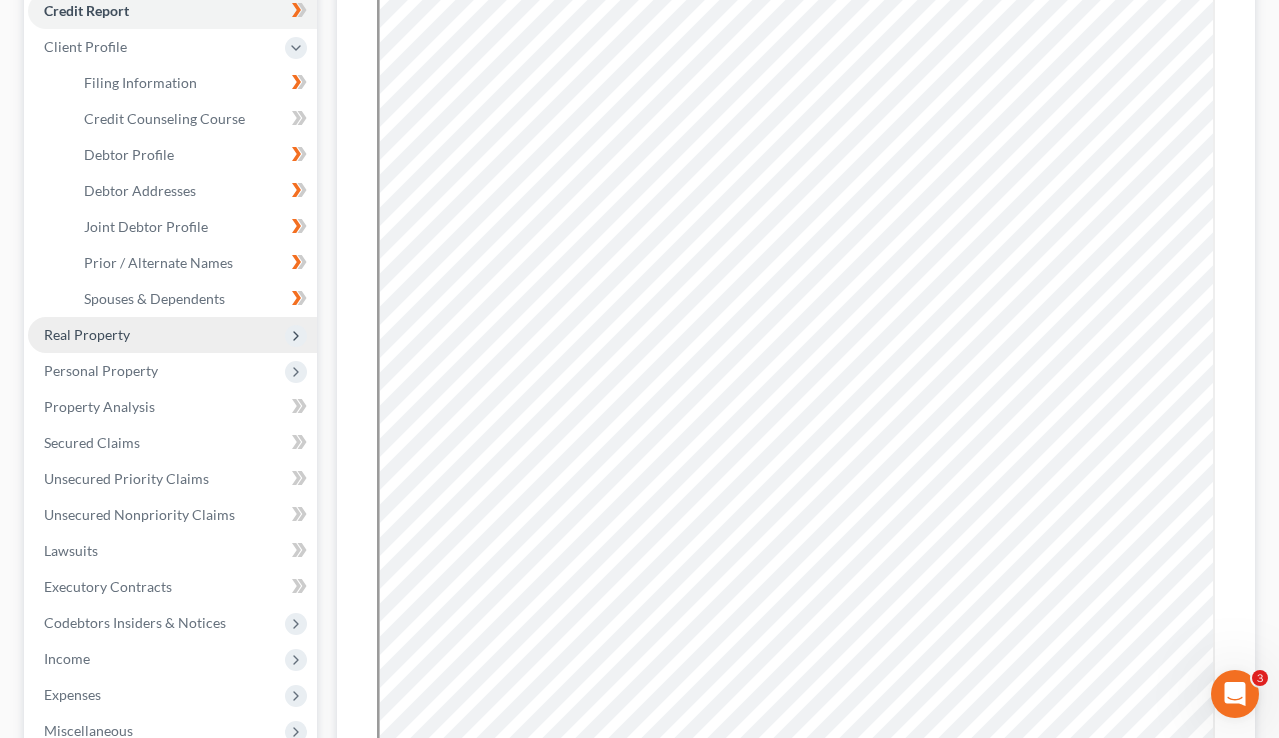 click on "Real Property" at bounding box center (172, 335) 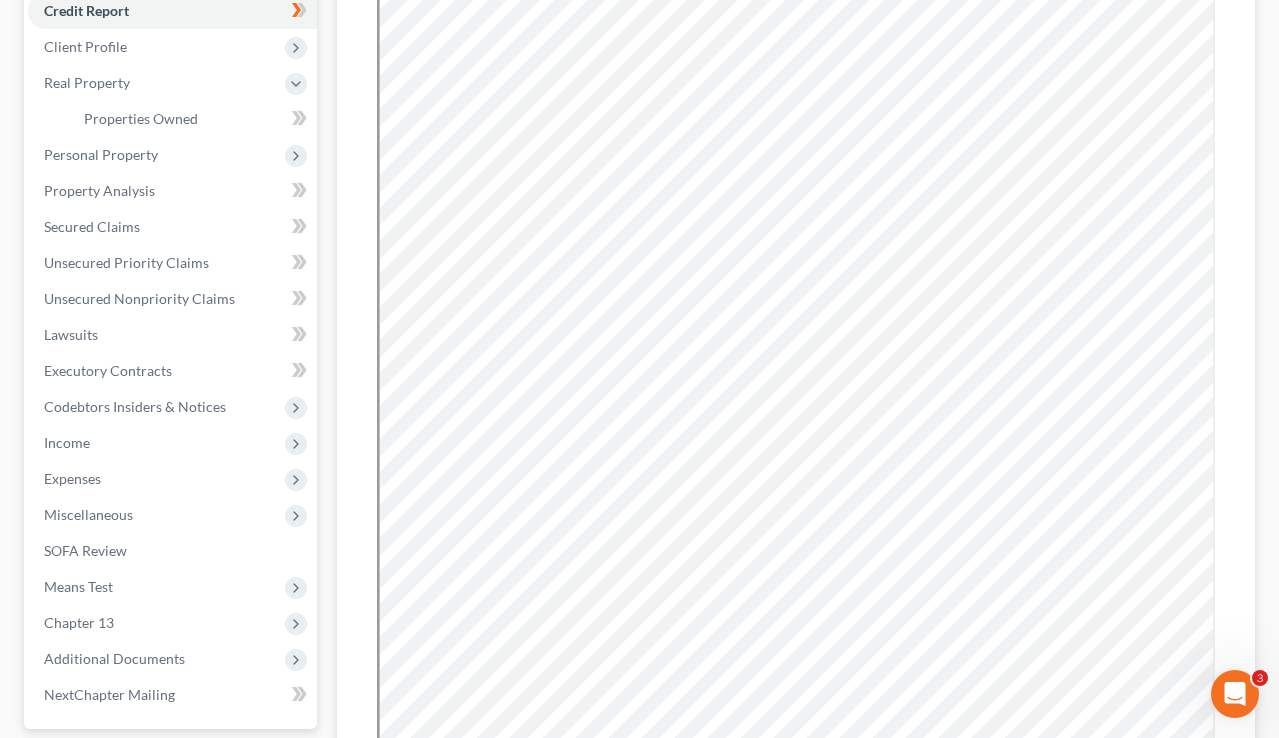 click 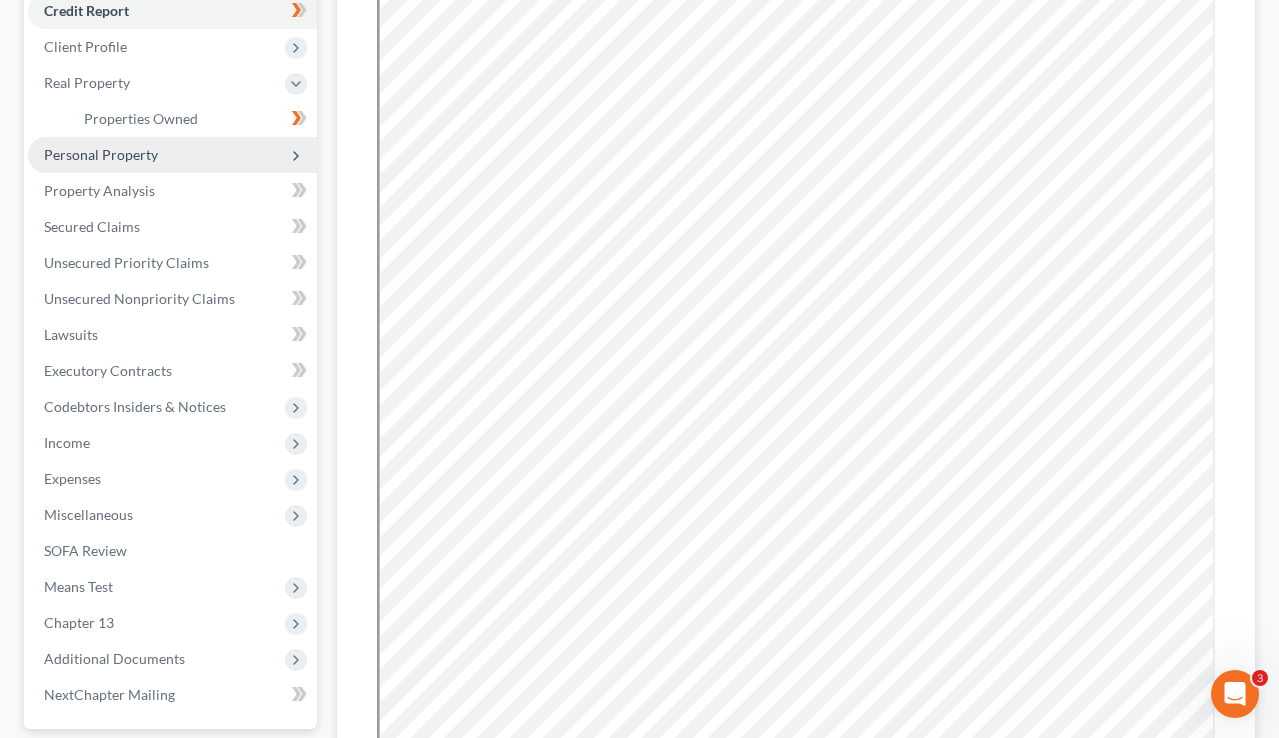 click on "Personal Property" at bounding box center [172, 155] 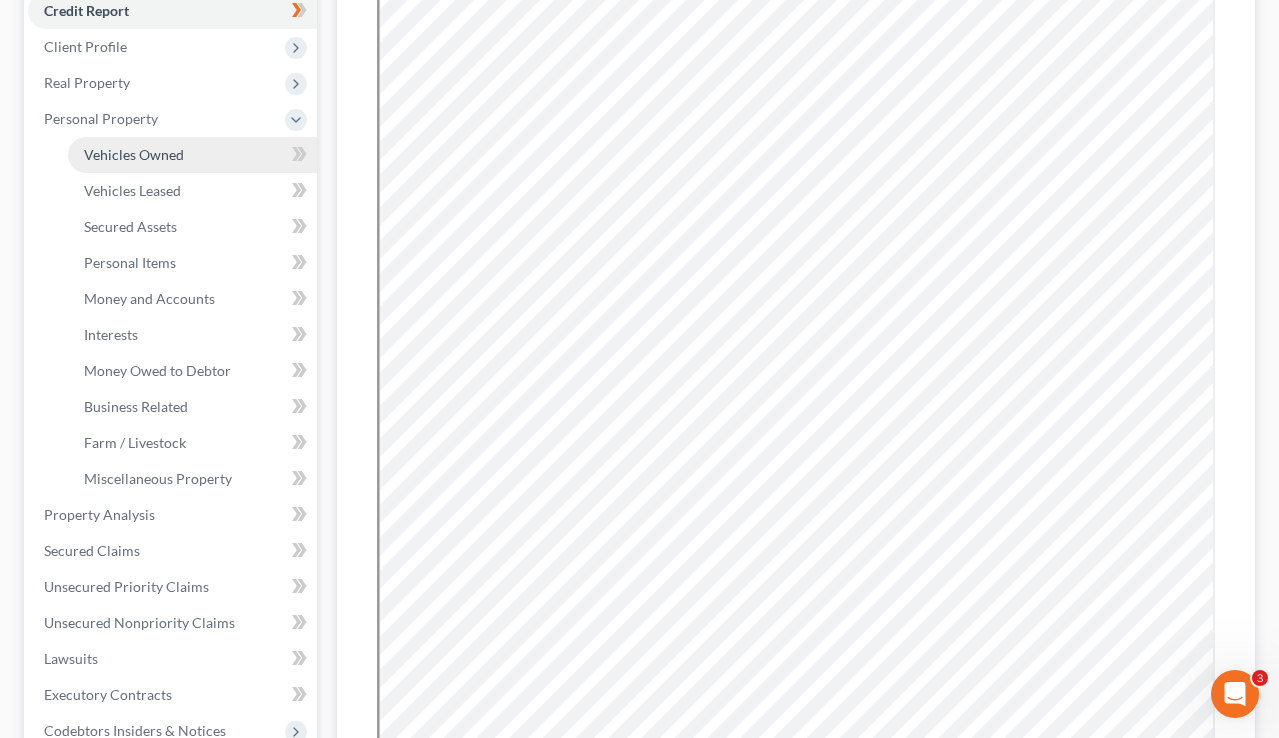 click on "Vehicles Owned" at bounding box center [192, 155] 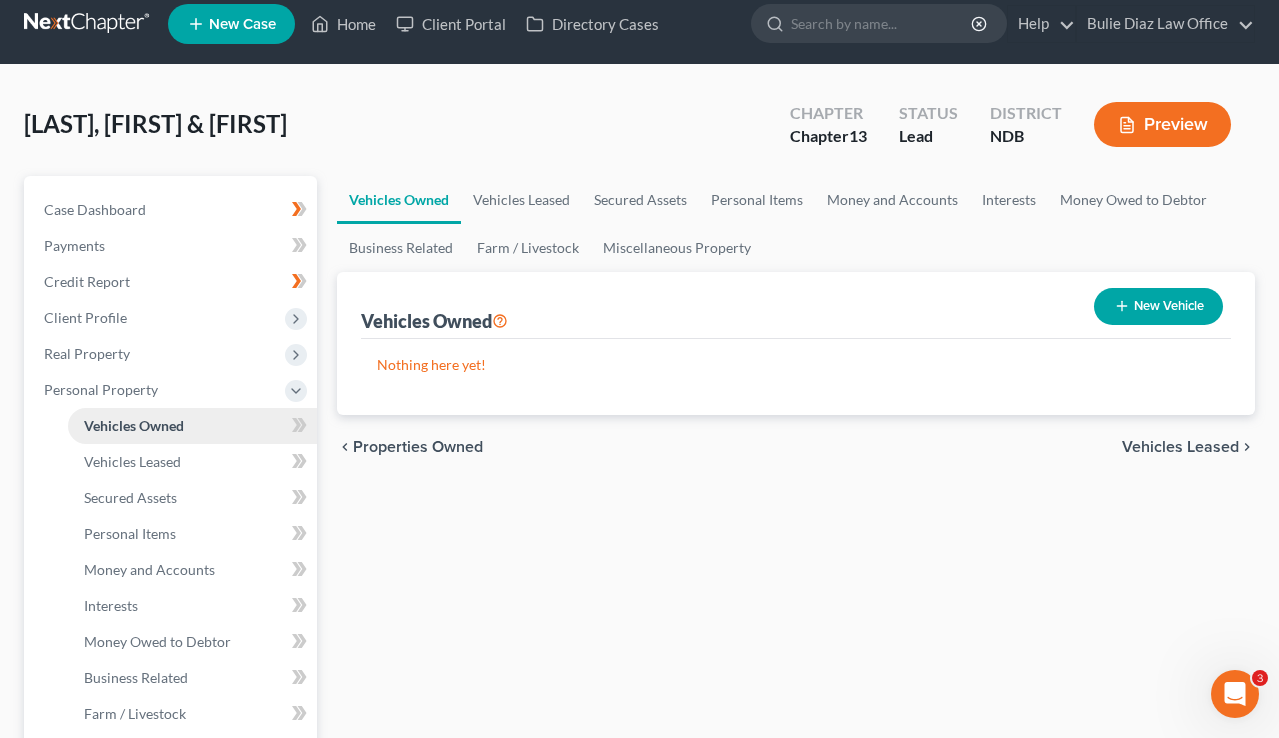 scroll, scrollTop: 0, scrollLeft: 0, axis: both 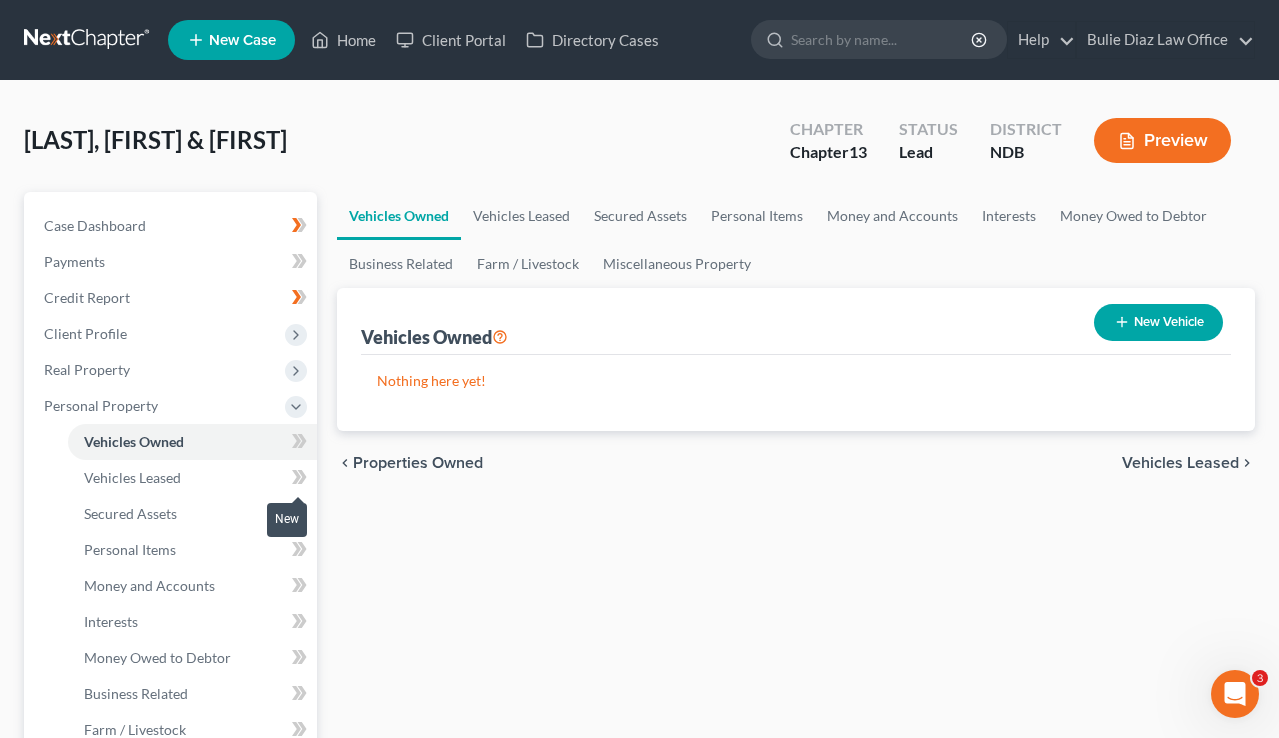 click 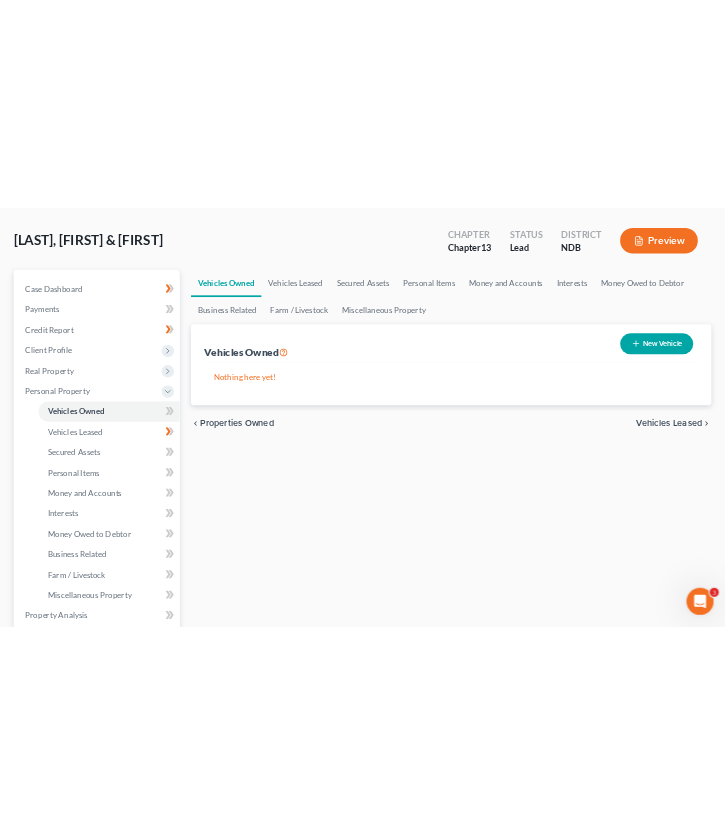 scroll, scrollTop: 0, scrollLeft: 0, axis: both 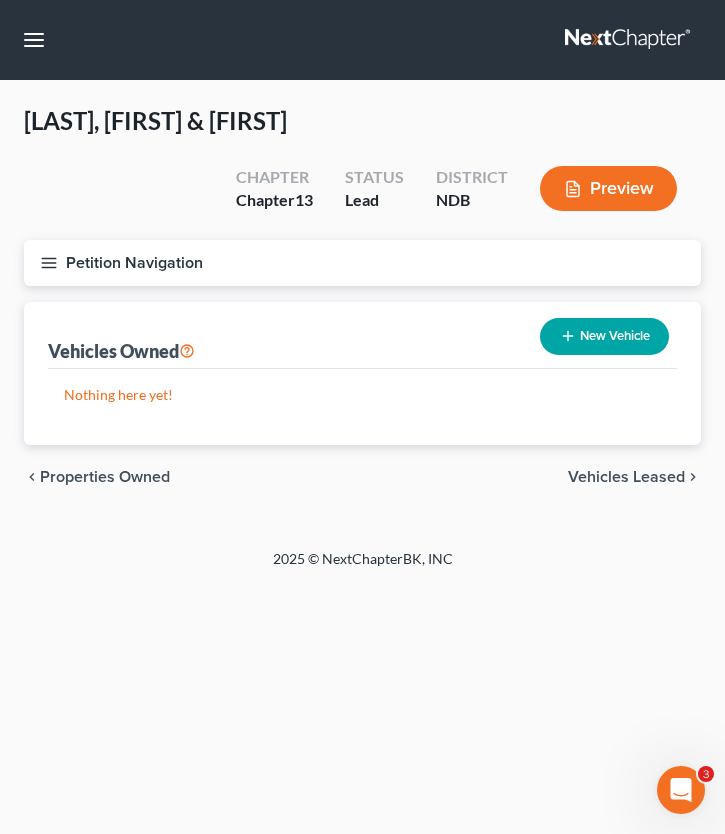 click 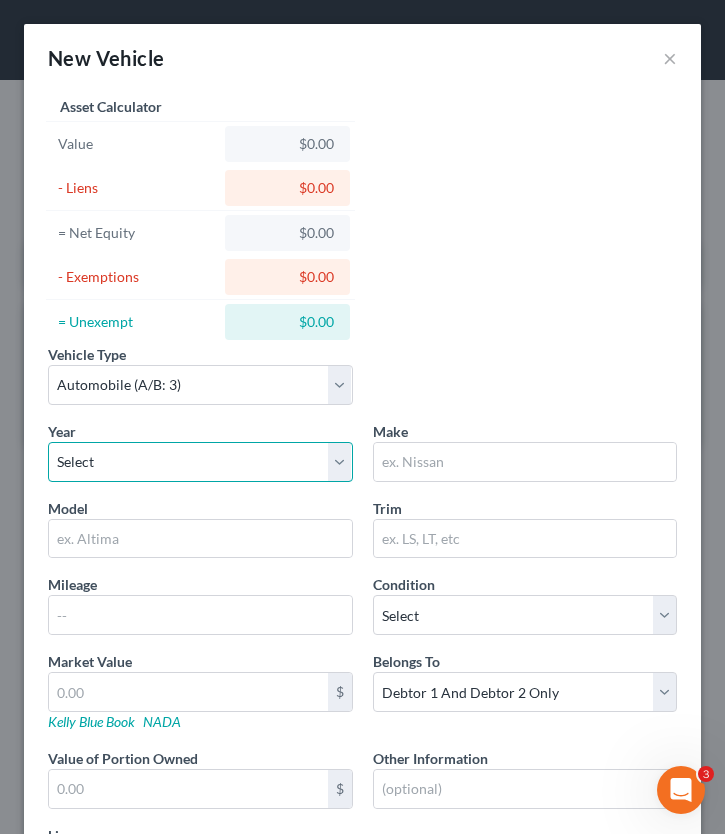 click on "Select 2026 2025 2024 2023 2022 2021 2020 2019 2018 2017 2016 2015 2014 2013 2012 2011 2010 2009 2008 2007 2006 2005 2004 2003 2002 2001 2000 1999 1998 1997 1996 1995 1994 1993 1992 1991 1990 1989 1988 1987 1986 1985 1984 1983 1982 1981 1980 1979 1978 1977 1976 1975 1974 1973 1972 1971 1970 1969 1968 1967 1966 1965 1964 1963 1962 1961 1960 1959 1958 1957 1956 1955 1954 1953 1952 1951 1950 1949 1948 1947 1946 1945 1944 1943 1942 1941 1940 1939 1938 1937 1936 1935 1934 1933 1932 1931 1930 1929 1928 1927 1926 1925 1924 1923 1922 1921 1920 1919 1918 1917 1916 1915 1914 1913 1912 1911 1910 1909 1908 1907 1906 1905 1904 1903 1902 1901" at bounding box center (200, 462) 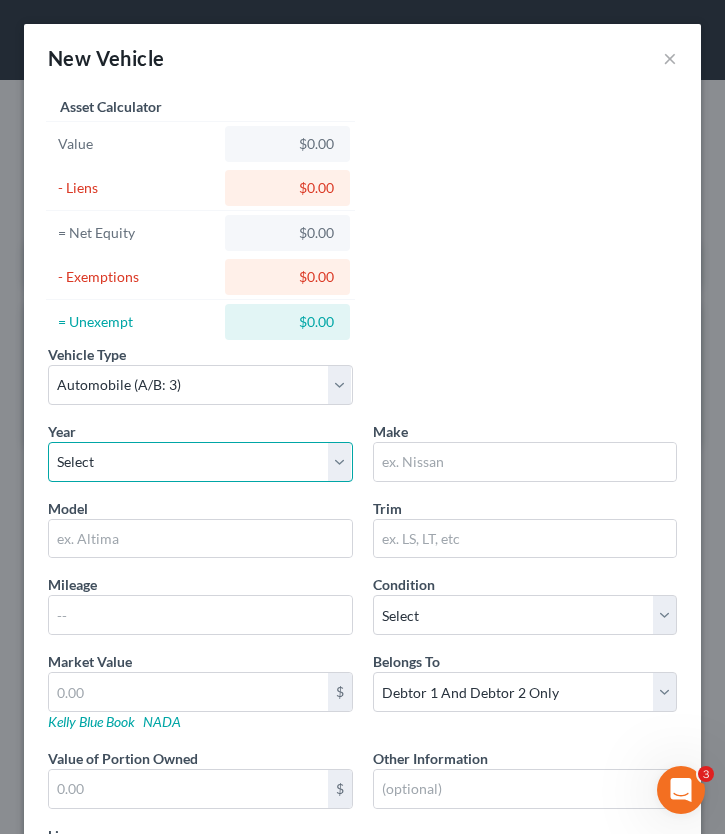 select on "3" 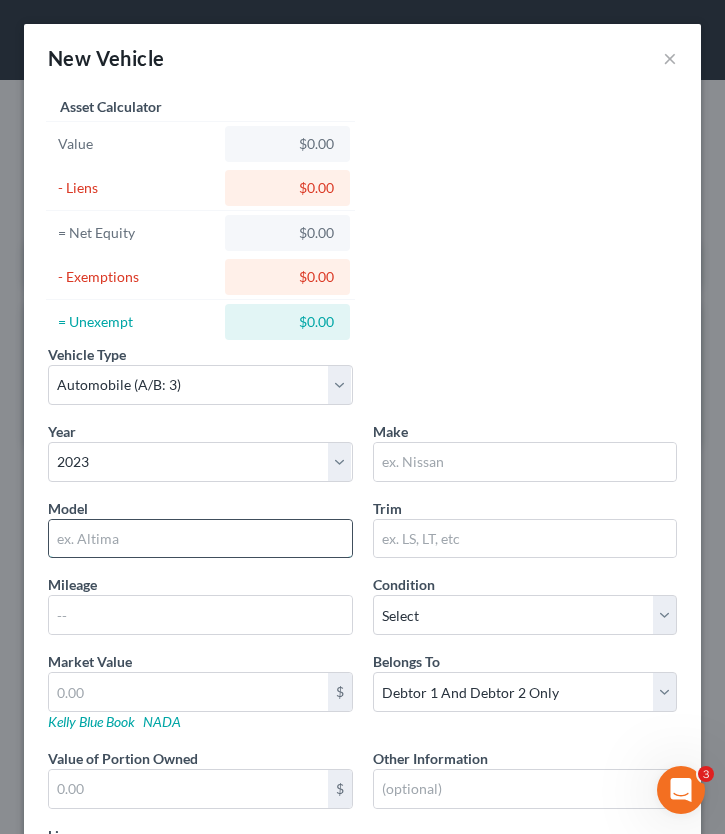 click at bounding box center [200, 539] 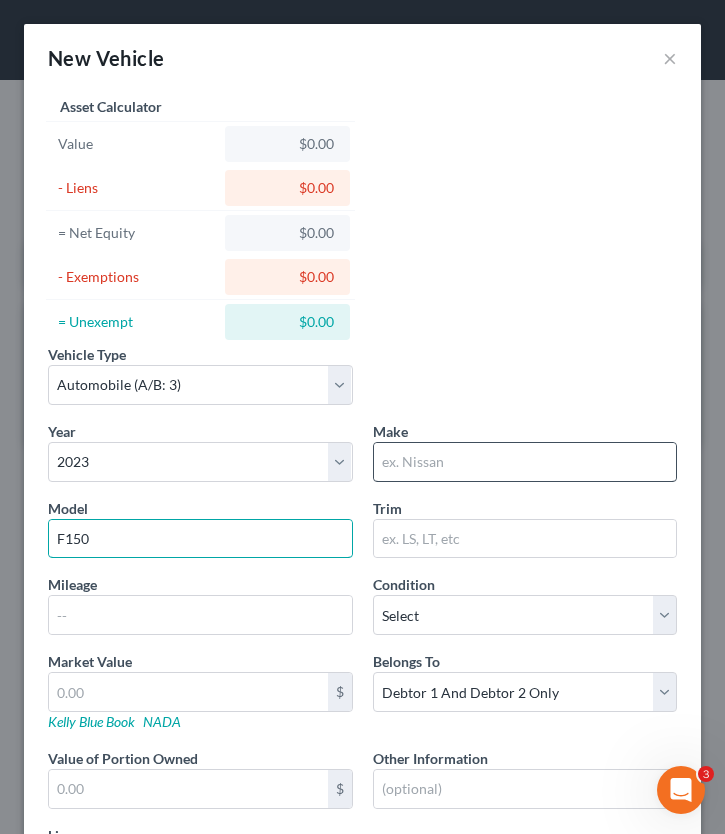 type on "F150" 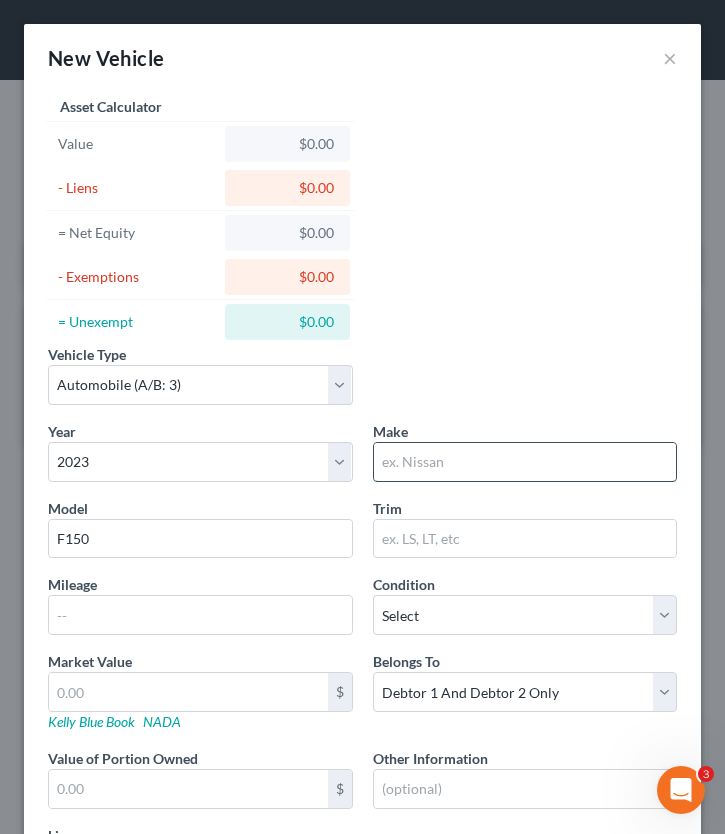 click at bounding box center (525, 462) 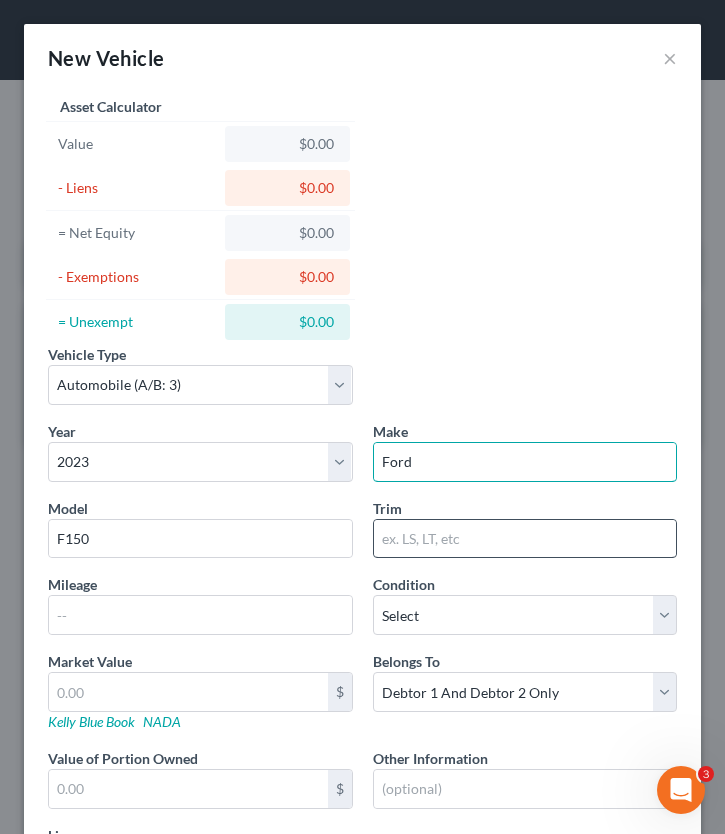 type on "Ford" 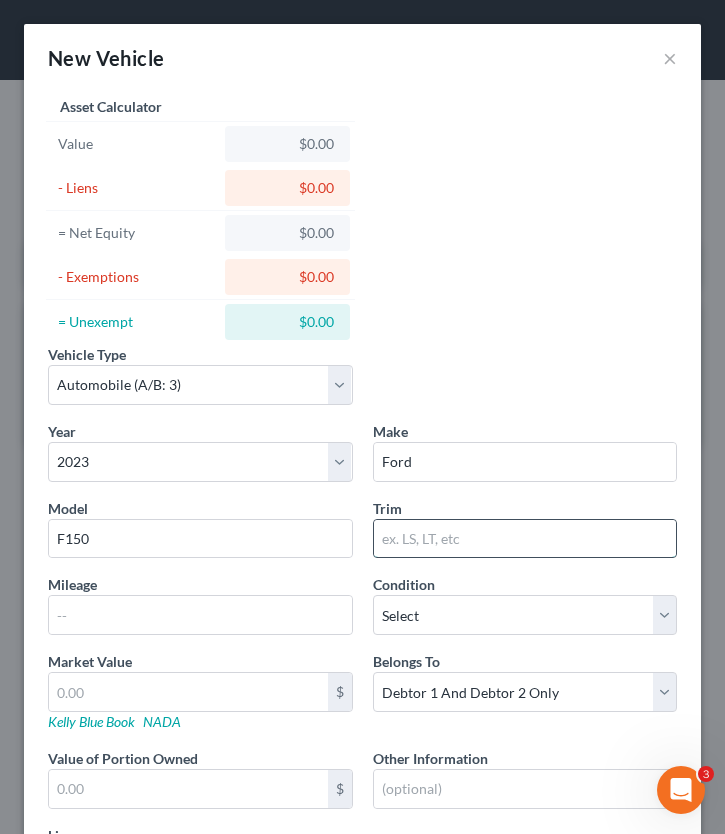 click at bounding box center [525, 539] 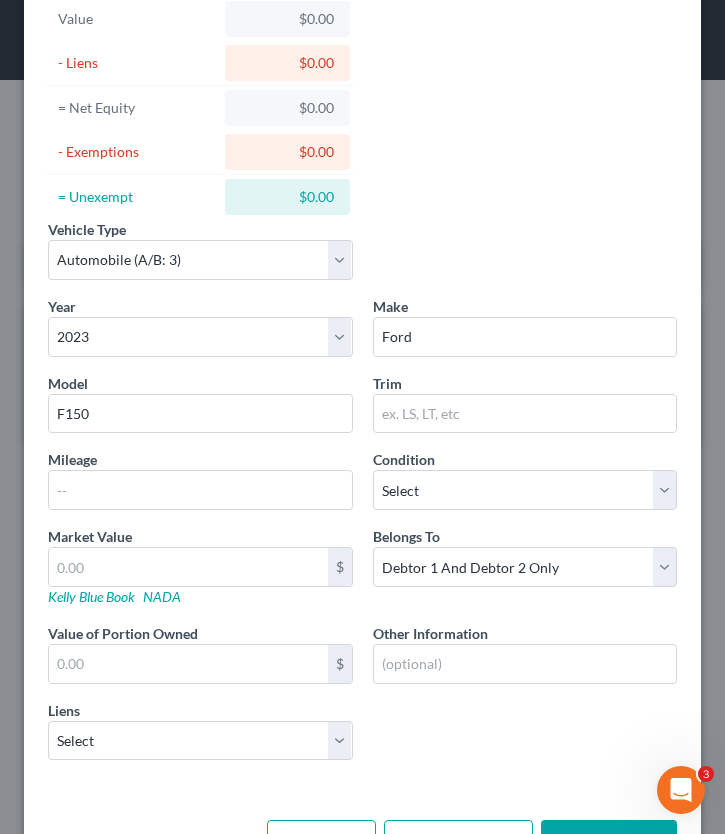 scroll, scrollTop: 128, scrollLeft: 0, axis: vertical 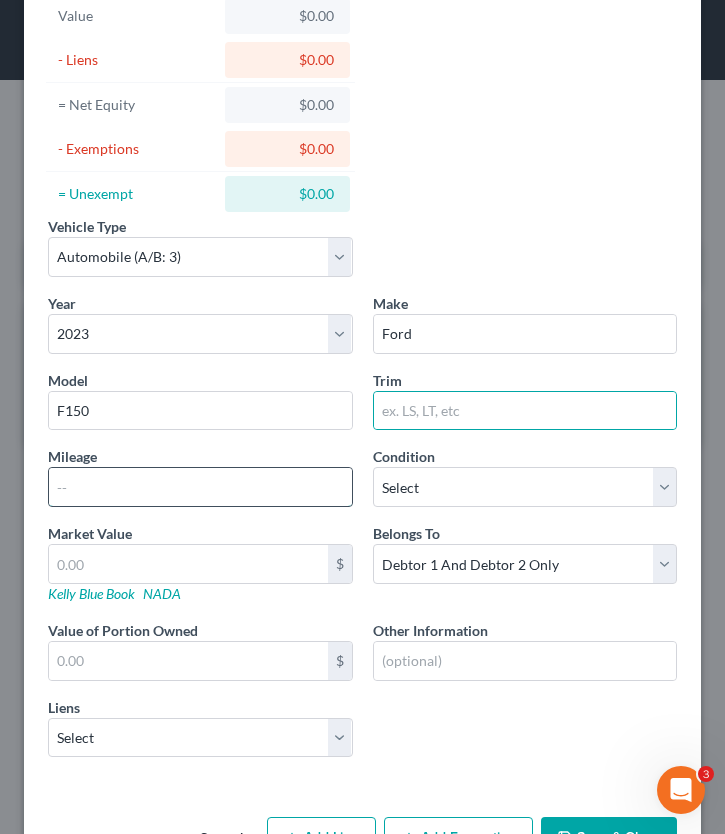 click at bounding box center (200, 487) 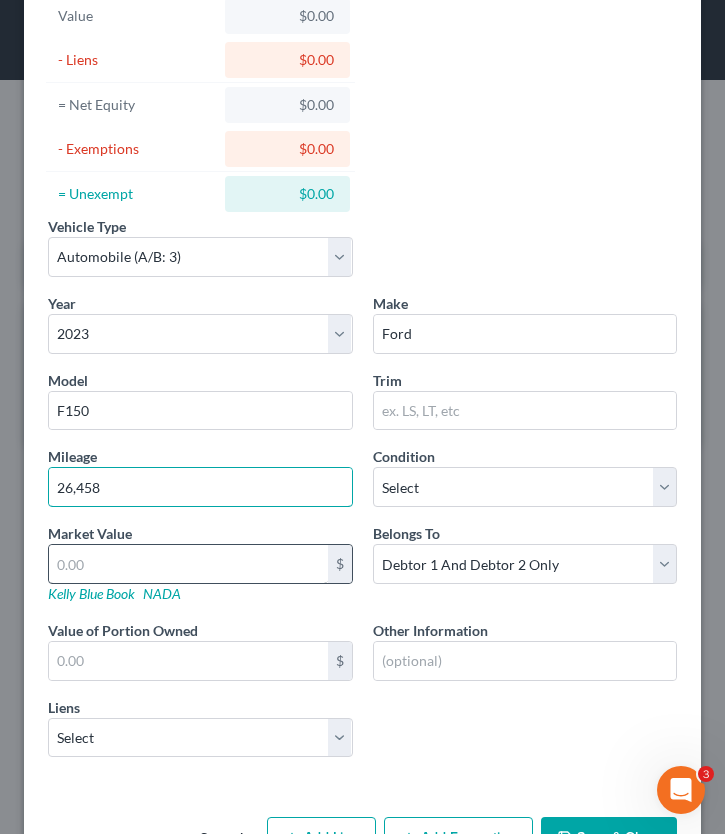 type on "26,458" 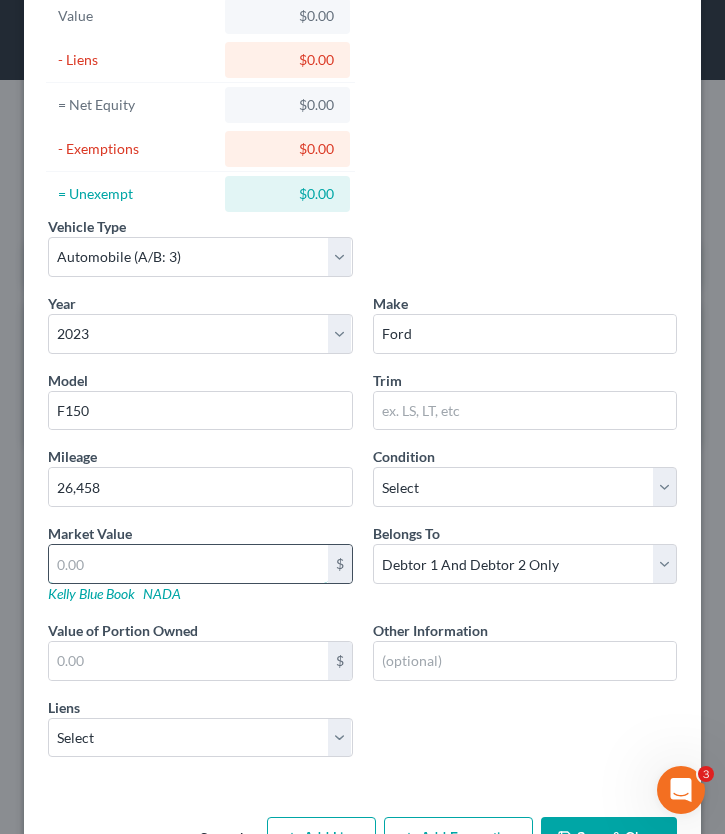 click at bounding box center (188, 564) 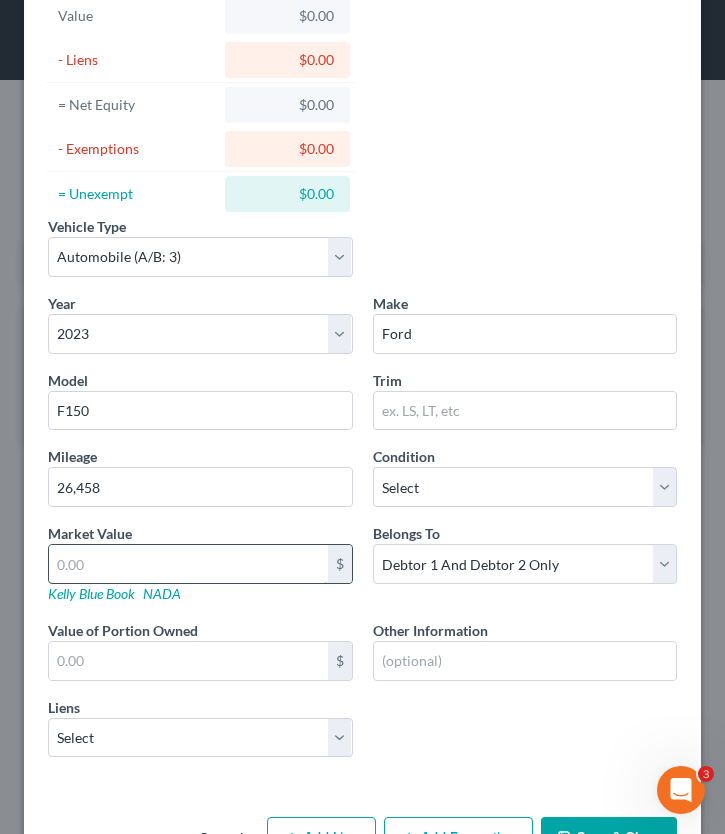 click at bounding box center [188, 564] 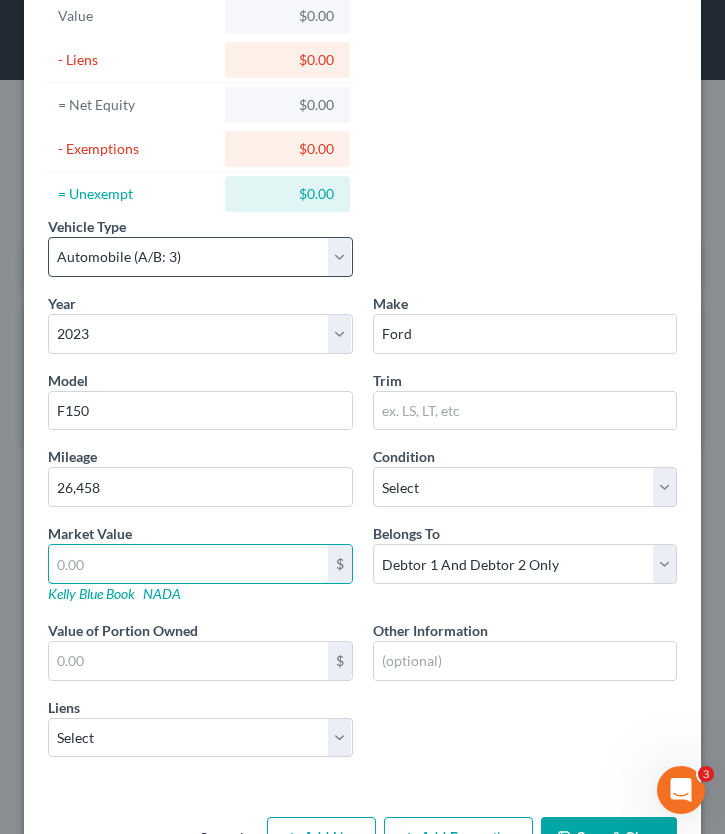scroll, scrollTop: 193, scrollLeft: 0, axis: vertical 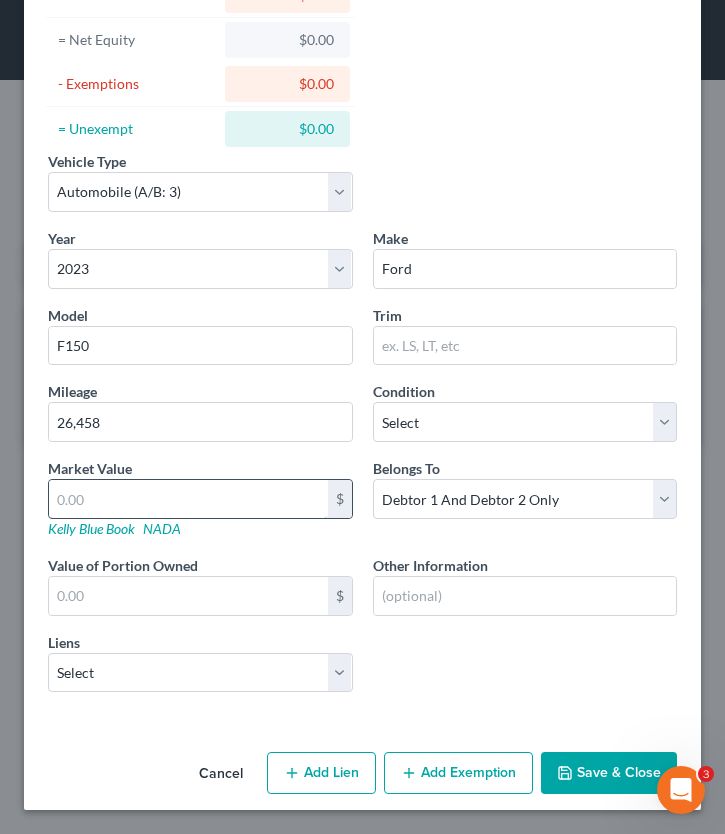 click at bounding box center [188, 499] 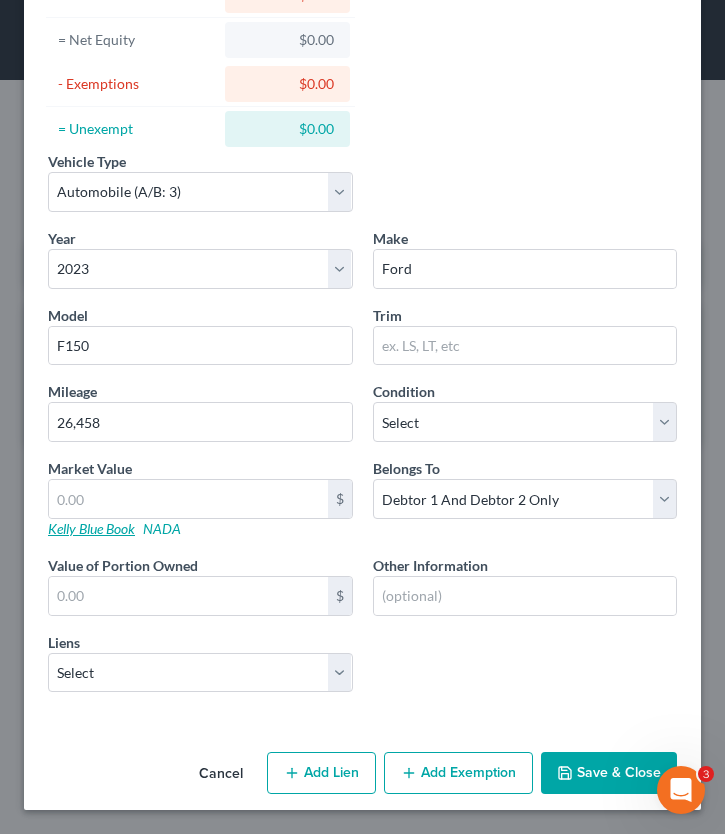 click on "Kelly Blue Book" at bounding box center [91, 528] 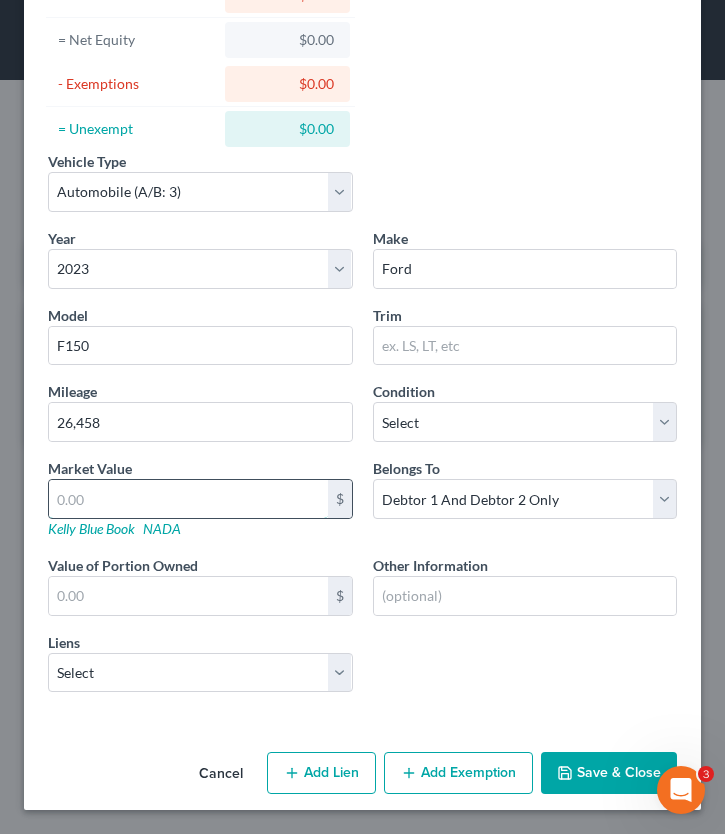 click at bounding box center [188, 499] 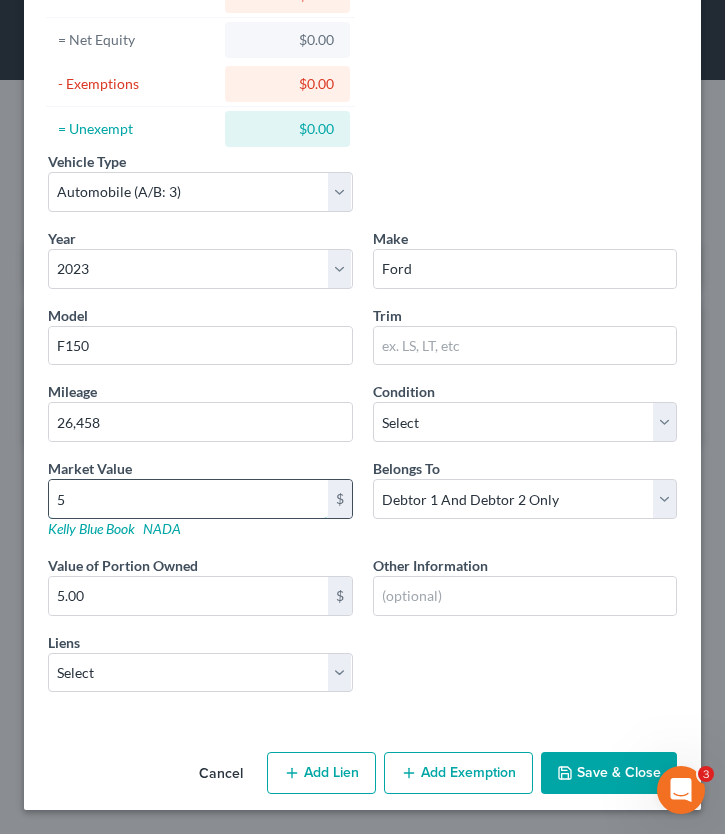 type on "50" 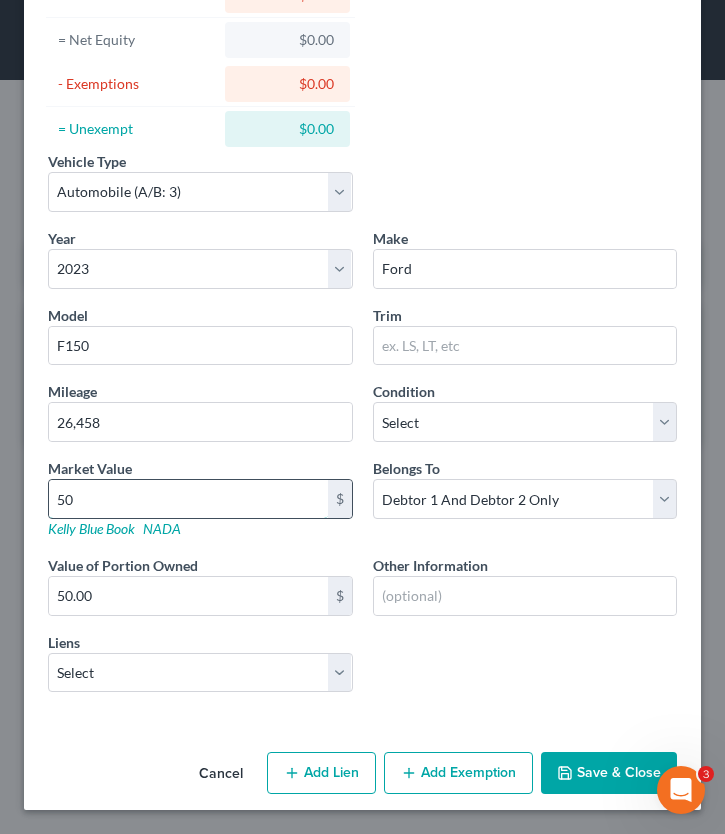 type on "508" 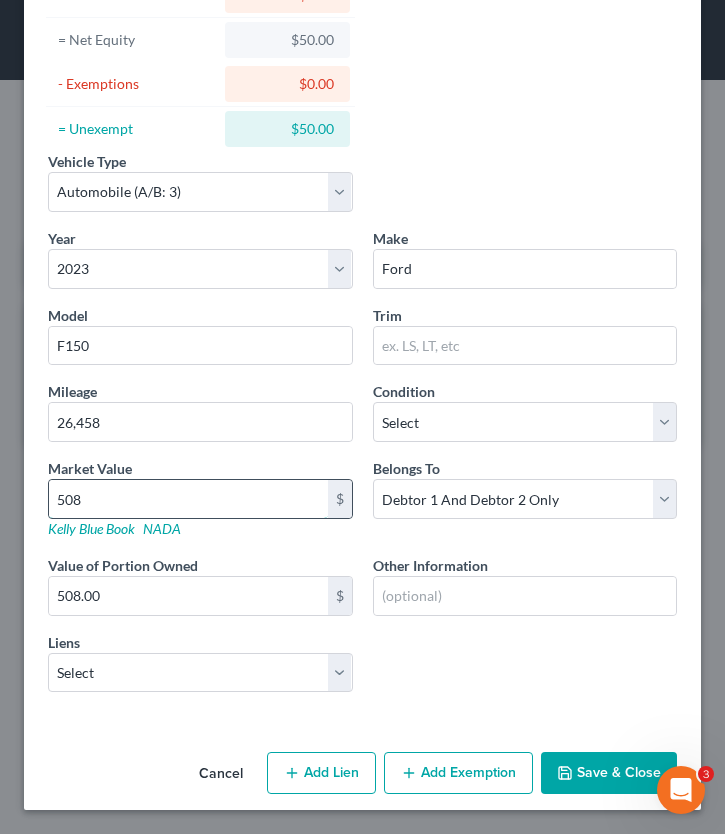 type on "5084" 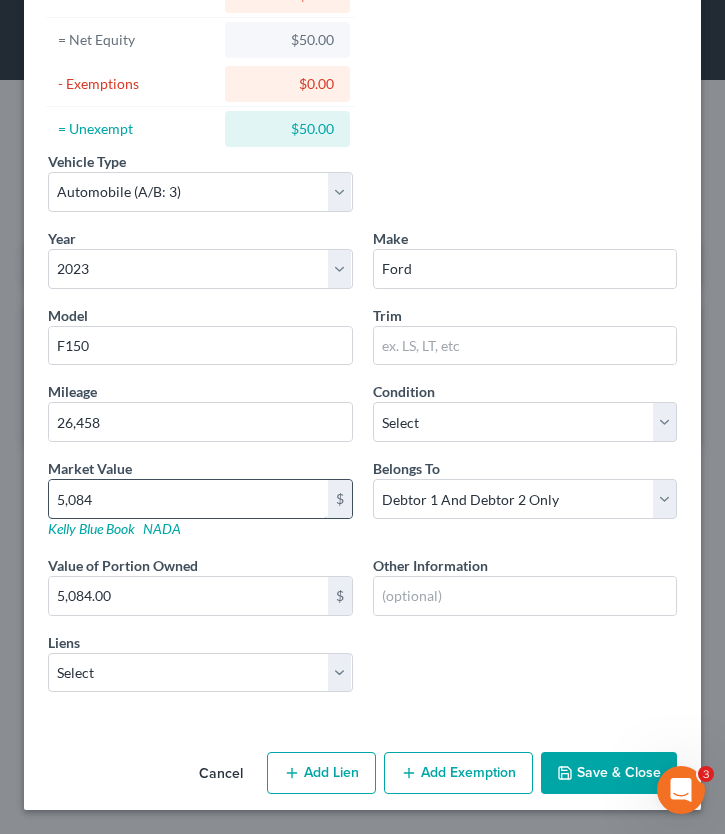 type on "5,0842" 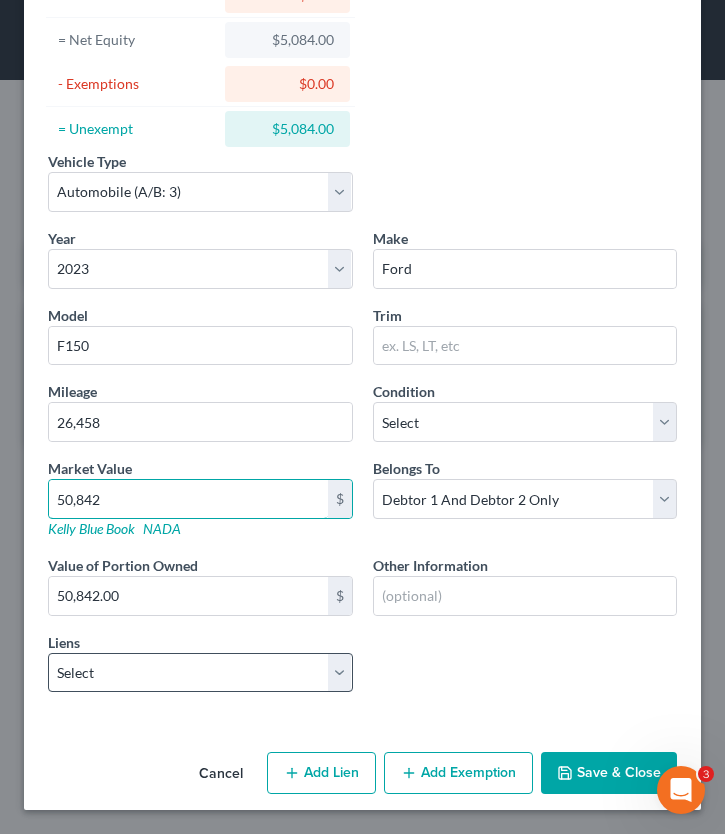 type on "50,842" 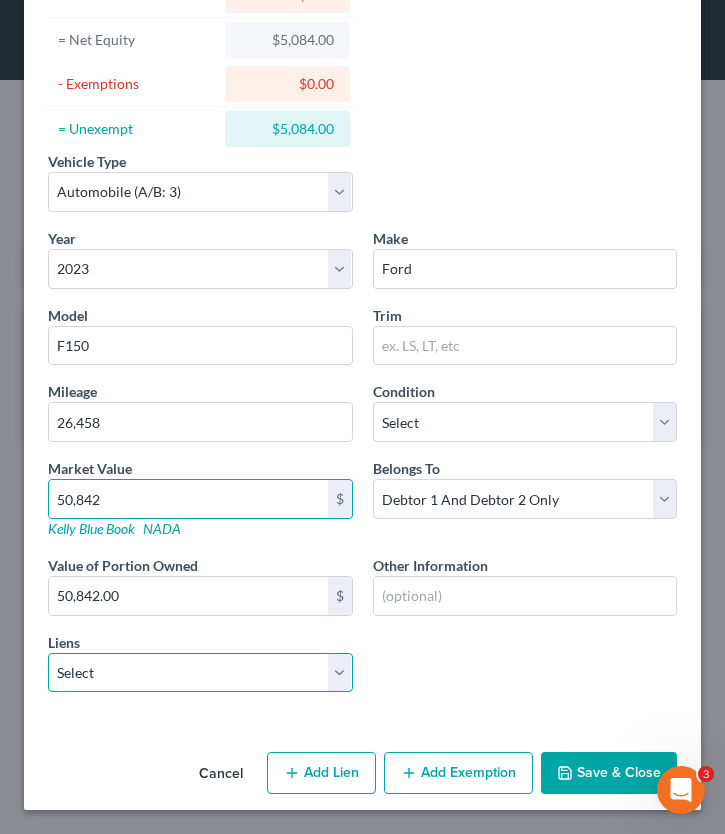 click on "Select West Coop Cu - $119,316.00 Frd Motor Cr - $49,303.00 West Coop Cu - $30,609.00" at bounding box center (200, 673) 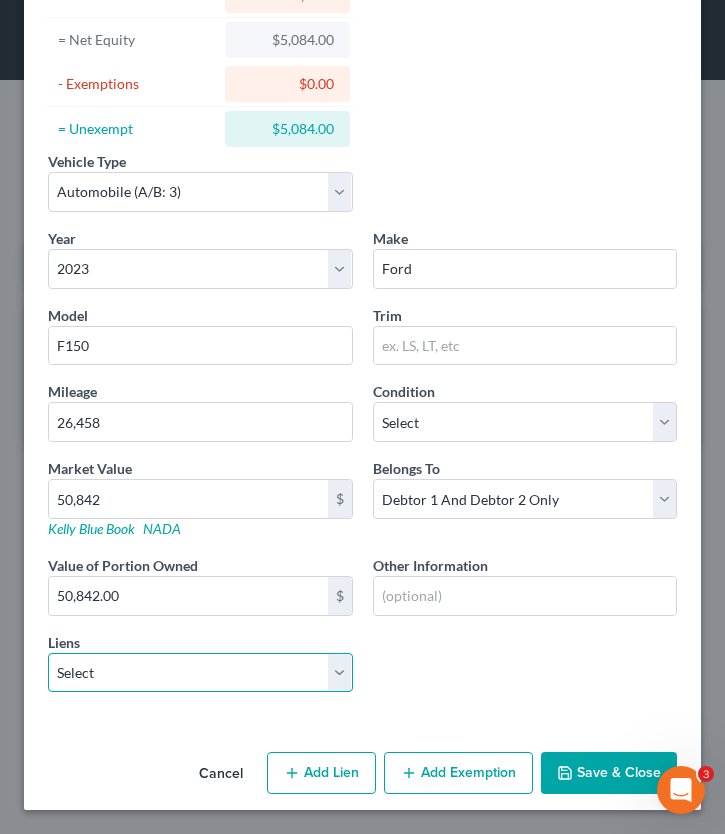 select on "1" 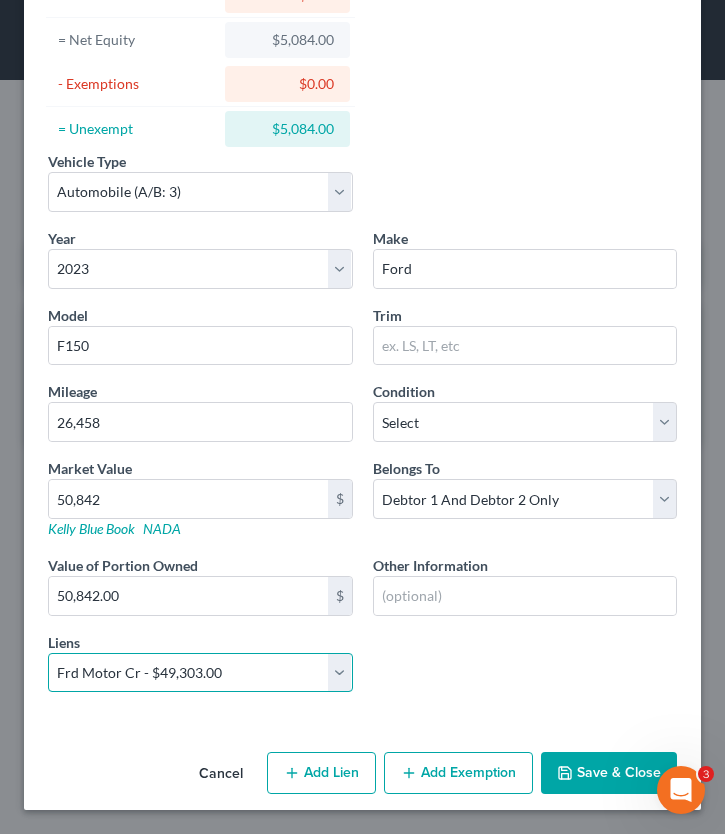 select 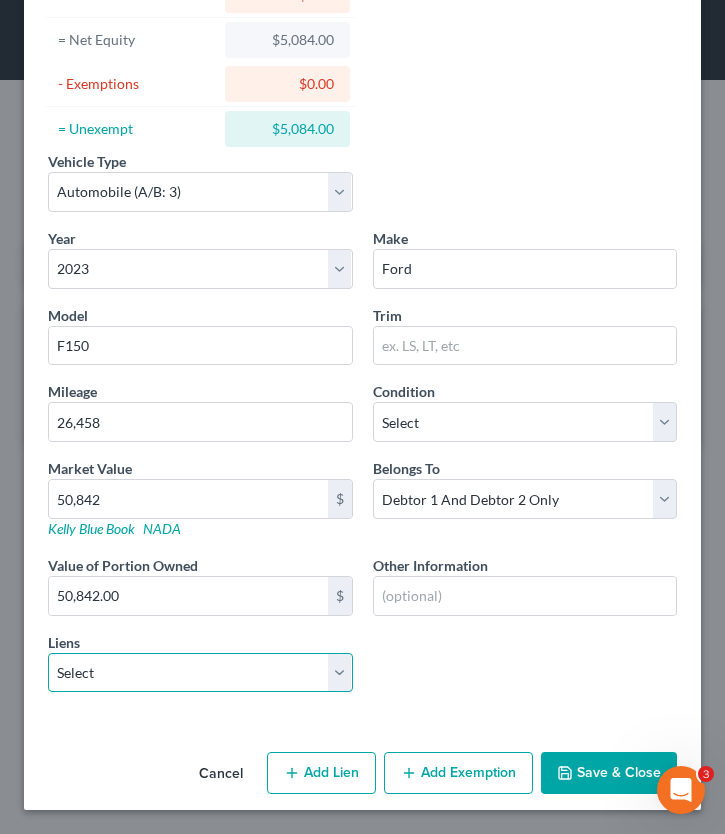 select on "30" 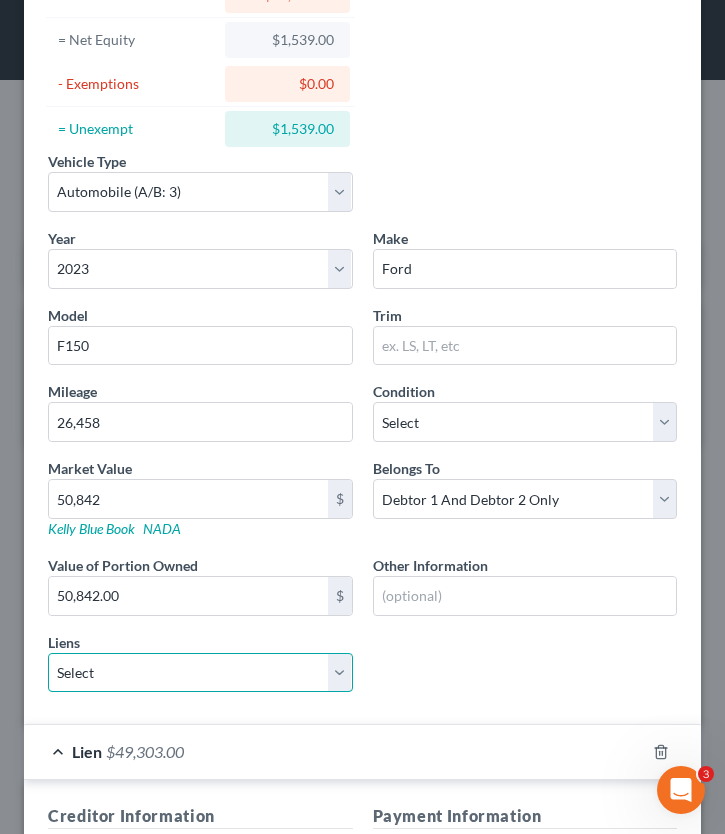 click on "Select West Coop Cu - $119,316.00 West Coop Cu - $30,609.00" at bounding box center [200, 673] 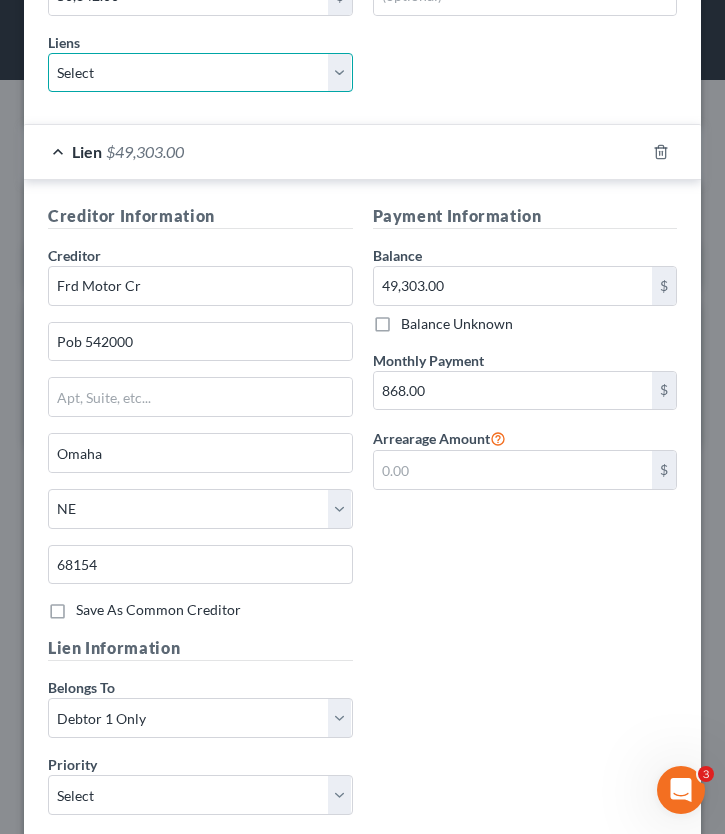 scroll, scrollTop: 992, scrollLeft: 0, axis: vertical 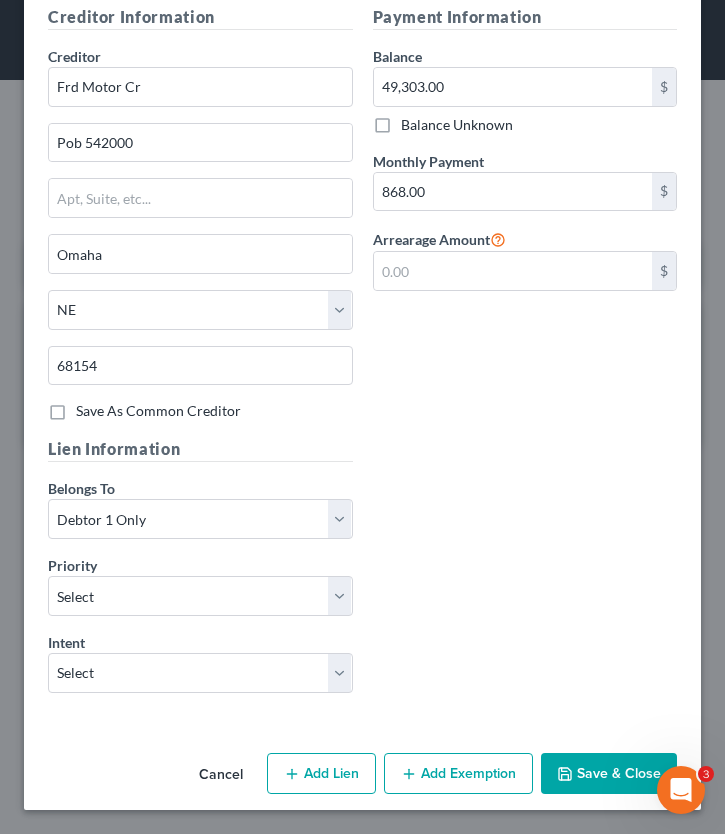 click on "Save & Close" at bounding box center [609, 774] 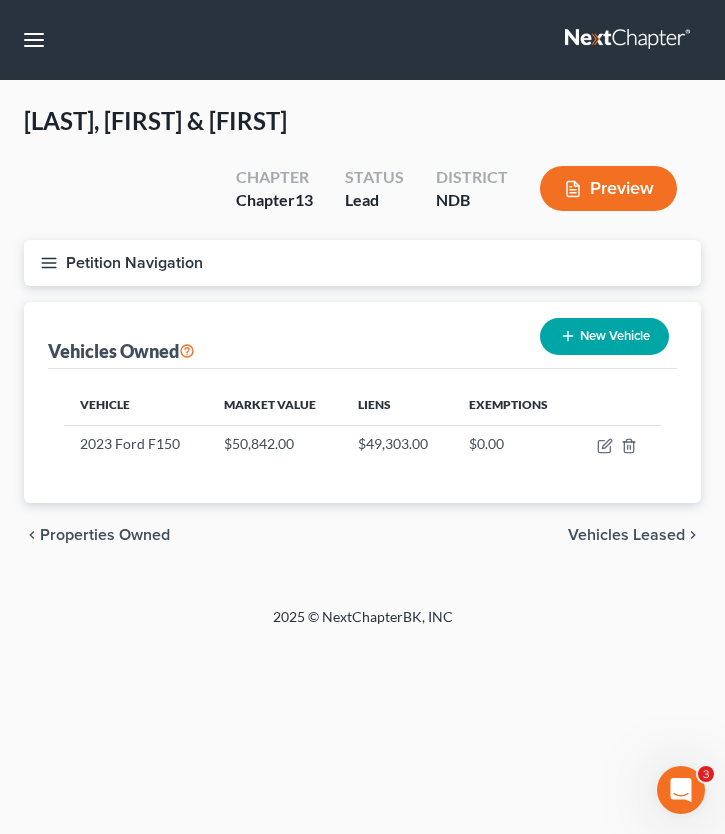 click 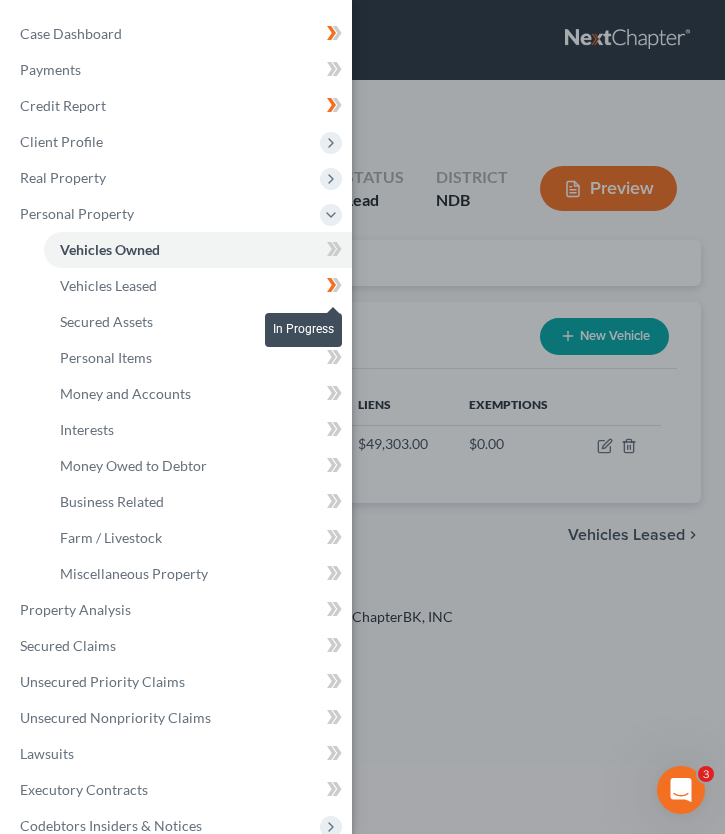 click 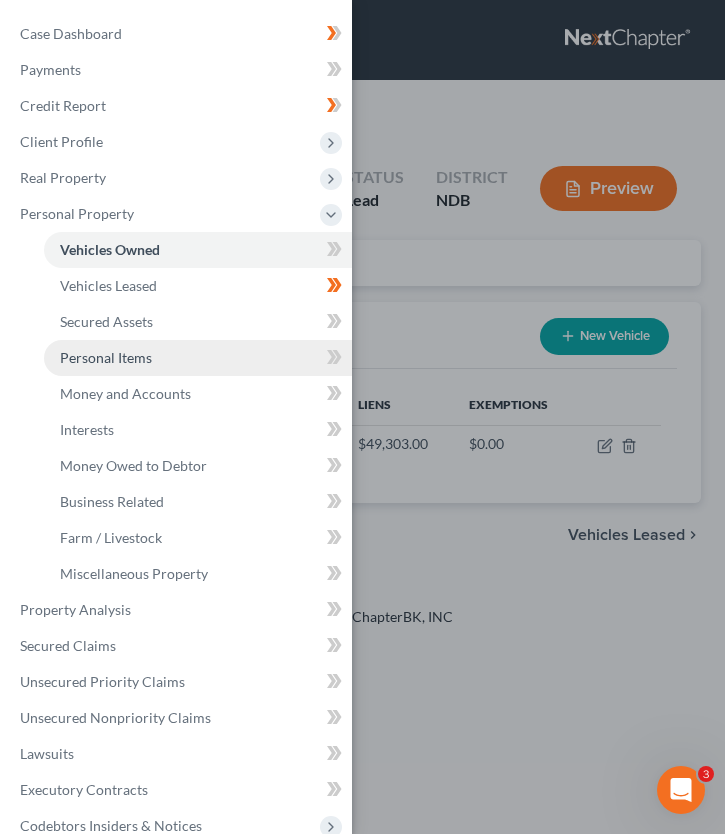click on "Personal Items" at bounding box center [198, 358] 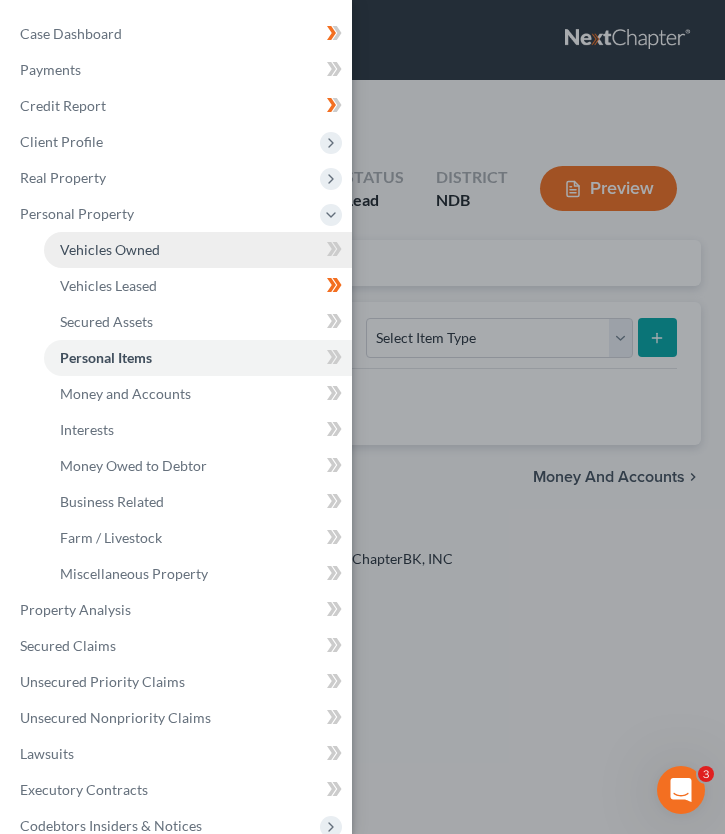 click on "Vehicles Owned" at bounding box center (198, 250) 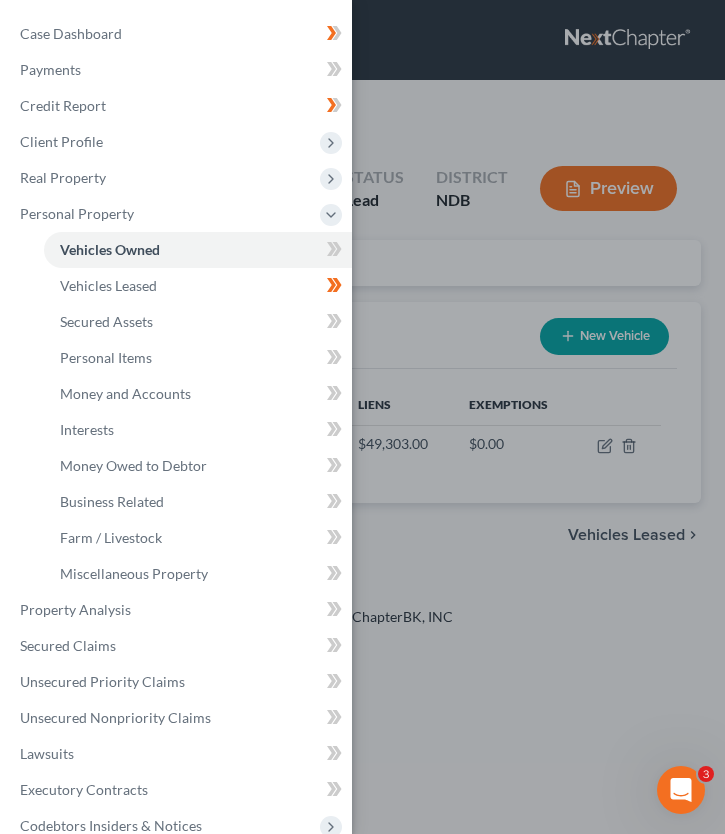 click on "Case Dashboard
Payments
Invoices
Payments
Payments
Credit Report
Client Profile" at bounding box center (362, 417) 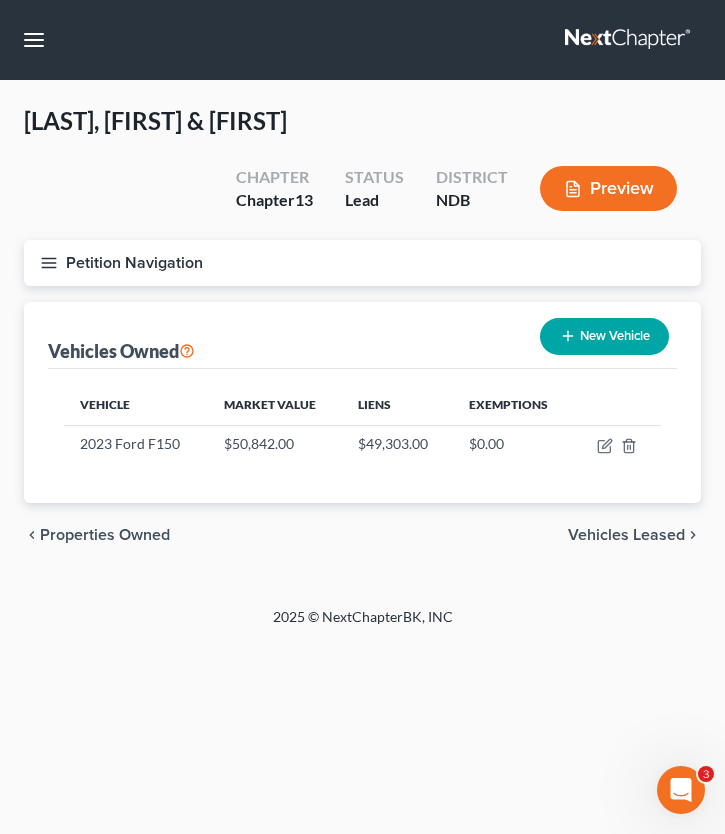 click on "Vehicles Leased" at bounding box center (626, 535) 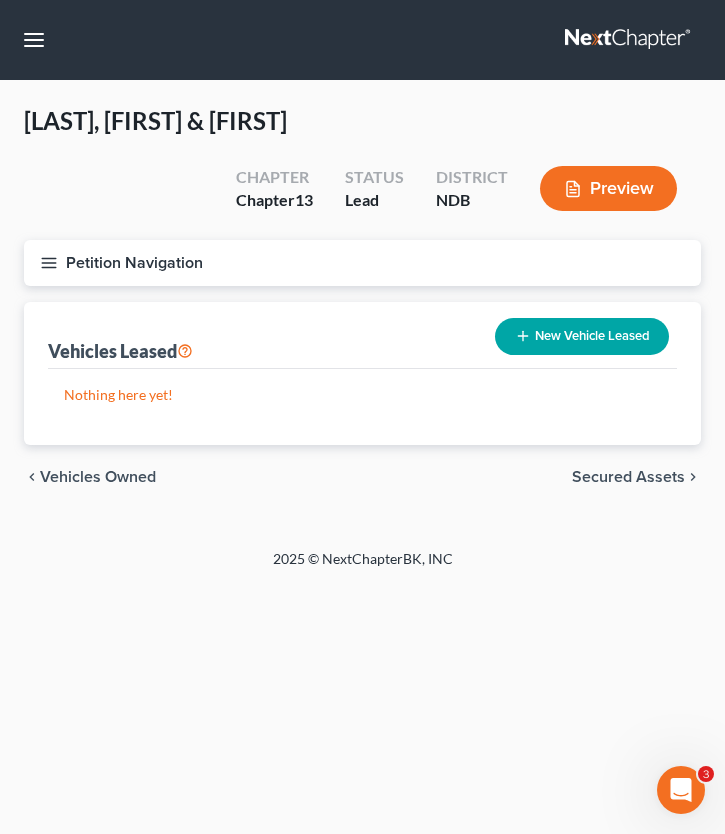 click on "Petition Navigation" at bounding box center (362, 263) 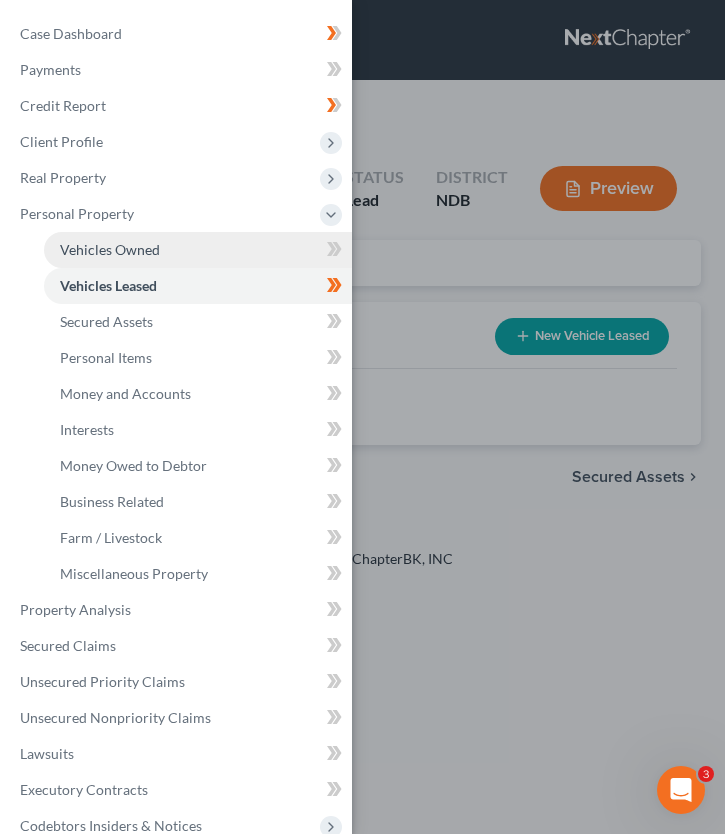 click on "Vehicles Owned" at bounding box center (110, 249) 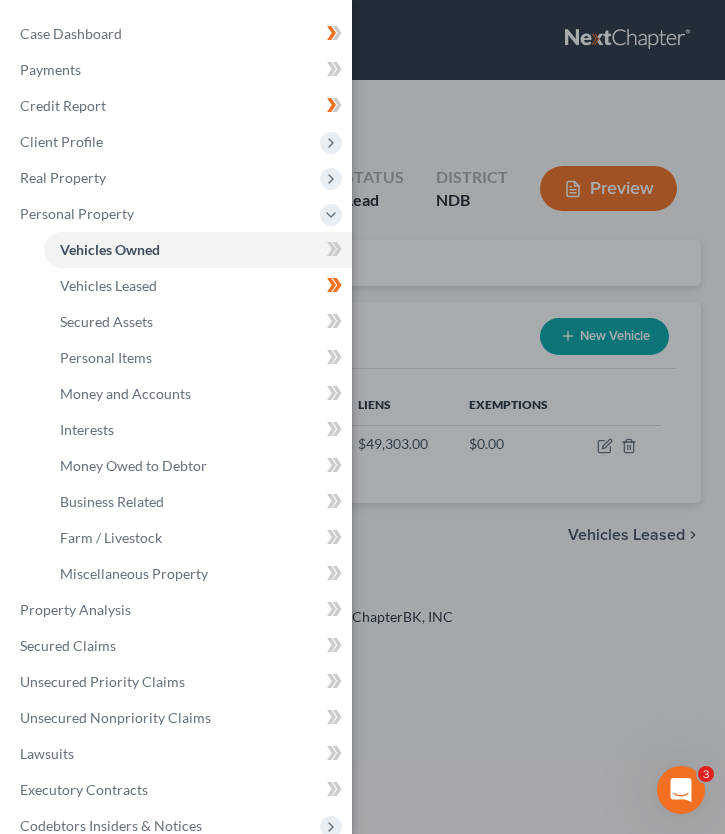 click on "Case Dashboard
Payments
Invoices
Payments
Payments
Credit Report
Client Profile" at bounding box center [362, 417] 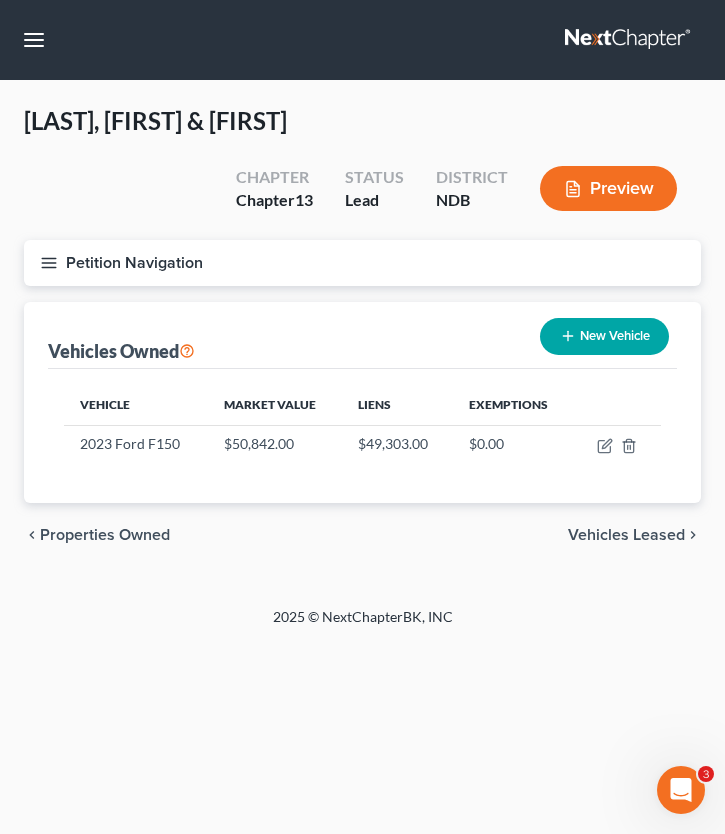click on "New Vehicle" at bounding box center (604, 336) 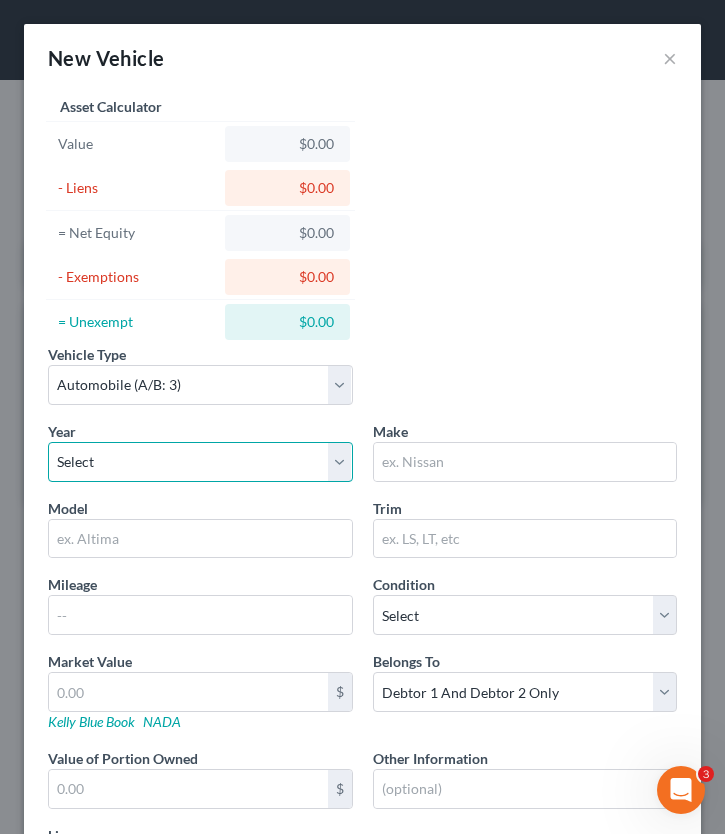 click on "Select 2026 2025 2024 2023 2022 2021 2020 2019 2018 2017 2016 2015 2014 2013 2012 2011 2010 2009 2008 2007 2006 2005 2004 2003 2002 2001 2000 1999 1998 1997 1996 1995 1994 1993 1992 1991 1990 1989 1988 1987 1986 1985 1984 1983 1982 1981 1980 1979 1978 1977 1976 1975 1974 1973 1972 1971 1970 1969 1968 1967 1966 1965 1964 1963 1962 1961 1960 1959 1958 1957 1956 1955 1954 1953 1952 1951 1950 1949 1948 1947 1946 1945 1944 1943 1942 1941 1940 1939 1938 1937 1936 1935 1934 1933 1932 1931 1930 1929 1928 1927 1926 1925 1924 1923 1922 1921 1920 1919 1918 1917 1916 1915 1914 1913 1912 1911 1910 1909 1908 1907 1906 1905 1904 1903 1902 1901" at bounding box center [200, 462] 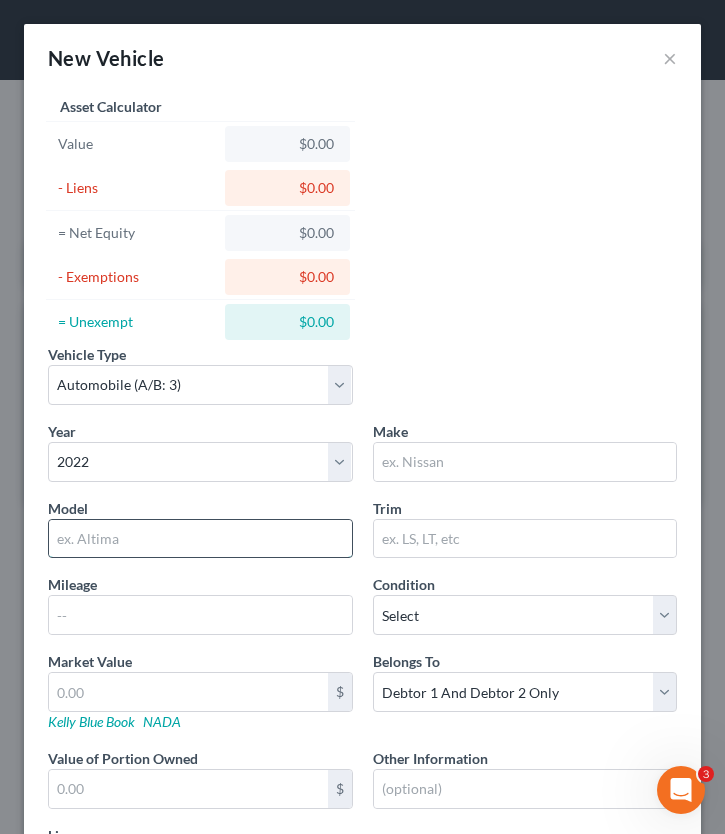 click at bounding box center (200, 539) 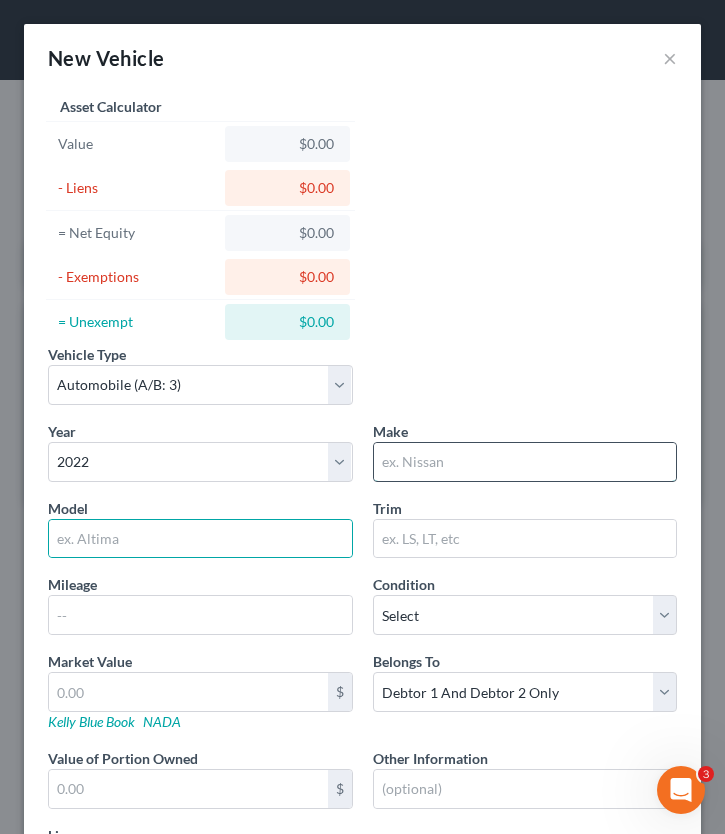 click at bounding box center [525, 462] 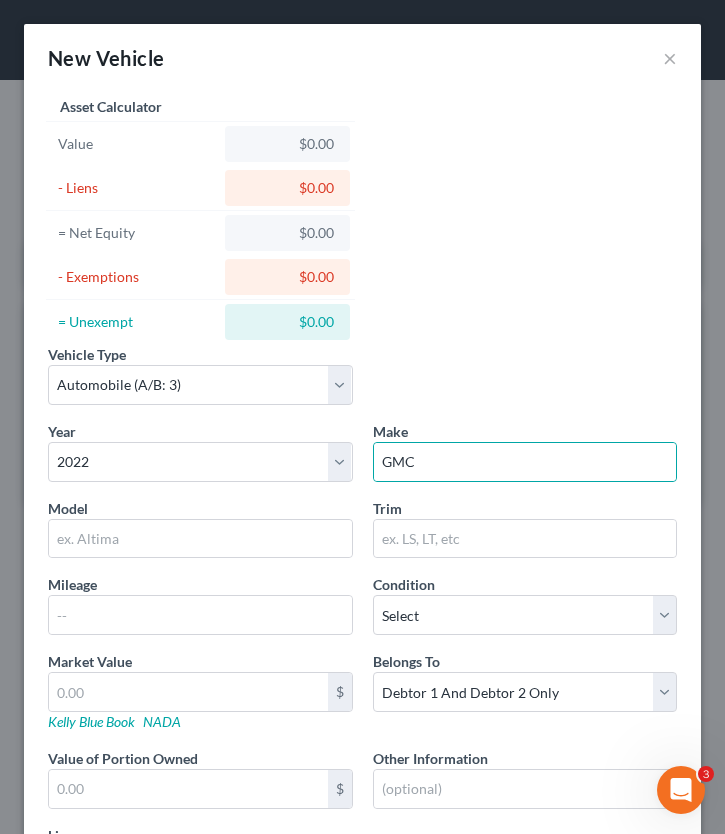 click on "Model" at bounding box center [200, 528] 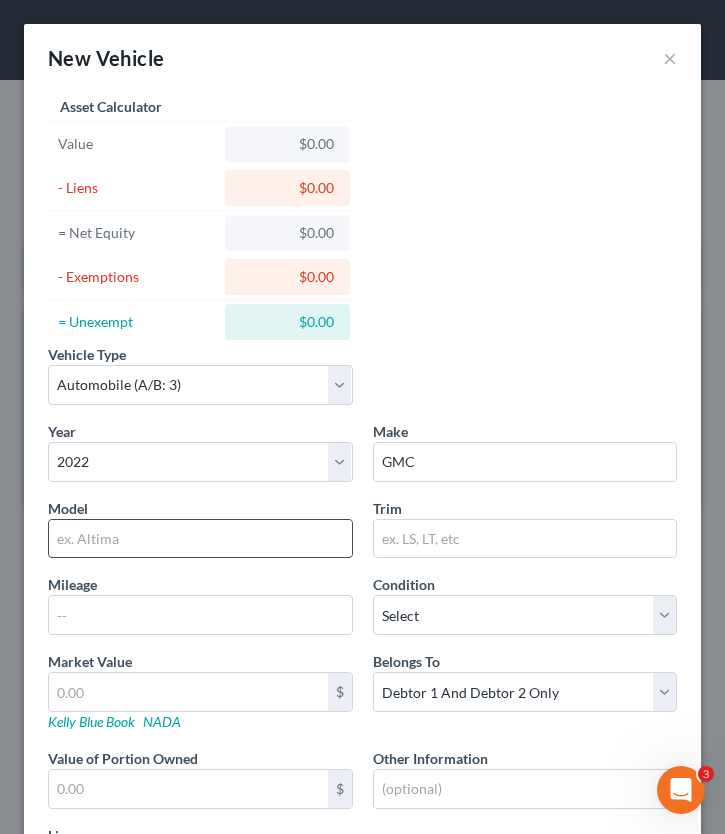 click at bounding box center [200, 539] 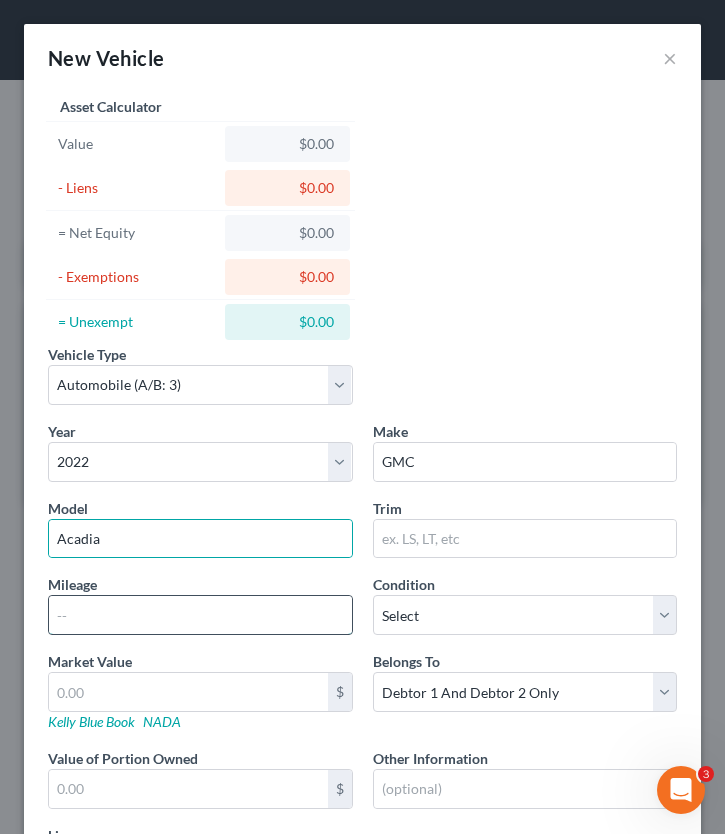 click at bounding box center (200, 615) 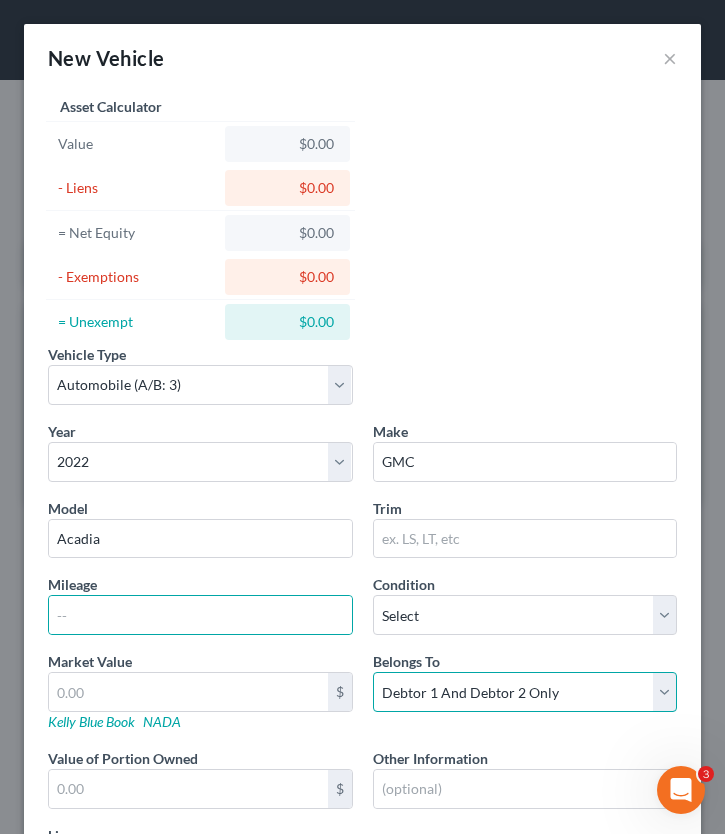 click on "Select Debtor 1 Only Debtor 2 Only Debtor 1 And Debtor 2 Only At Least One Of The Debtors And Another Community Property" at bounding box center [525, 692] 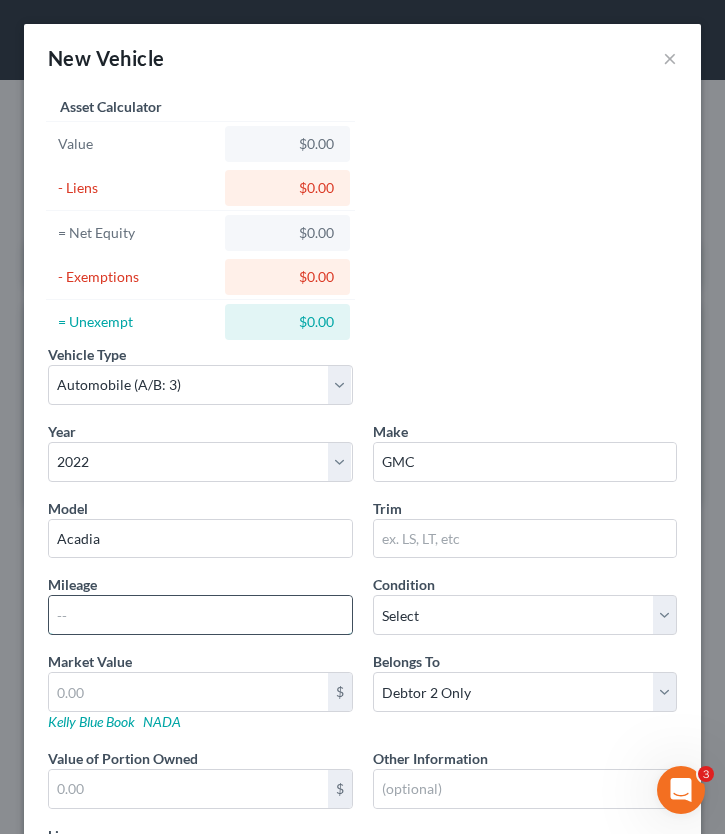 click at bounding box center (200, 615) 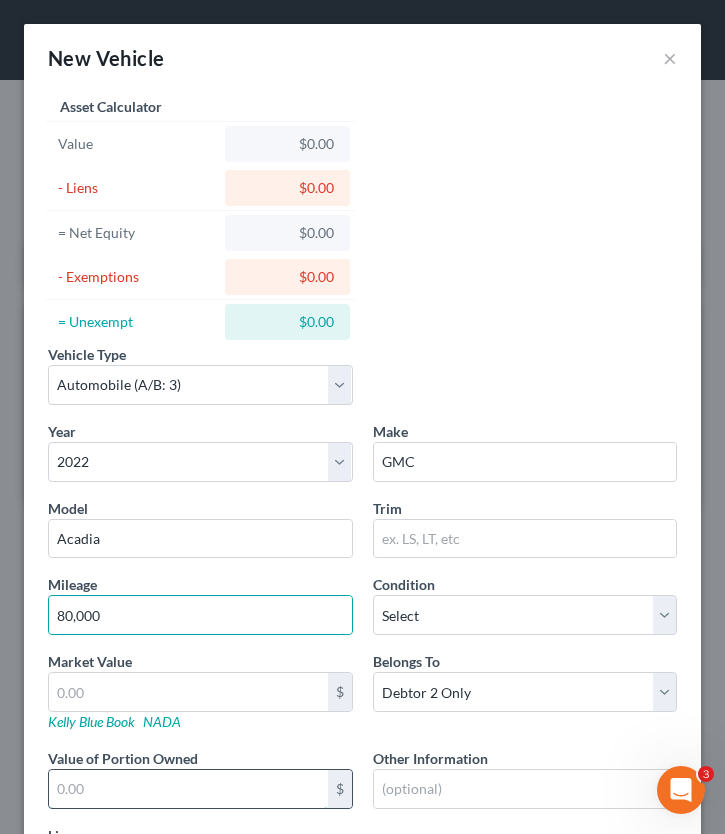 click at bounding box center (188, 789) 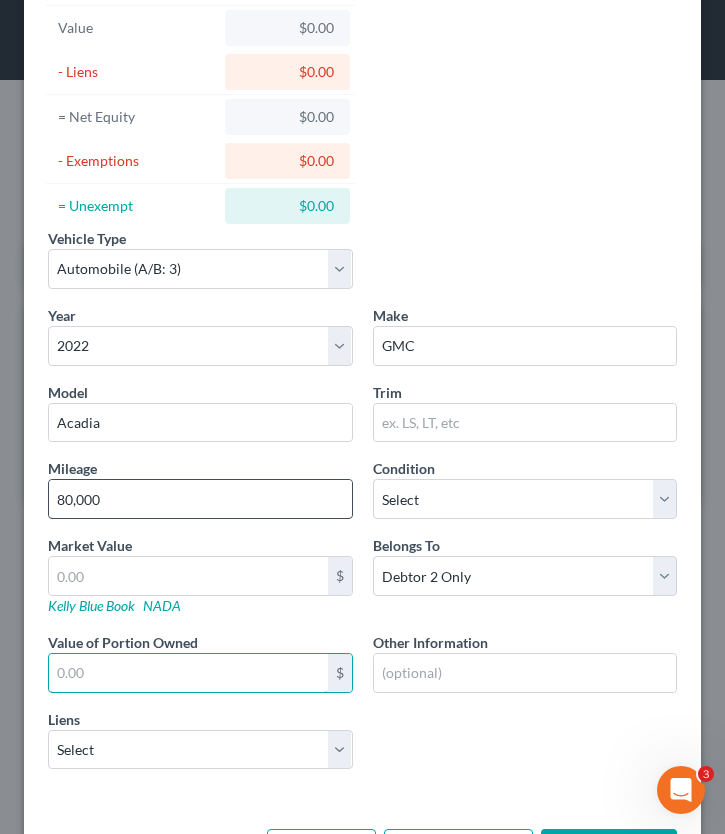 scroll, scrollTop: 121, scrollLeft: 0, axis: vertical 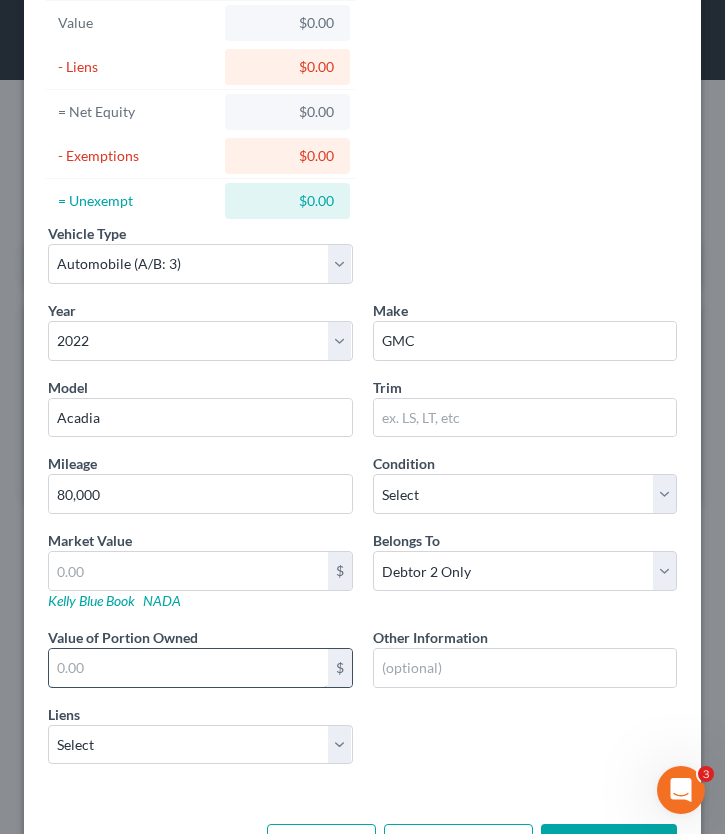 click at bounding box center (188, 668) 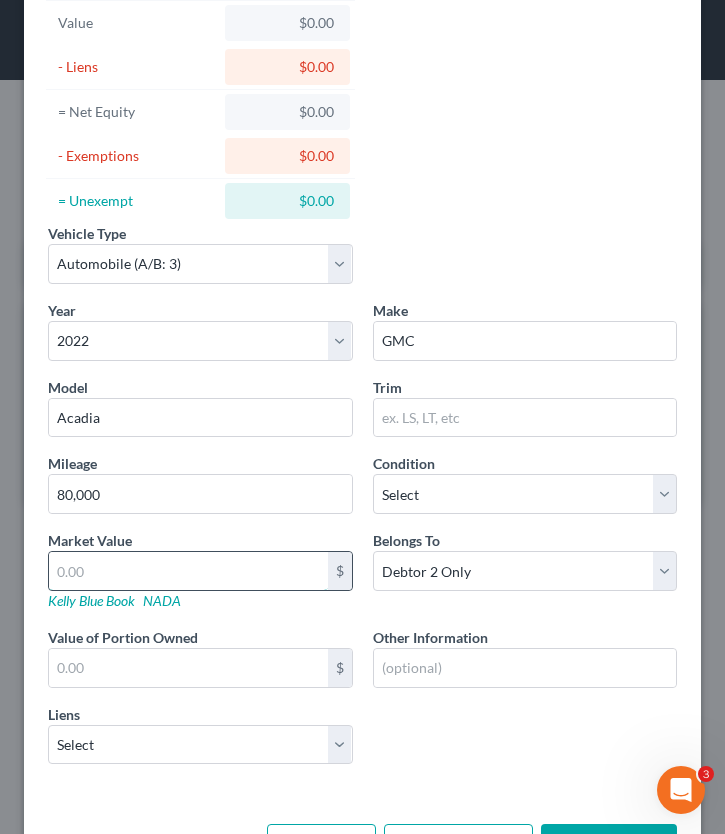 click at bounding box center (188, 571) 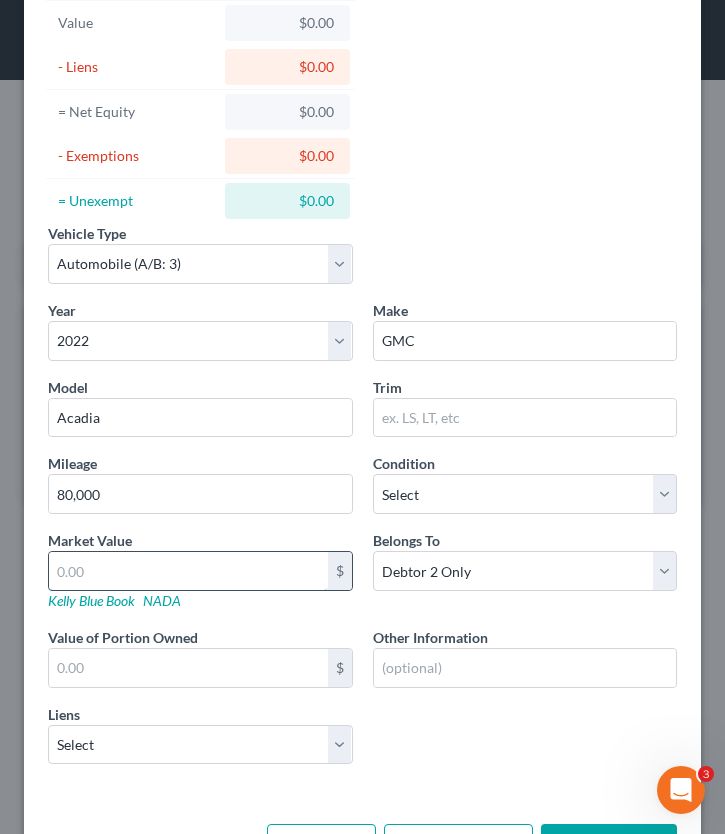 click at bounding box center (188, 571) 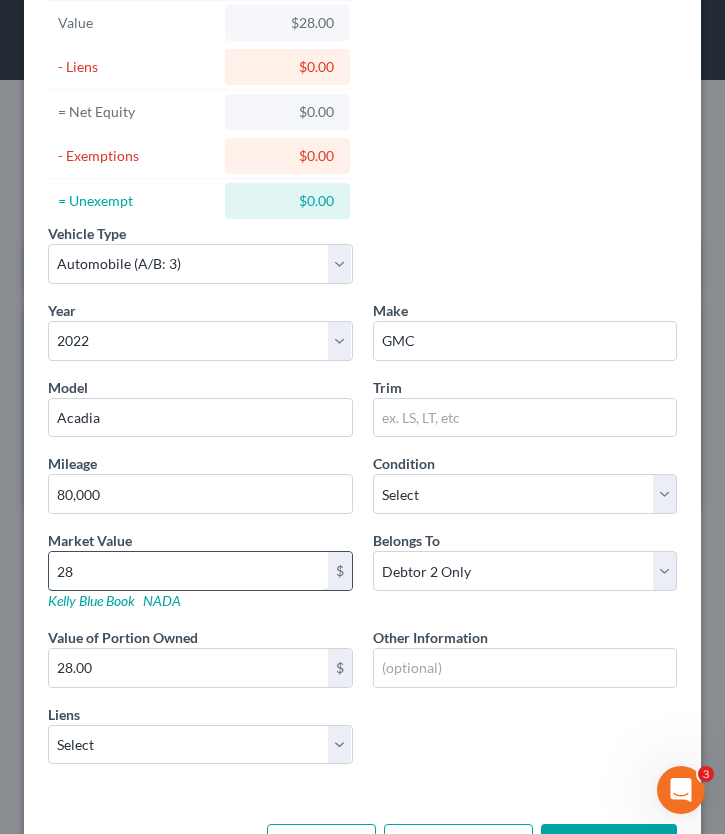 click on "28" at bounding box center (188, 571) 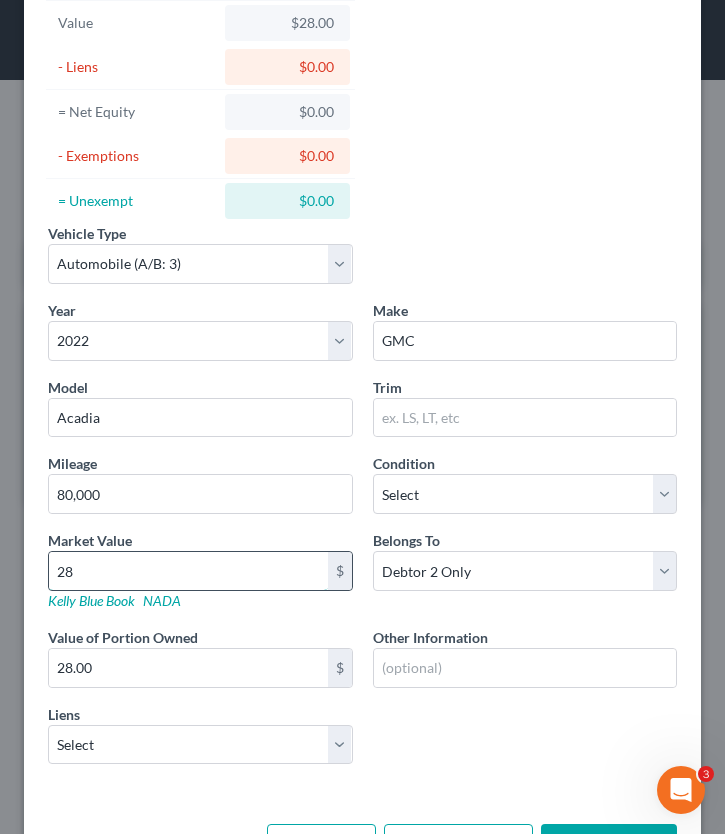 click on "28" at bounding box center [188, 571] 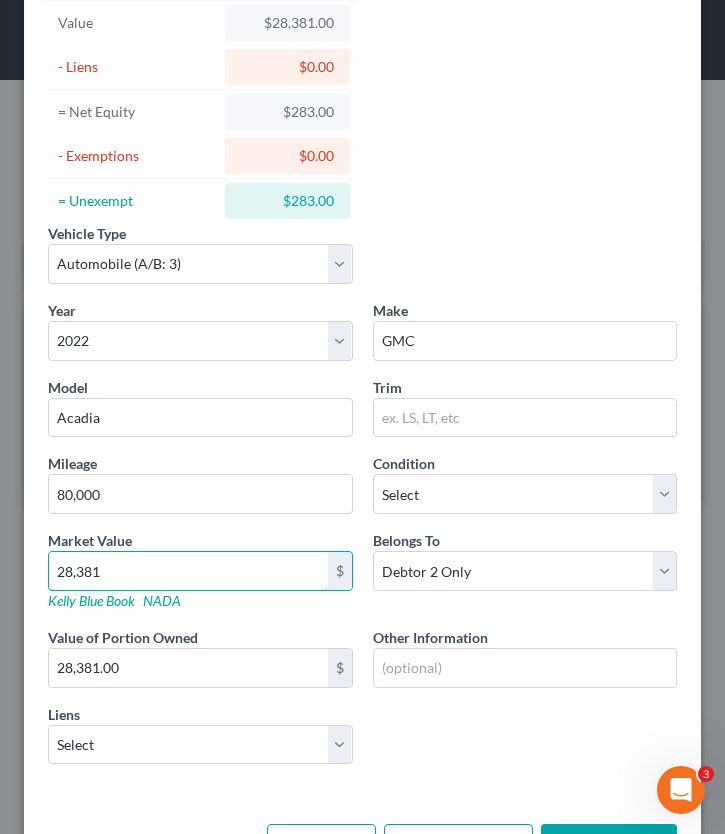 scroll, scrollTop: 193, scrollLeft: 0, axis: vertical 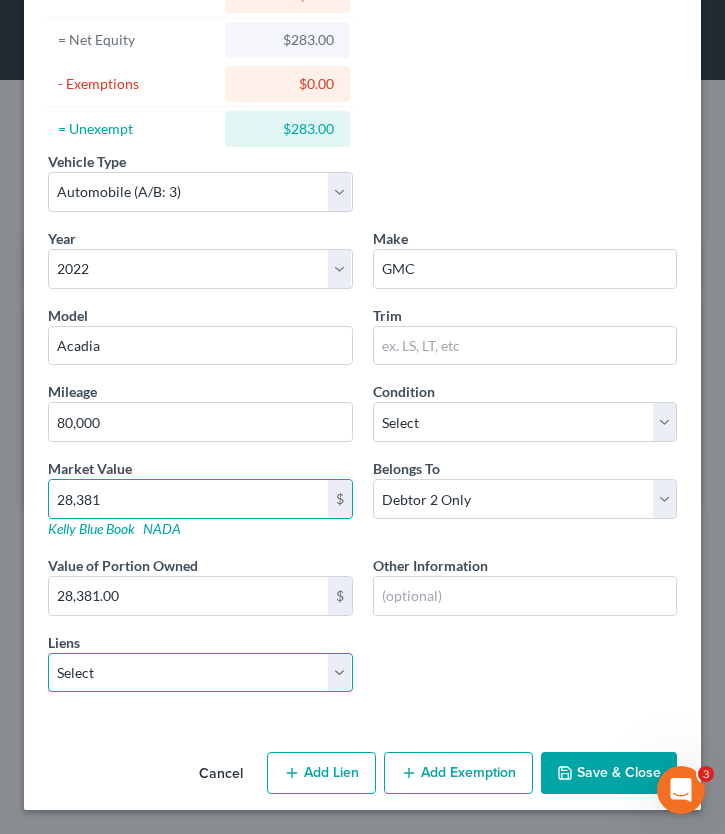 click on "Select West Coop Cu - $119,316.00 West Coop Cu - $30,609.00" at bounding box center [200, 673] 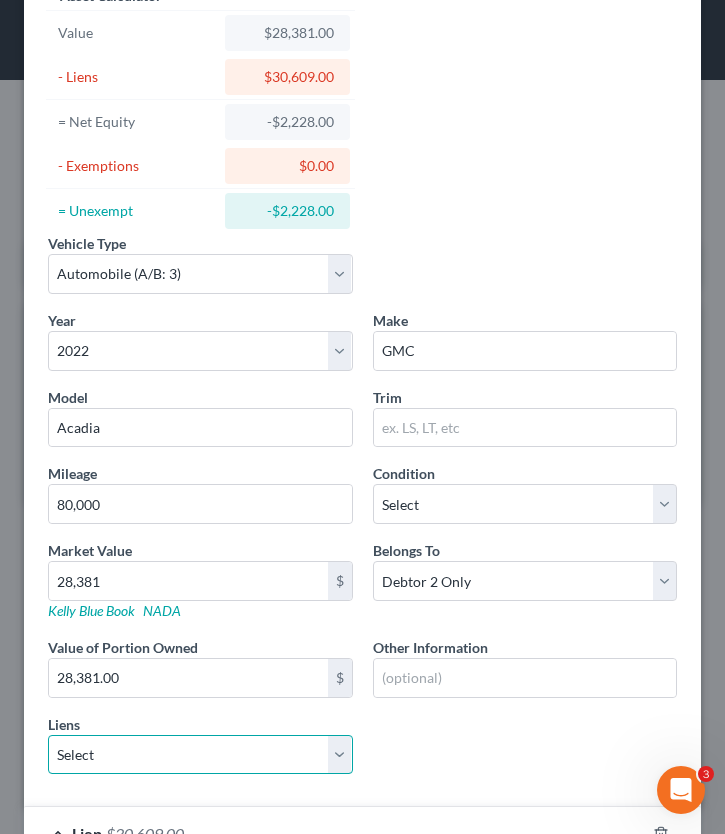 scroll, scrollTop: 992, scrollLeft: 0, axis: vertical 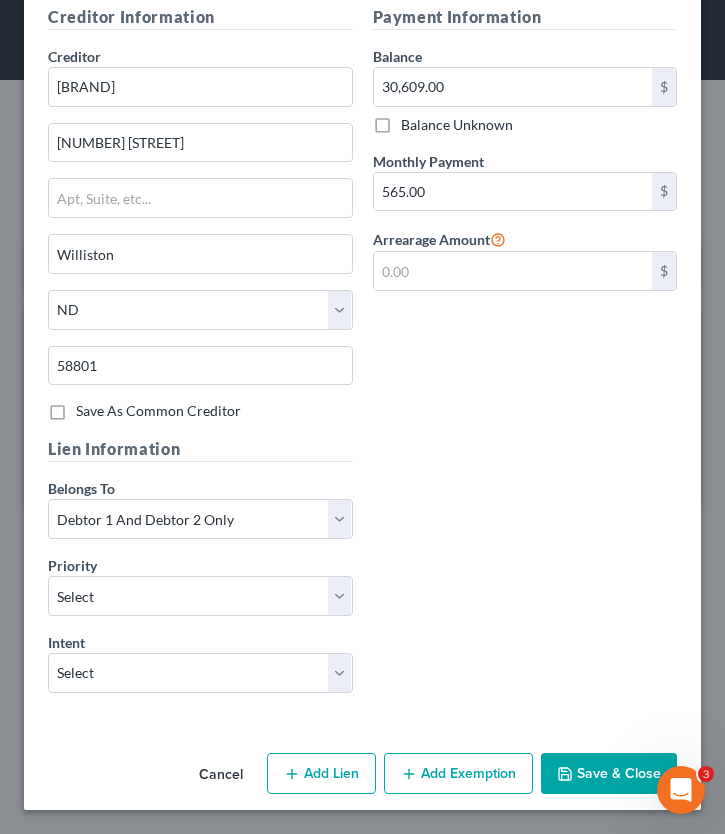 click on "Save & Close" at bounding box center [609, 774] 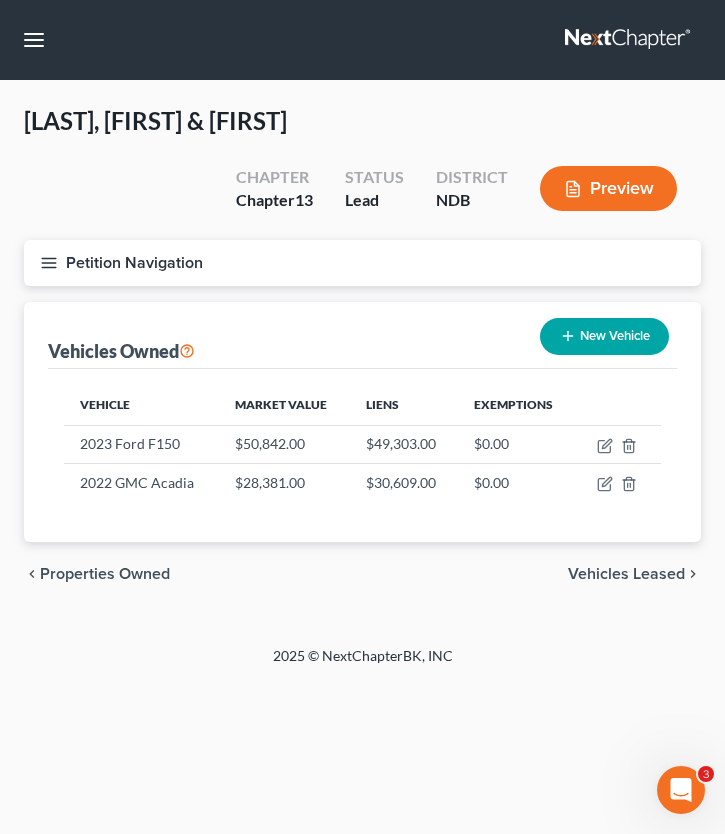 click on "New Vehicle" at bounding box center (604, 336) 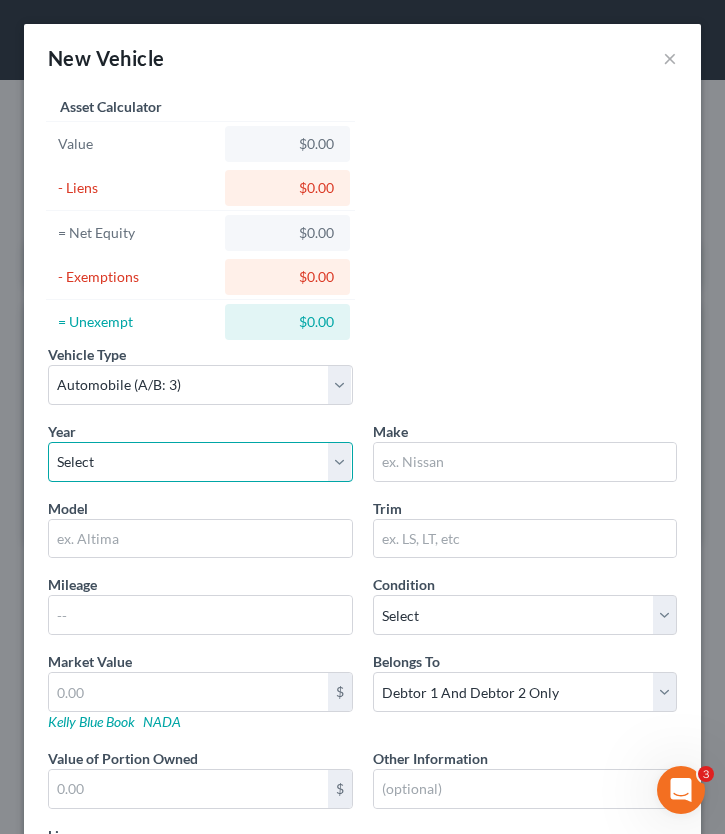 click on "Select 2026 2025 2024 2023 2022 2021 2020 2019 2018 2017 2016 2015 2014 2013 2012 2011 2010 2009 2008 2007 2006 2005 2004 2003 2002 2001 2000 1999 1998 1997 1996 1995 1994 1993 1992 1991 1990 1989 1988 1987 1986 1985 1984 1983 1982 1981 1980 1979 1978 1977 1976 1975 1974 1973 1972 1971 1970 1969 1968 1967 1966 1965 1964 1963 1962 1961 1960 1959 1958 1957 1956 1955 1954 1953 1952 1951 1950 1949 1948 1947 1946 1945 1944 1943 1942 1941 1940 1939 1938 1937 1936 1935 1934 1933 1932 1931 1930 1929 1928 1927 1926 1925 1924 1923 1922 1921 1920 1919 1918 1917 1916 1915 1914 1913 1912 1911 1910 1909 1908 1907 1906 1905 1904 1903 1902 1901" at bounding box center [200, 462] 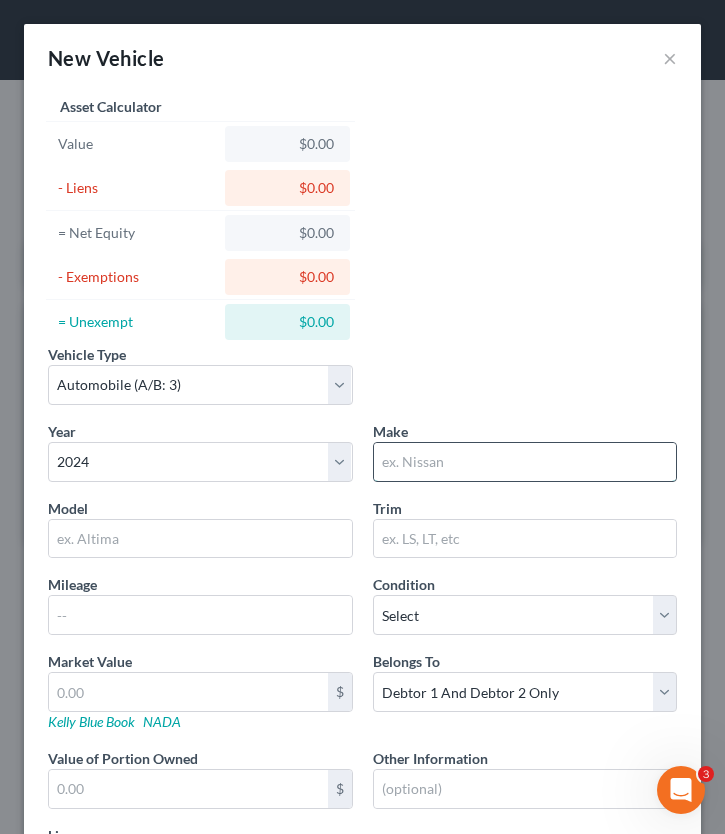 click at bounding box center [525, 462] 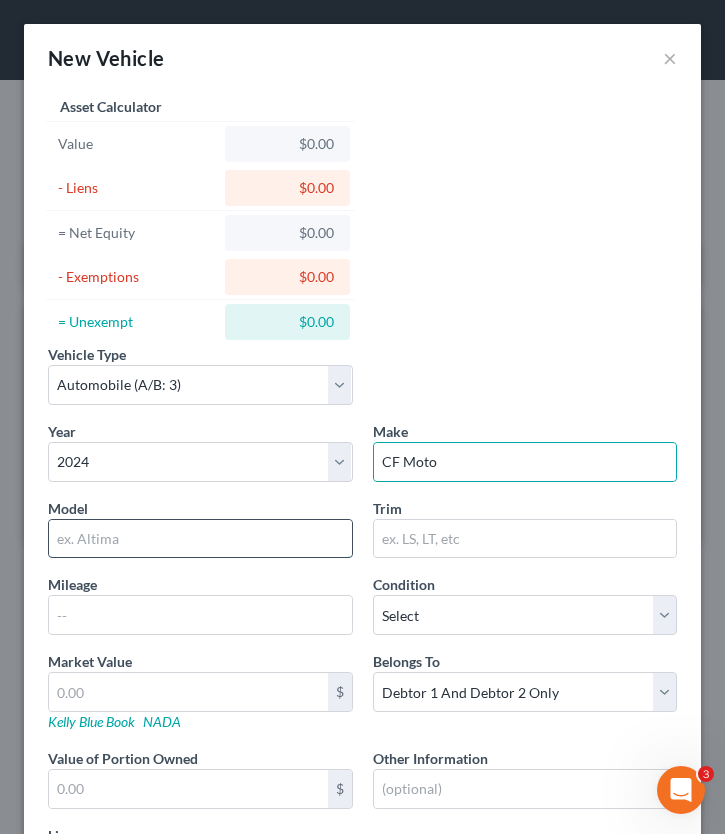 click at bounding box center [200, 539] 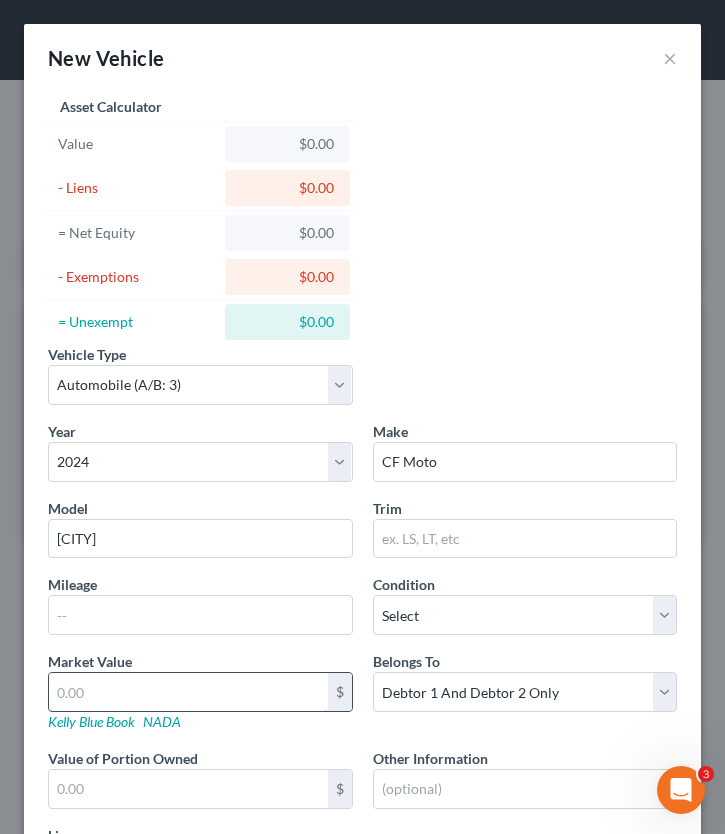 click at bounding box center (188, 692) 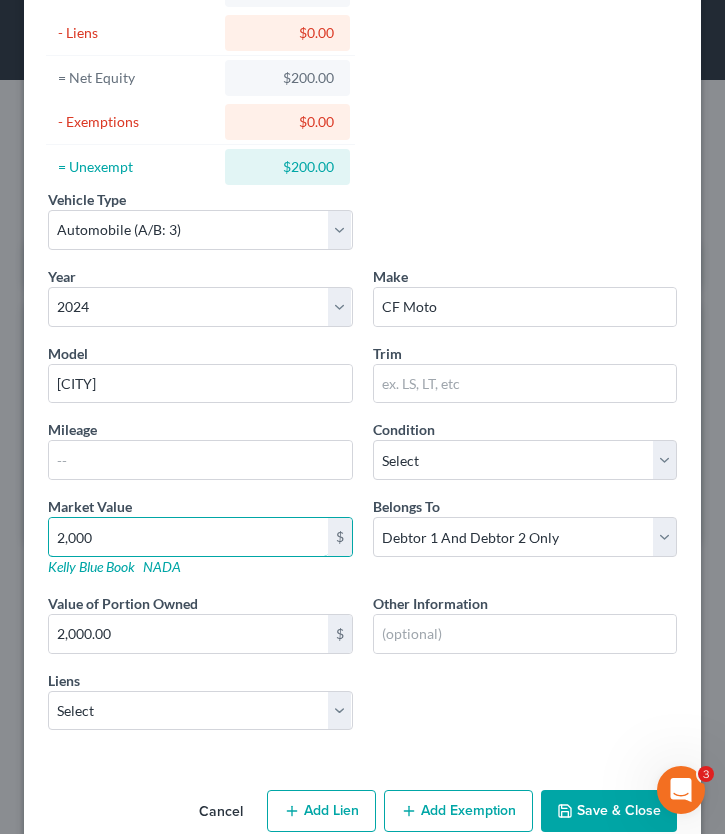 scroll, scrollTop: 193, scrollLeft: 0, axis: vertical 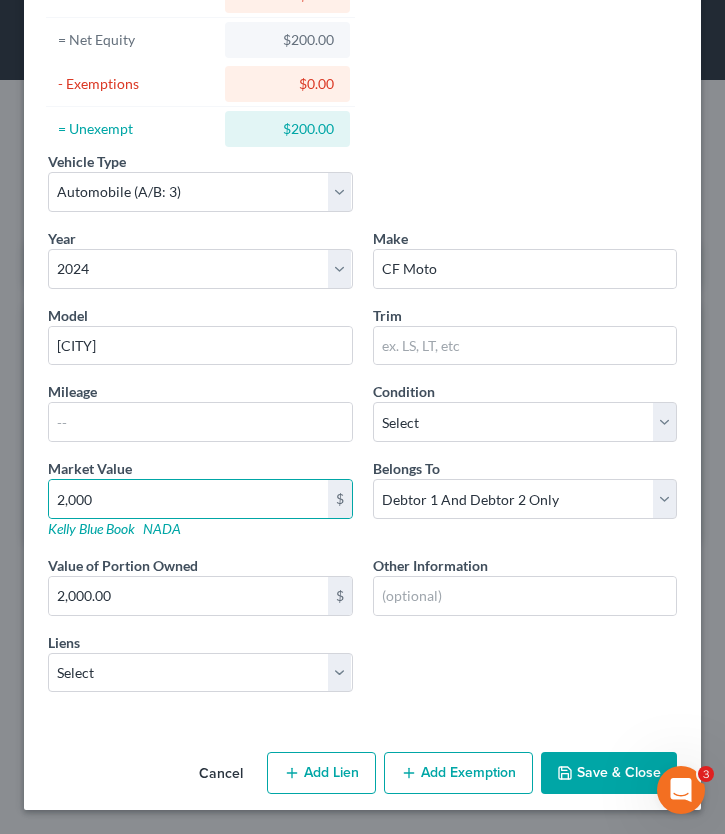click on "Add Lien" at bounding box center (321, 773) 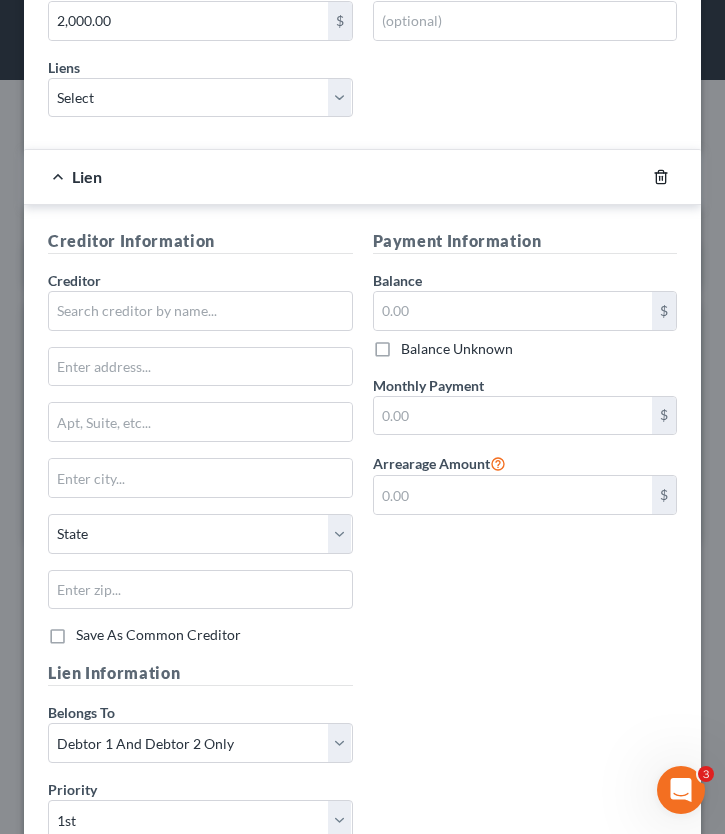 click 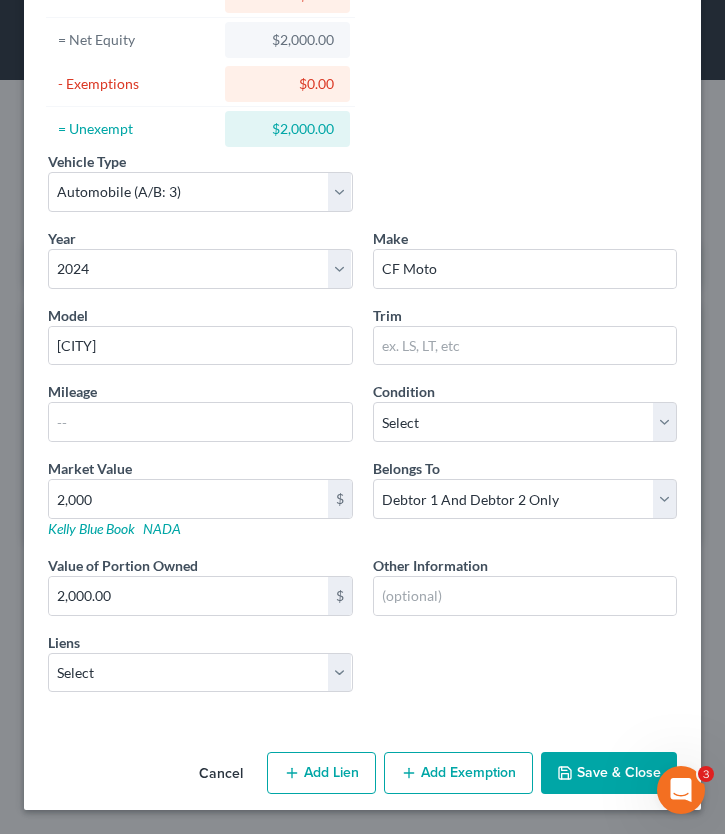 scroll, scrollTop: 193, scrollLeft: 0, axis: vertical 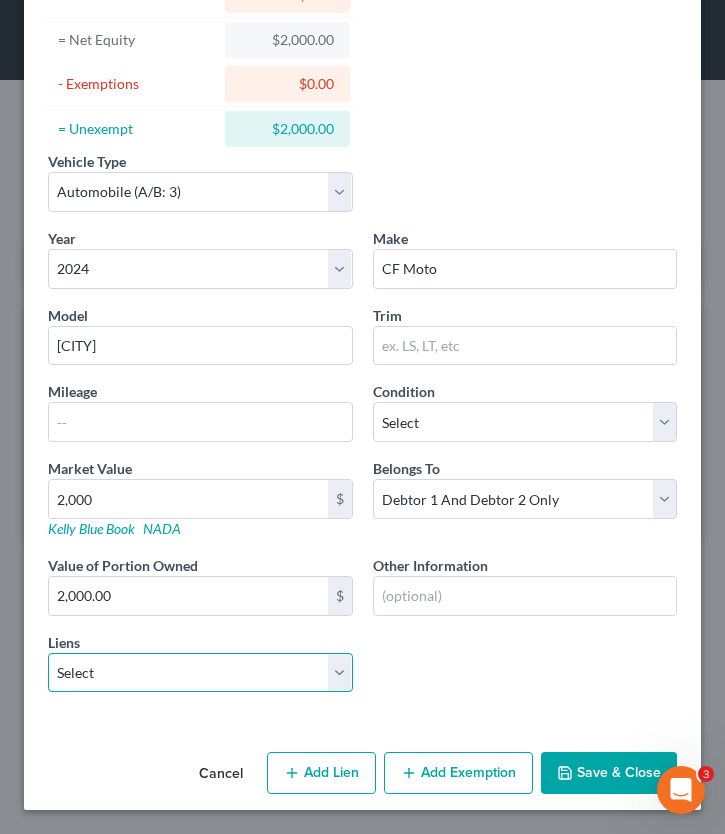 click on "Select West Coop Cu - $119,316.00" at bounding box center [200, 673] 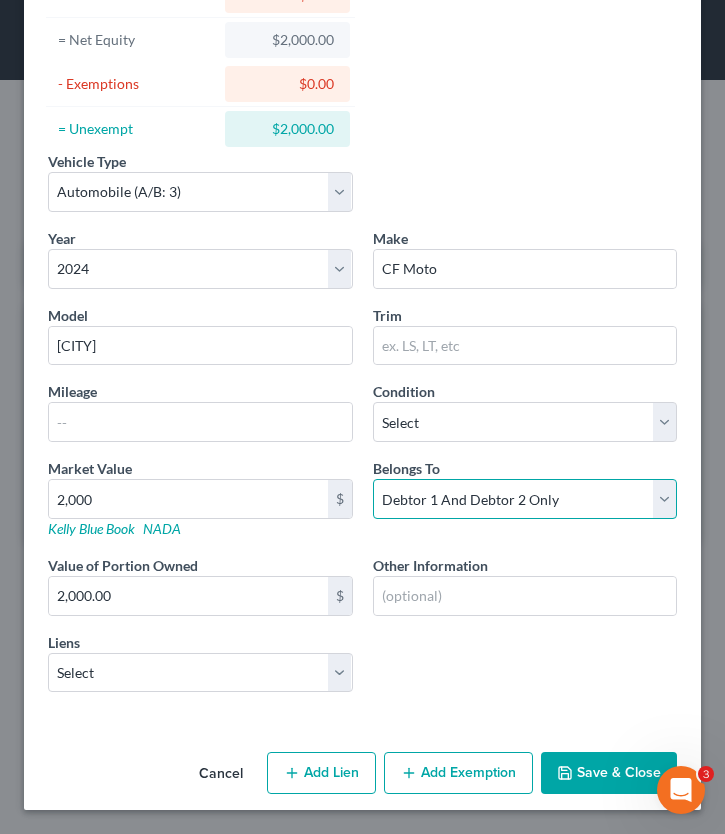click on "Select Debtor 1 Only Debtor 2 Only Debtor 1 And Debtor 2 Only At Least One Of The Debtors And Another Community Property" at bounding box center (525, 499) 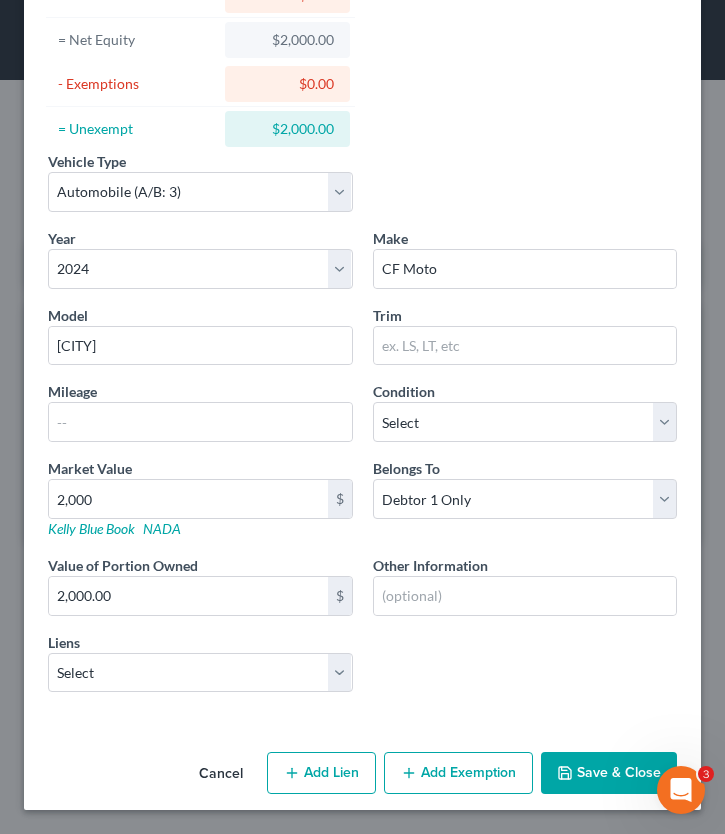 click on "Save & Close" at bounding box center [609, 773] 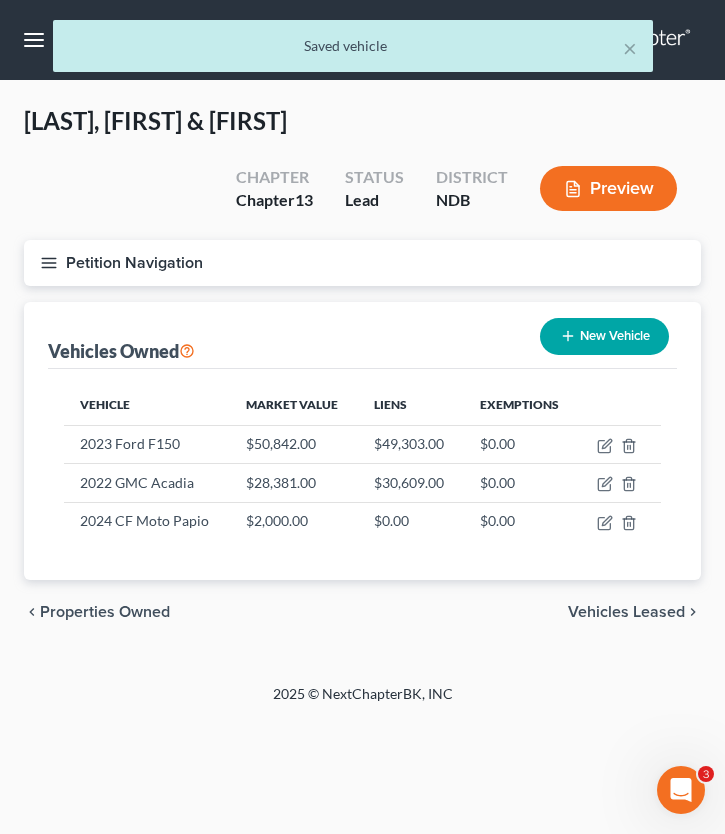 click on "New Vehicle" at bounding box center [604, 336] 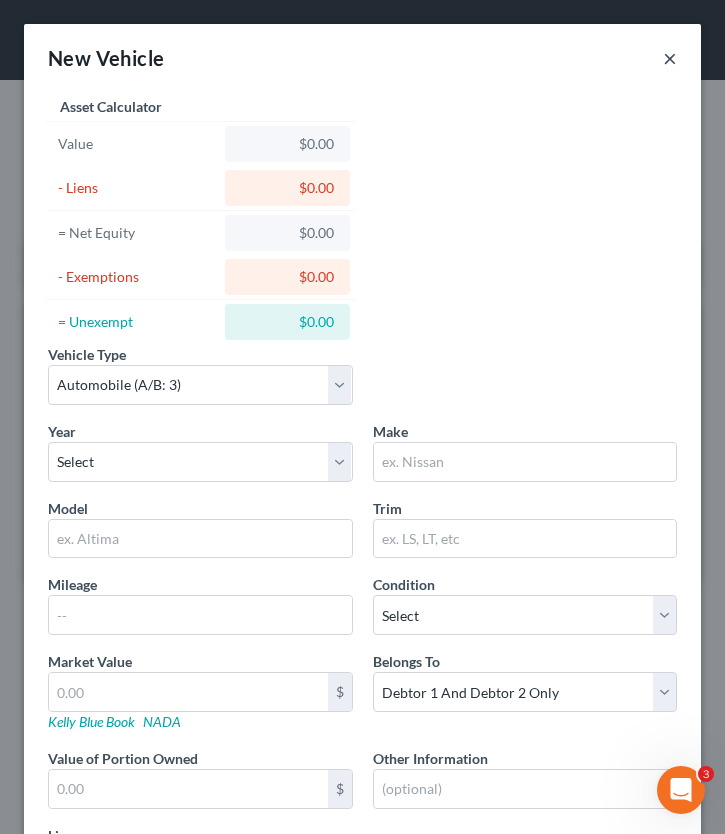 click on "×" at bounding box center [670, 58] 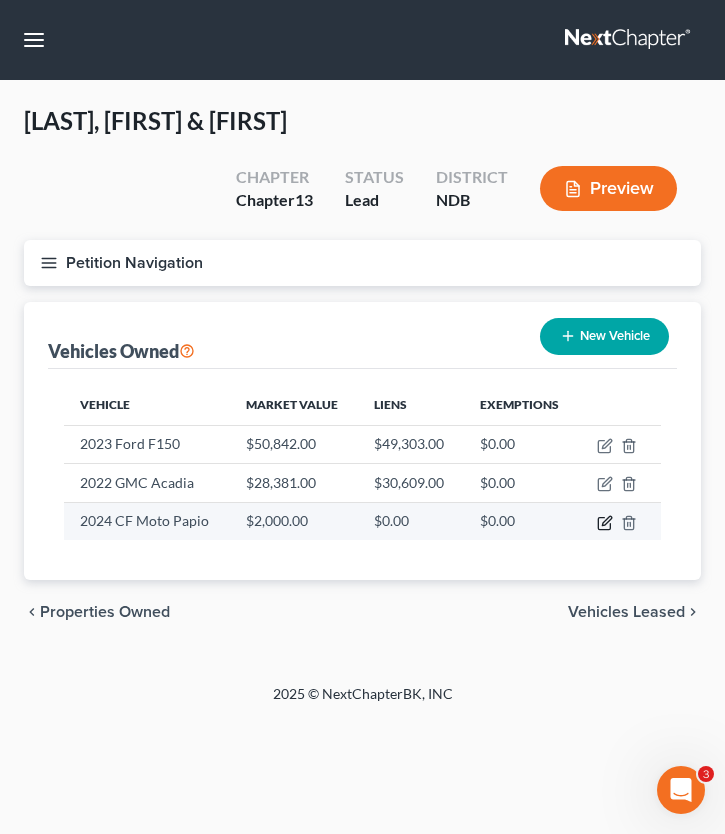 click 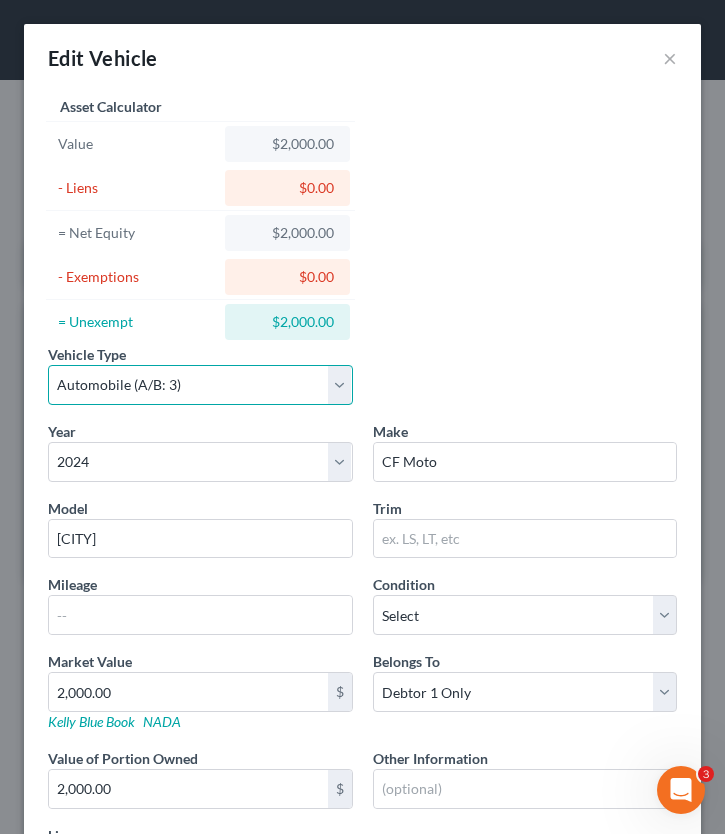 click on "Select Automobile (A/B: 3) Truck (A/B: 3) Trailer (A/B: 4) Watercraft (A/B: 4) Aircraft (A/B: 4) Motor Home (A/B: 4) ATV (A/B: 4) Other Vehicle (A/B: 4)" at bounding box center [200, 385] 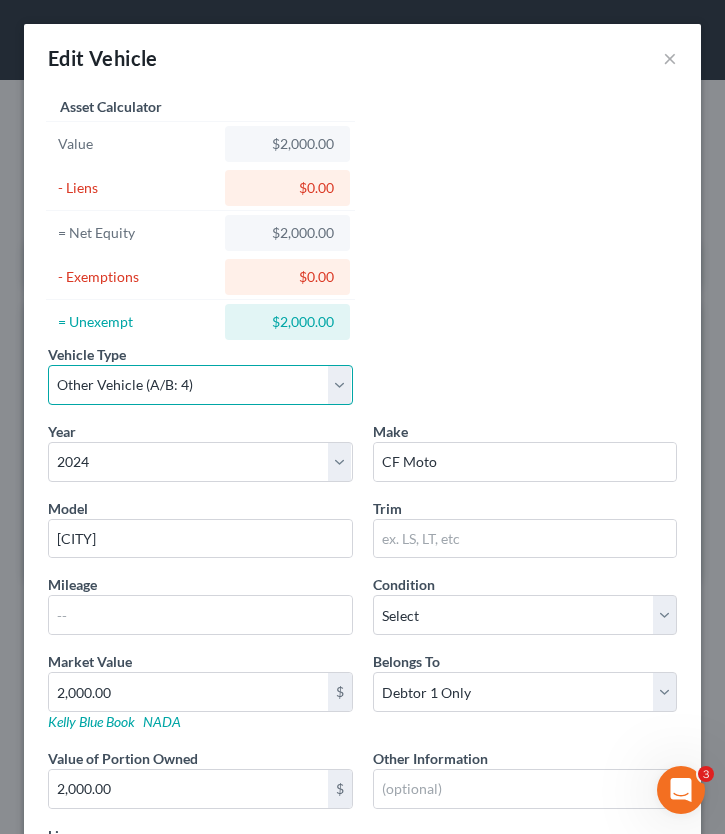 click on "Select Automobile (A/B: 3) Truck (A/B: 3) Trailer (A/B: 4) Watercraft (A/B: 4) Aircraft (A/B: 4) Motor Home (A/B: 4) ATV (A/B: 4) Other Vehicle (A/B: 4)" at bounding box center [200, 385] 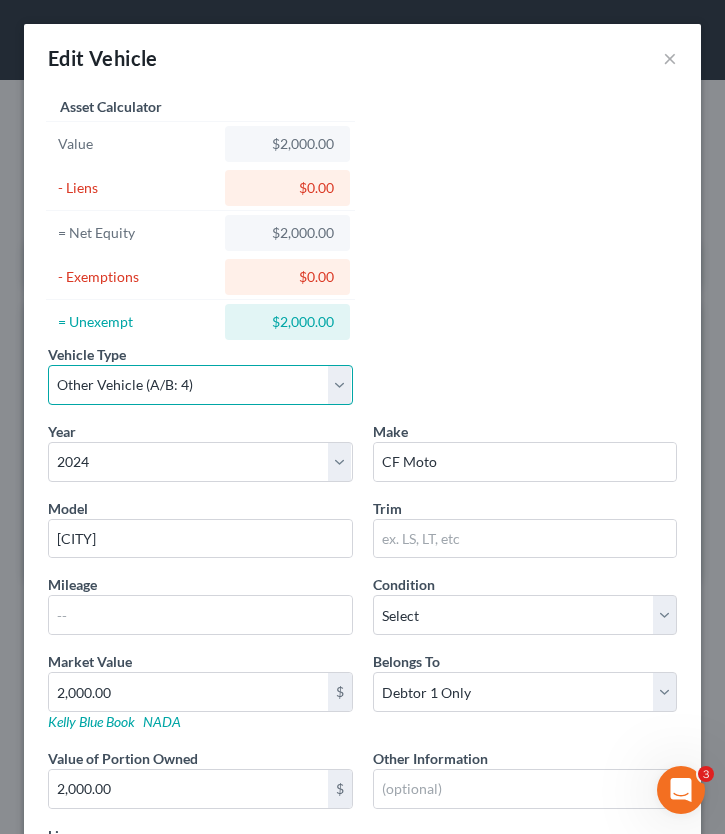 scroll, scrollTop: 193, scrollLeft: 0, axis: vertical 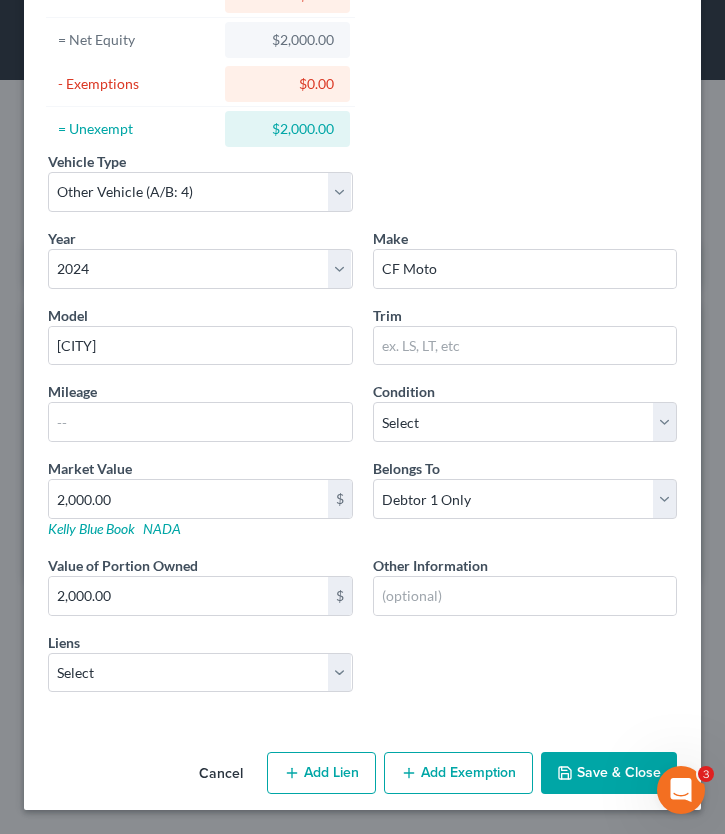 click on "Save & Close" at bounding box center [609, 773] 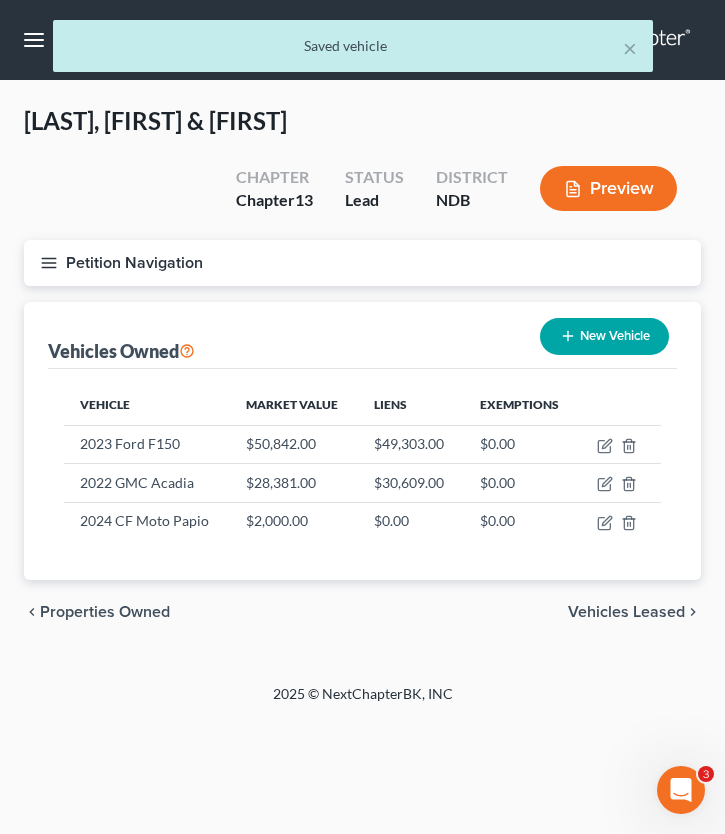 click on "New Vehicle" at bounding box center [604, 336] 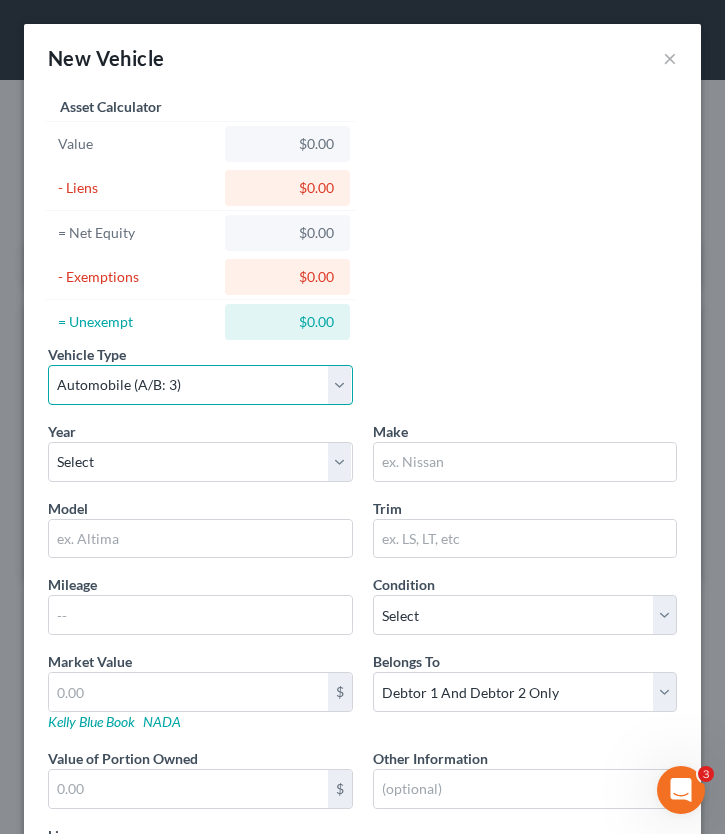 click on "Select Automobile (A/B: 3) Truck (A/B: 3) Trailer (A/B: 4) Watercraft (A/B: 4) Aircraft (A/B: 4) Motor Home (A/B: 4) ATV (A/B: 4) Other Vehicle (A/B: 4)" at bounding box center (200, 385) 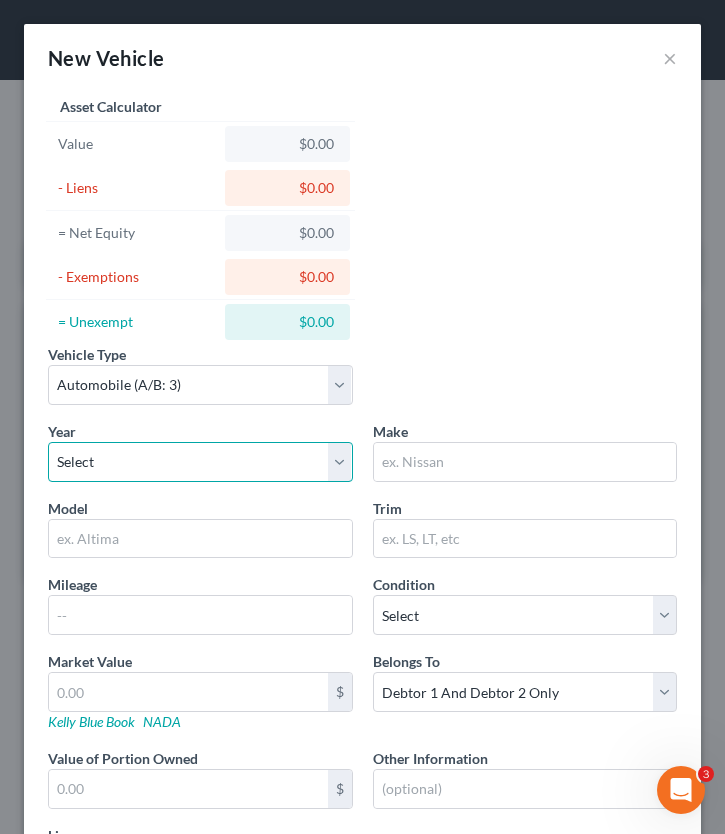click on "Select 2026 2025 2024 2023 2022 2021 2020 2019 2018 2017 2016 2015 2014 2013 2012 2011 2010 2009 2008 2007 2006 2005 2004 2003 2002 2001 2000 1999 1998 1997 1996 1995 1994 1993 1992 1991 1990 1989 1988 1987 1986 1985 1984 1983 1982 1981 1980 1979 1978 1977 1976 1975 1974 1973 1972 1971 1970 1969 1968 1967 1966 1965 1964 1963 1962 1961 1960 1959 1958 1957 1956 1955 1954 1953 1952 1951 1950 1949 1948 1947 1946 1945 1944 1943 1942 1941 1940 1939 1938 1937 1936 1935 1934 1933 1932 1931 1930 1929 1928 1927 1926 1925 1924 1923 1922 1921 1920 1919 1918 1917 1916 1915 1914 1913 1912 1911 1910 1909 1908 1907 1906 1905 1904 1903 1902 1901" at bounding box center [200, 462] 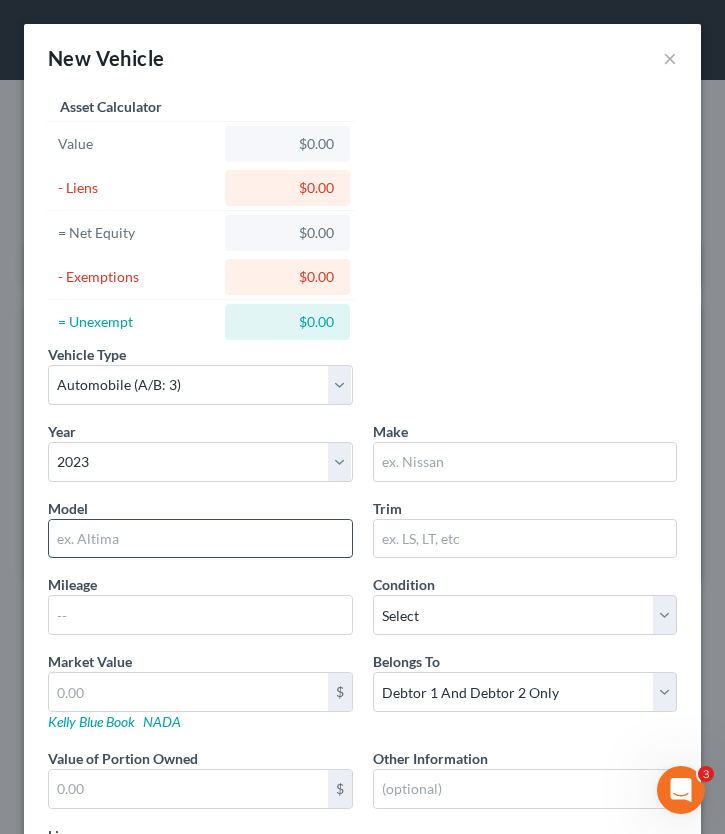 click at bounding box center [200, 539] 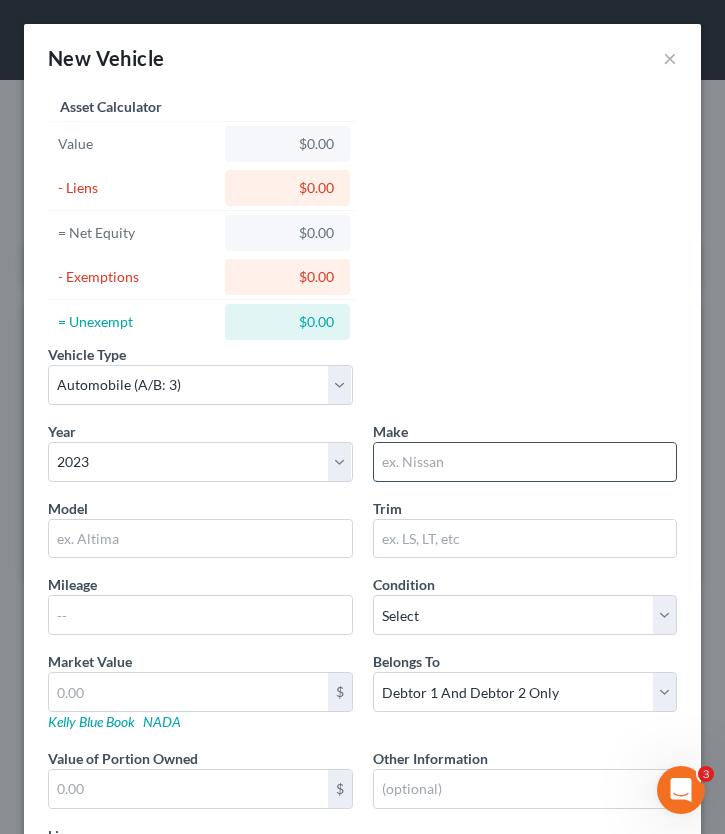 click at bounding box center [525, 462] 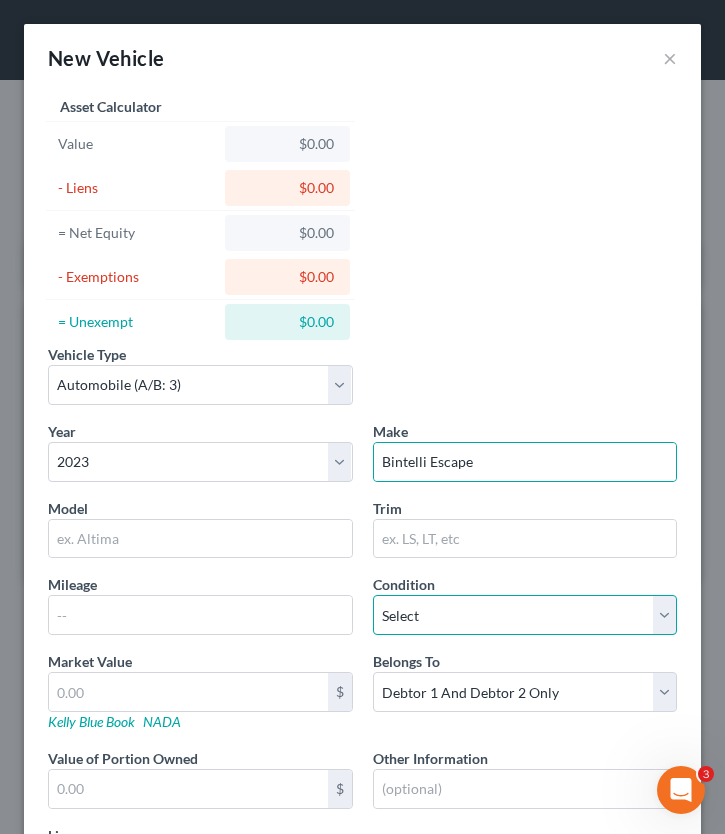 click on "Select Excellent Very Good Good Fair Poor" at bounding box center (525, 615) 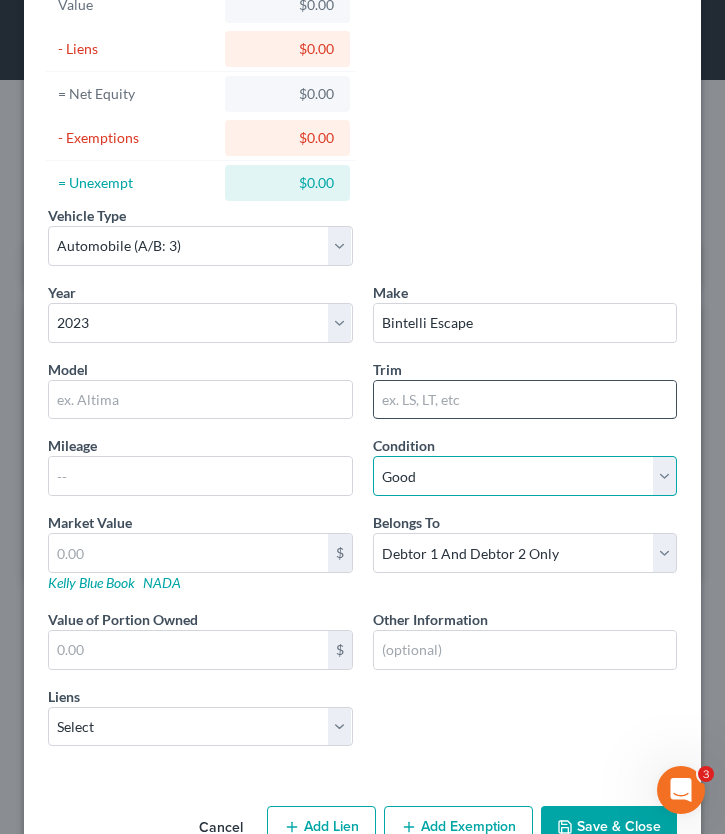 scroll, scrollTop: 149, scrollLeft: 0, axis: vertical 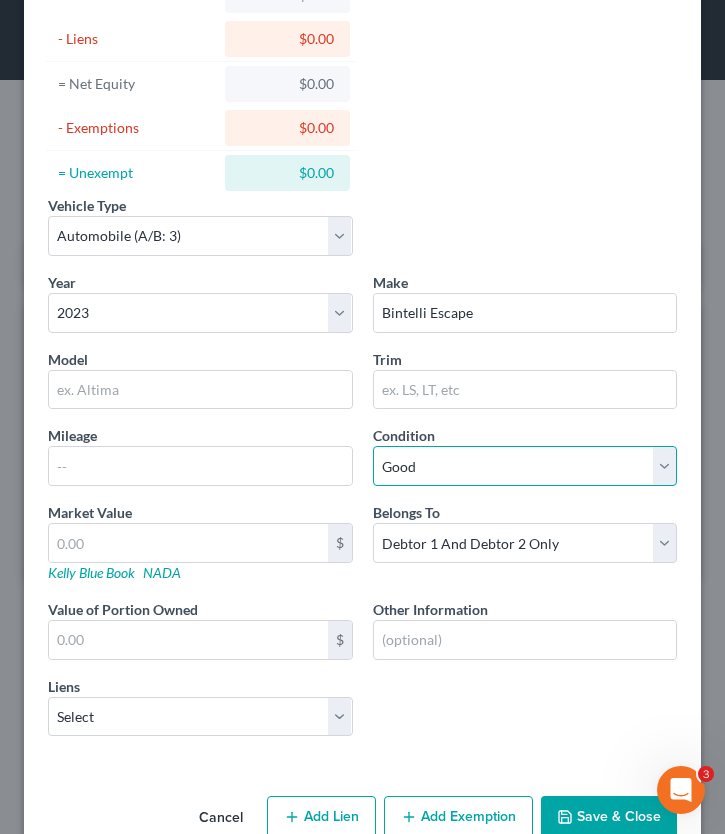 click on "Select Excellent Very Good Good Fair Poor" at bounding box center (525, 466) 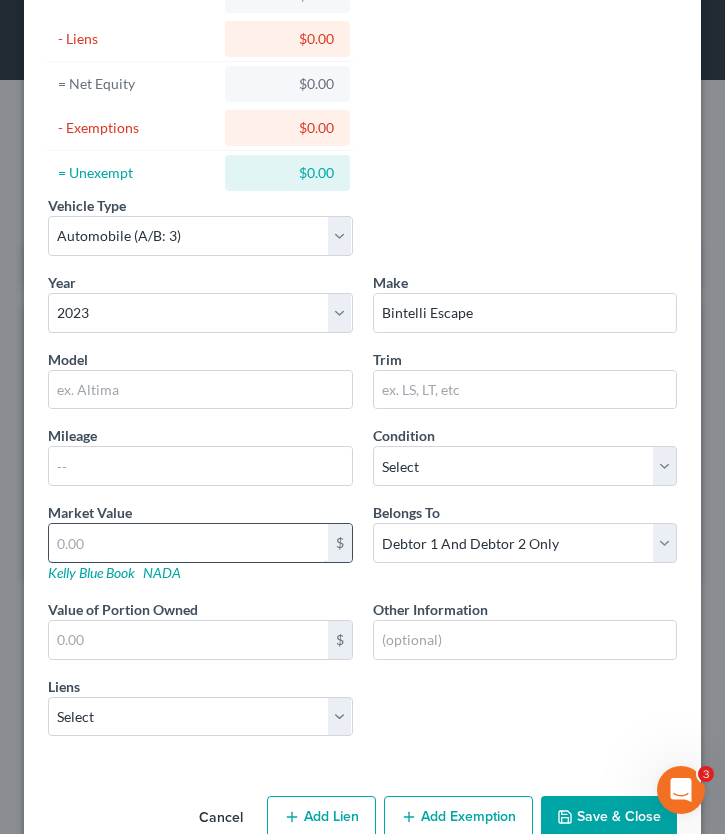 click at bounding box center (188, 543) 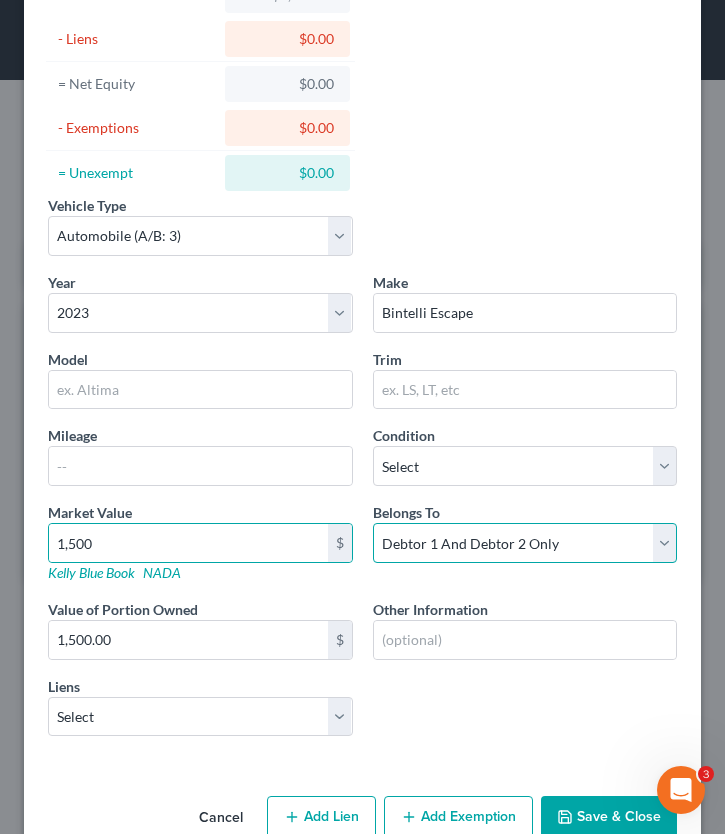 click on "Select Debtor 1 Only Debtor 2 Only Debtor 1 And Debtor 2 Only At Least One Of The Debtors And Another Community Property" at bounding box center (525, 543) 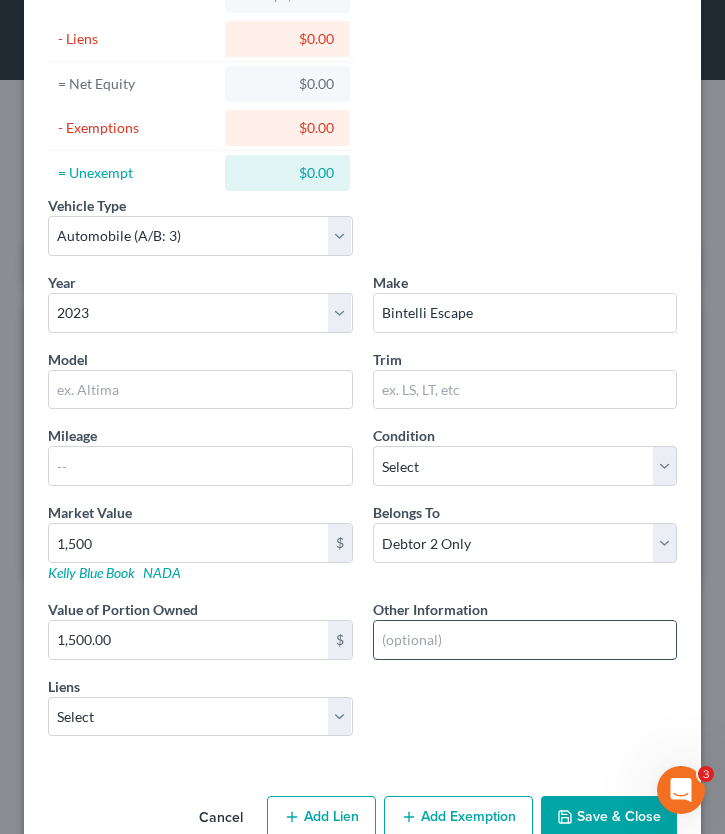 click at bounding box center (525, 640) 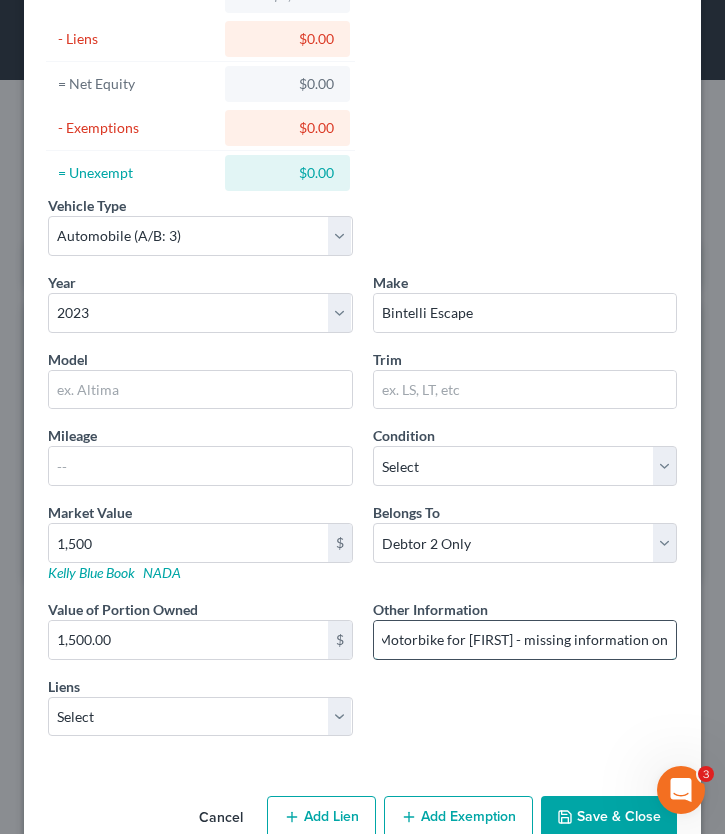 scroll, scrollTop: 0, scrollLeft: 0, axis: both 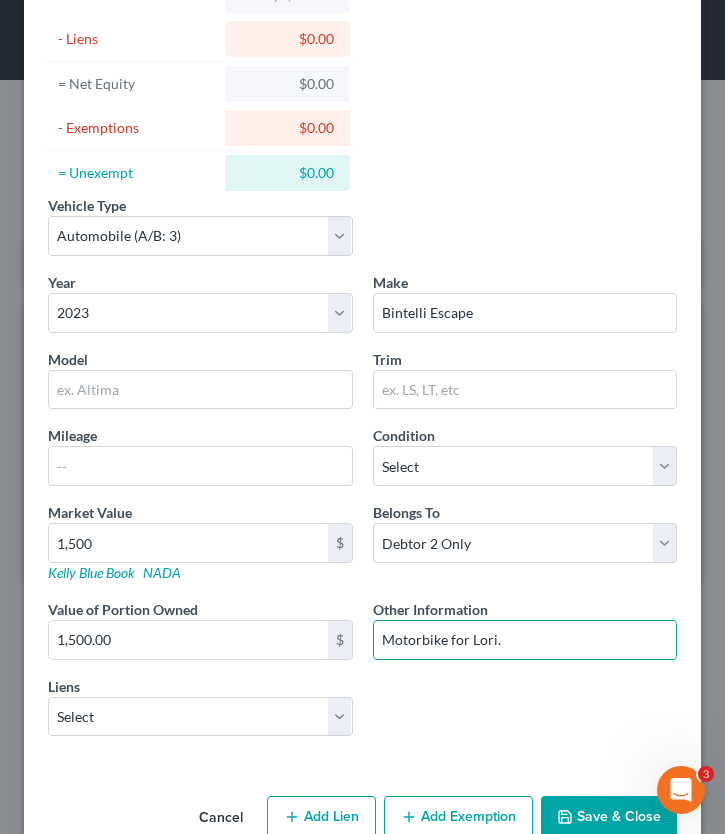 click on "Save & Close" at bounding box center [609, 817] 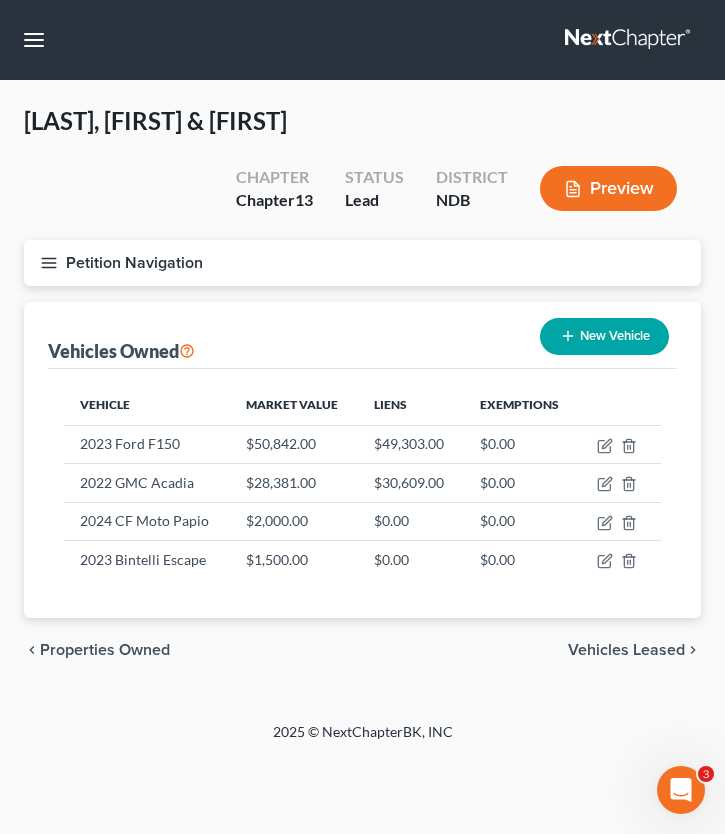 click on "chevron_left
Properties Owned
Vehicles Leased
chevron_right" at bounding box center [362, 650] 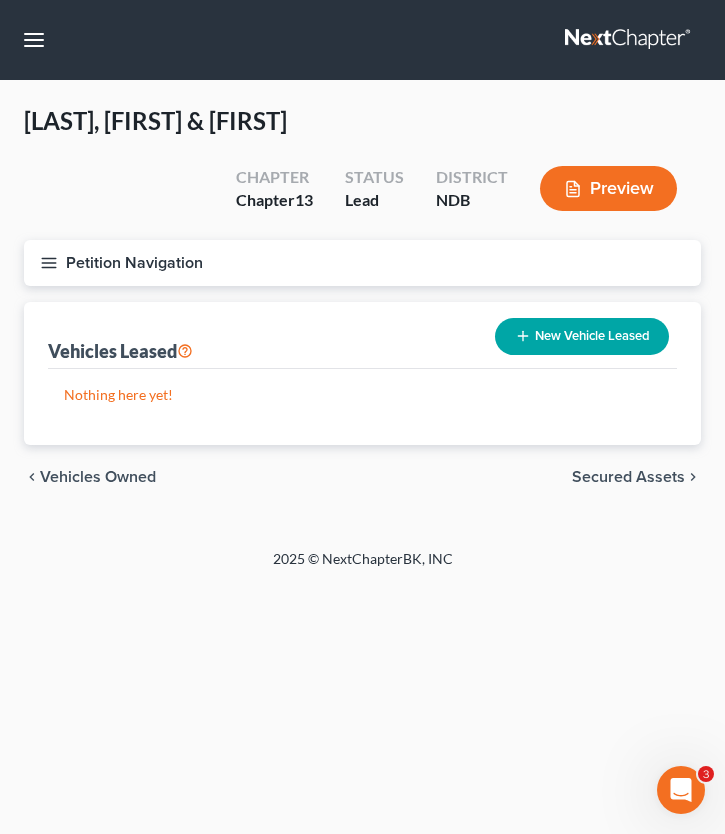 click on "Secured Assets" at bounding box center [628, 477] 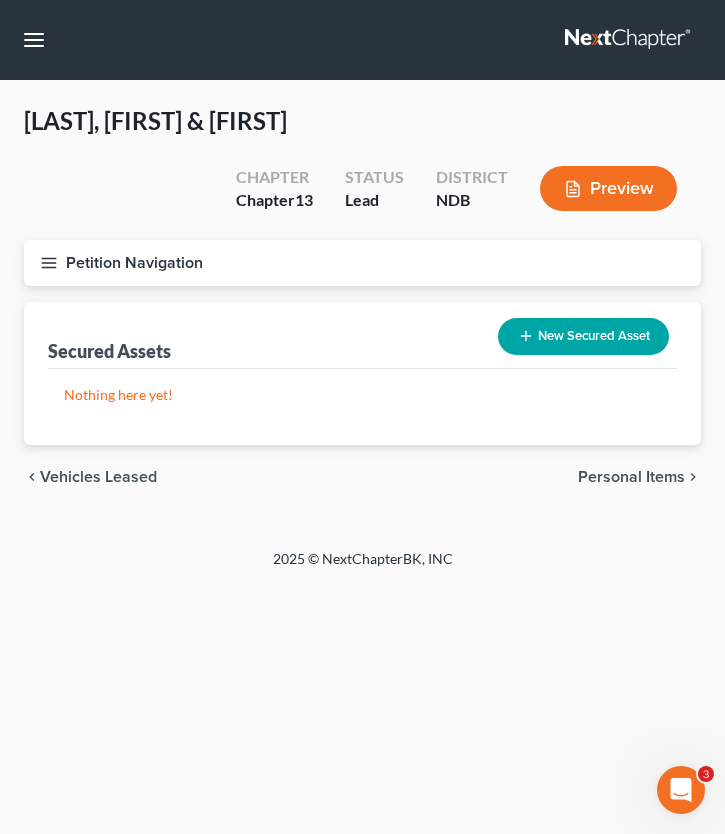 click on "Personal Items" at bounding box center [631, 477] 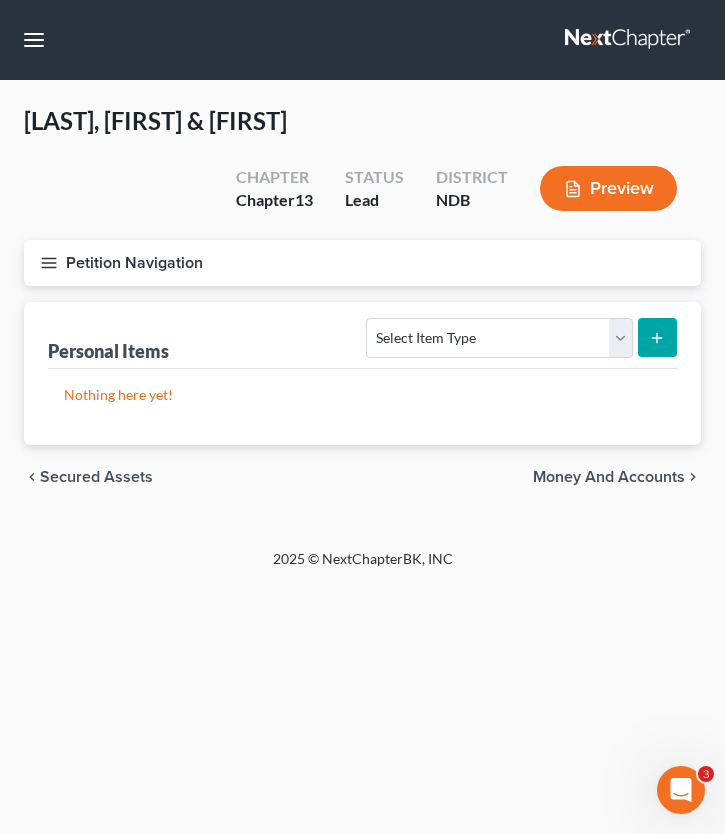 click 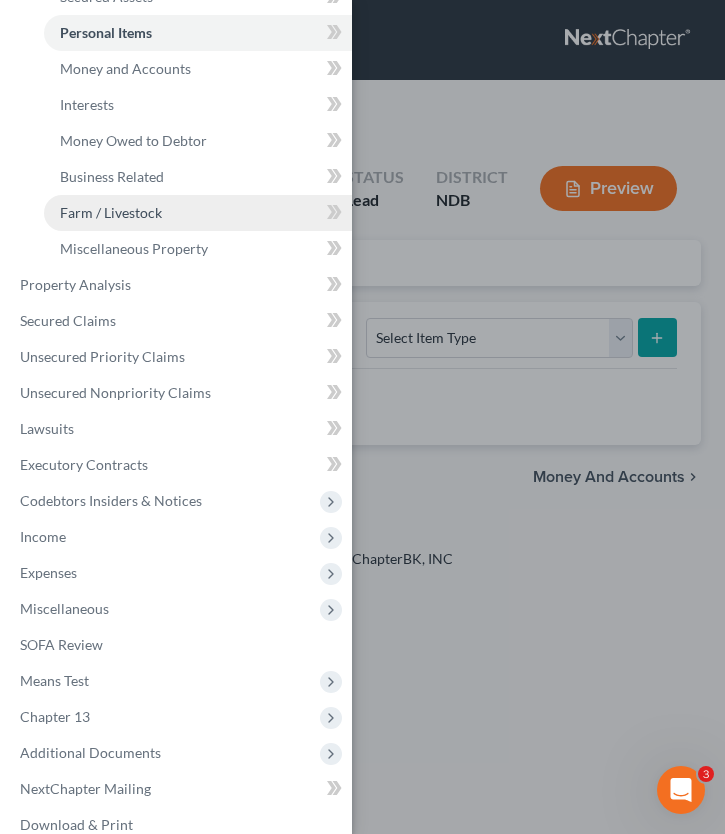 scroll, scrollTop: 0, scrollLeft: 0, axis: both 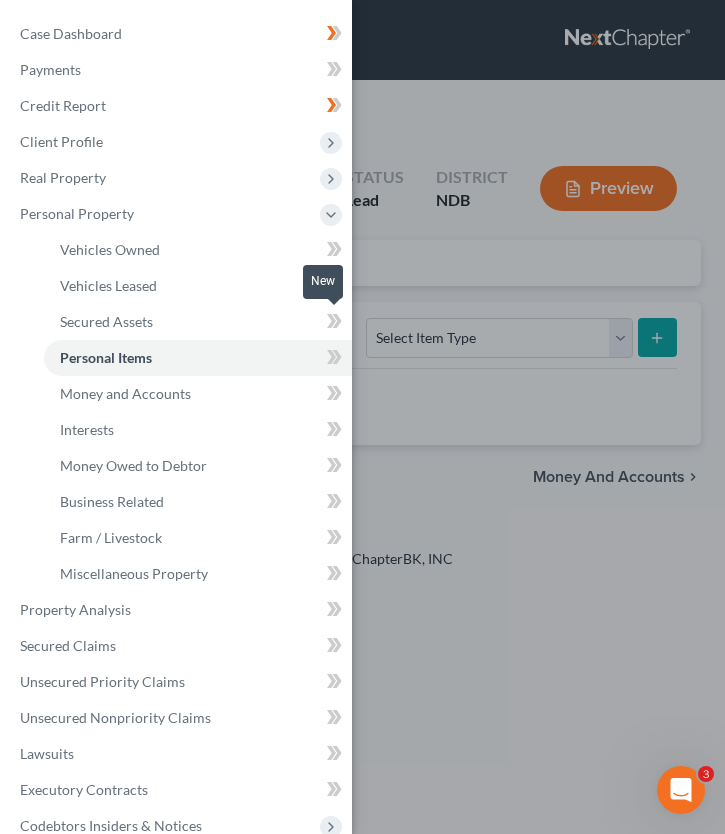 click 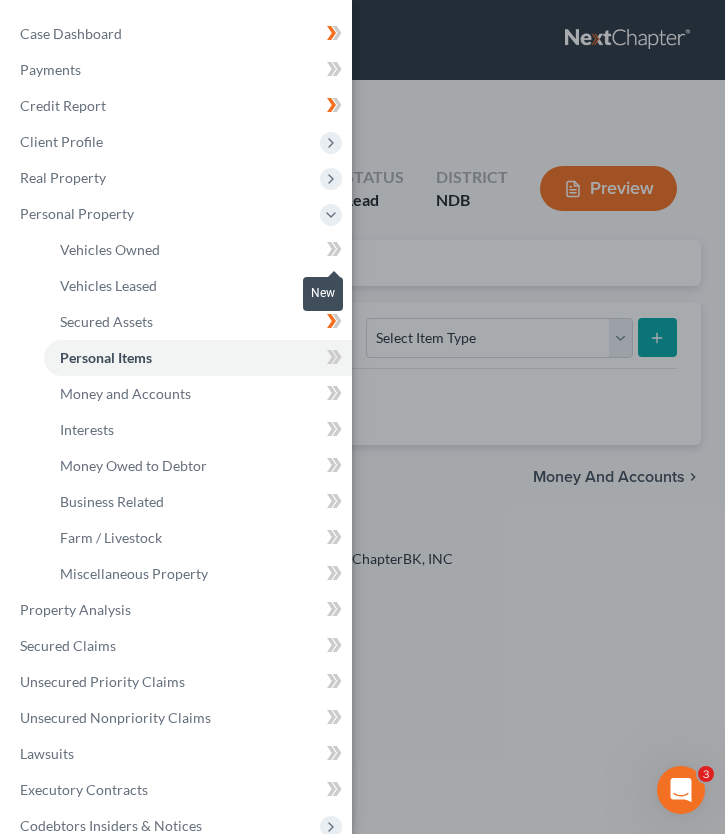 click 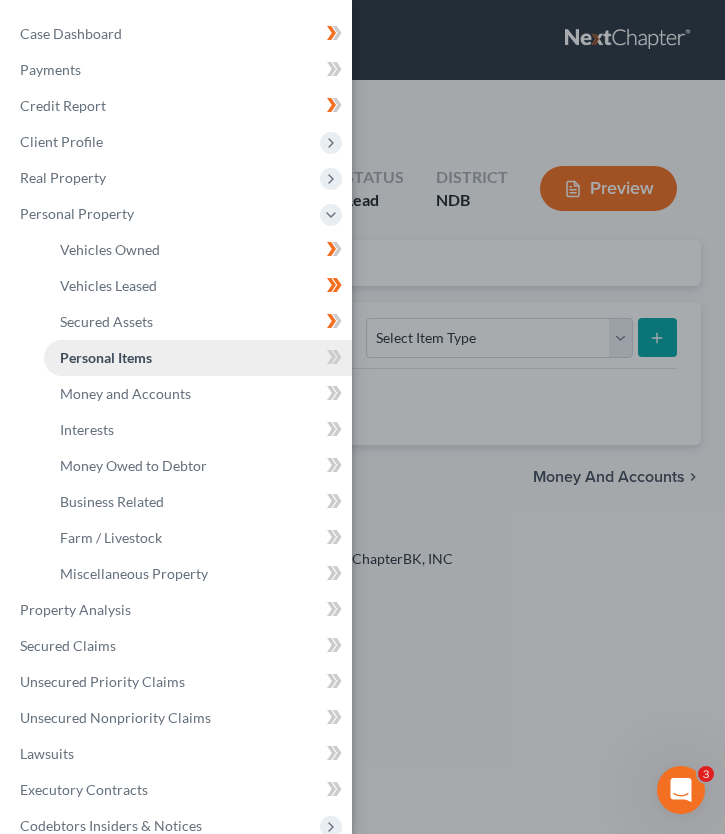 click on "Personal Items" at bounding box center (198, 358) 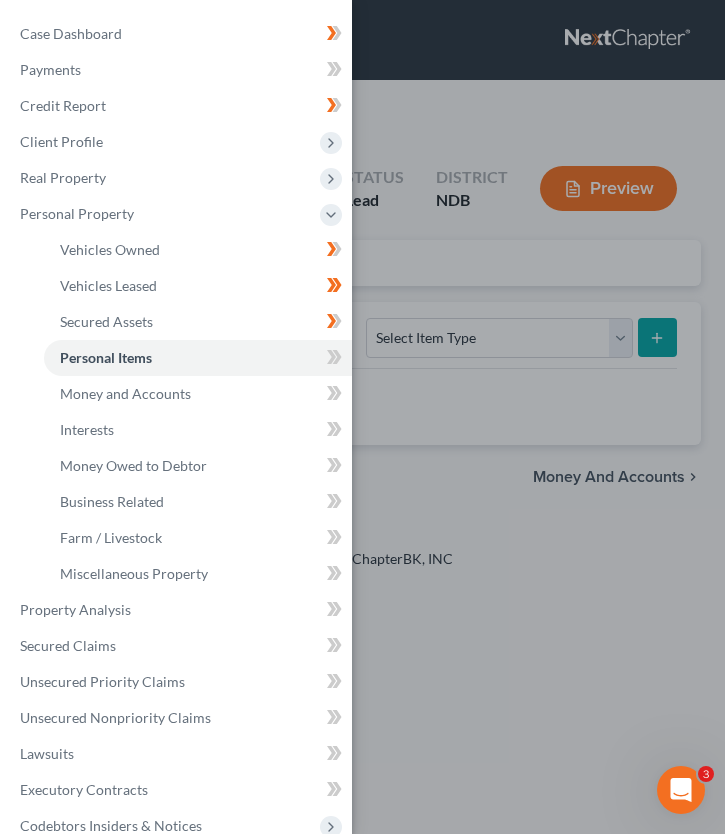 click on "Case Dashboard
Payments
Invoices
Payments
Payments
Credit Report
Client Profile" at bounding box center [362, 417] 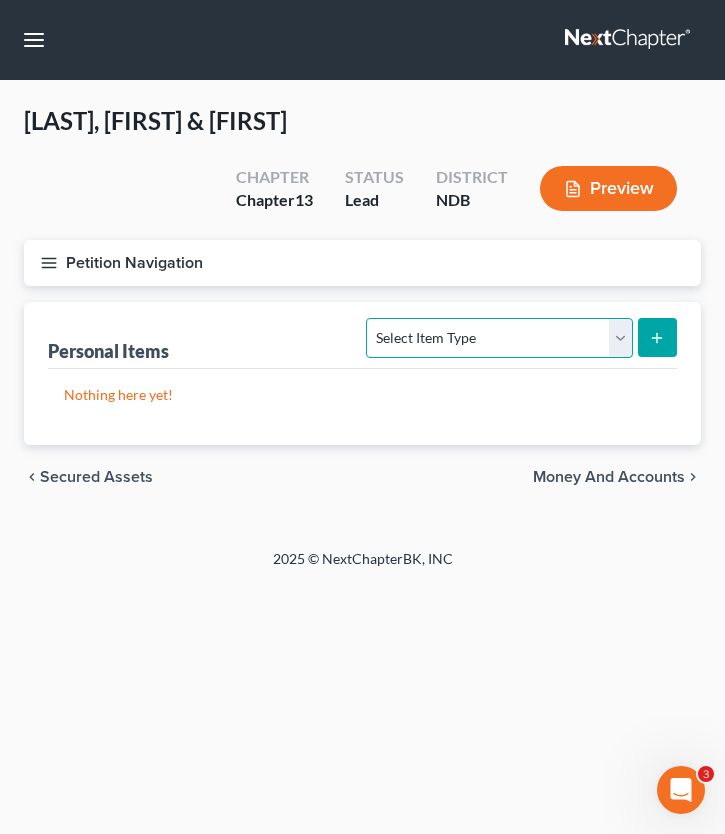 click on "Select Item Type Clothing (A/B: 11) Collectibles Of Value (A/B: 8) Electronics (A/B: 7) Firearms (A/B: 10) Household Goods (A/B: 6) Jewelry (A/B: 12) Other (A/B: 14) Pet(s) (A/B: 13) Sports & Hobby Equipment (A/B: 9)" at bounding box center (499, 338) 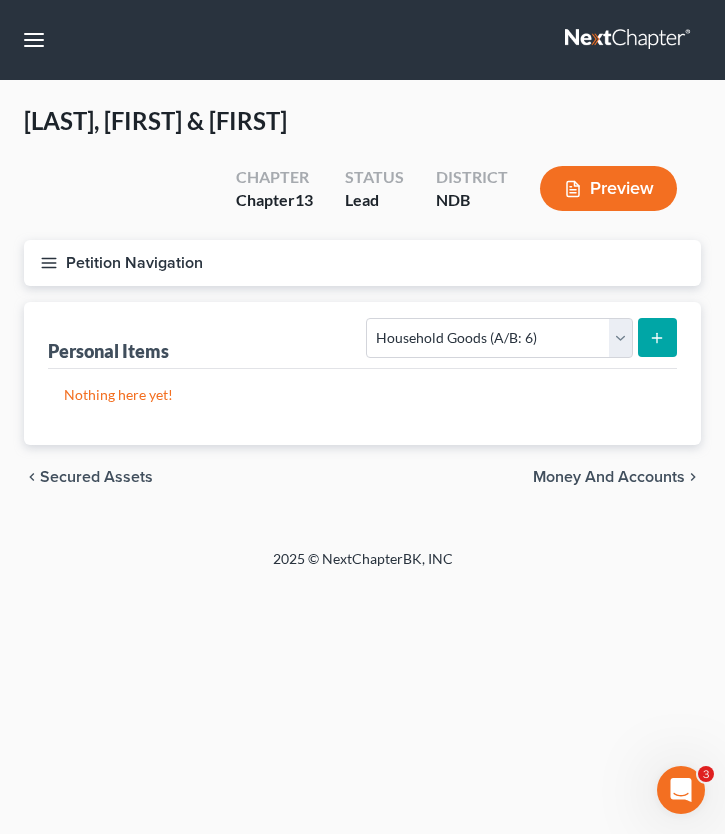 click 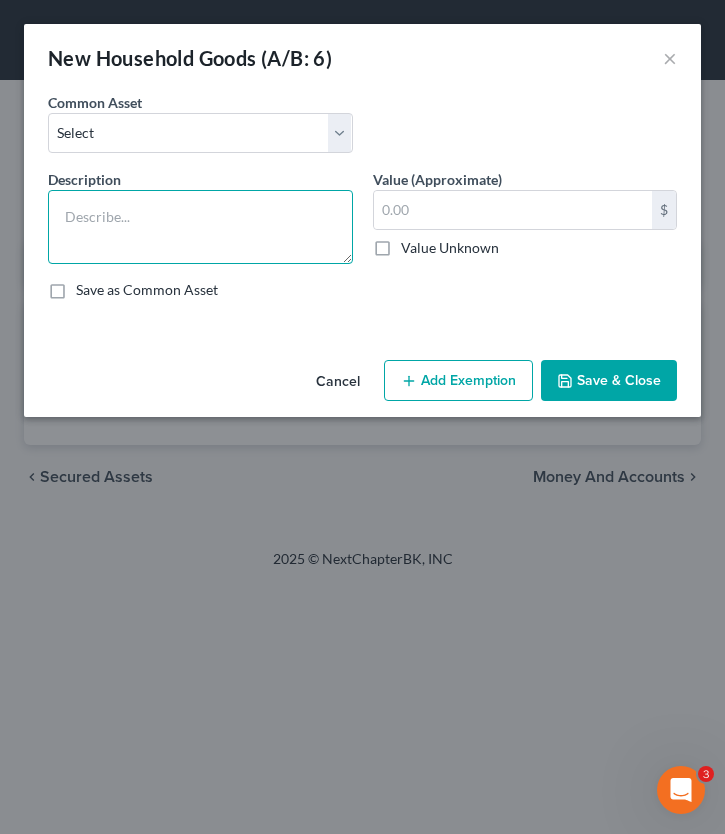 click at bounding box center [200, 227] 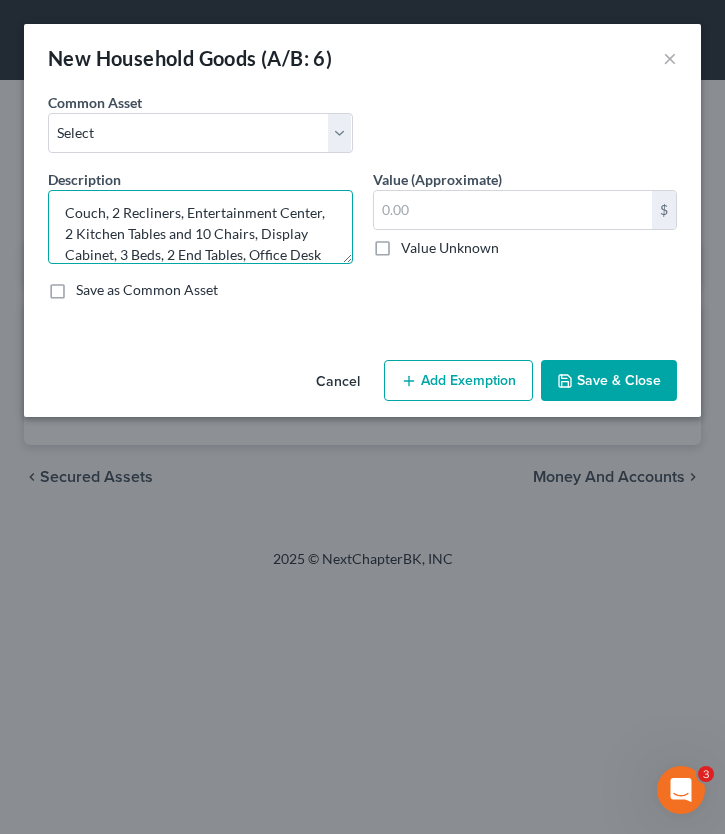 scroll, scrollTop: 25, scrollLeft: 0, axis: vertical 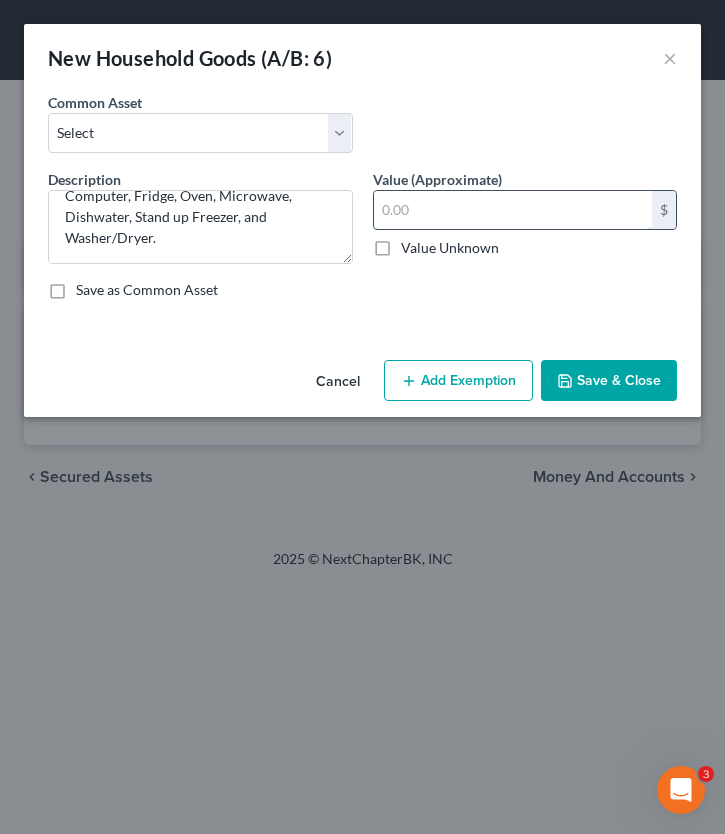click at bounding box center [513, 210] 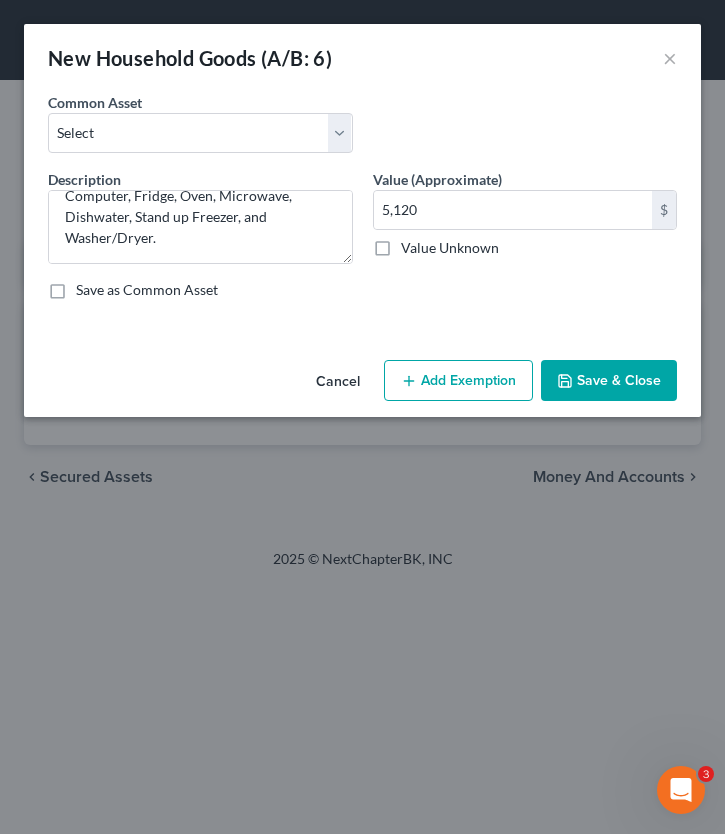 click on "Save & Close" at bounding box center (609, 381) 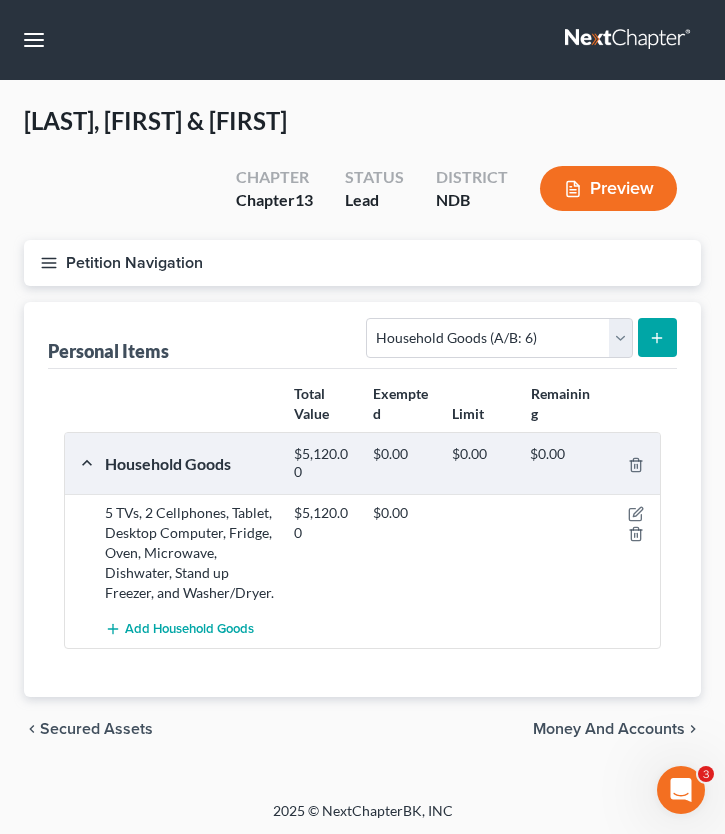 scroll, scrollTop: 82, scrollLeft: 0, axis: vertical 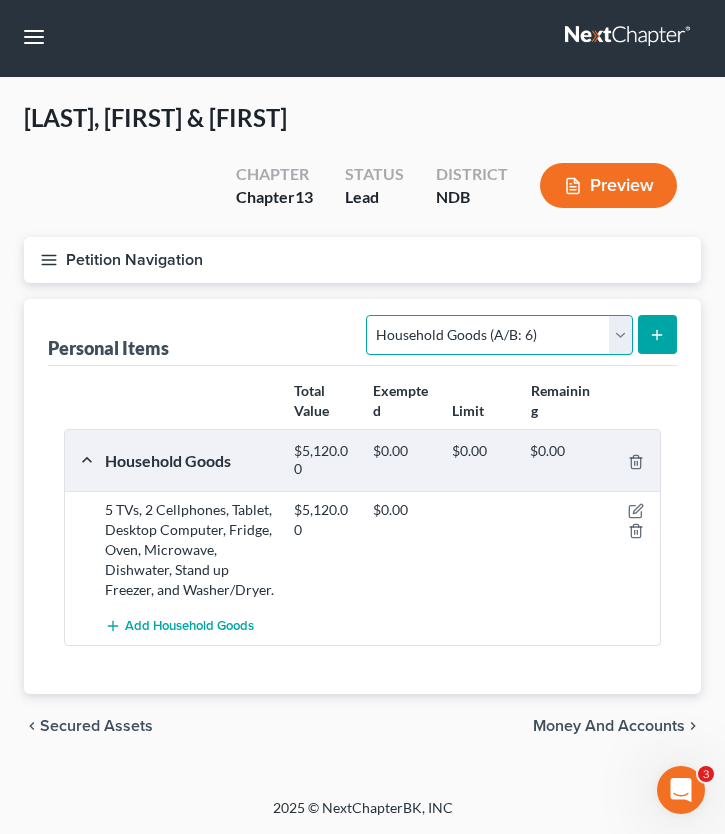 click on "Select Item Type Clothing (A/B: 11) Collectibles Of Value (A/B: 8) Electronics (A/B: 7) Firearms (A/B: 10) Household Goods (A/B: 6) Jewelry (A/B: 12) Other (A/B: 14) Pet(s) (A/B: 13) Sports & Hobby Equipment (A/B: 9)" at bounding box center (499, 335) 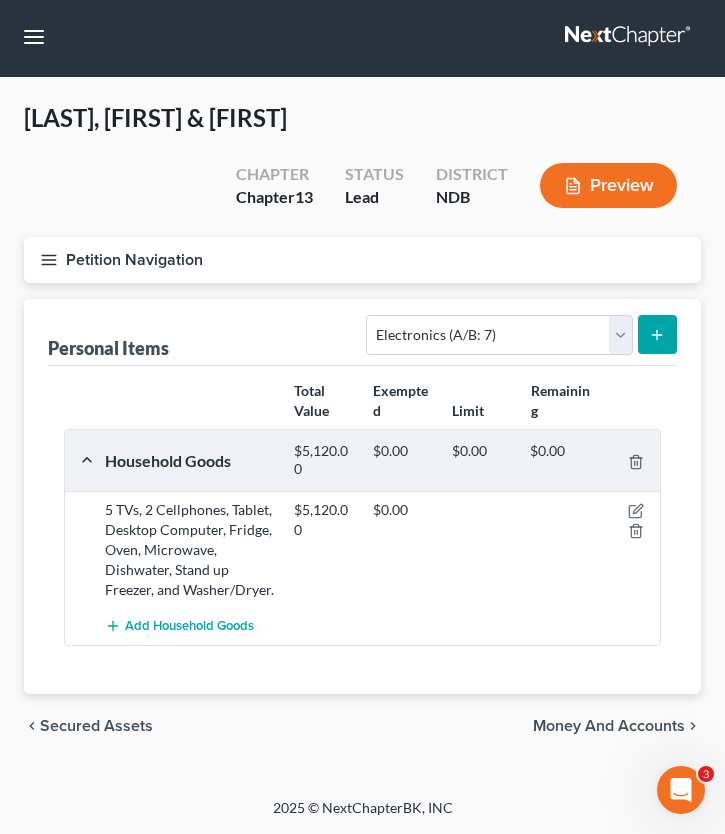 click at bounding box center [657, 334] 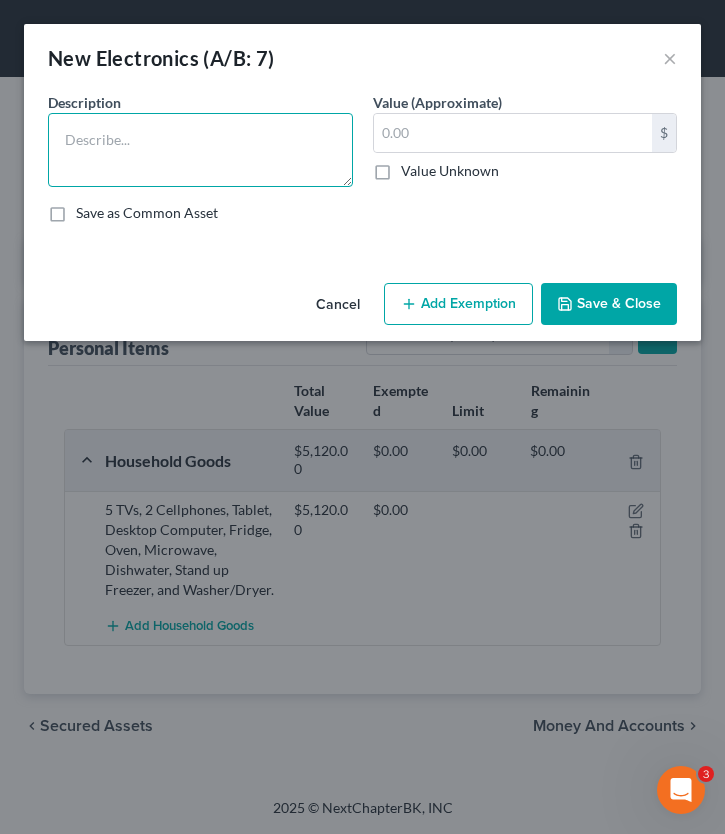 click at bounding box center (200, 150) 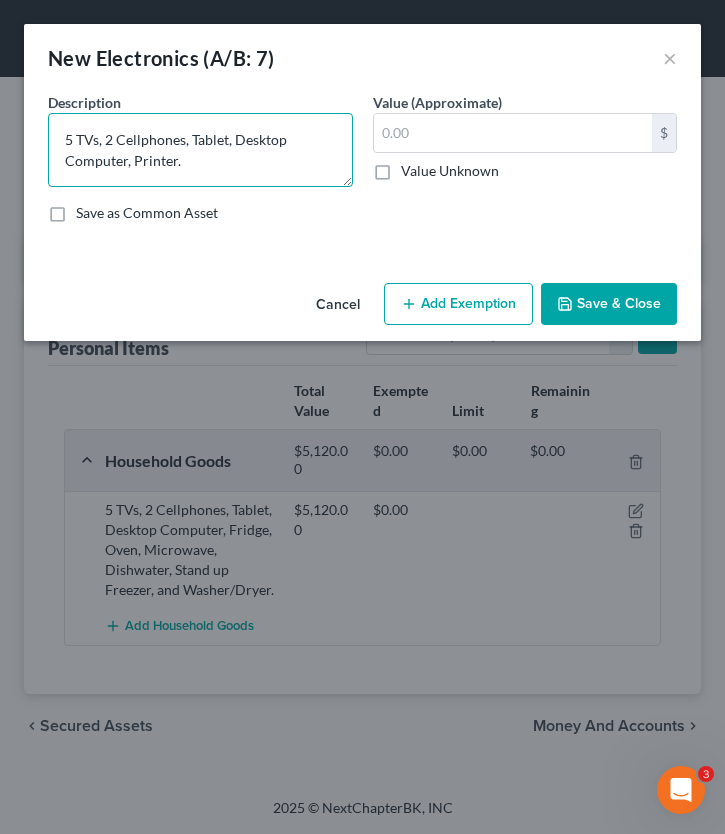 click on "5 TVs, 2 Cellphones, Tablet, Desktop Computer, Printer." at bounding box center [200, 150] 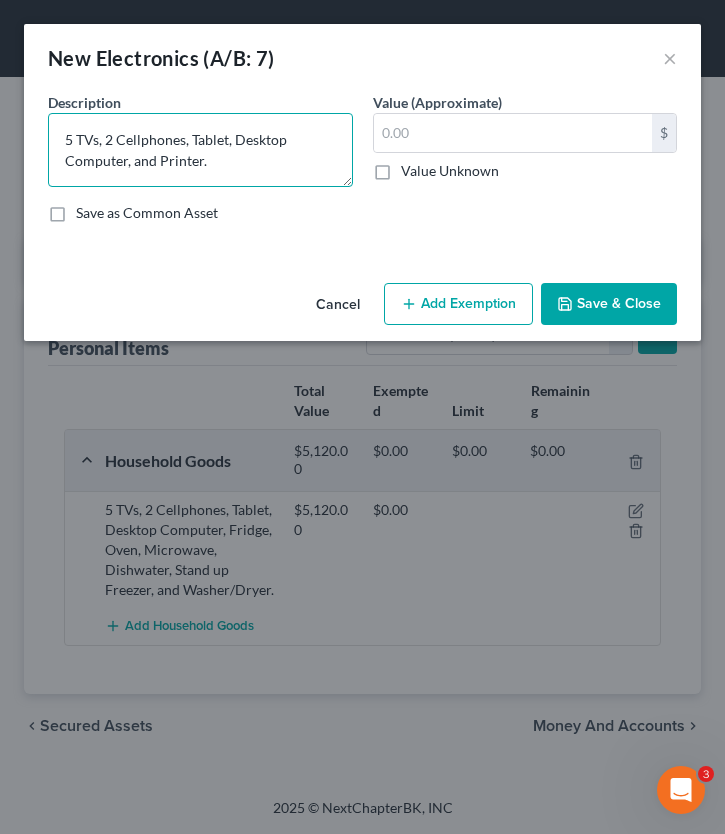 click on "5 TVs, 2 Cellphones, Tablet, Desktop Computer, and Printer." at bounding box center (200, 150) 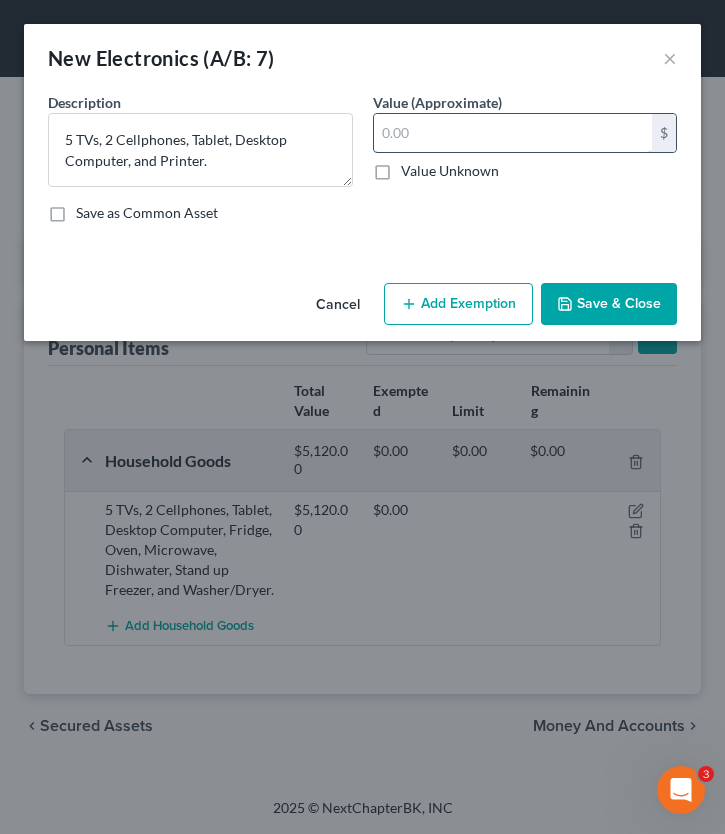 click at bounding box center (513, 133) 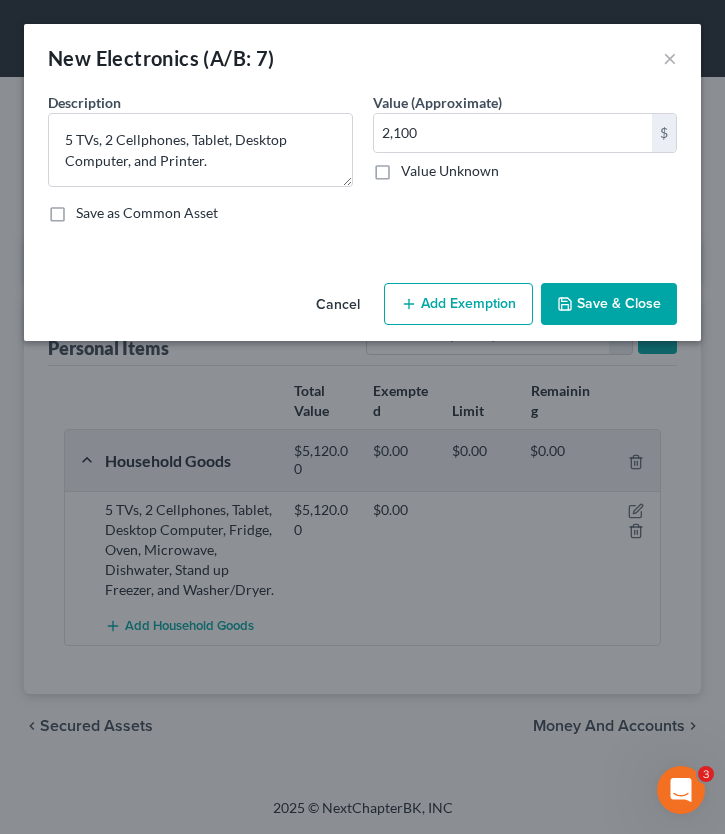 click on "Save & Close" at bounding box center [609, 304] 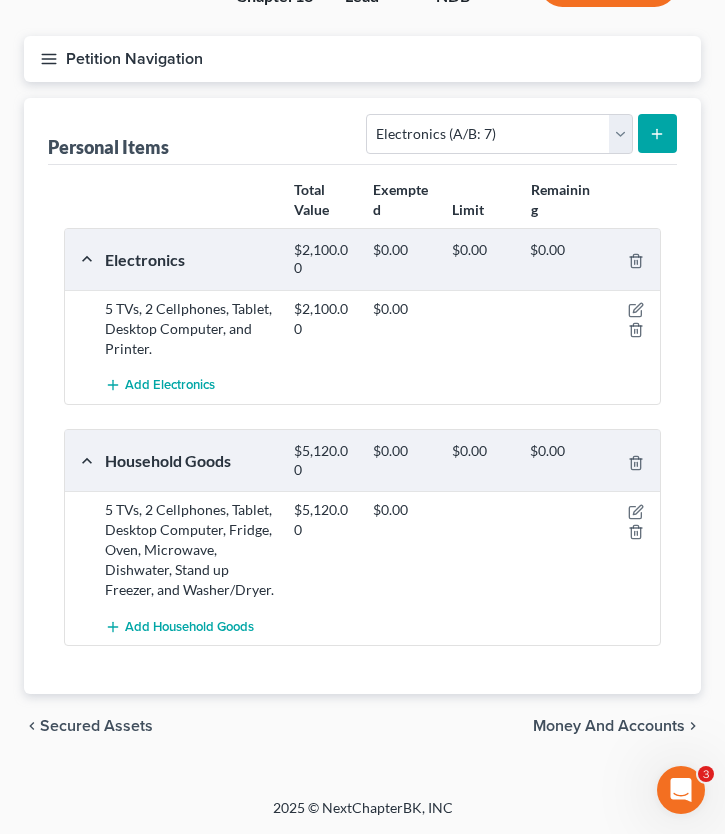 scroll, scrollTop: 214, scrollLeft: 0, axis: vertical 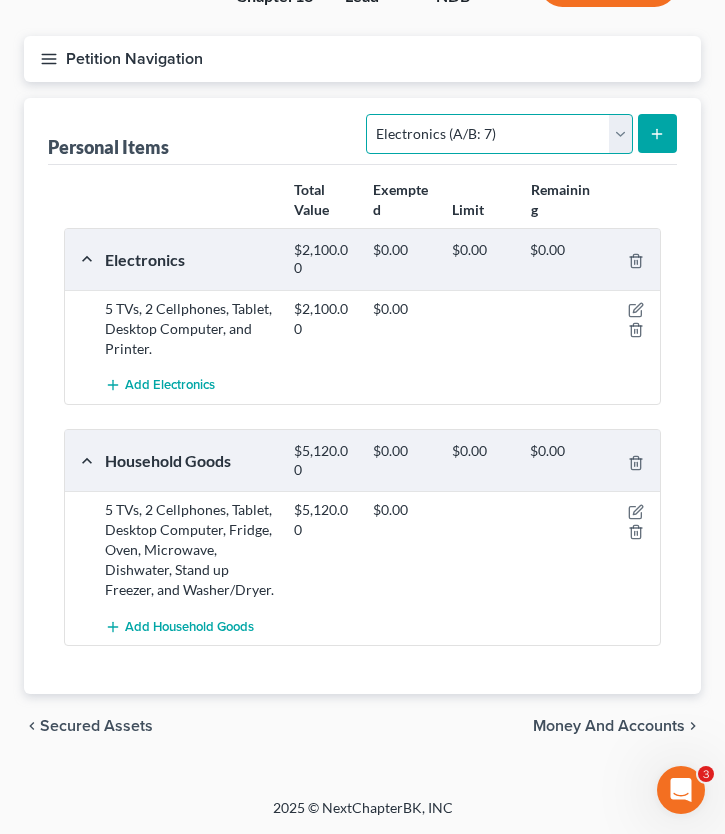 click on "Select Item Type Clothing (A/B: 11) Collectibles Of Value (A/B: 8) Electronics (A/B: 7) Firearms (A/B: 10) Household Goods (A/B: 6) Jewelry (A/B: 12) Other (A/B: 14) Pet(s) (A/B: 13) Sports & Hobby Equipment (A/B: 9)" at bounding box center (499, 134) 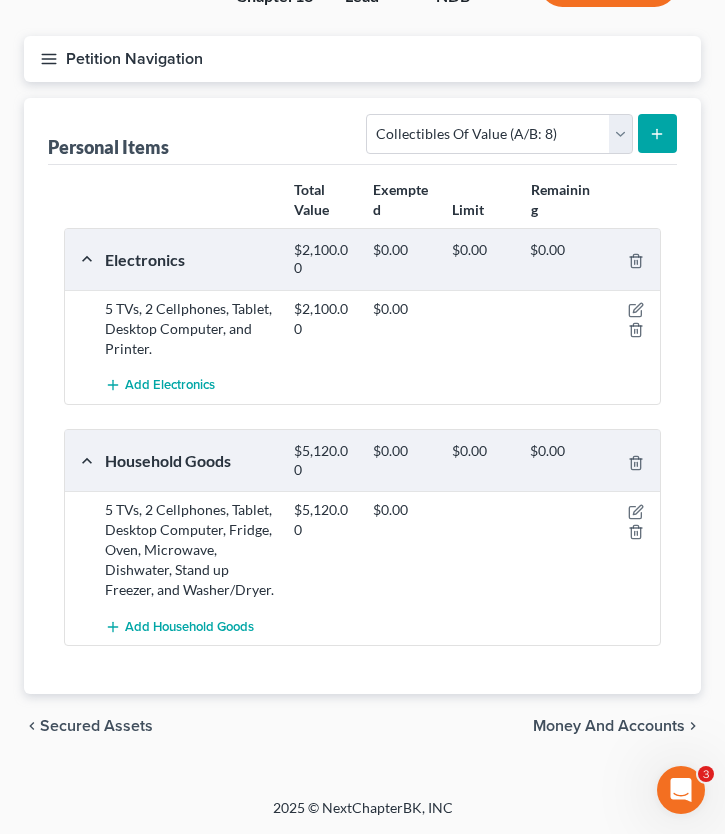 click 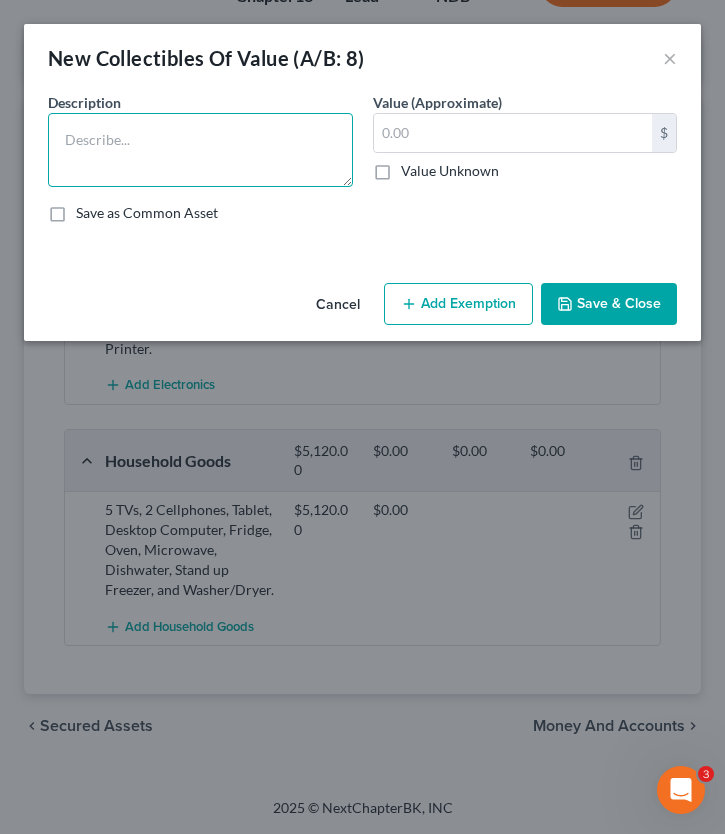 click at bounding box center (200, 150) 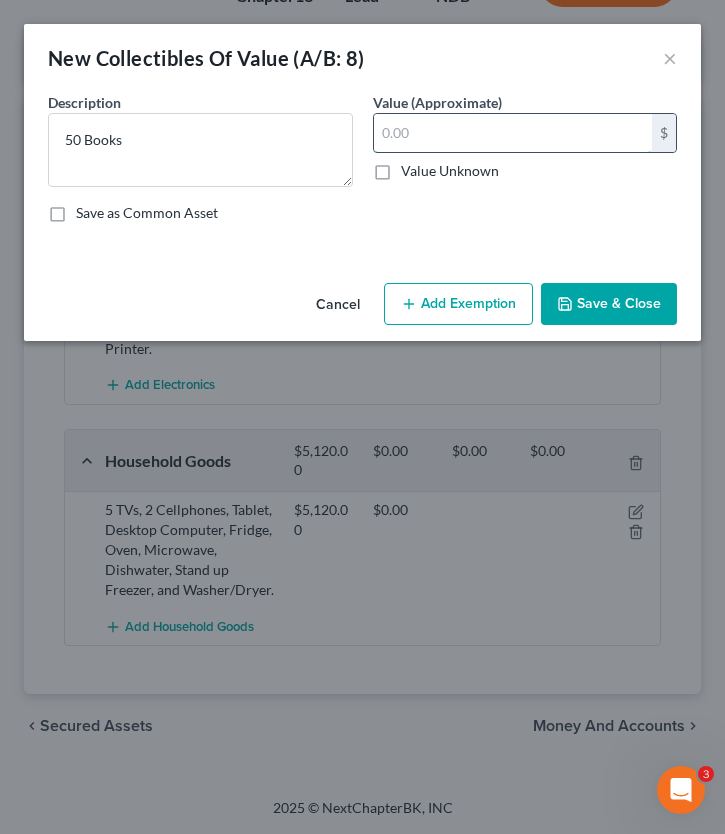 click at bounding box center [513, 133] 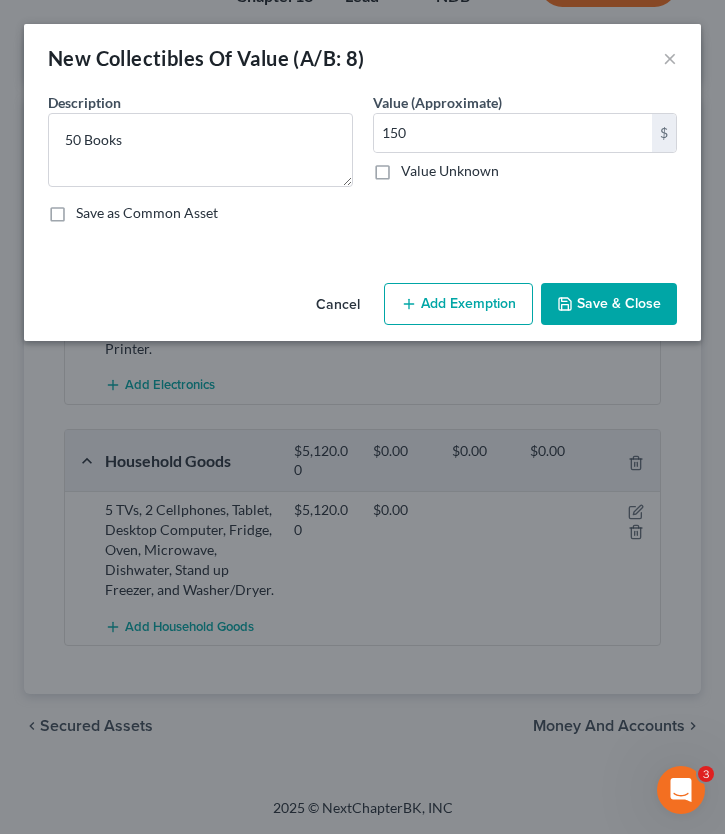 click on "Save & Close" at bounding box center (609, 304) 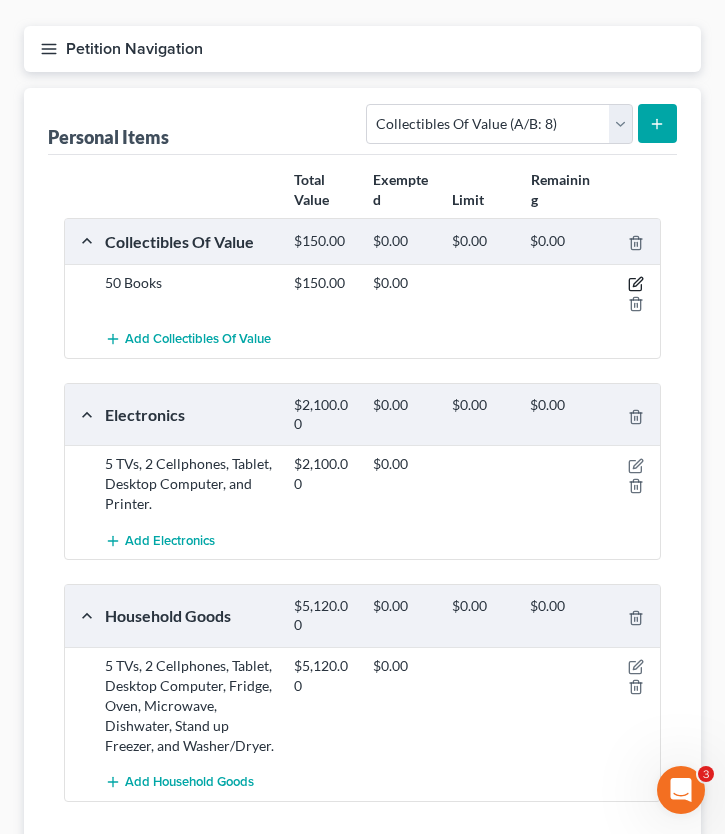 click 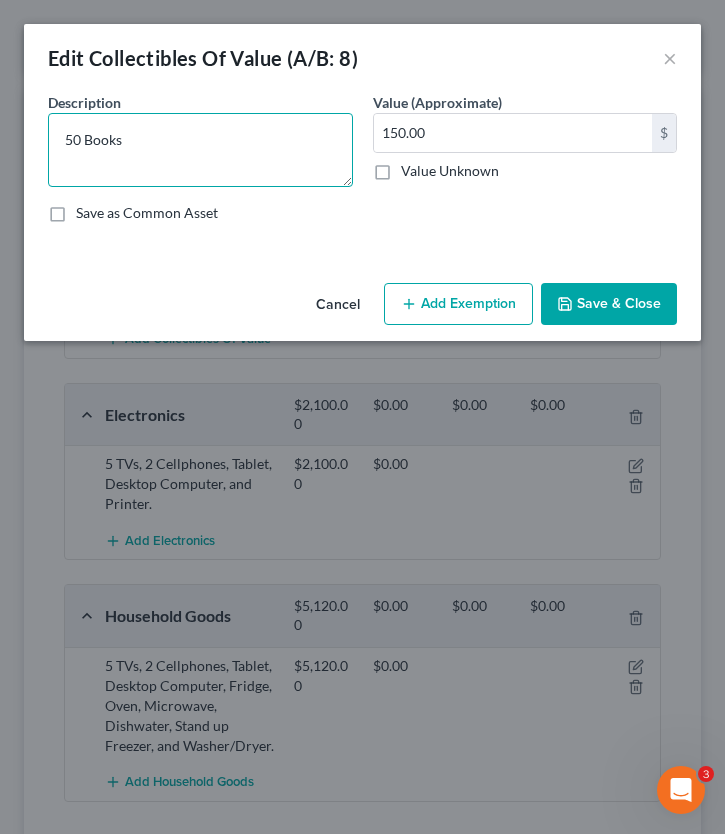 click on "50 Books" at bounding box center (200, 150) 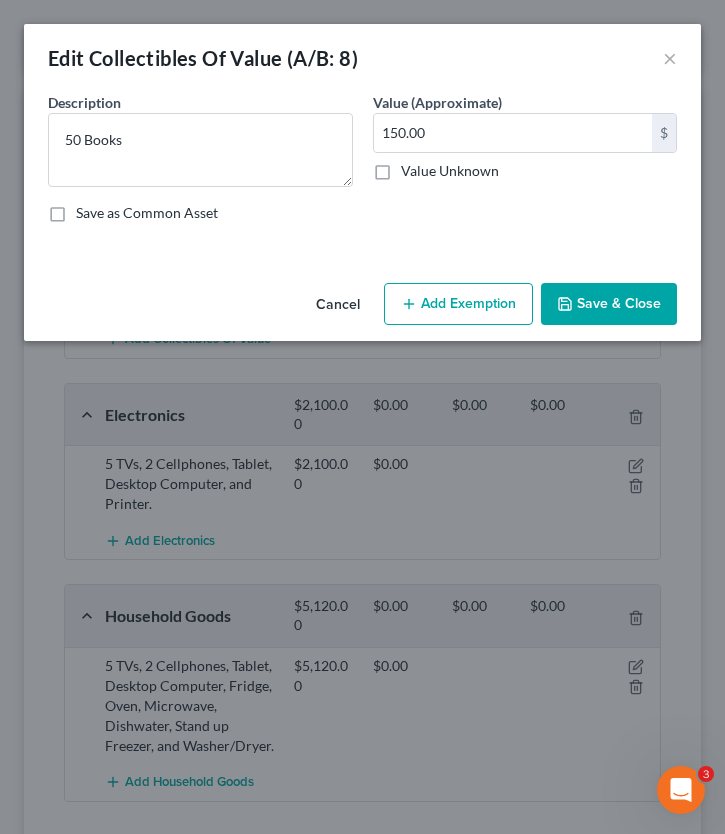 click on "Save & Close" at bounding box center (609, 304) 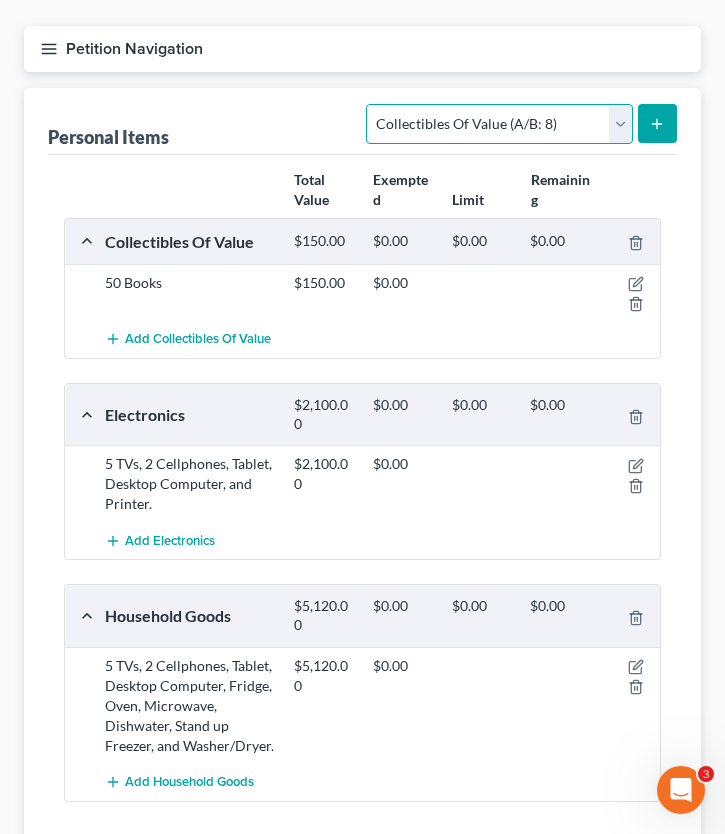 click on "Select Item Type Clothing (A/B: 11) Collectibles Of Value (A/B: 8) Electronics (A/B: 7) Firearms (A/B: 10) Household Goods (A/B: 6) Jewelry (A/B: 12) Other (A/B: 14) Pet(s) (A/B: 13) Sports & Hobby Equipment (A/B: 9)" at bounding box center [499, 124] 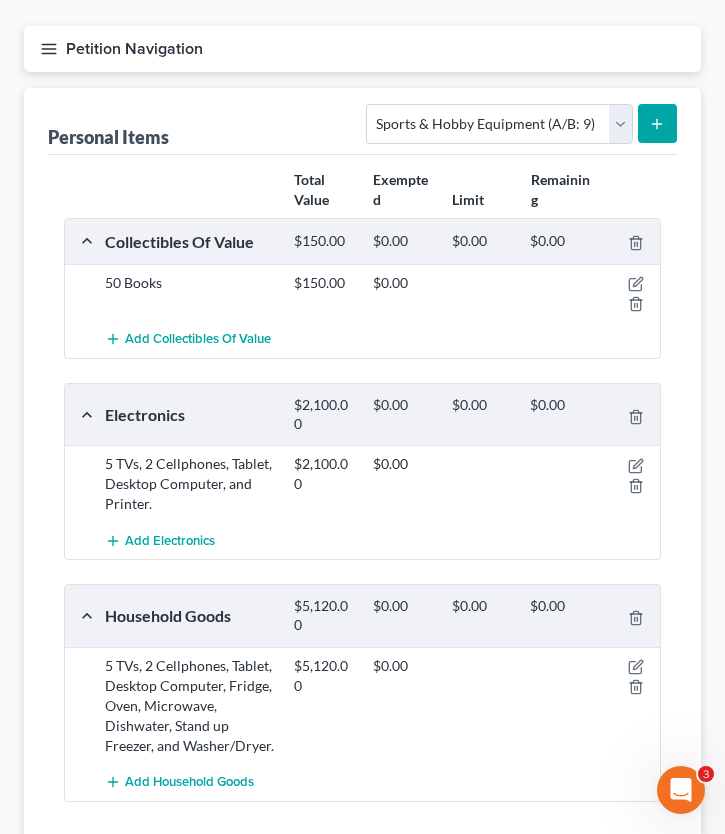 click at bounding box center (657, 123) 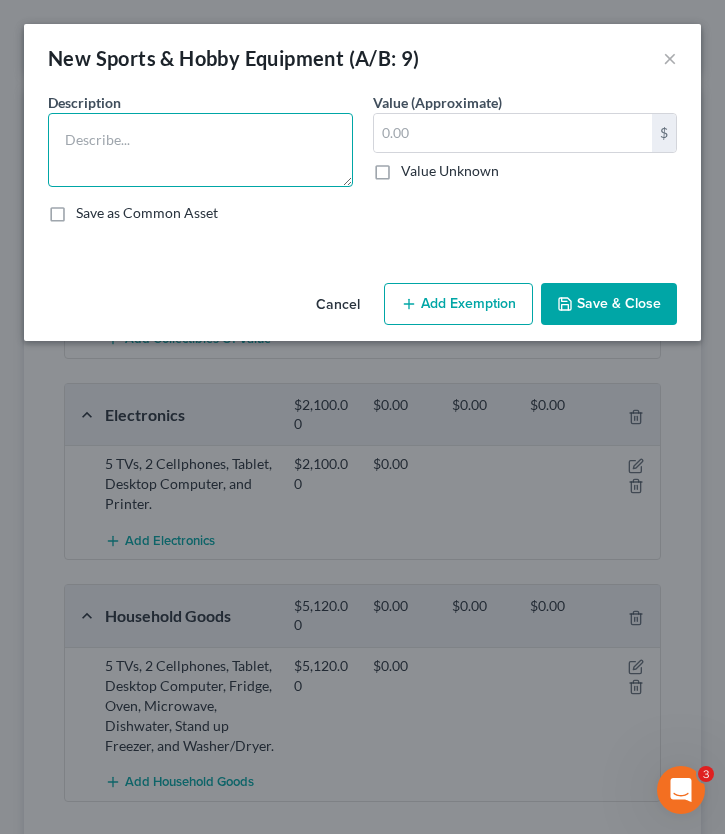 click at bounding box center [200, 150] 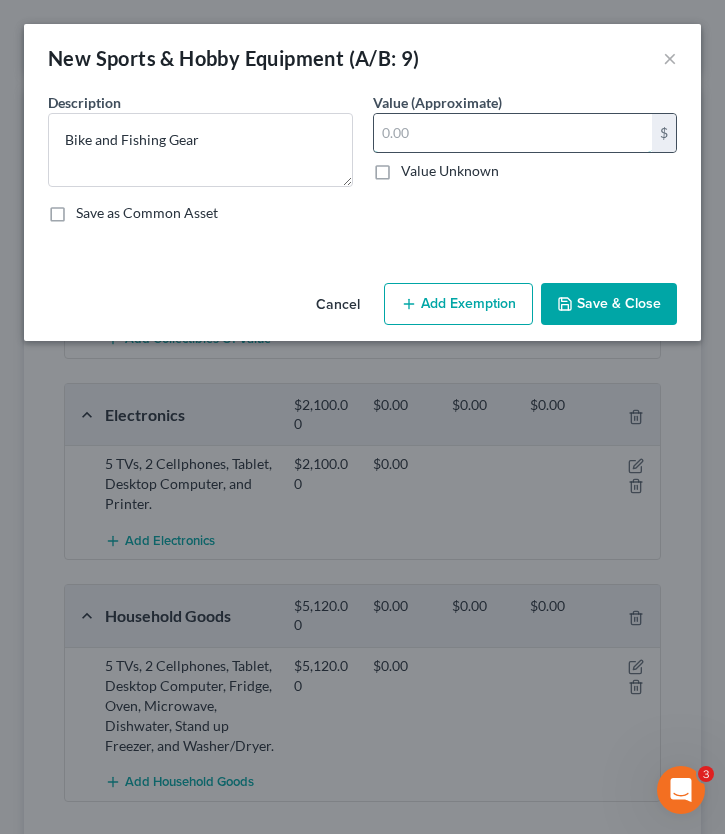 click at bounding box center (513, 133) 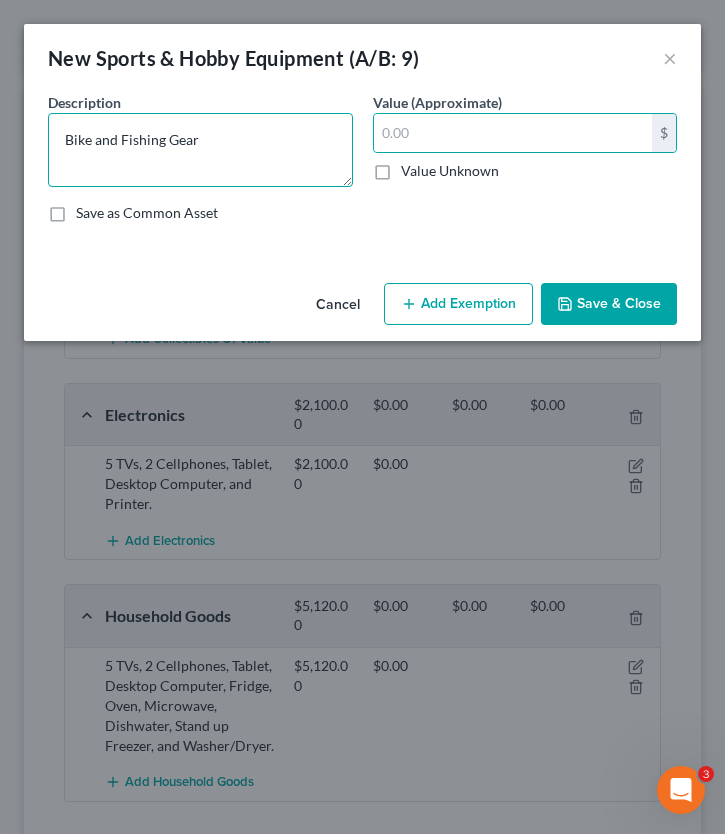 click on "Bike and Fishing Gear" at bounding box center [200, 150] 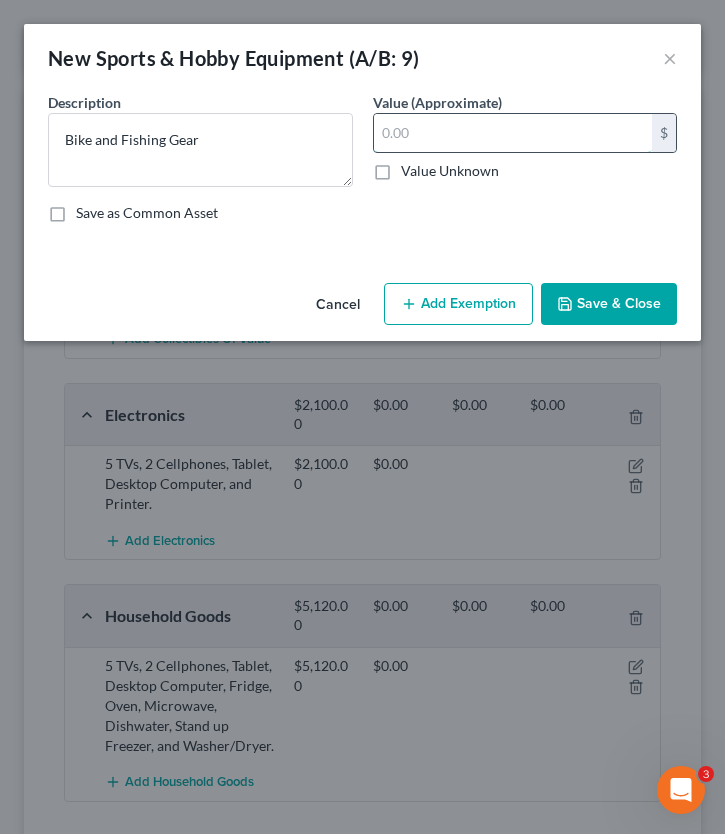 click at bounding box center (513, 133) 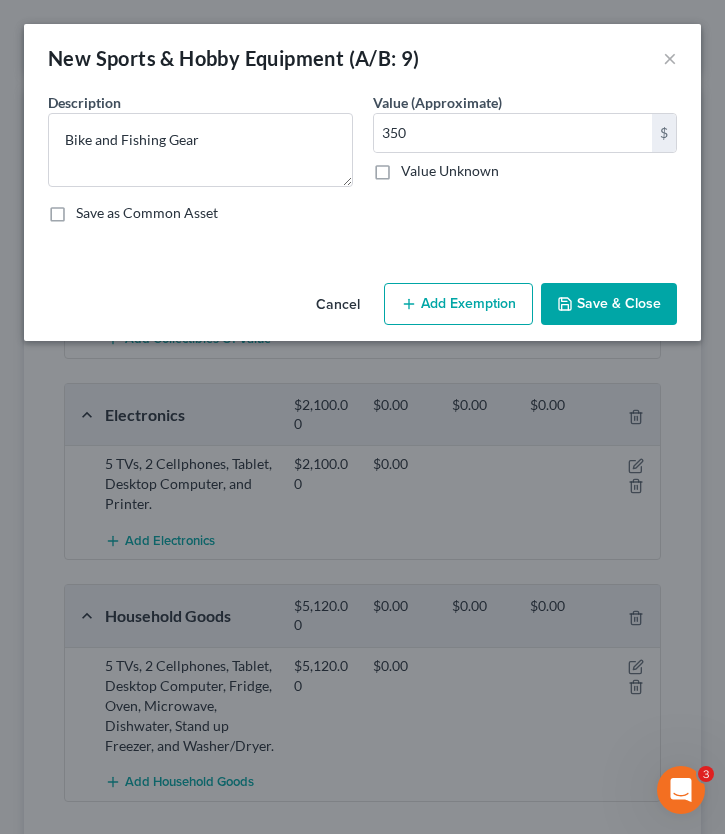 click on "Save & Close" at bounding box center (609, 304) 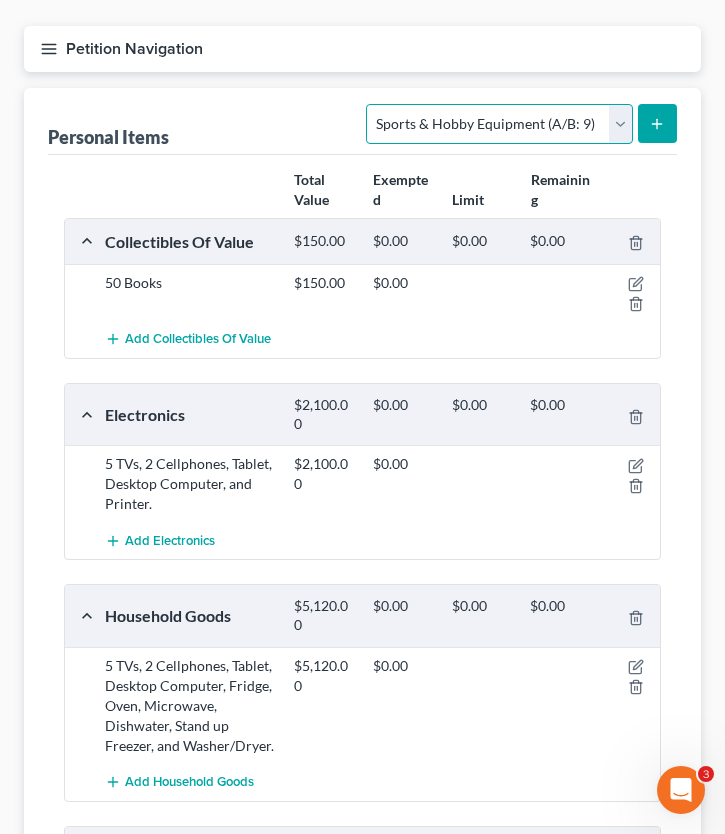 click on "Select Item Type Clothing (A/B: 11) Collectibles Of Value (A/B: 8) Electronics (A/B: 7) Firearms (A/B: 10) Household Goods (A/B: 6) Jewelry (A/B: 12) Other (A/B: 14) Pet(s) (A/B: 13) Sports & Hobby Equipment (A/B: 9)" at bounding box center (499, 124) 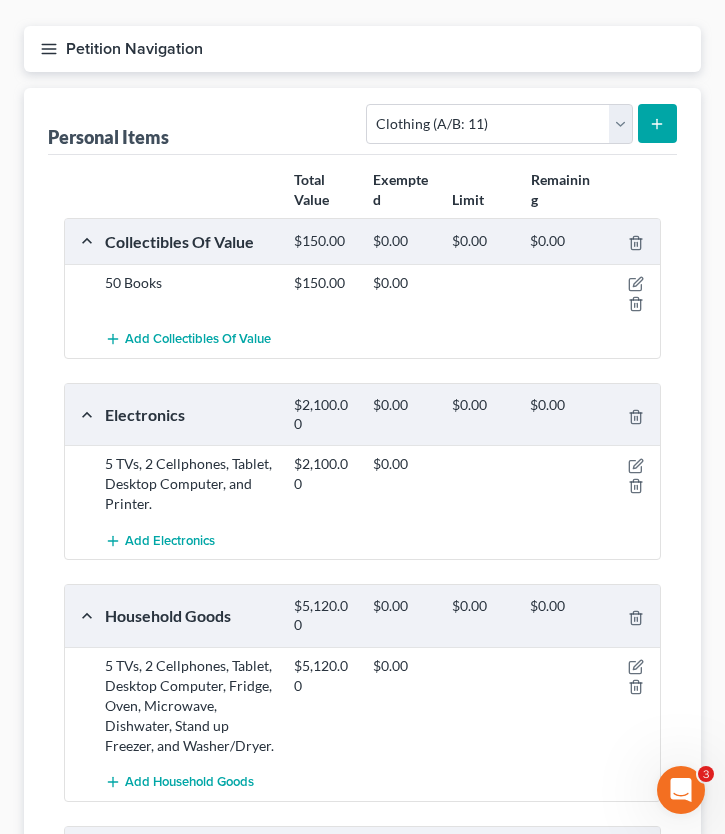 click at bounding box center [657, 123] 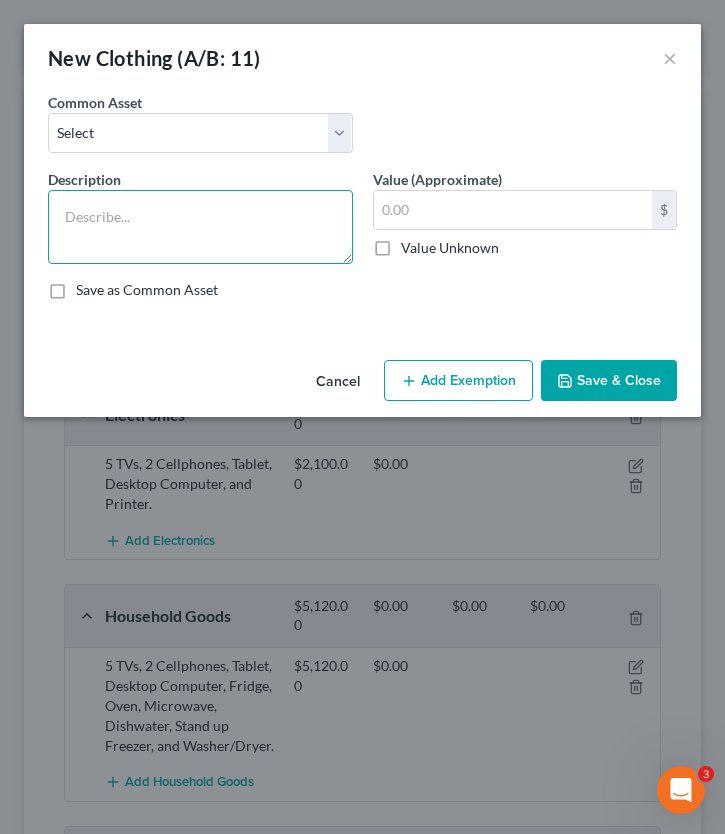 click at bounding box center [200, 227] 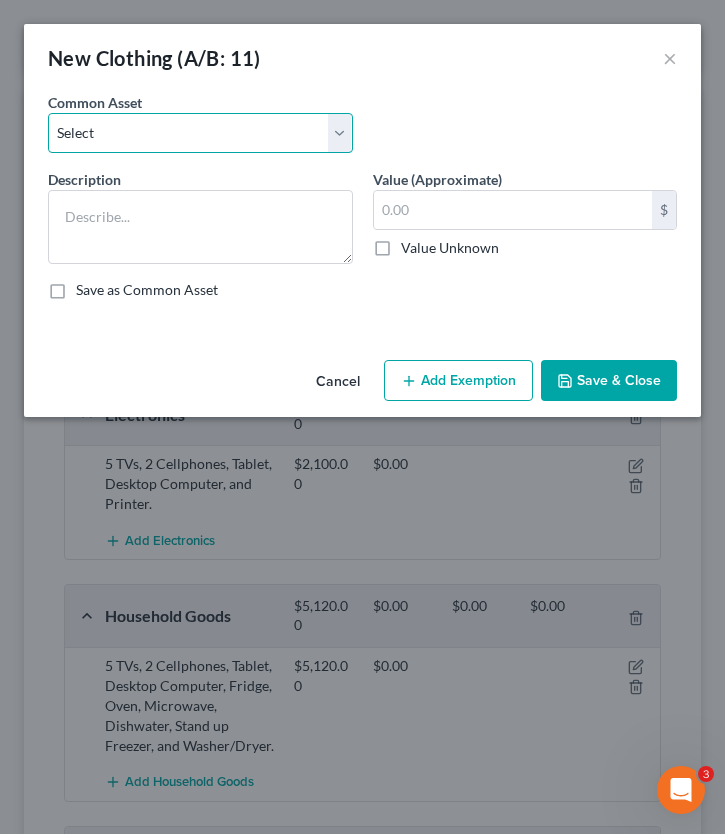 click on "Select Clothing and wearing apparel Normal amount of clothing & other wearing apparel for one person" at bounding box center (200, 133) 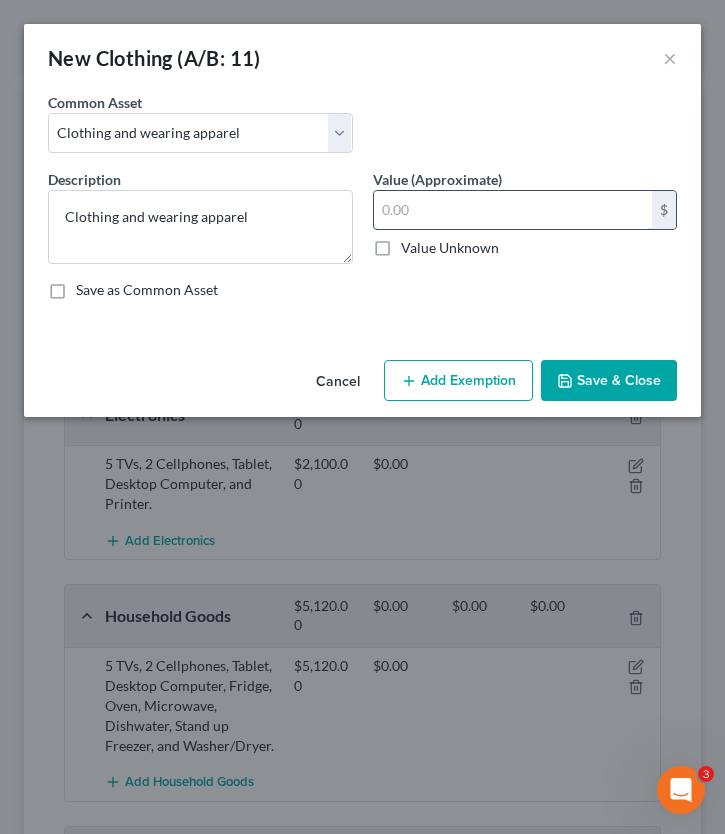 click at bounding box center [513, 210] 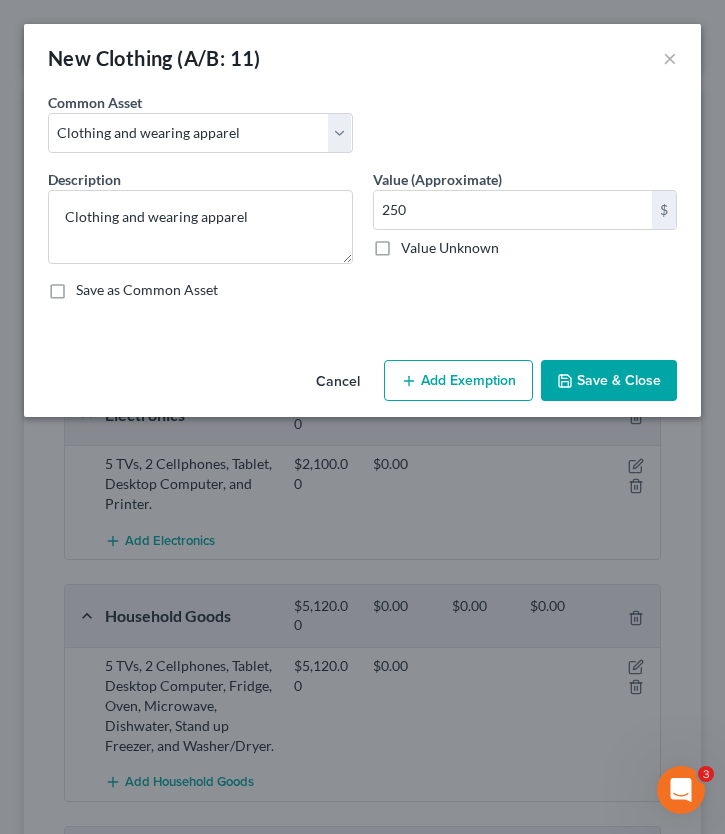 click on "Save & Close" at bounding box center (609, 381) 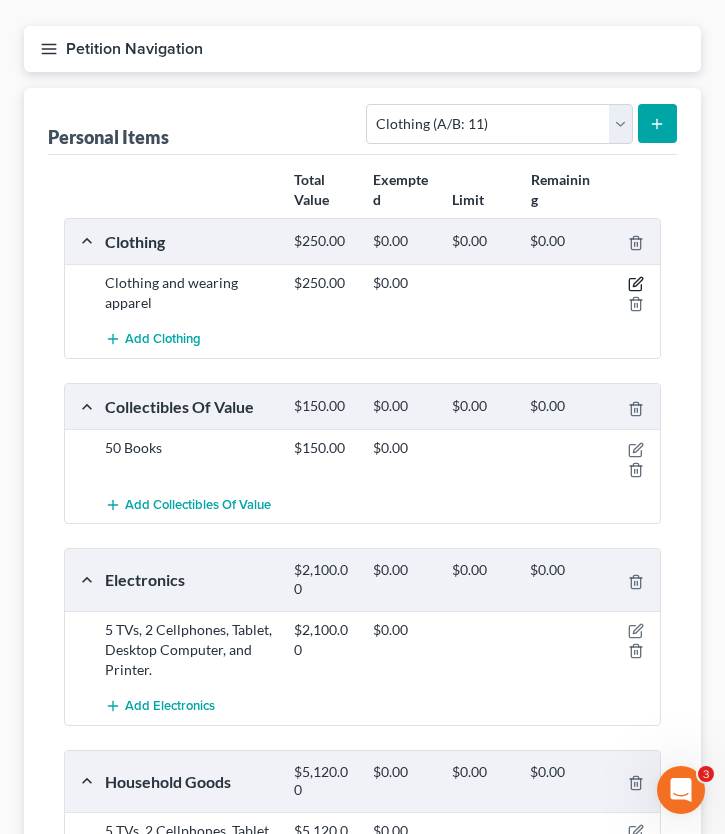 click 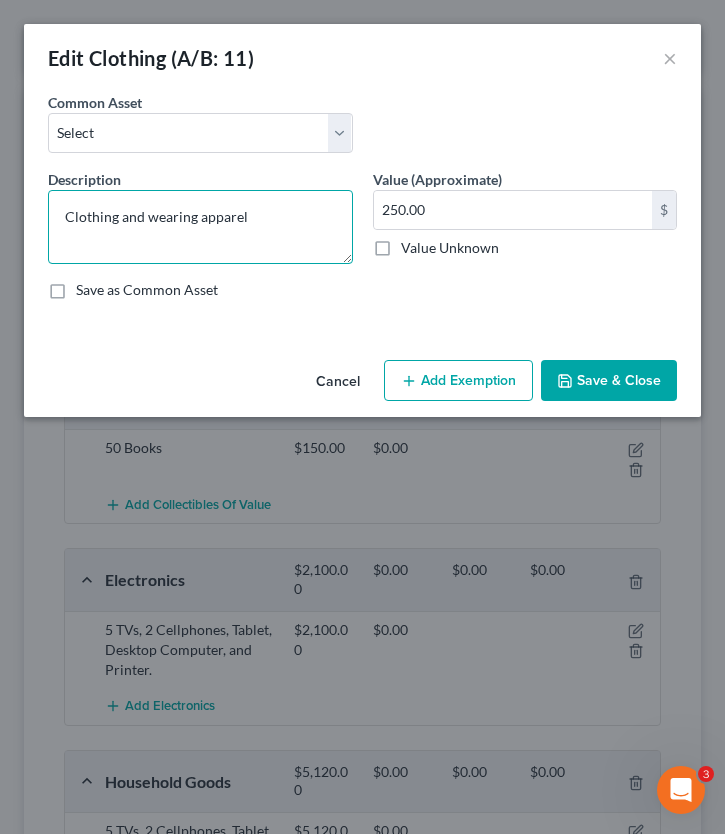 click on "Clothing and wearing apparel" at bounding box center [200, 227] 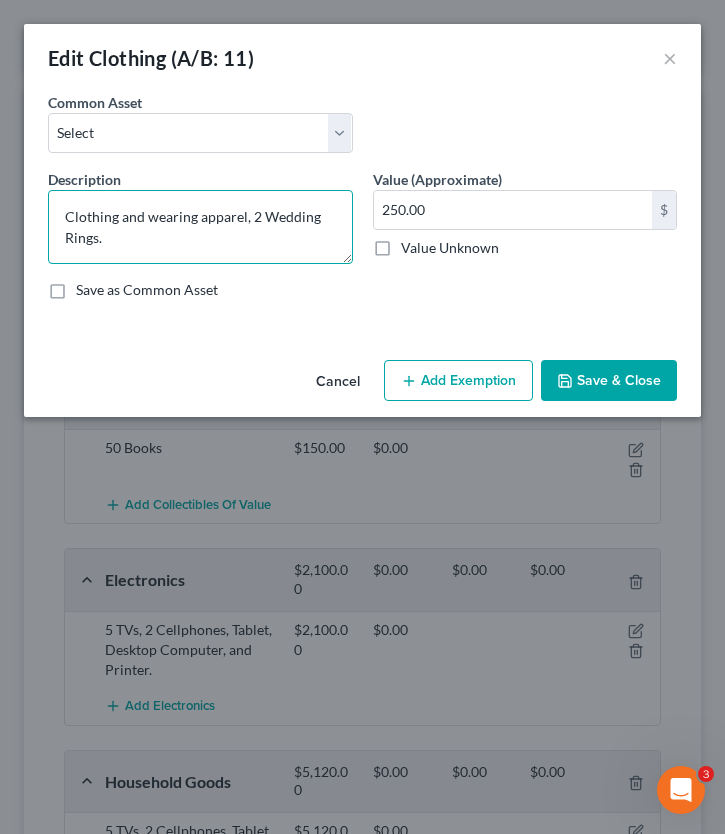 click on "Clothing and wearing apparel, 2 Wedding Rings." at bounding box center [200, 227] 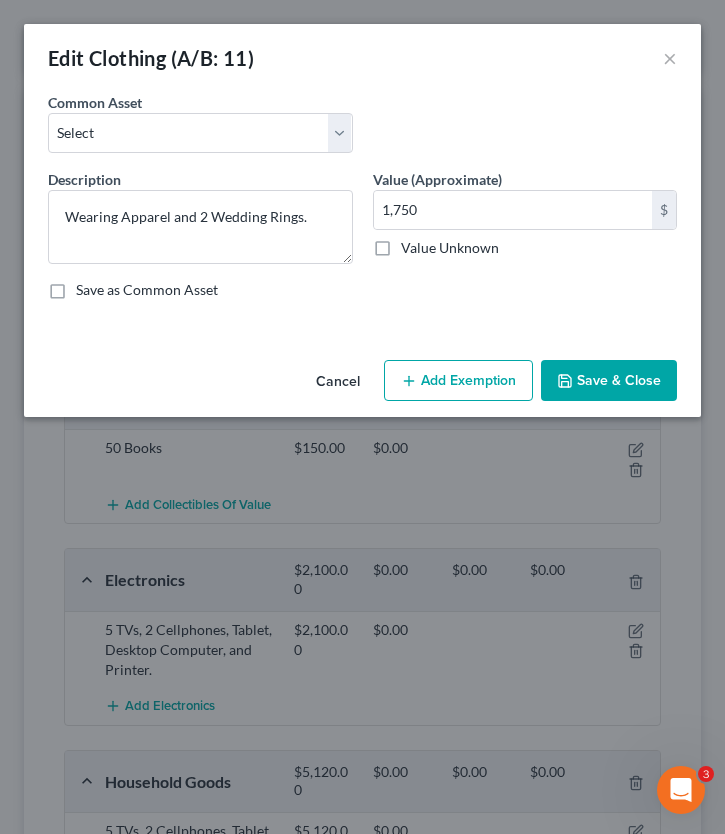click on "Save & Close" at bounding box center (609, 381) 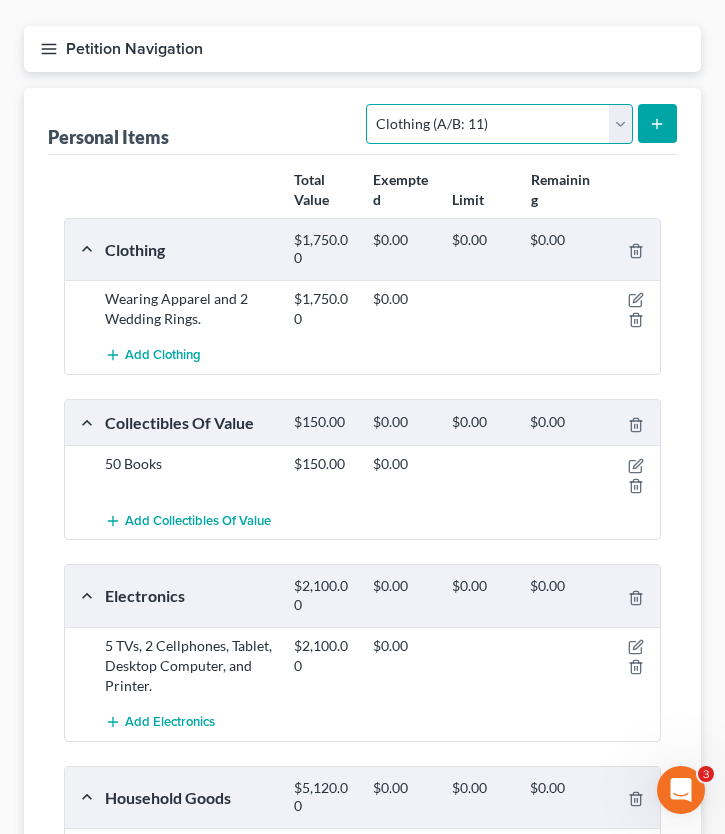 click on "Select Item Type Clothing (A/B: 11) Collectibles Of Value (A/B: 8) Electronics (A/B: 7) Firearms (A/B: 10) Household Goods (A/B: 6) Jewelry (A/B: 12) Other (A/B: 14) Pet(s) (A/B: 13) Sports & Hobby Equipment (A/B: 9)" at bounding box center [499, 124] 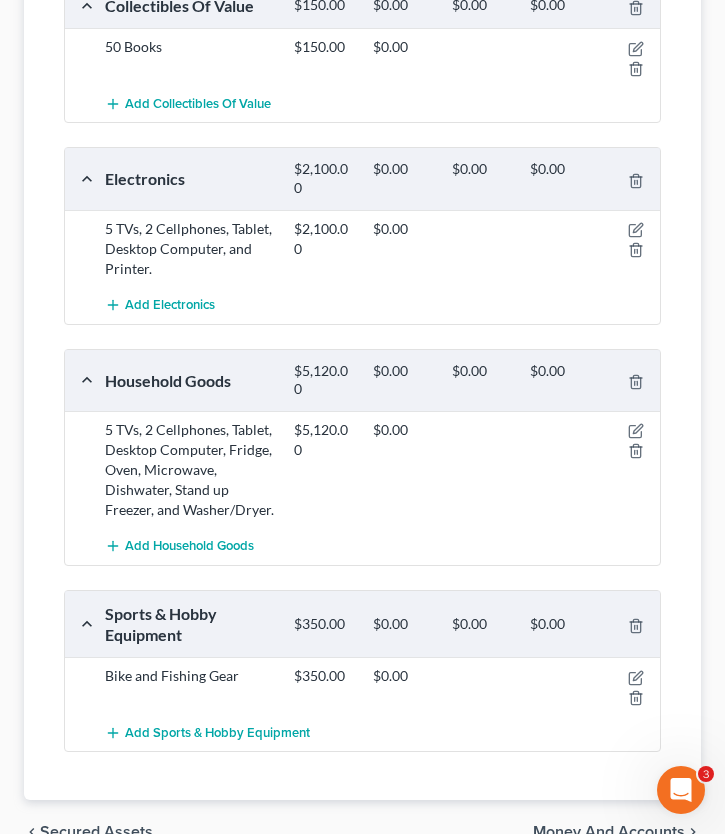 scroll, scrollTop: 670, scrollLeft: 0, axis: vertical 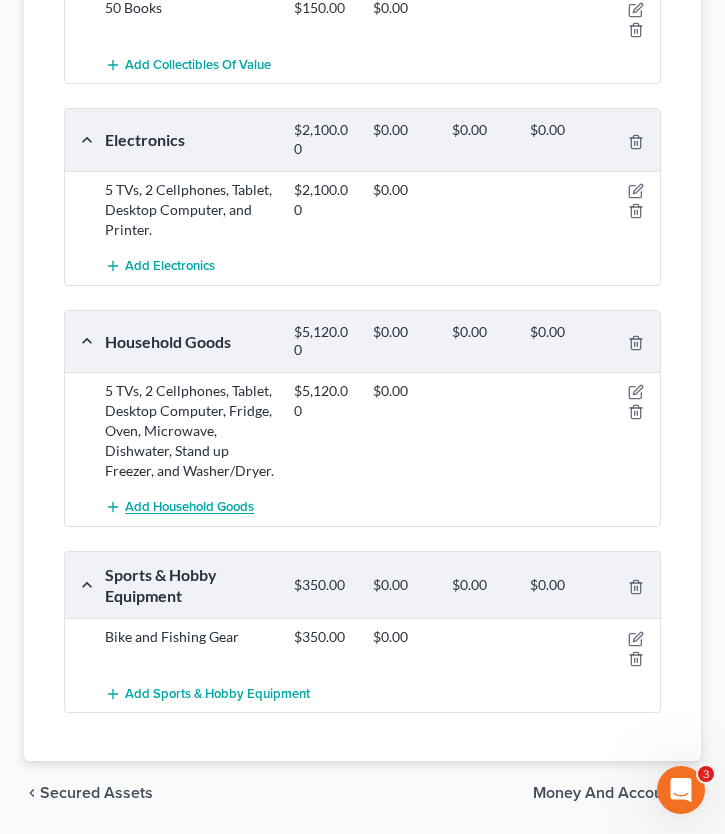 click on "Add Household Goods" at bounding box center [189, 508] 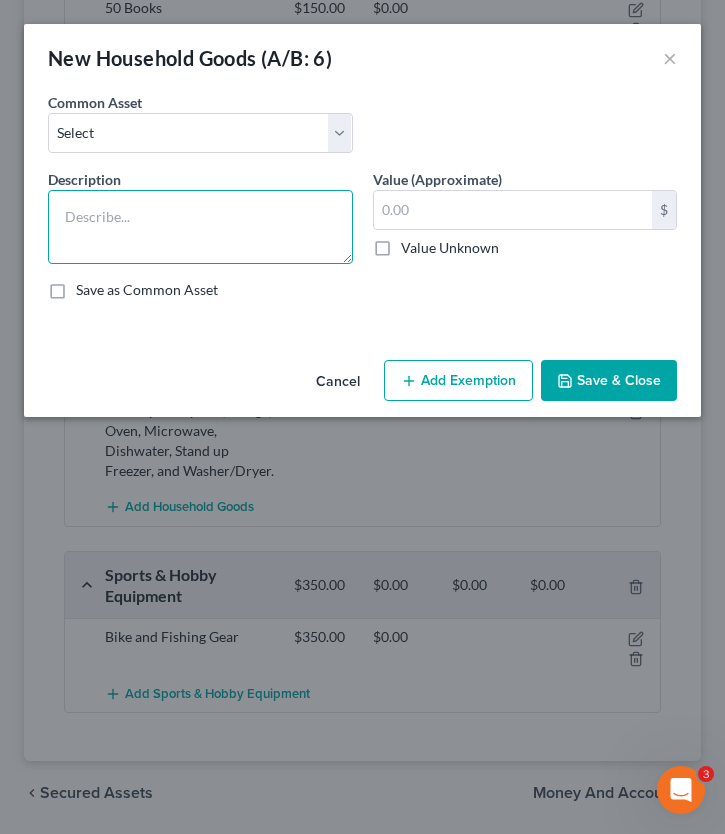 click at bounding box center [200, 227] 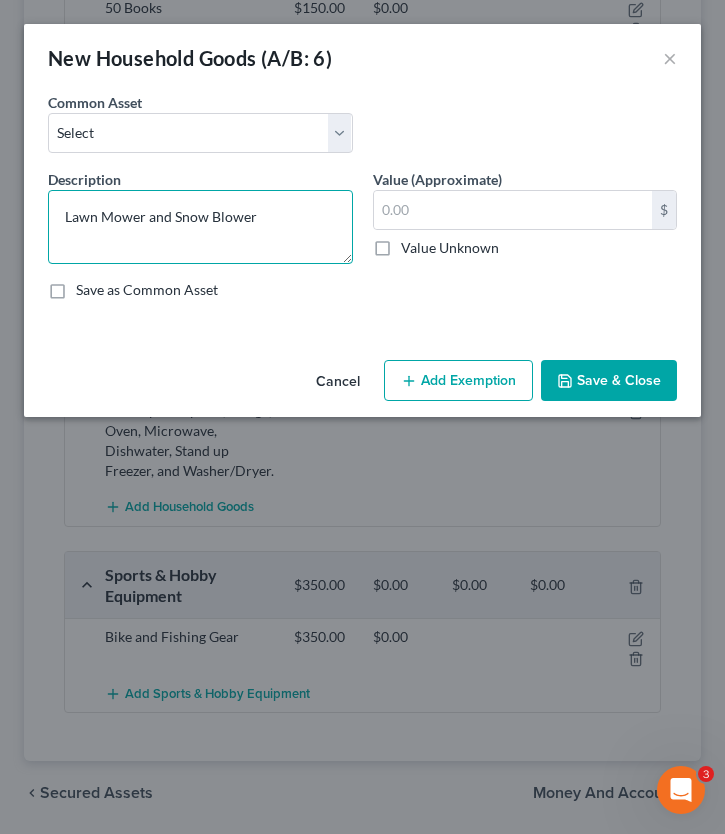 click on "Lawn Mower and Snow Blower" at bounding box center [200, 227] 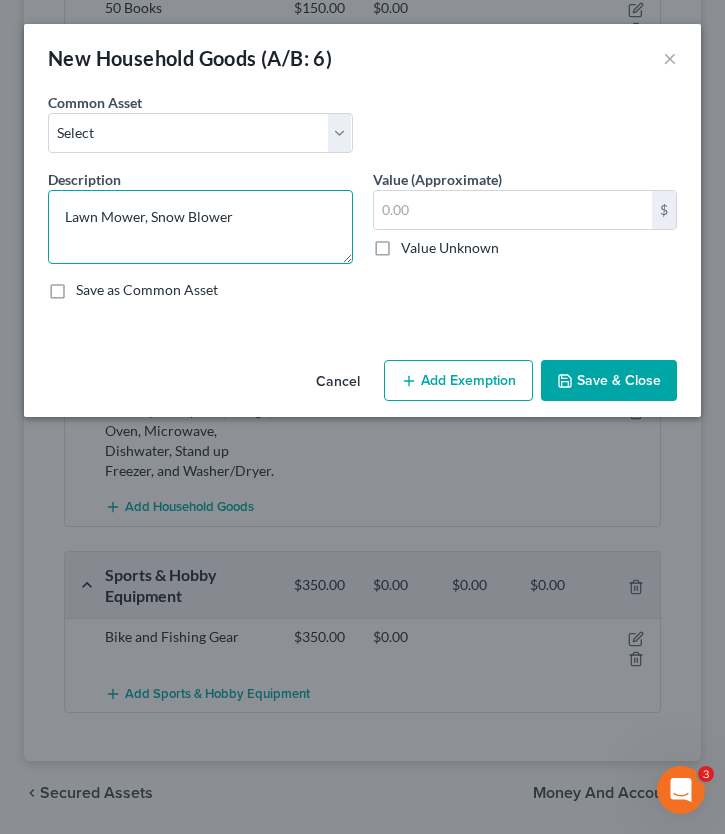 click on "Lawn Mower, Snow Blower" at bounding box center [200, 227] 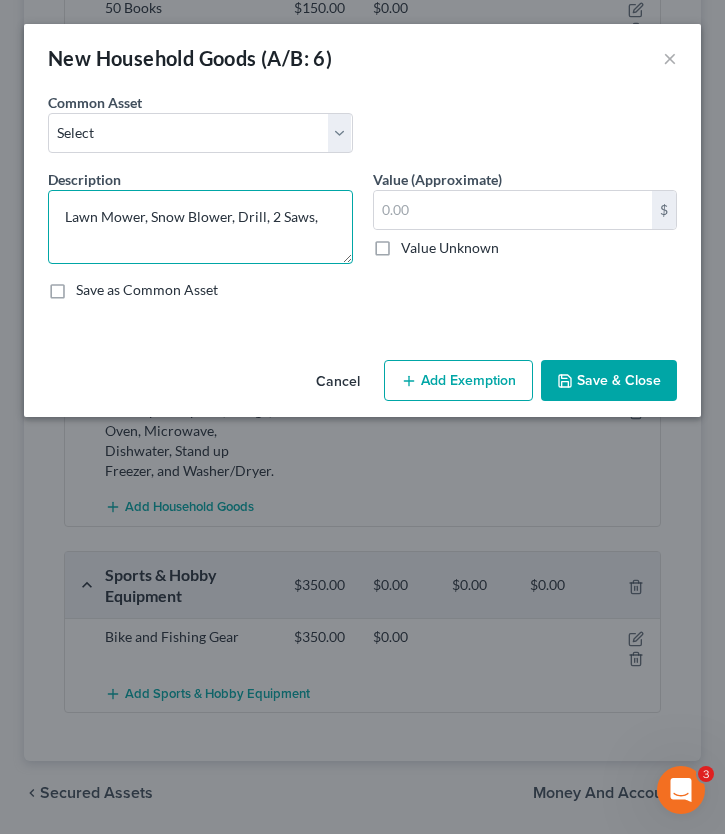 click on "Lawn Mower, Snow Blower, Drill, 2 Saws," at bounding box center (200, 227) 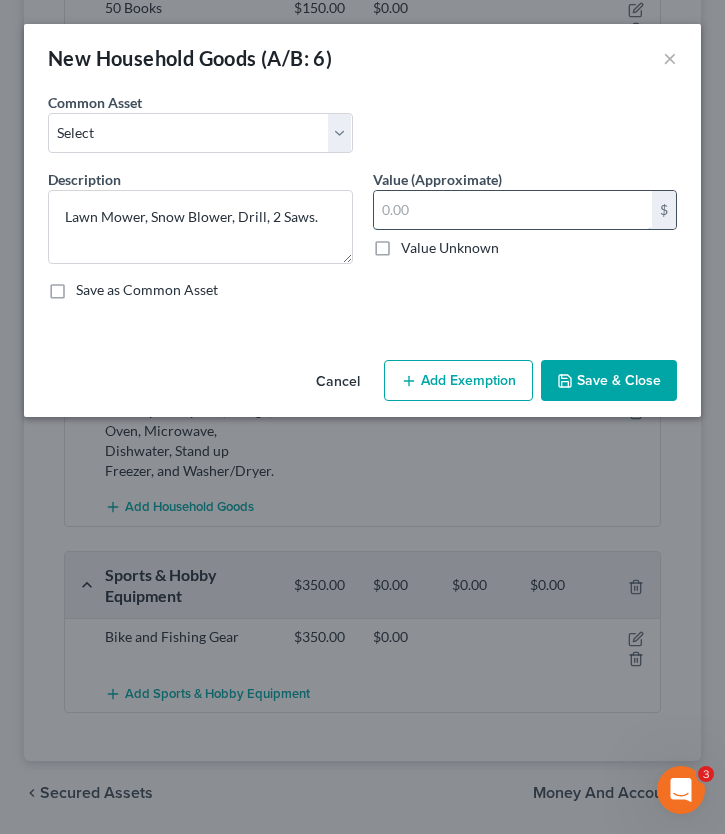 click at bounding box center [513, 210] 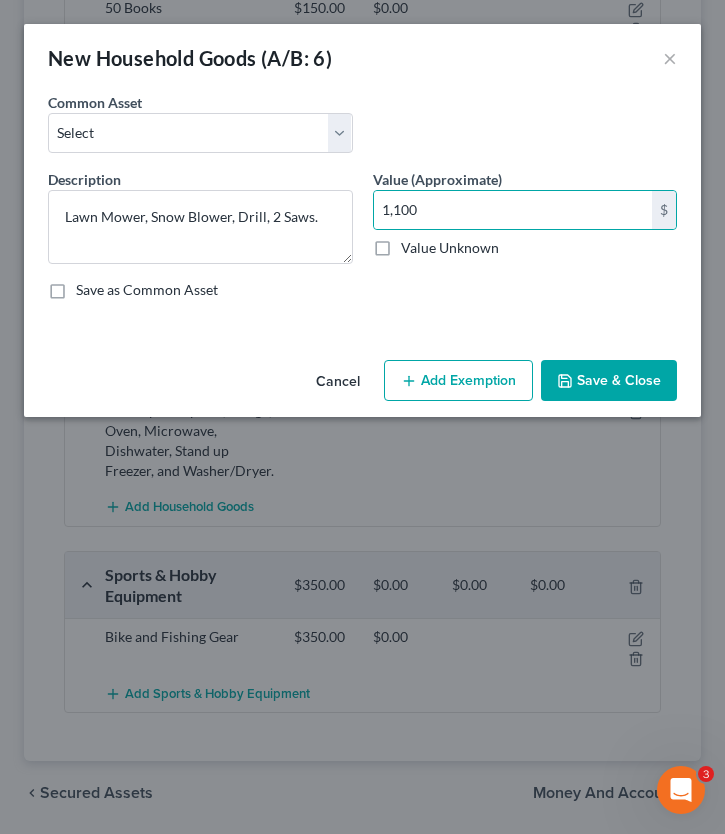 click on "Save & Close" at bounding box center (609, 381) 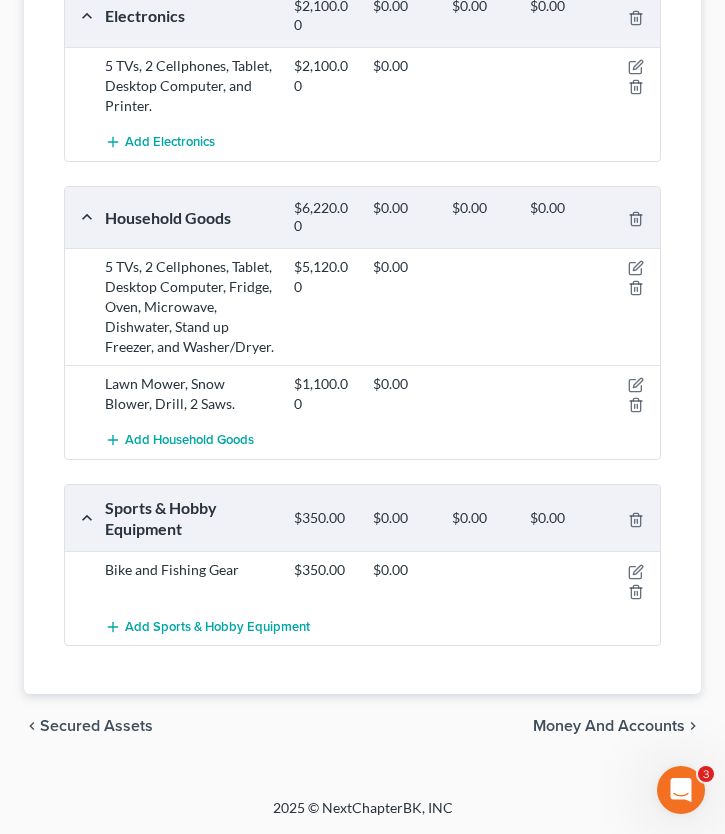 scroll, scrollTop: 873, scrollLeft: 0, axis: vertical 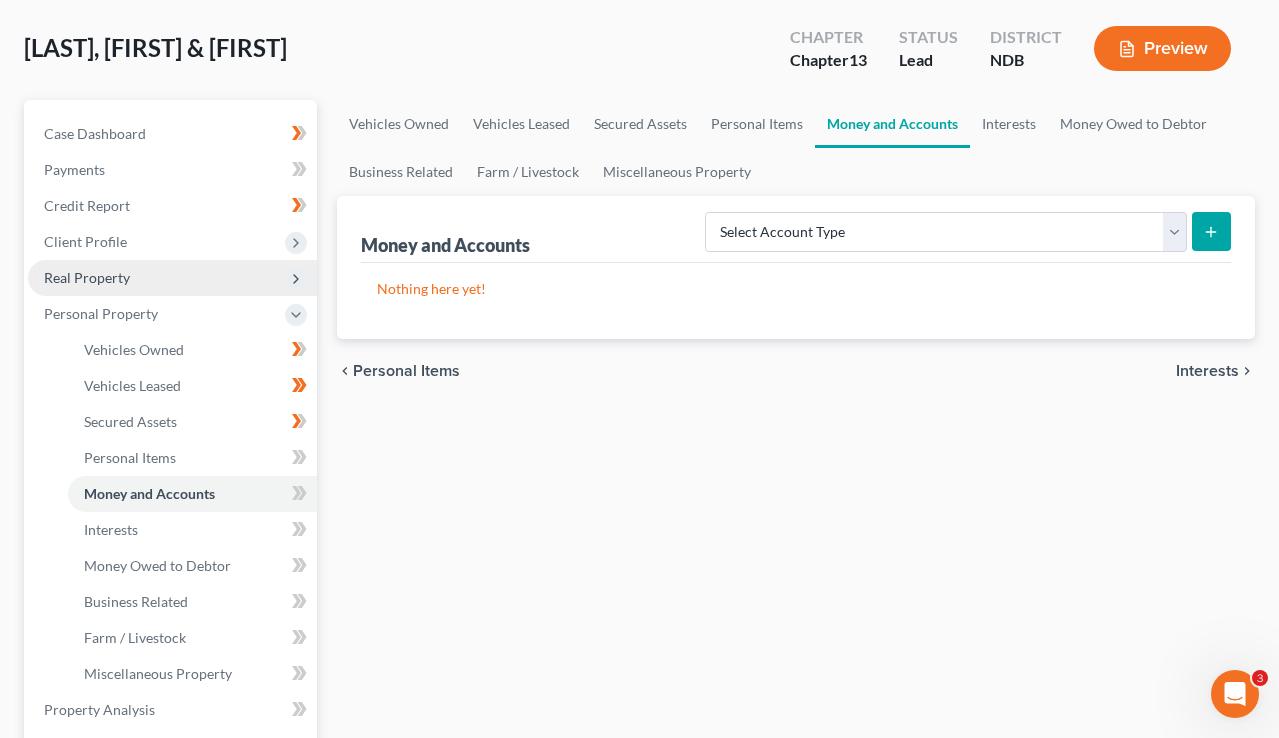 click on "Real Property" at bounding box center [172, 278] 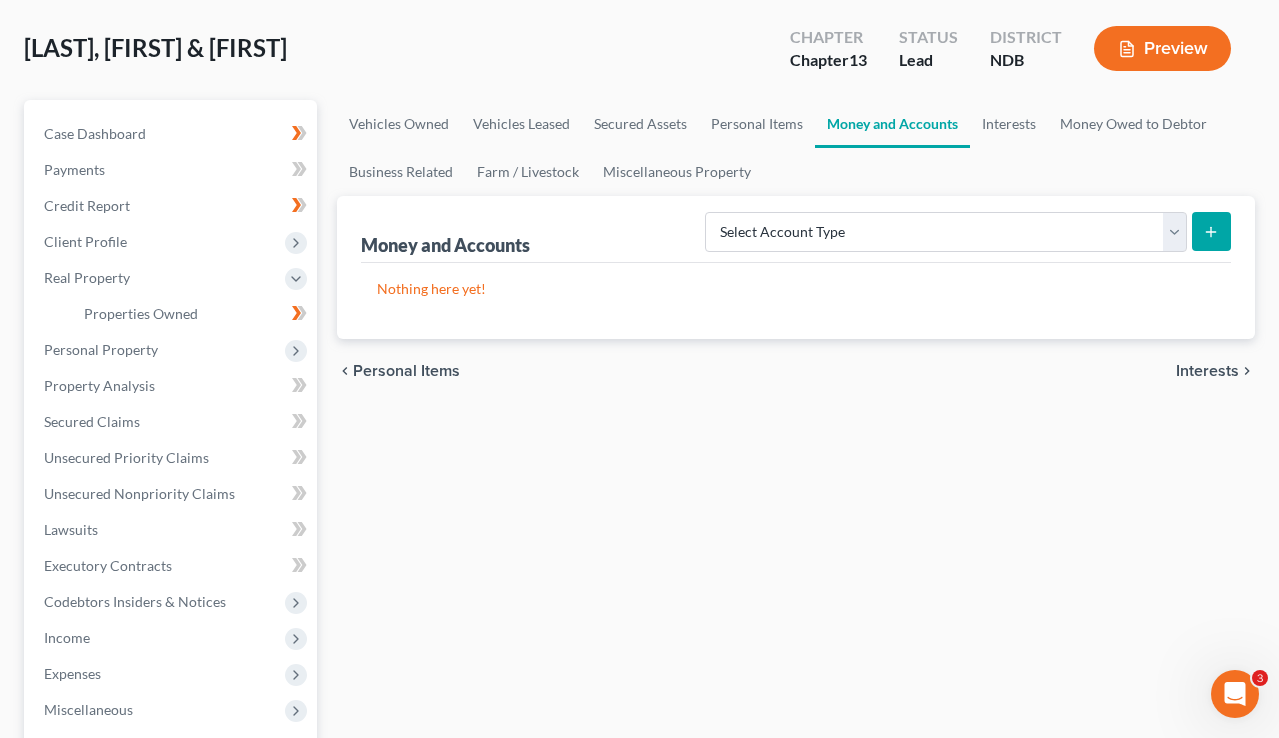 click on "In Progress" at bounding box center [268, 298] 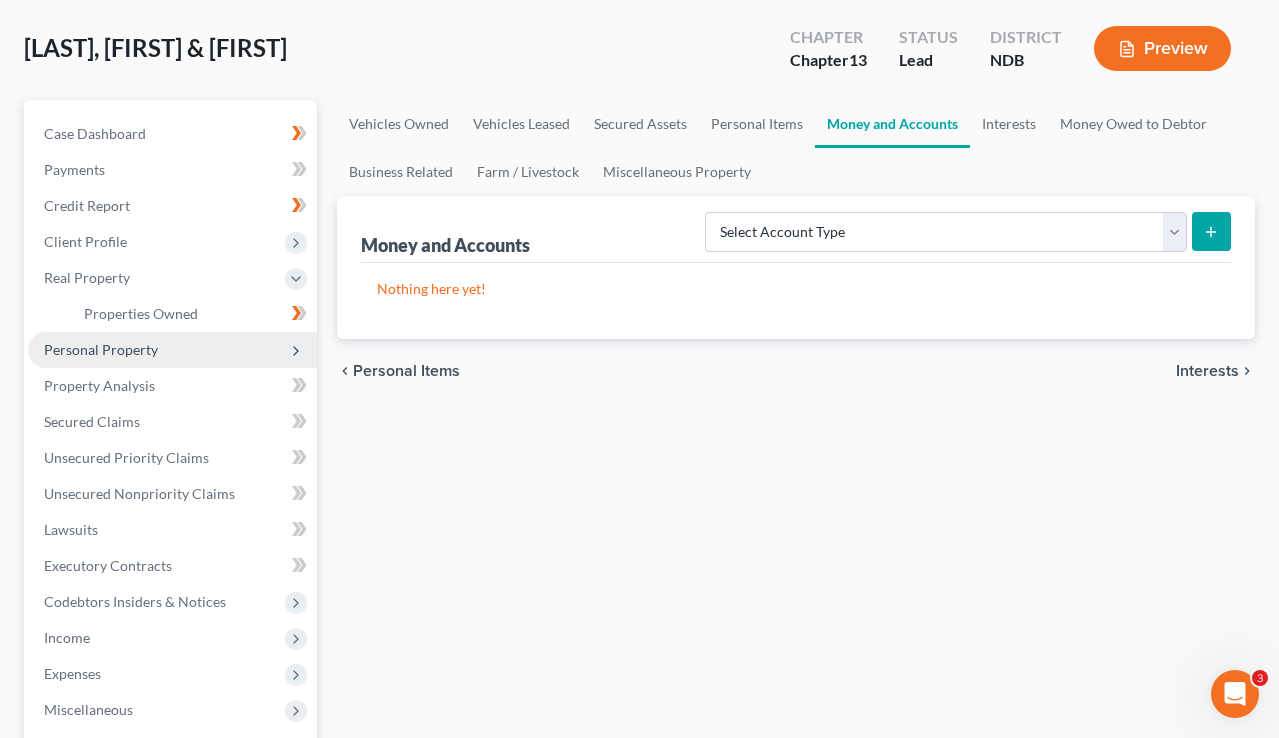 click on "Personal Property" at bounding box center [172, 350] 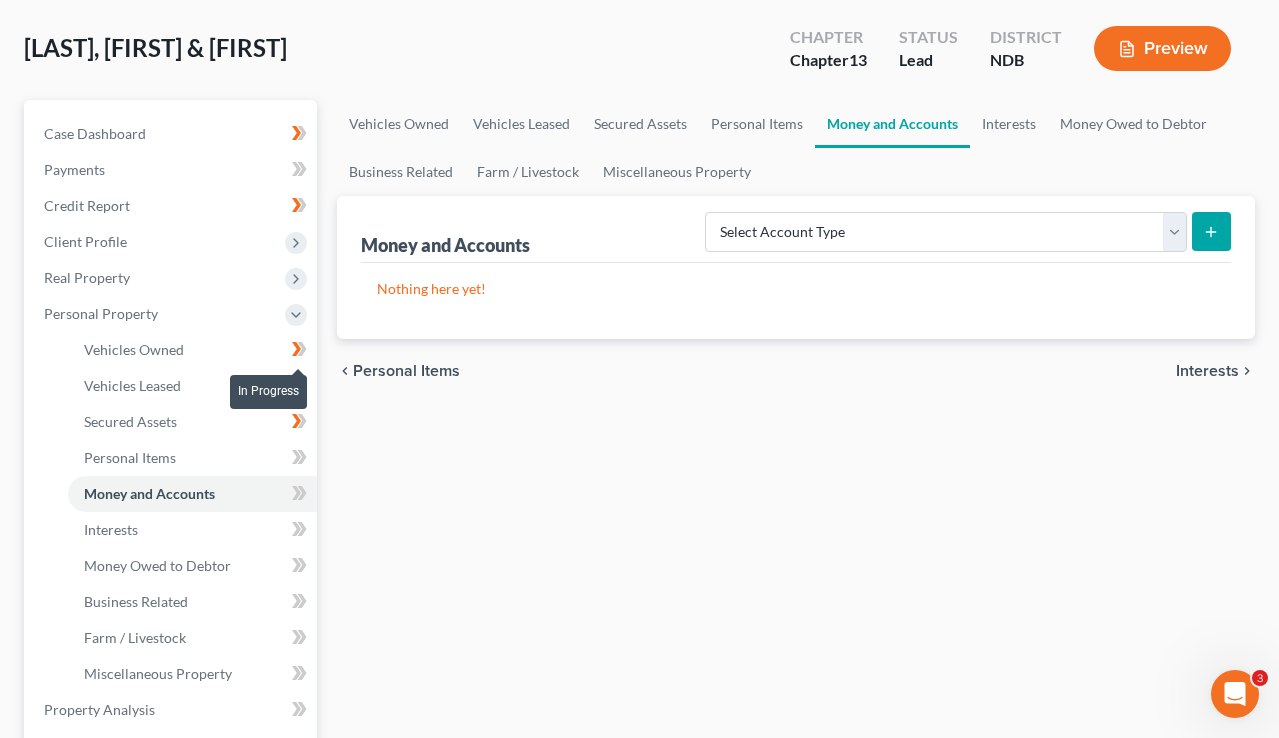 click 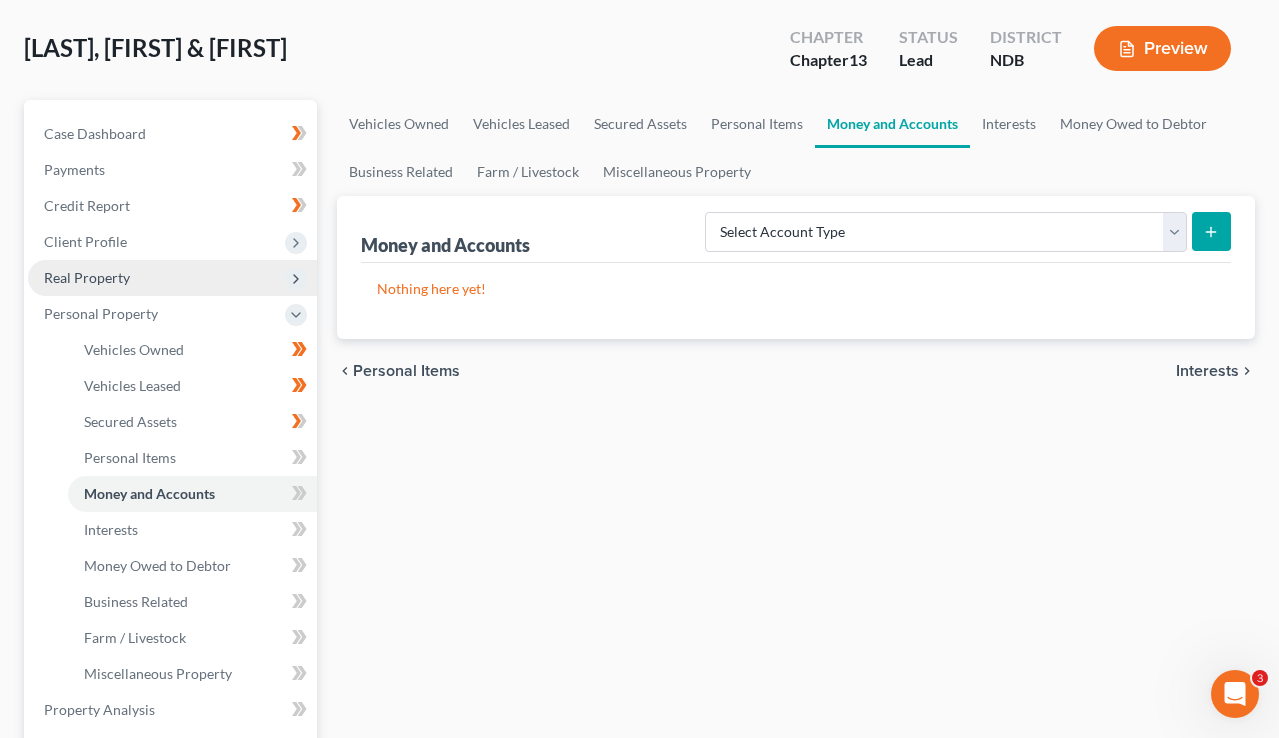click at bounding box center (296, 279) 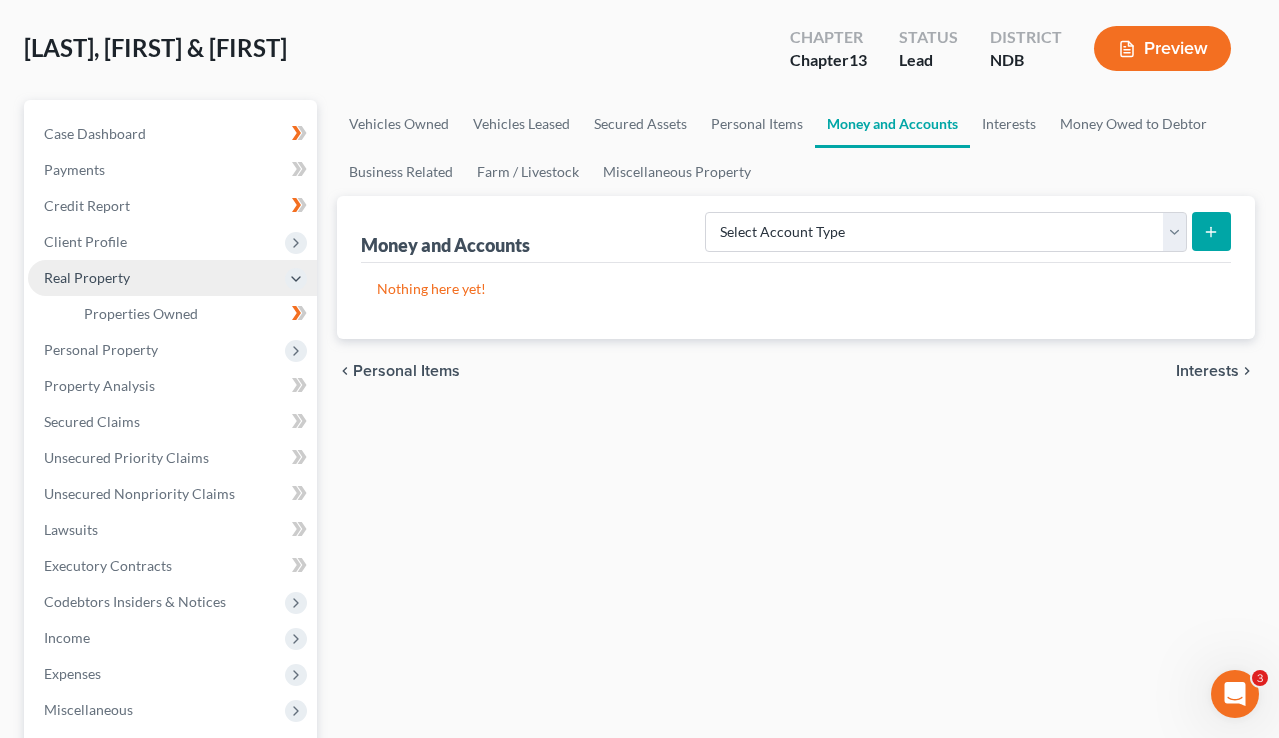 click 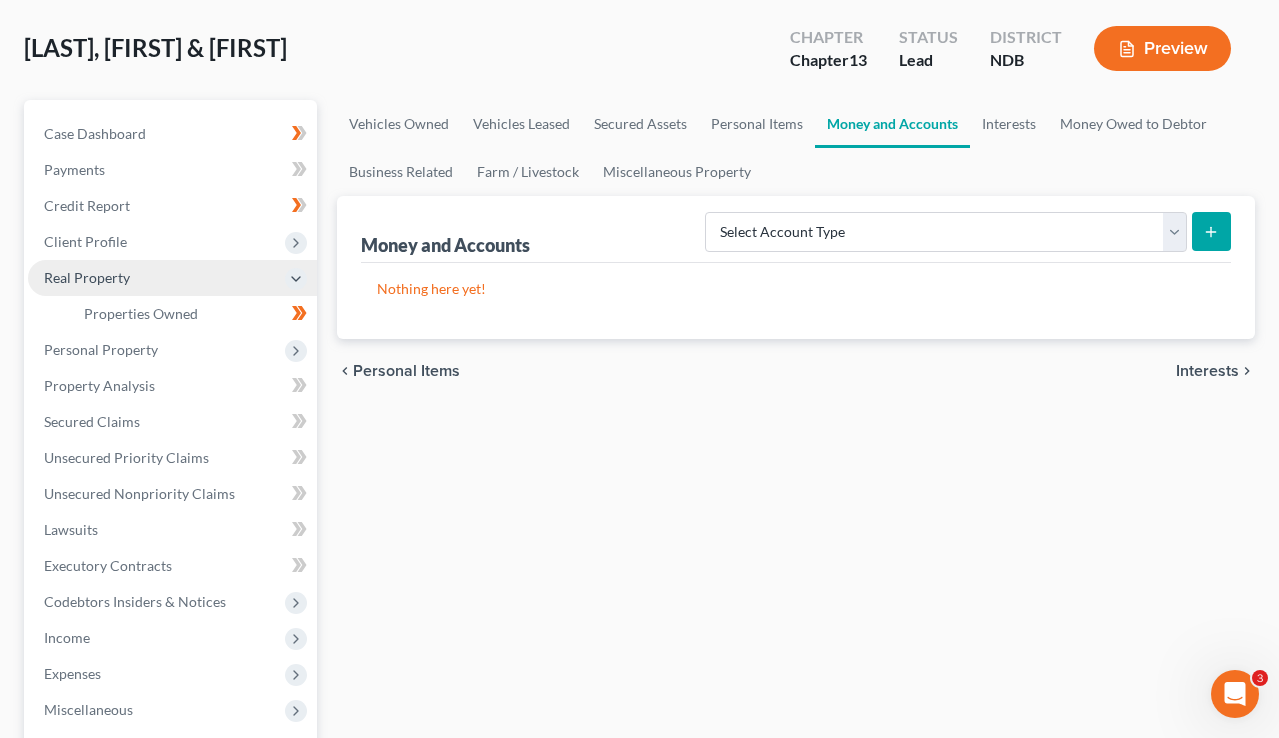 click 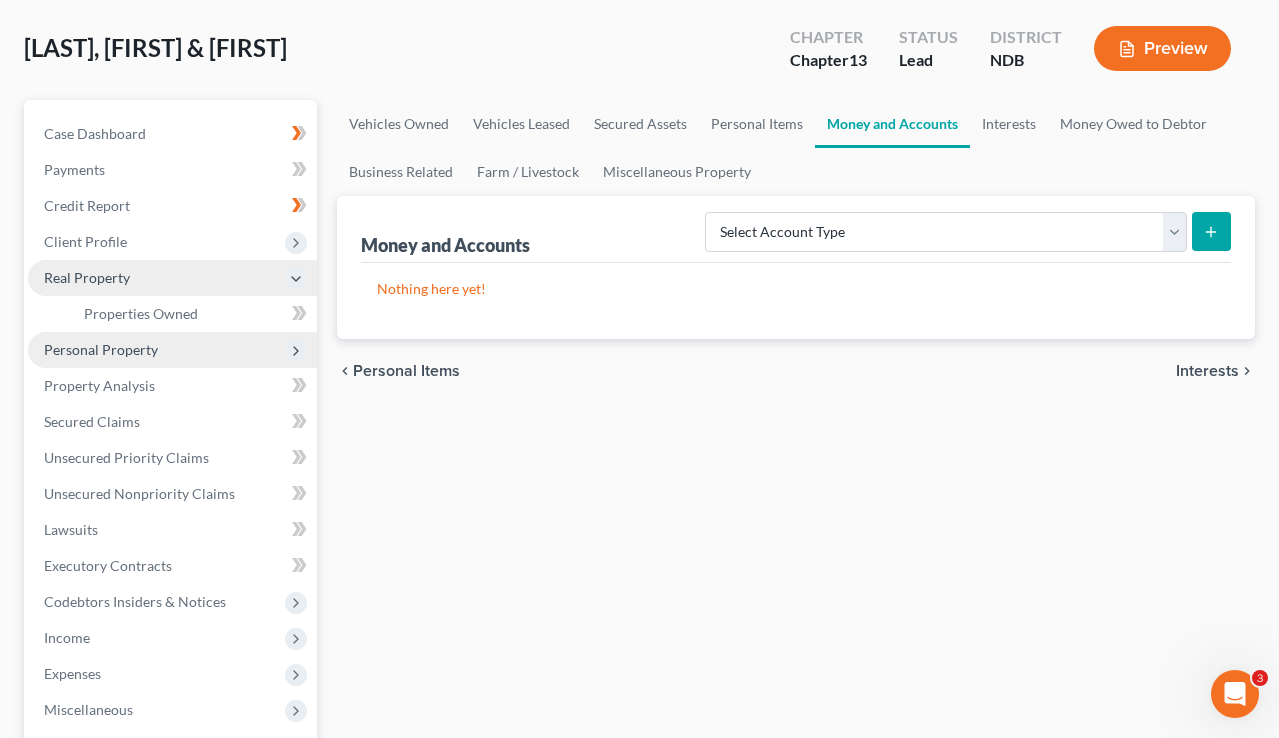 click on "Personal Property" at bounding box center [172, 350] 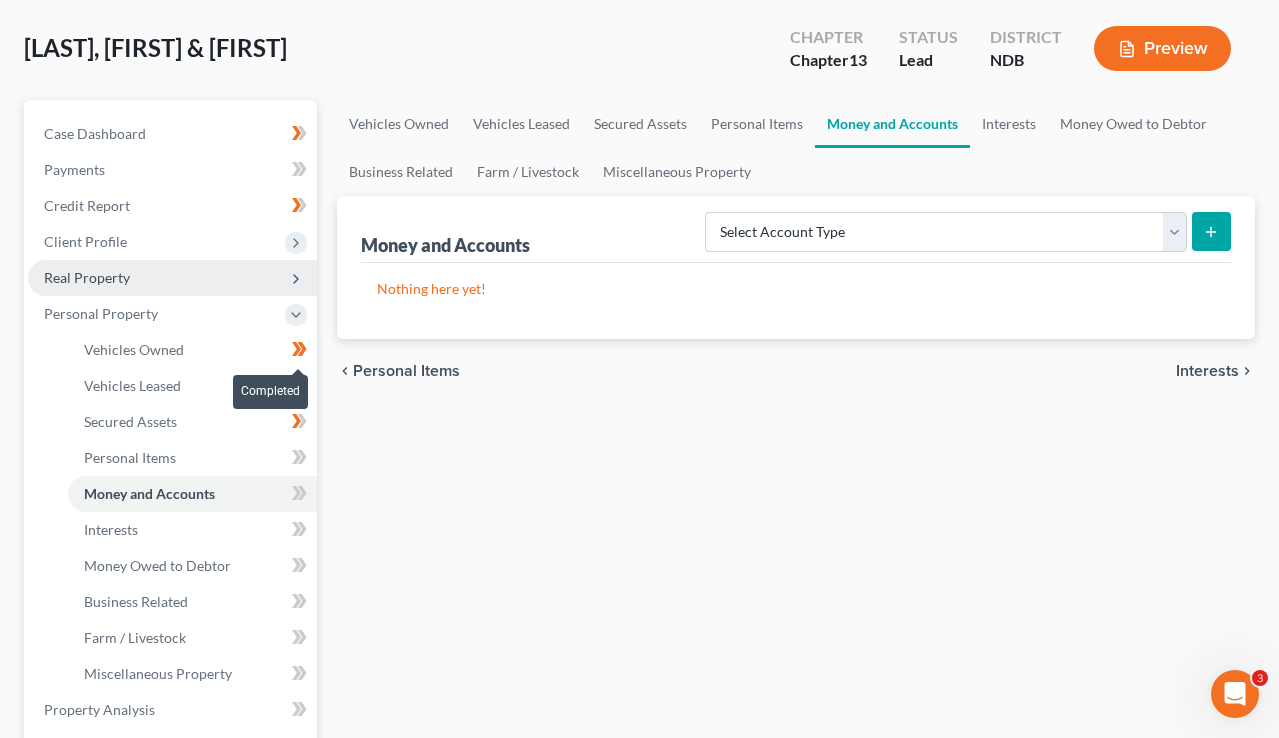 click 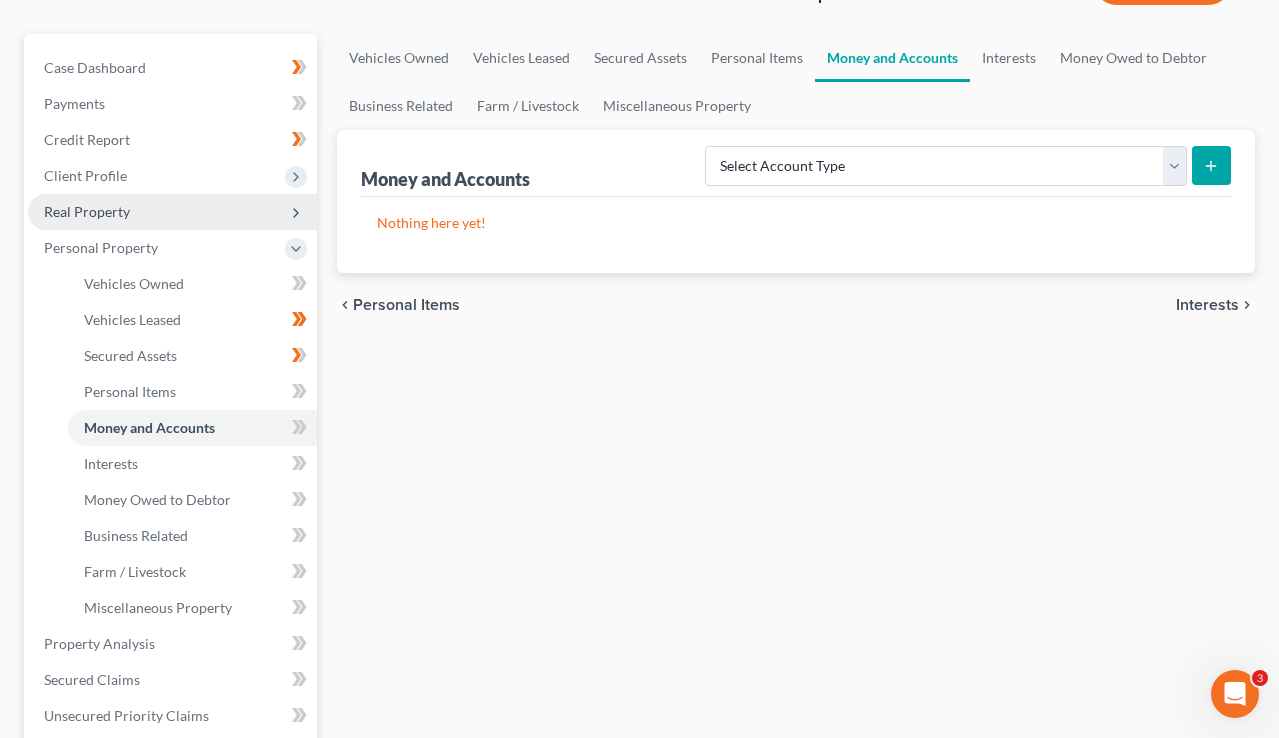 scroll, scrollTop: 187, scrollLeft: 0, axis: vertical 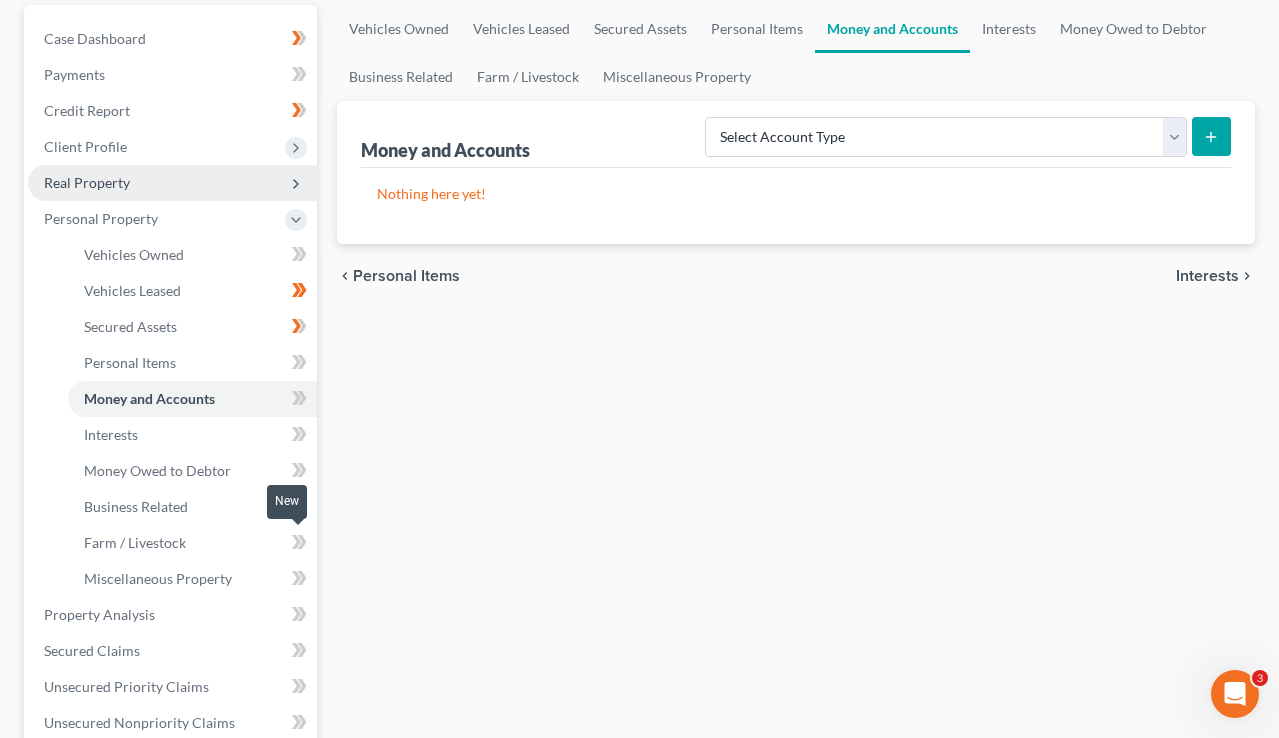 click 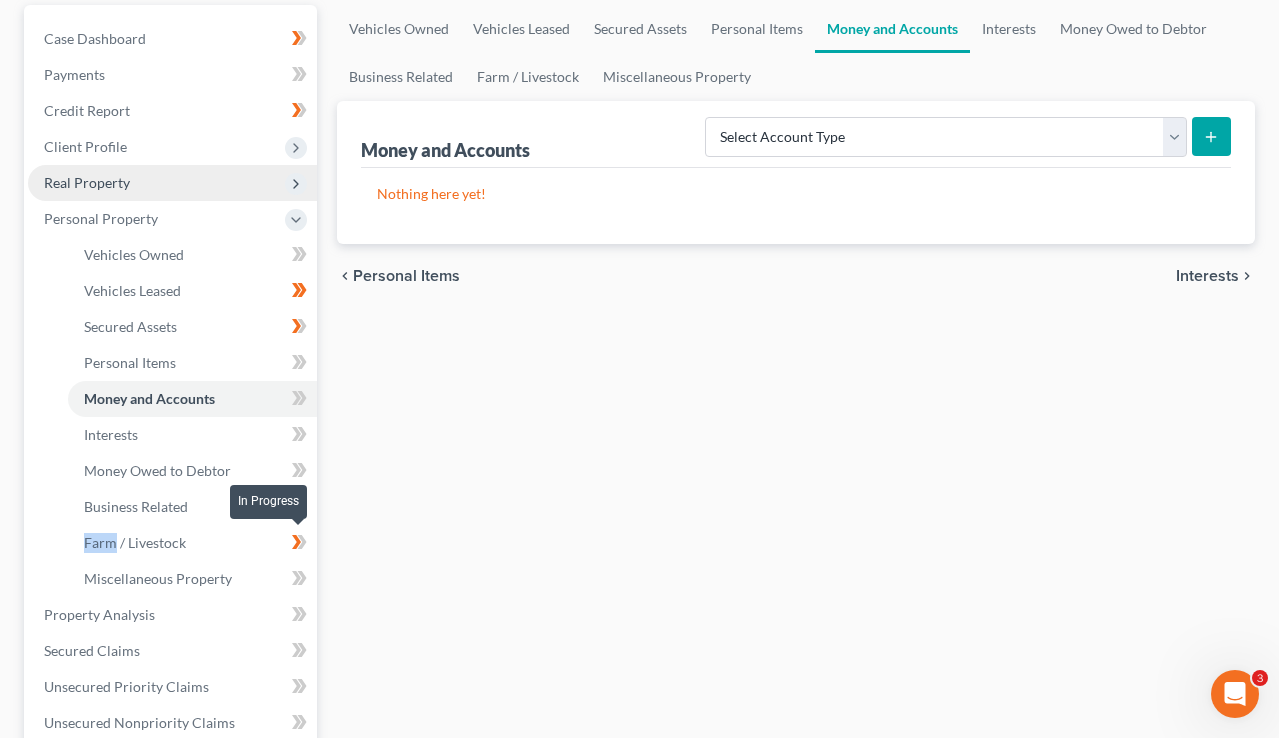 click 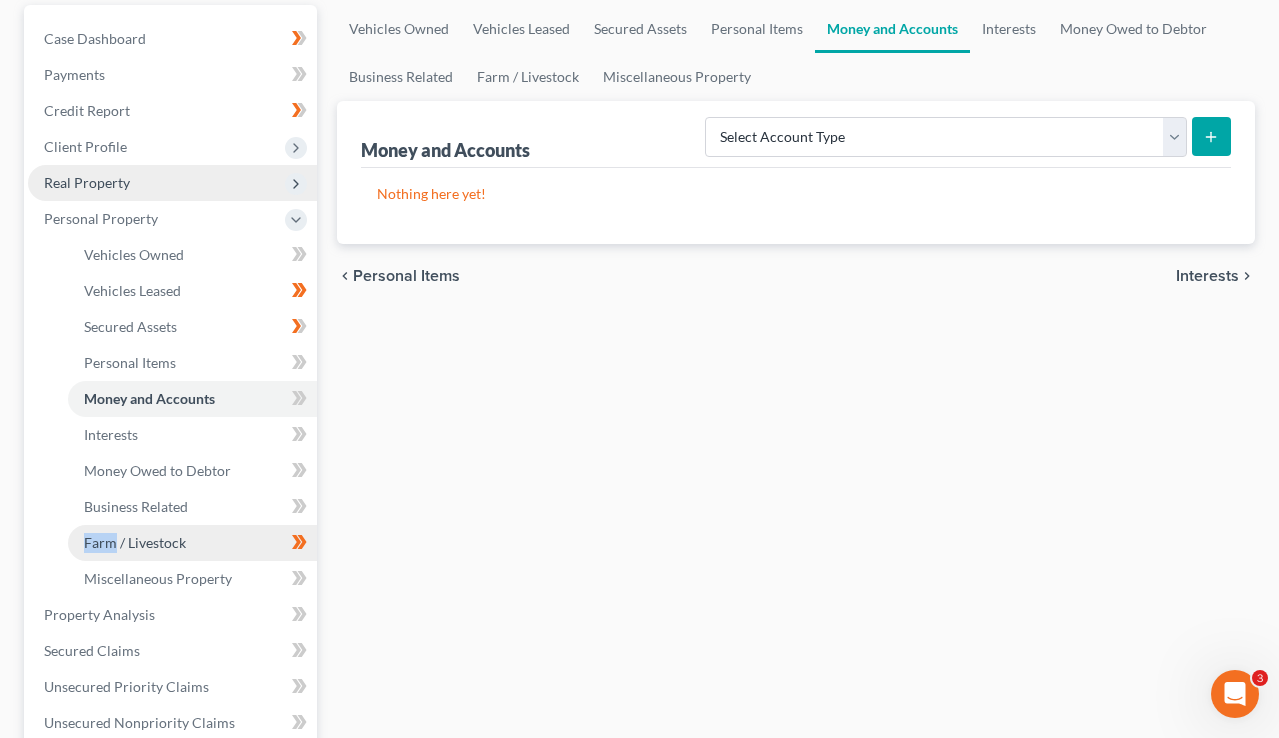 click on "Farm / Livestock" at bounding box center [192, 543] 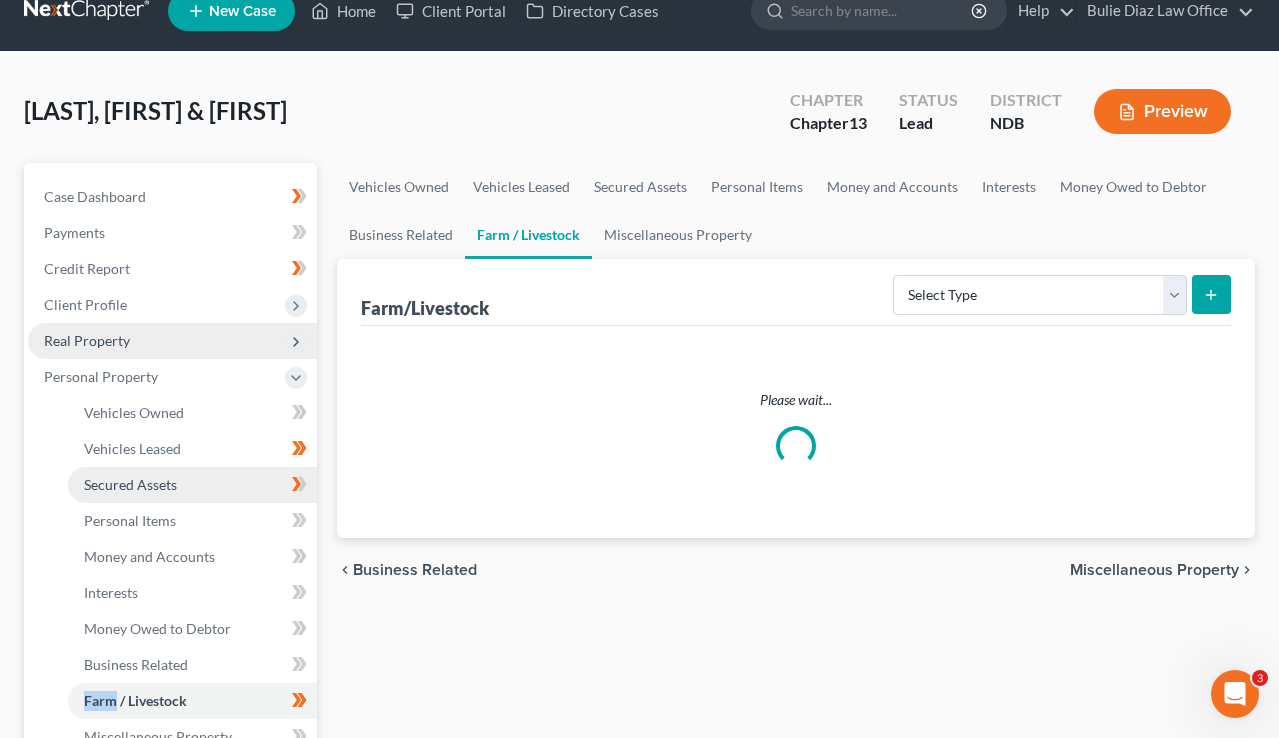 scroll, scrollTop: 0, scrollLeft: 0, axis: both 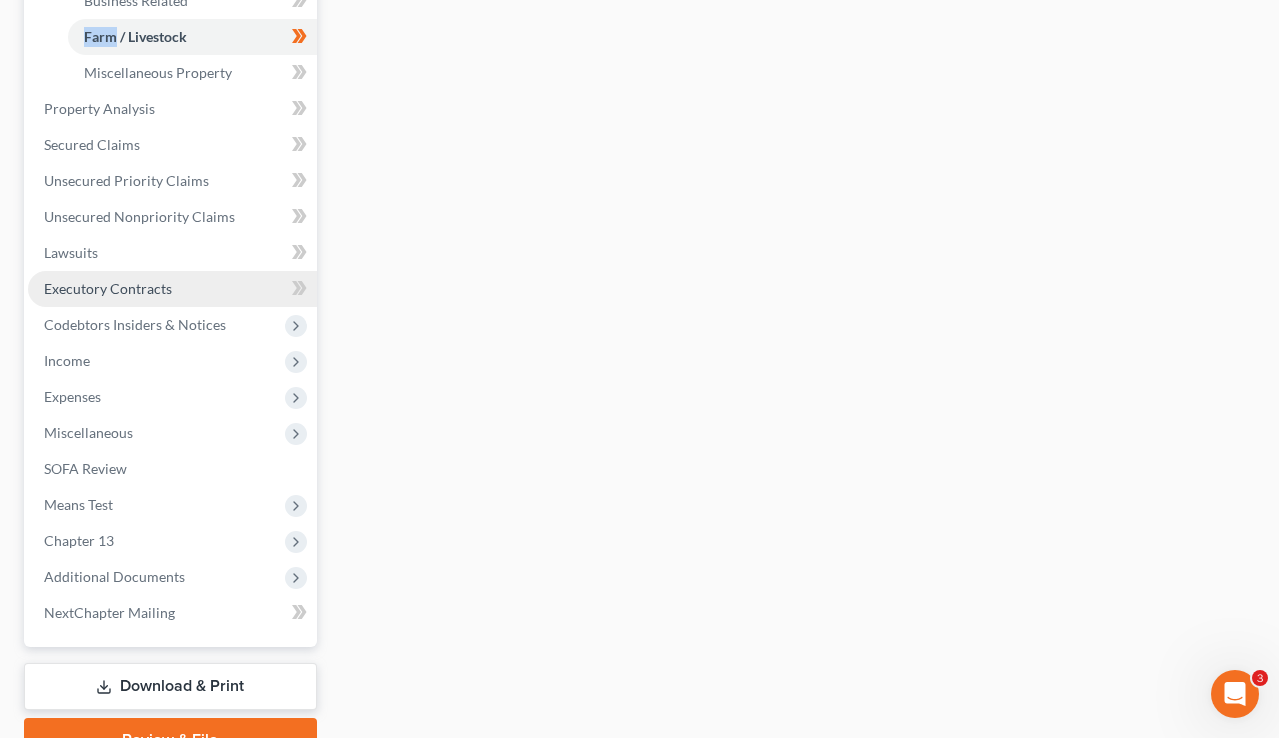 click on "Executory Contracts" at bounding box center [172, 289] 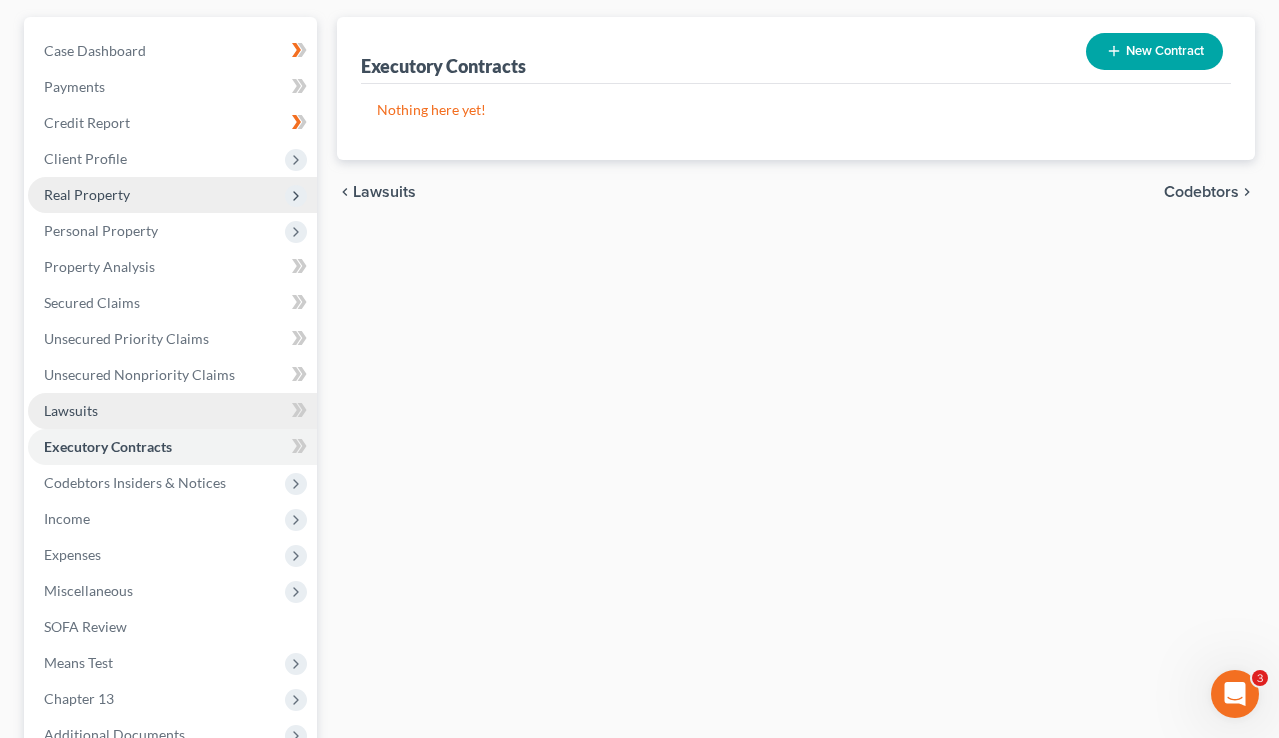 scroll, scrollTop: 181, scrollLeft: 0, axis: vertical 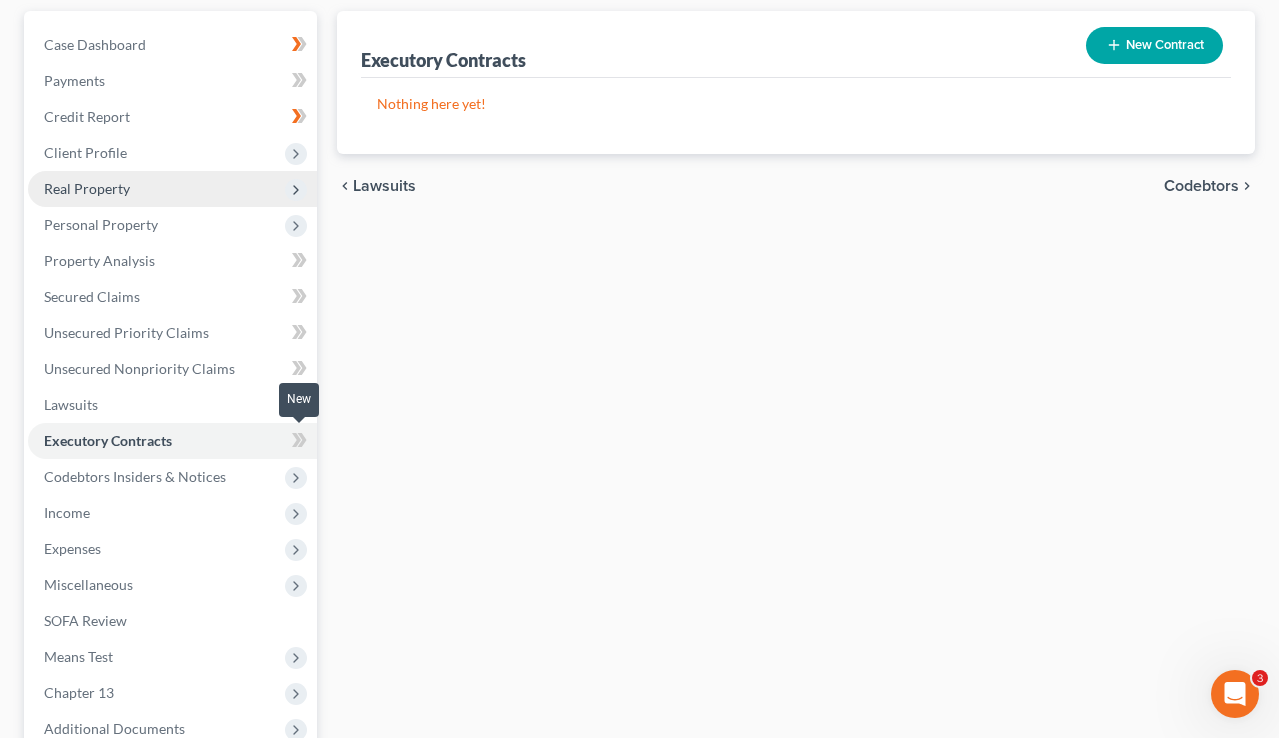 click at bounding box center (299, 443) 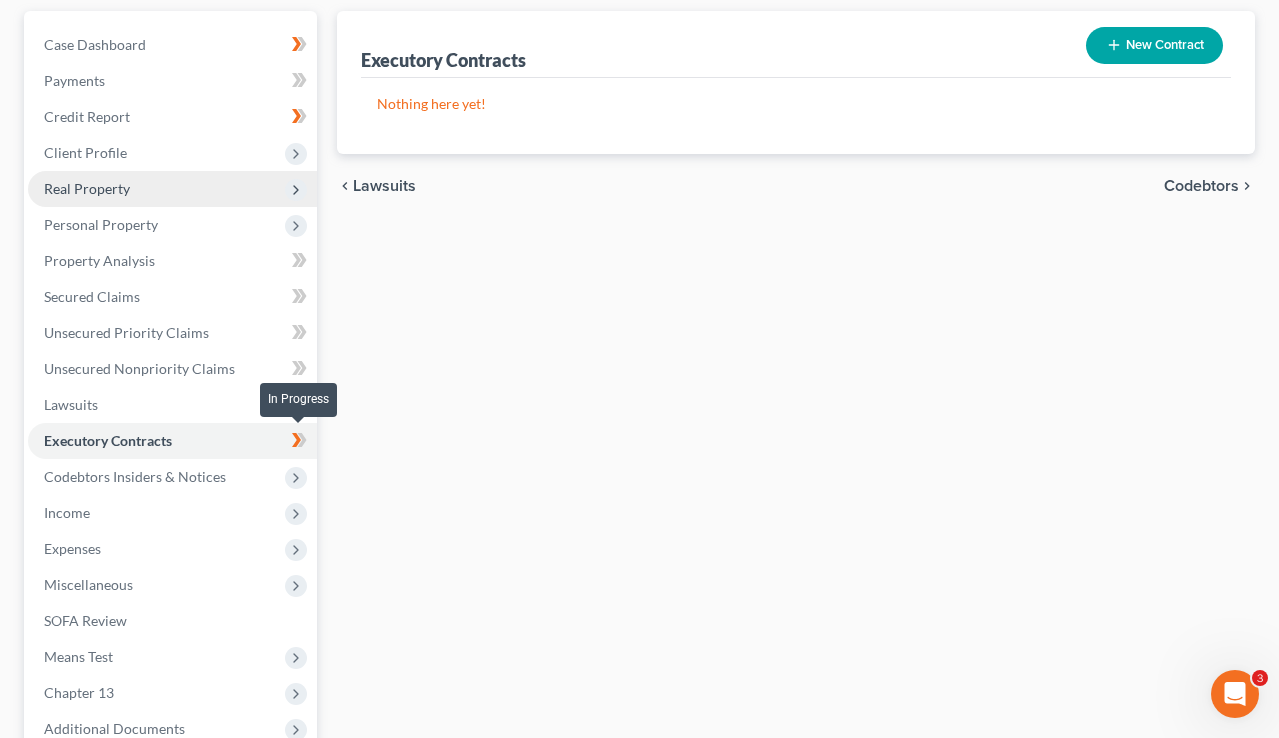 click 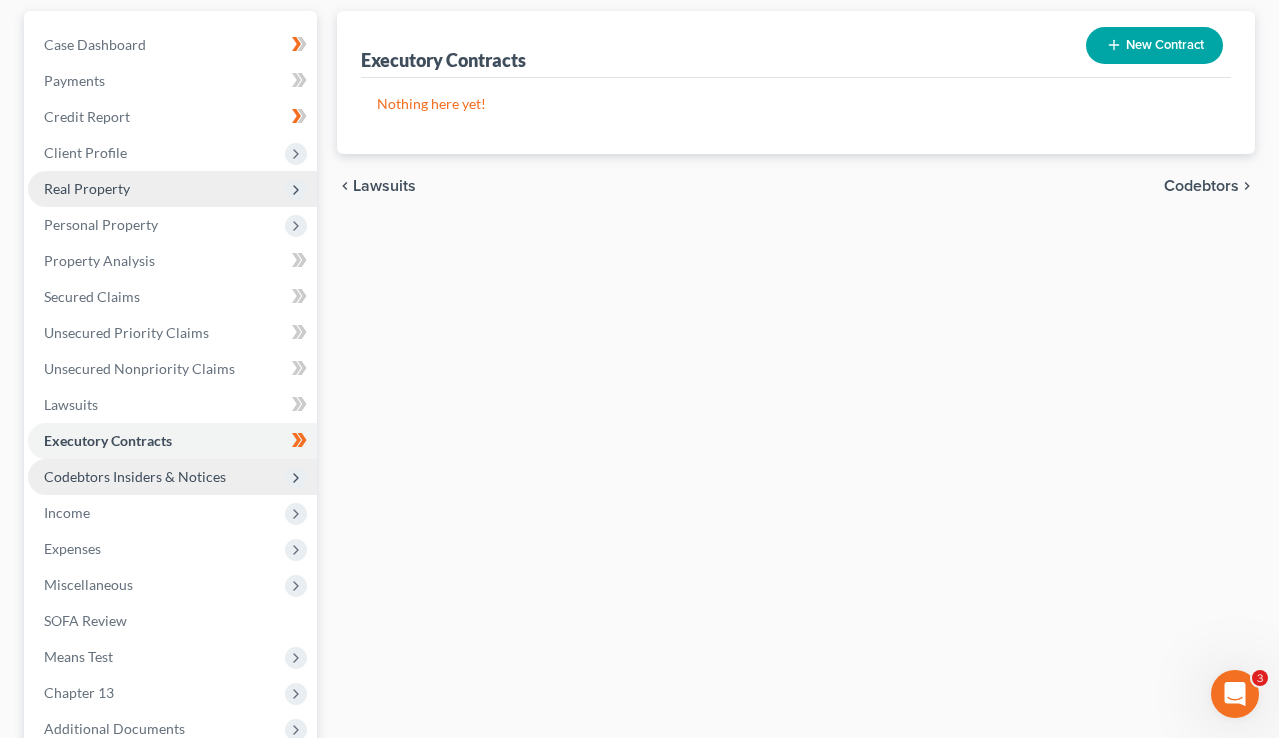click on "Codebtors Insiders & Notices" at bounding box center (172, 477) 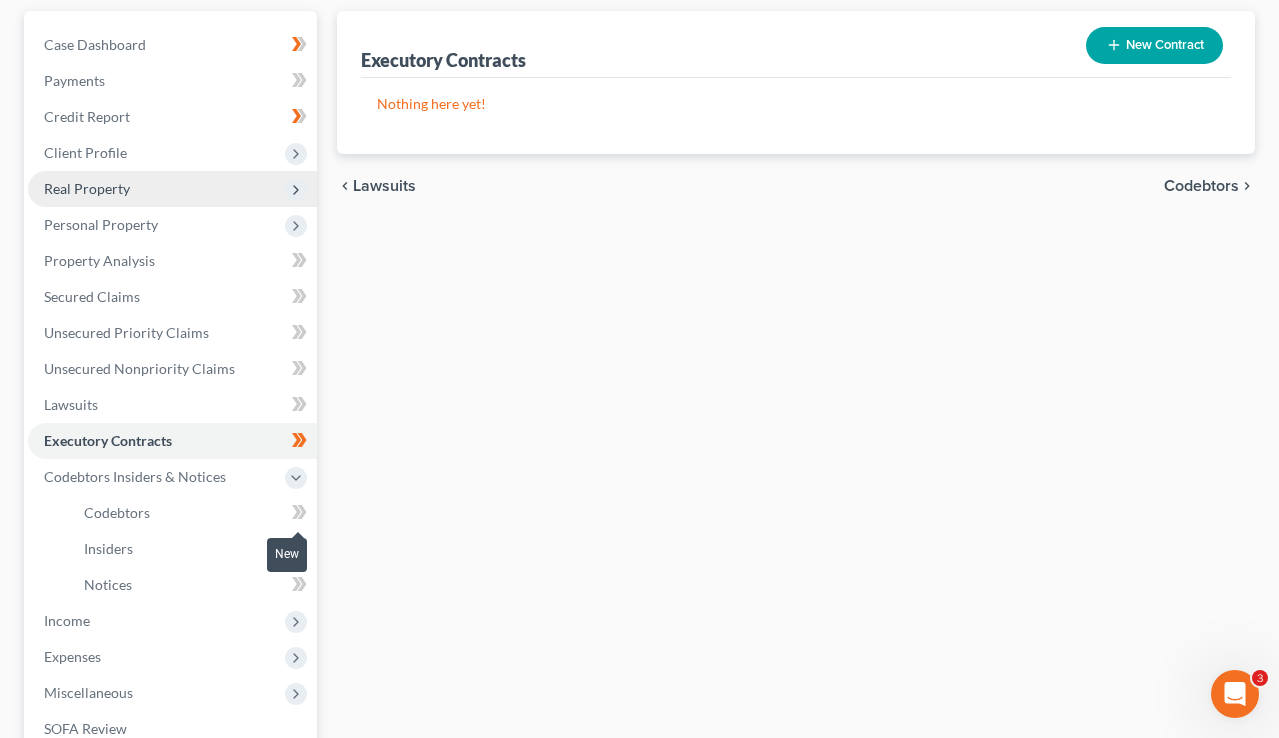 click 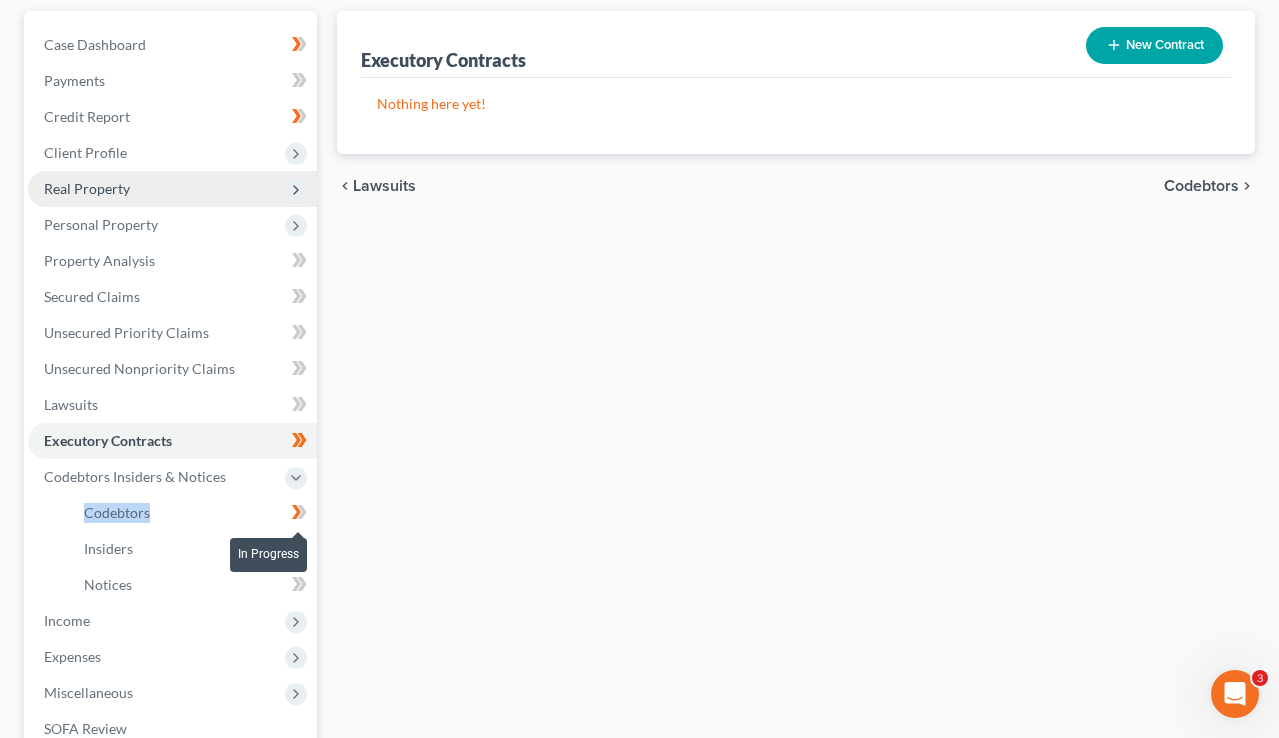 click 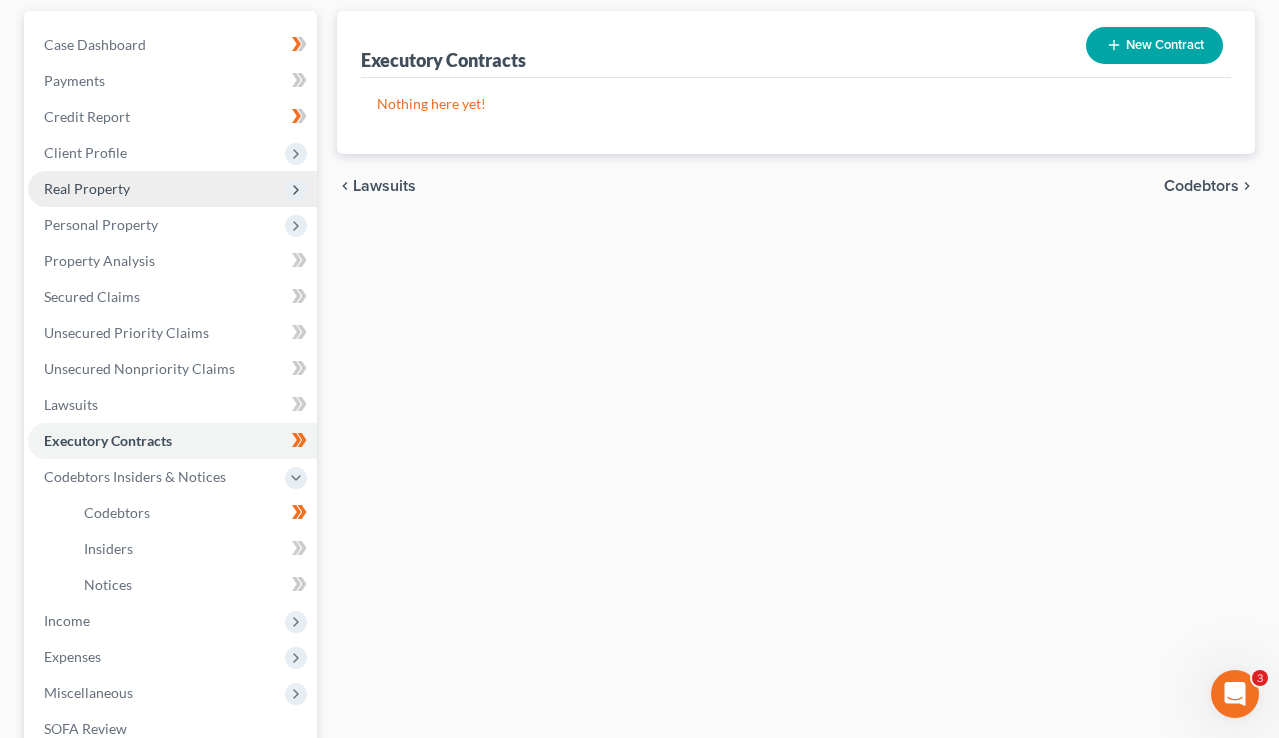 click on "Home New Case Client Portal Directory Cases [COMPANY] [EMAIL] My Account Settings Plan + Billing Account Add-Ons Upgrade to Whoa Help Center Webinars Training Videos What's new Log out New Case Home Client Portal Directory Cases         - No Result - See all results Or Press Enter... Help Help Center Webinars Training Videos What's new [COMPANY] [COMPANY] [EMAIL] My Account Settings Plan + Billing Account Add-Ons Upgrade to Whoa Log out 	 [LAST], [FIRST] & [FIRST] Upgraded Chapter Chapter  13 Status Lead District NDB Preview Petition Navigation
Case Dashboard
Payments
Invoices
Payments" at bounding box center [639, 458] 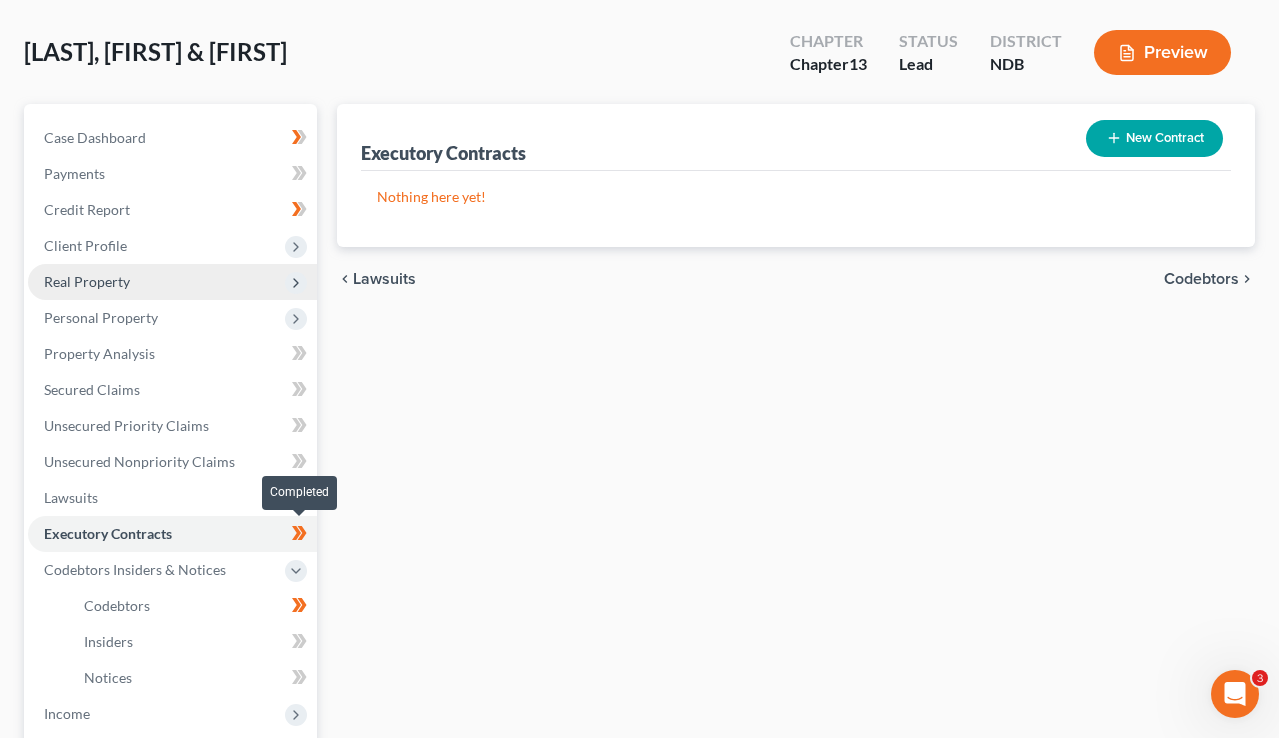 scroll, scrollTop: 131, scrollLeft: 0, axis: vertical 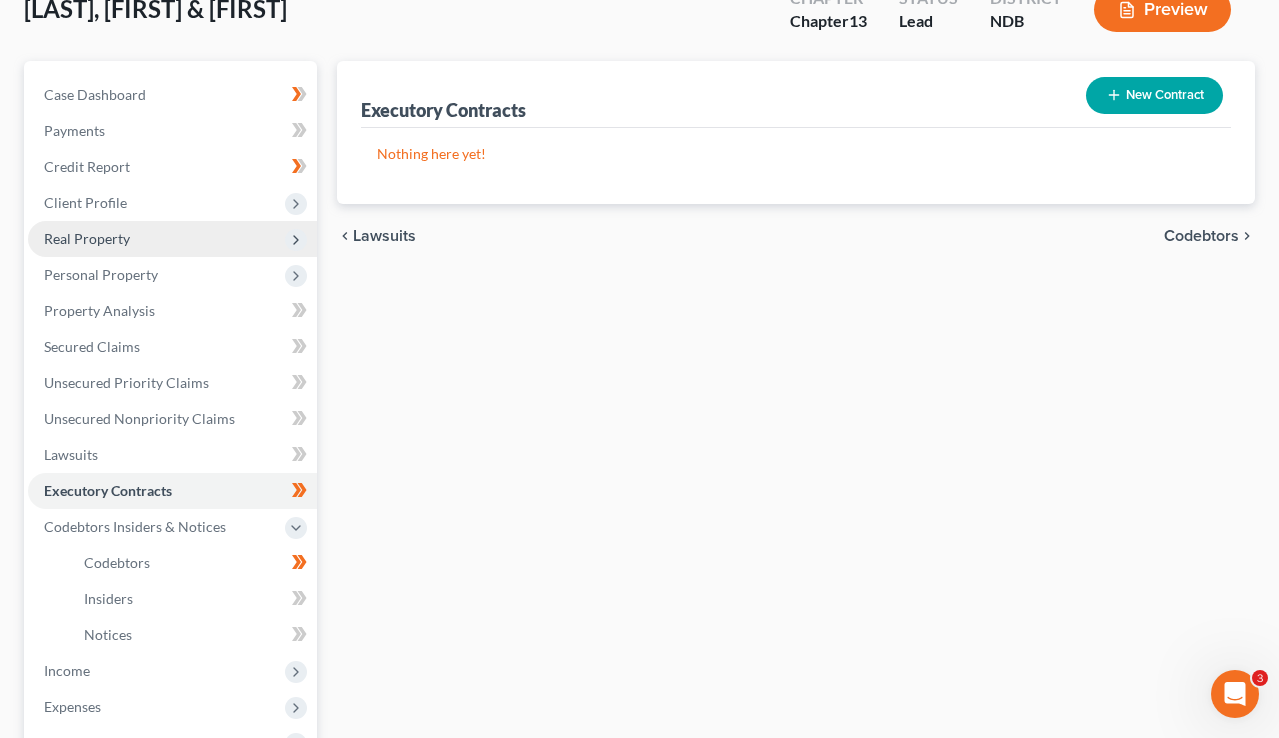 click 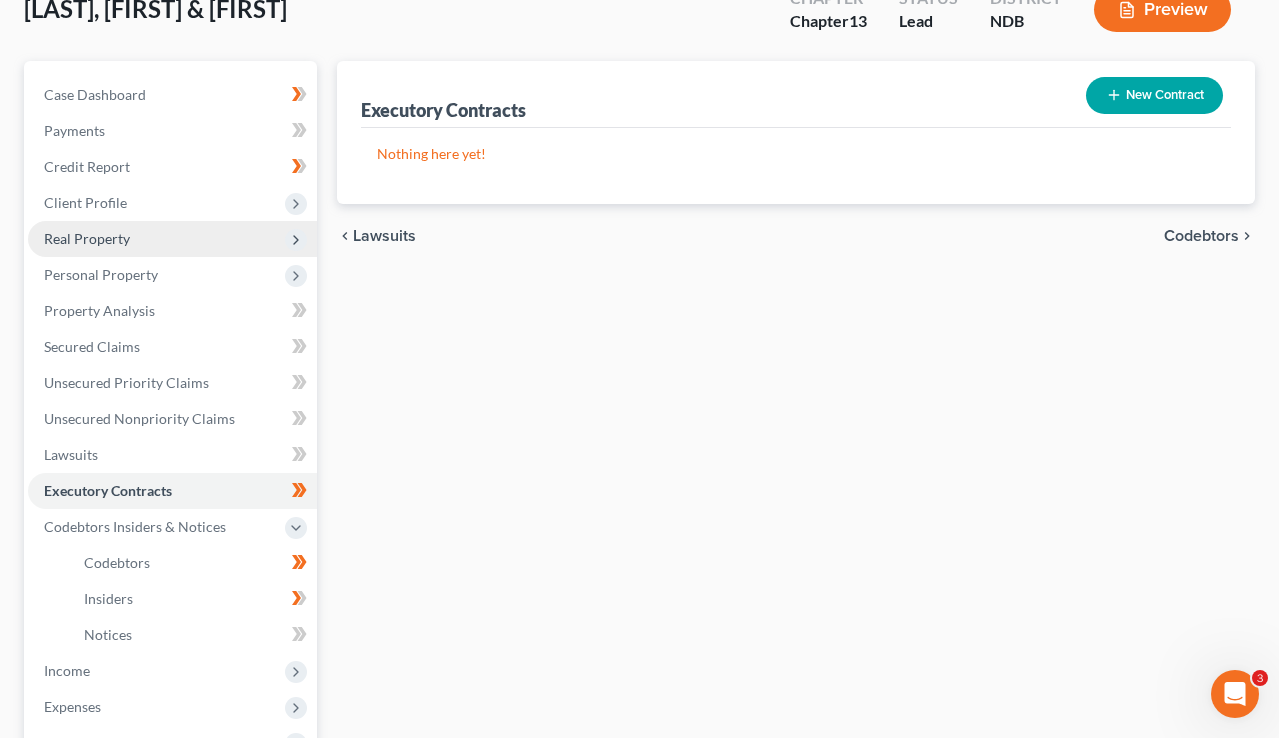 click 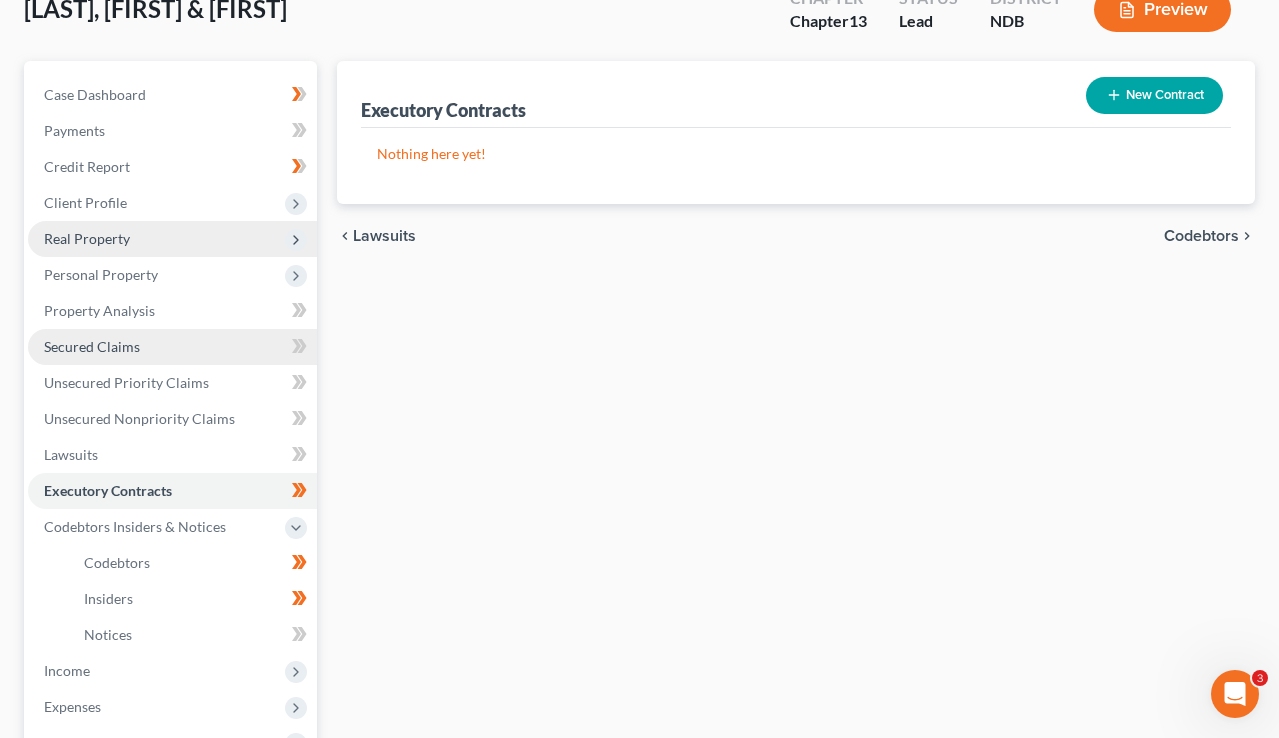 click on "Secured Claims" at bounding box center (172, 347) 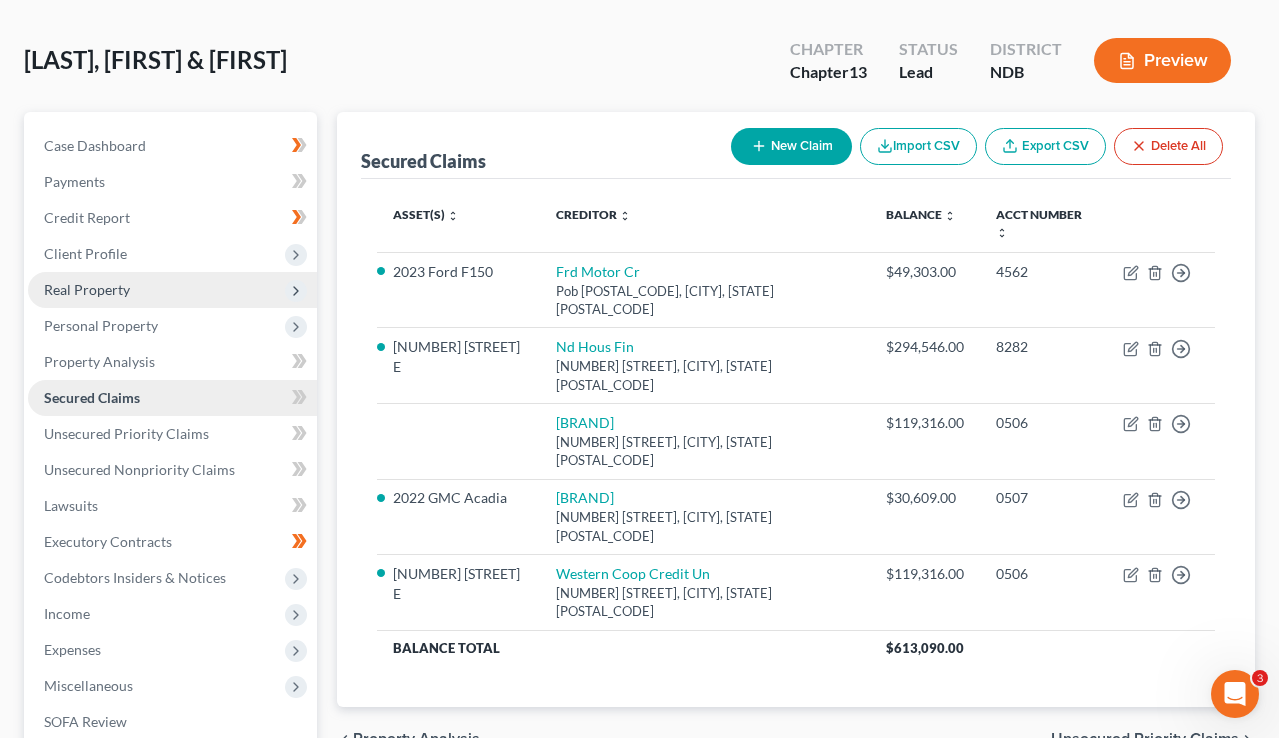scroll, scrollTop: 0, scrollLeft: 0, axis: both 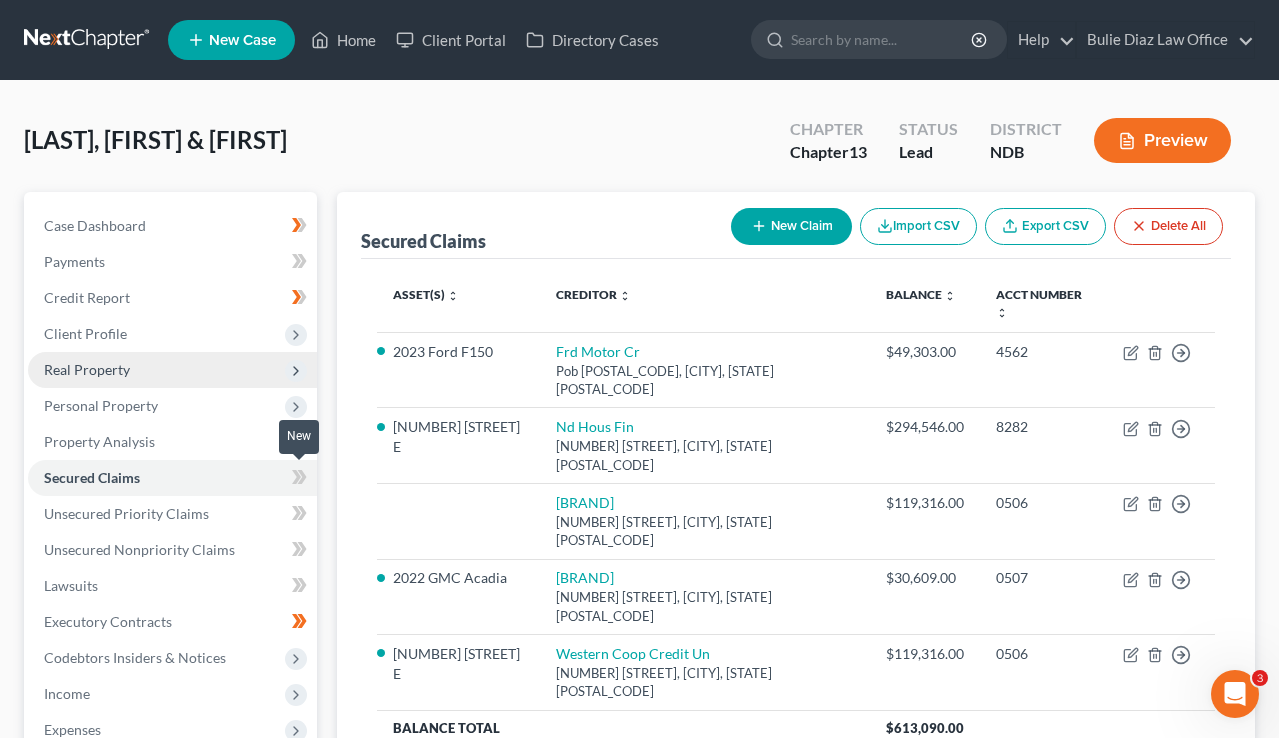 click 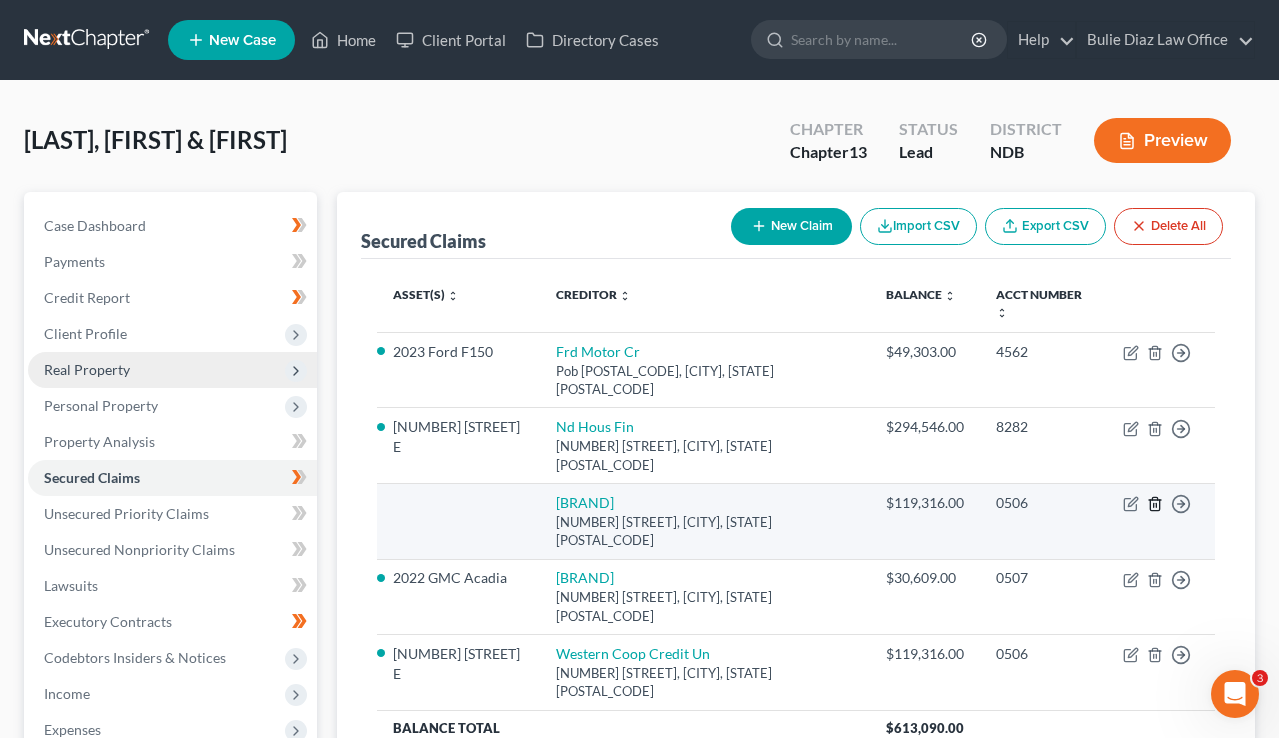 click 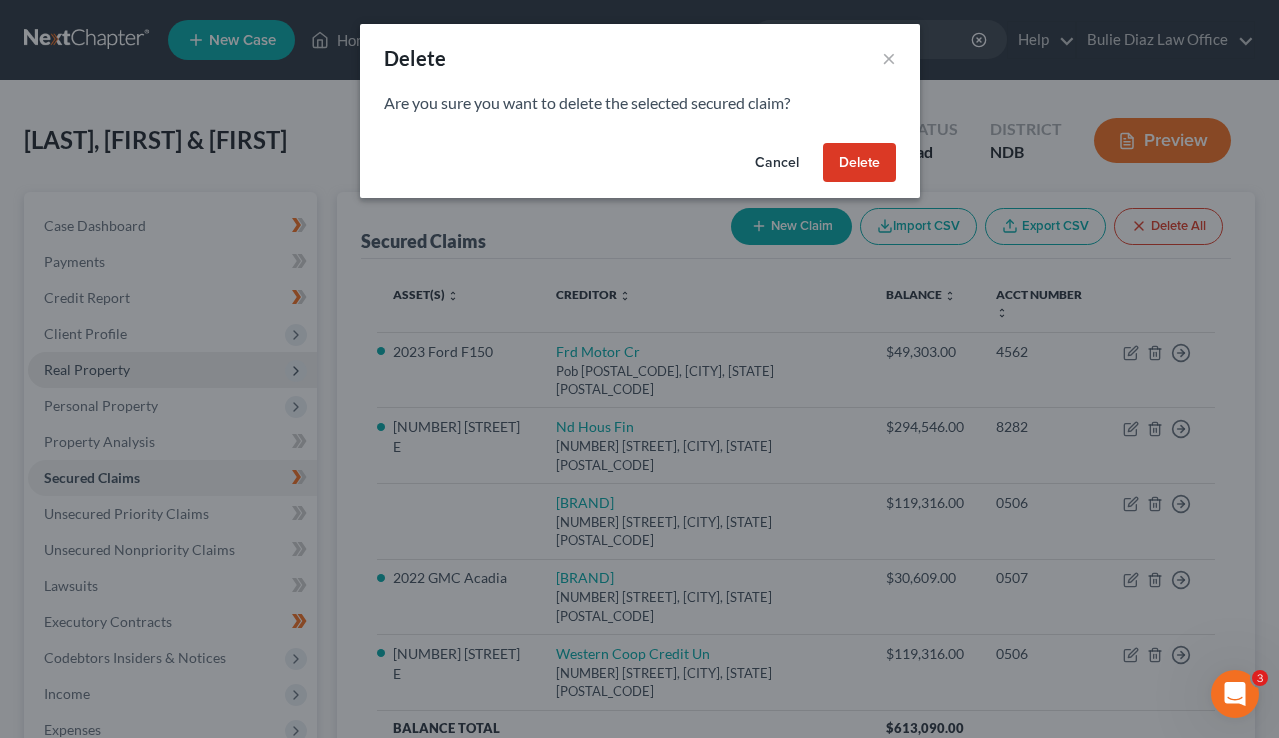 click on "Delete" at bounding box center (859, 163) 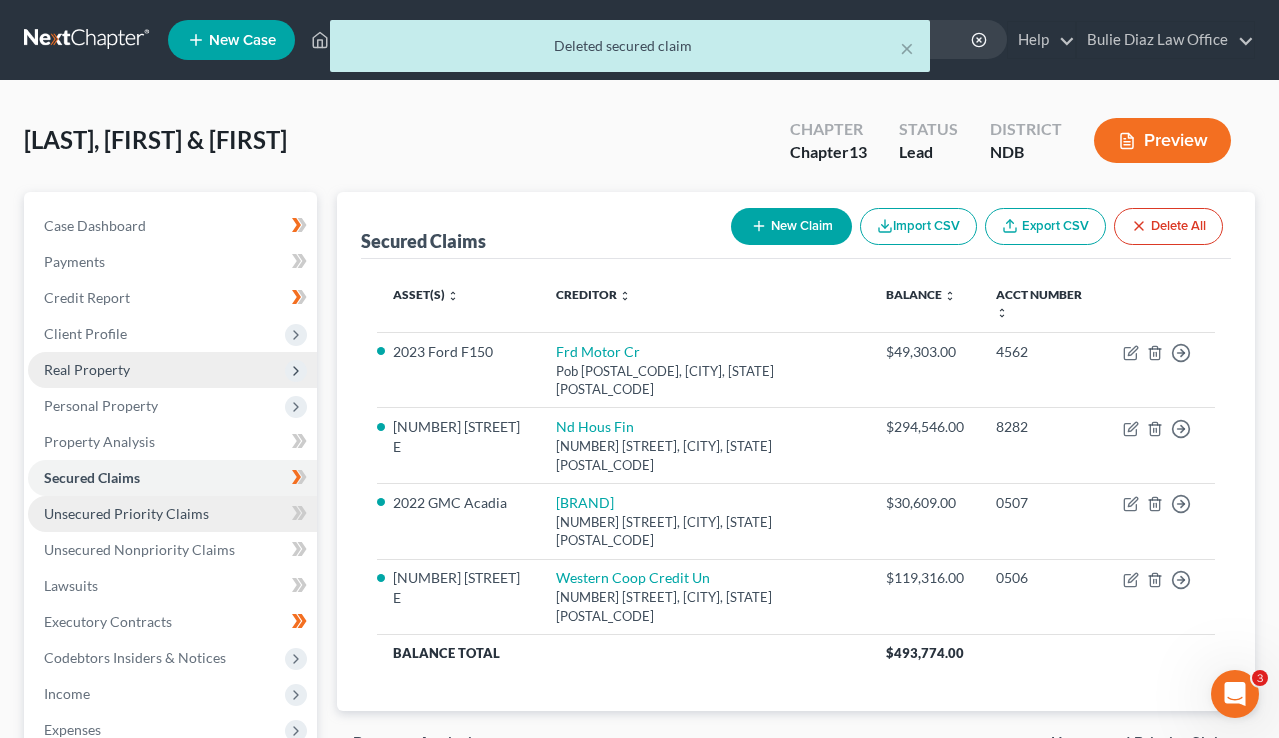click on "Unsecured Priority Claims" at bounding box center [126, 513] 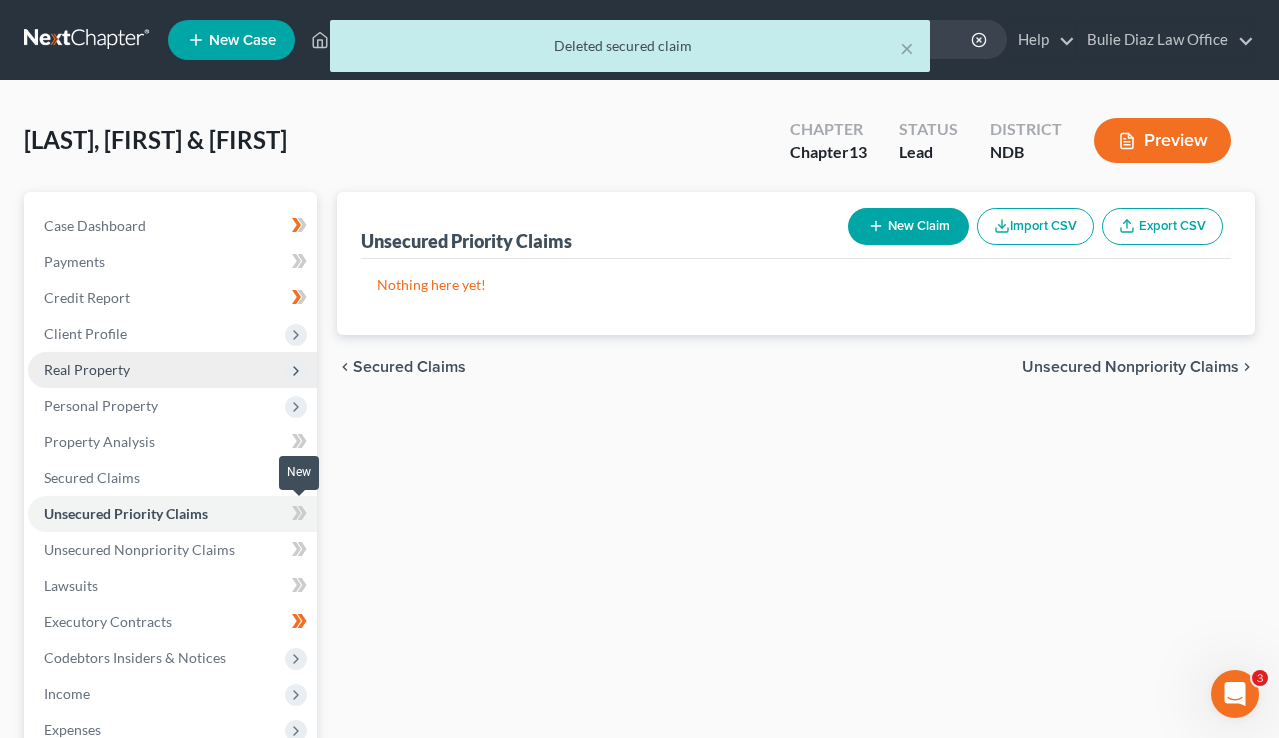 click 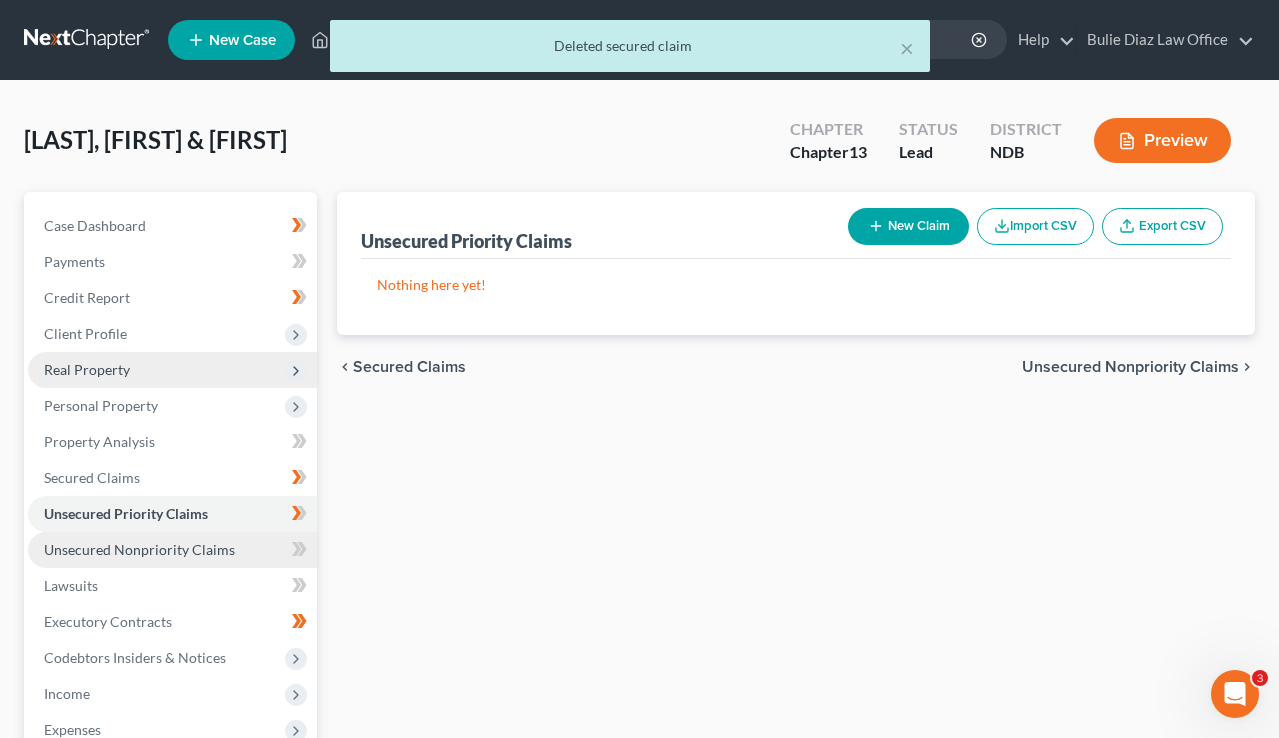 click on "Unsecured Nonpriority Claims" at bounding box center (139, 549) 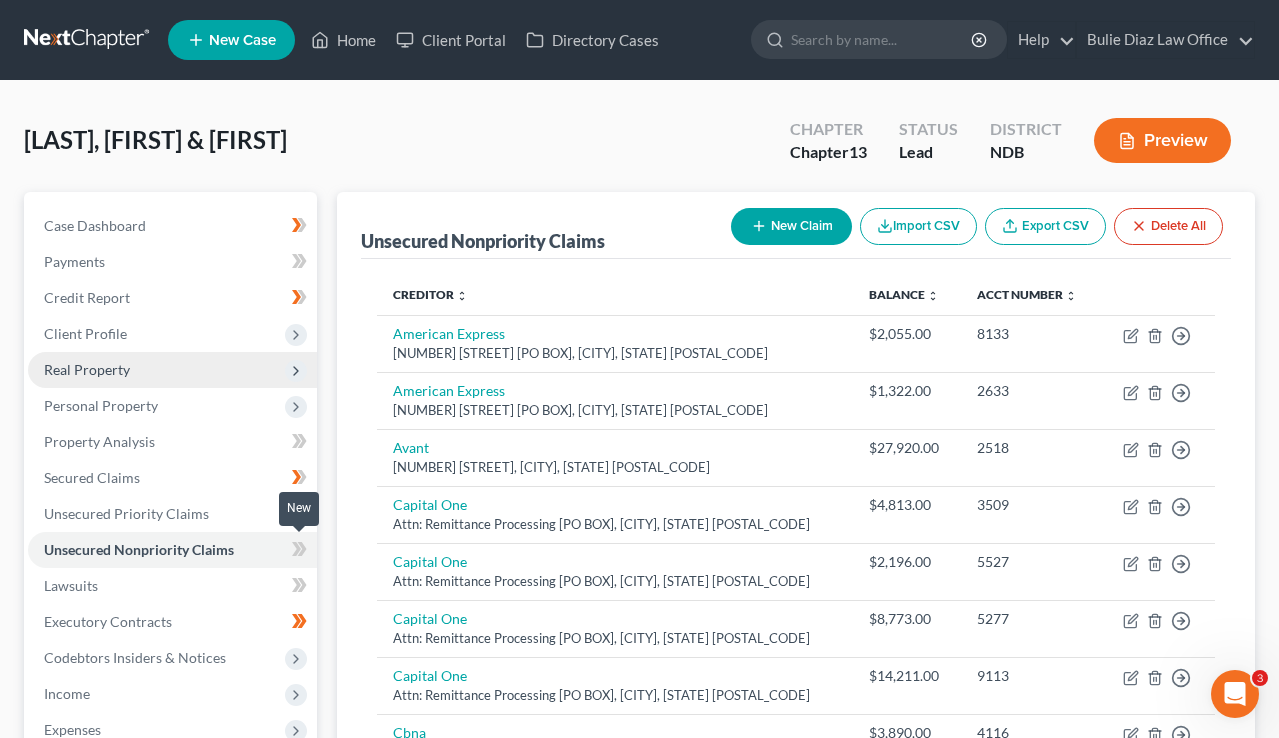 click 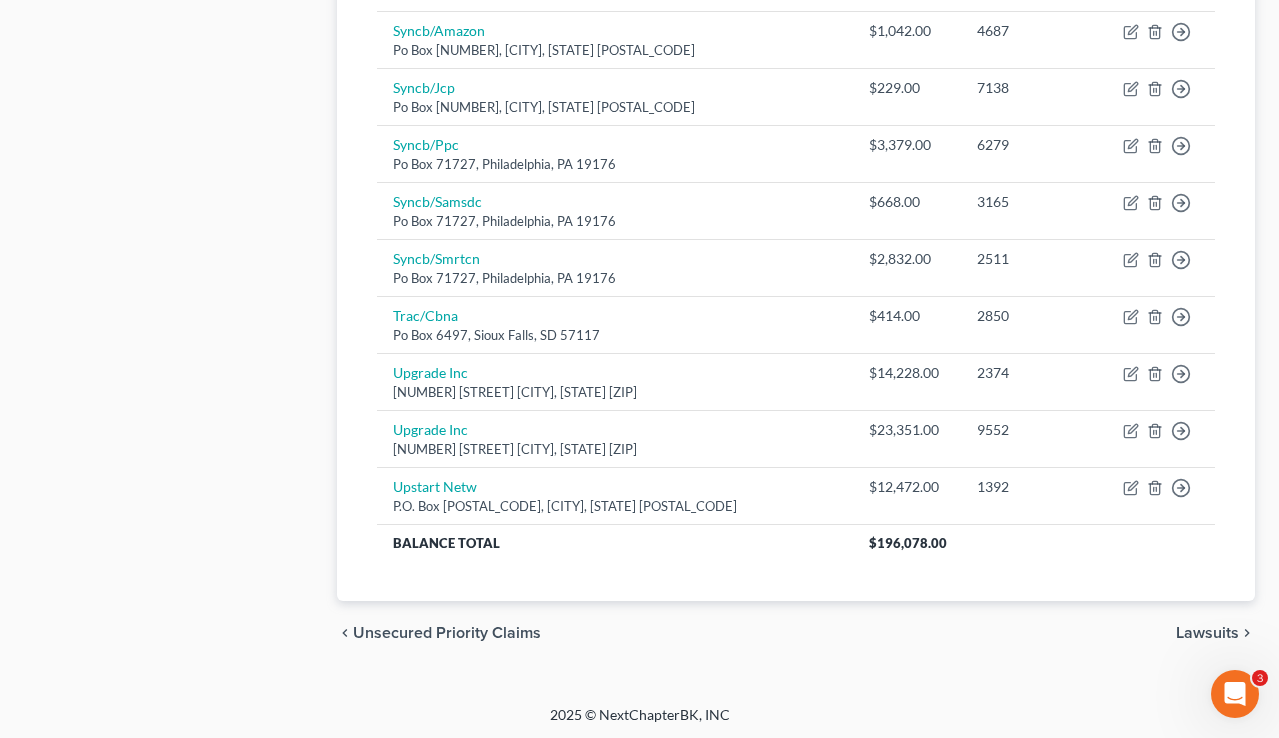 scroll, scrollTop: 0, scrollLeft: 0, axis: both 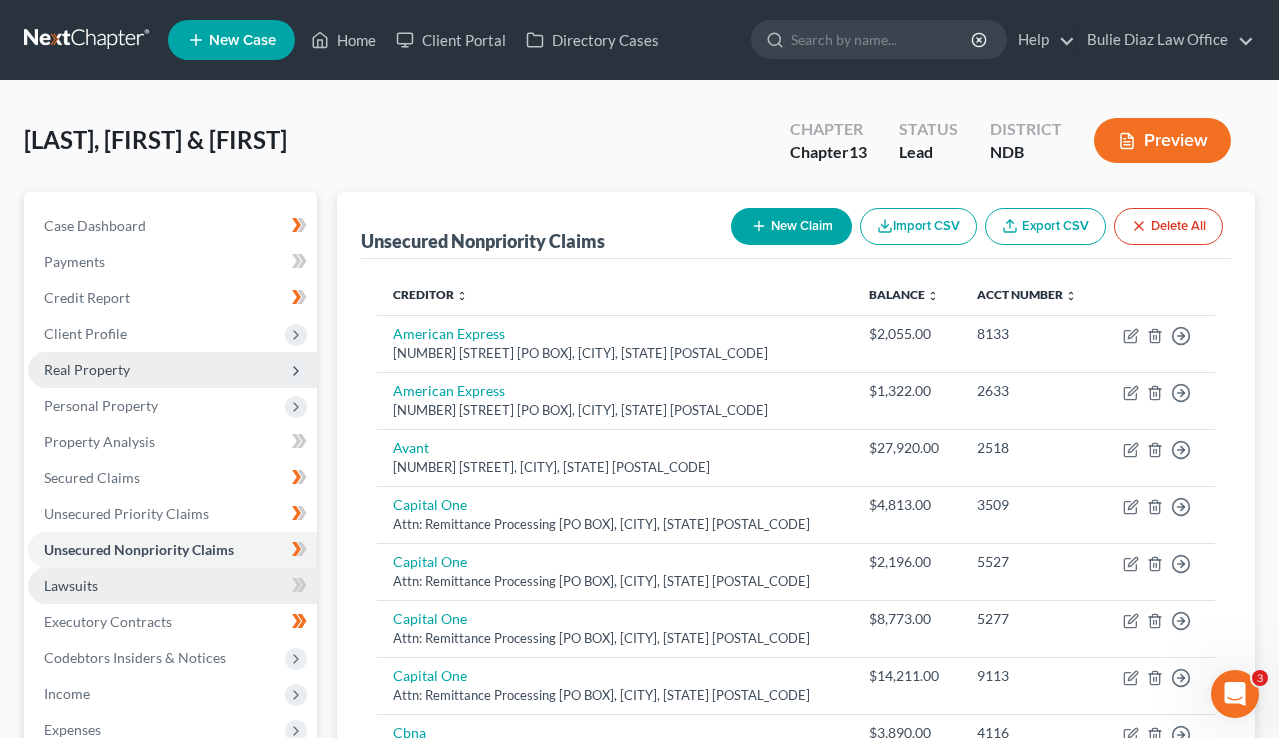 click on "Lawsuits" at bounding box center [172, 586] 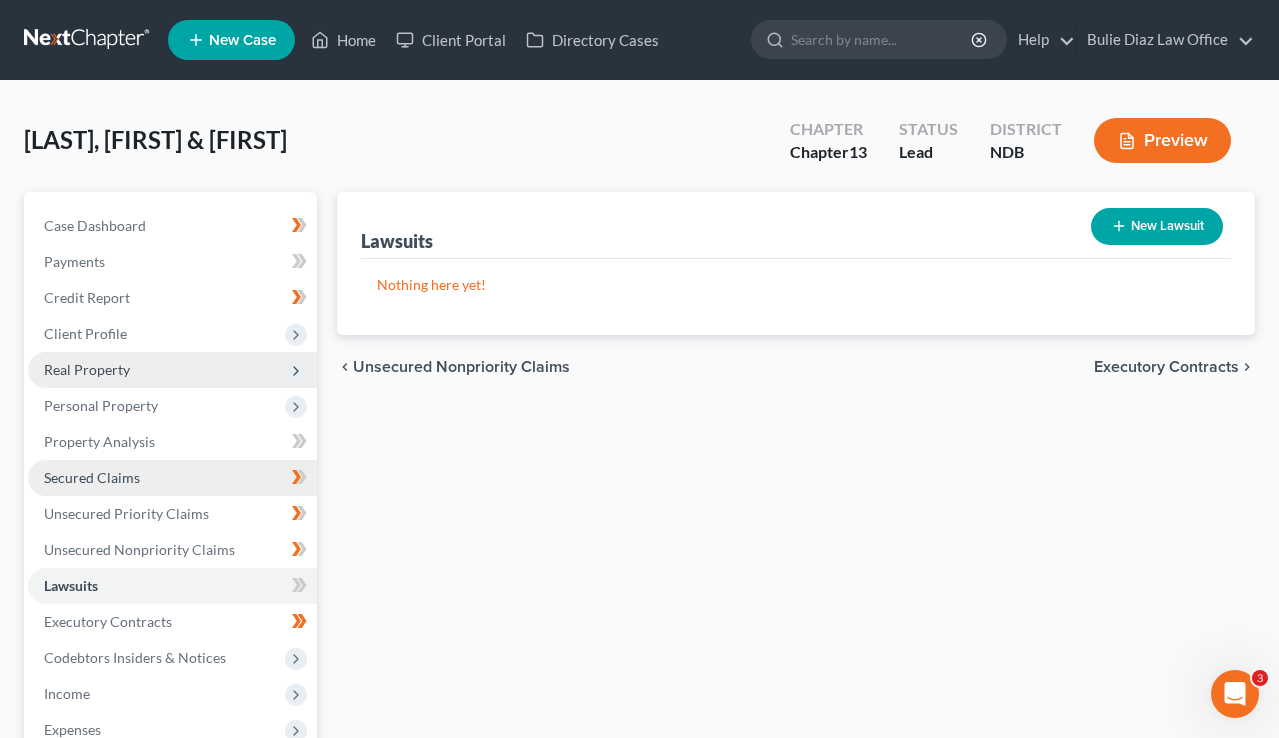 click on "Secured Claims" at bounding box center [172, 478] 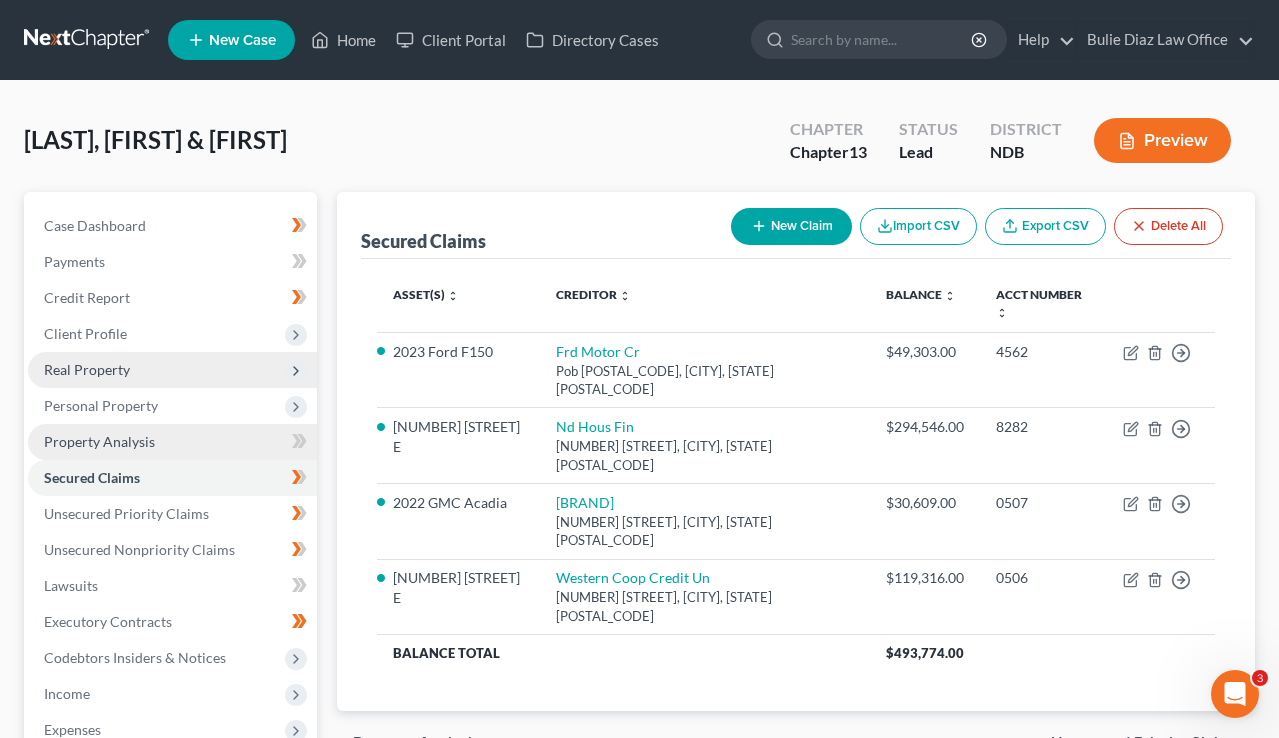 click on "Property Analysis" at bounding box center [172, 442] 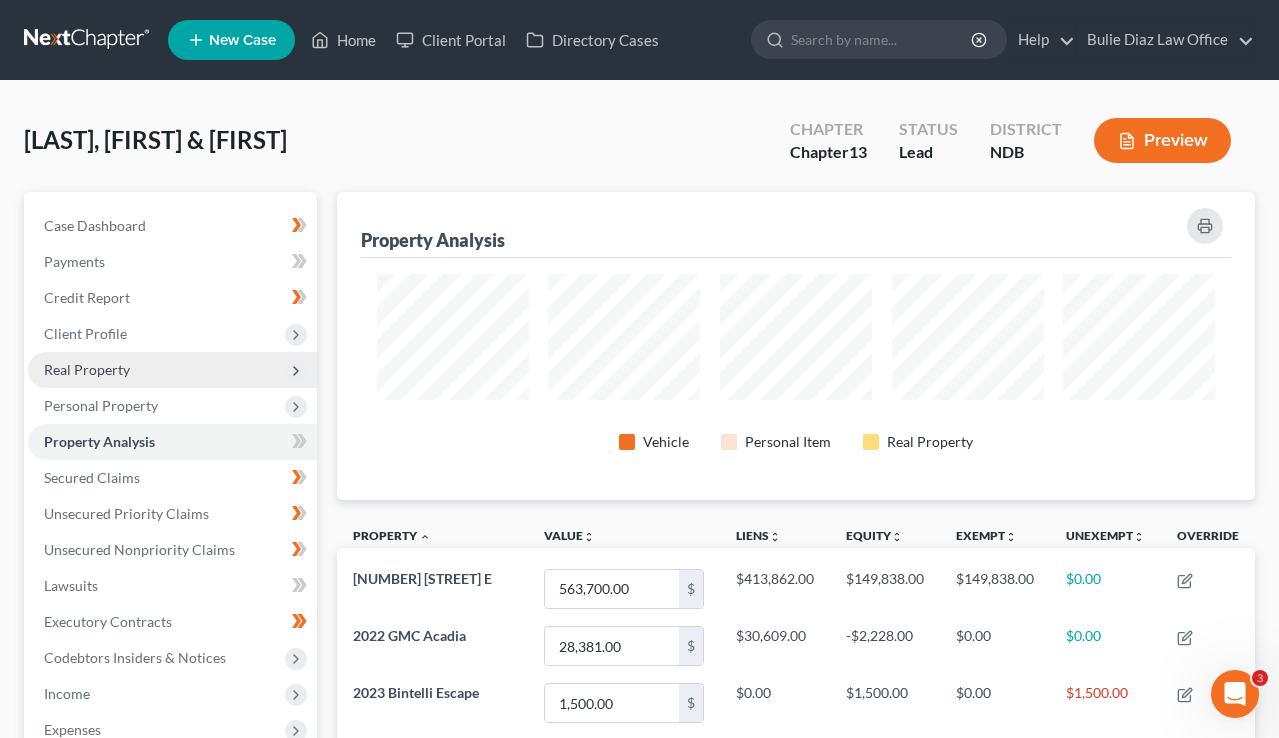 scroll, scrollTop: 999692, scrollLeft: 999081, axis: both 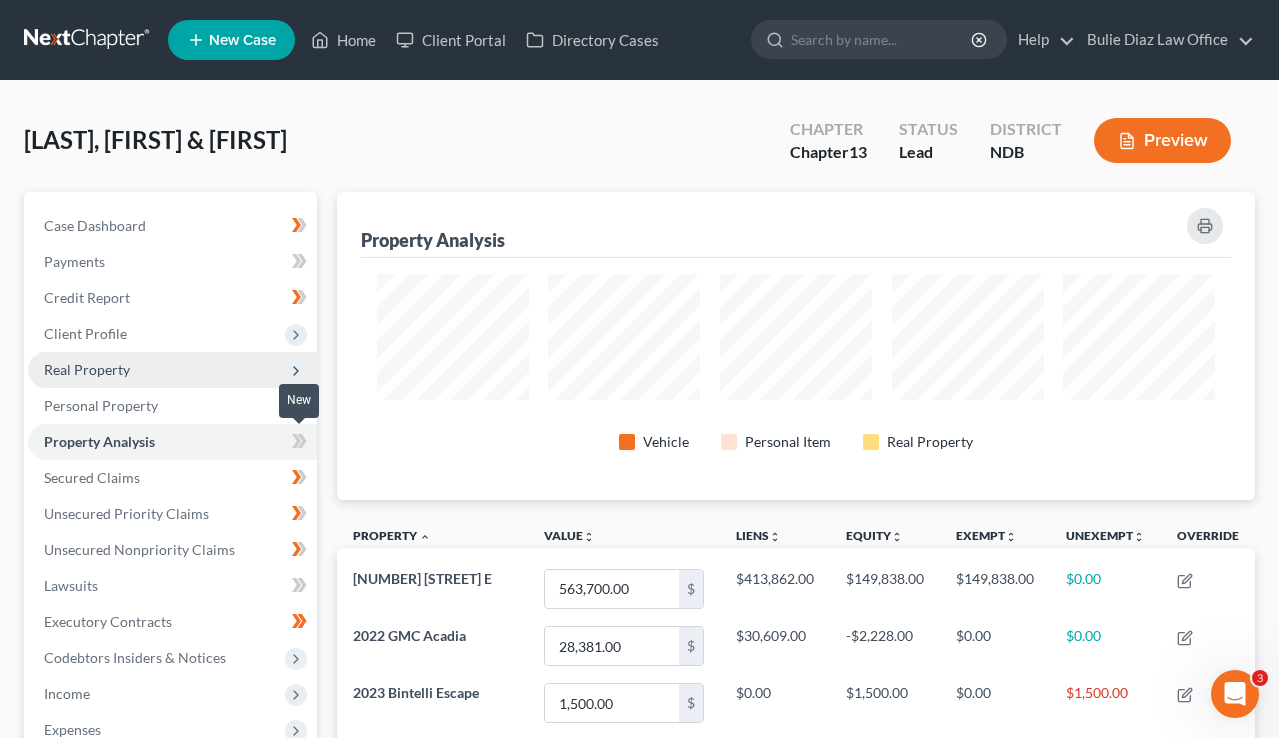 click 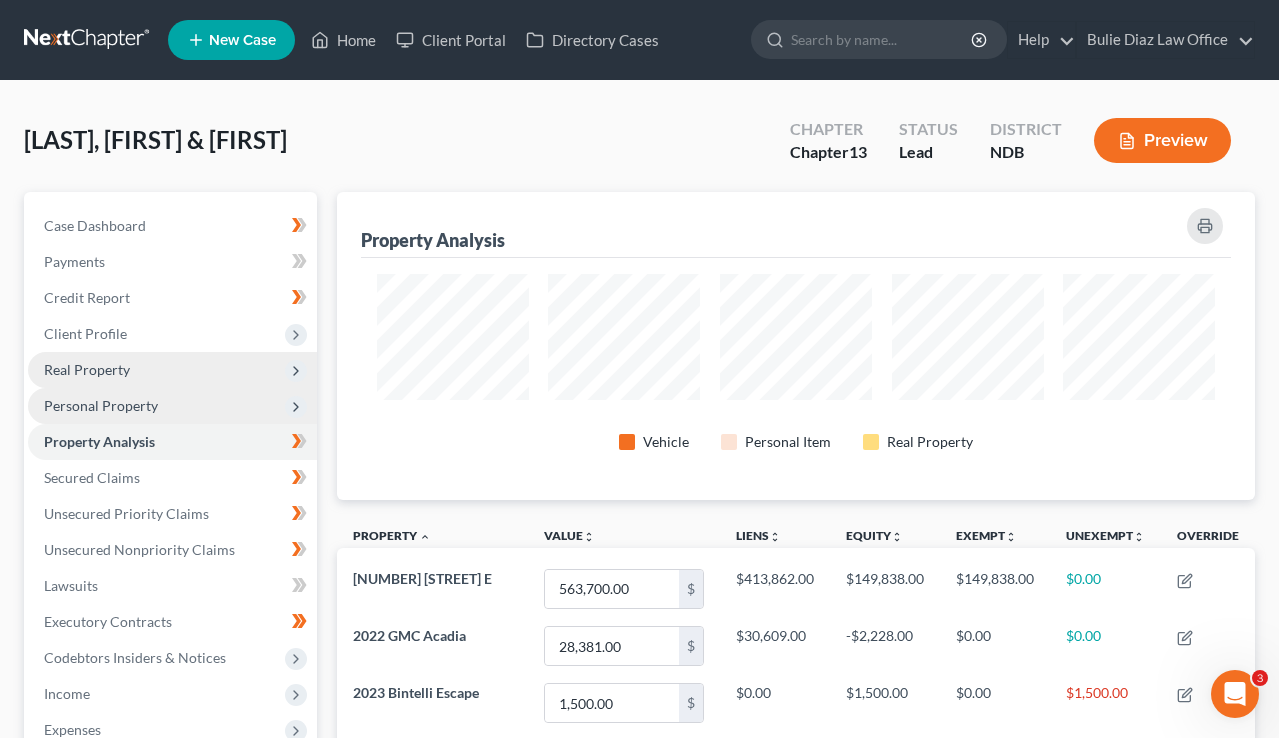 click on "Personal Property" at bounding box center [172, 406] 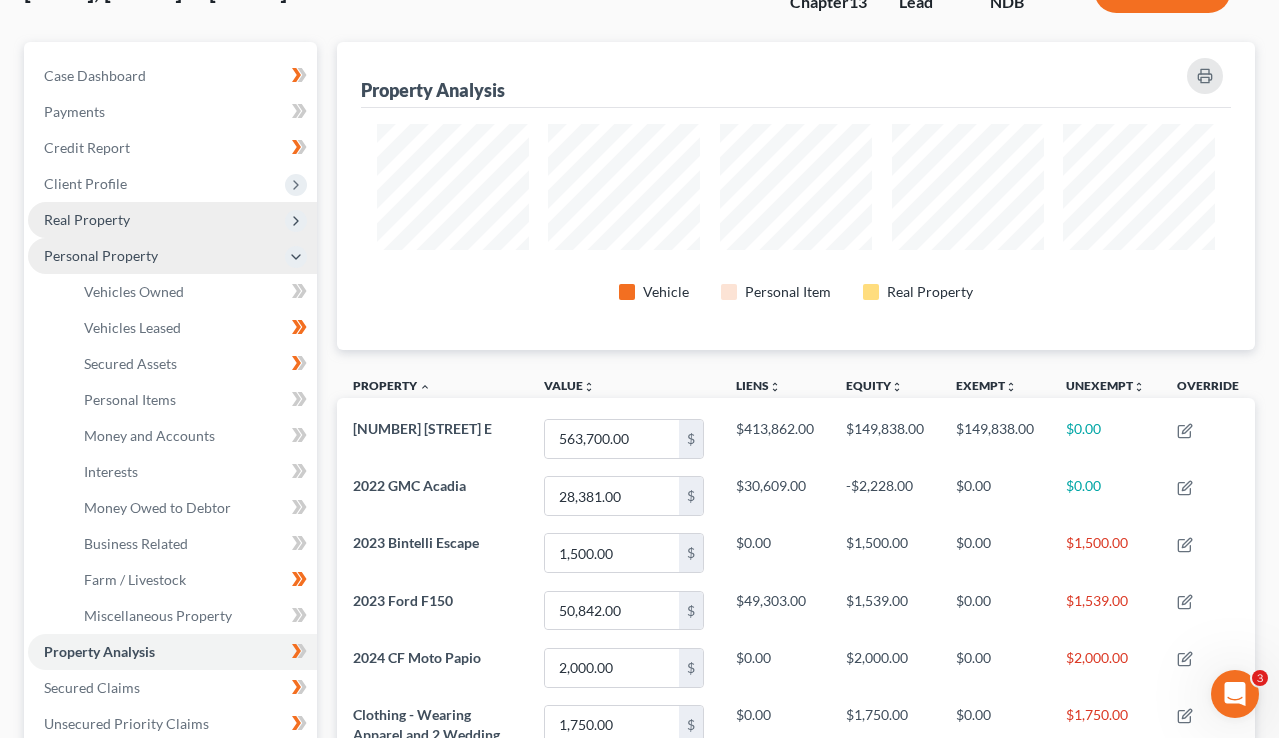 scroll, scrollTop: 160, scrollLeft: 0, axis: vertical 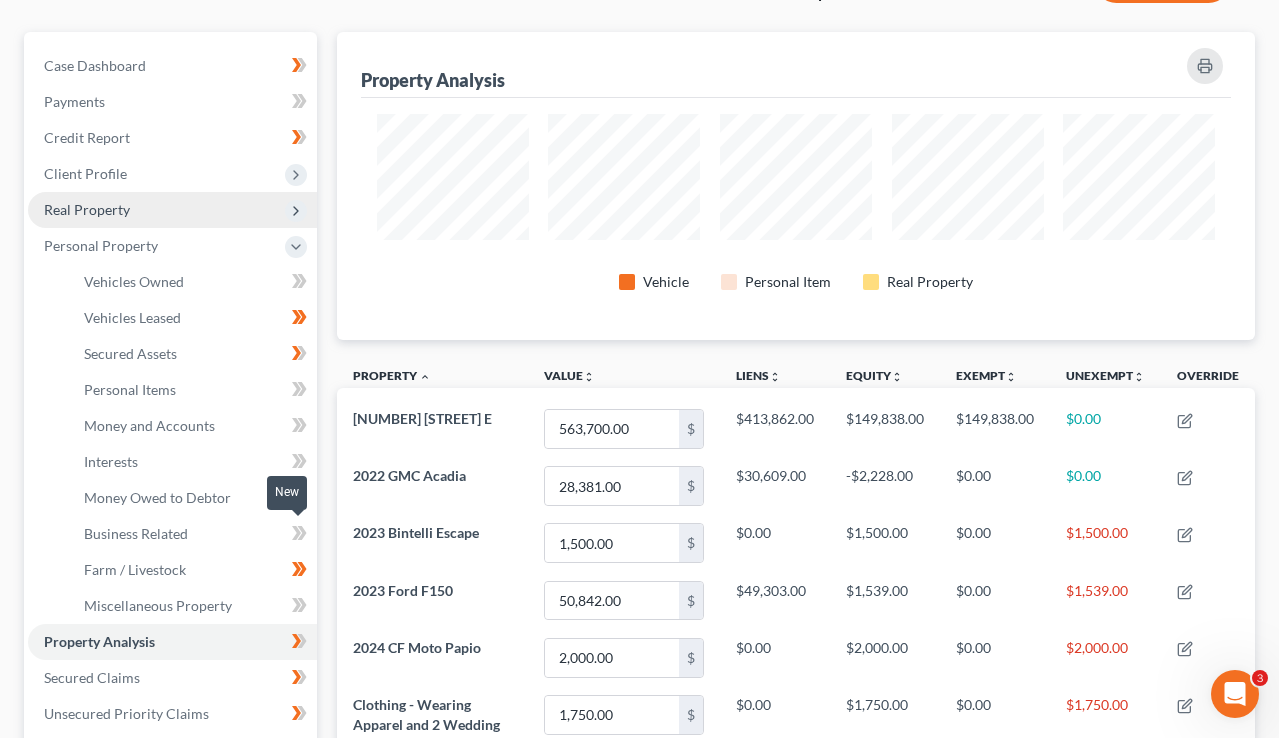 click 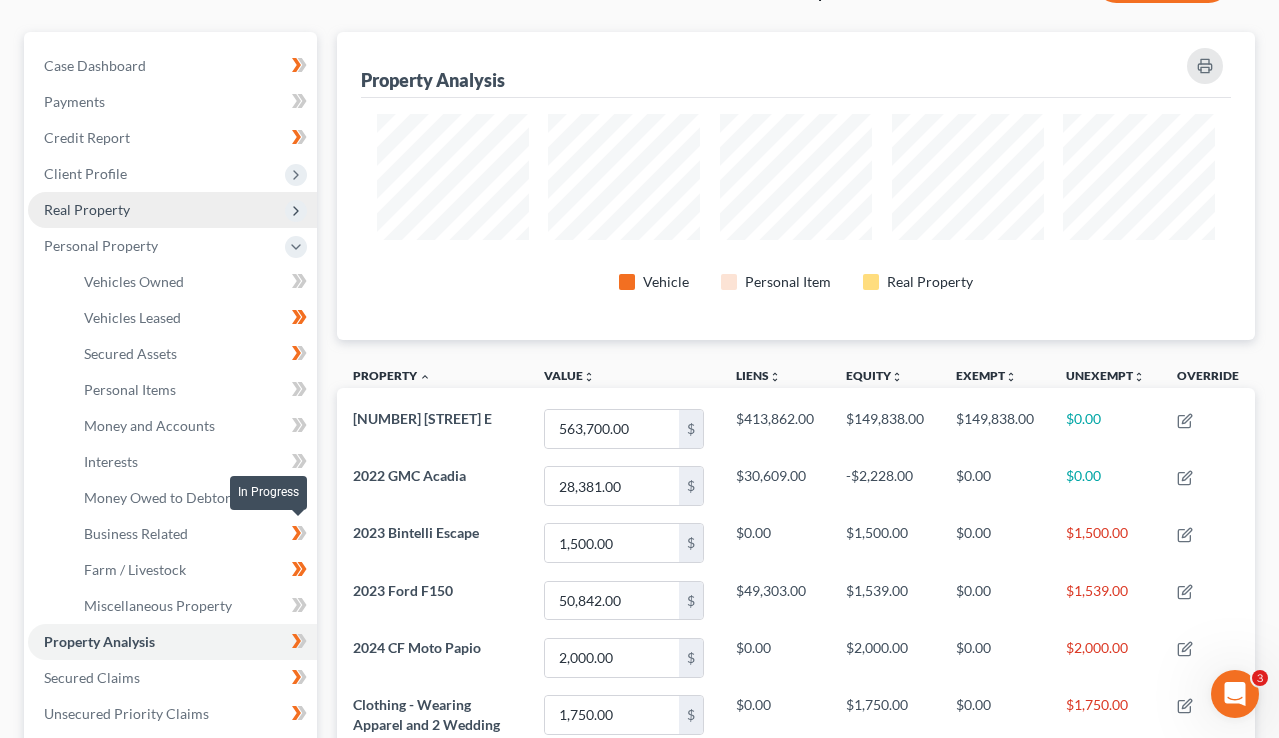 click 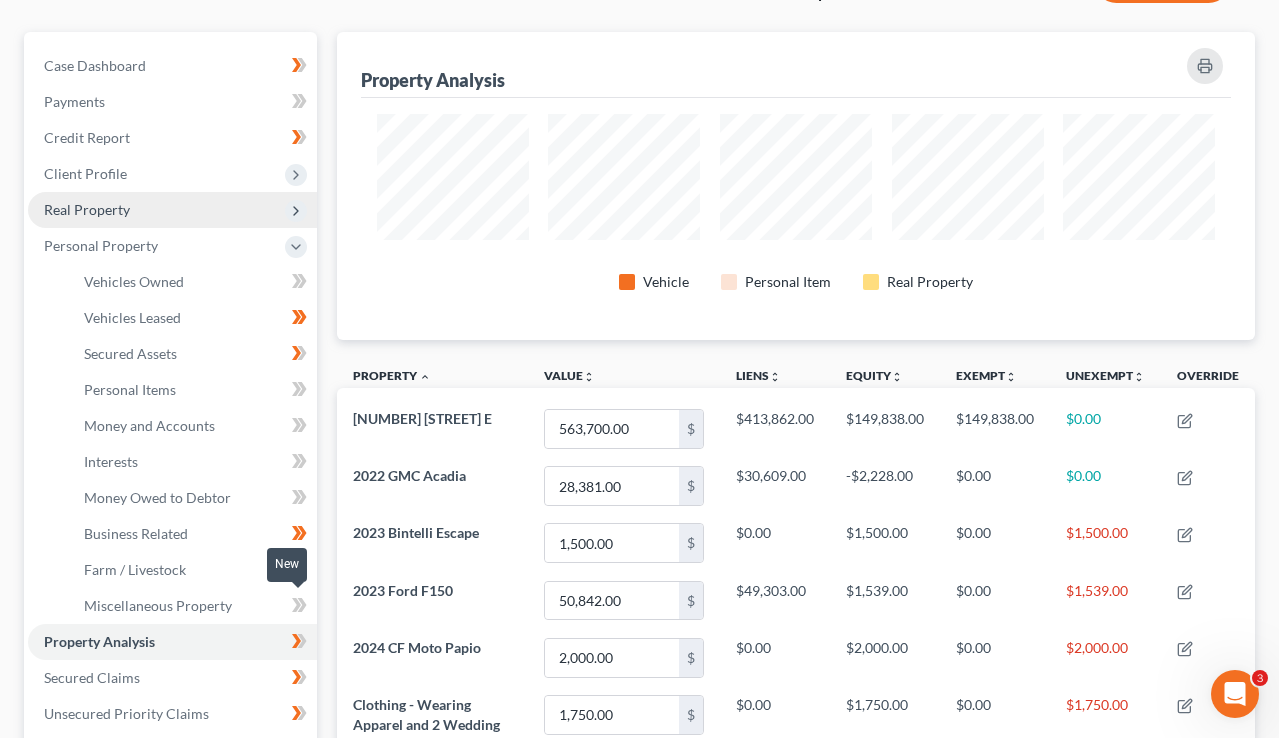 click 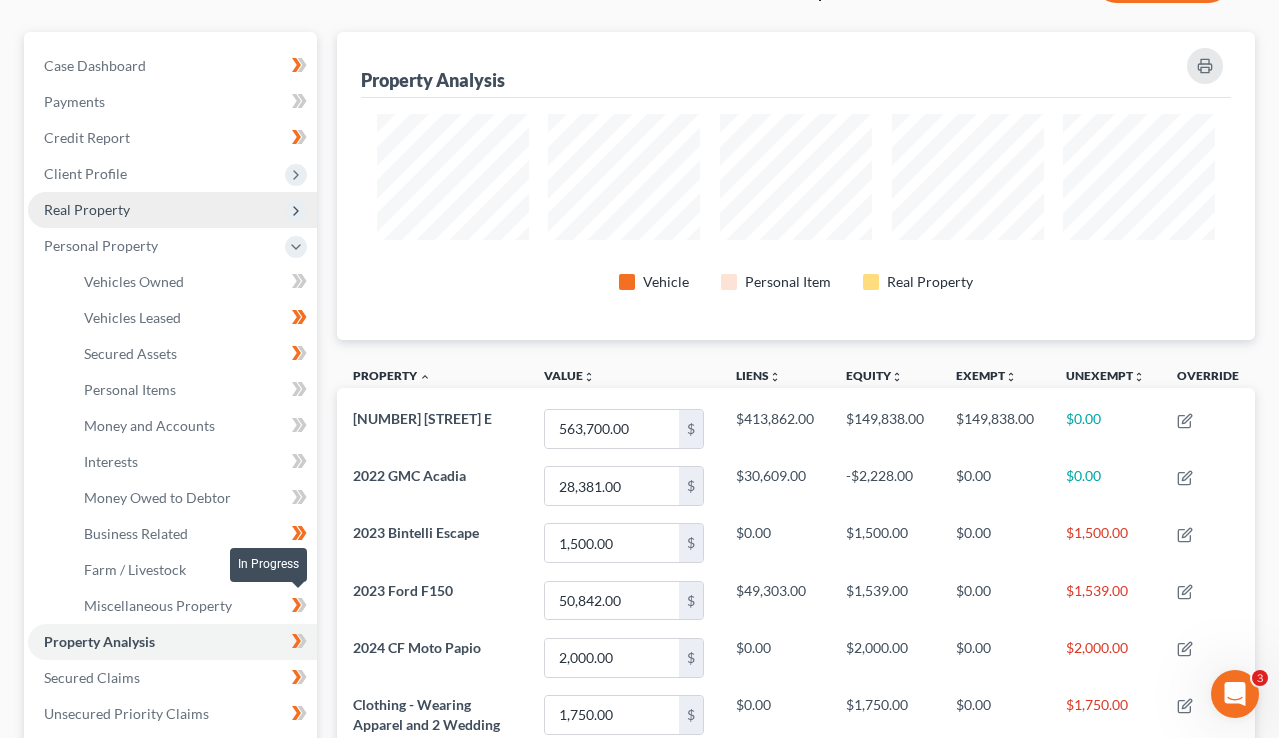 click 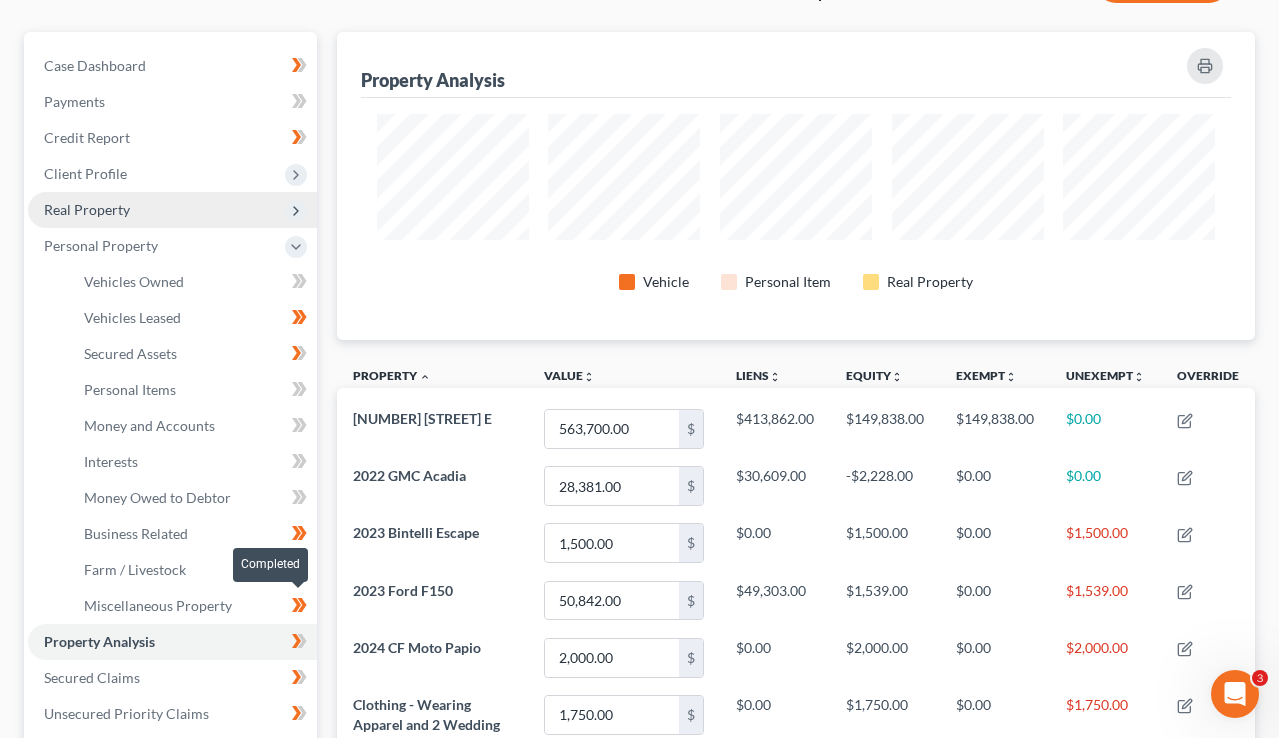 click 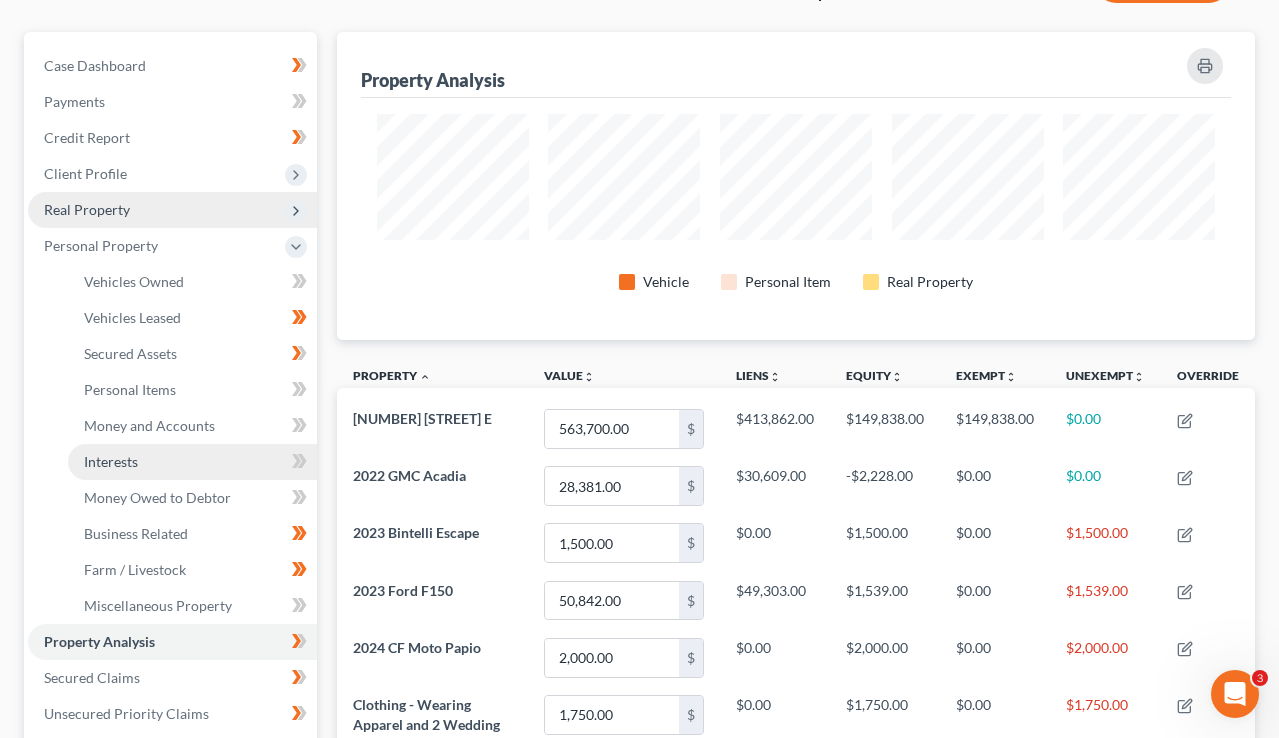click on "Interests" at bounding box center [192, 462] 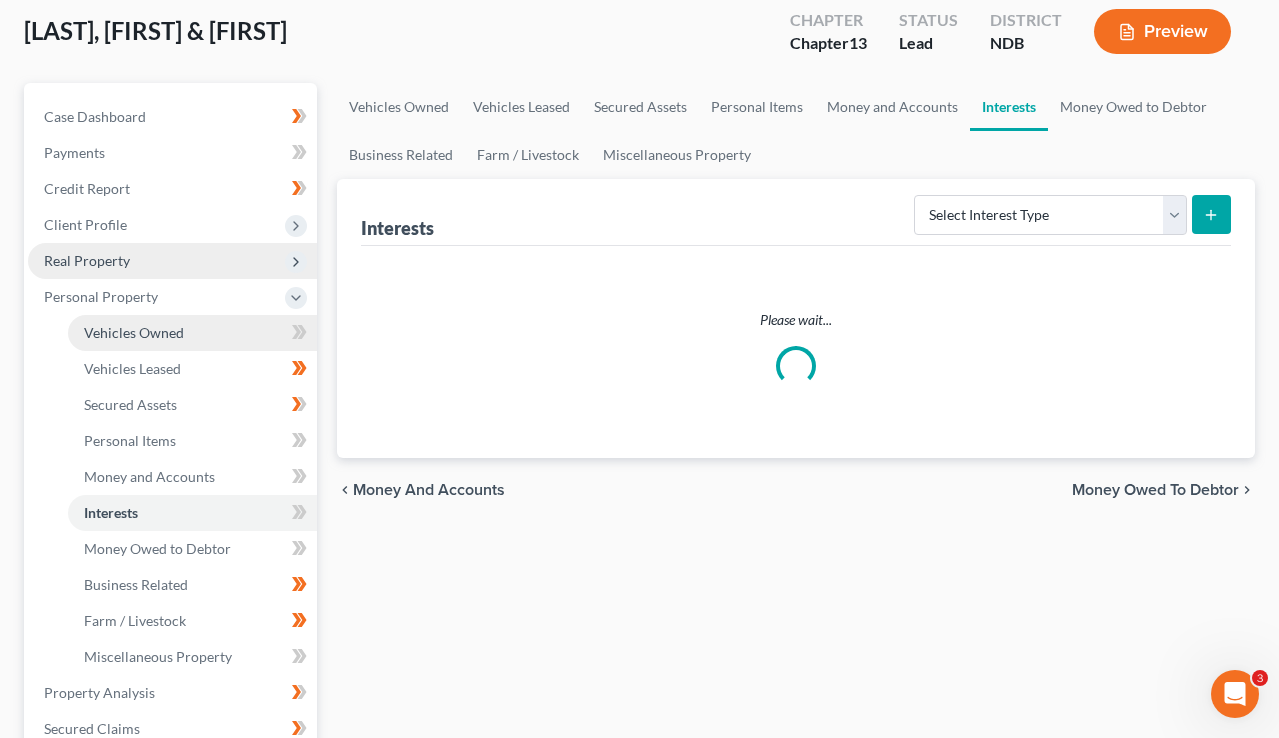 scroll, scrollTop: 0, scrollLeft: 0, axis: both 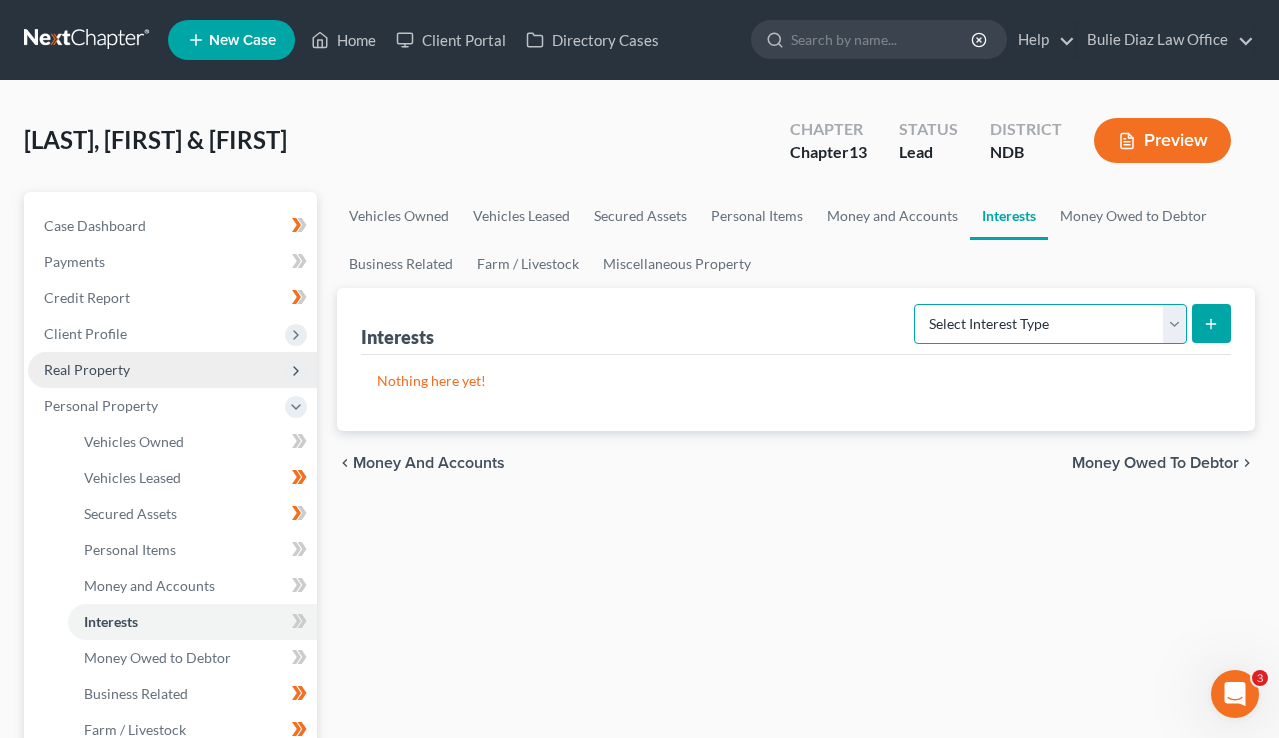 click on "Select Interest Type 401K (A/B: 21) Annuity (A/B: 23) Bond (A/B: 18) Education IRA (A/B: 24) Government Bond (A/B: 20) Government Pension Plan (A/B: 21) Incorporated Business (A/B: 19) IRA (A/B: 21) Joint Venture (Active) (A/B: 42) Joint Venture (Inactive) (A/B: 19) Keogh (A/B: 21) Mutual Fund (A/B: 18) Other Retirement Plan (A/B: 21) Partnership (Active) (A/B: 42) Partnership (Inactive) (A/B: 19) Pension Plan (A/B: 21) Stock (A/B: 18) Term Life Insurance (A/B: 31) Unincorporated Business (A/B: 19) Whole Life Insurance (A/B: 31)" at bounding box center (1050, 324) 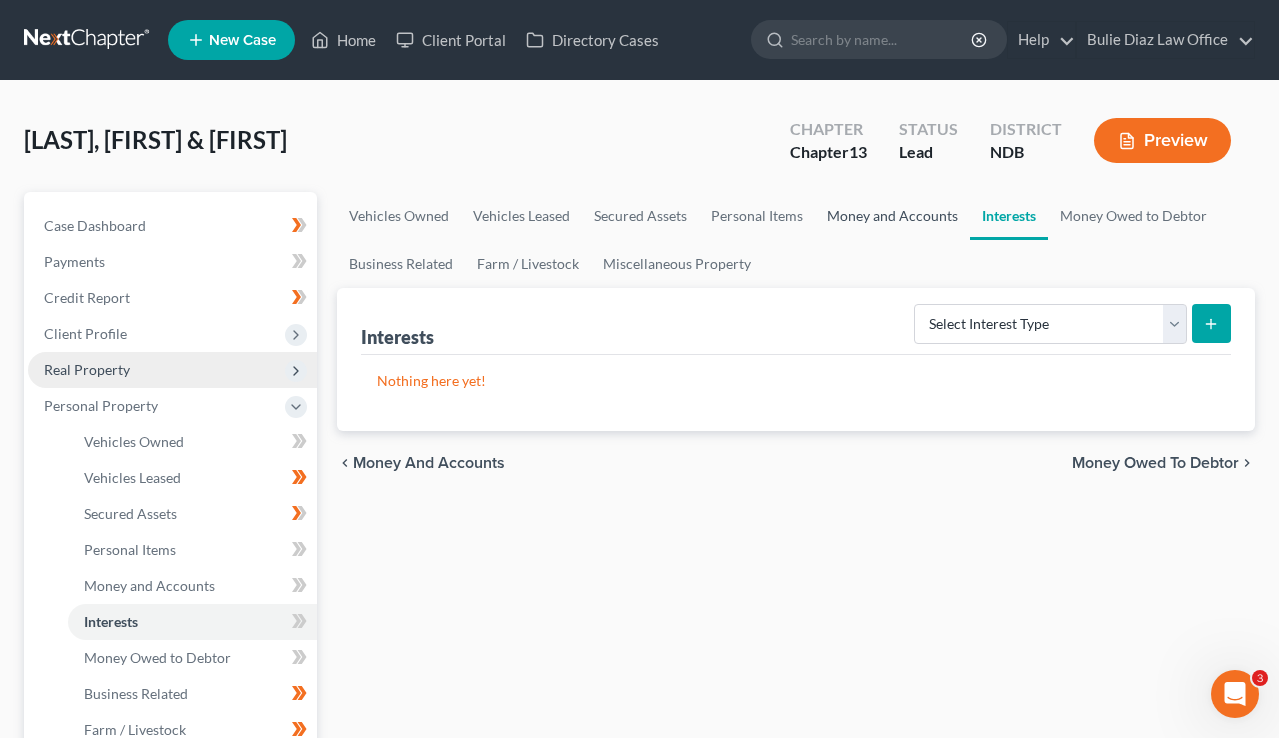 click on "Money and Accounts" at bounding box center [892, 216] 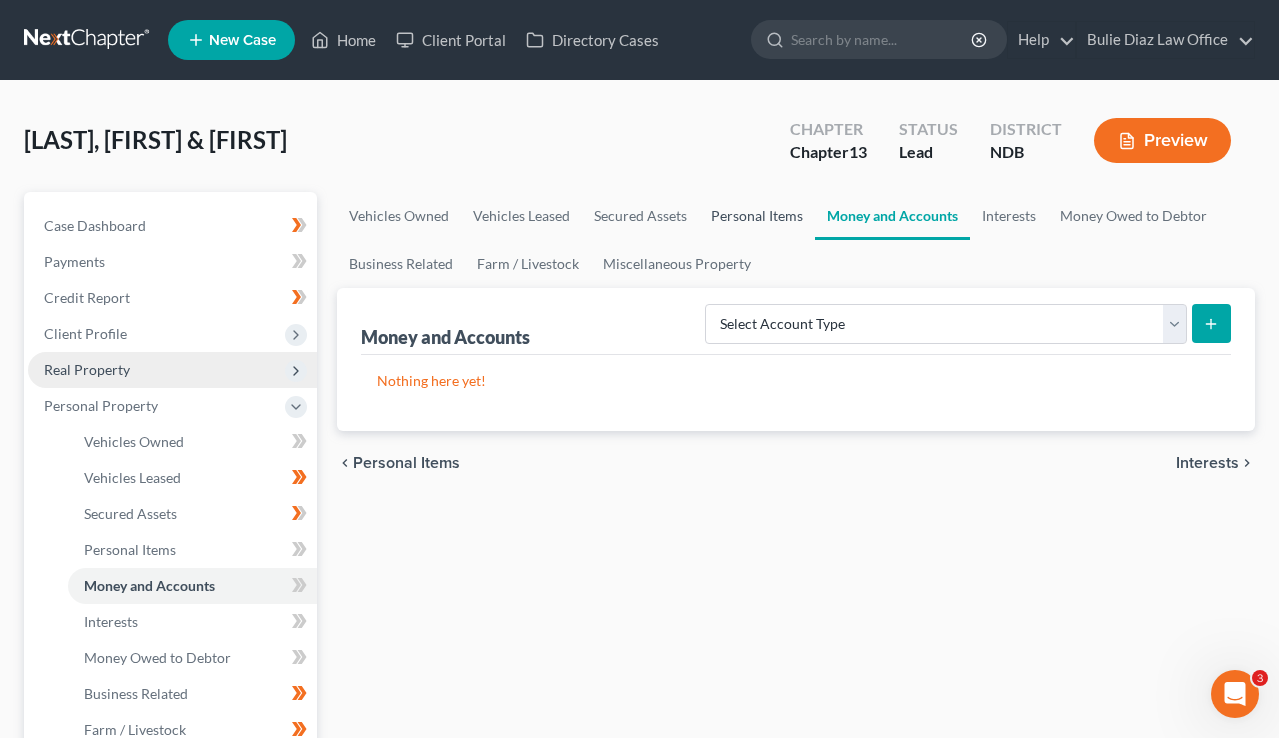 click on "Personal Items" at bounding box center [757, 216] 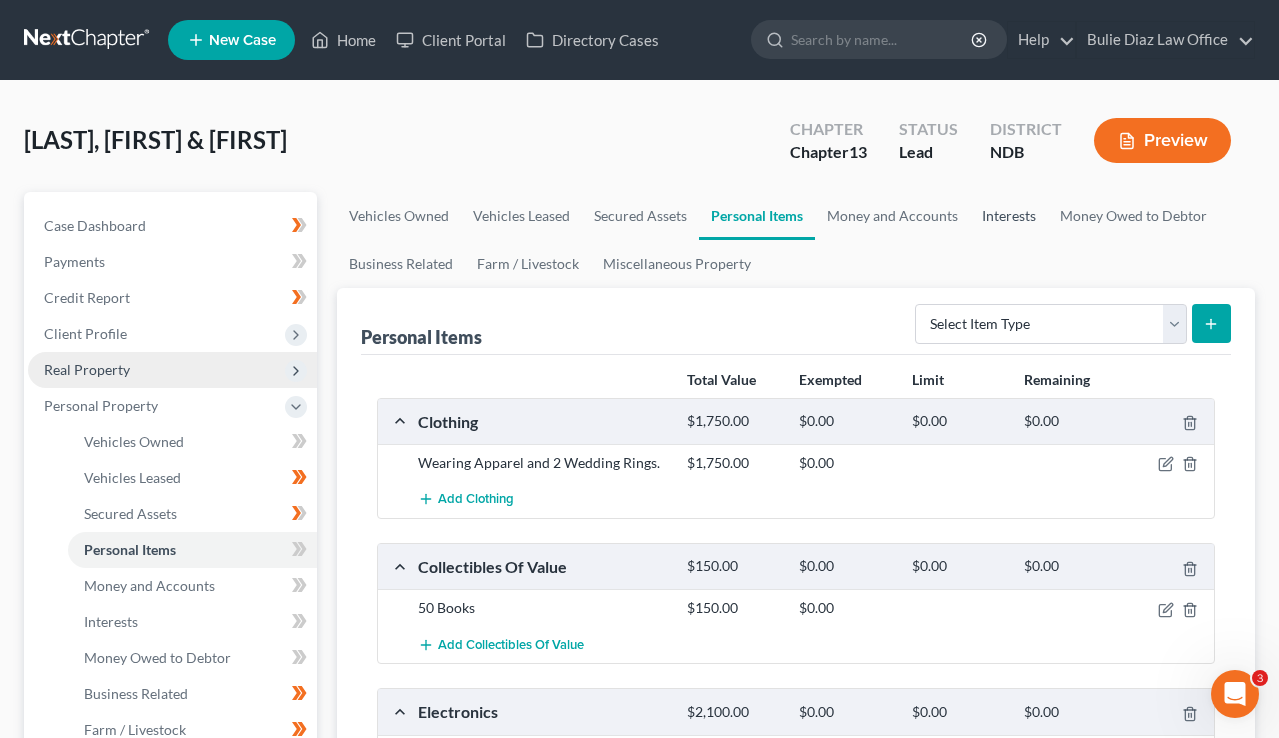 click on "Interests" at bounding box center (1009, 216) 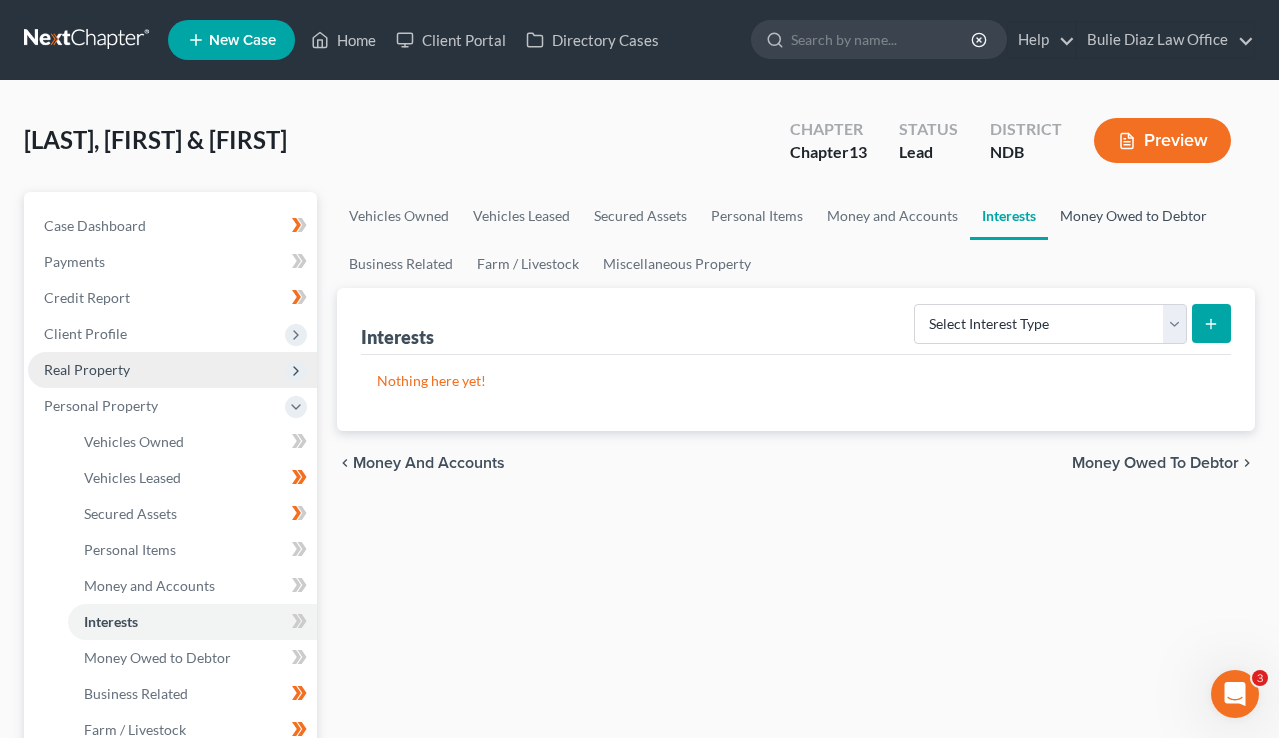 click on "Money Owed to Debtor" at bounding box center [1133, 216] 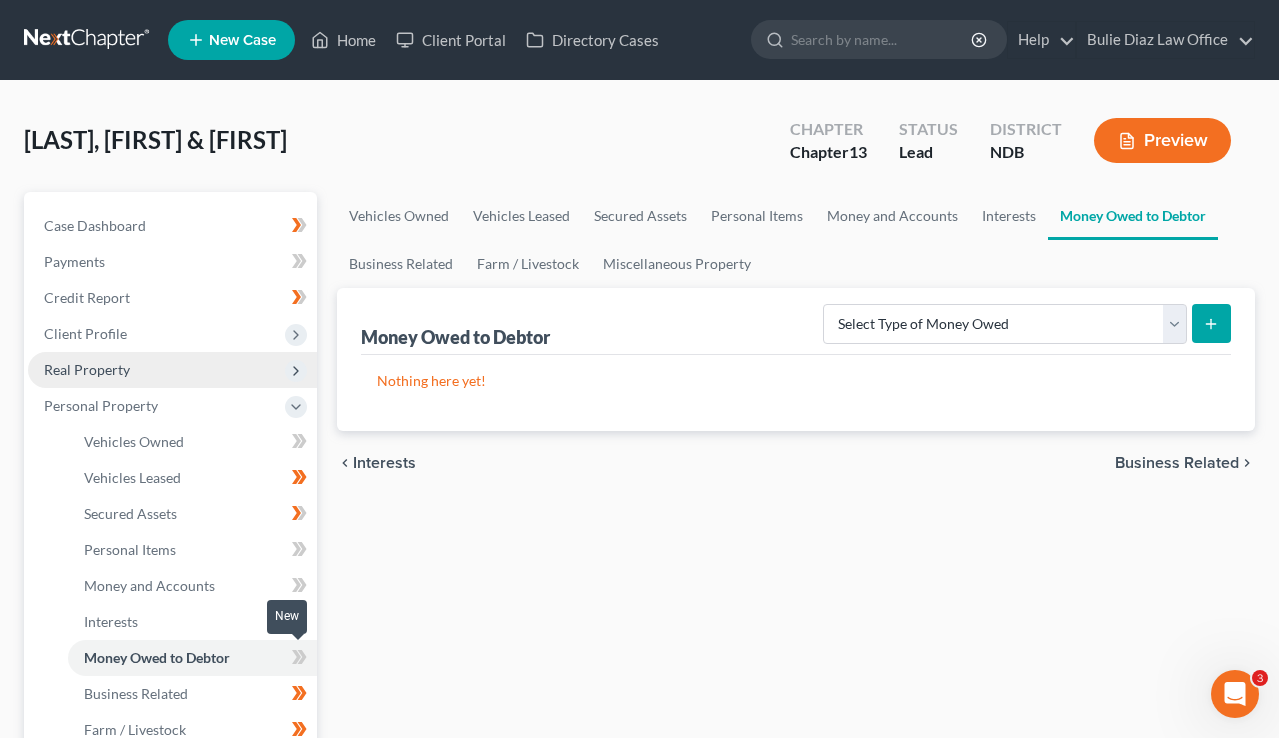 click 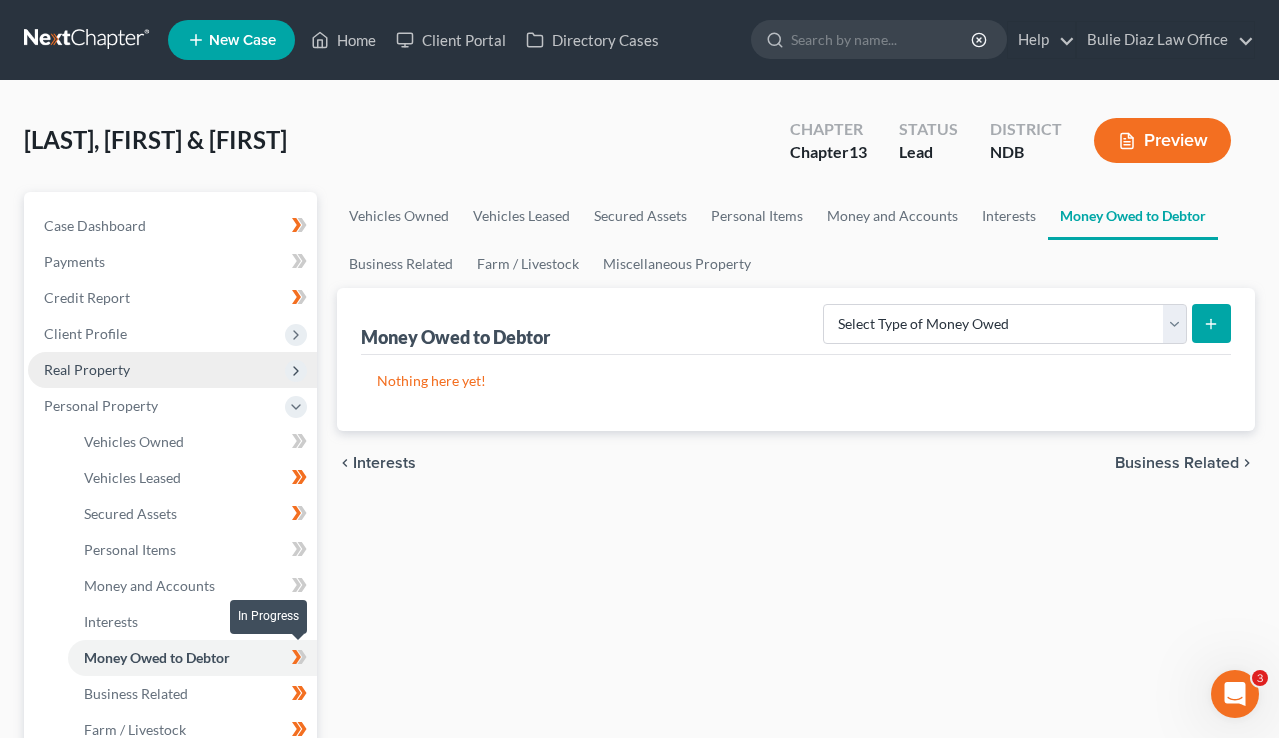 click 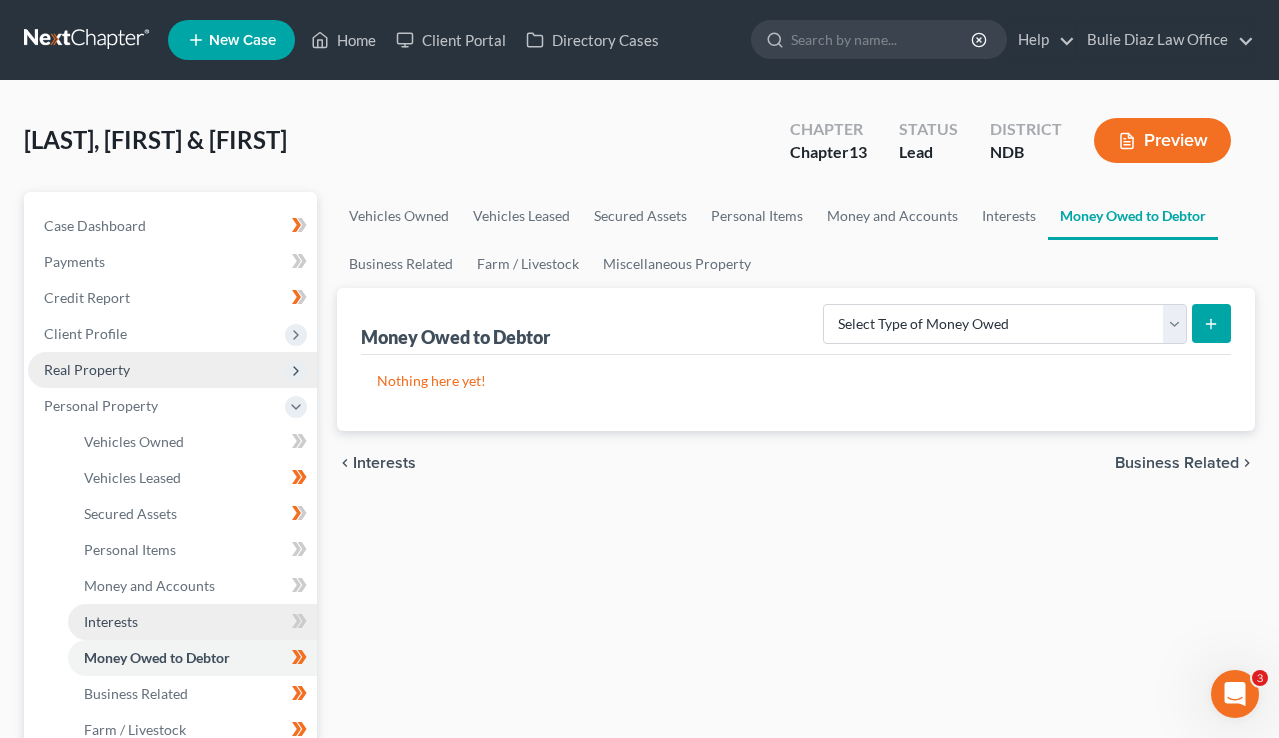 click on "Interests" at bounding box center (192, 622) 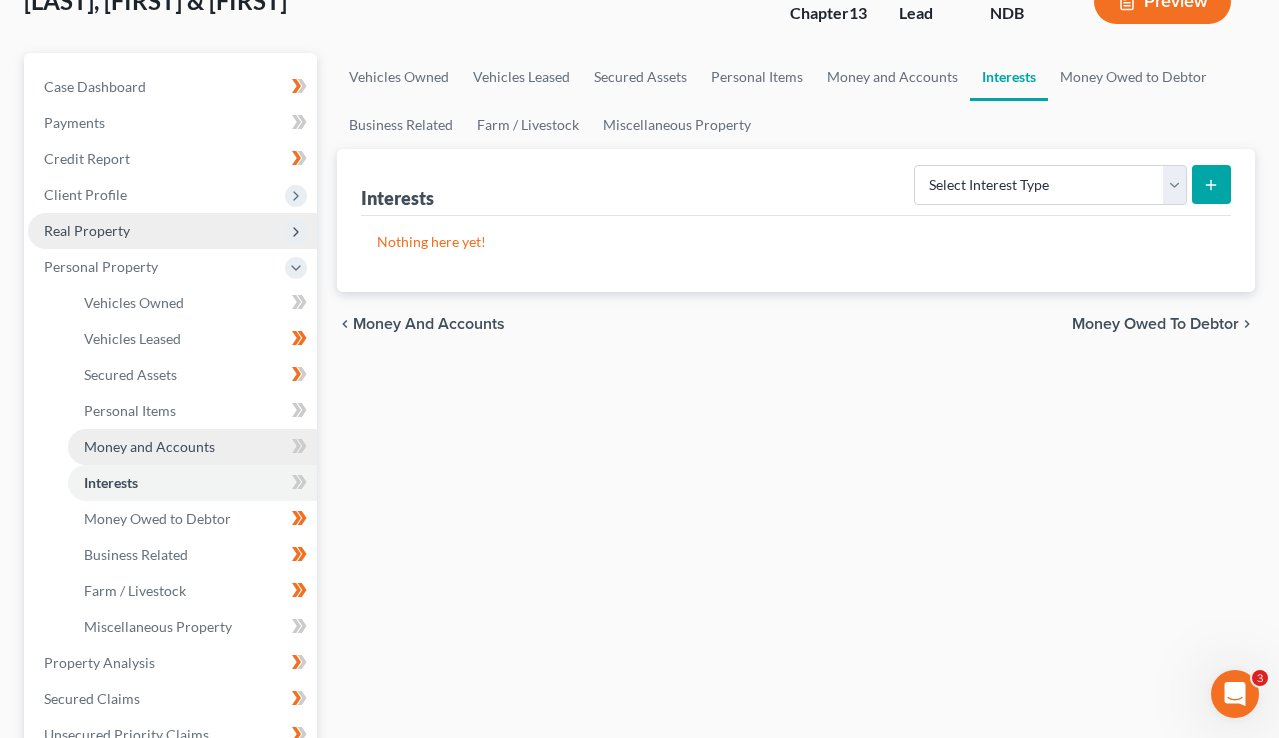 click on "Money and Accounts" at bounding box center [149, 446] 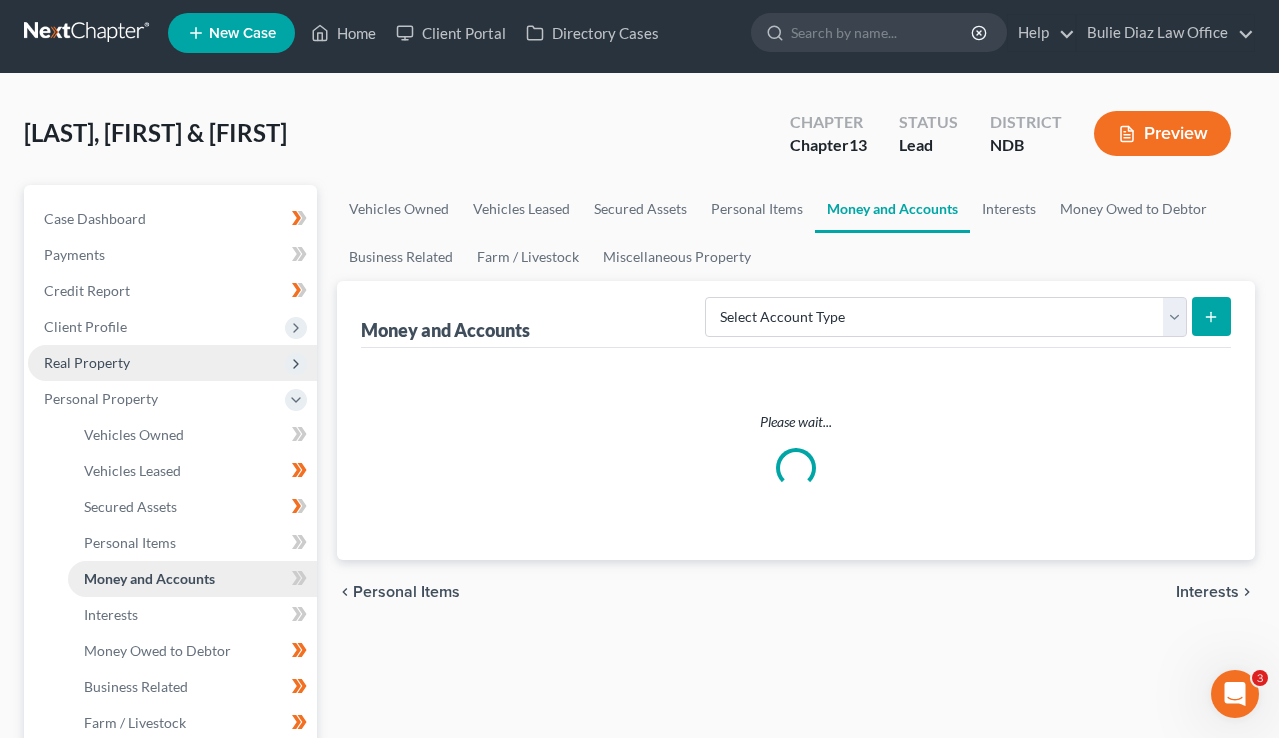 scroll, scrollTop: 0, scrollLeft: 0, axis: both 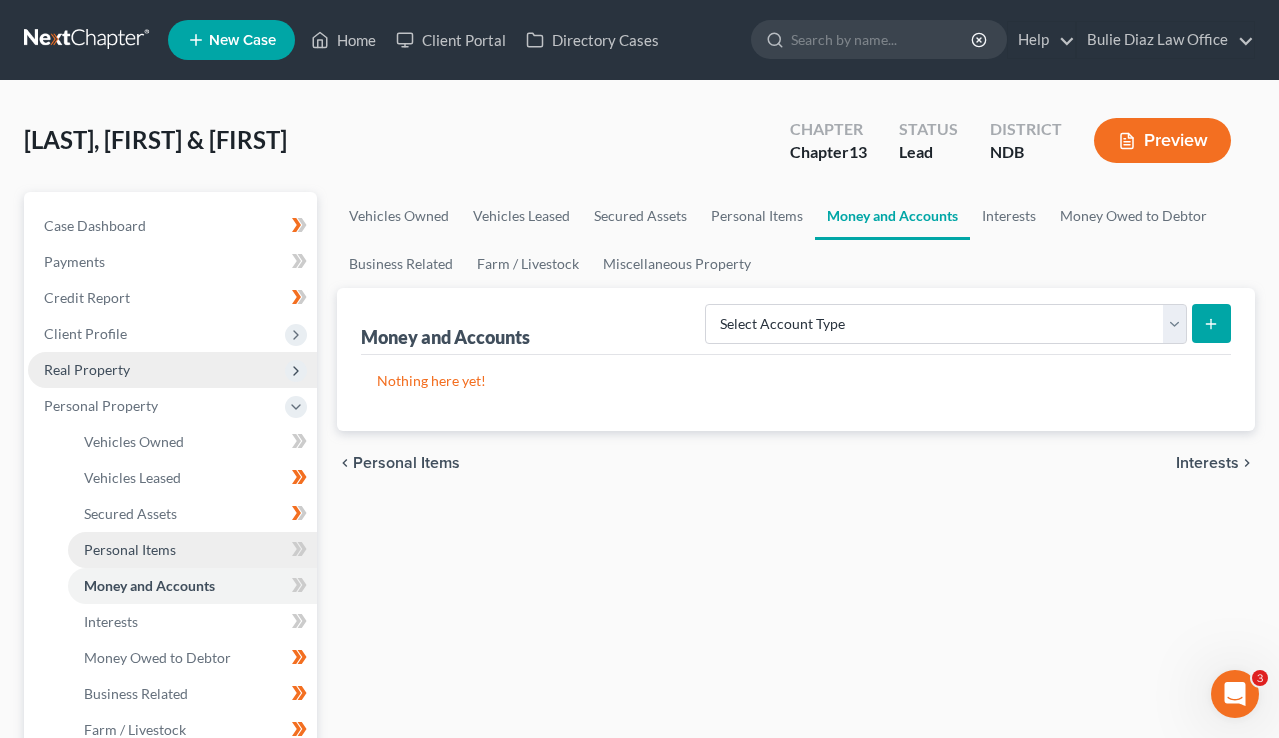 click on "Personal Items" at bounding box center (192, 550) 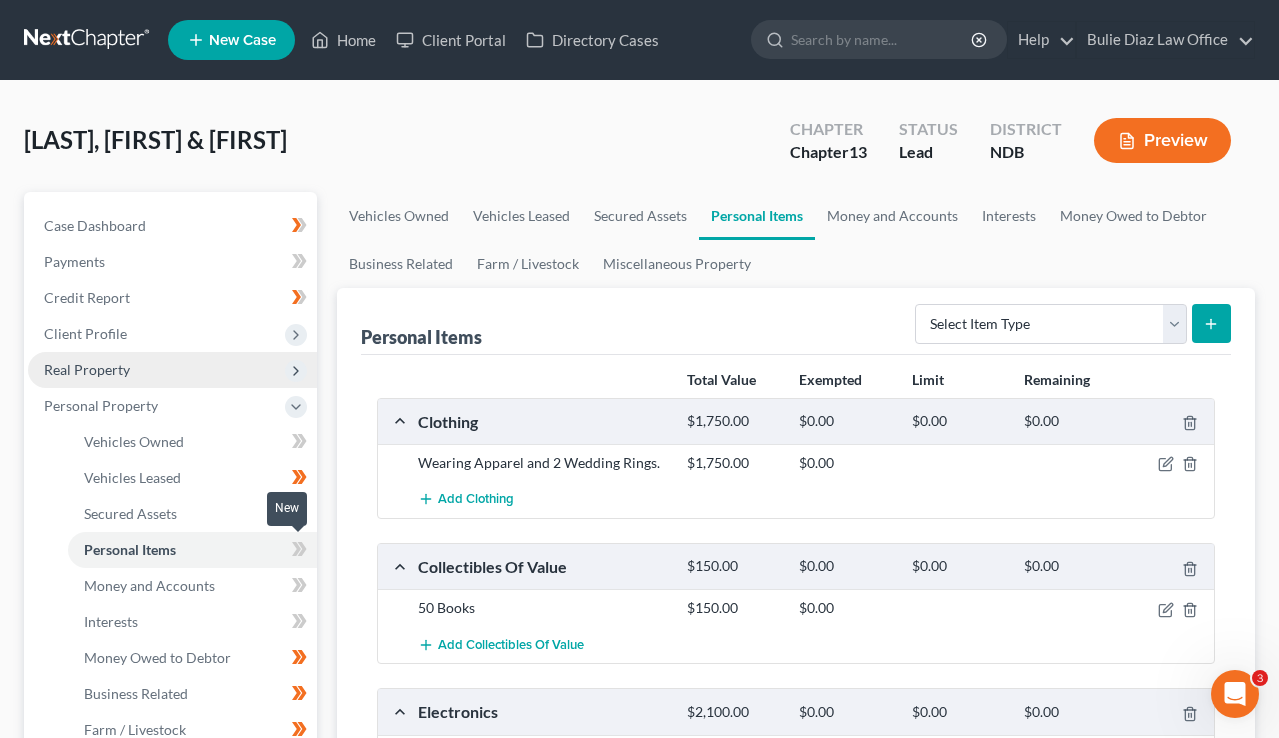 click 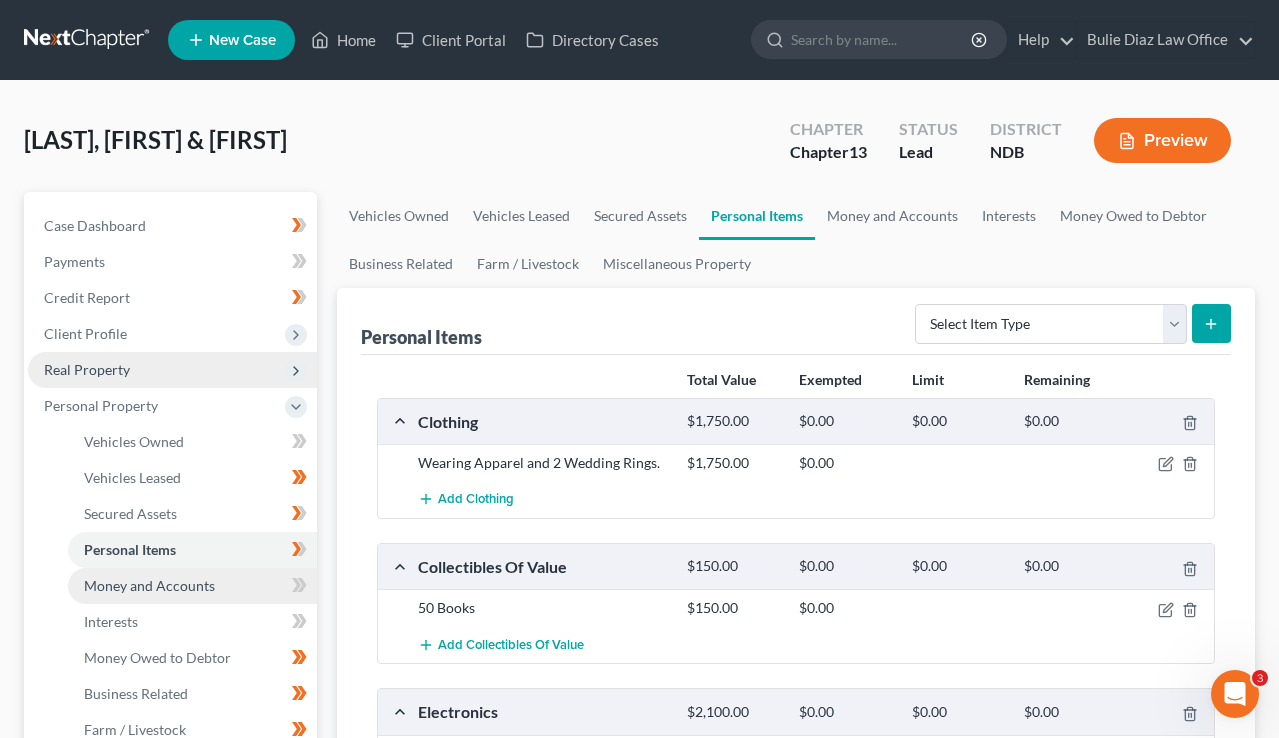 click on "Money and Accounts" at bounding box center (192, 586) 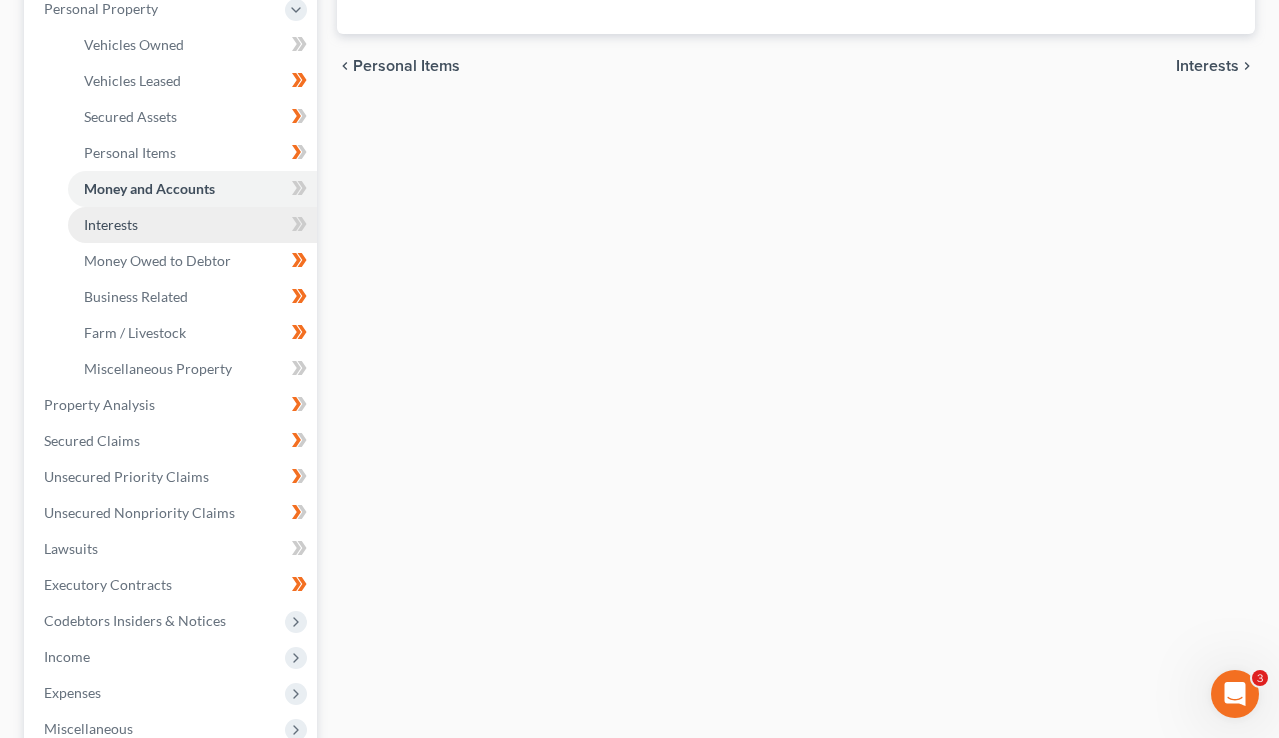 scroll, scrollTop: 404, scrollLeft: 0, axis: vertical 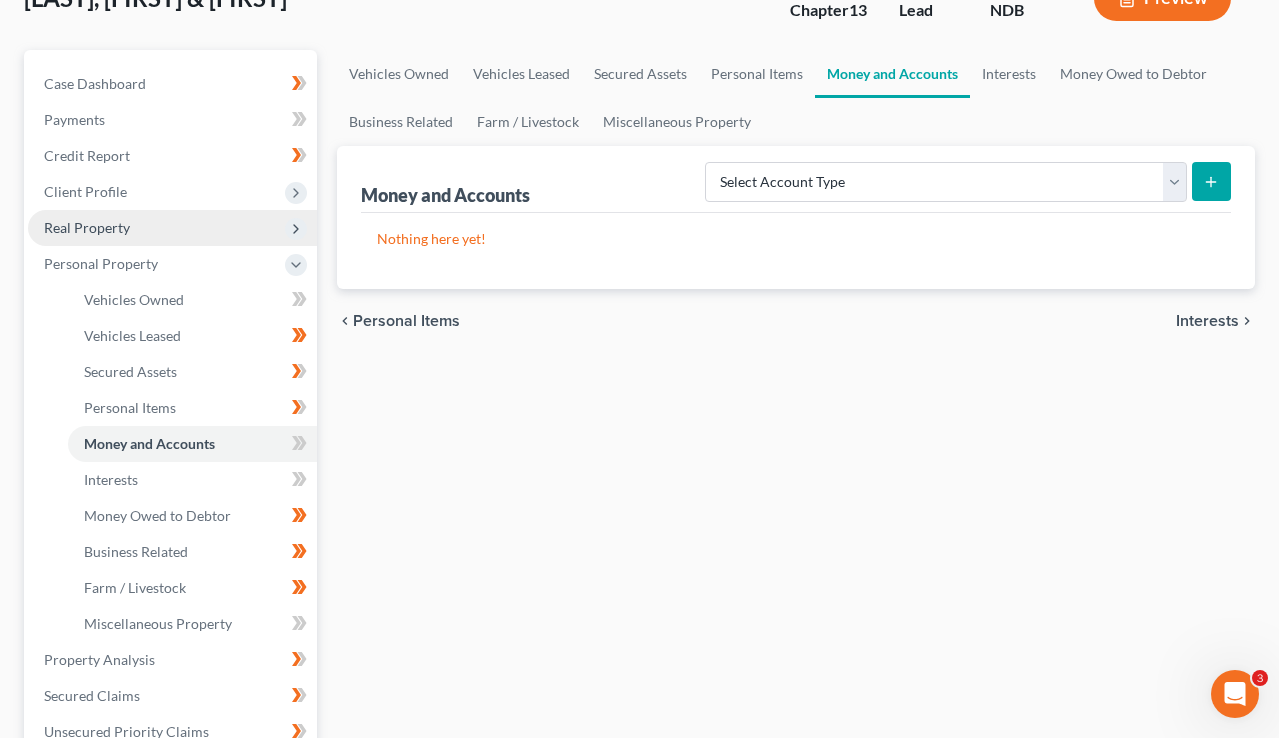 click on "Real Property" at bounding box center [172, 228] 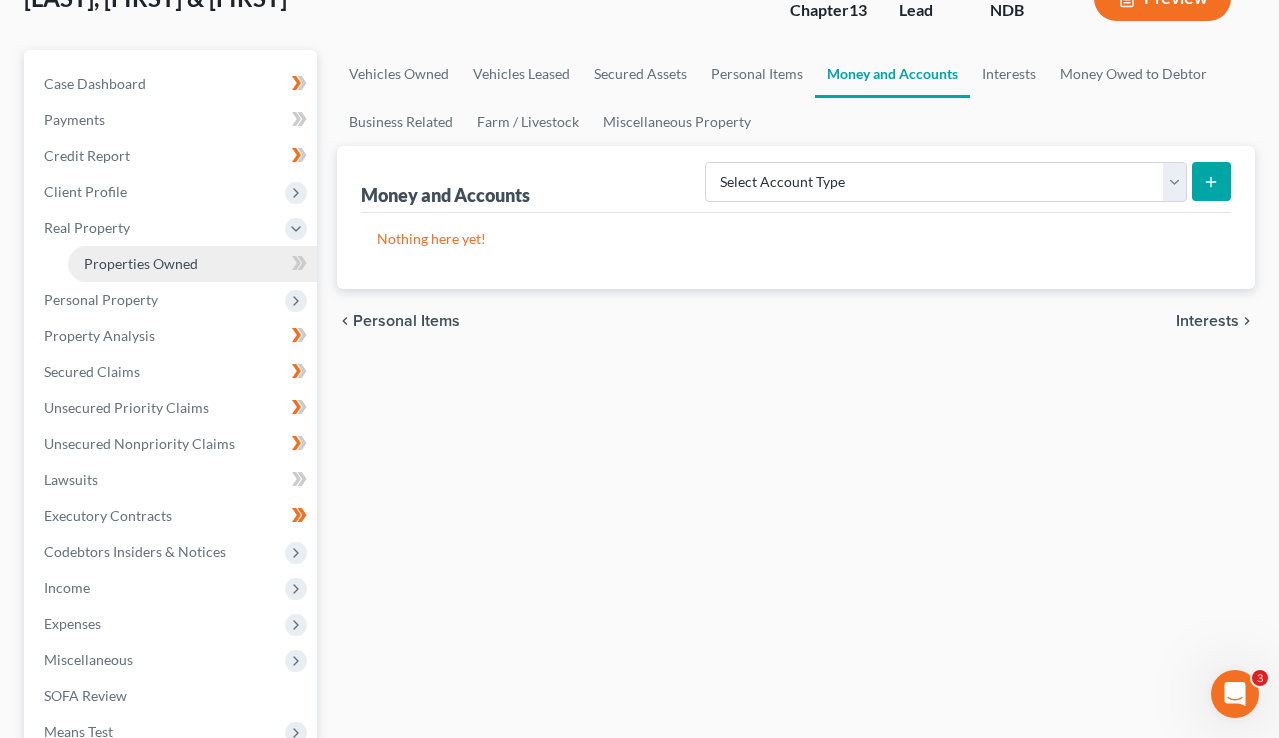 click on "Properties Owned" at bounding box center [141, 263] 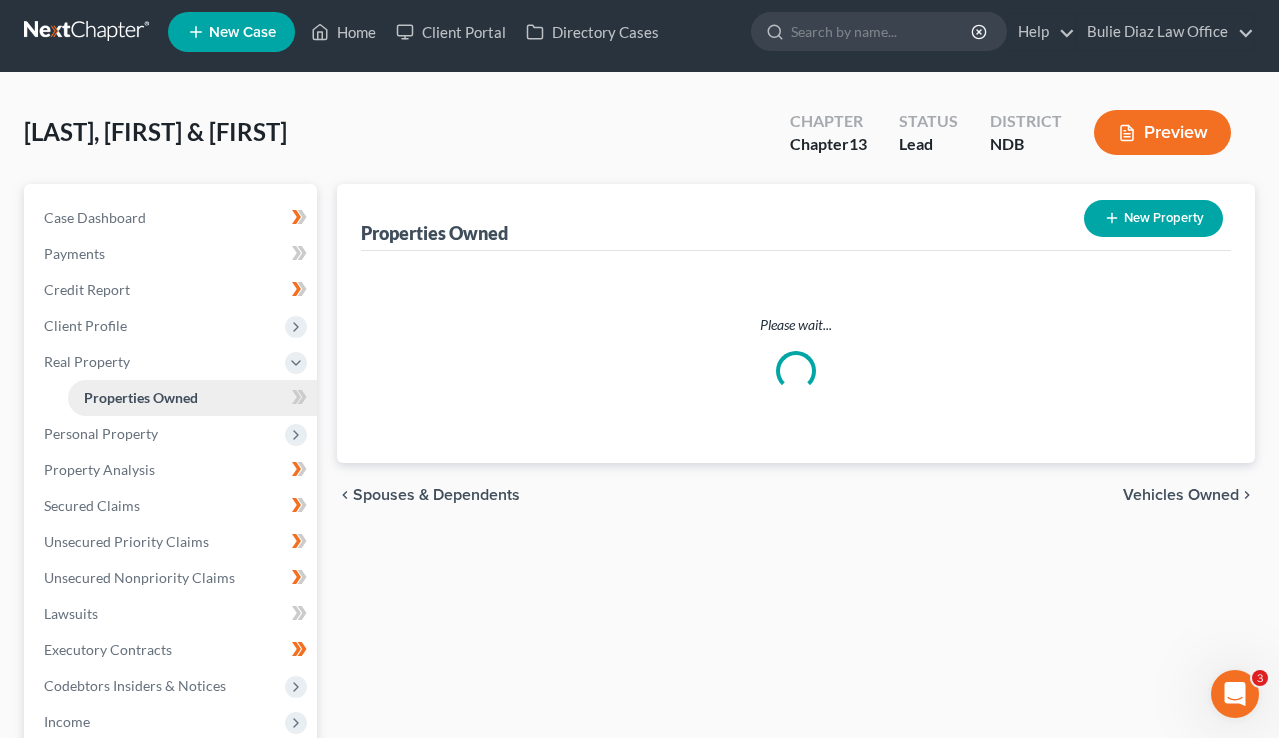 scroll, scrollTop: 0, scrollLeft: 0, axis: both 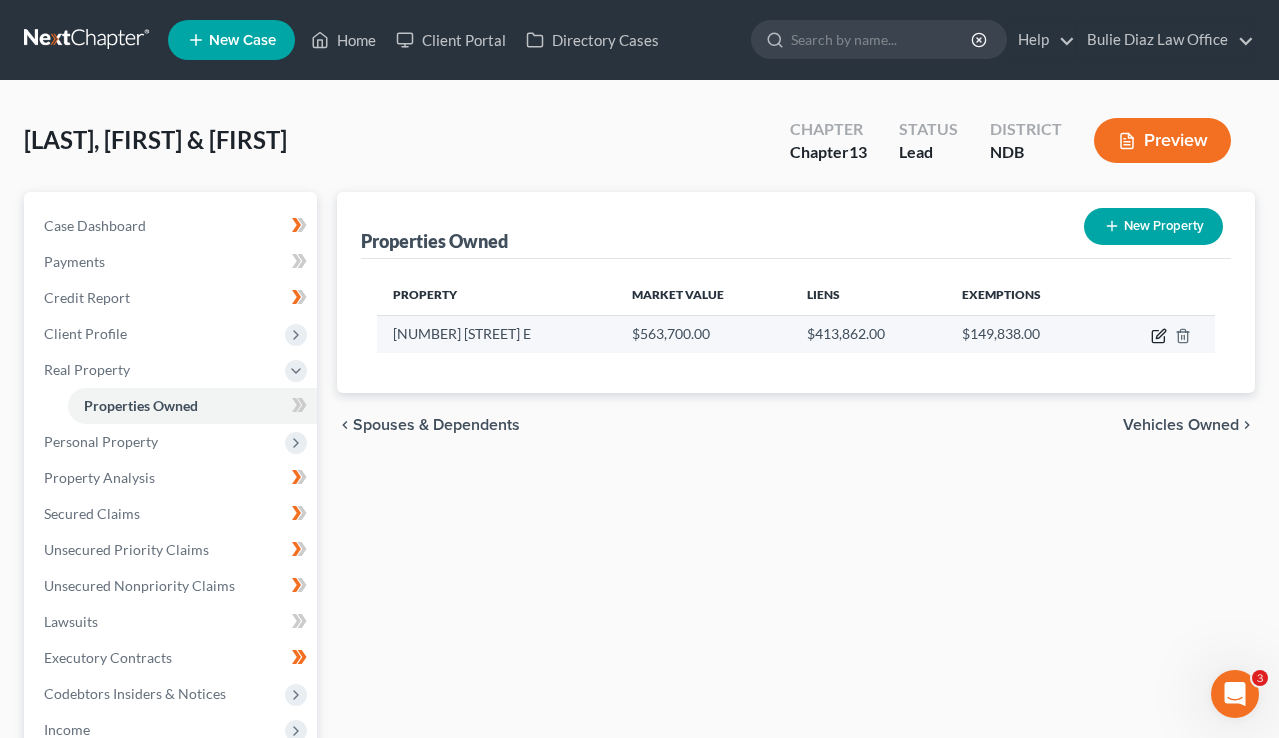 click 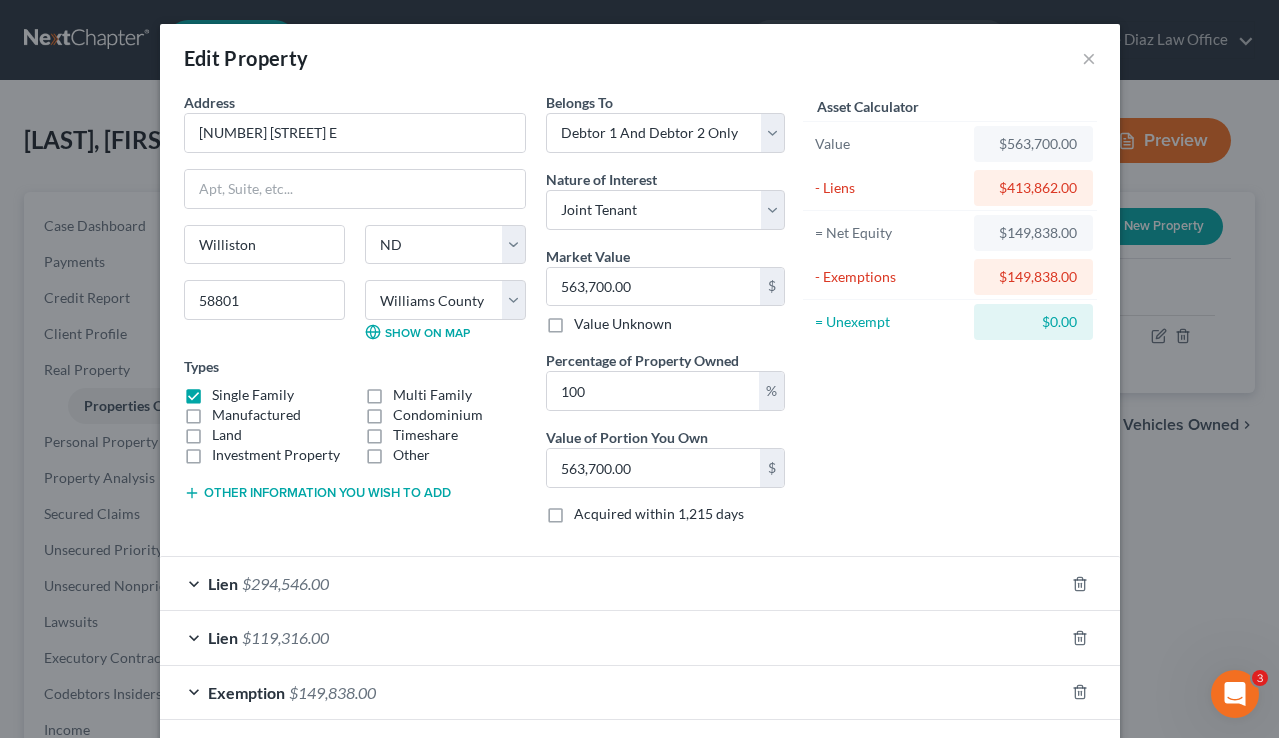 scroll, scrollTop: 91, scrollLeft: 0, axis: vertical 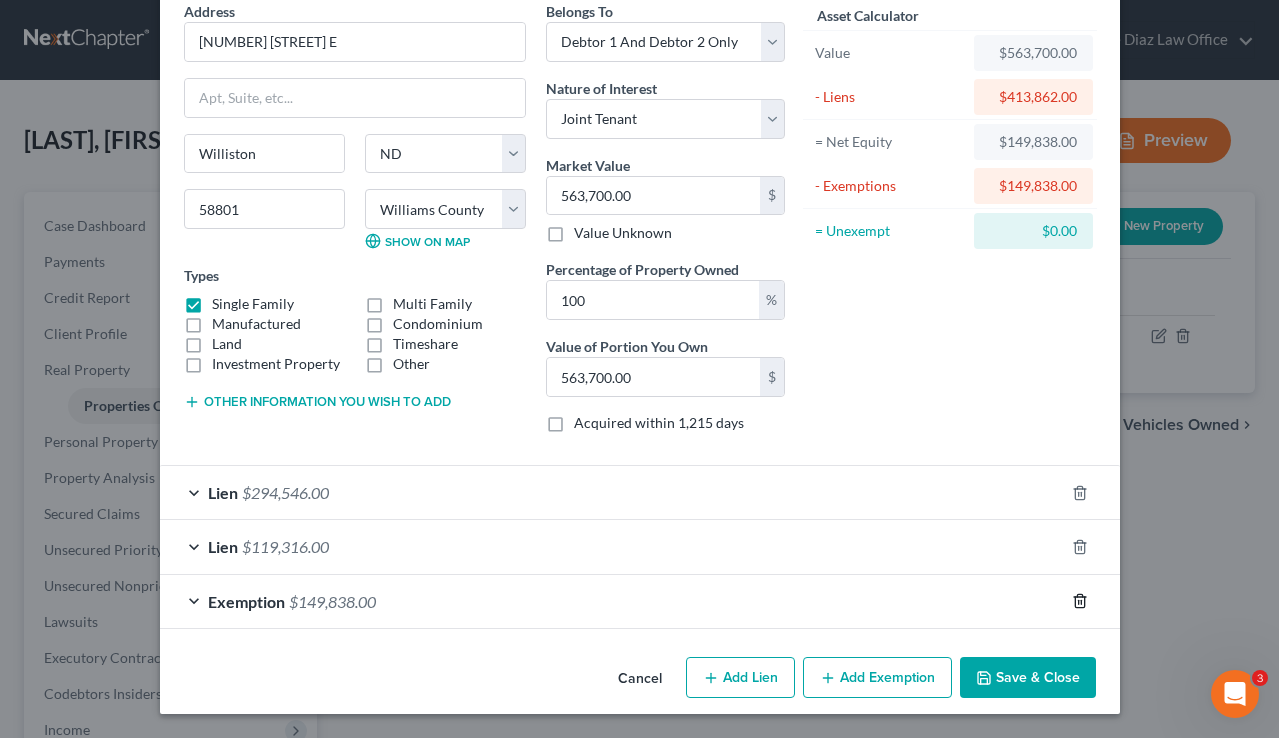 click 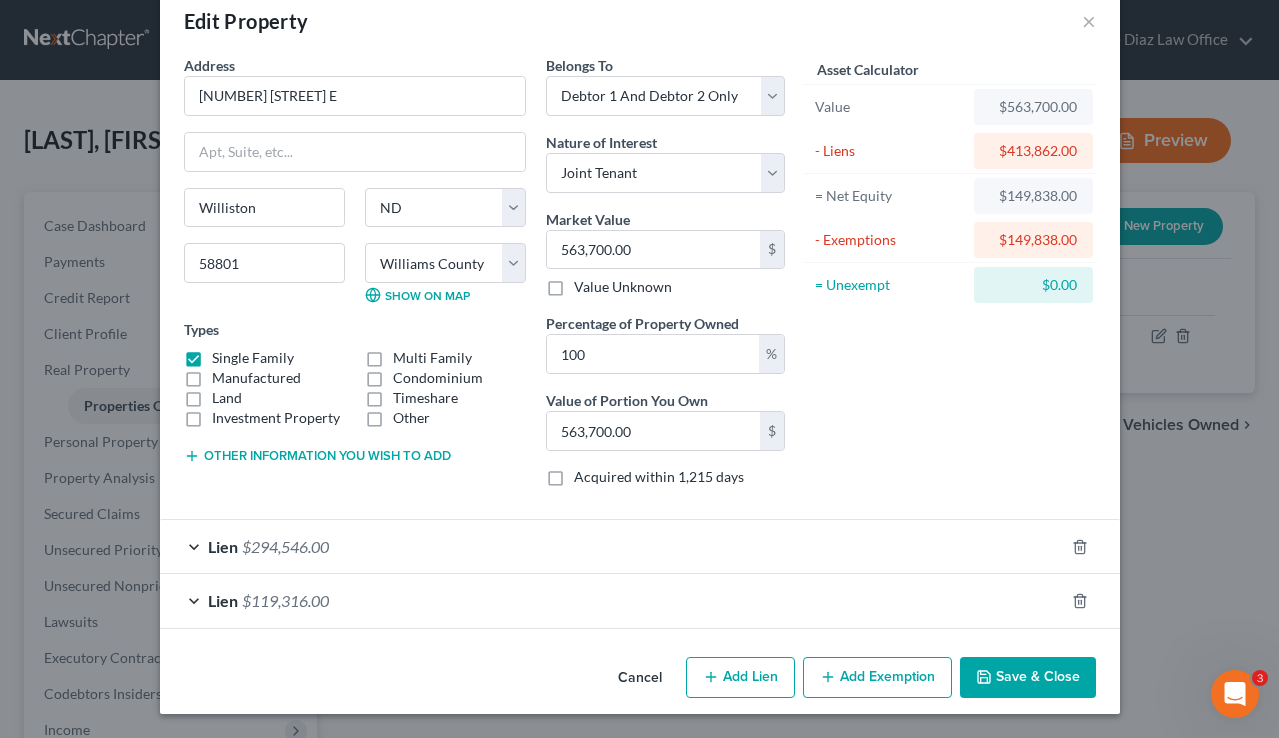 scroll, scrollTop: 37, scrollLeft: 0, axis: vertical 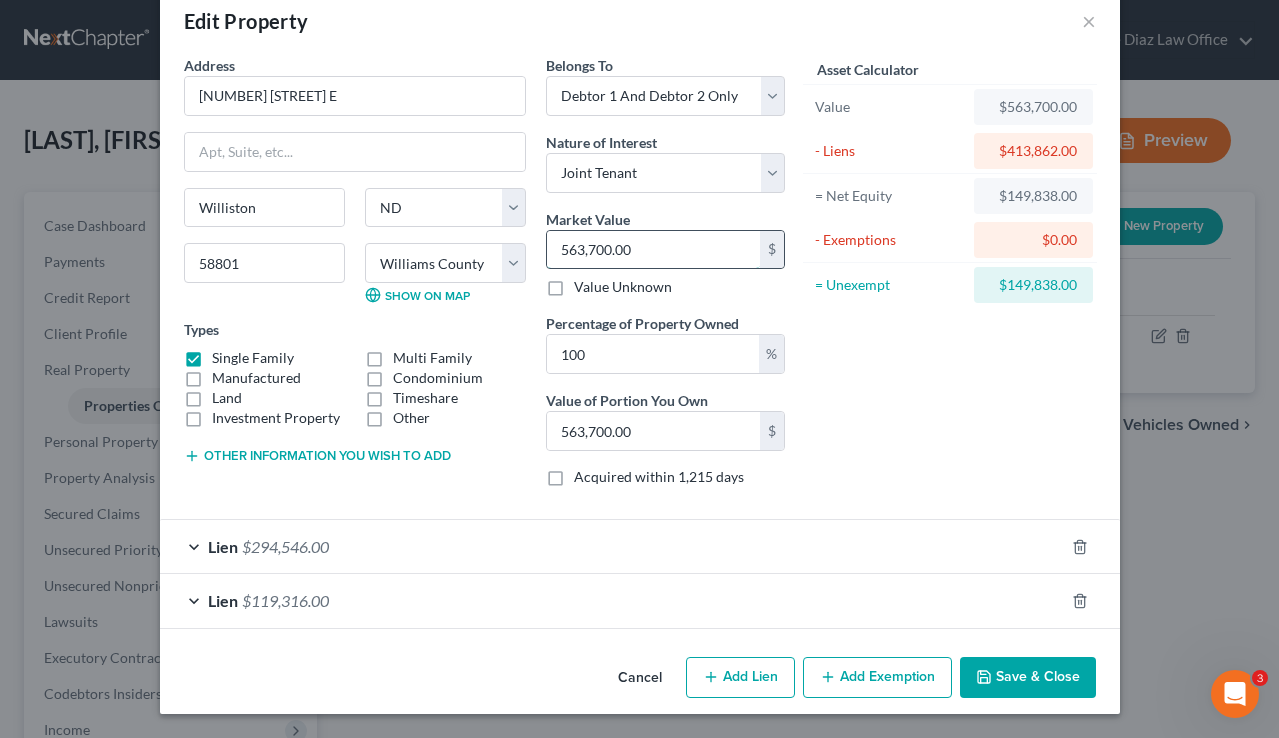 click on "563,700.00" at bounding box center (653, 250) 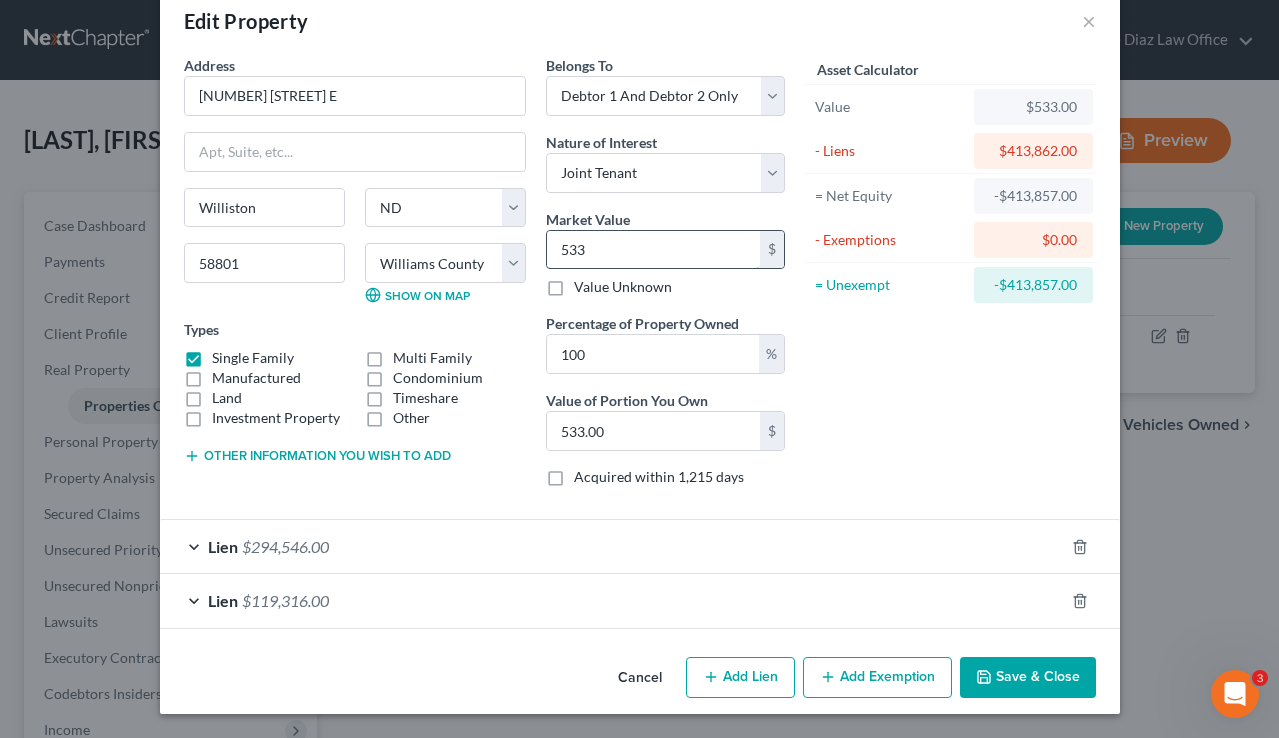 click on "533" at bounding box center [653, 250] 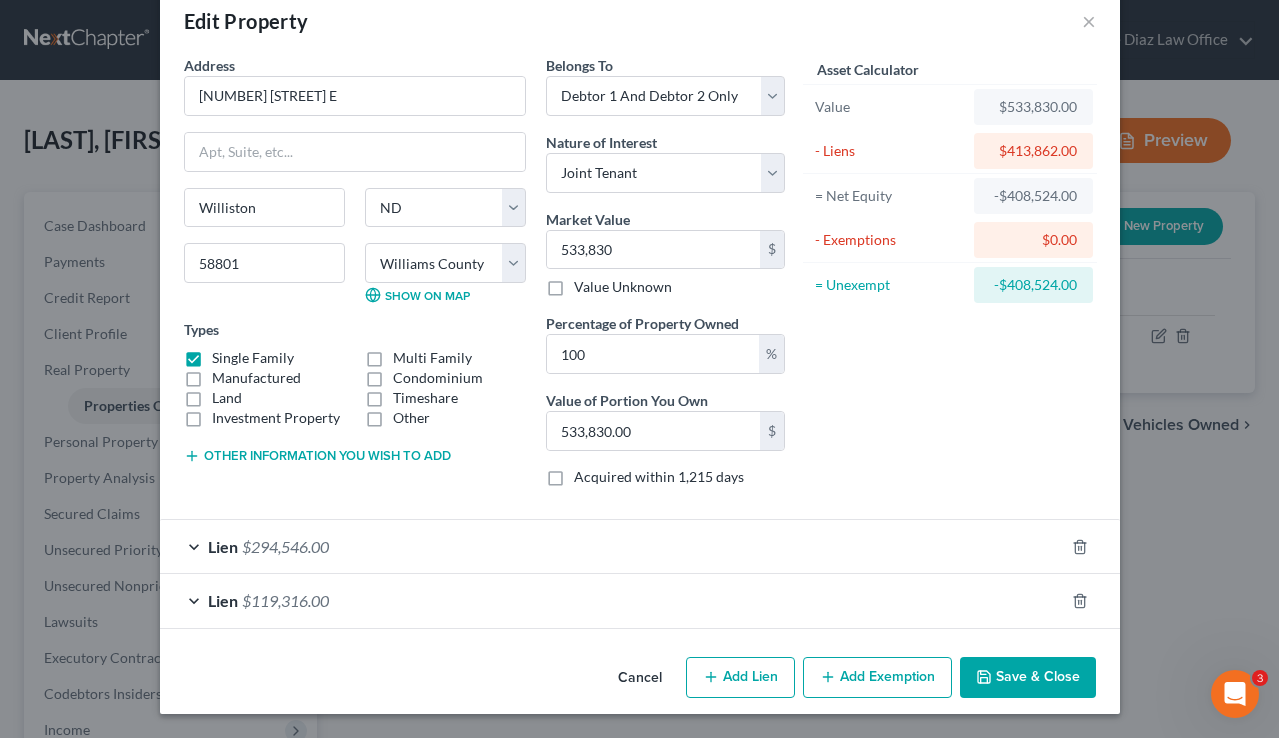 click on "Save & Close" at bounding box center (1028, 678) 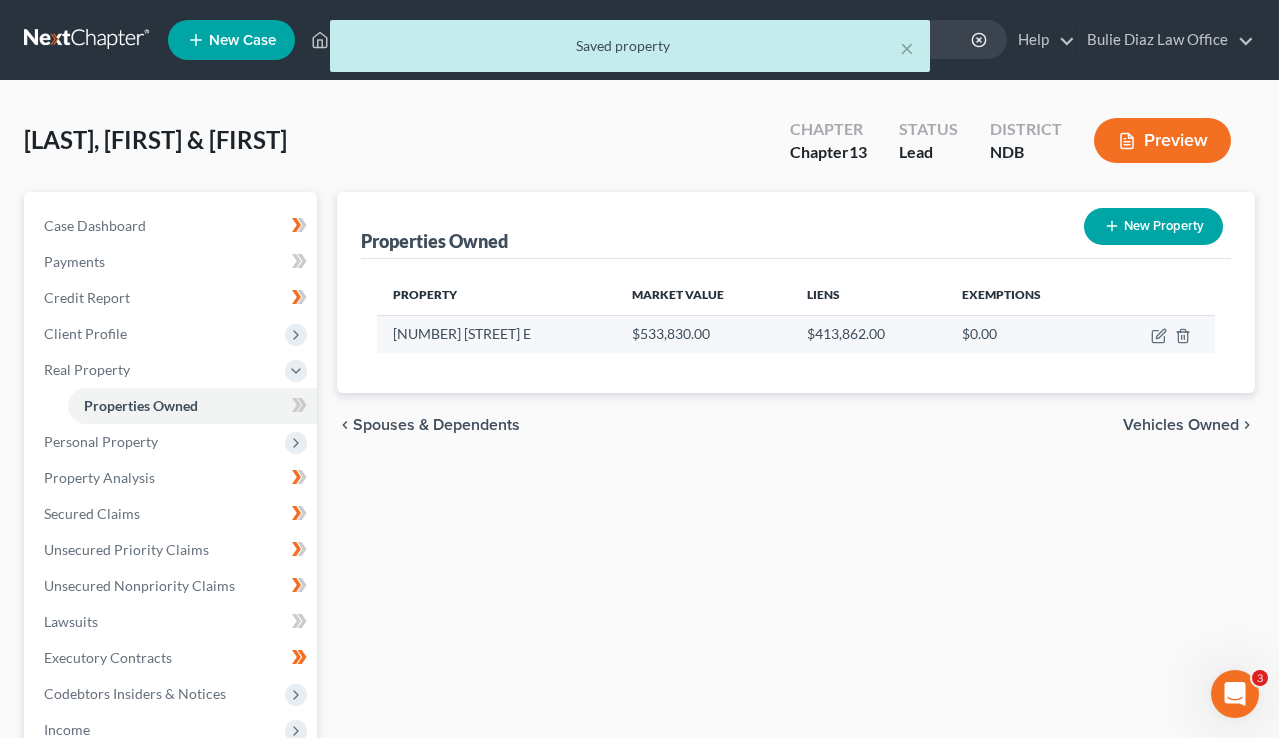 click at bounding box center [1158, 334] 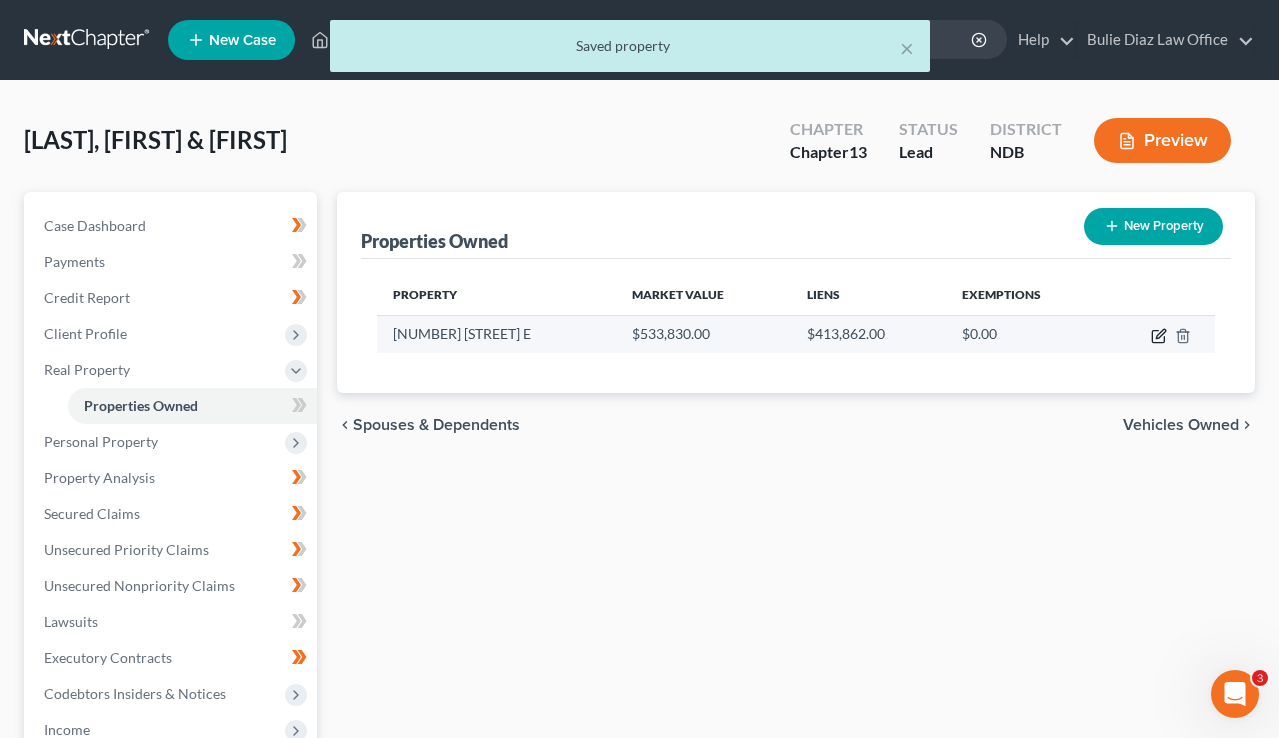 click 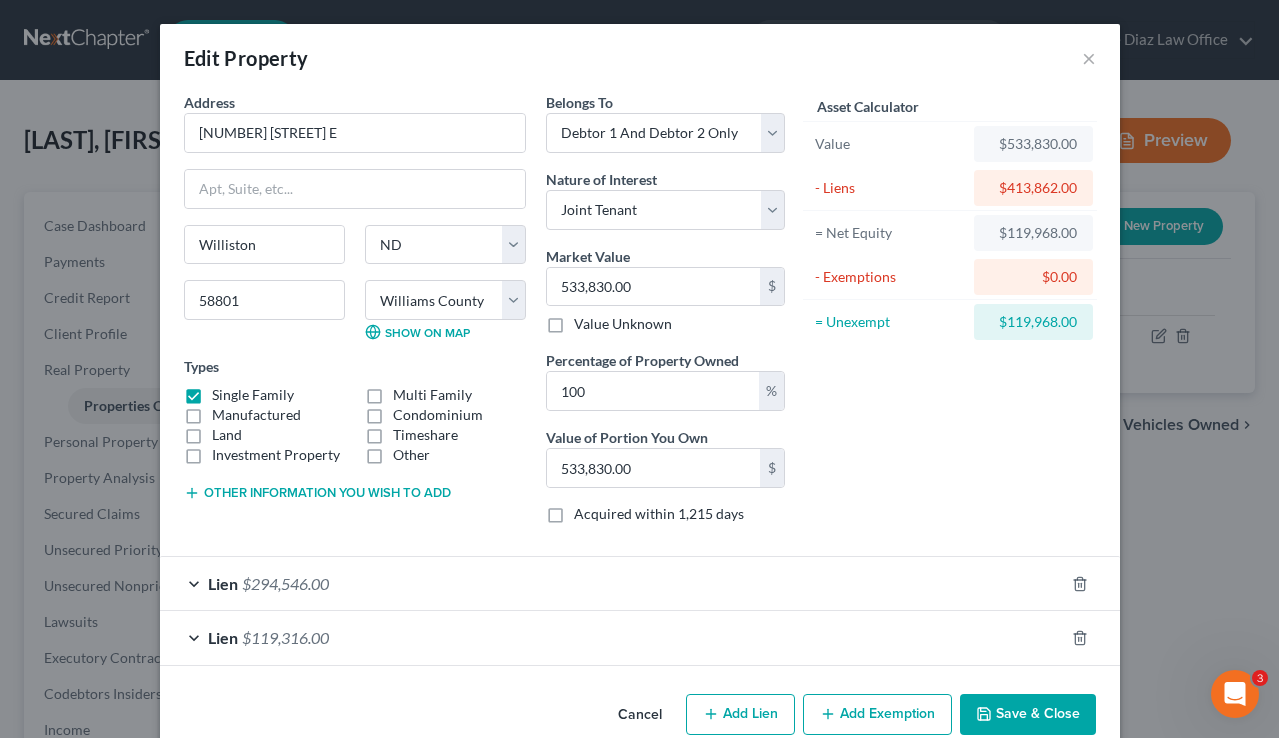 scroll, scrollTop: 37, scrollLeft: 0, axis: vertical 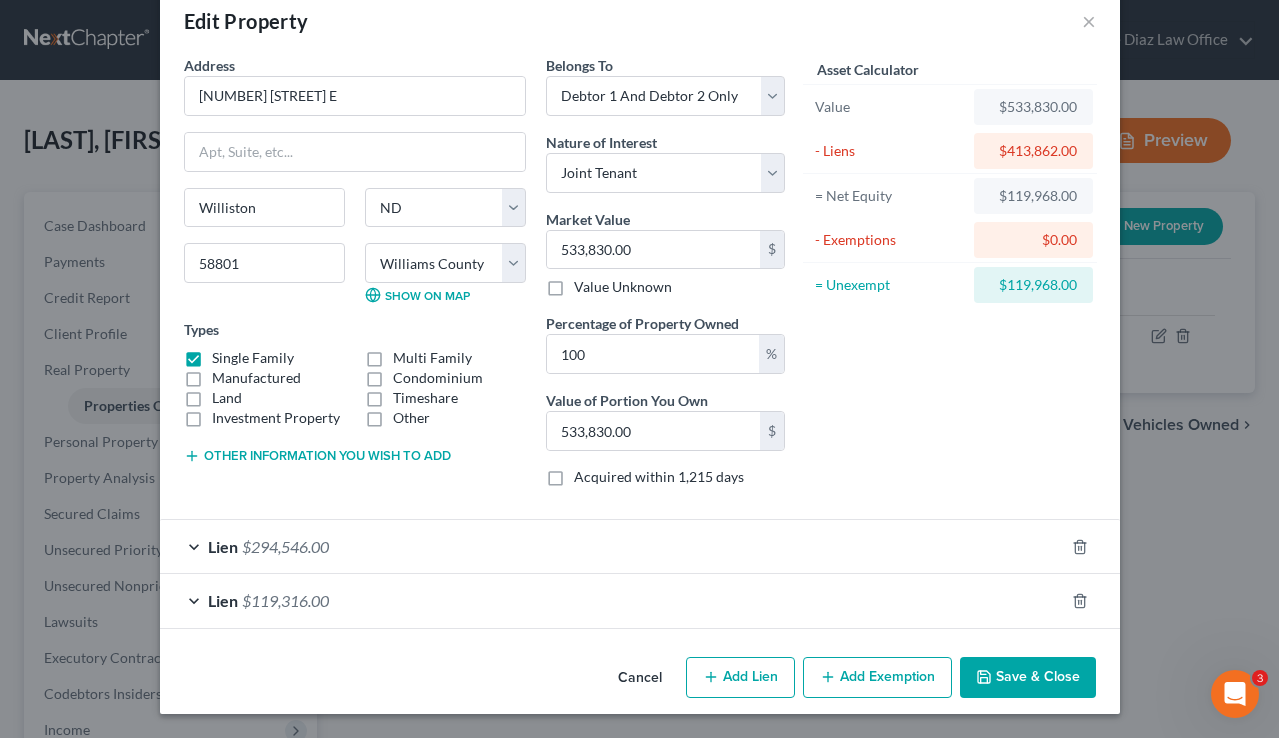 click on "Add Exemption" at bounding box center [877, 678] 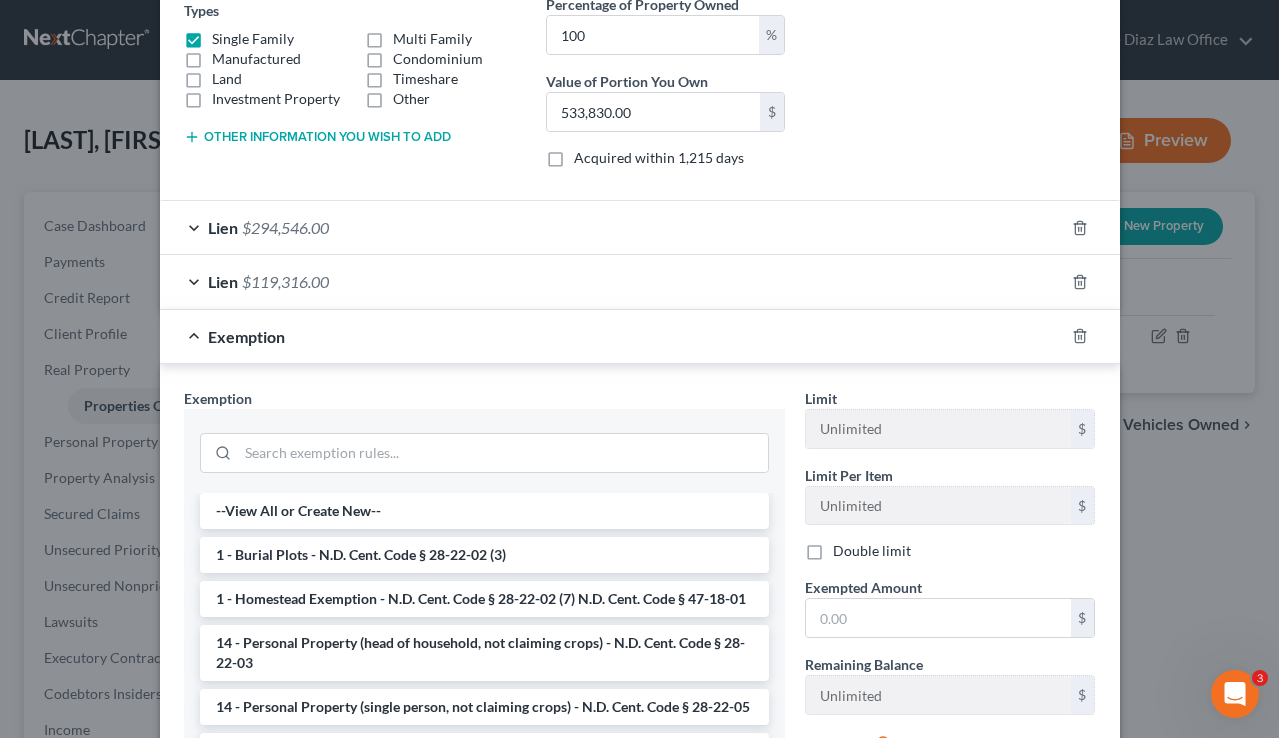 scroll, scrollTop: 362, scrollLeft: 0, axis: vertical 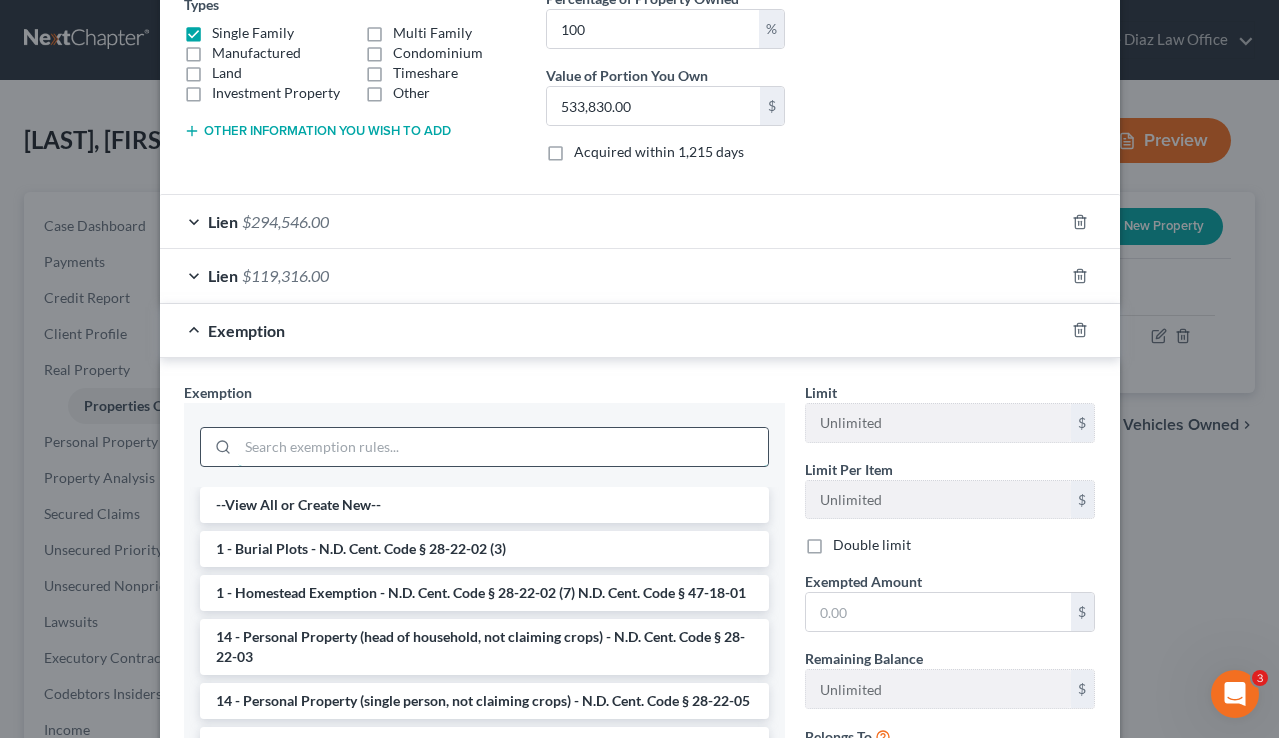 click at bounding box center (503, 447) 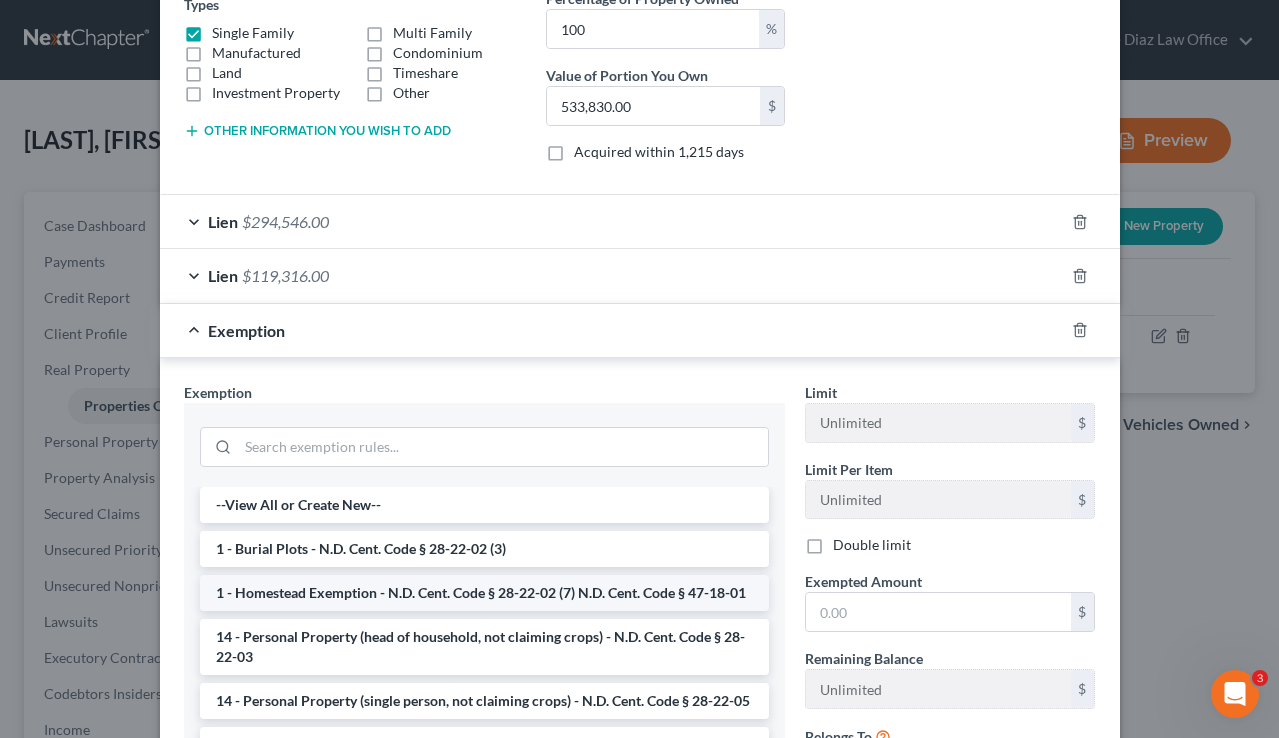 click on "1 - Homestead Exemption  - N.D. Cent. Code § 28-22-02 (7)  N.D. Cent. Code § 47-18-01" at bounding box center [484, 593] 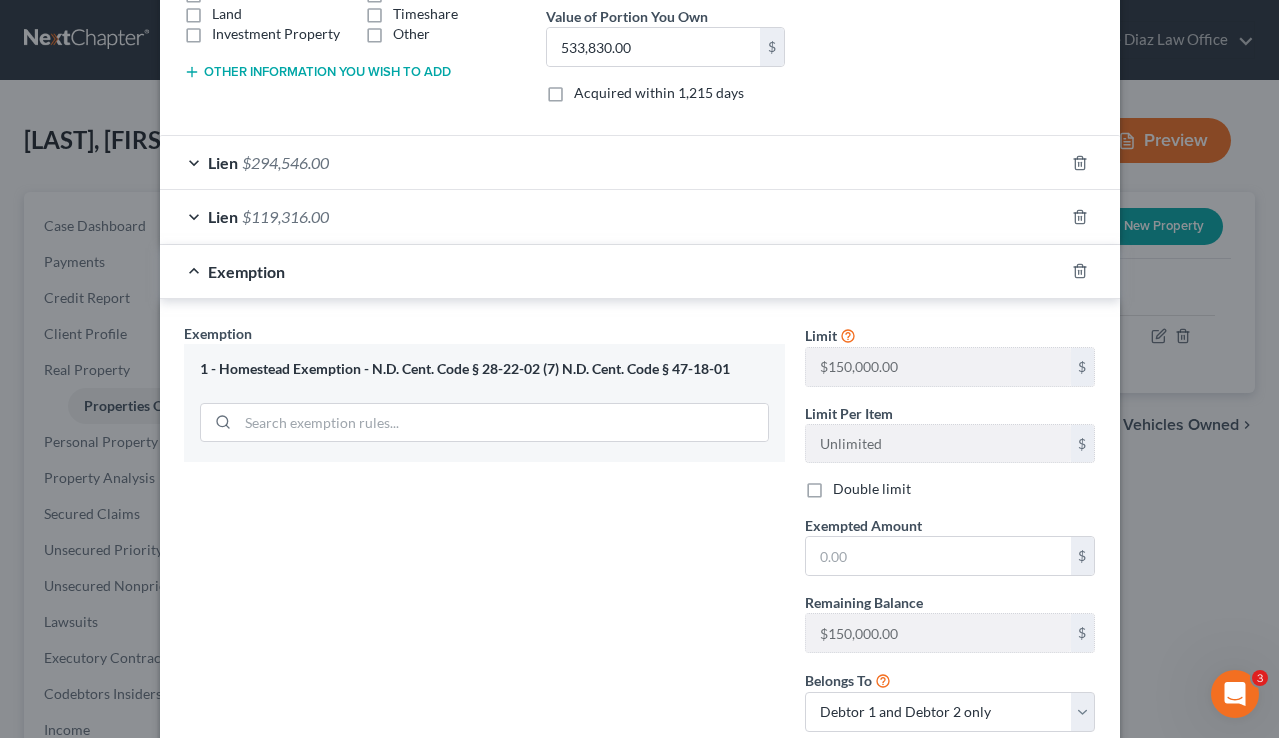 scroll, scrollTop: 467, scrollLeft: 0, axis: vertical 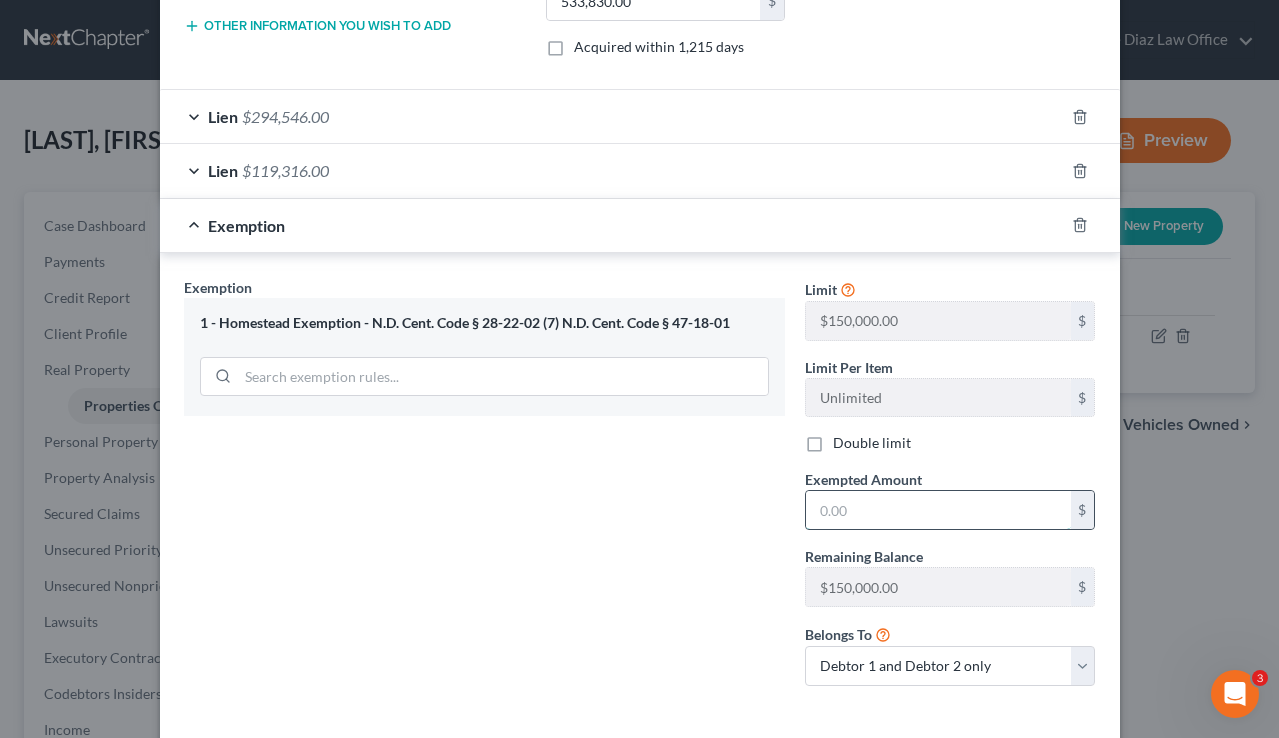 click at bounding box center (938, 510) 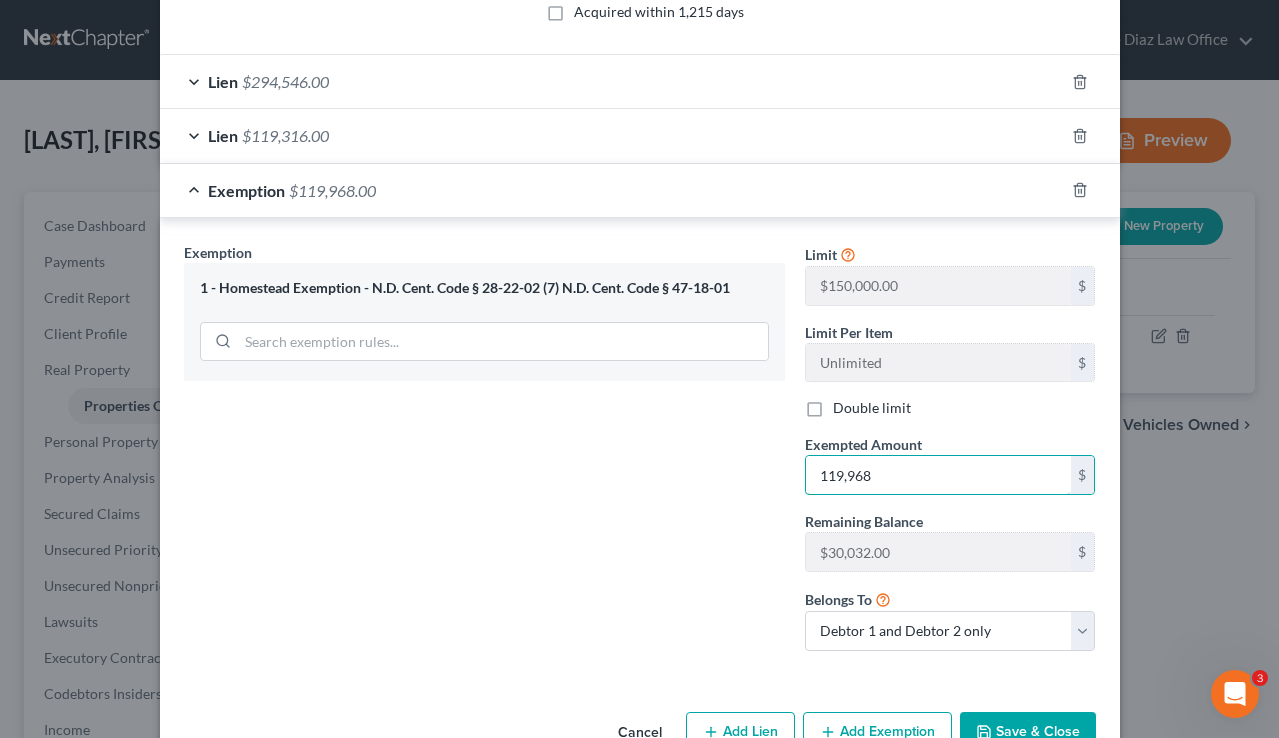 scroll, scrollTop: 557, scrollLeft: 0, axis: vertical 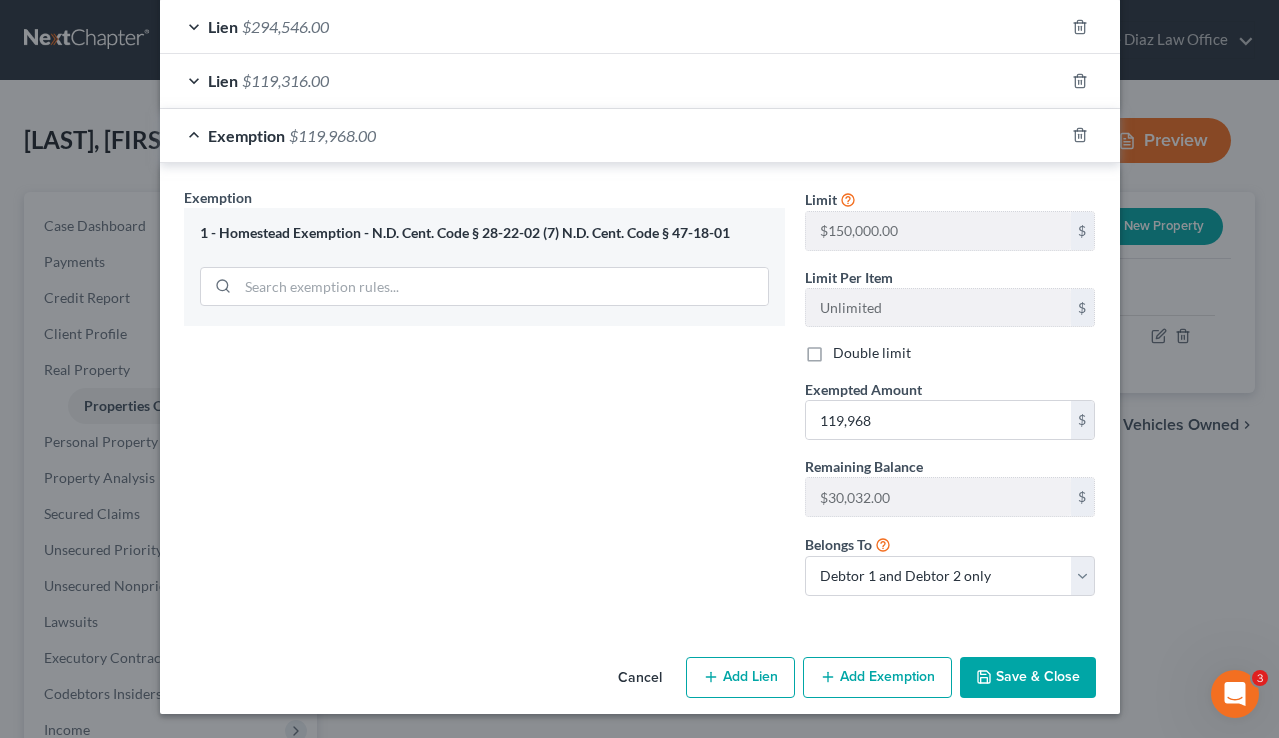 click on "Save & Close" at bounding box center (1028, 678) 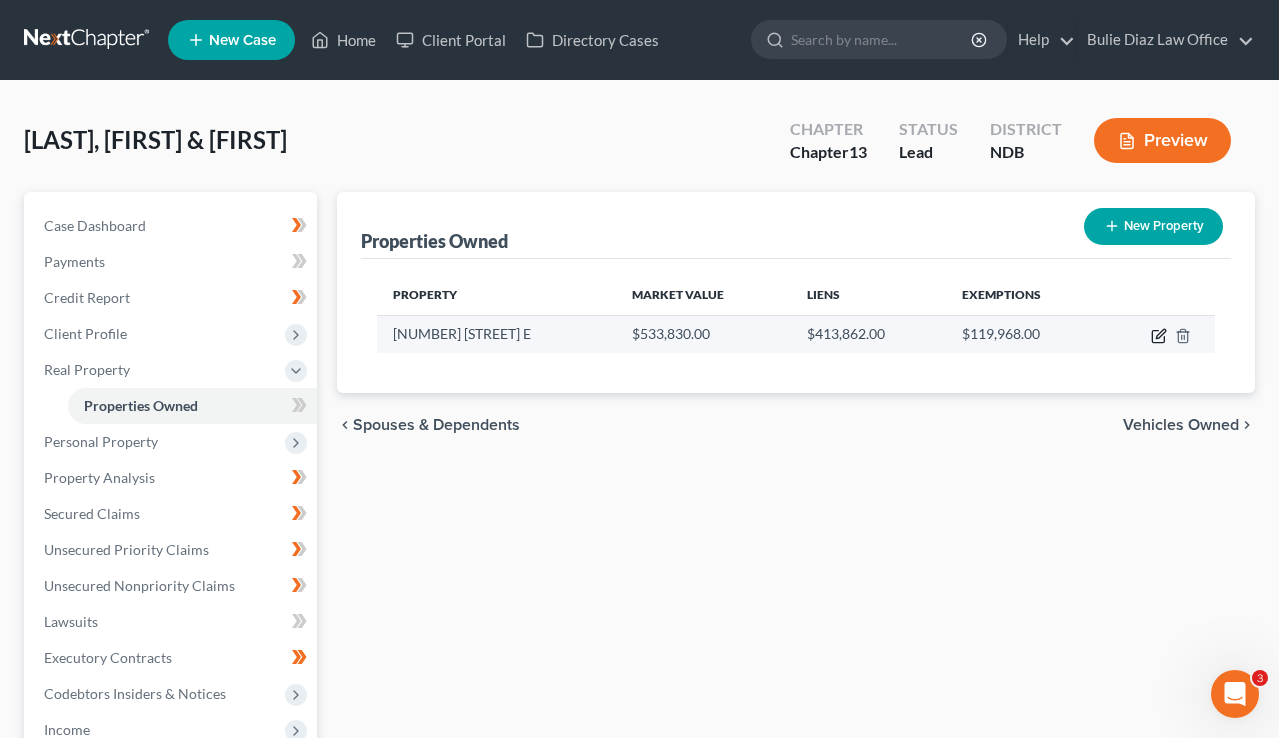 click 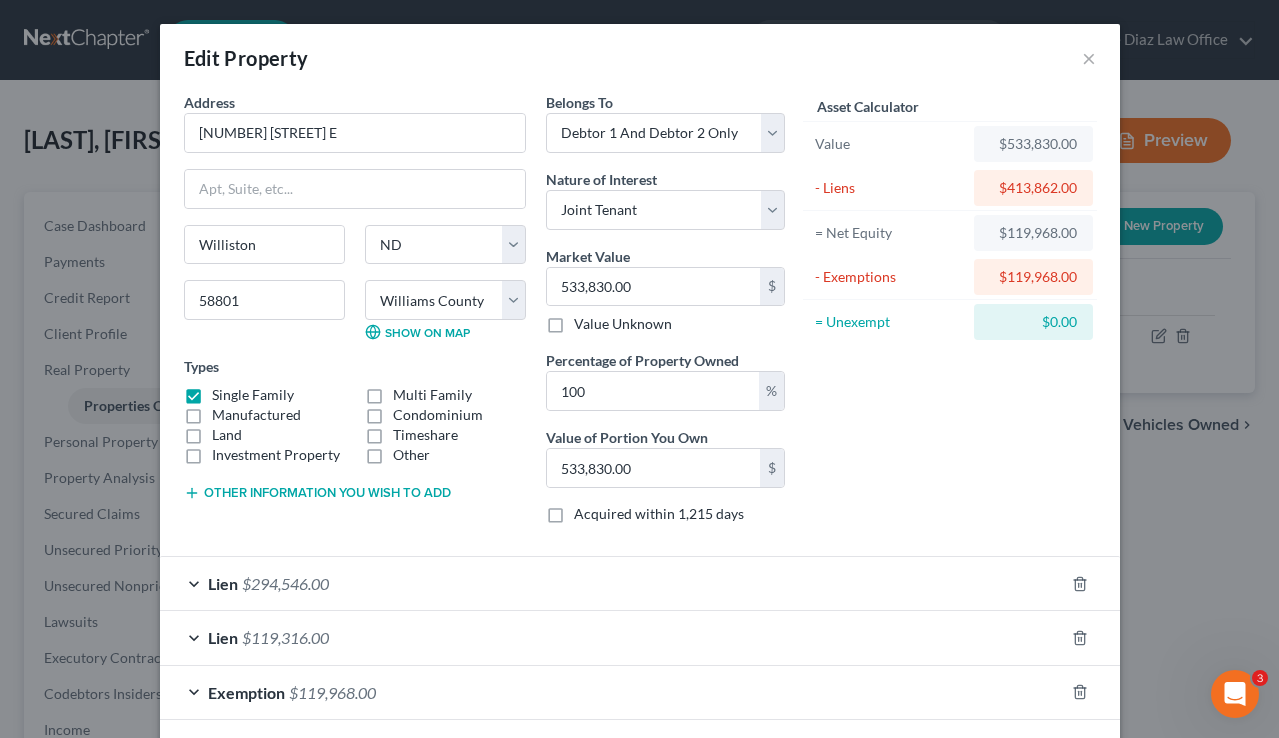 scroll, scrollTop: 91, scrollLeft: 0, axis: vertical 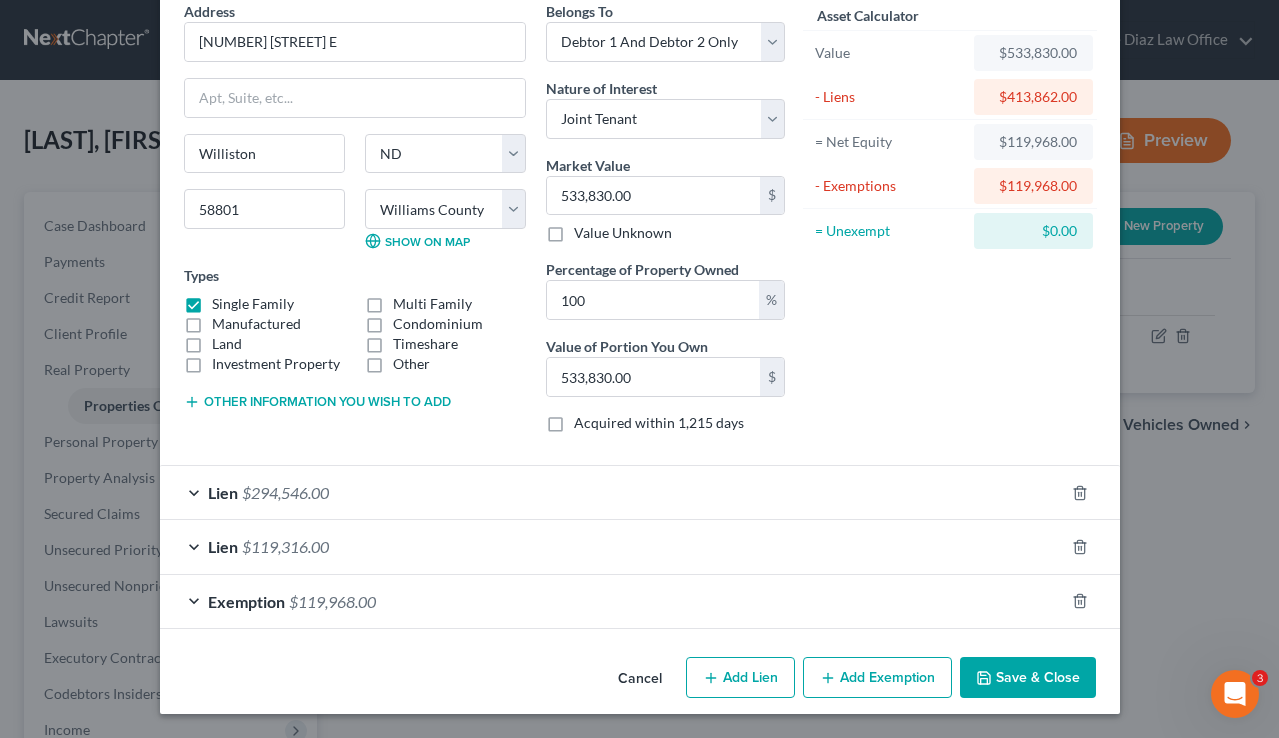 click on "Other information you wish to add" at bounding box center (317, 402) 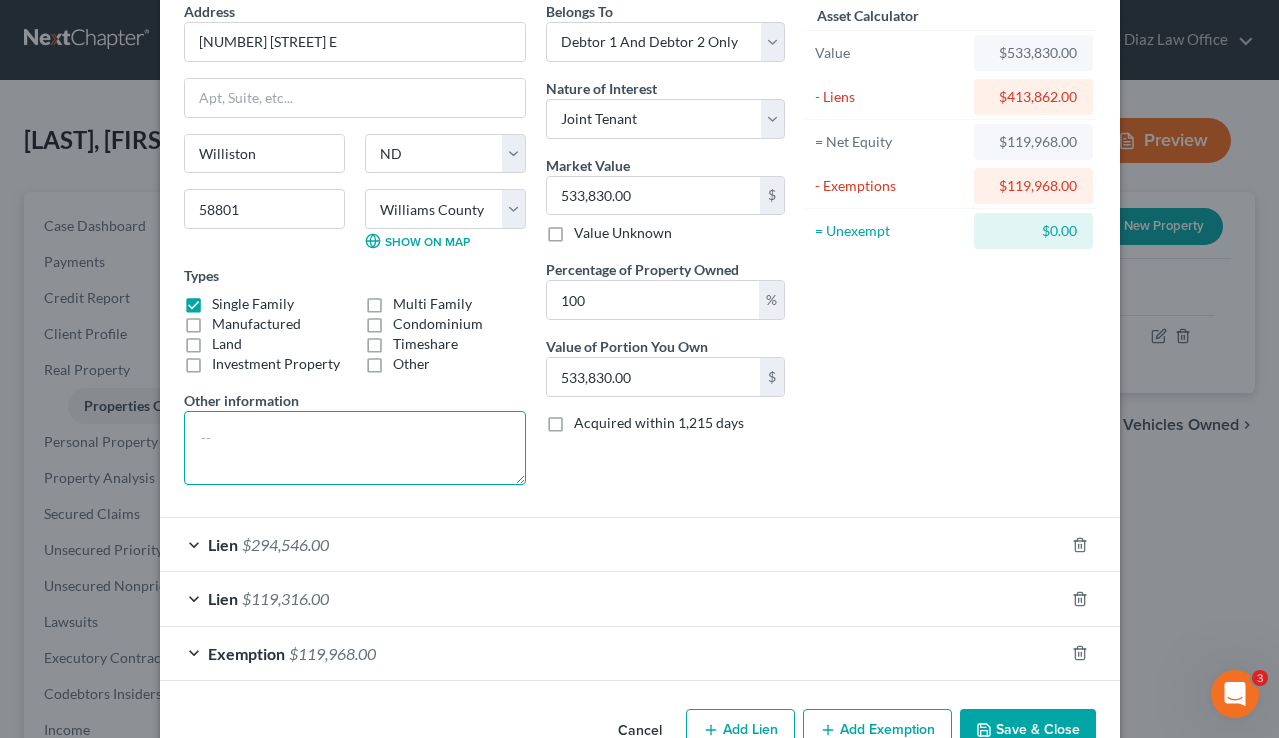 click at bounding box center (355, 448) 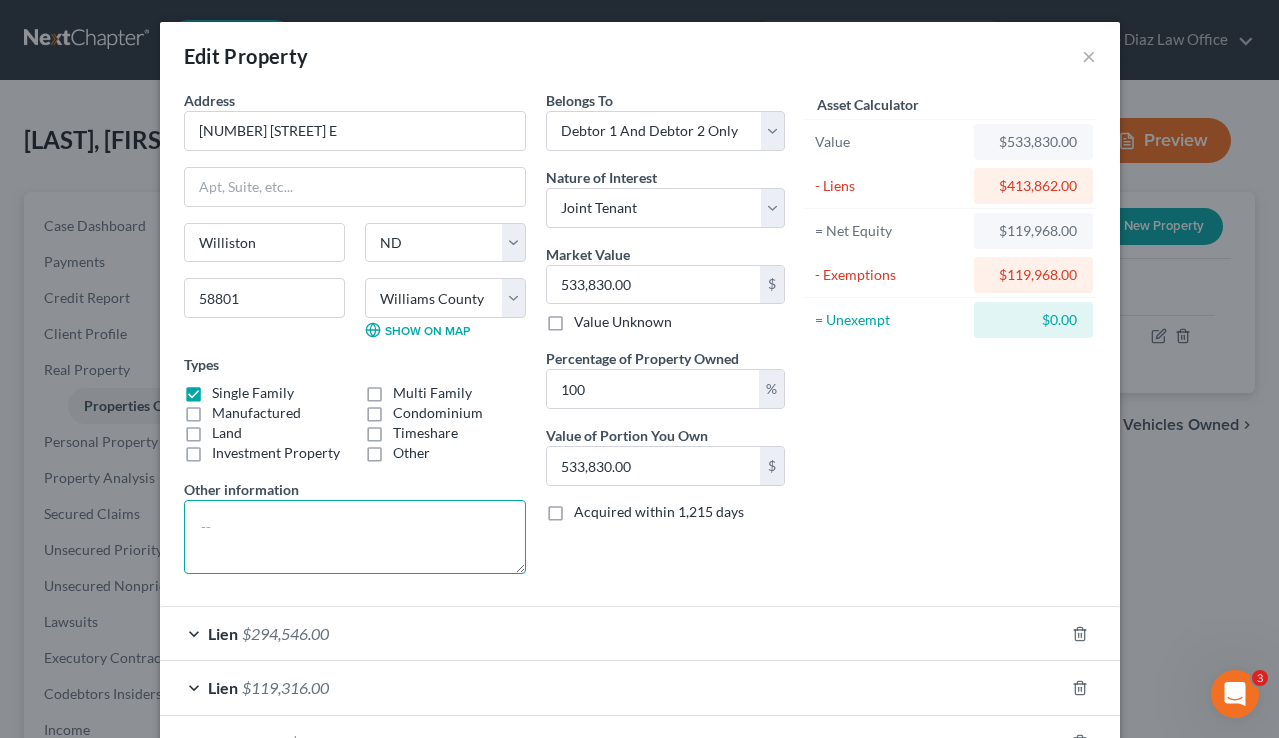 scroll, scrollTop: 0, scrollLeft: 0, axis: both 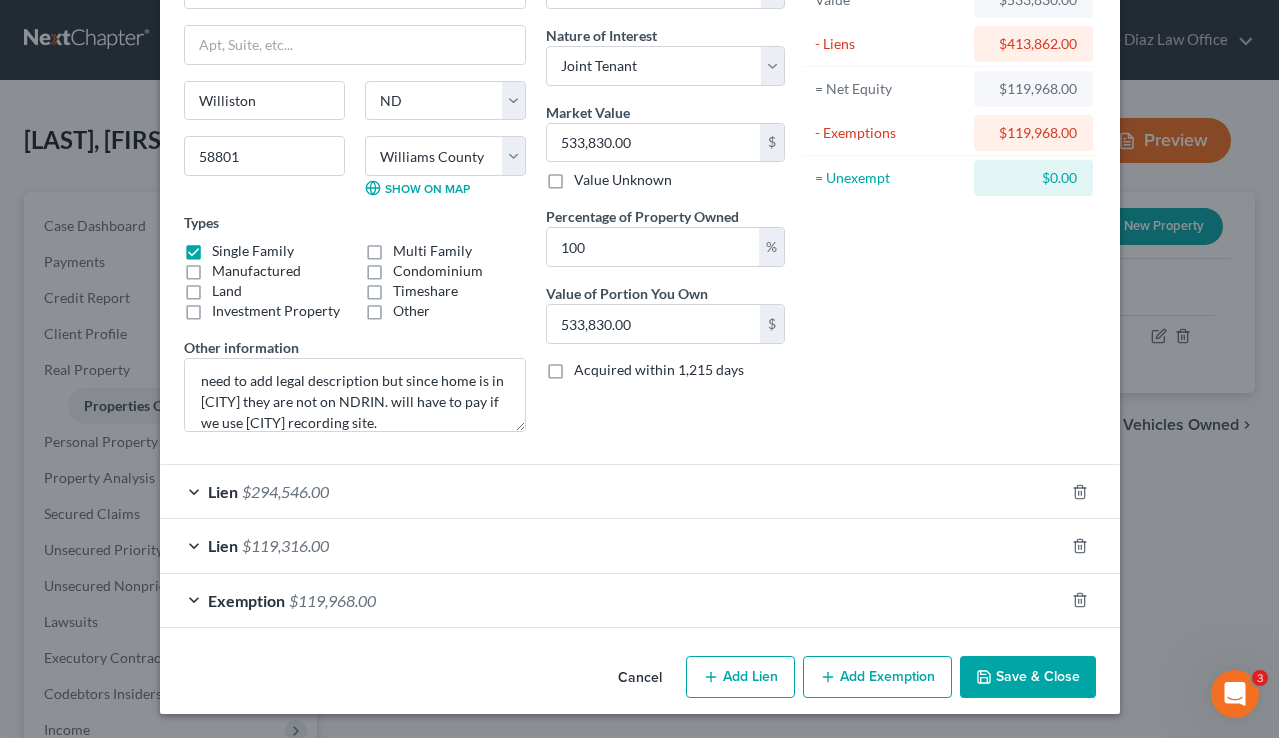 click on "Save & Close" at bounding box center (1028, 677) 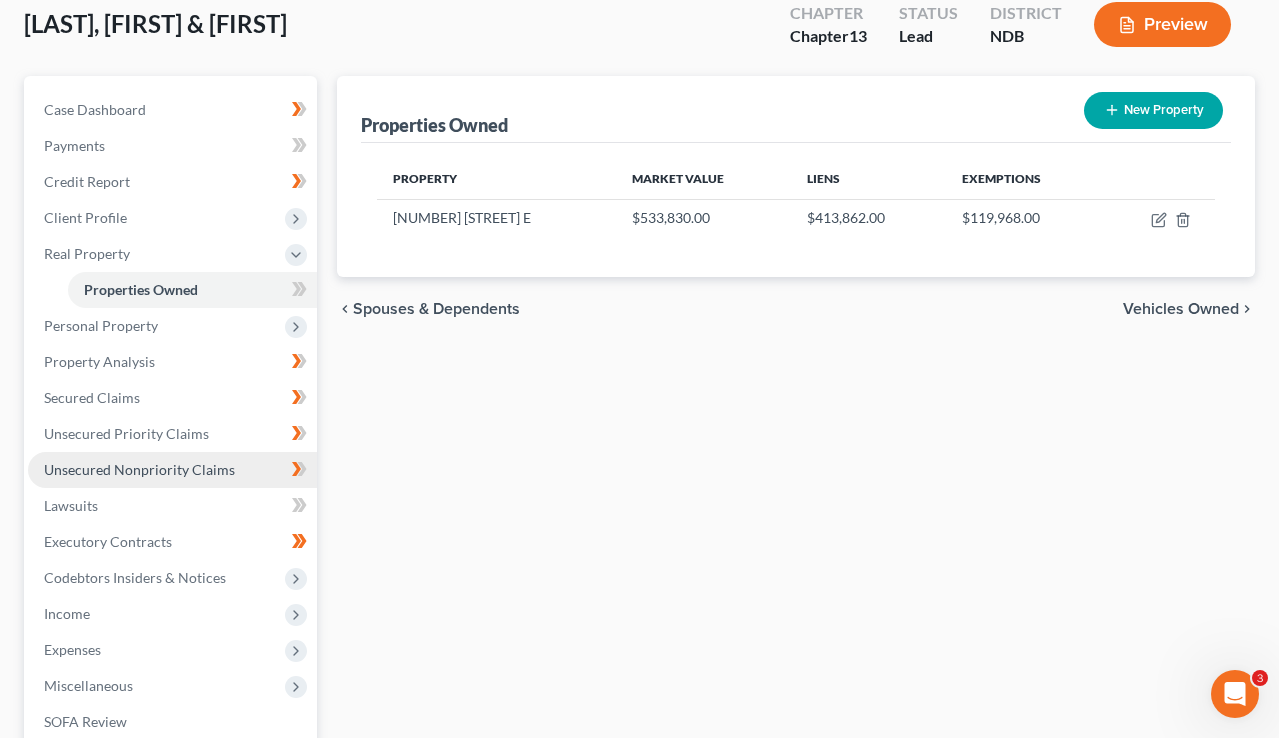 scroll, scrollTop: 117, scrollLeft: 0, axis: vertical 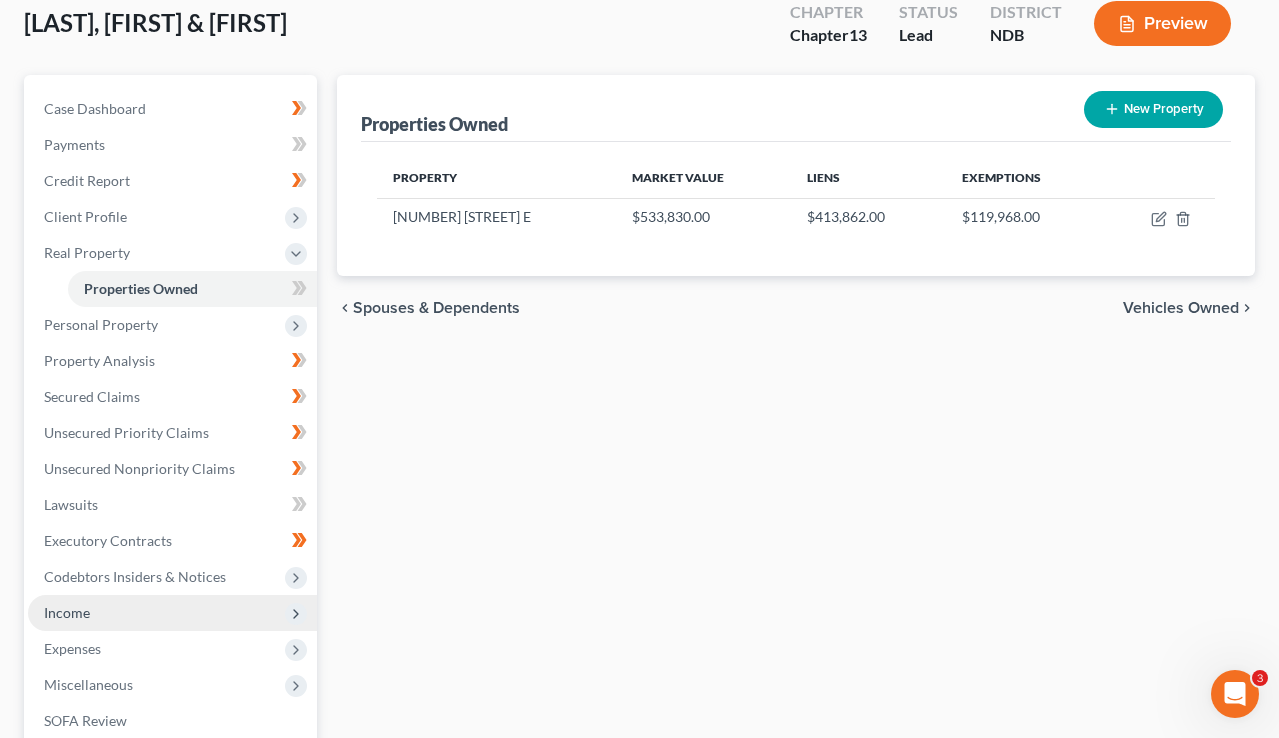 click on "Income" at bounding box center [172, 613] 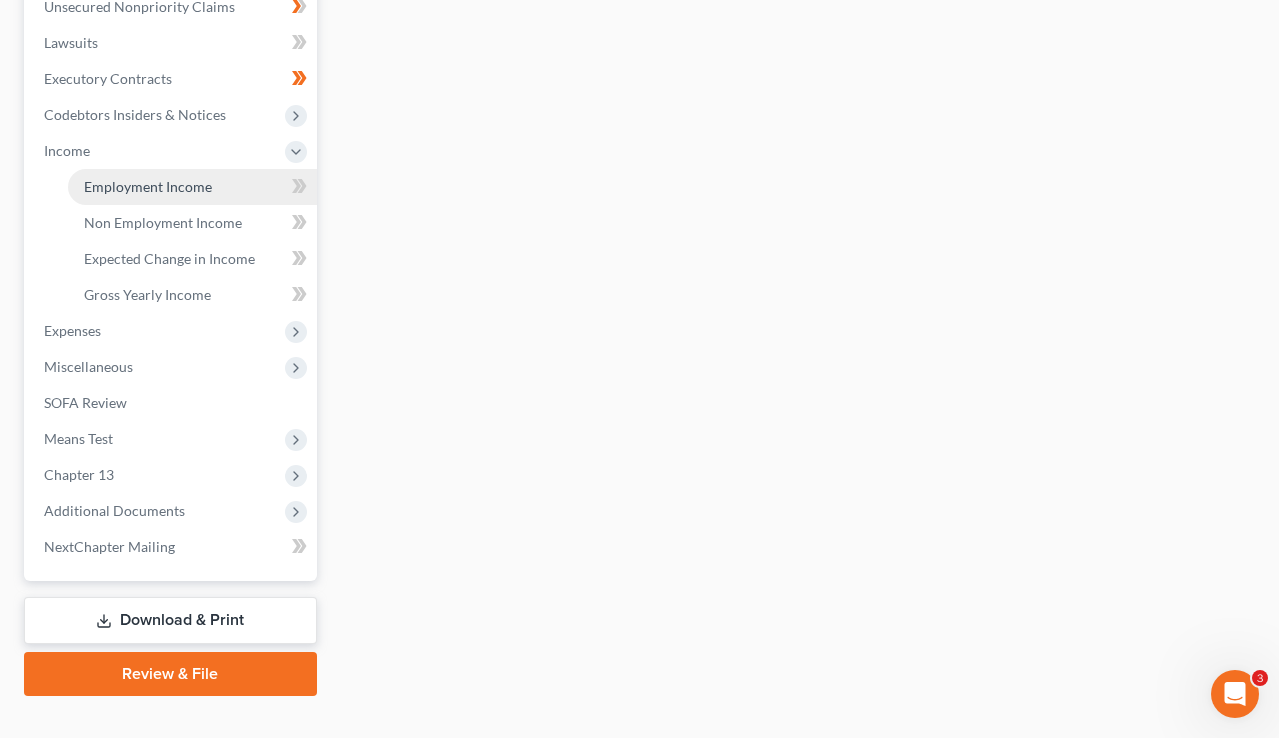 scroll, scrollTop: 544, scrollLeft: 0, axis: vertical 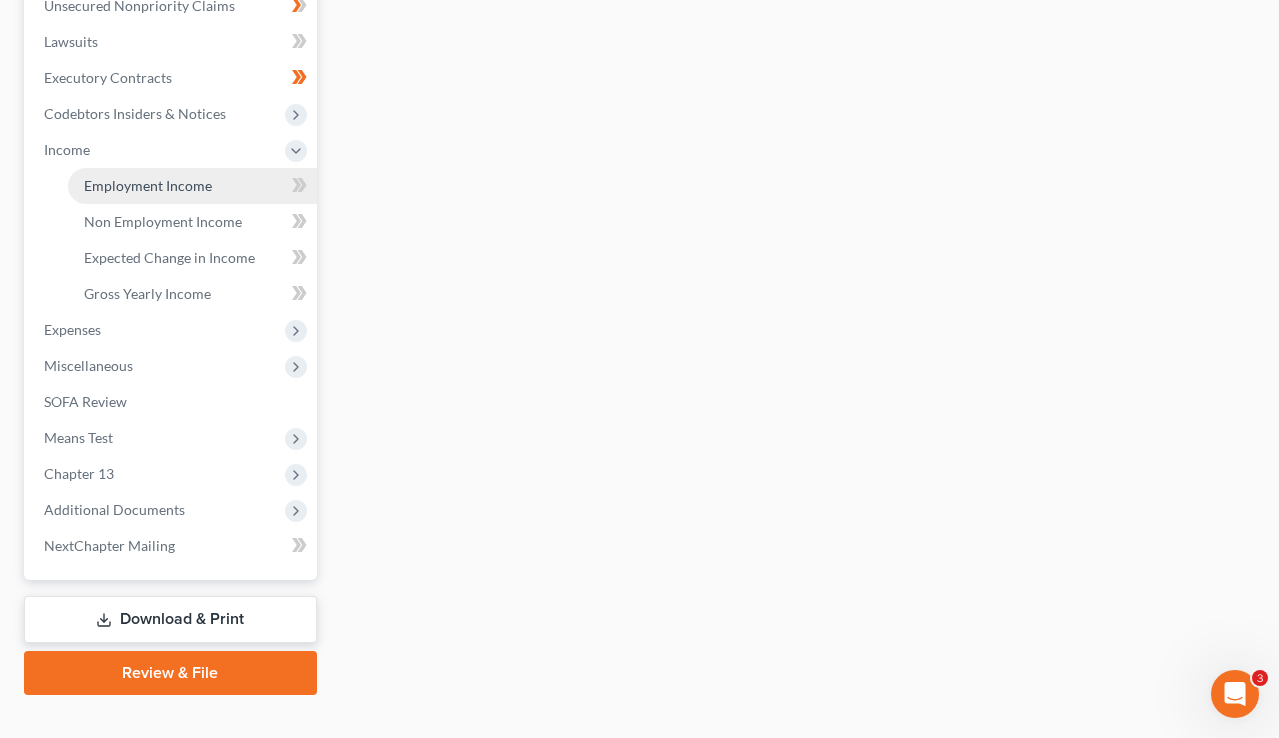 click on "Expenses" at bounding box center (172, 330) 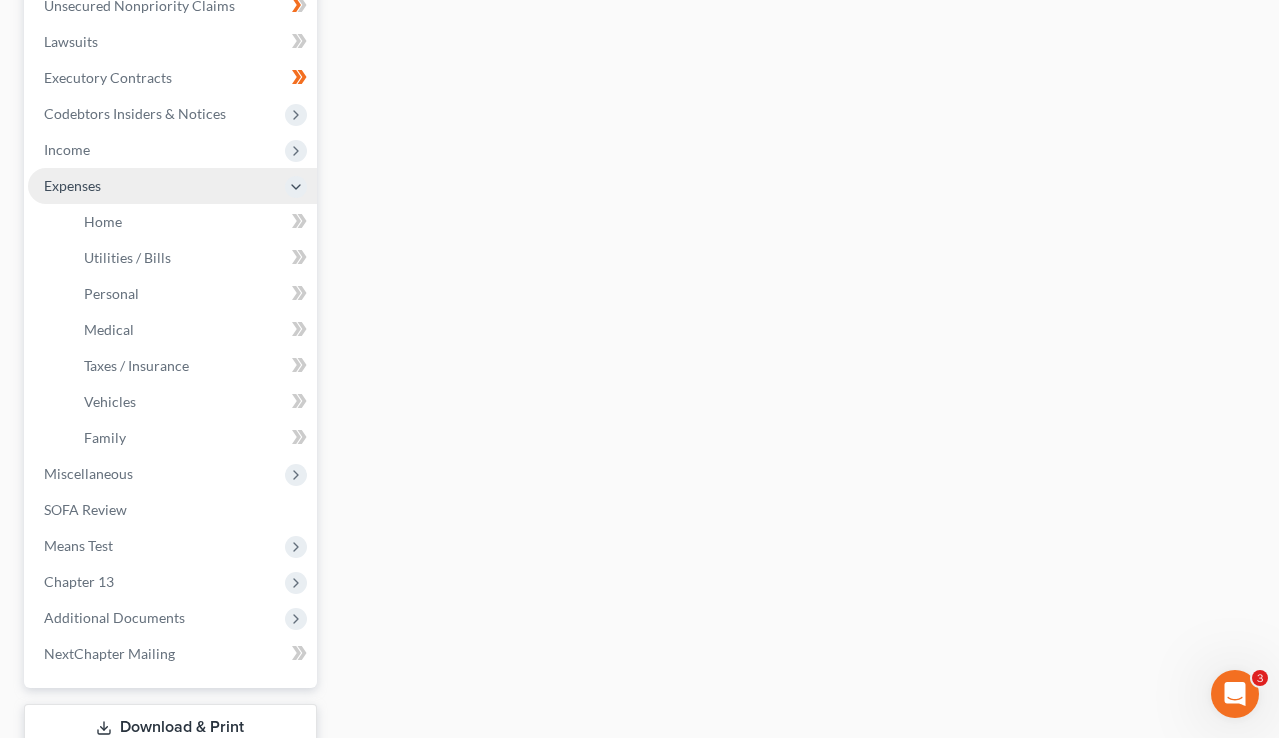 click on "Expenses" at bounding box center [172, 186] 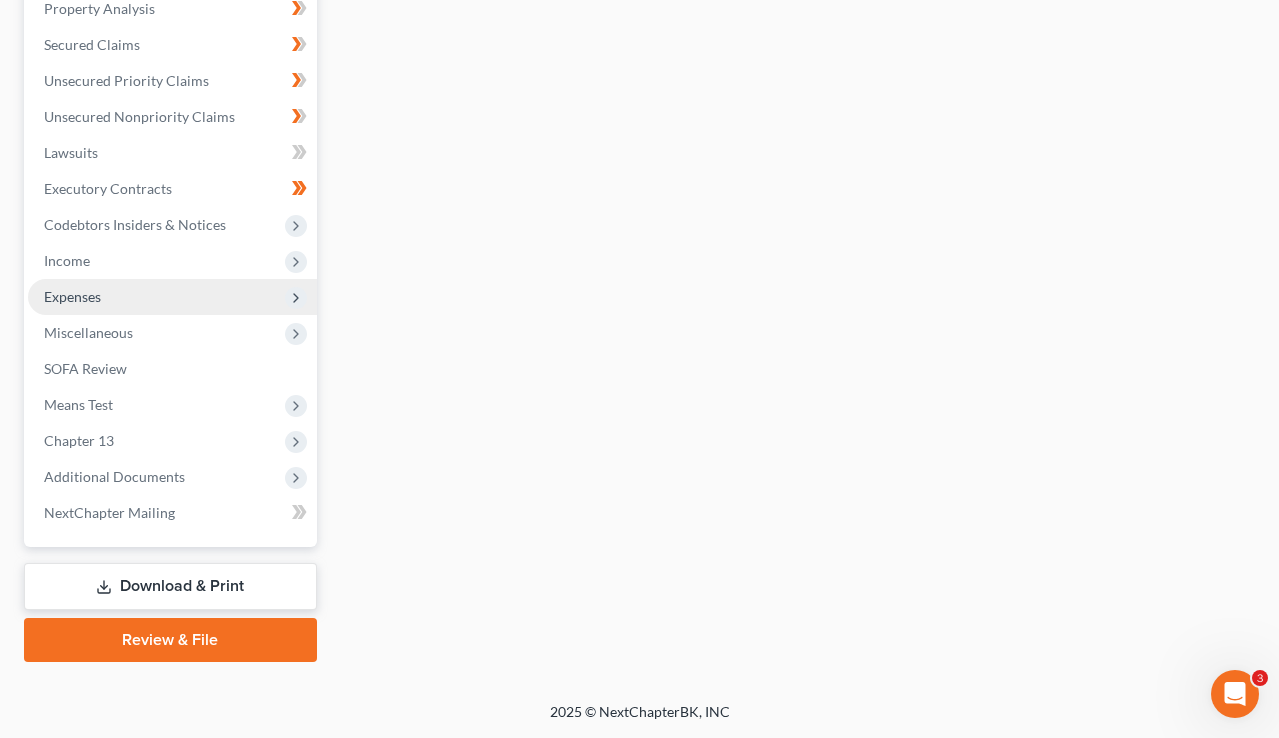 scroll, scrollTop: 431, scrollLeft: 0, axis: vertical 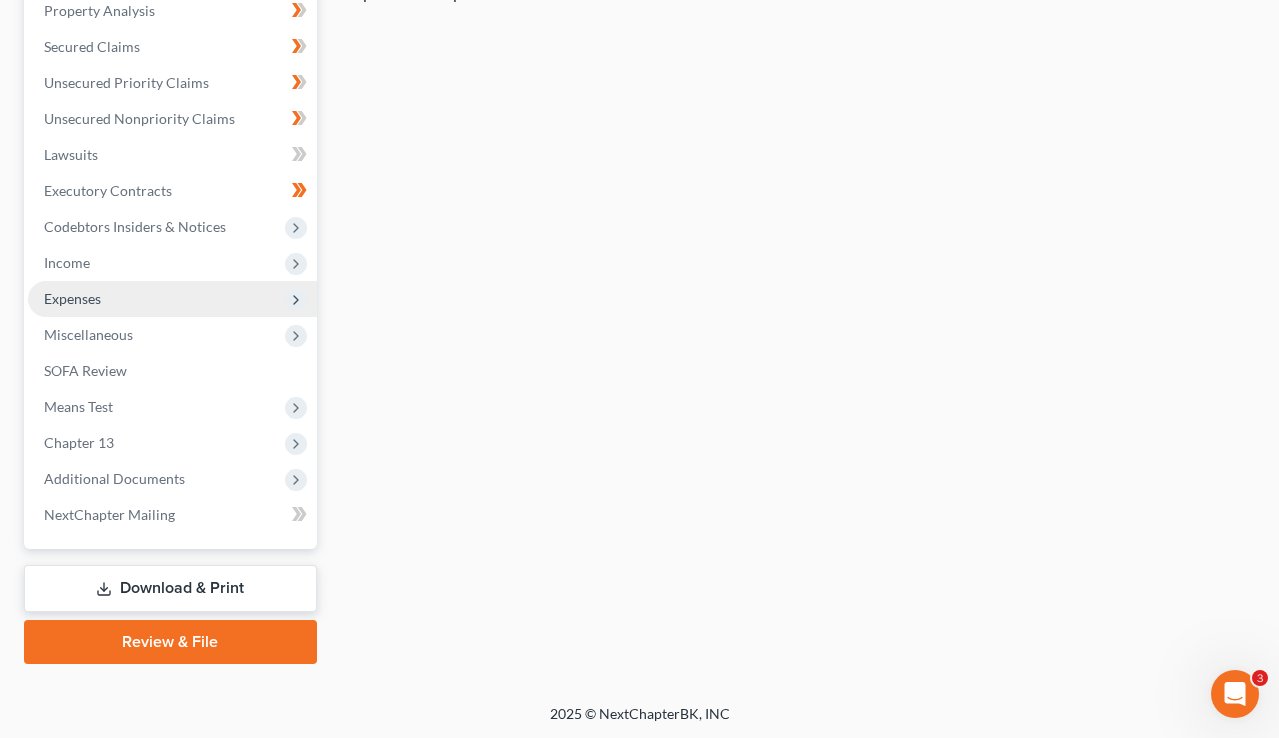 click on "Expenses" at bounding box center [172, 299] 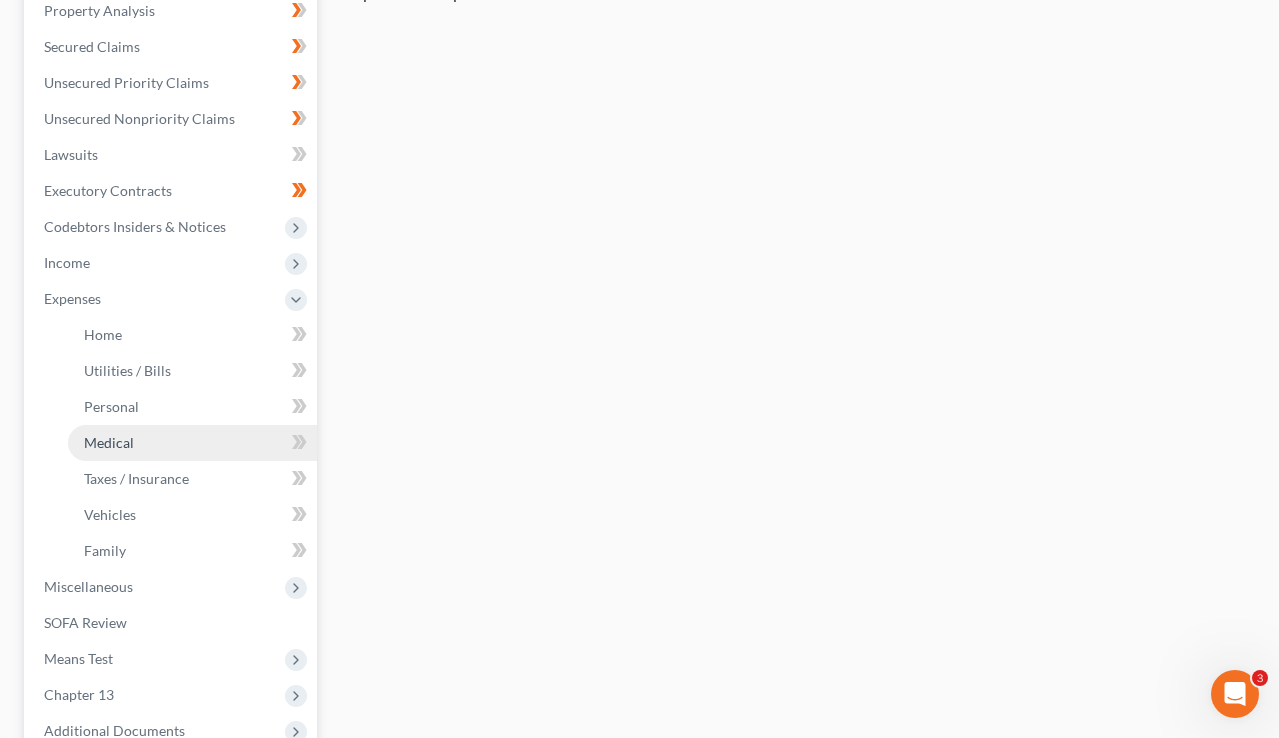 scroll, scrollTop: 544, scrollLeft: 0, axis: vertical 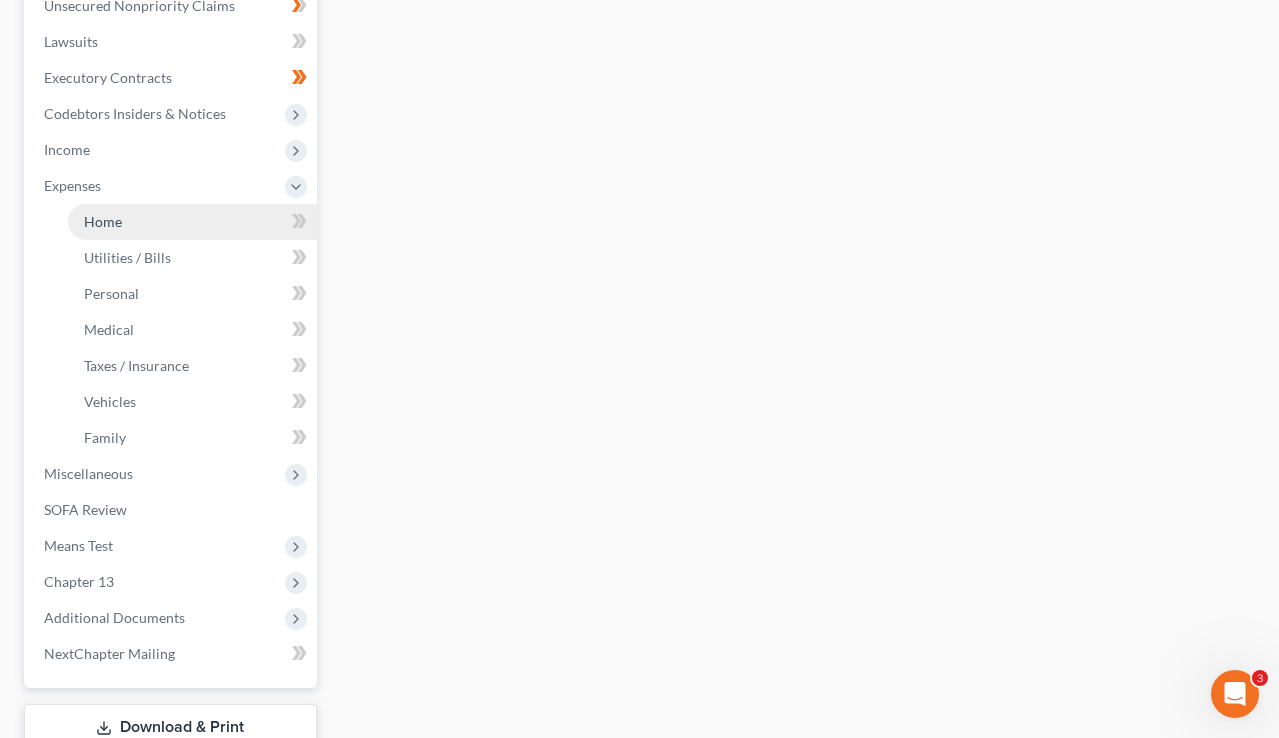 click on "Home" at bounding box center [192, 222] 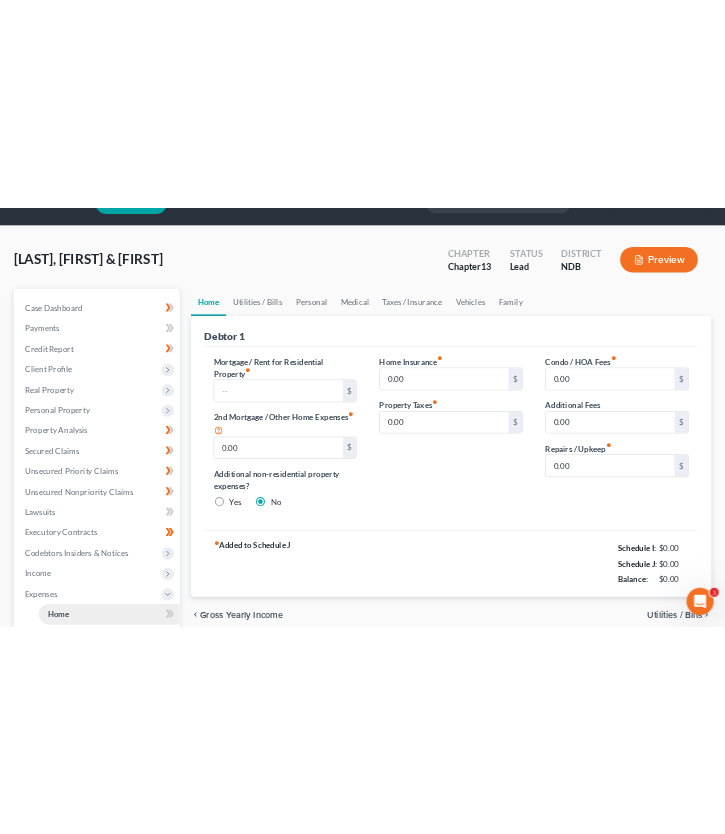 scroll, scrollTop: 0, scrollLeft: 0, axis: both 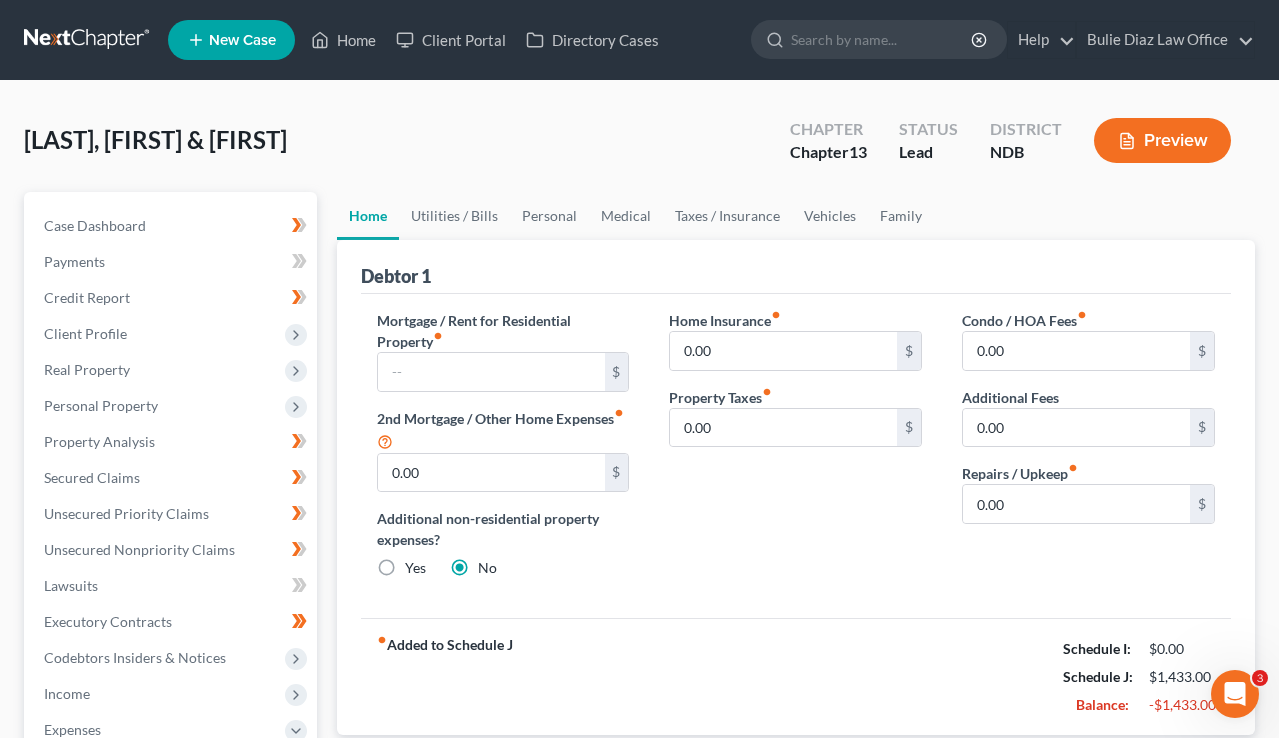 click on "Mortgage / Rent for Residential Property  fiber_manual_record $ 2nd Mortgage / Other Home Expenses  fiber_manual_record   0.00 $ Additional non-residential property expenses? Yes No" at bounding box center (503, 452) 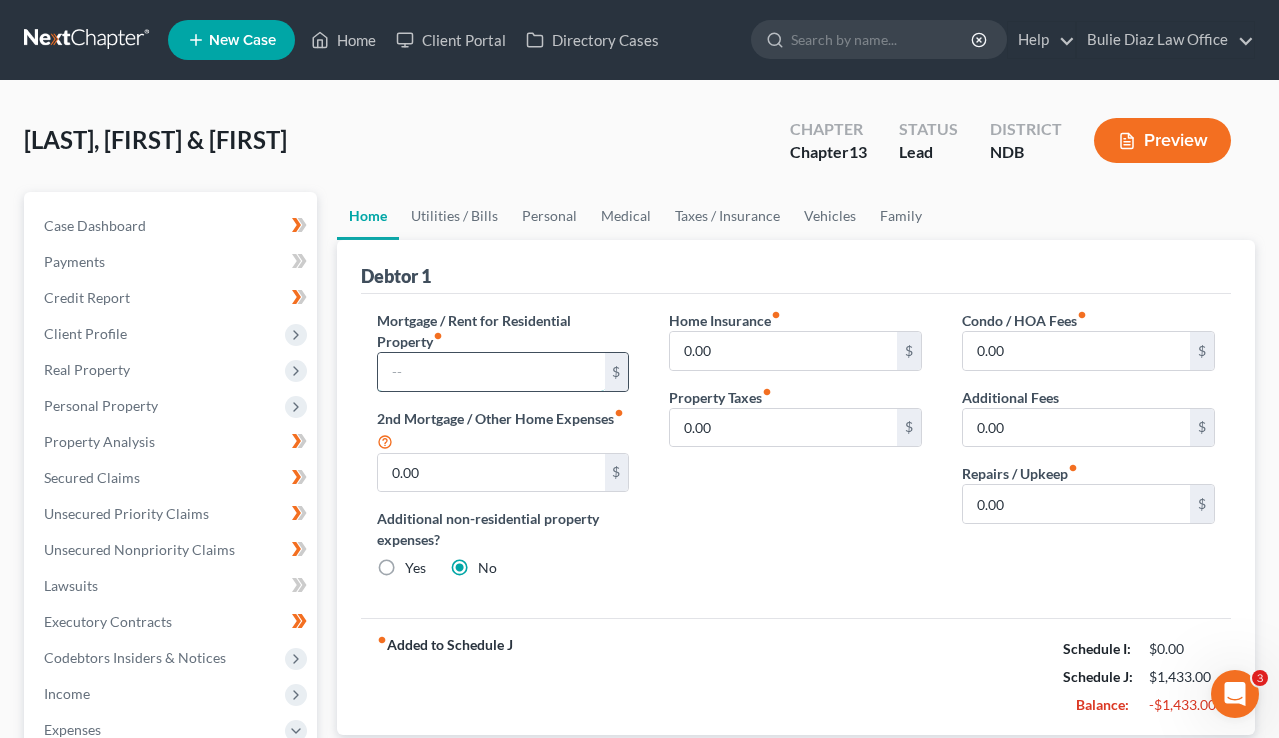 click at bounding box center (491, 372) 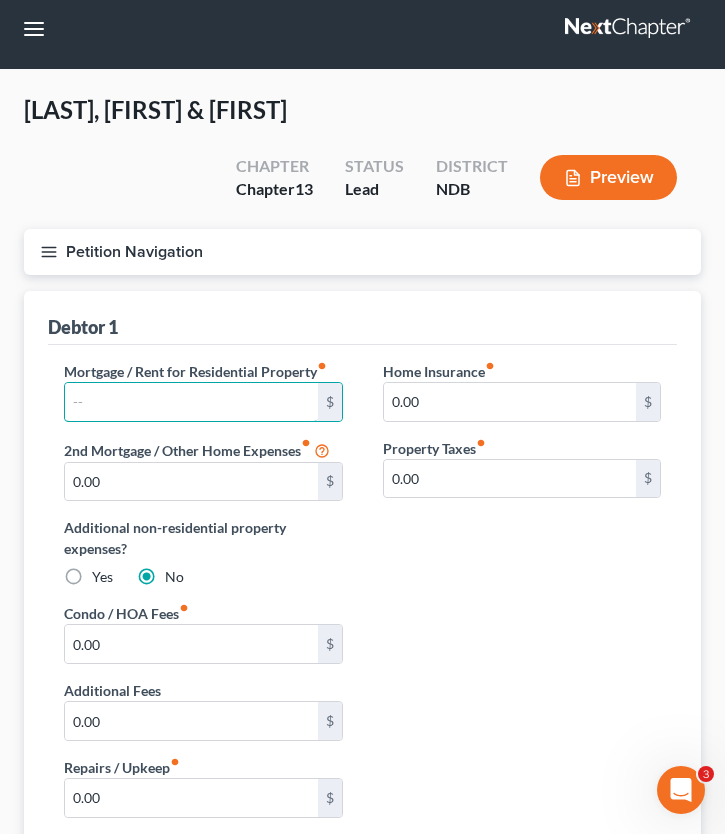 scroll, scrollTop: 0, scrollLeft: 0, axis: both 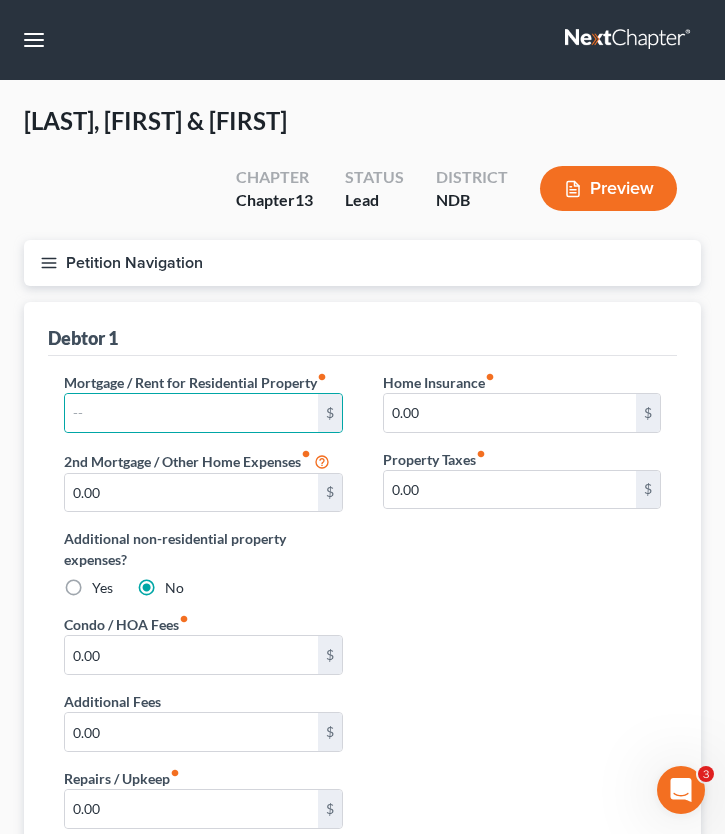 click 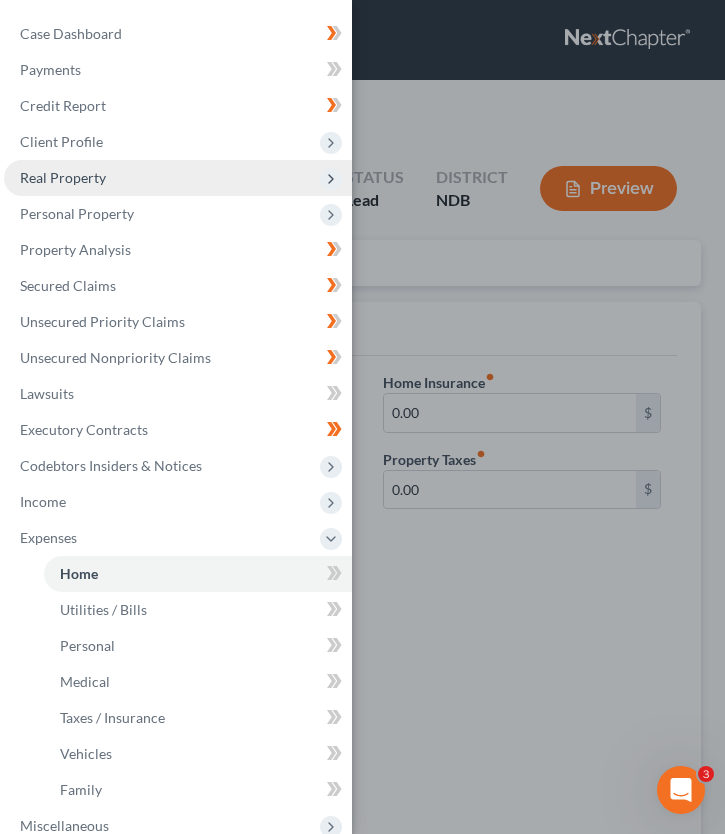click on "Real Property" at bounding box center (63, 177) 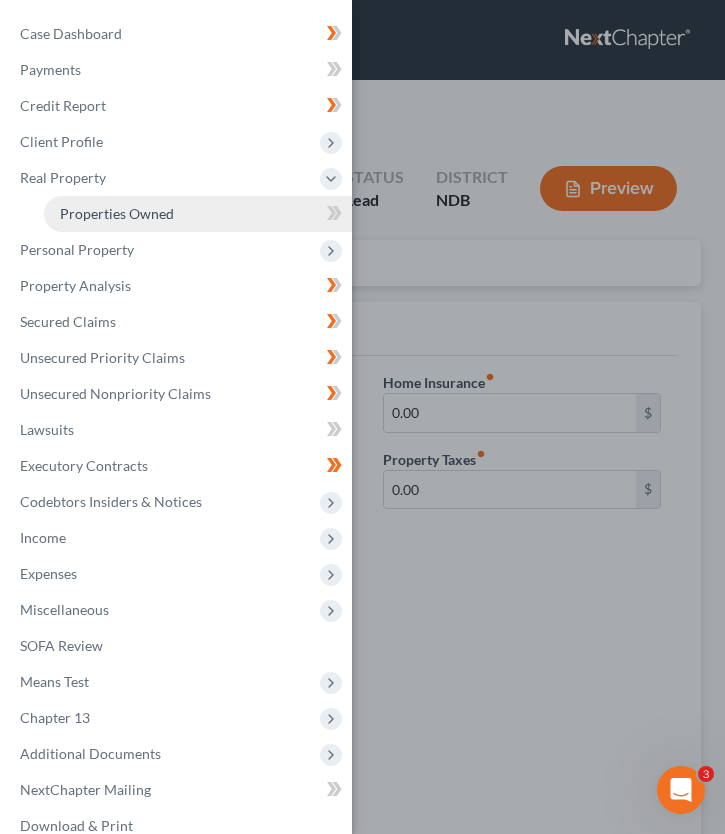 click on "Properties Owned" at bounding box center [117, 213] 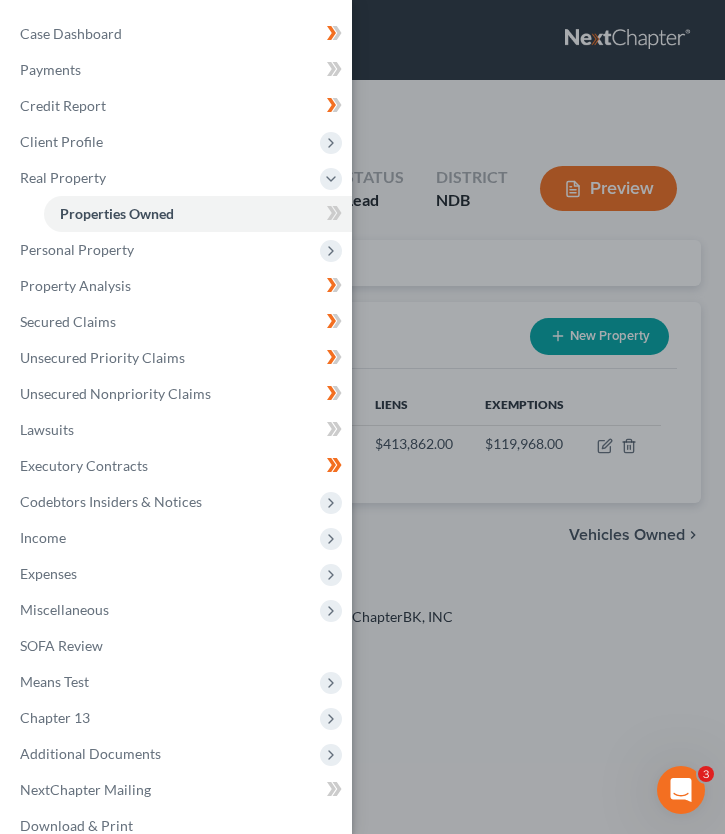 click on "Case Dashboard
Payments
Invoices
Payments
Payments
Credit Report
Client Profile" at bounding box center (362, 417) 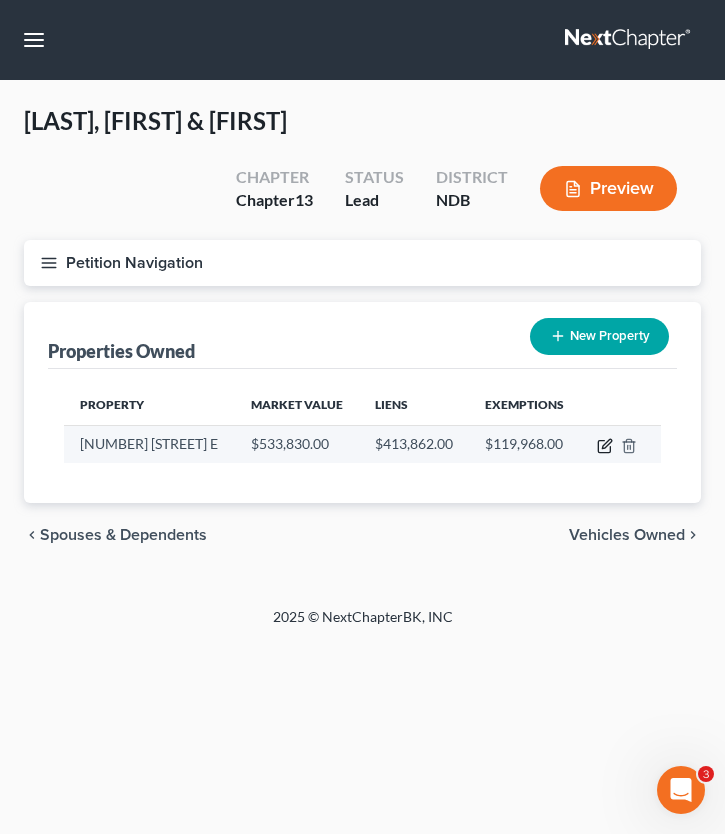click 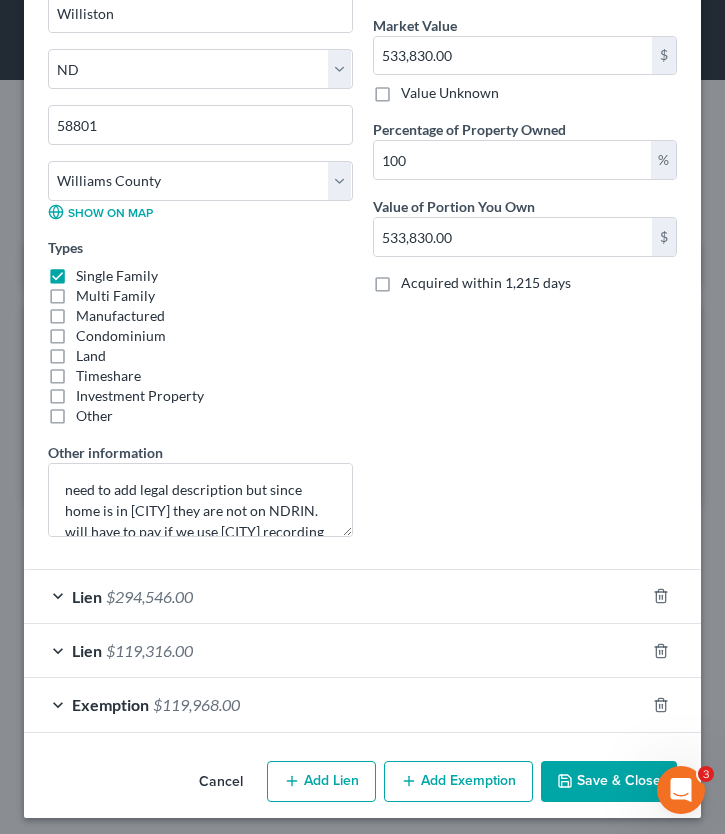 scroll, scrollTop: 491, scrollLeft: 0, axis: vertical 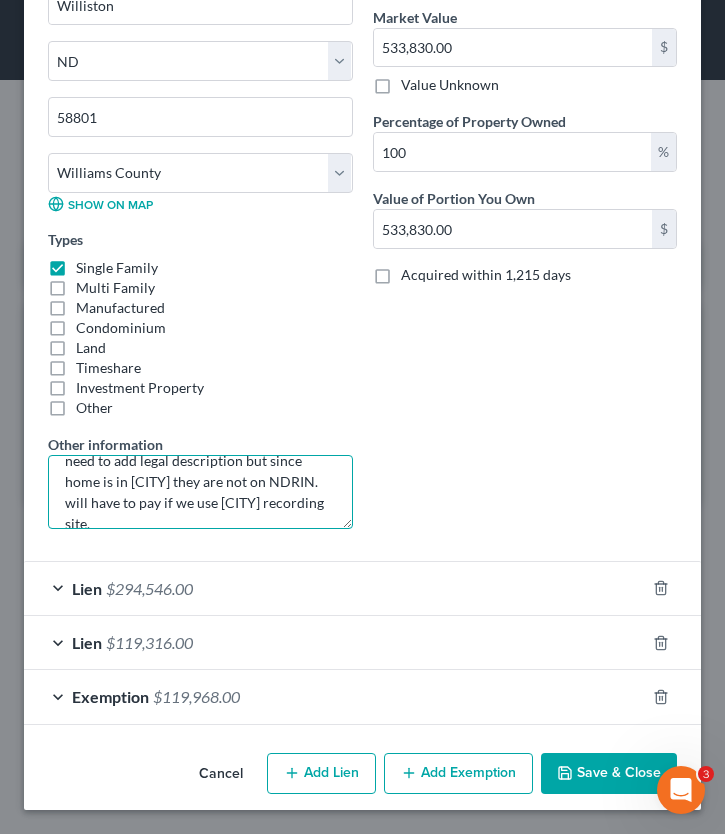 drag, startPoint x: 65, startPoint y: 476, endPoint x: 399, endPoint y: 545, distance: 341.0528 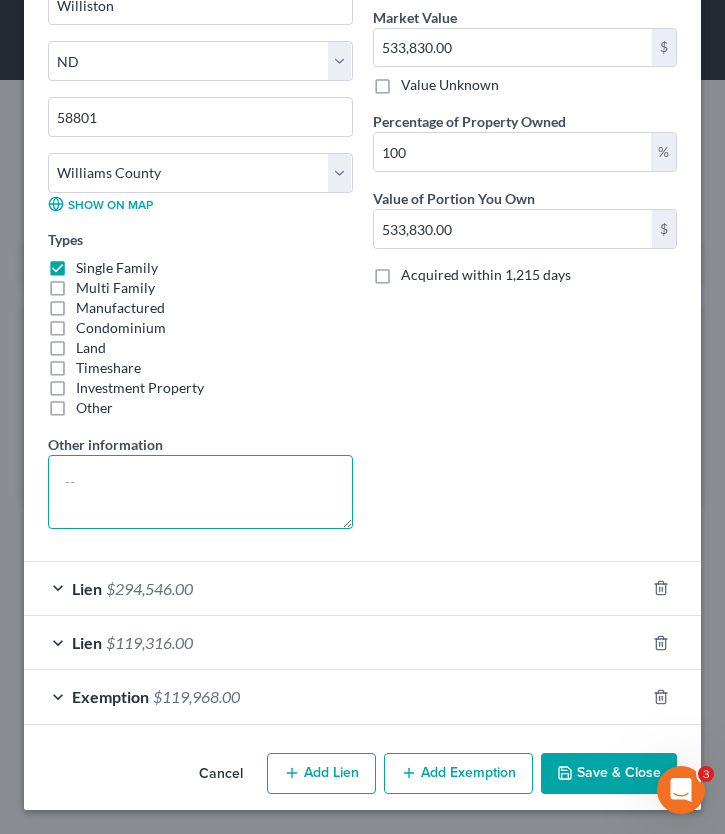 scroll, scrollTop: 0, scrollLeft: 0, axis: both 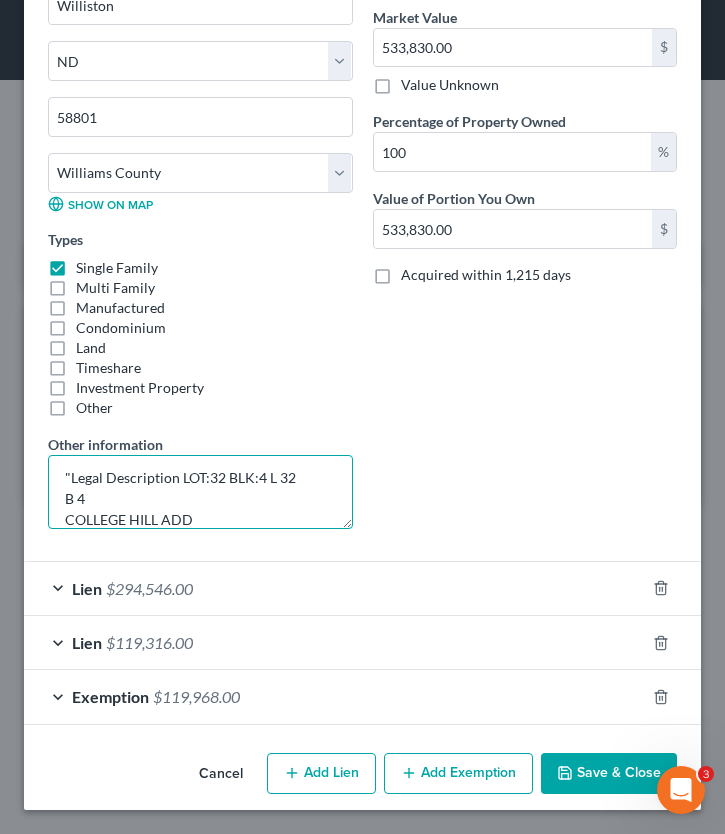 click on ""Legal Description LOT:32 BLK:4 L 32
B 4
COLLEGE HILL ADD" at bounding box center (200, 492) 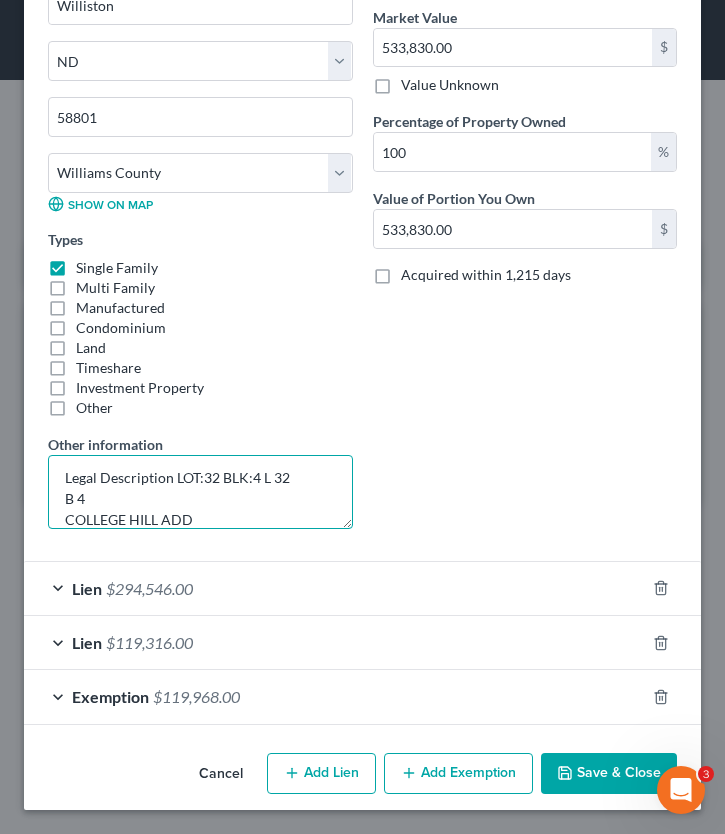 click on "Legal Description LOT:32 BLK:4 L 32
B 4
COLLEGE HILL ADD" at bounding box center [200, 492] 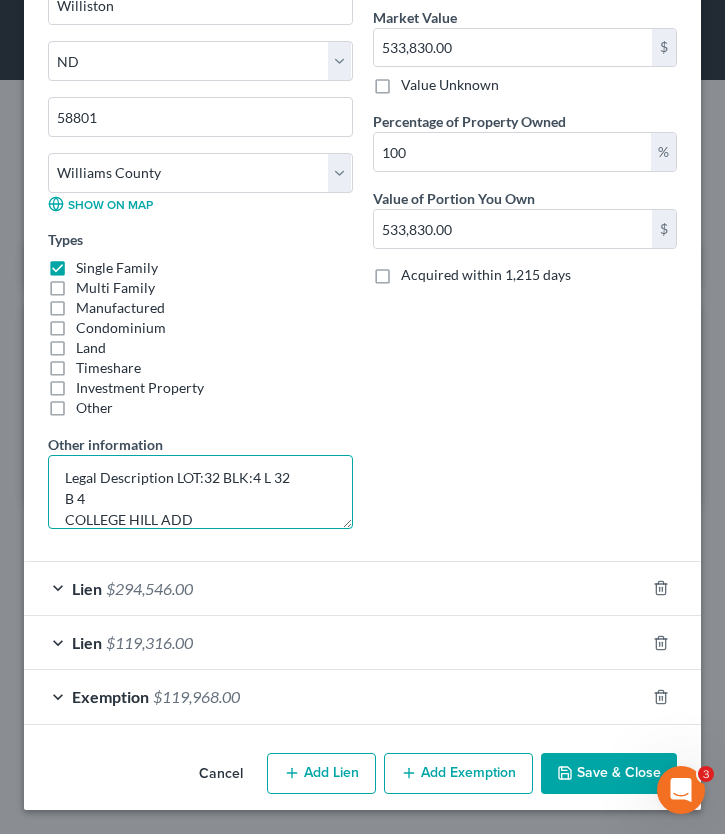 drag, startPoint x: 173, startPoint y: 475, endPoint x: 29, endPoint y: 468, distance: 144.17004 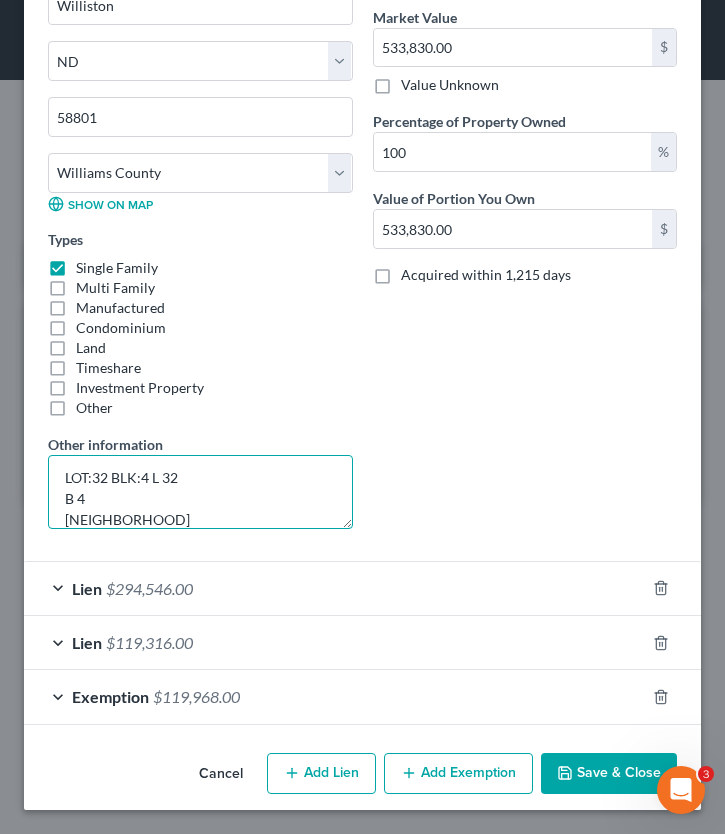 click on "LOT:32 BLK:4 L 32
B 4
[NEIGHBORHOOD]" at bounding box center (200, 492) 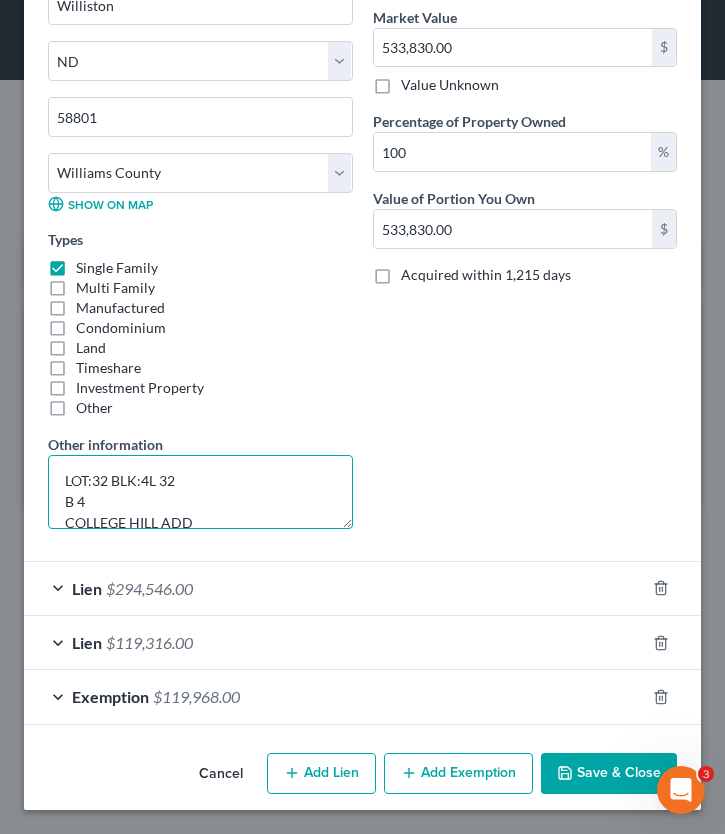 scroll, scrollTop: 0, scrollLeft: 0, axis: both 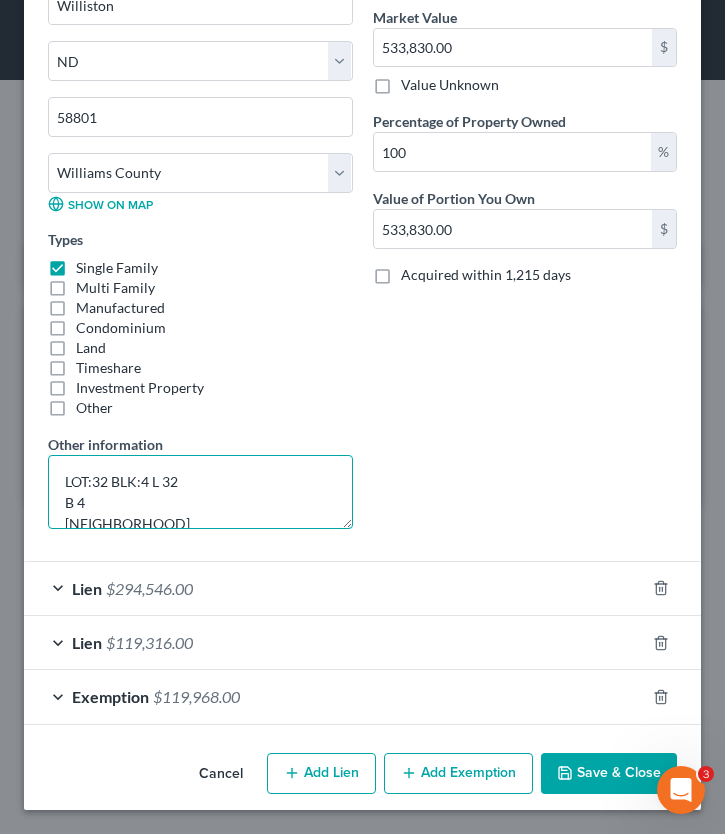 click on "LOT:32 BLK:4 L 32
B 4
[NEIGHBORHOOD]" at bounding box center [200, 492] 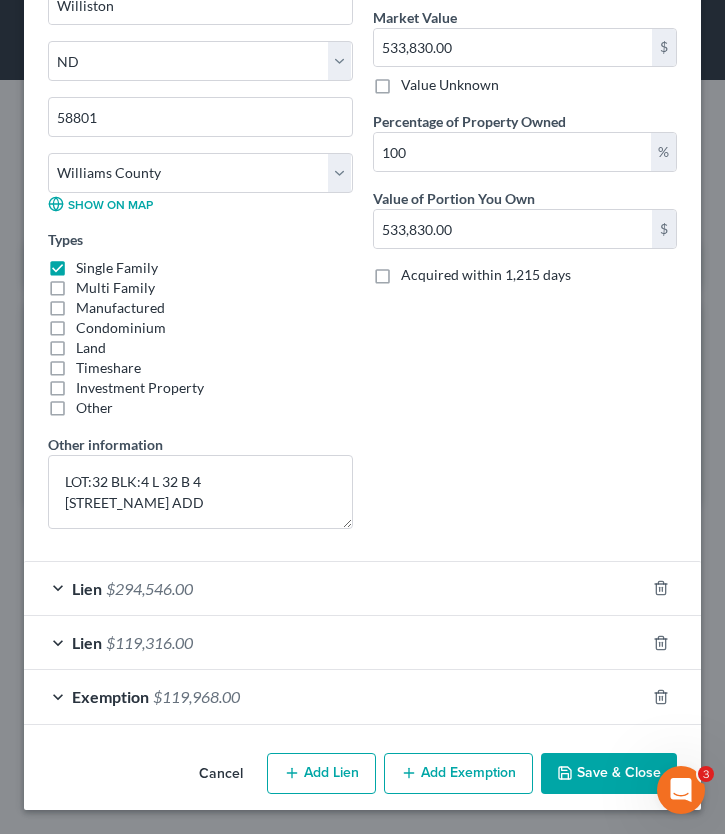 click on "Save & Close" at bounding box center [609, 774] 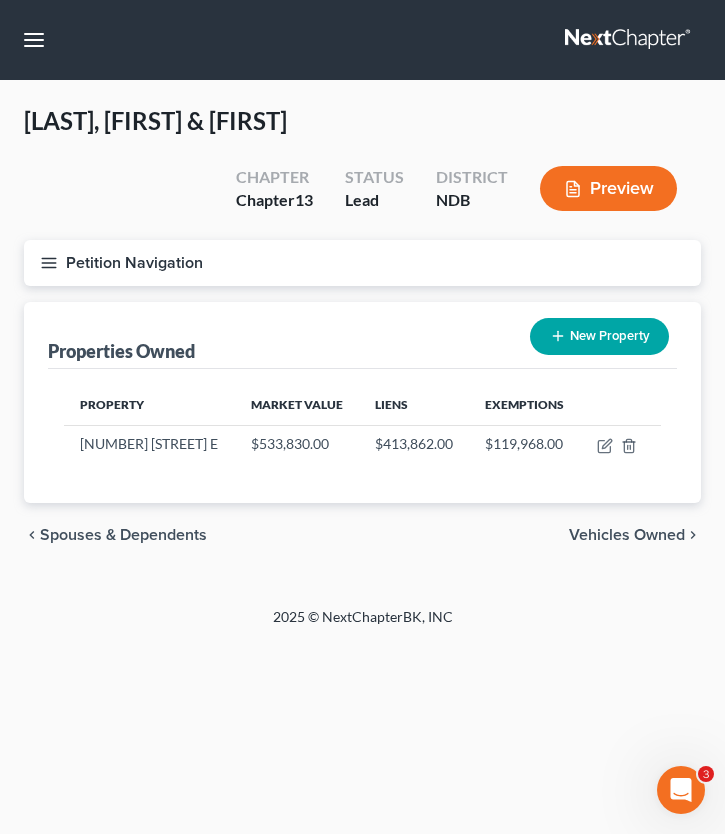 click on "Vehicles Owned" at bounding box center [627, 535] 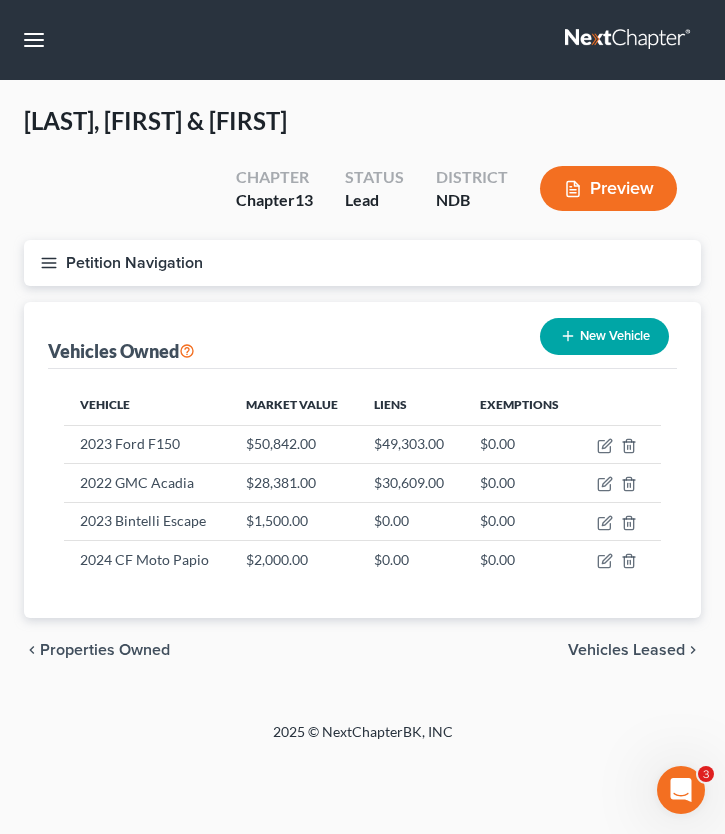 click on "Vehicles Leased" at bounding box center (626, 650) 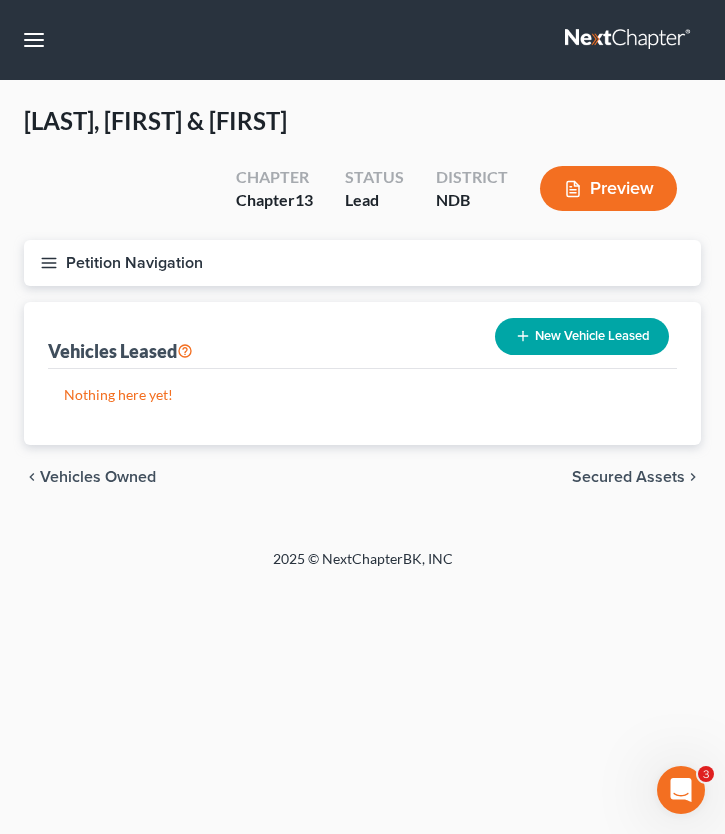 click on "Secured Assets" at bounding box center [628, 477] 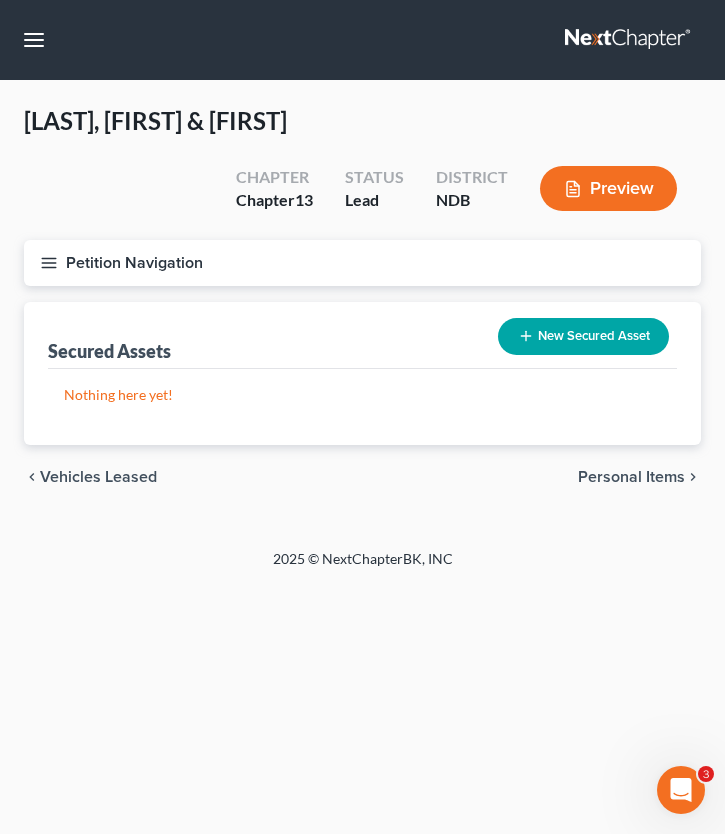 click 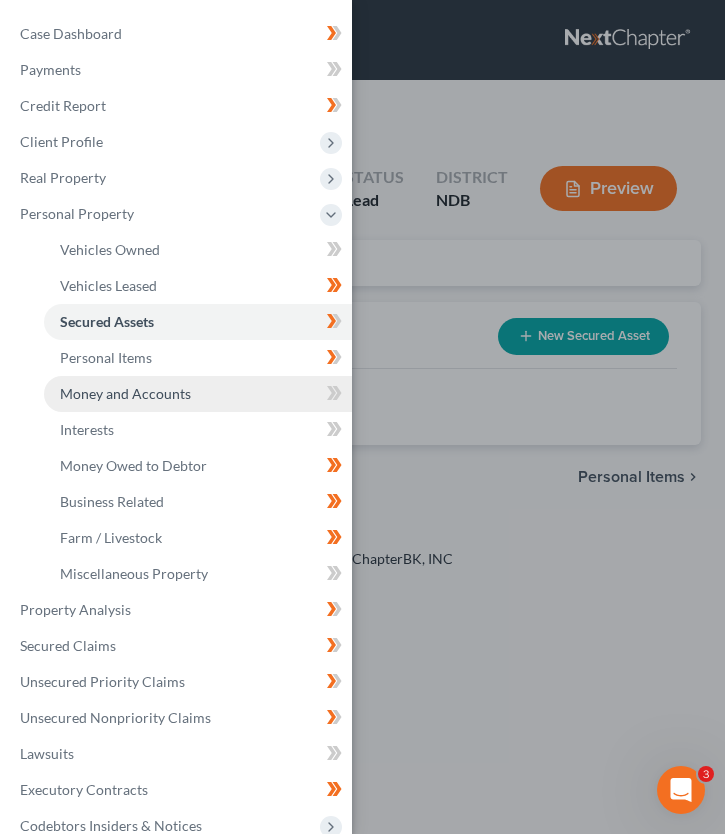 click on "Money and Accounts" at bounding box center (198, 394) 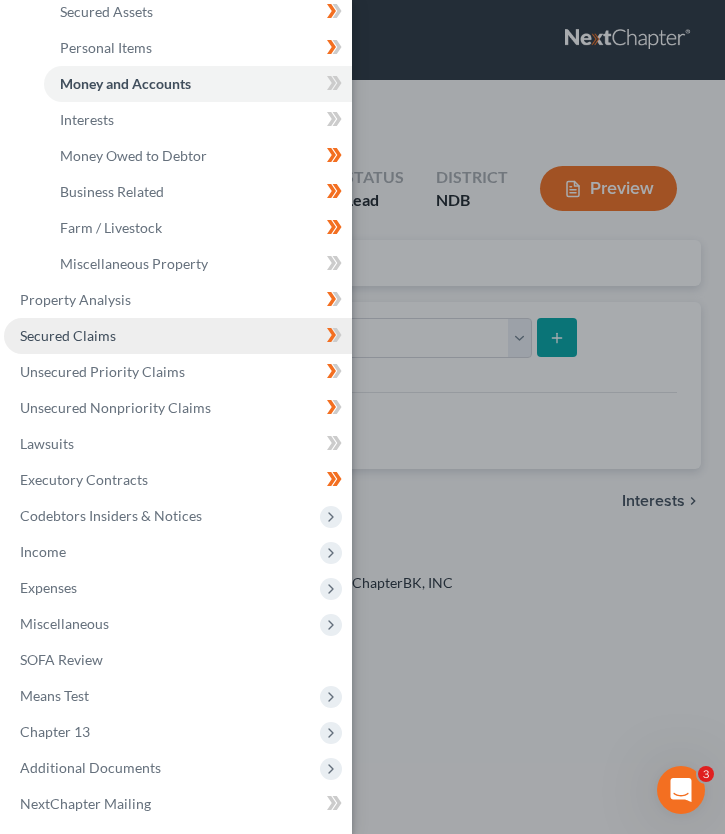scroll, scrollTop: 313, scrollLeft: 0, axis: vertical 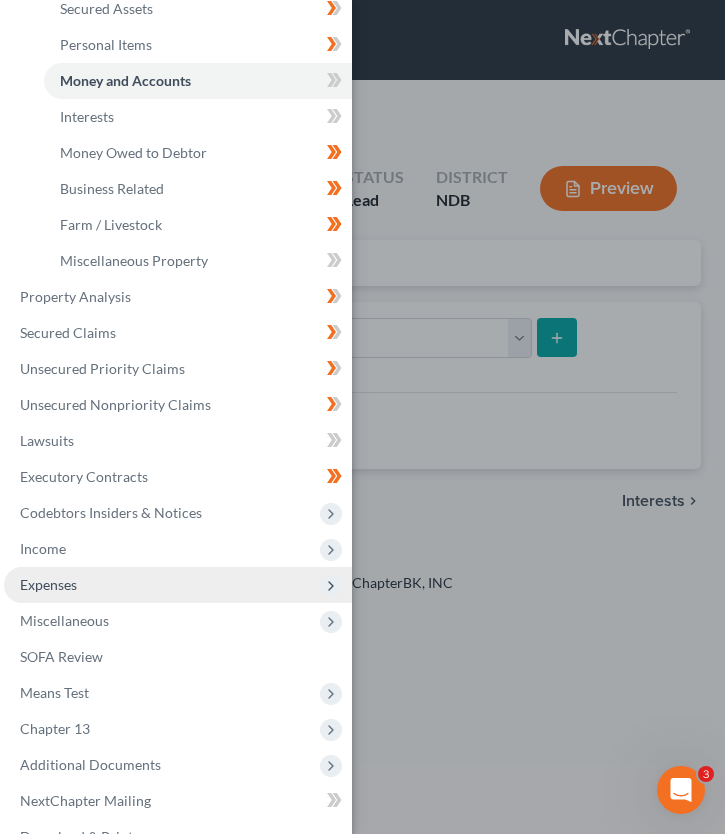 click on "Expenses" at bounding box center (178, 585) 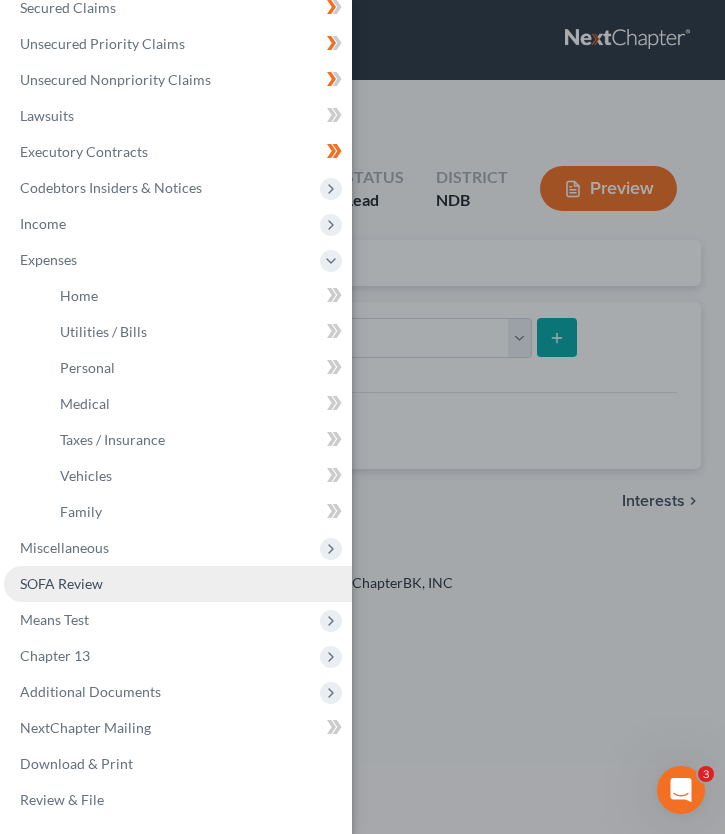 scroll, scrollTop: 278, scrollLeft: 0, axis: vertical 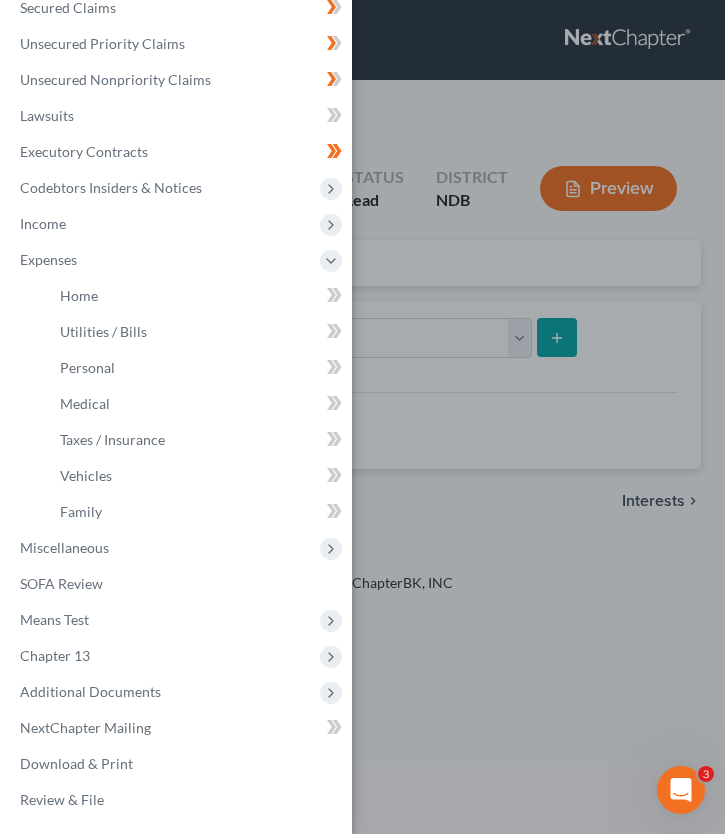 click on "Case Dashboard
Payments
Invoices
Payments
Payments
Credit Report
Client Profile" at bounding box center [362, 417] 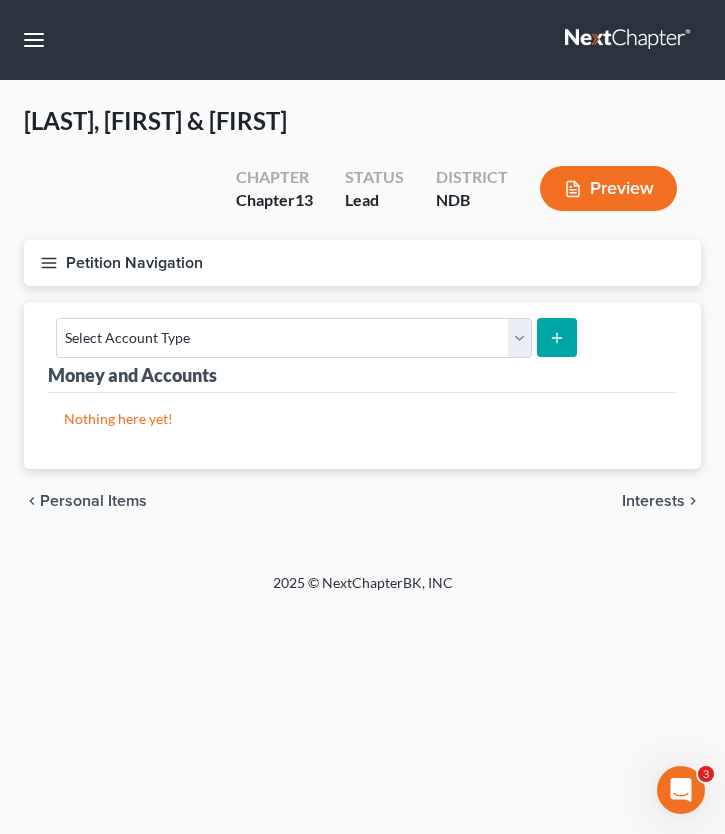 click on "Petition Navigation" at bounding box center [362, 263] 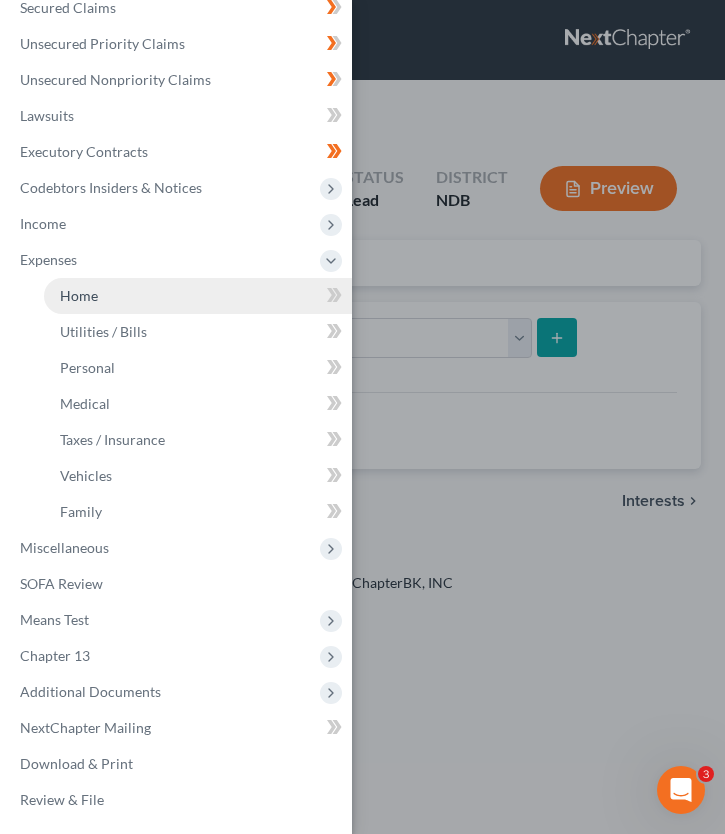 click on "Home" at bounding box center [79, 295] 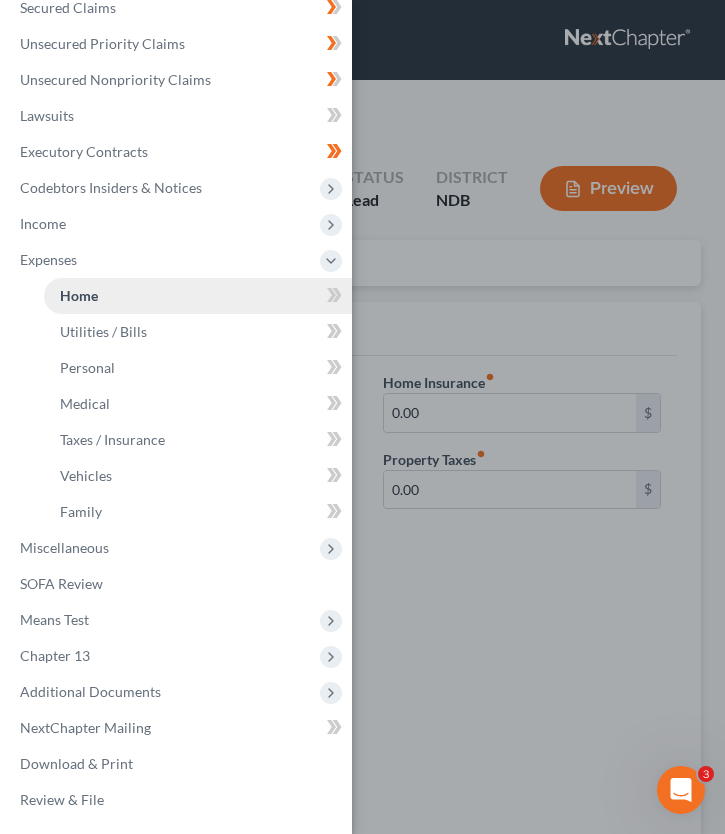 click on "Home" at bounding box center [198, 296] 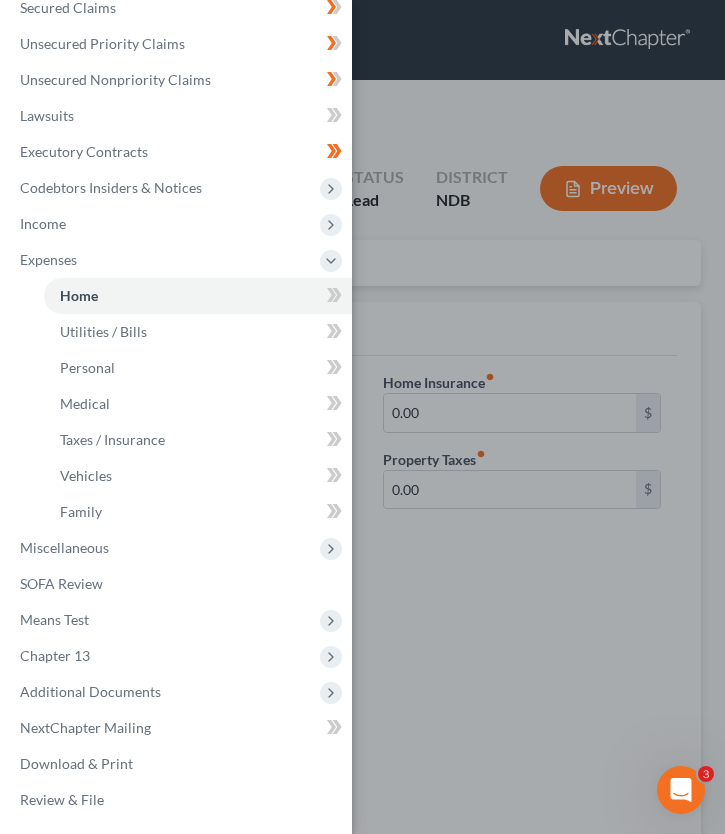 click on "Case Dashboard
Payments
Invoices
Payments
Payments
Credit Report
Client Profile" at bounding box center (362, 417) 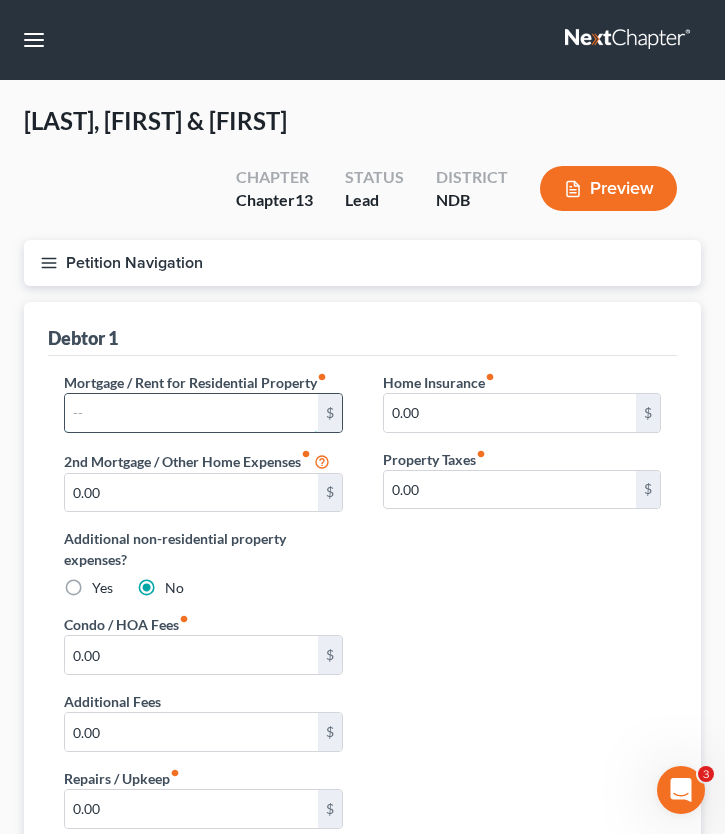 click at bounding box center [191, 413] 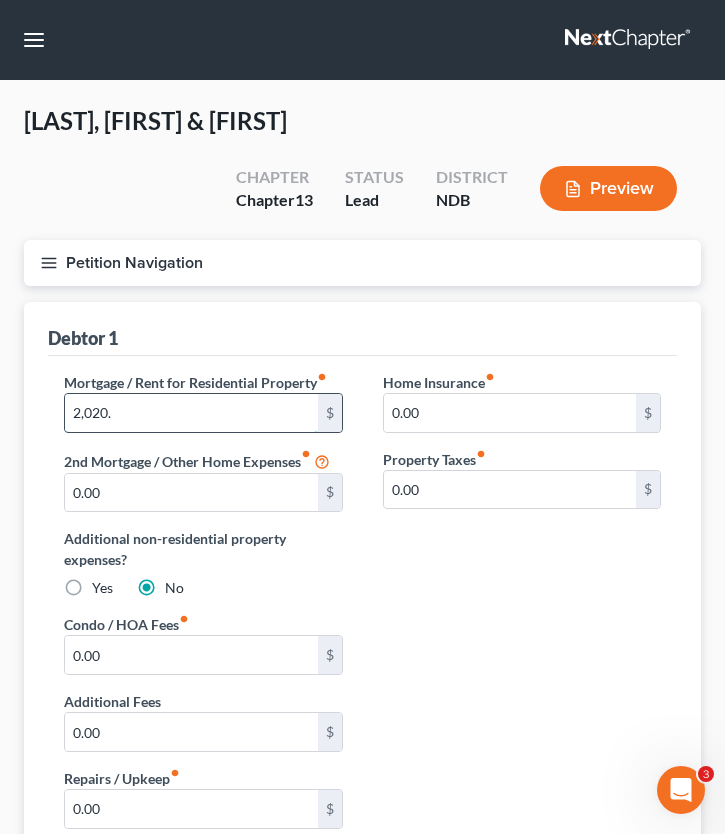 click on "2,020." at bounding box center [191, 413] 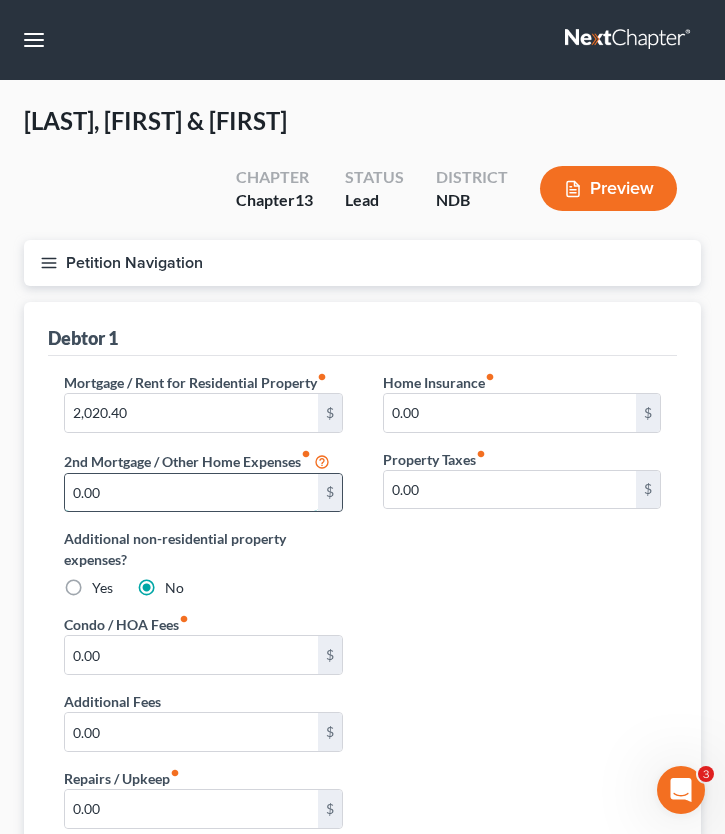 click on "0.00" at bounding box center (191, 493) 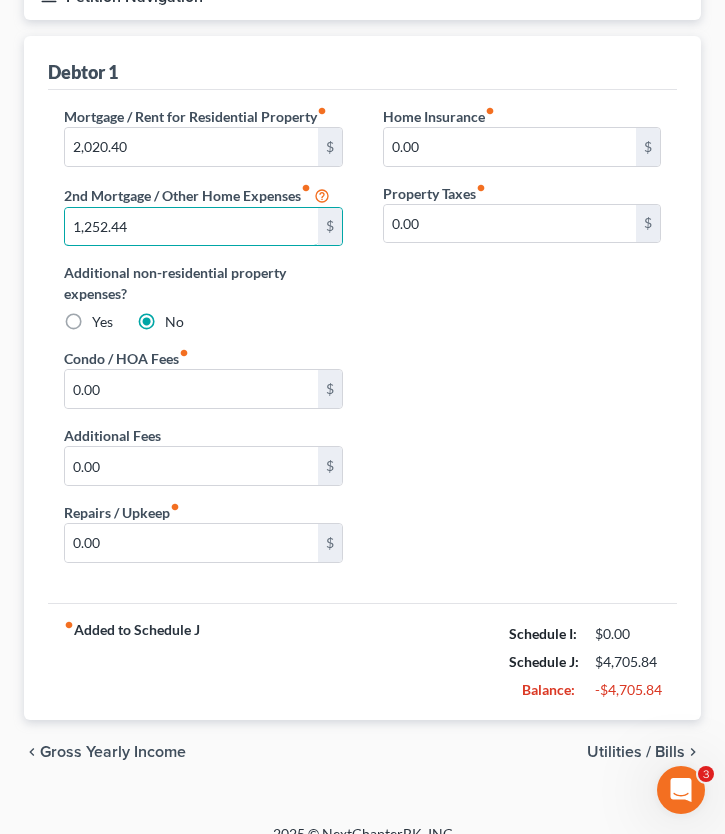 scroll, scrollTop: 291, scrollLeft: 0, axis: vertical 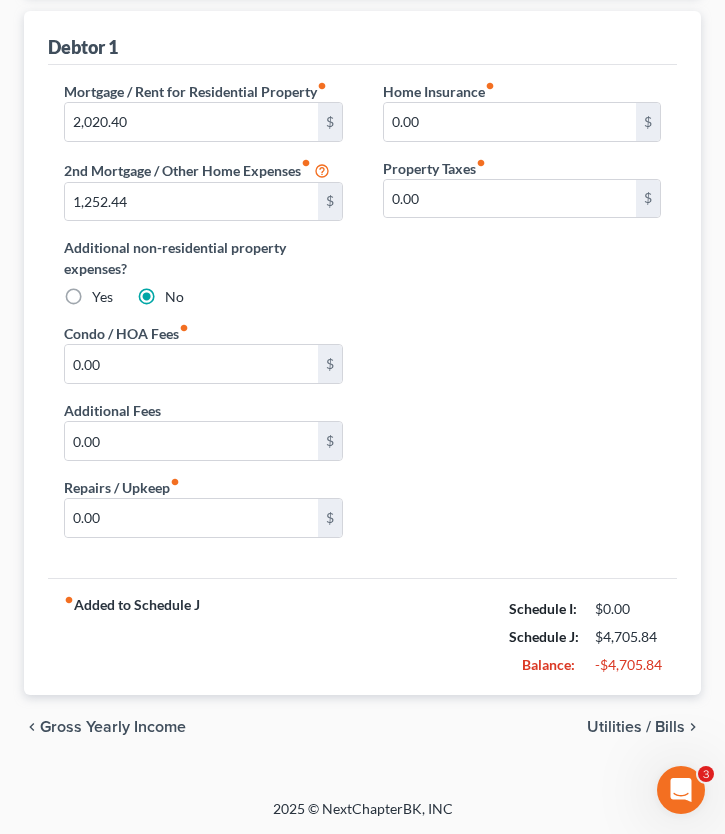 click on "Utilities / Bills" at bounding box center (636, 727) 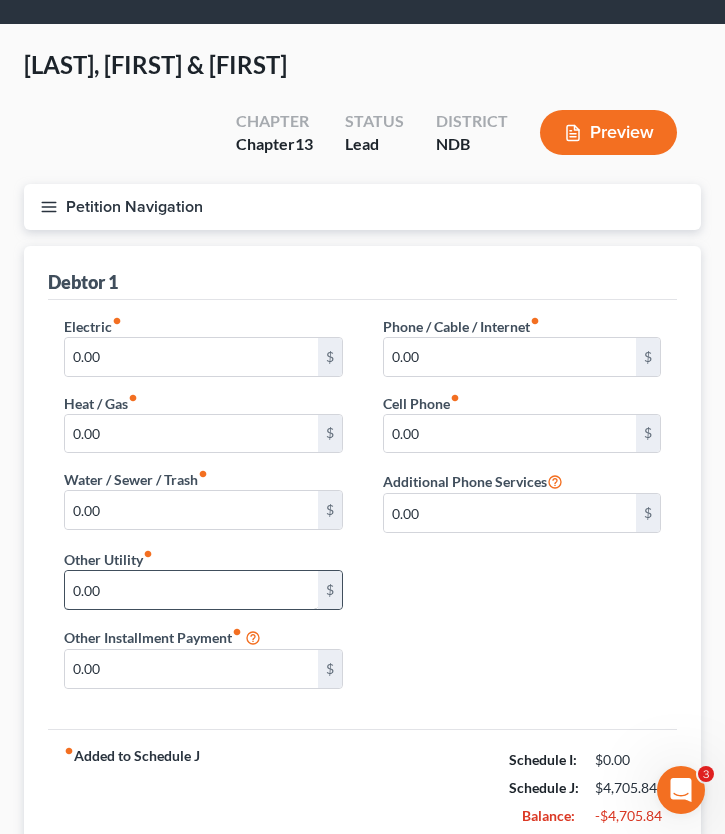 scroll, scrollTop: 0, scrollLeft: 0, axis: both 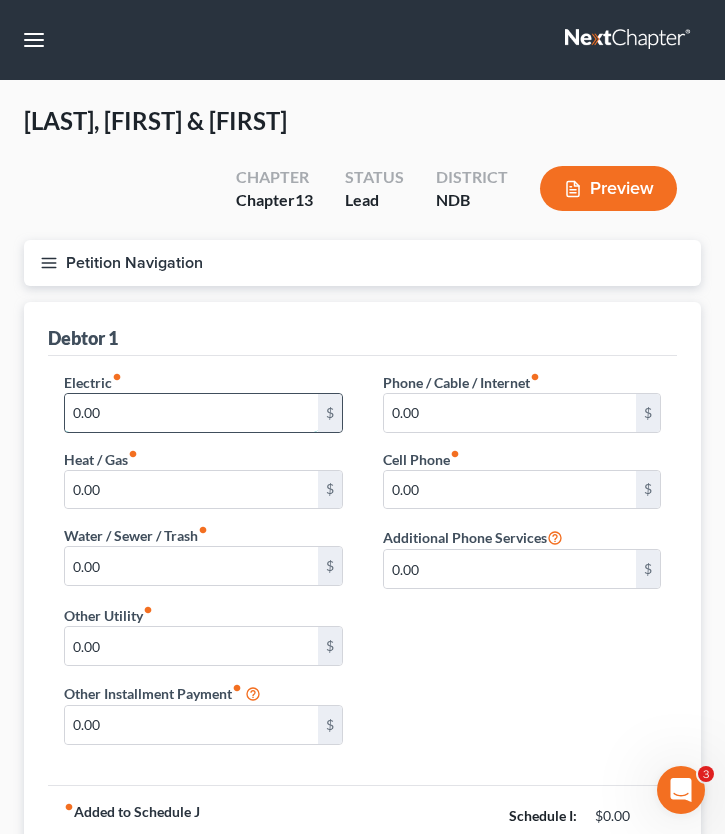 click on "0.00" at bounding box center (191, 413) 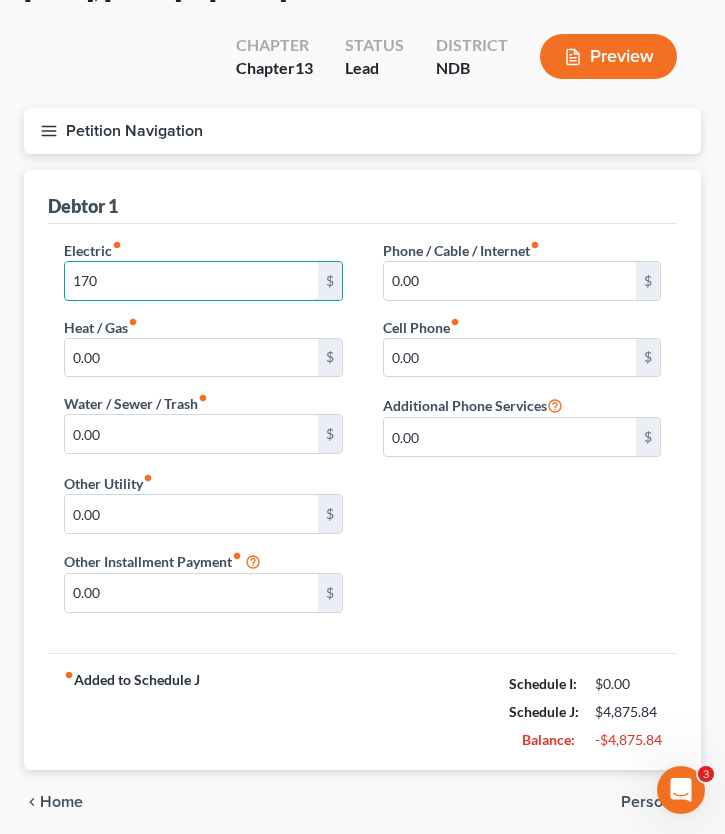scroll, scrollTop: 206, scrollLeft: 0, axis: vertical 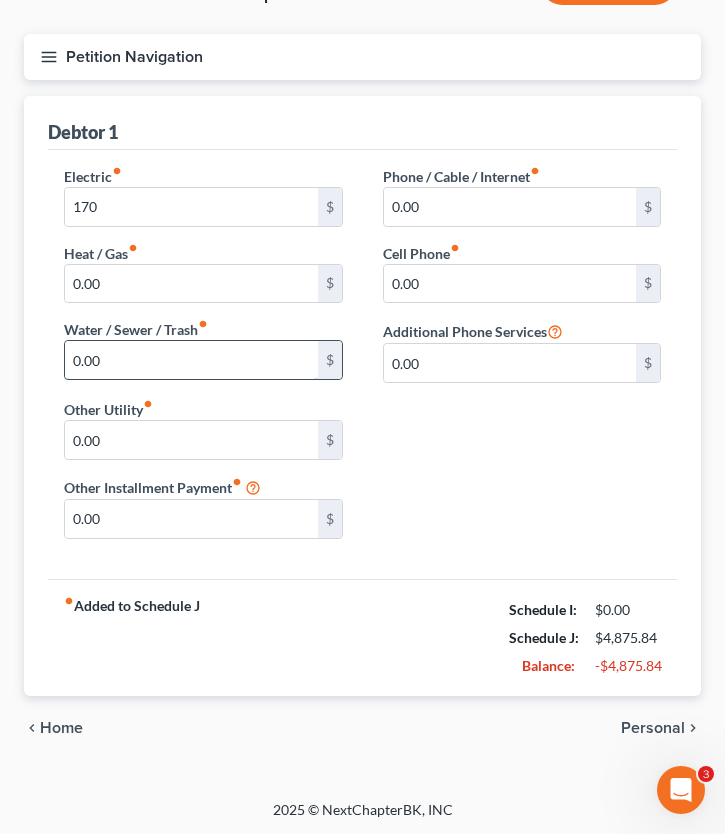 click on "0.00" at bounding box center (191, 360) 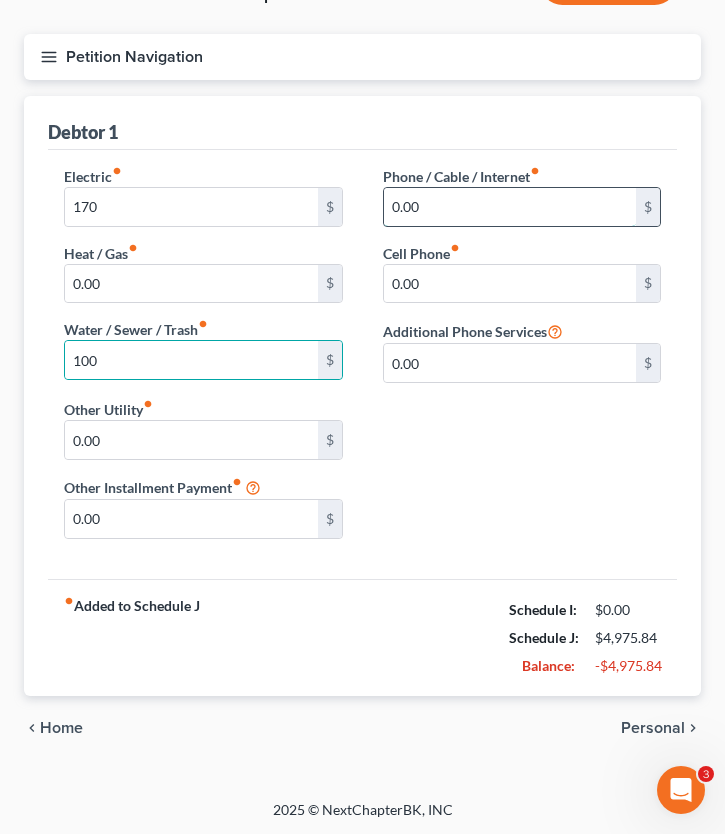 click on "0.00" at bounding box center [510, 207] 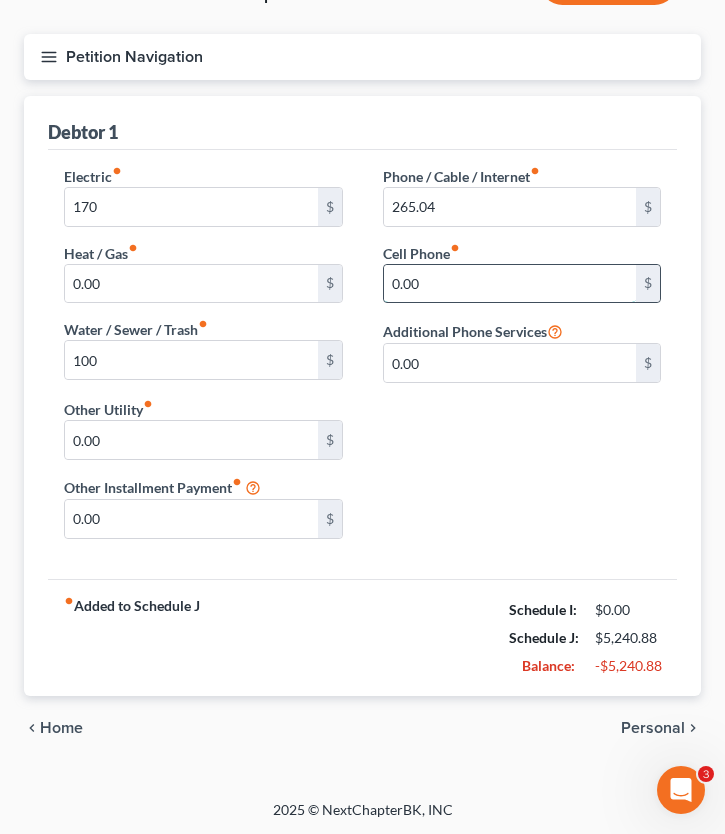 click on "0.00" at bounding box center (510, 284) 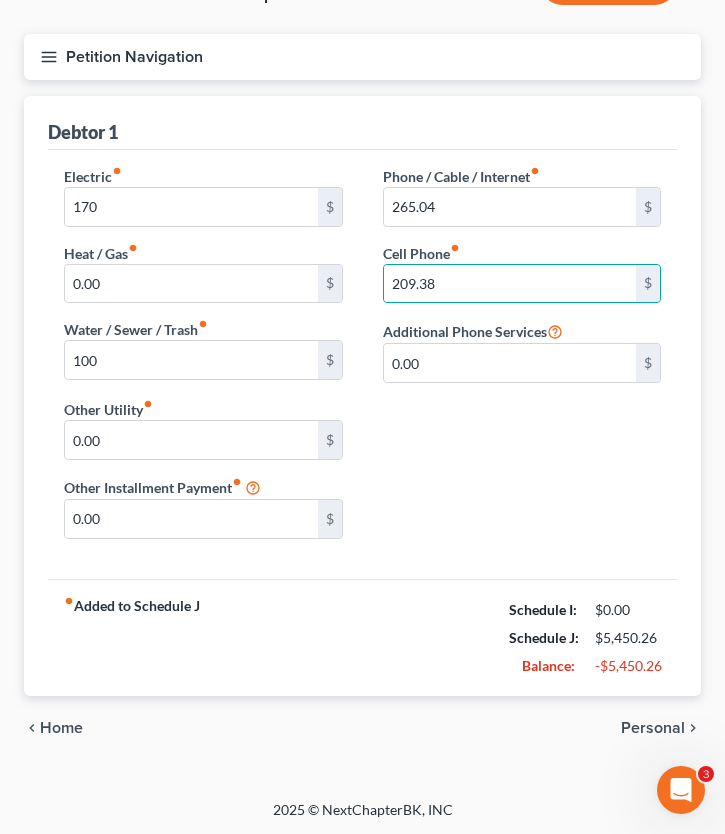 click on "Personal" at bounding box center (653, 728) 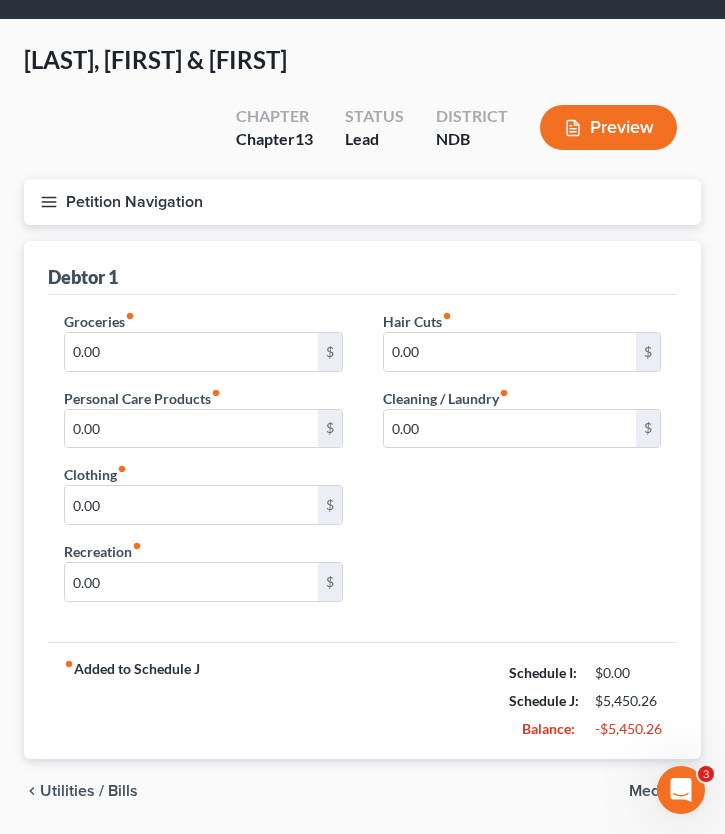 scroll, scrollTop: 0, scrollLeft: 0, axis: both 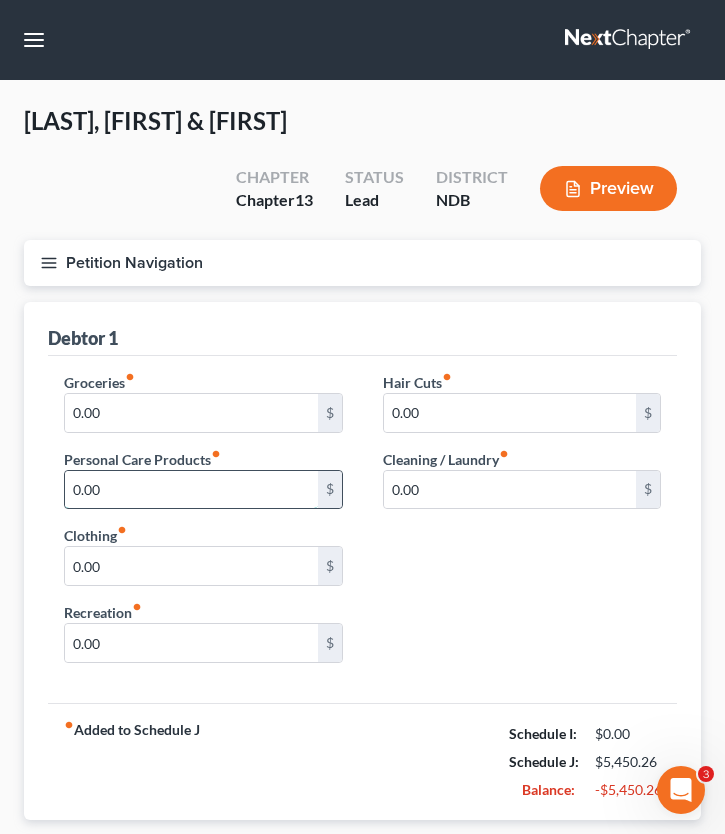 click on "0.00" at bounding box center [191, 490] 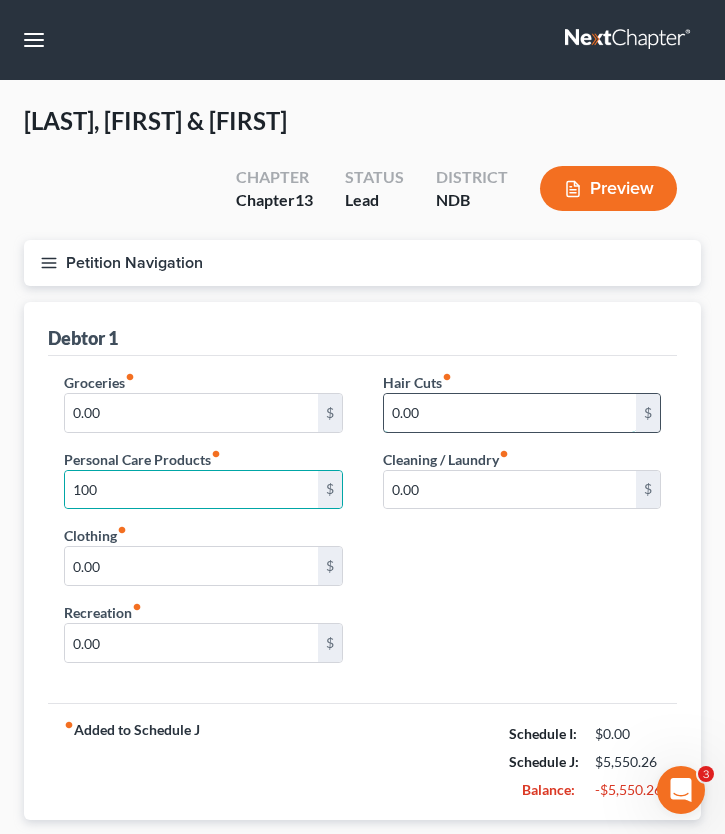 click on "0.00" at bounding box center (510, 413) 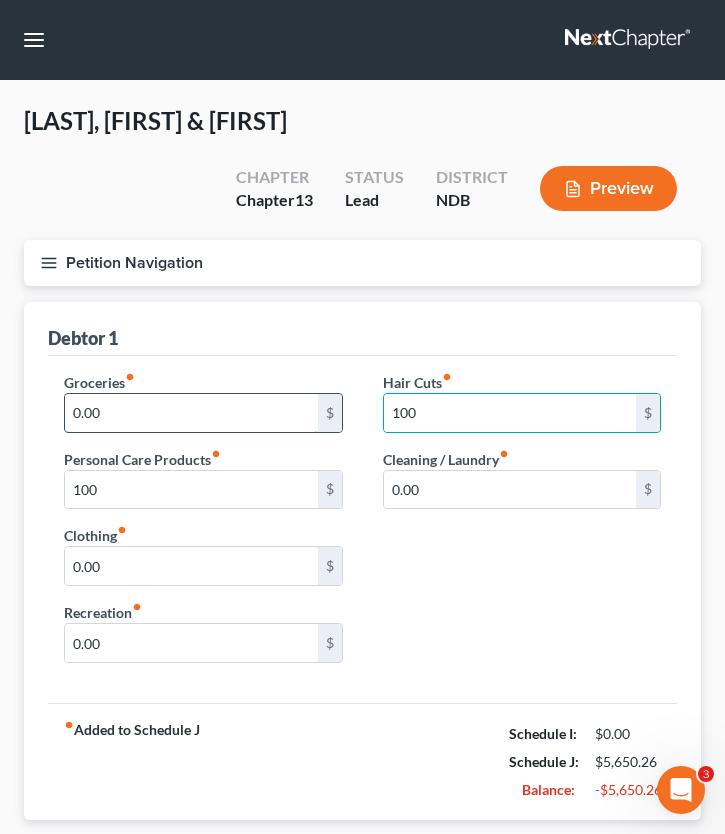 click on "0.00" at bounding box center (191, 413) 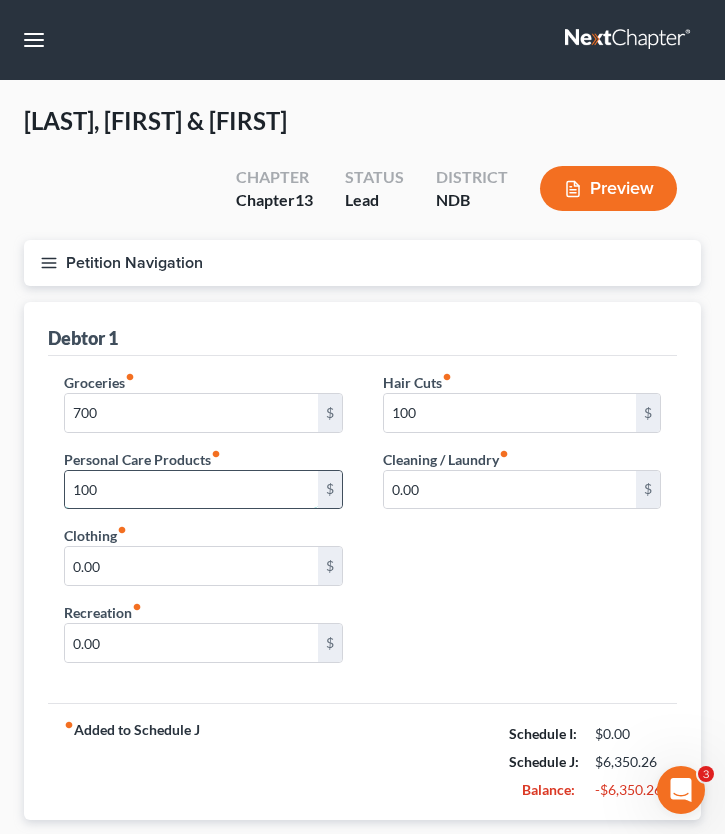 click on "100" at bounding box center [191, 490] 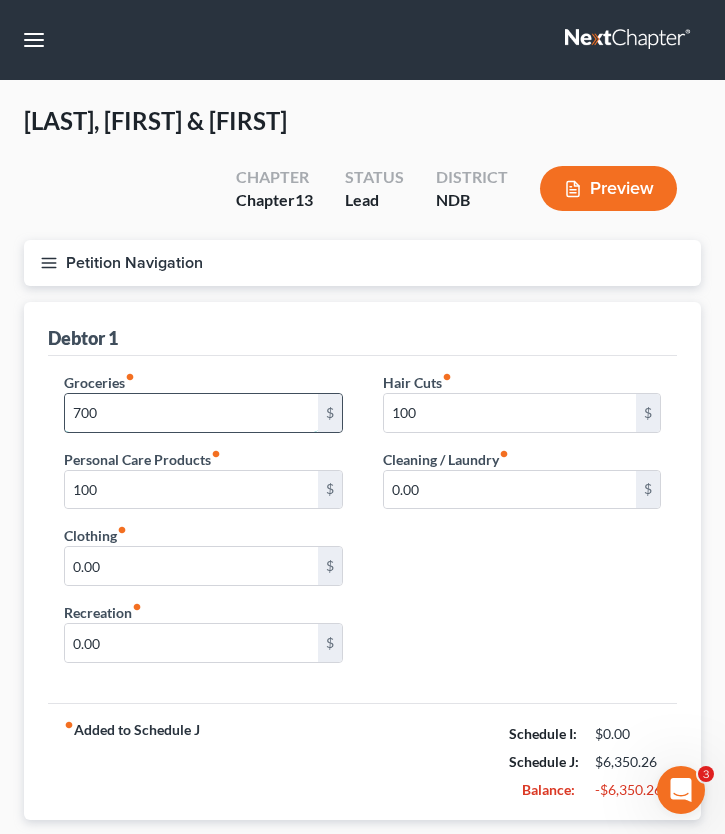 click on "700" at bounding box center [191, 413] 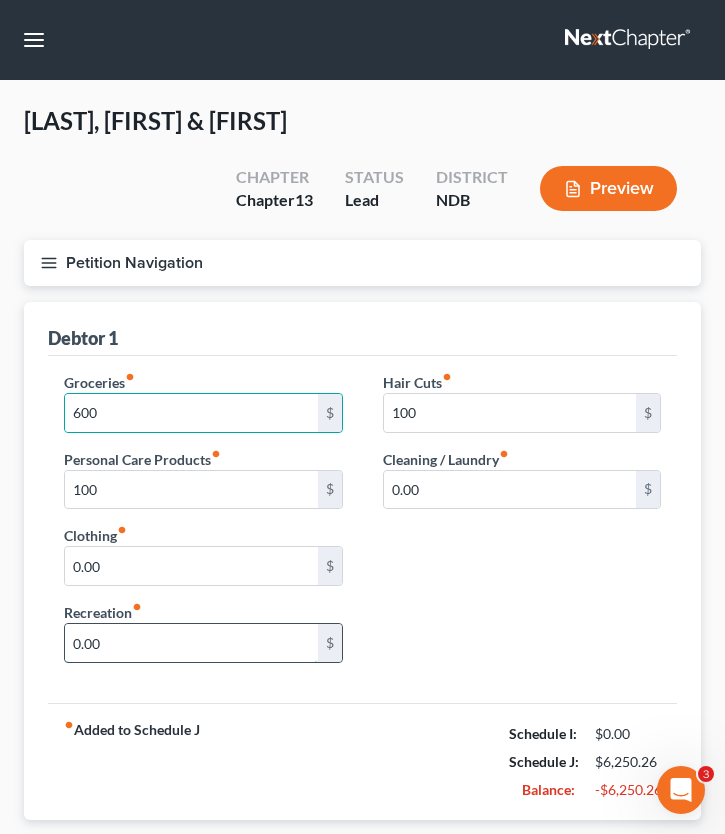 click on "0.00" at bounding box center [191, 643] 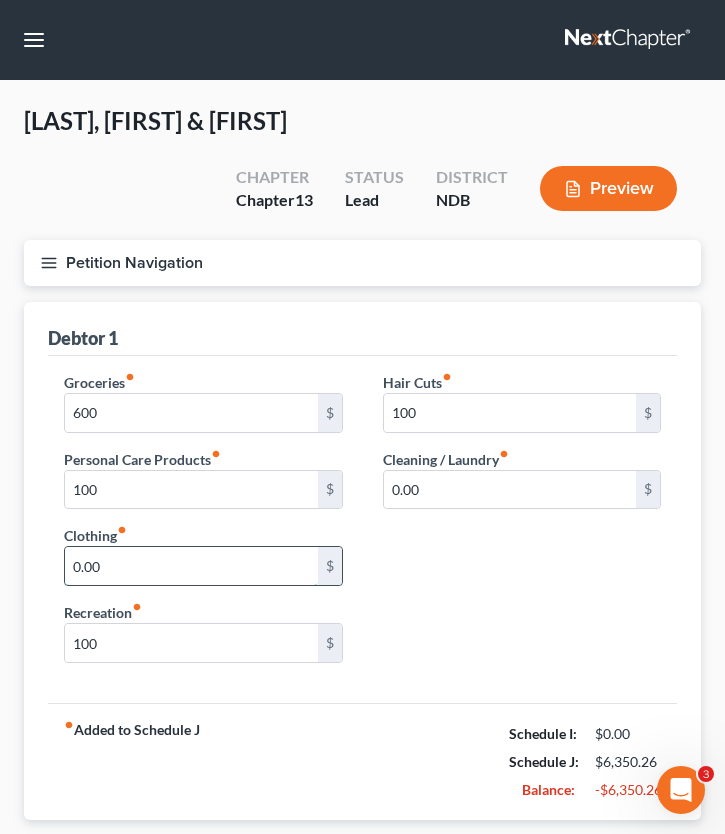 click on "0.00" at bounding box center (191, 566) 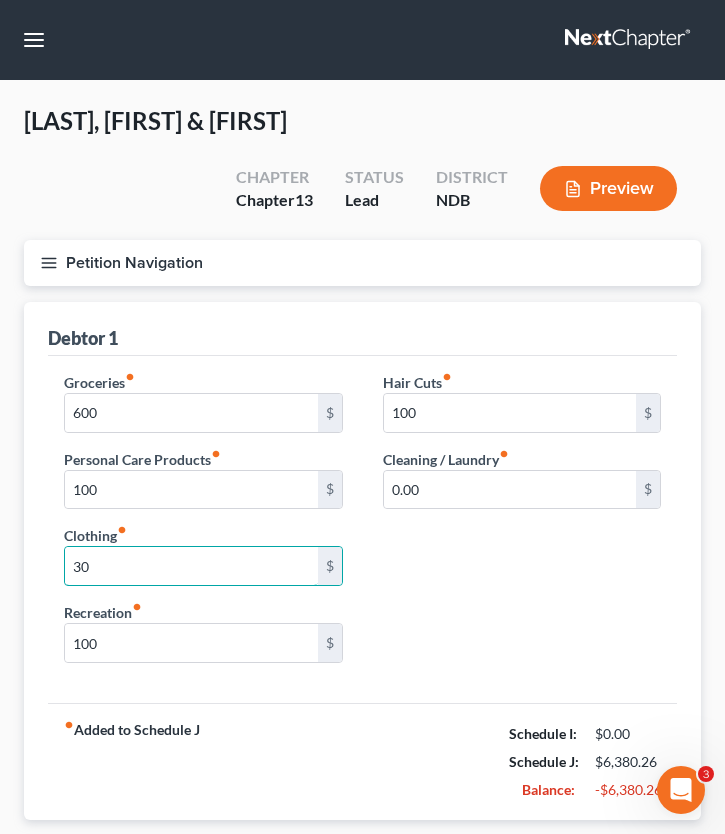 scroll, scrollTop: 125, scrollLeft: 0, axis: vertical 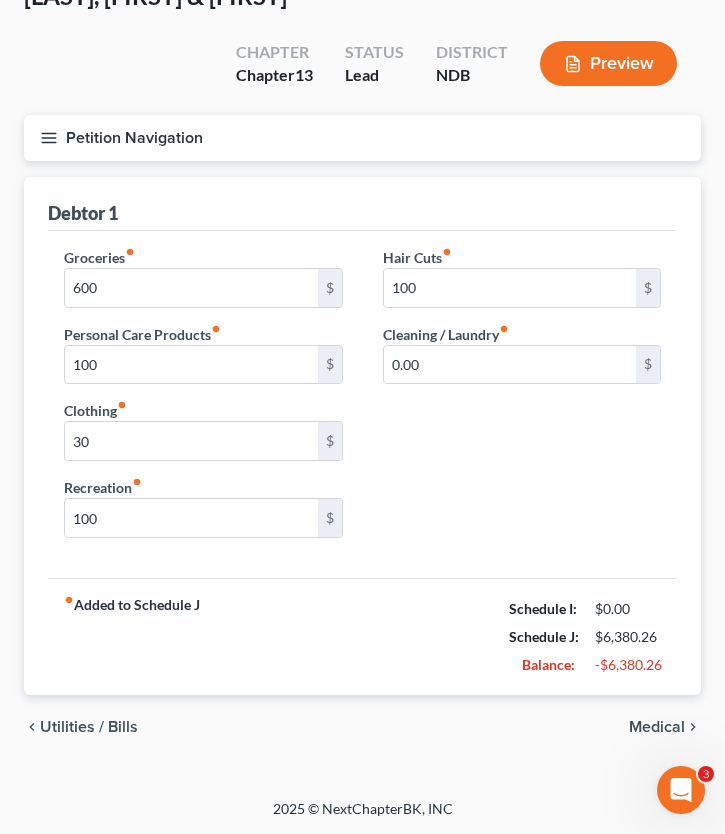 click on "Medical" at bounding box center [657, 727] 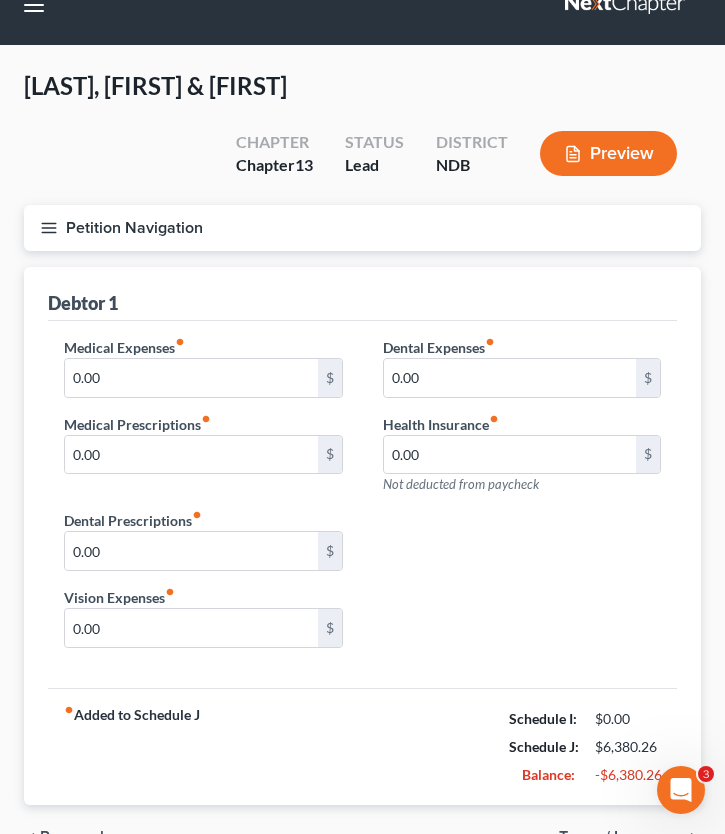 scroll, scrollTop: 0, scrollLeft: 0, axis: both 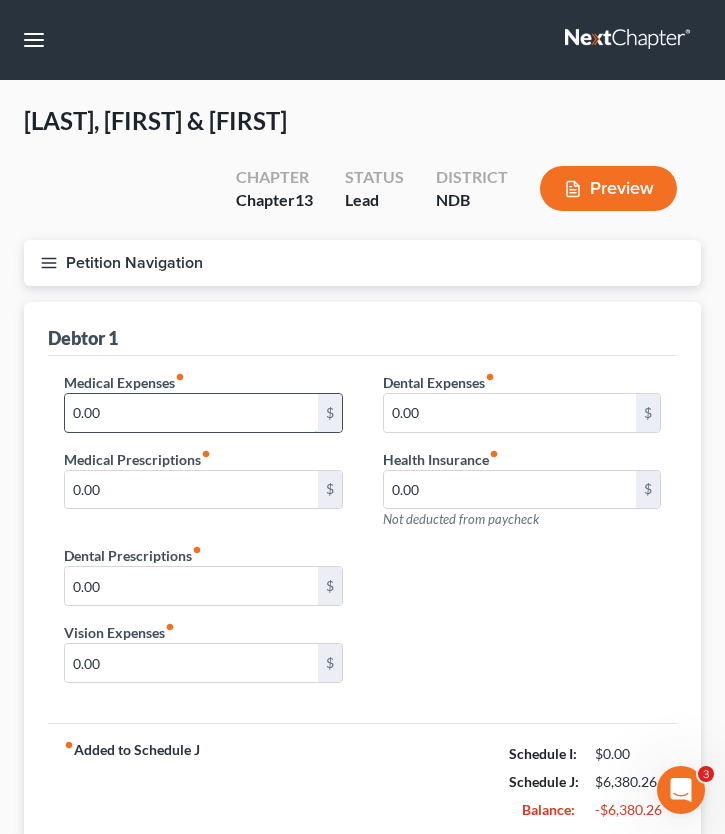 click on "0.00" at bounding box center [191, 413] 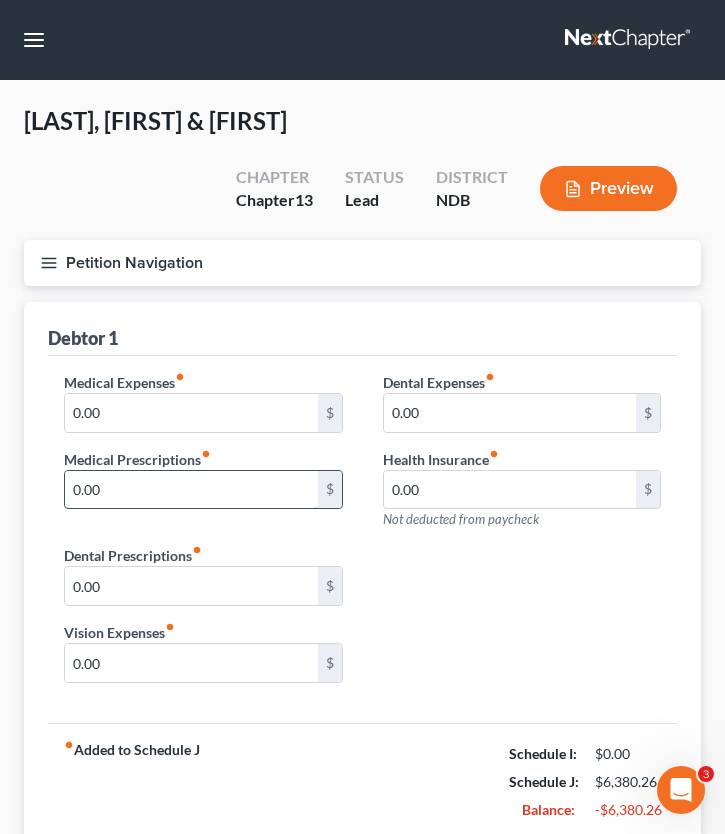 click on "0.00" at bounding box center (191, 490) 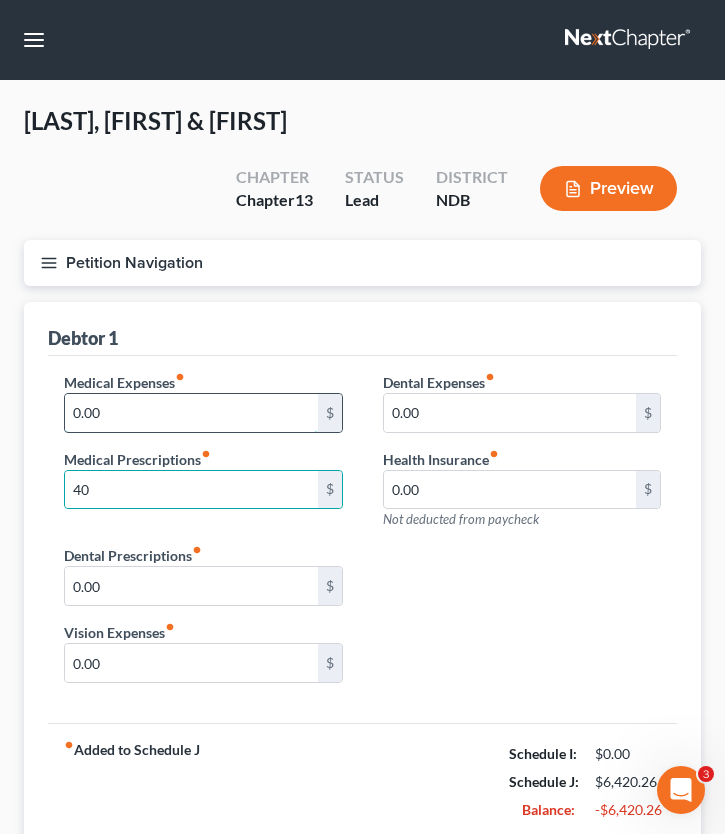 click on "0.00" at bounding box center [191, 413] 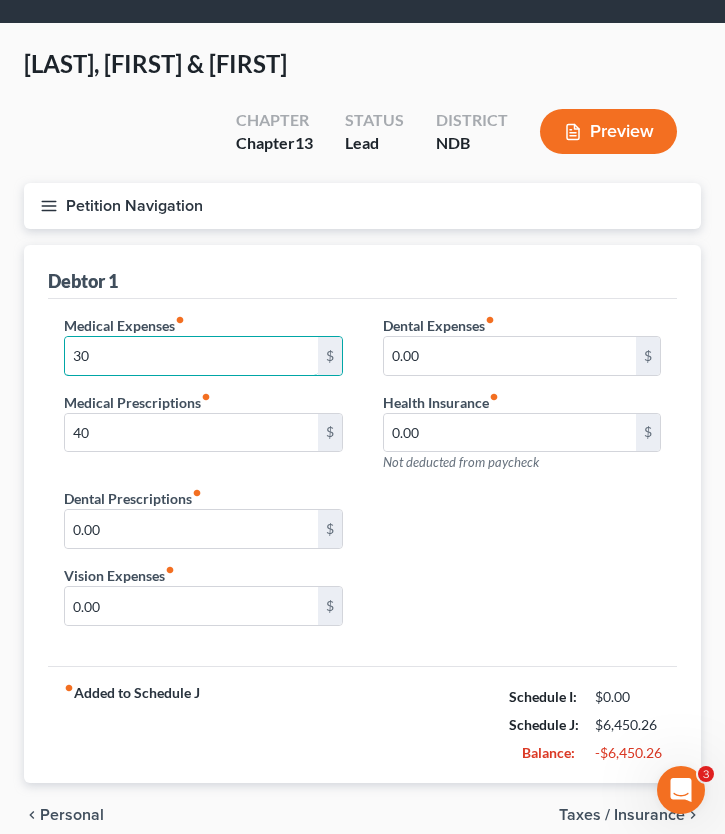 scroll, scrollTop: 145, scrollLeft: 0, axis: vertical 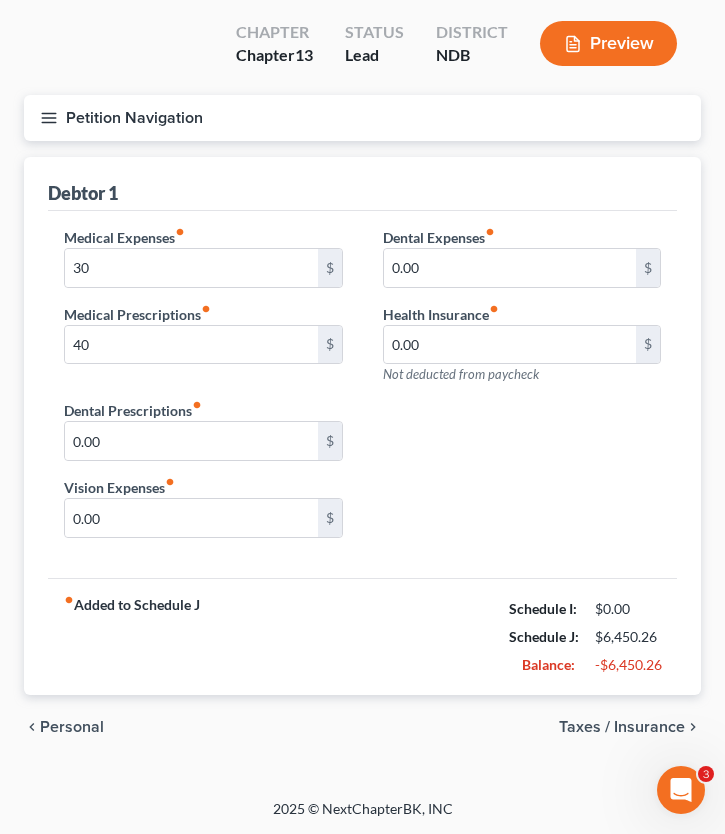 click on "Taxes / Insurance" at bounding box center [622, 727] 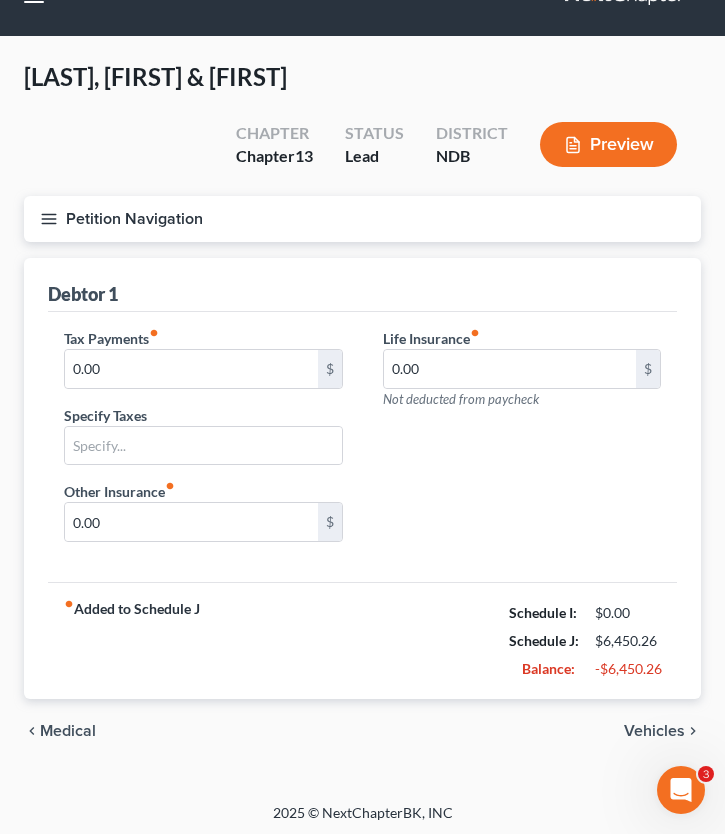 scroll, scrollTop: 0, scrollLeft: 0, axis: both 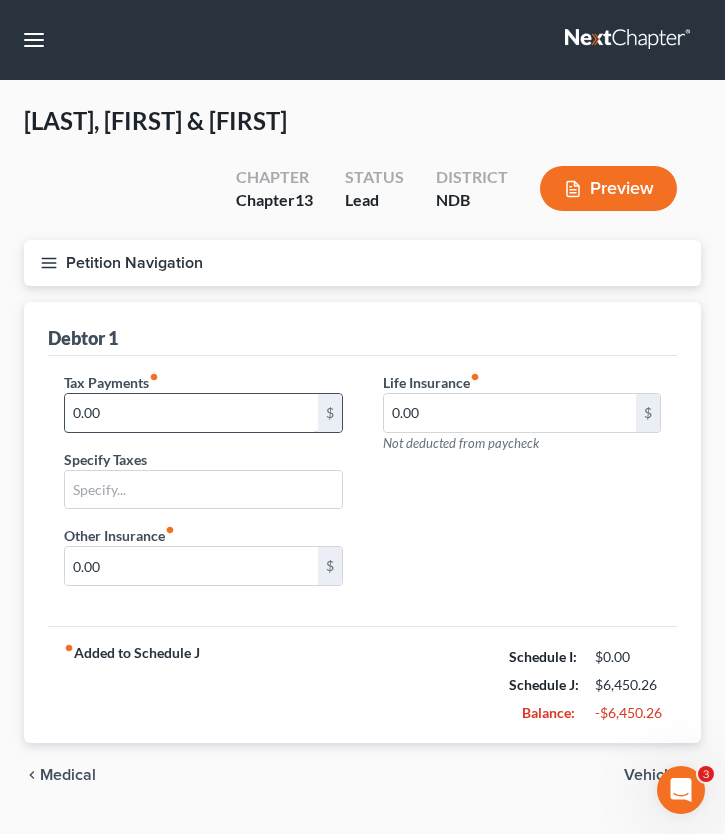 click on "0.00" at bounding box center [191, 413] 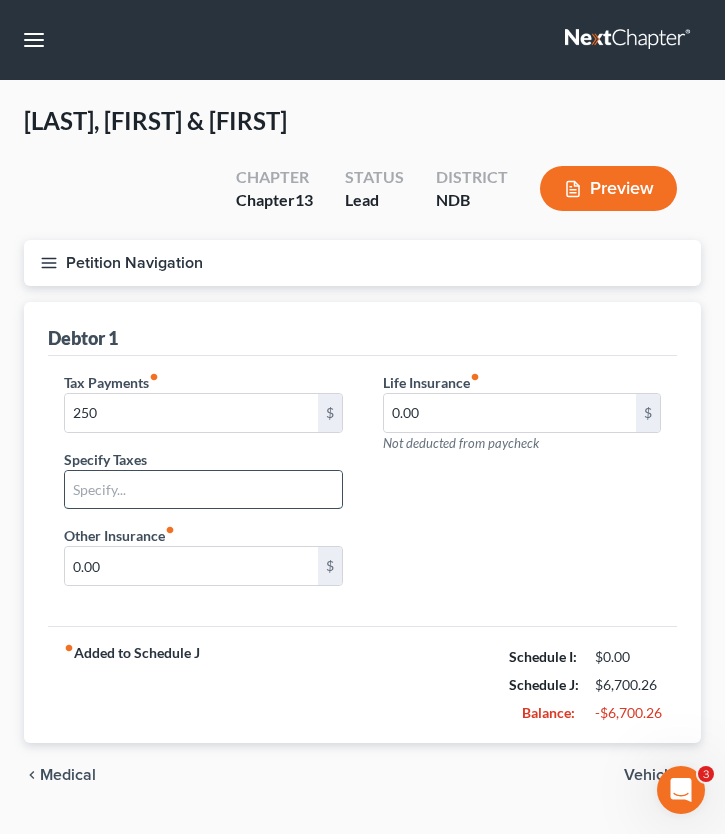 click at bounding box center (203, 490) 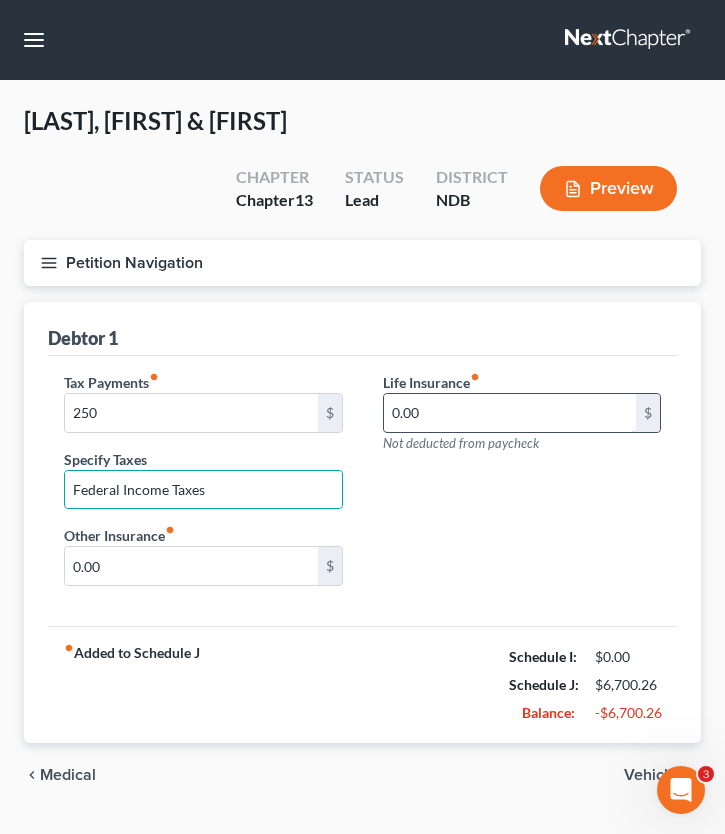 click on "0.00" at bounding box center [510, 413] 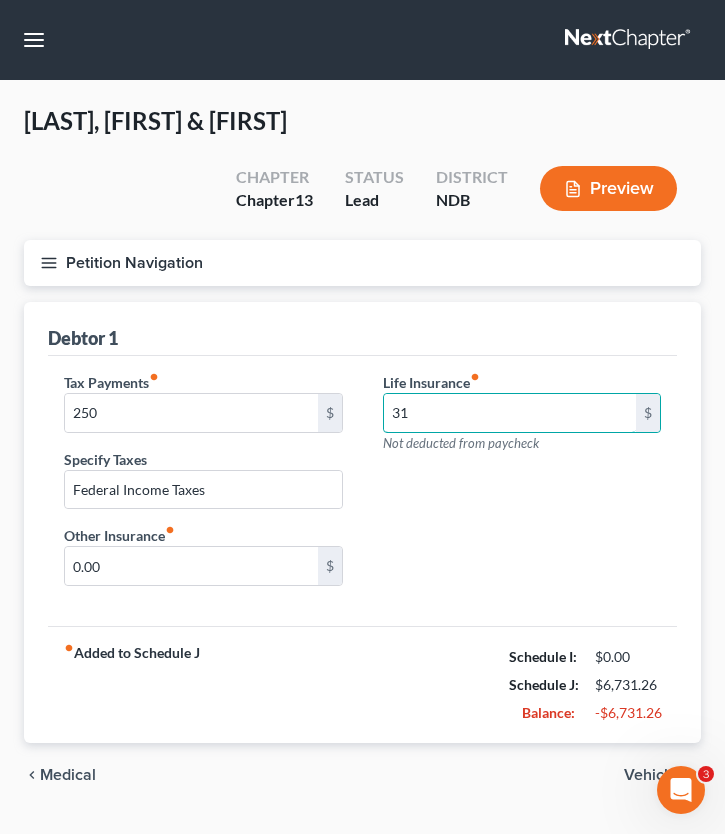 scroll, scrollTop: 48, scrollLeft: 0, axis: vertical 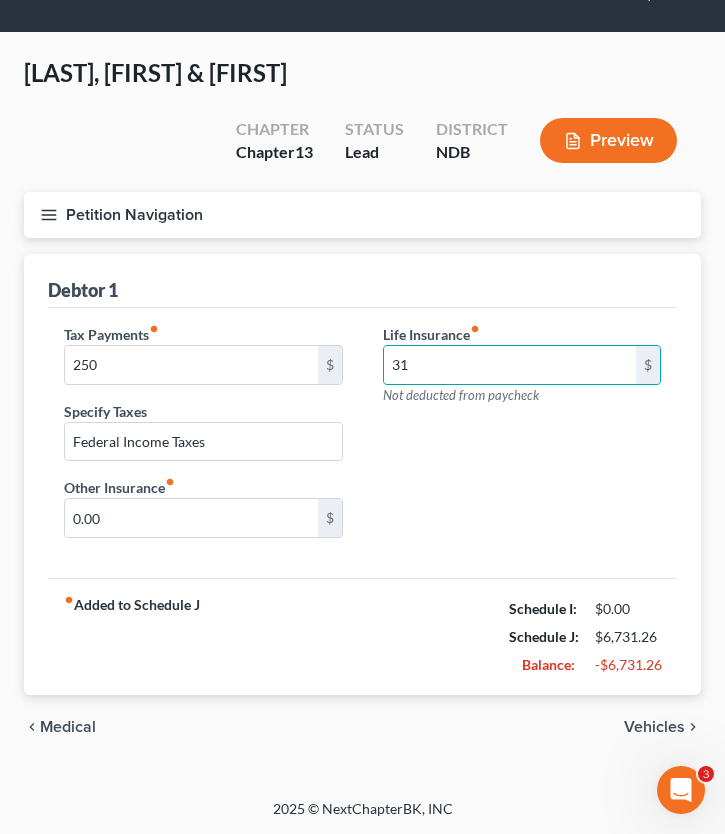 click on "Vehicles" at bounding box center (654, 727) 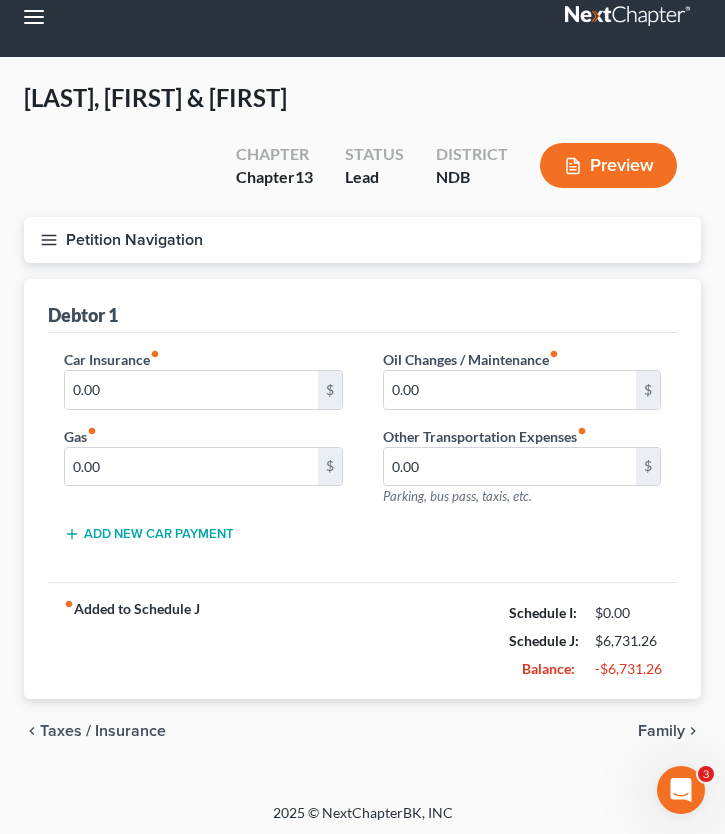 scroll, scrollTop: 0, scrollLeft: 0, axis: both 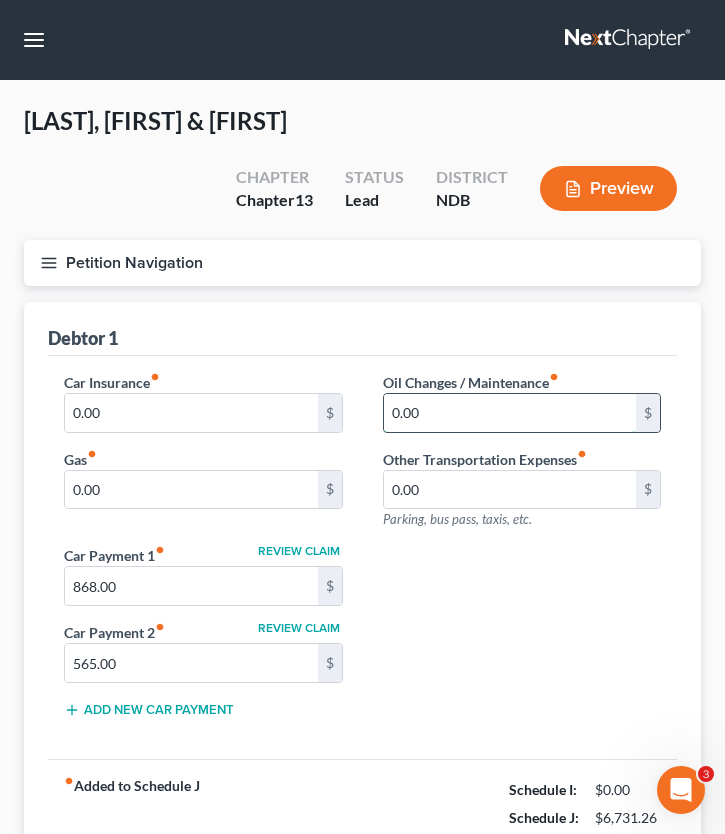 click on "0.00" at bounding box center [510, 413] 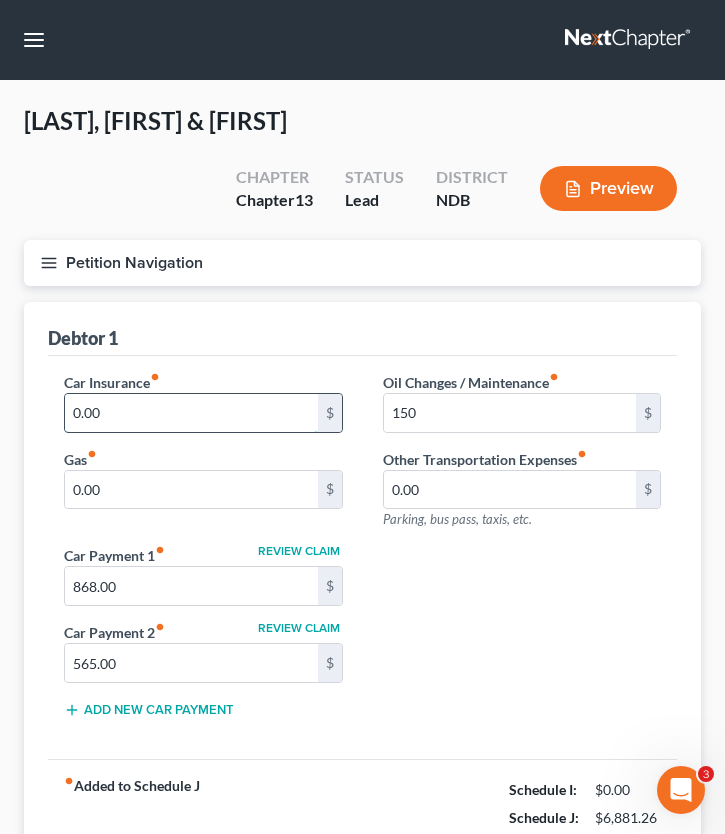 click on "0.00" at bounding box center [191, 413] 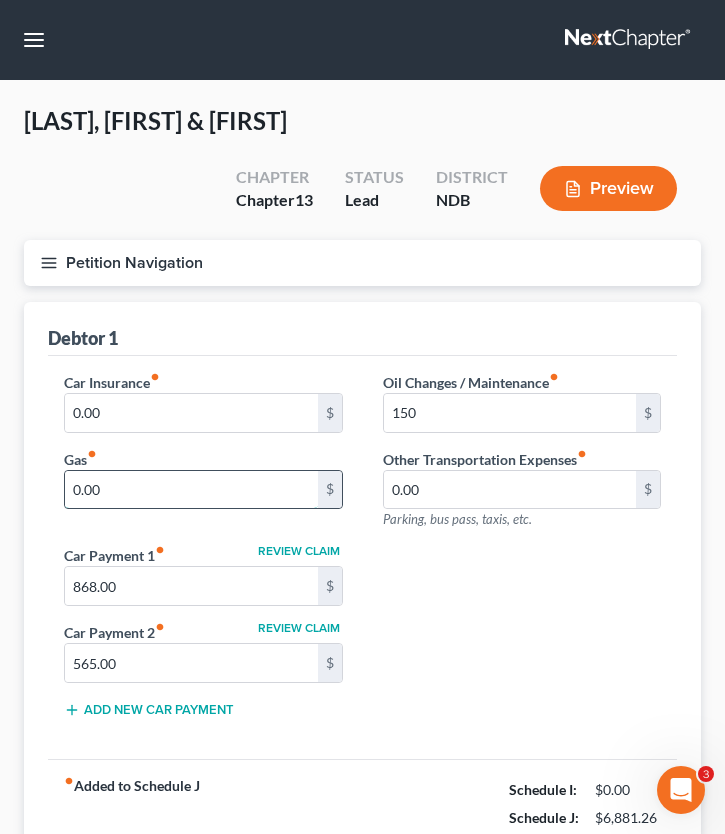 click on "0.00" at bounding box center (191, 490) 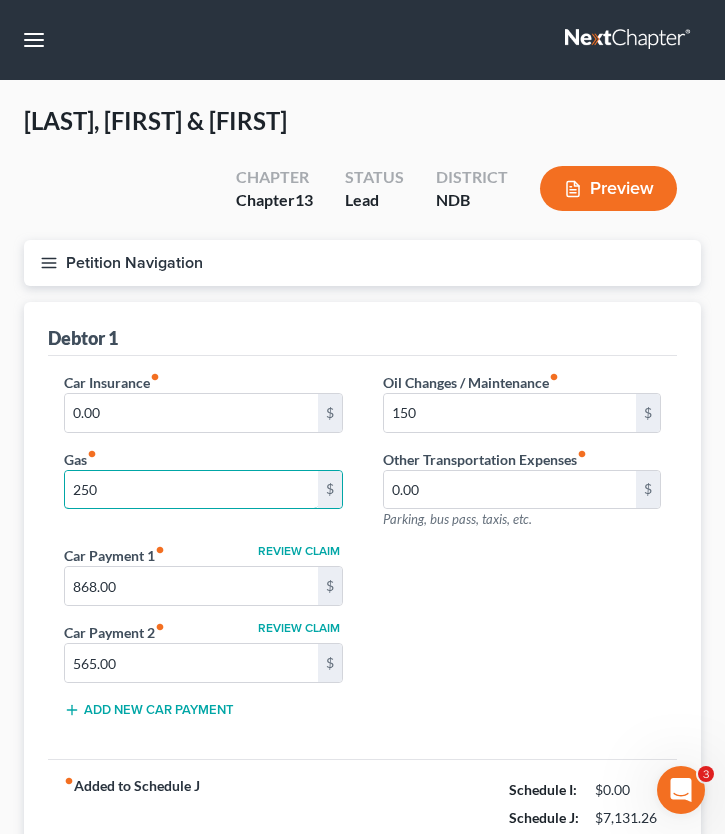 drag, startPoint x: 99, startPoint y: 495, endPoint x: 6, endPoint y: 484, distance: 93.64828 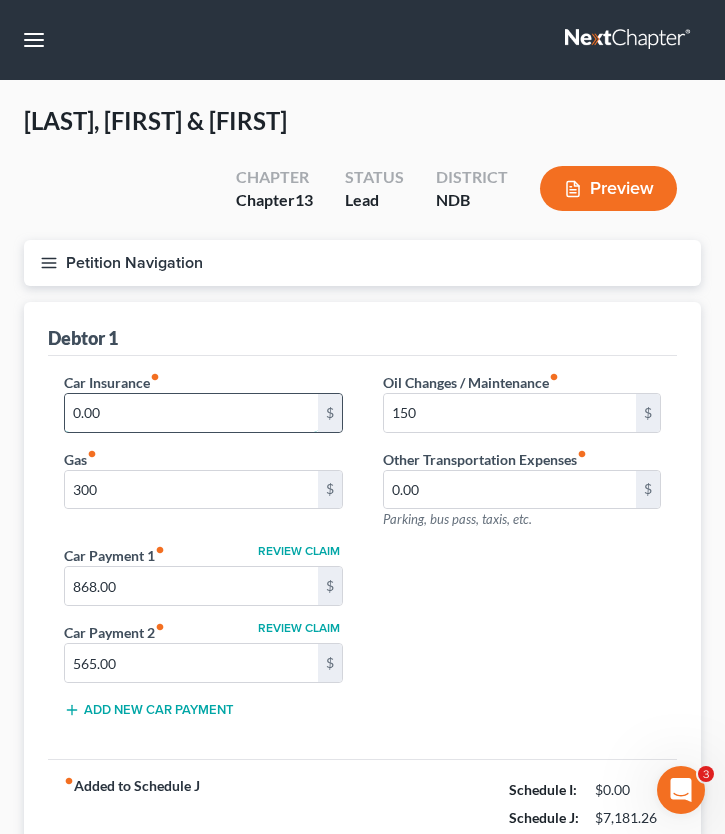 click on "0.00" at bounding box center [191, 413] 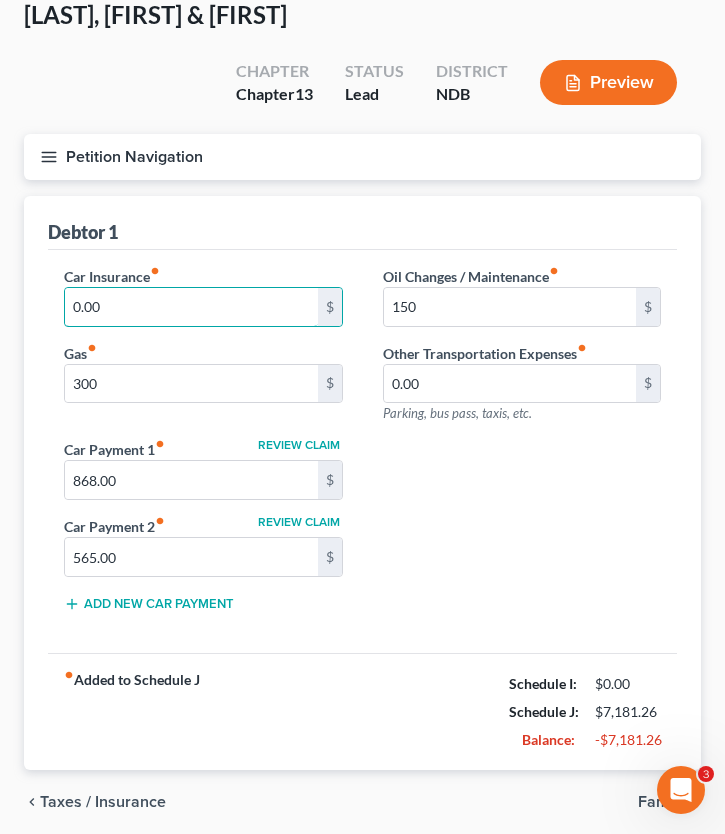 scroll, scrollTop: 181, scrollLeft: 0, axis: vertical 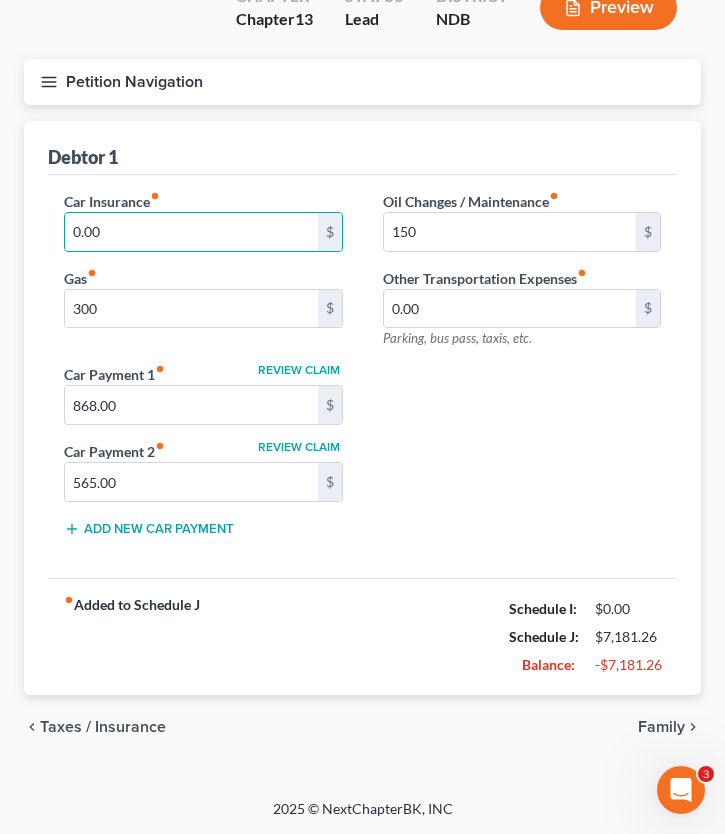 click on "Family" at bounding box center [661, 727] 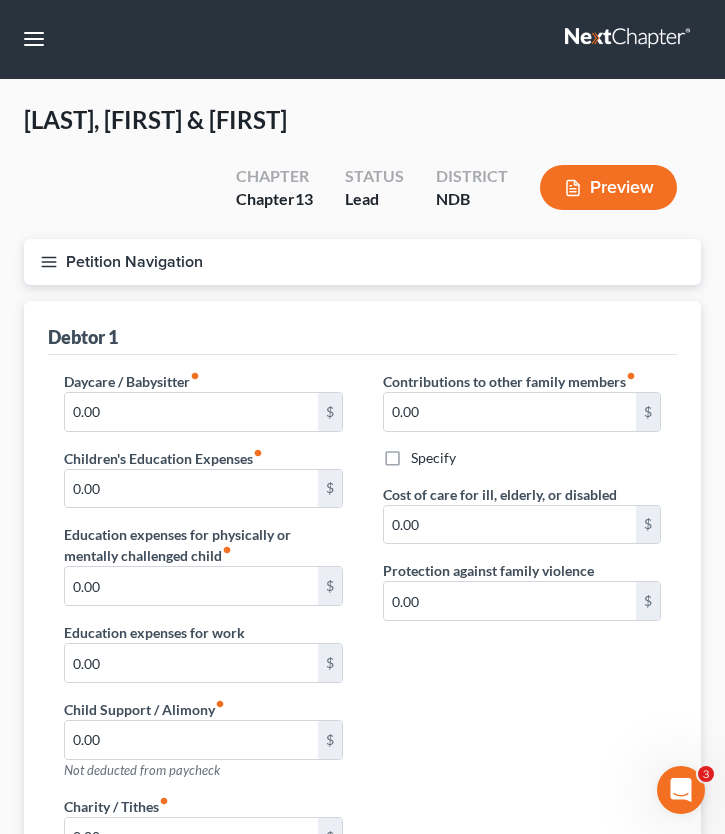 scroll, scrollTop: 0, scrollLeft: 0, axis: both 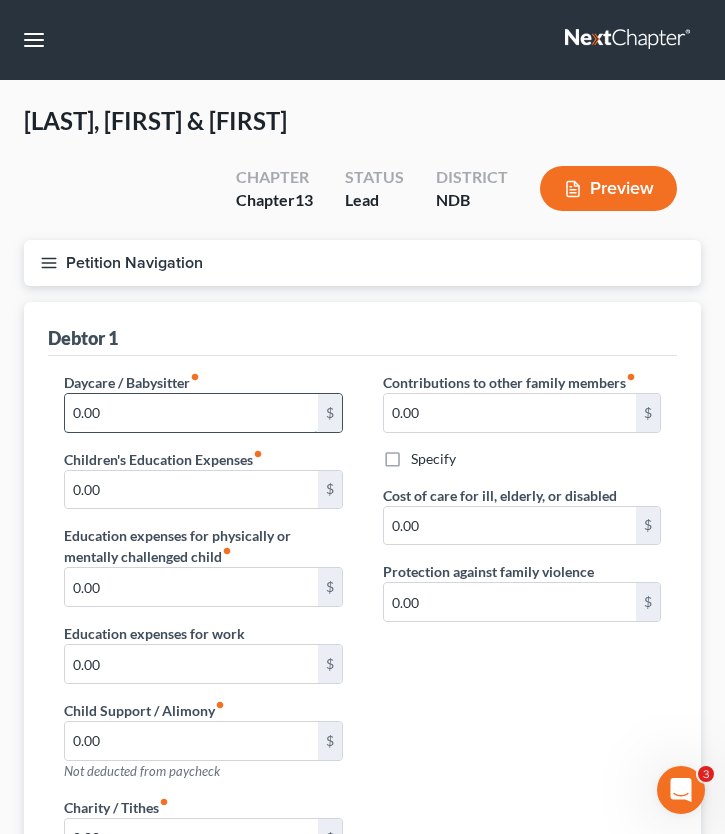click on "0.00" at bounding box center (191, 413) 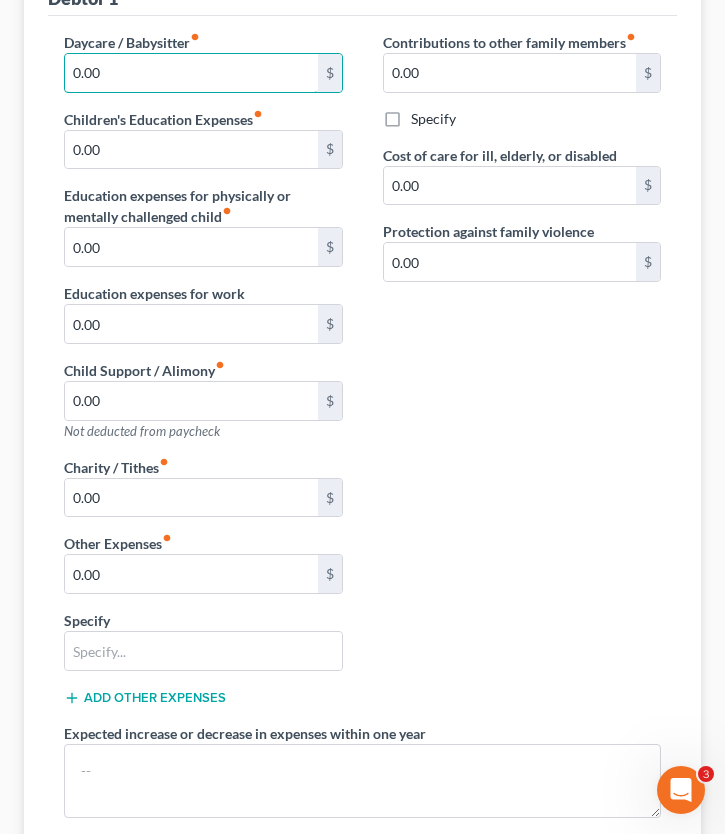 scroll, scrollTop: 352, scrollLeft: 0, axis: vertical 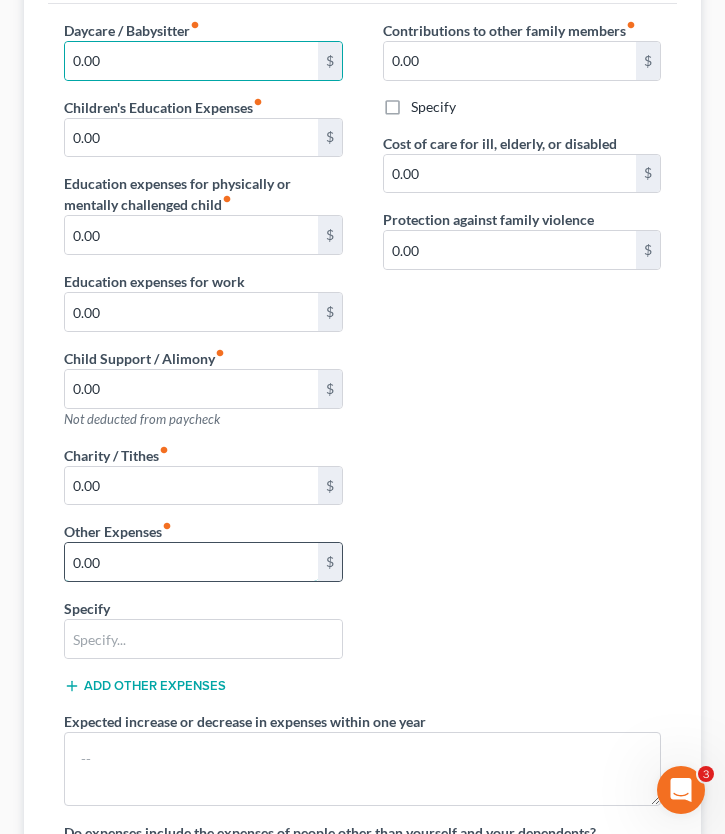 click on "0.00" at bounding box center (191, 562) 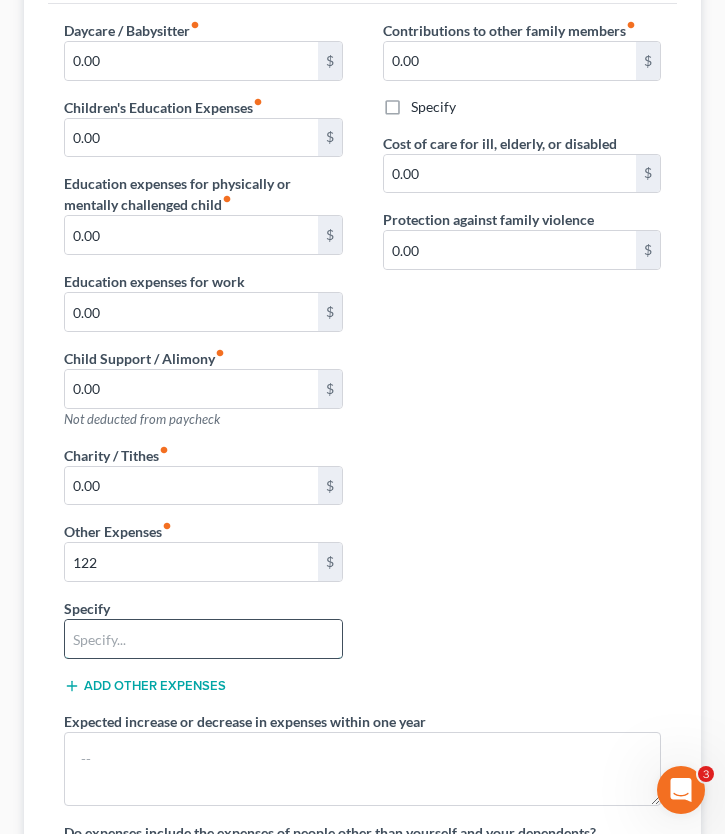 click at bounding box center (203, 639) 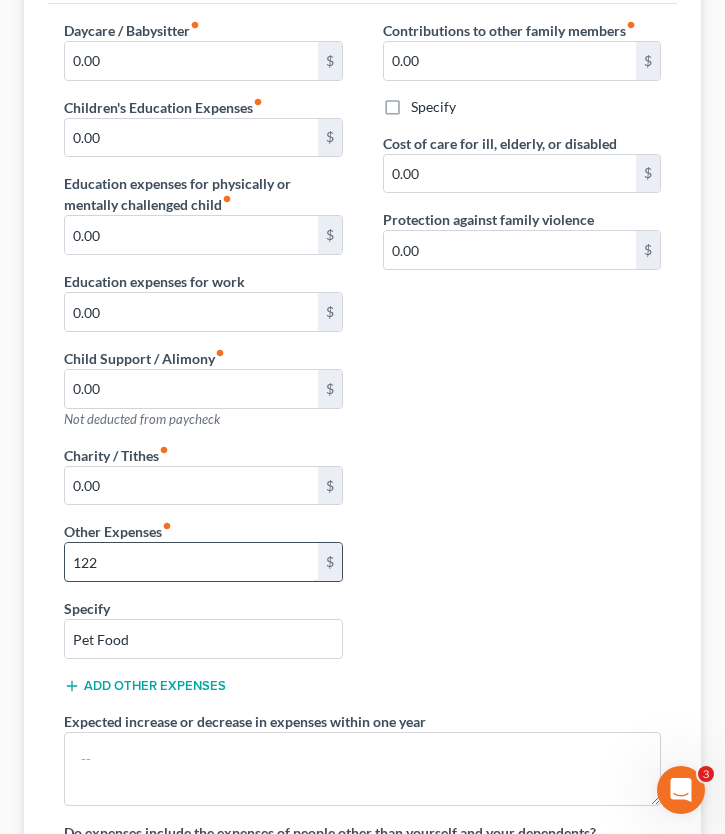 click on "122" at bounding box center [191, 562] 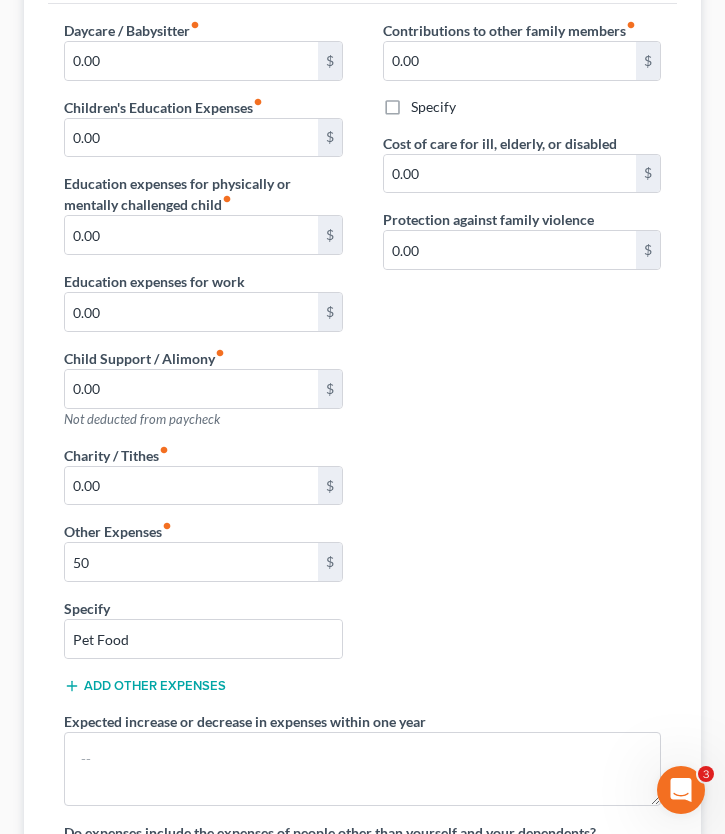 click on "Add Other Expenses" at bounding box center [145, 686] 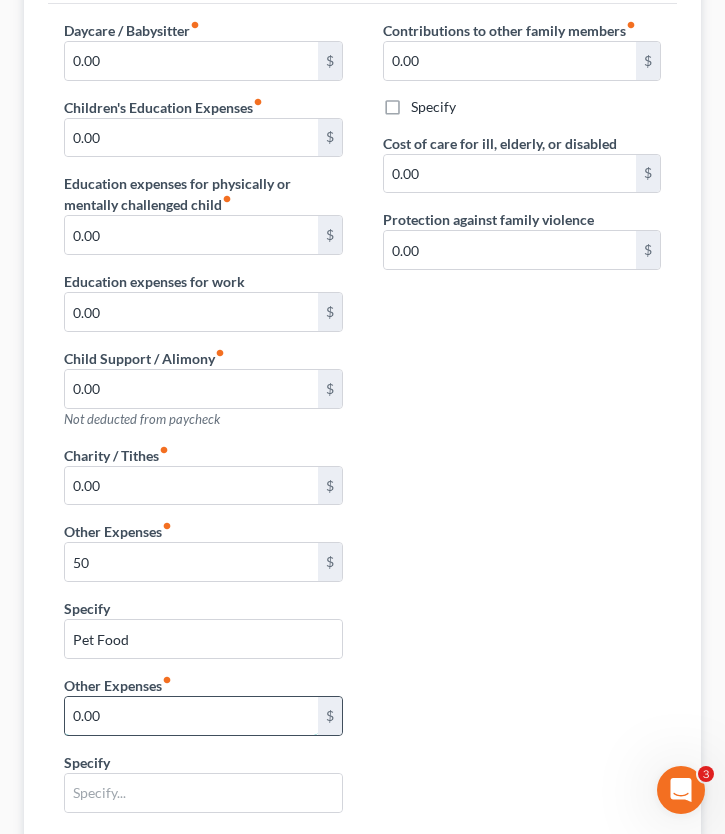 click on "0.00" at bounding box center [191, 716] 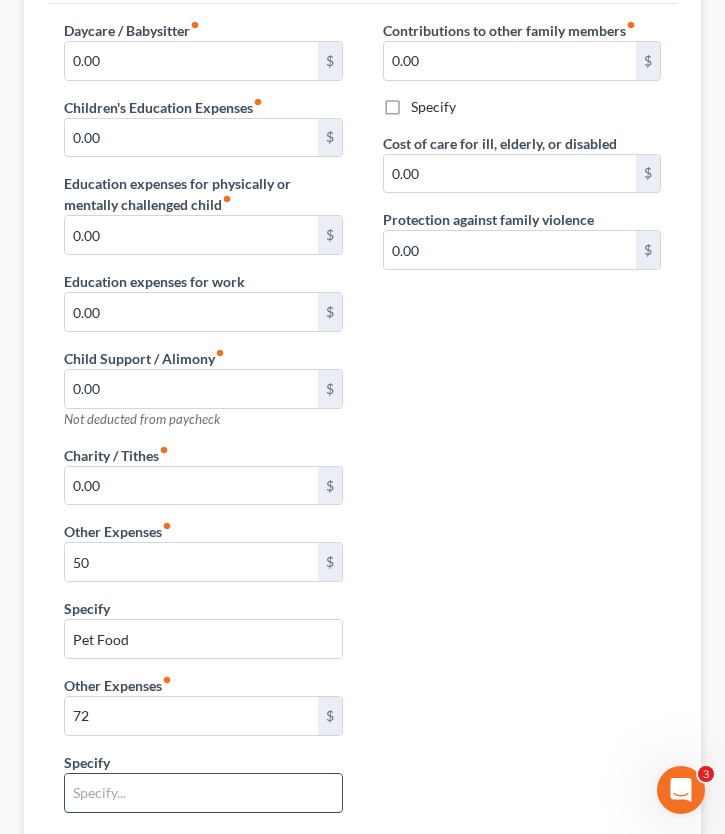 click at bounding box center (203, 793) 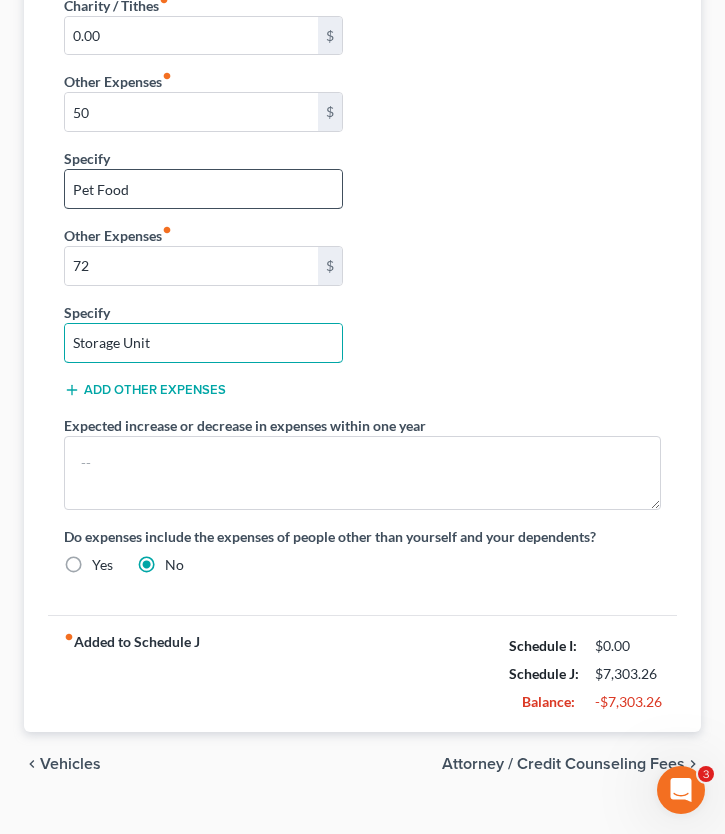 scroll, scrollTop: 839, scrollLeft: 0, axis: vertical 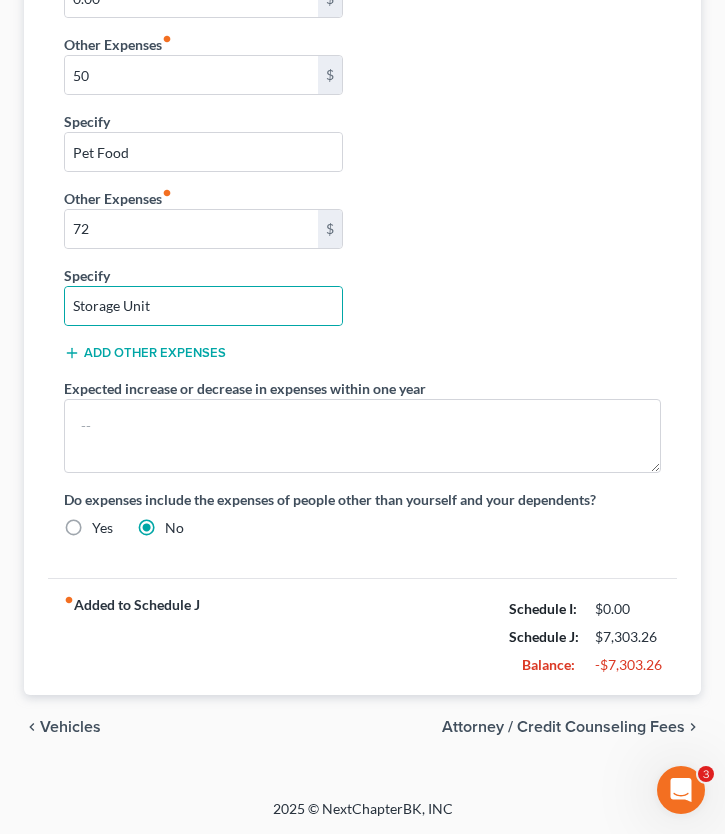 click on "chevron_left
Vehicles
Attorney / Credit Counseling Fees
chevron_right" at bounding box center [362, 727] 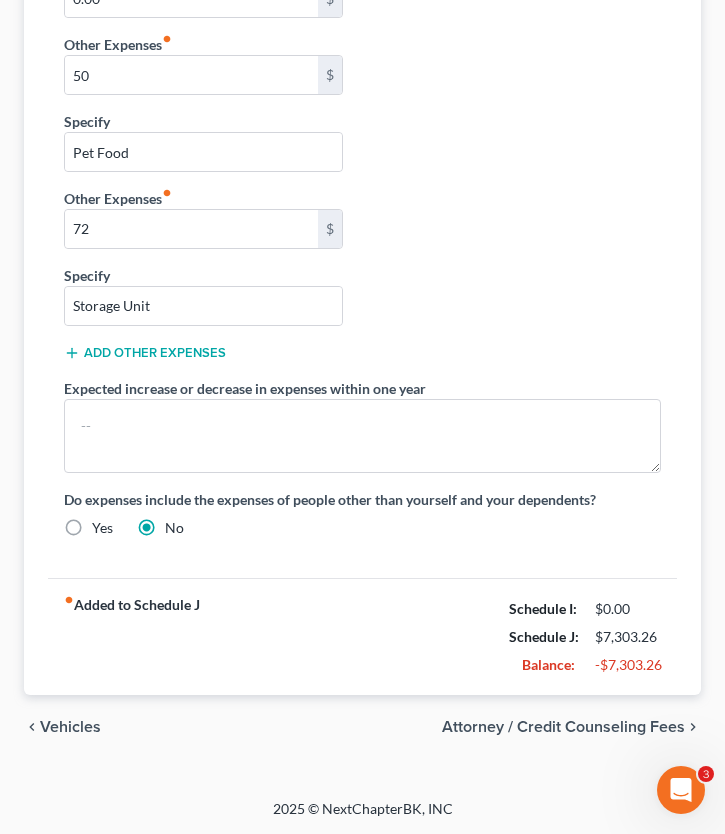 click on "Attorney / Credit Counseling Fees" at bounding box center [563, 727] 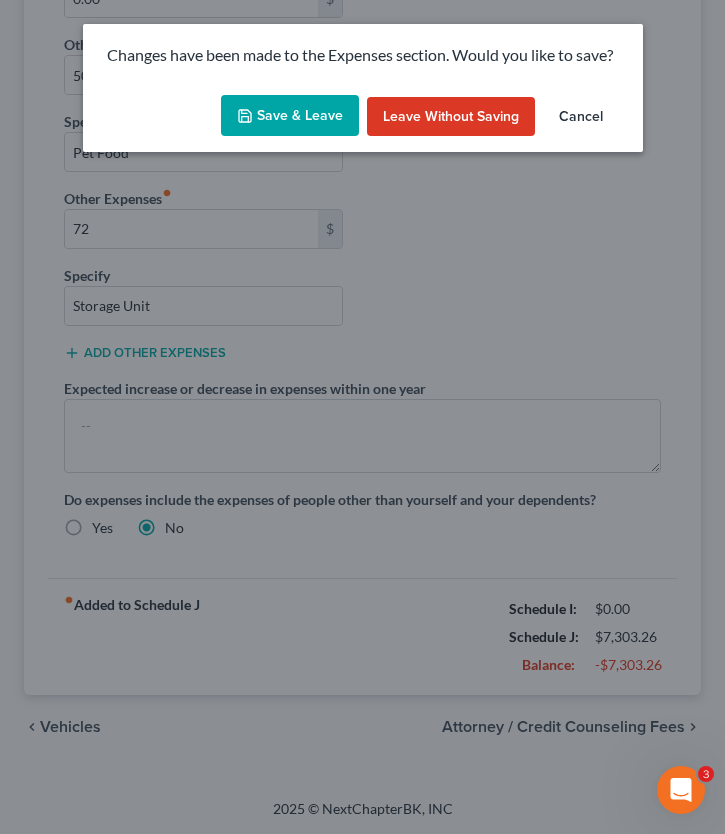 click on "Save & Leave" at bounding box center (290, 116) 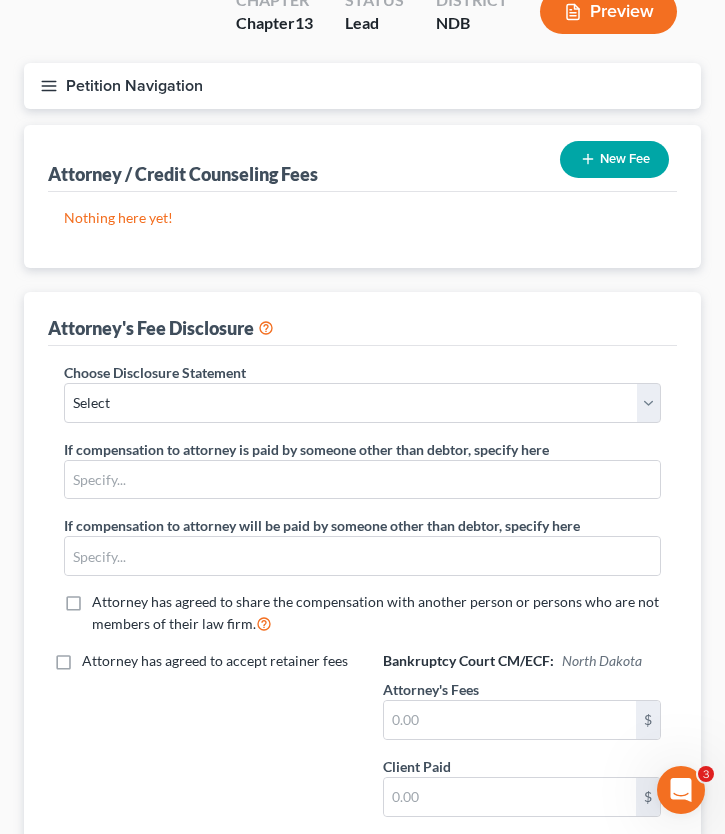 scroll, scrollTop: 183, scrollLeft: 0, axis: vertical 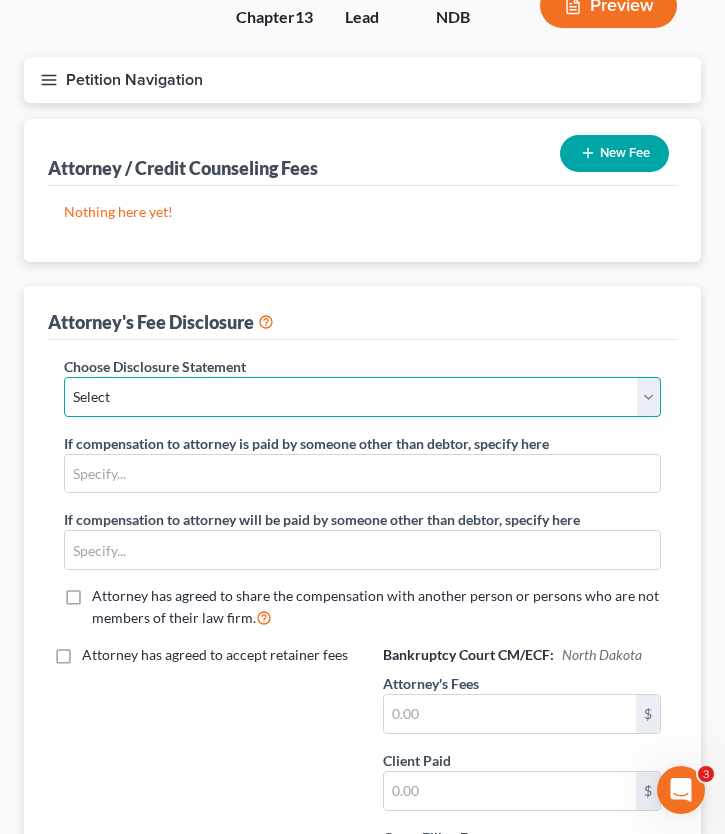click on "Select Chapter 7/Conversion ND Retainer Fee Disclosure MN Retainer Fee Stmt MN Chapter 13 Fee Statement ND Chapter 13 Fee Disclosure Default Chapter 7 Disclosure Statement (MN/ND)" at bounding box center [362, 397] 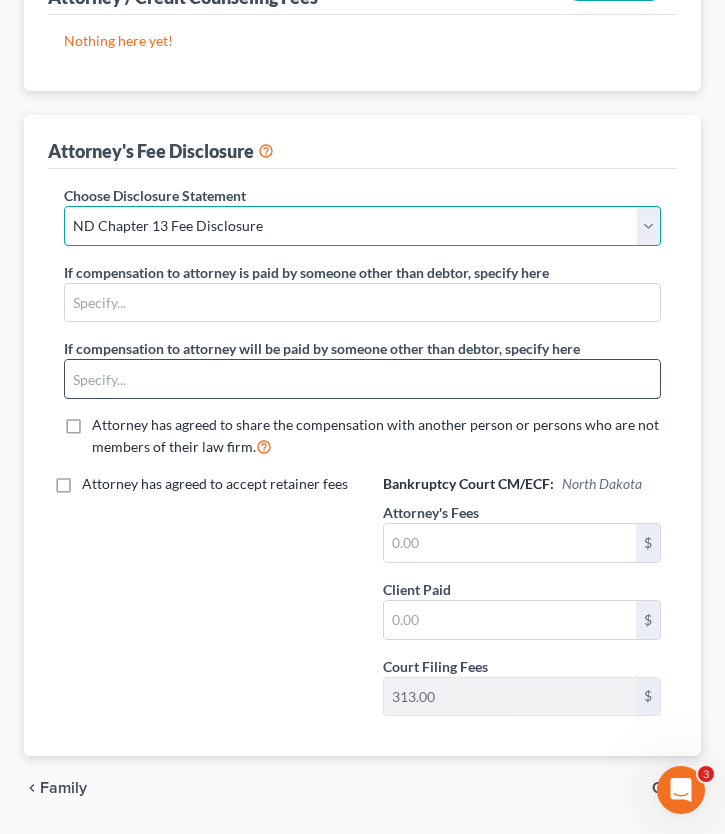 scroll, scrollTop: 358, scrollLeft: 0, axis: vertical 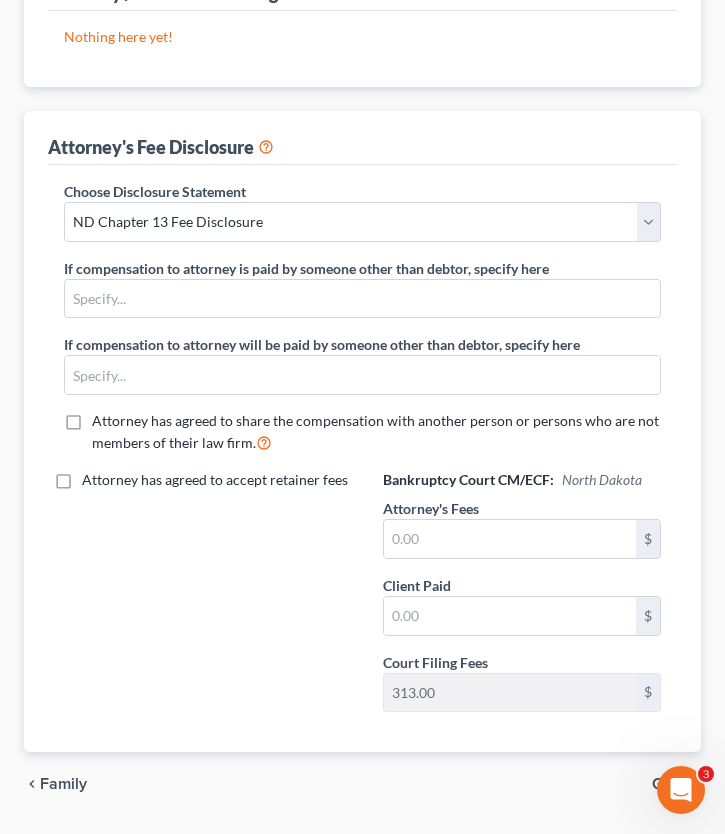click on "Attorney has agreed to accept retainer fees" at bounding box center [215, 480] 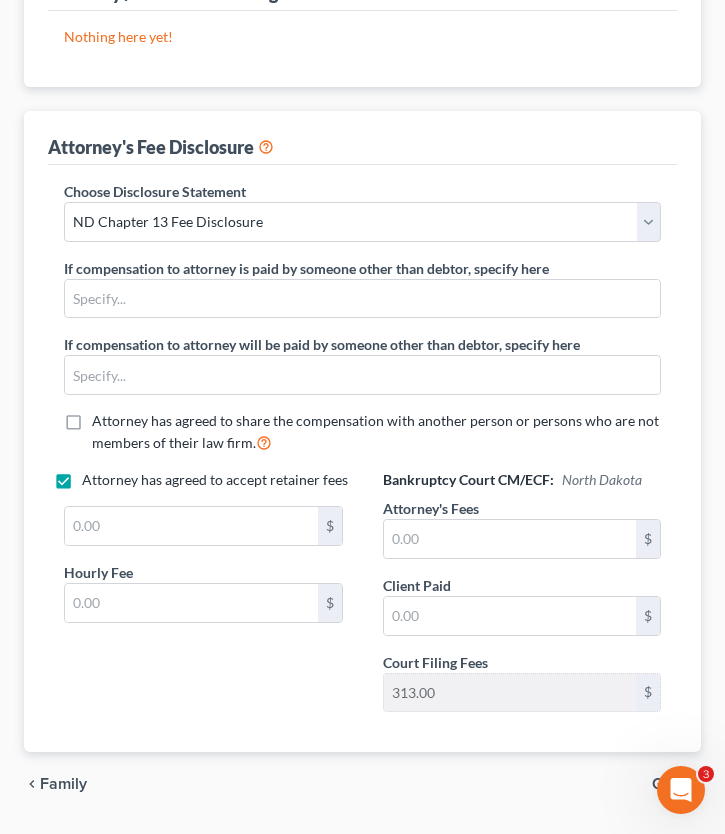 click on "Attorney has agreed to accept retainer fees" at bounding box center [215, 480] 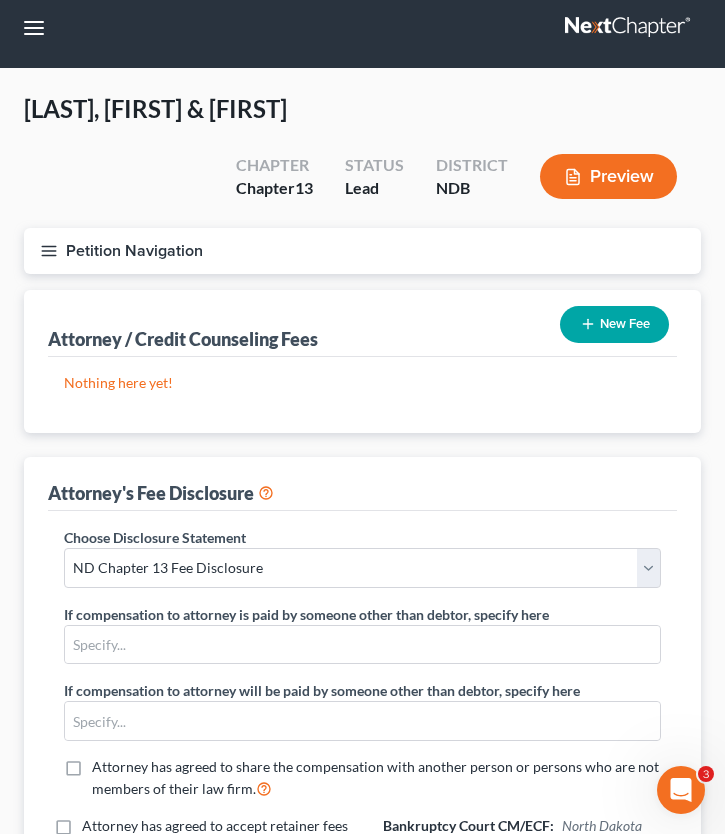 scroll, scrollTop: 0, scrollLeft: 0, axis: both 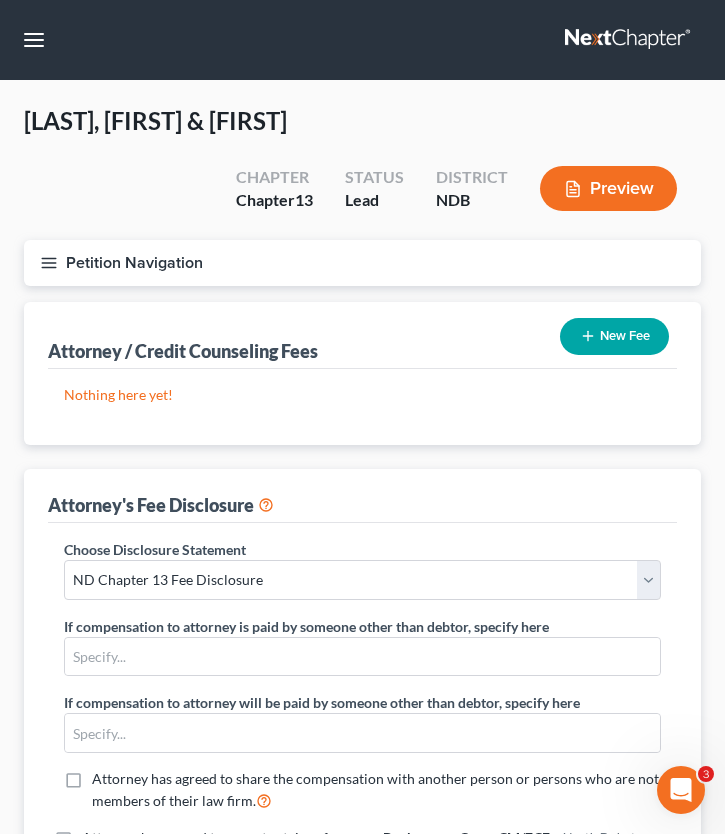 click 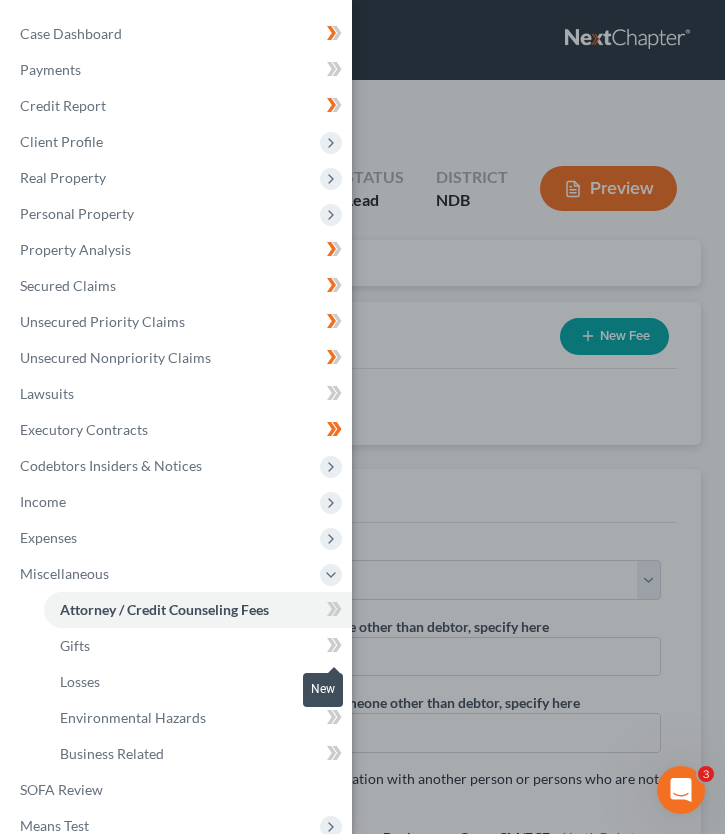 click 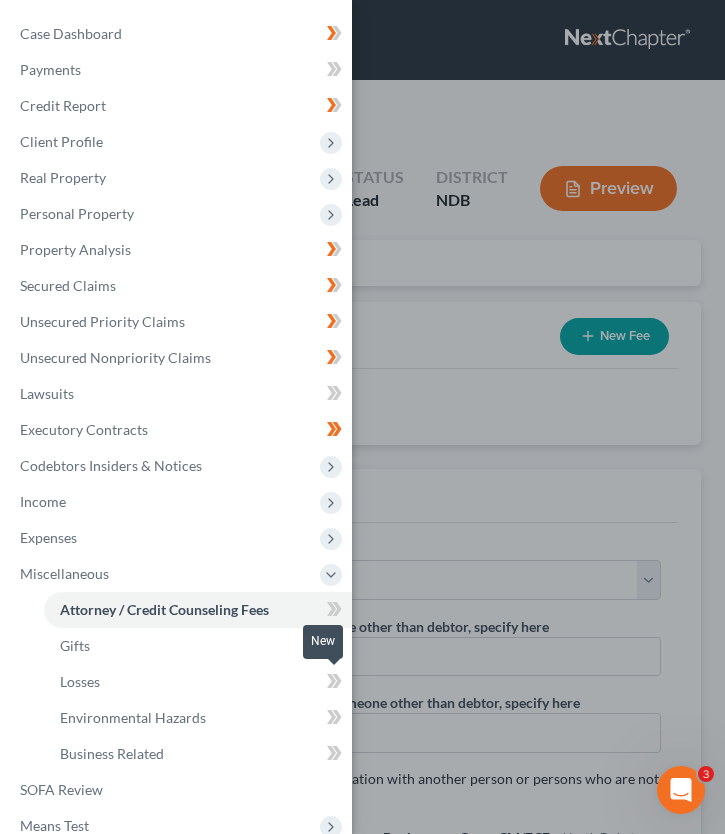 click 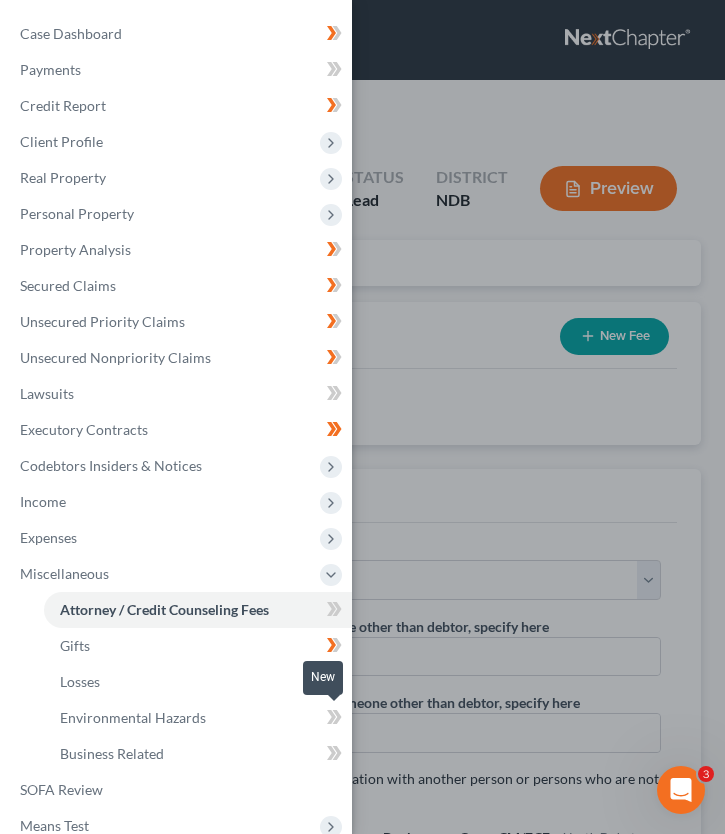 click 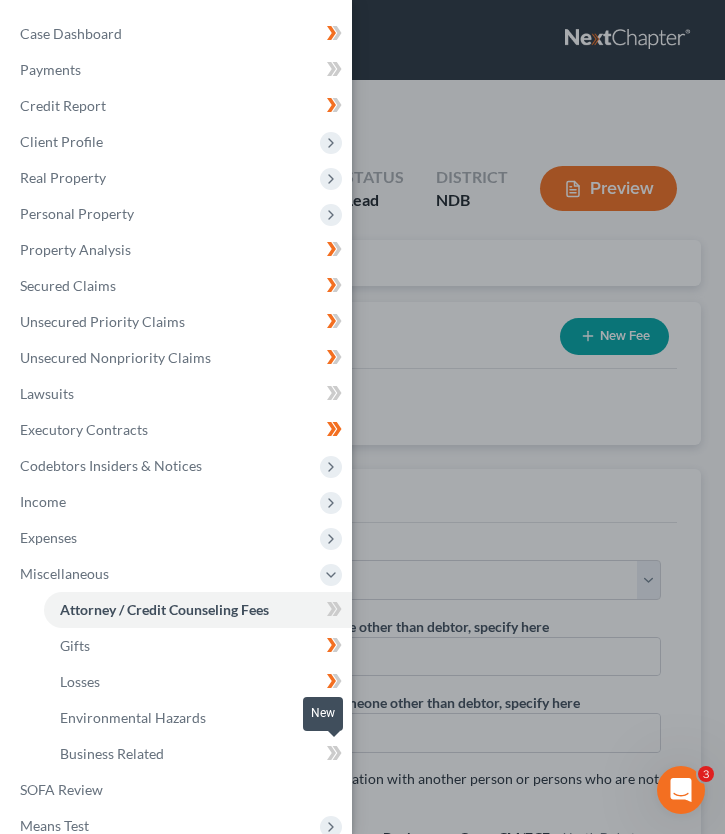 click 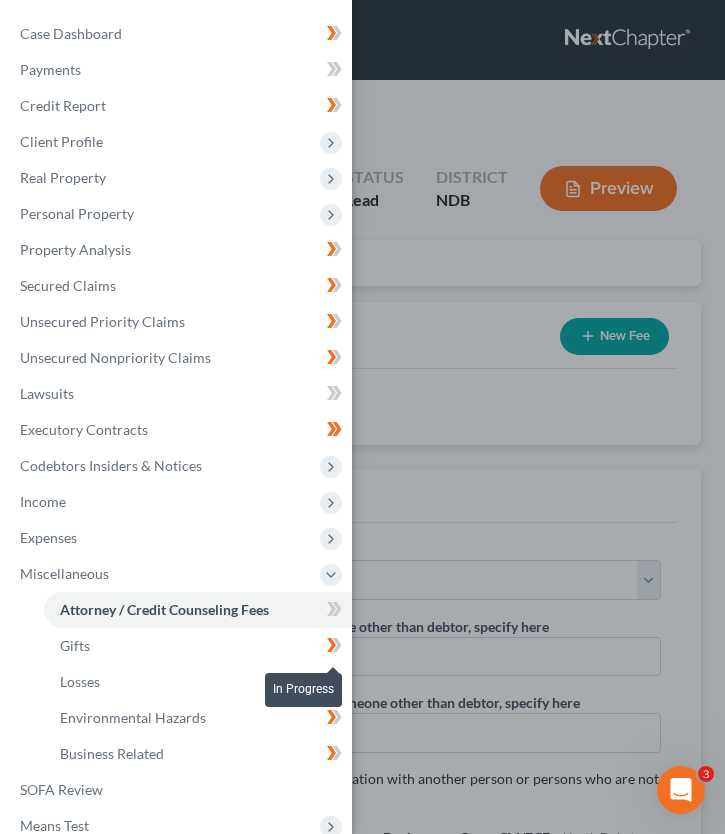 click 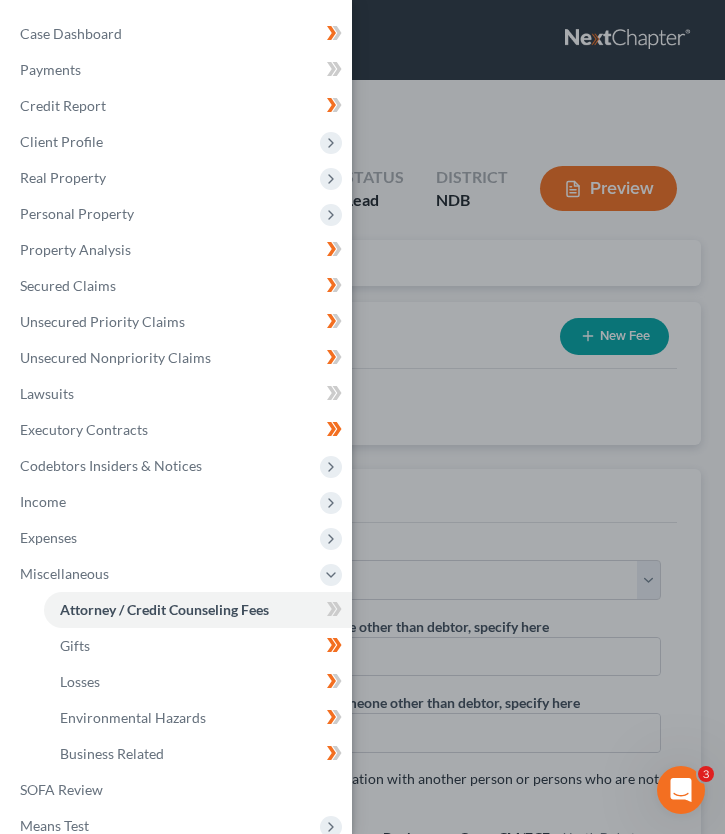 click 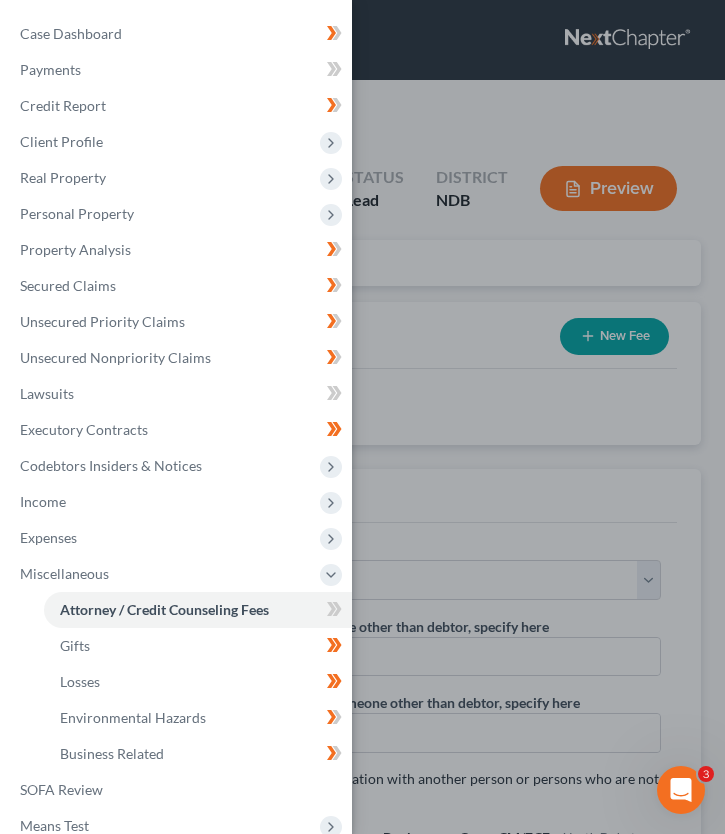 click 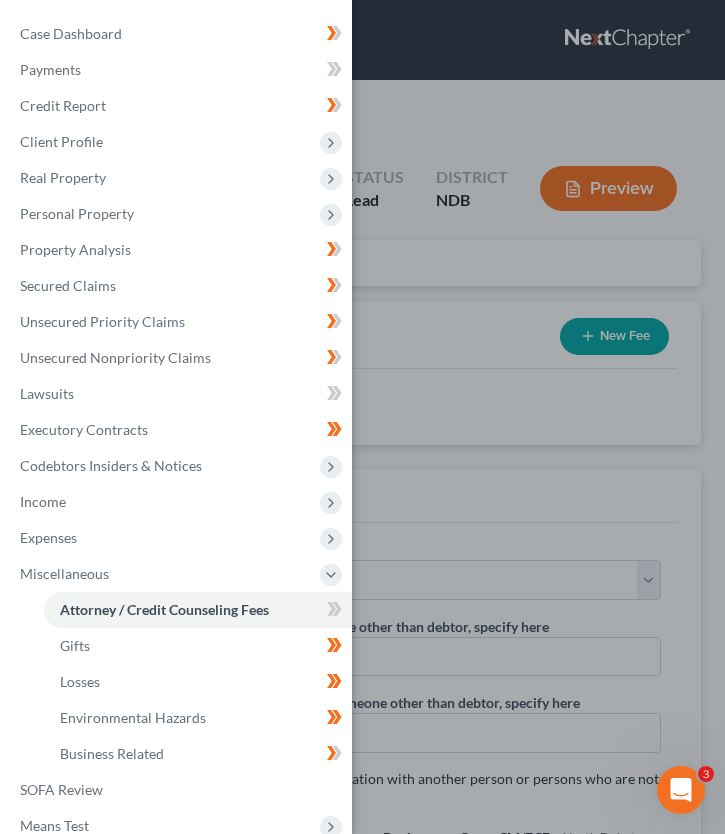 click 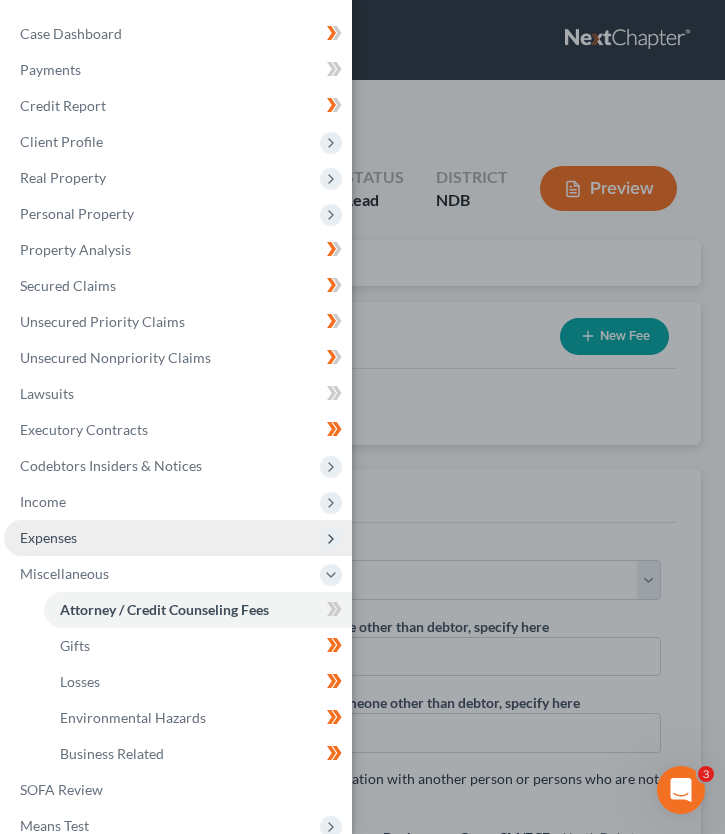 click on "Expenses" at bounding box center [178, 538] 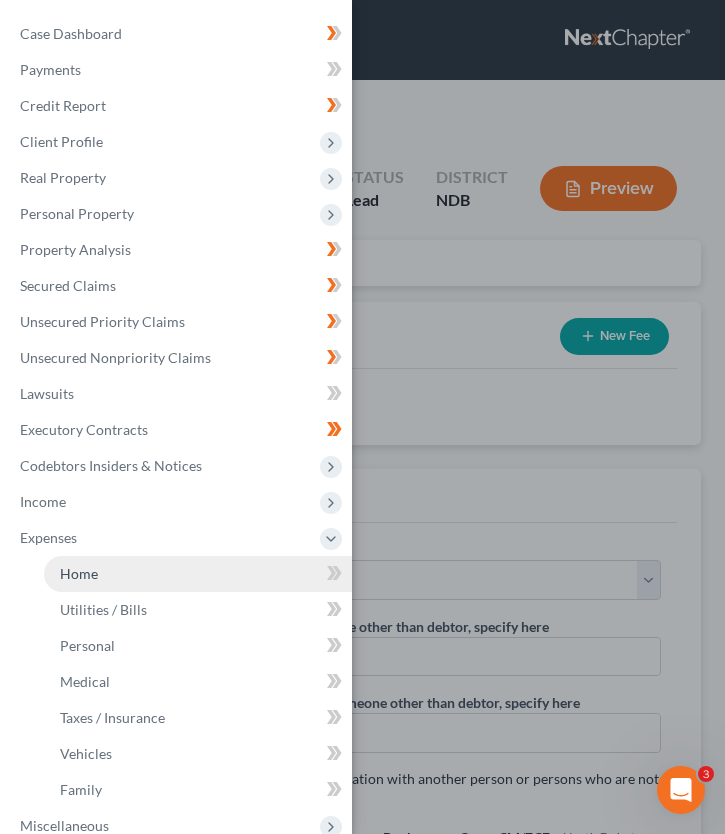 click on "Home" at bounding box center (198, 574) 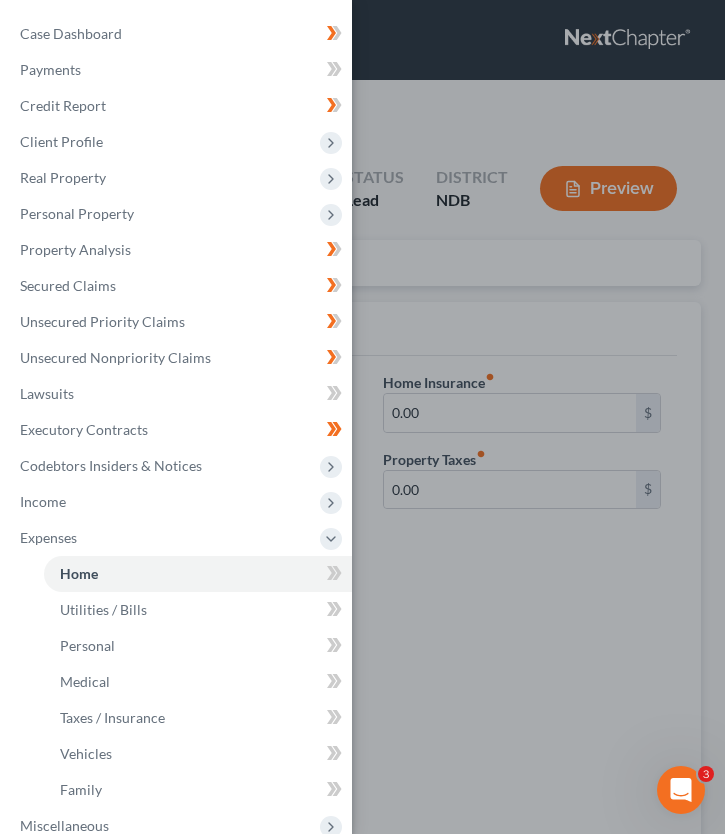 click on "Case Dashboard
Payments
Invoices
Payments
Payments
Credit Report
Client Profile" at bounding box center (362, 417) 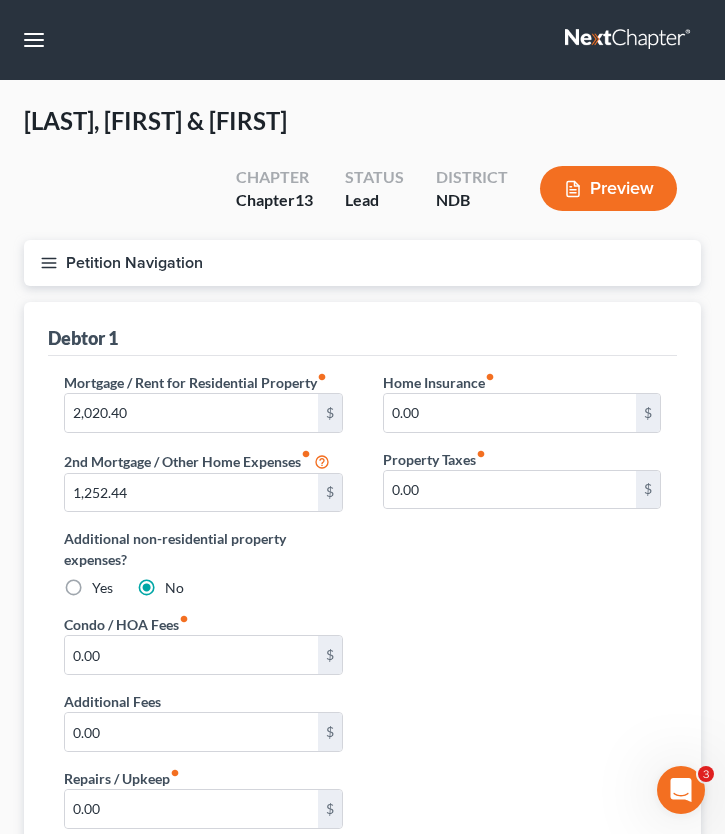 click 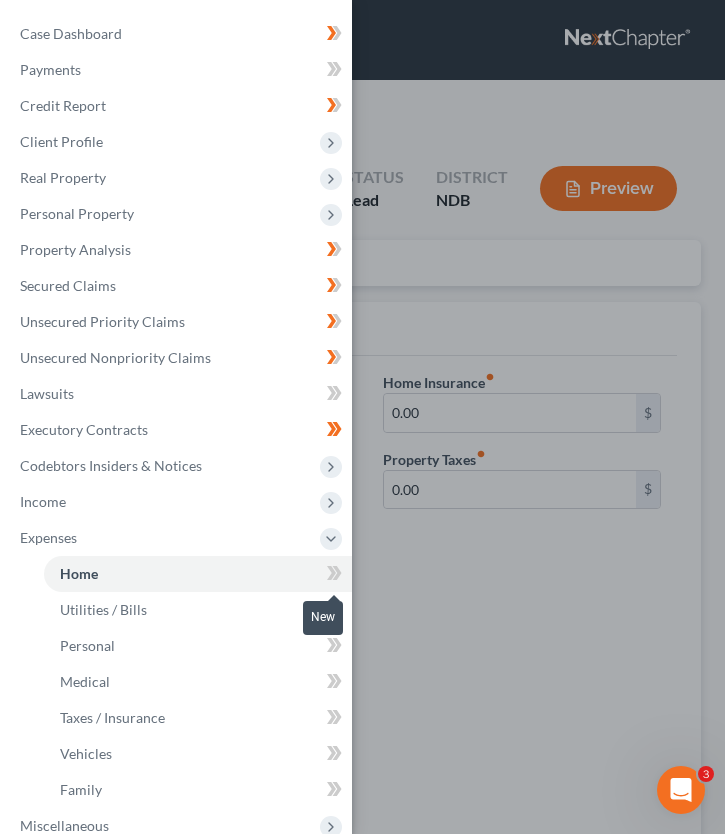 click 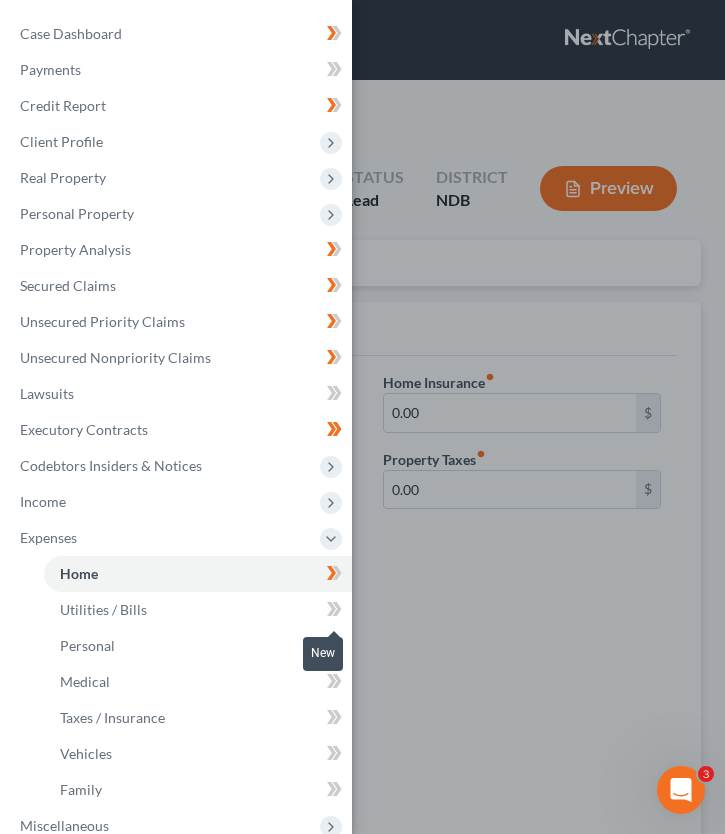 click at bounding box center [334, 612] 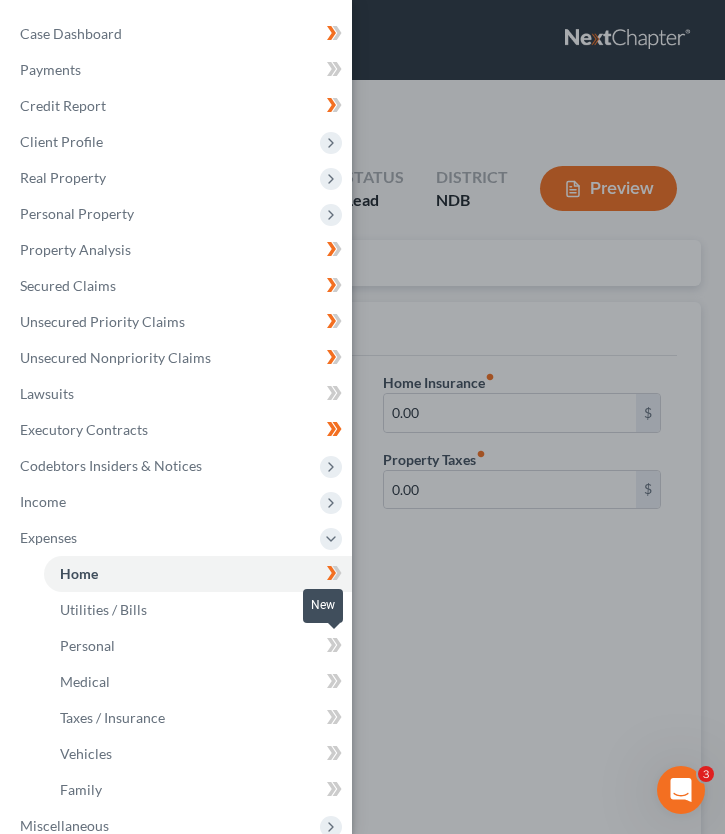 click 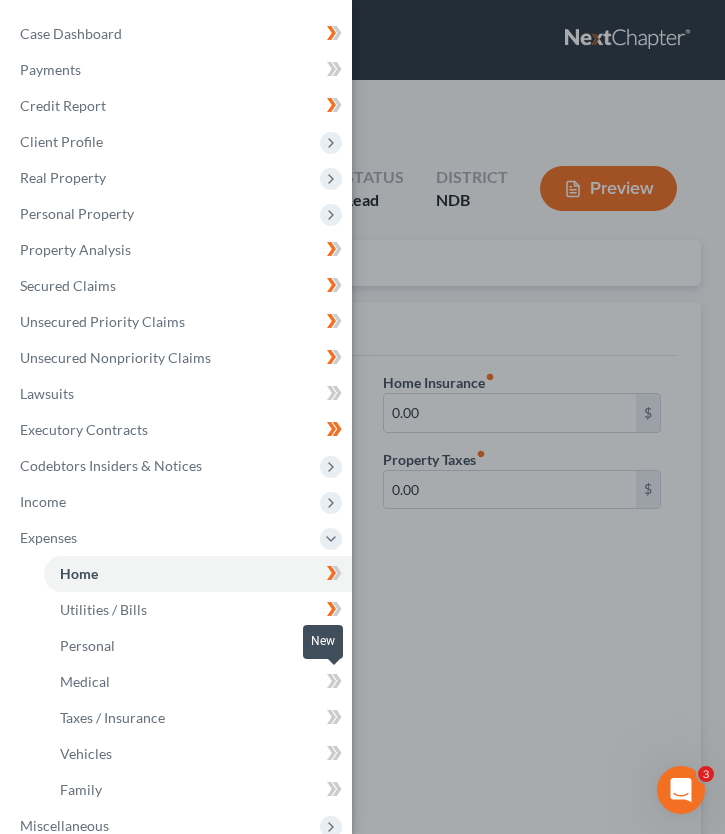 click 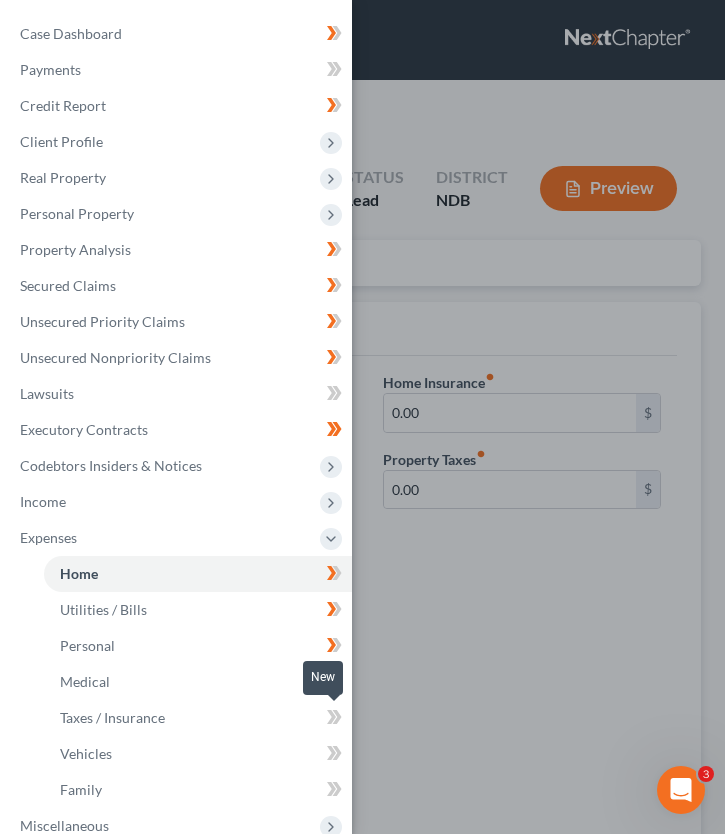 click 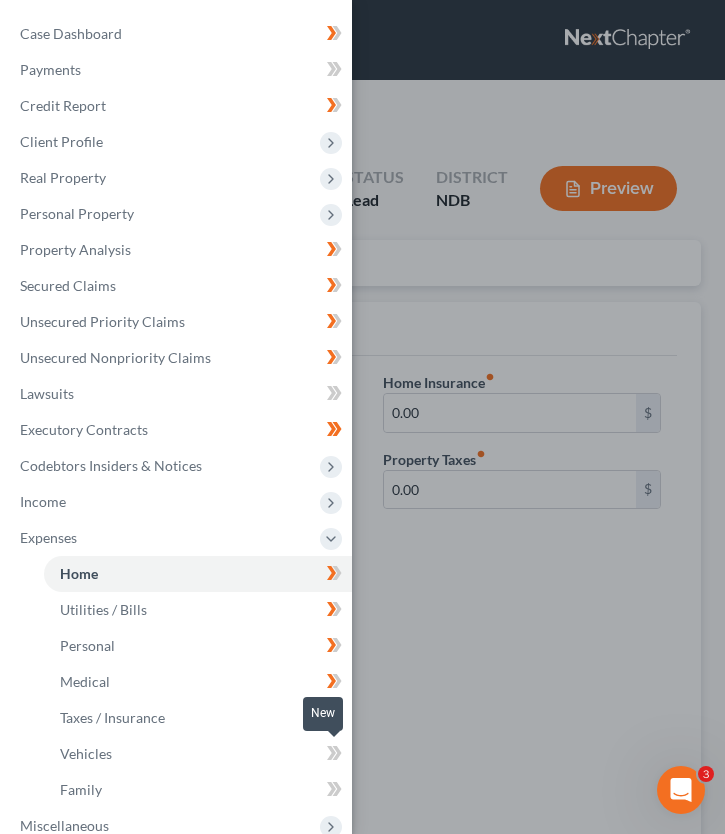 click 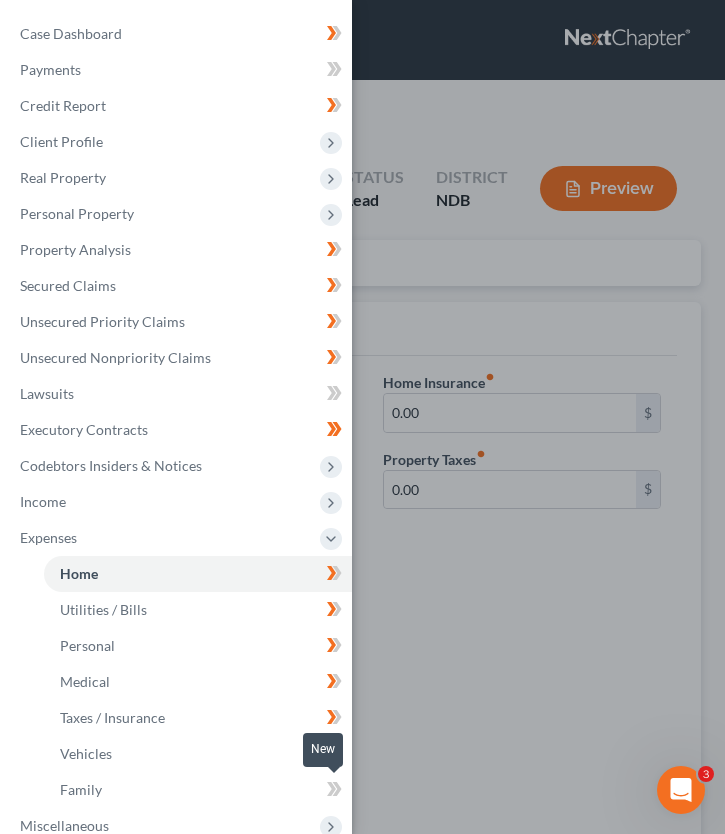 click 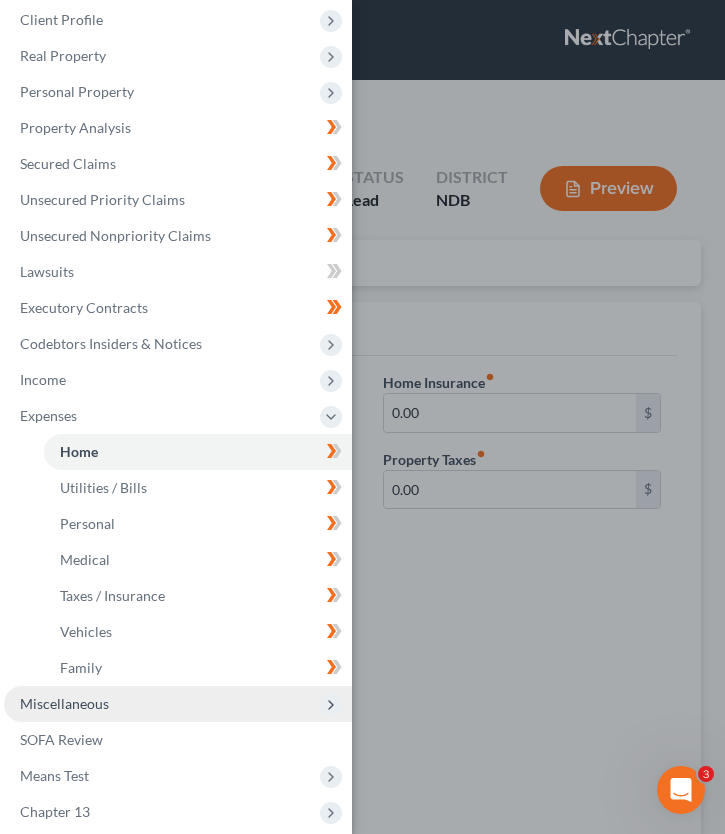scroll, scrollTop: 108, scrollLeft: 0, axis: vertical 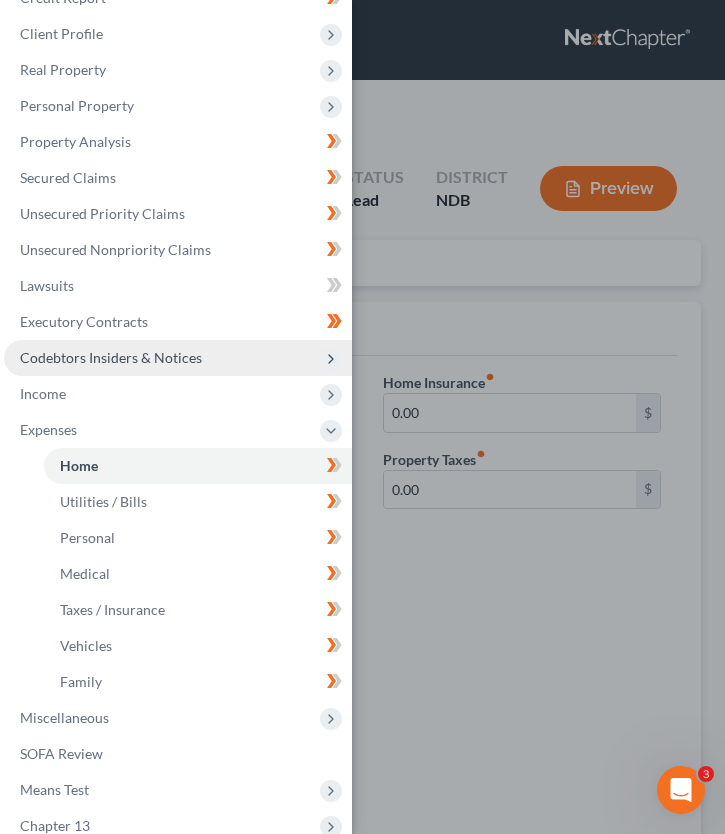 click on "Codebtors Insiders & Notices" at bounding box center [178, 358] 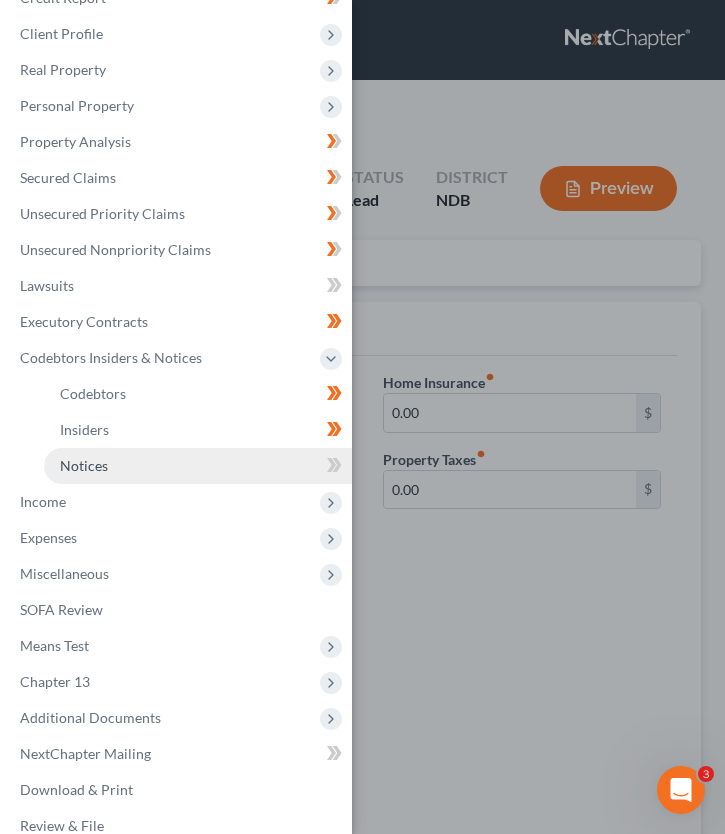 click on "Notices" at bounding box center (198, 466) 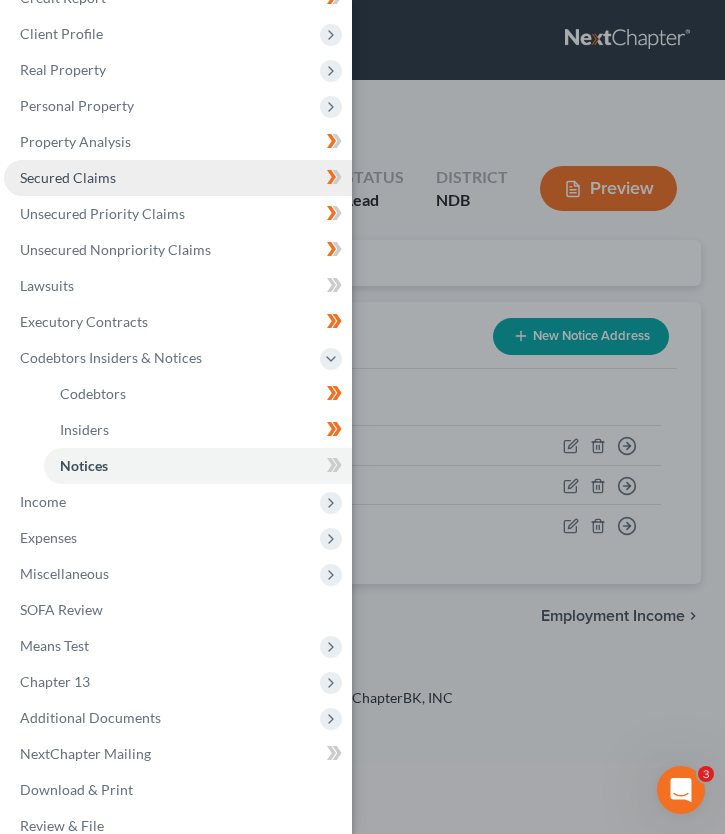 scroll, scrollTop: 0, scrollLeft: 0, axis: both 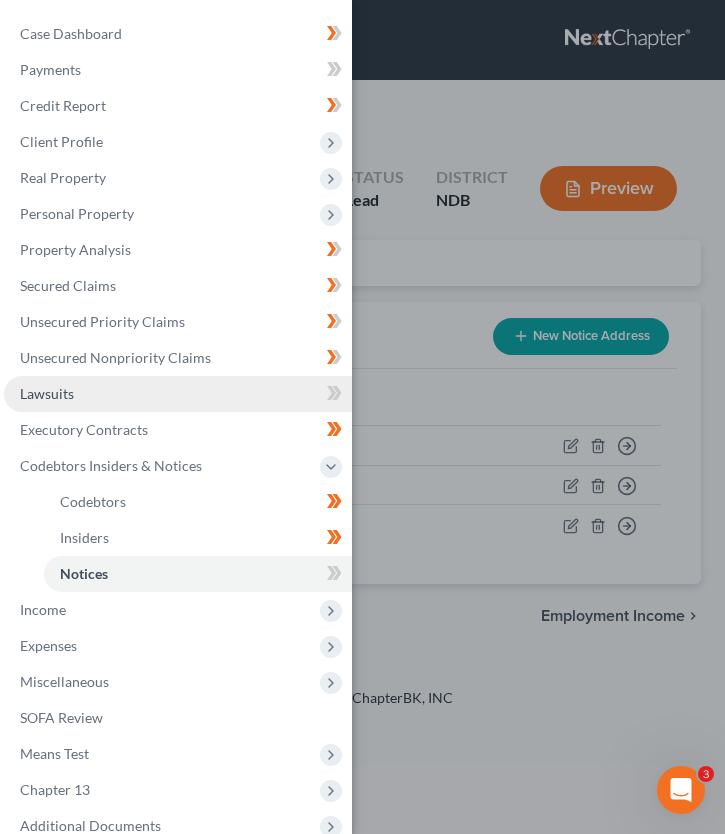click on "Lawsuits" at bounding box center [178, 394] 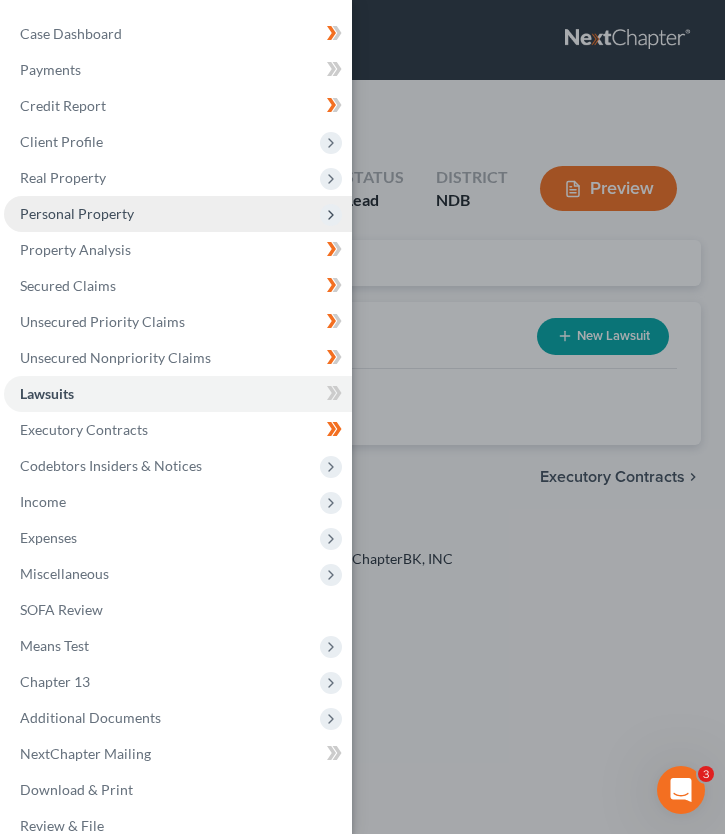 click on "Personal Property" at bounding box center (178, 214) 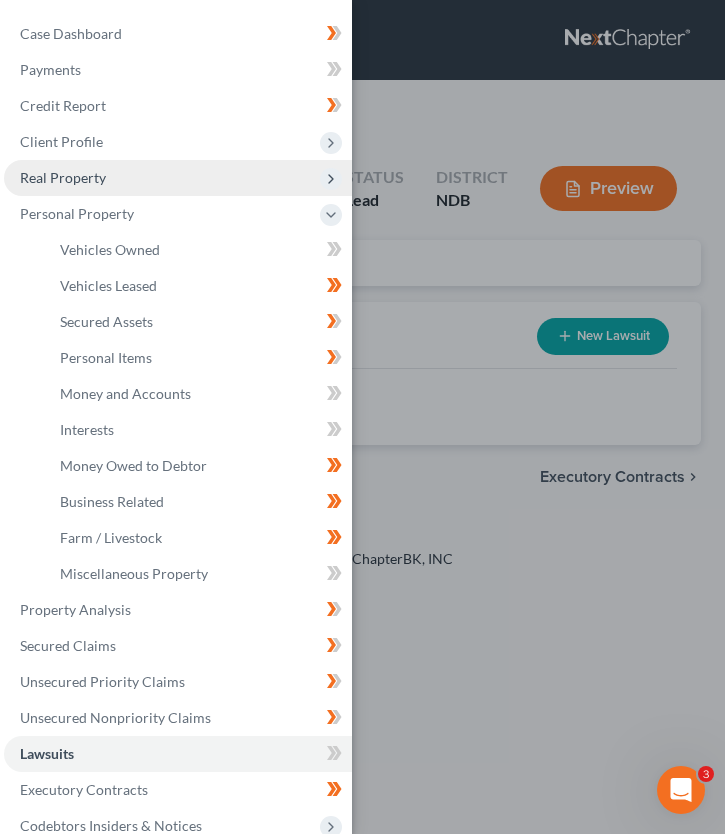 click on "Real Property" at bounding box center [178, 178] 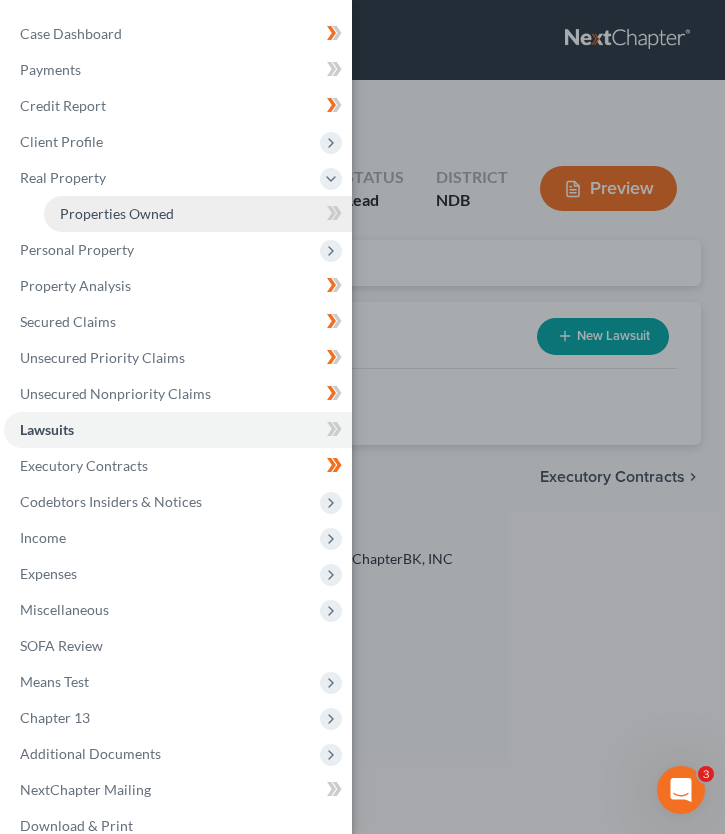 click on "Properties Owned" at bounding box center (117, 213) 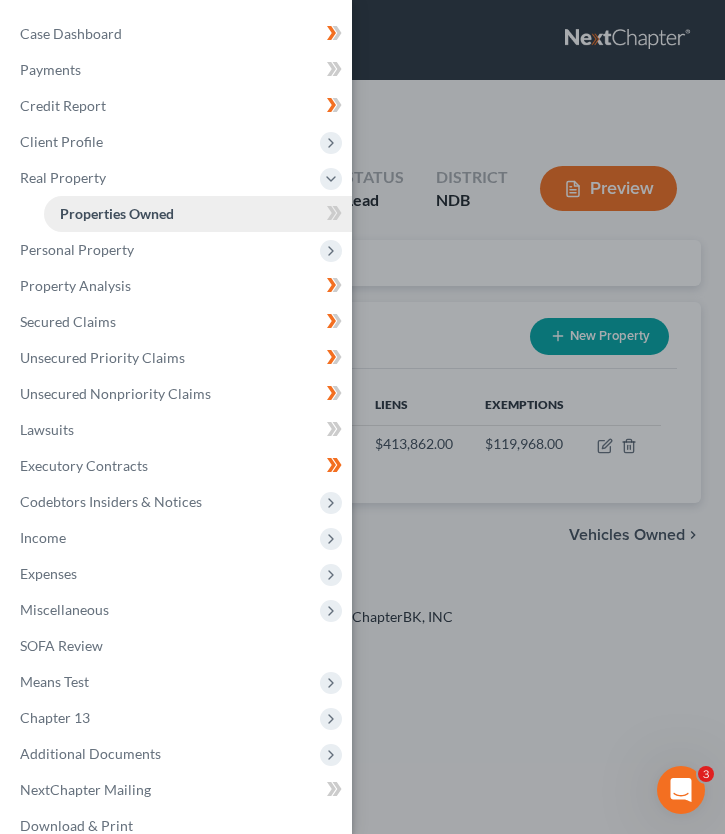 scroll, scrollTop: 62, scrollLeft: 0, axis: vertical 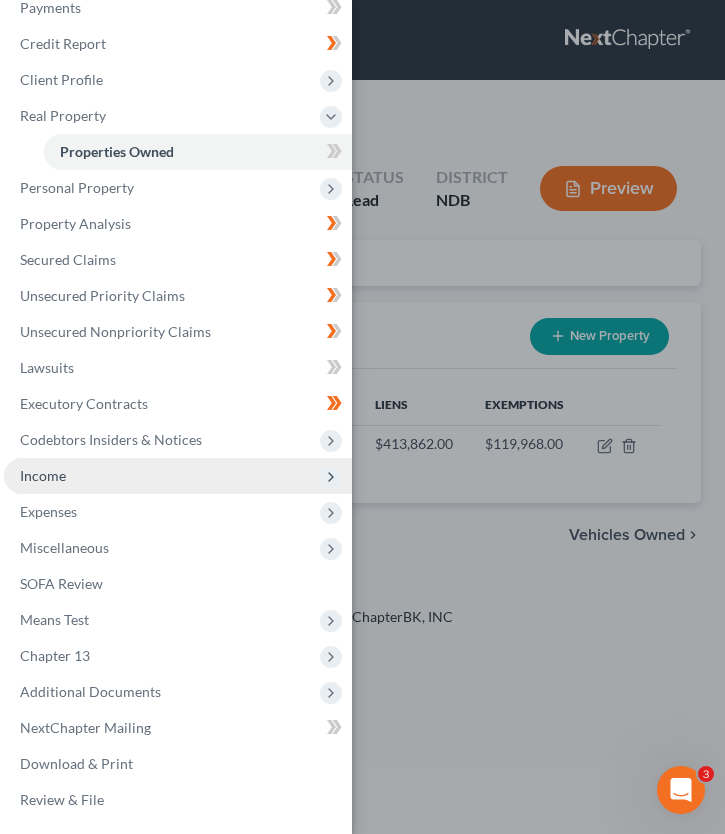 click on "Income" at bounding box center (178, 476) 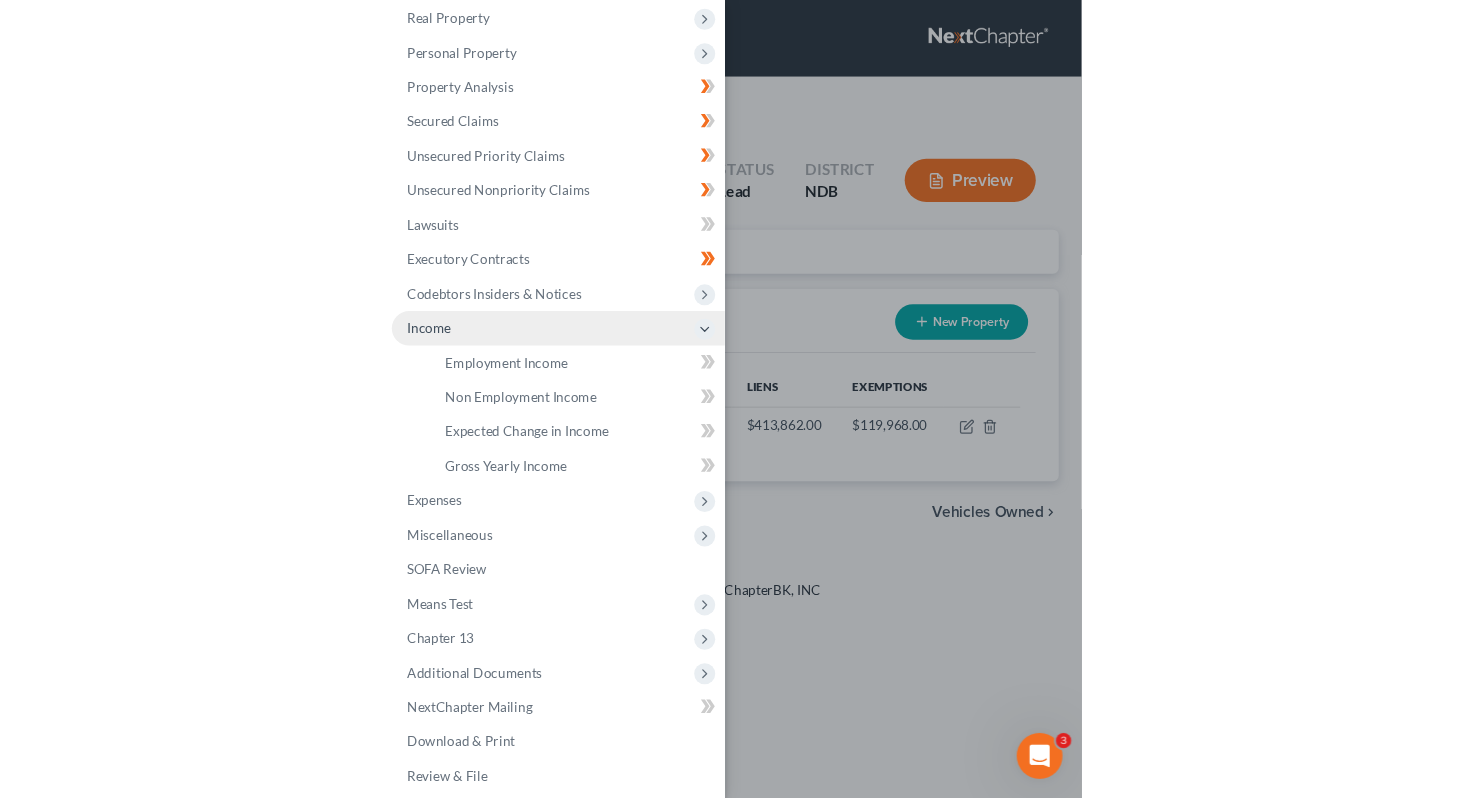 scroll, scrollTop: 170, scrollLeft: 0, axis: vertical 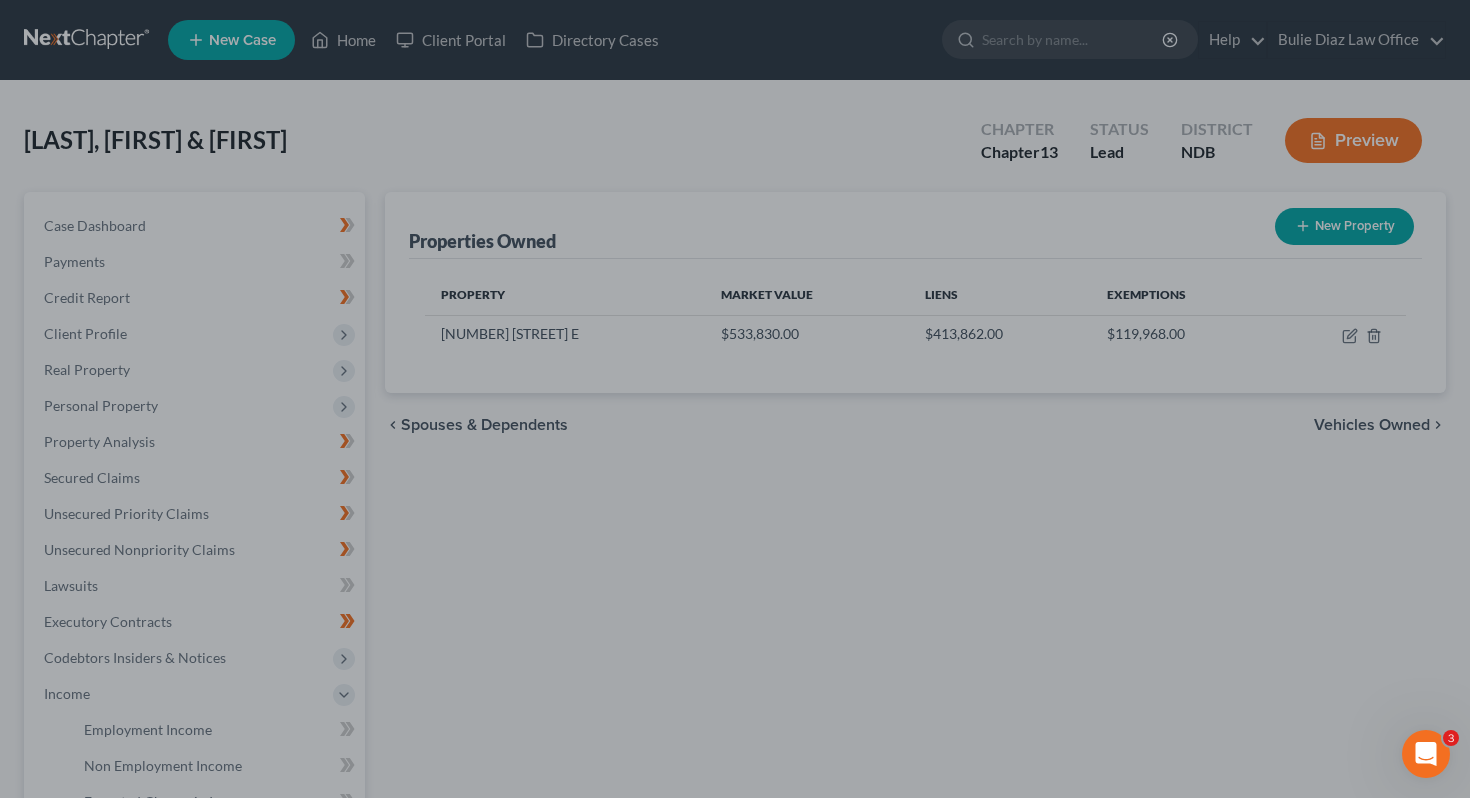 click at bounding box center [735, 399] 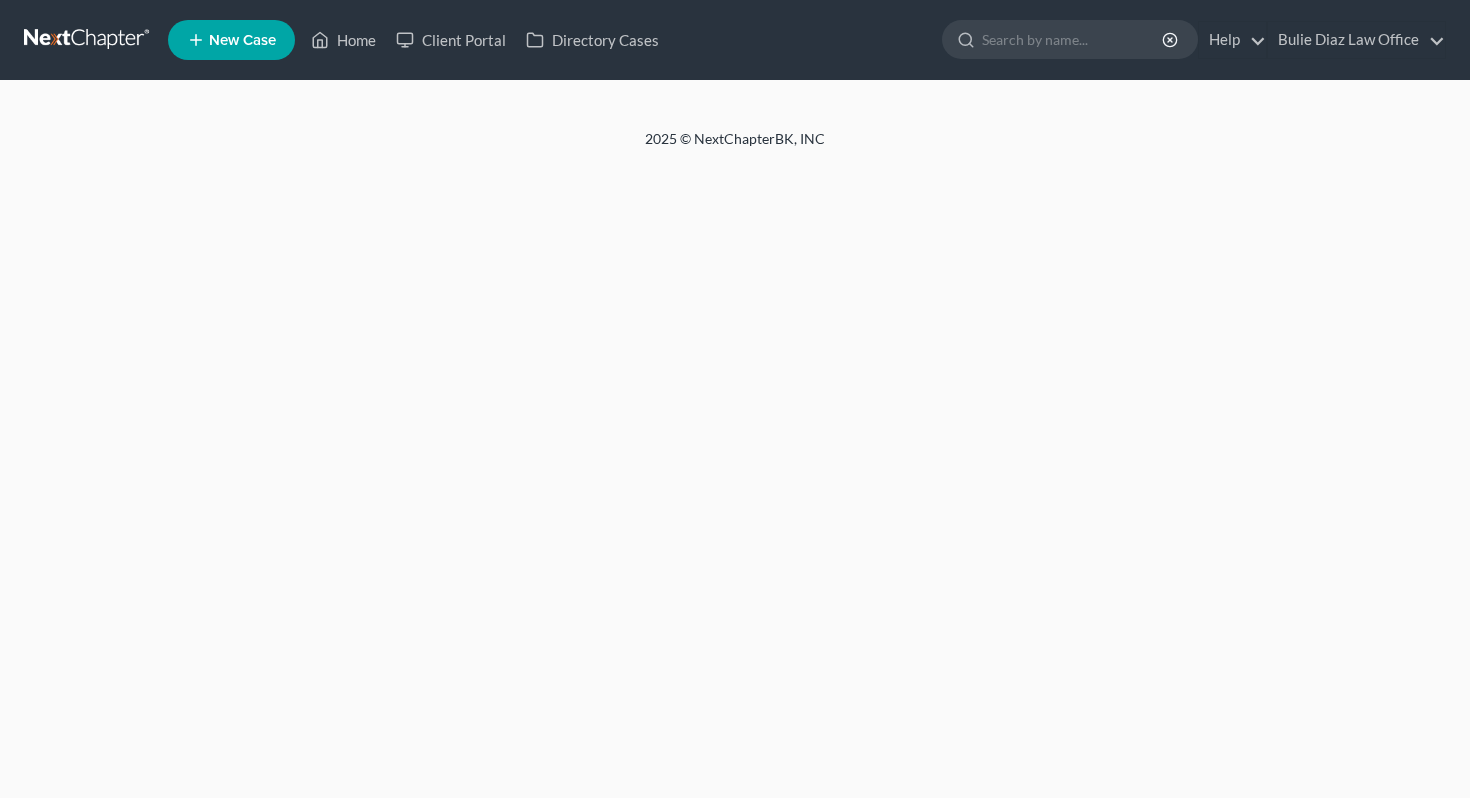 scroll, scrollTop: 0, scrollLeft: 0, axis: both 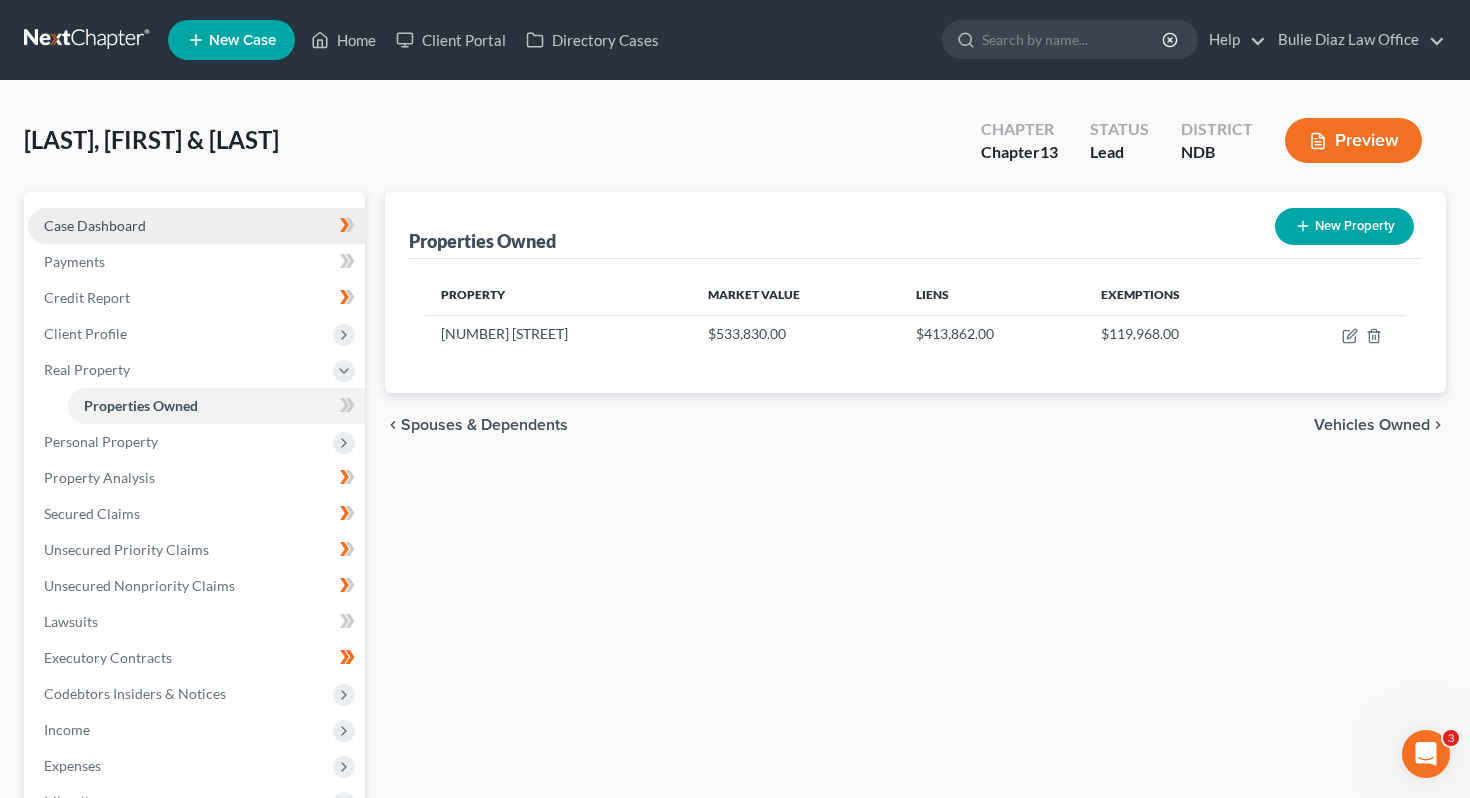 click on "Case Dashboard" at bounding box center (196, 226) 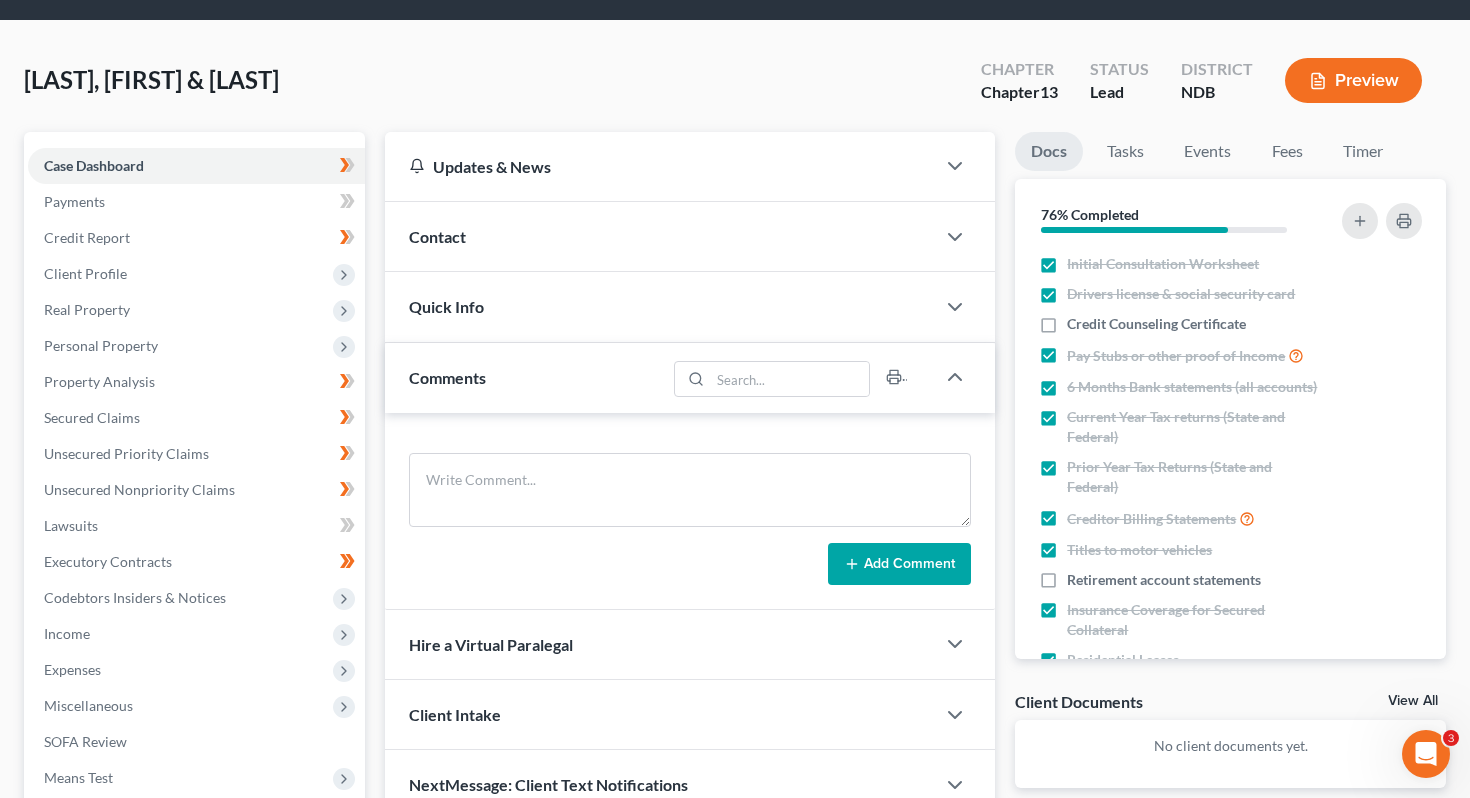 scroll, scrollTop: 0, scrollLeft: 0, axis: both 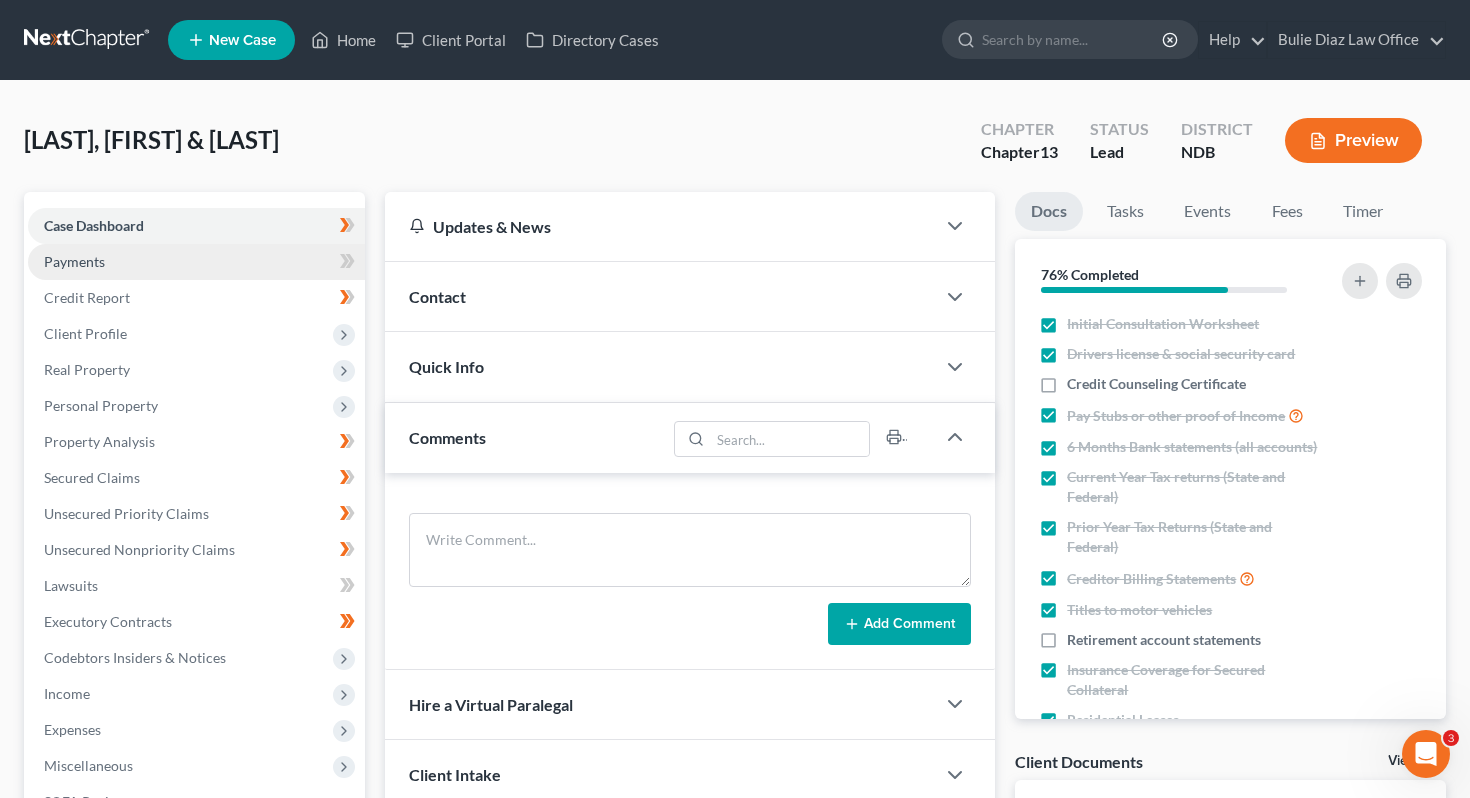 click on "Payments" at bounding box center (196, 262) 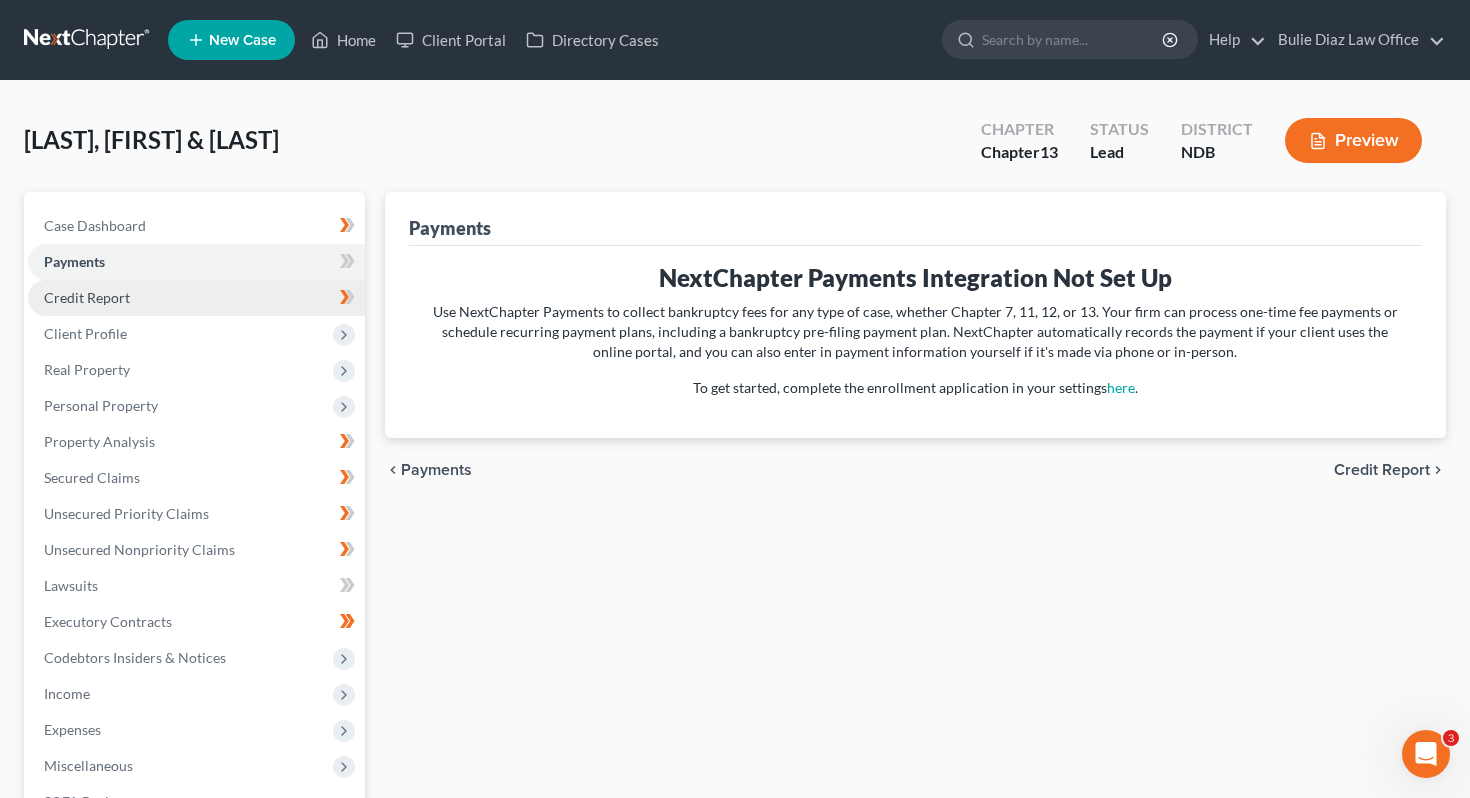 click on "Credit Report" at bounding box center (196, 298) 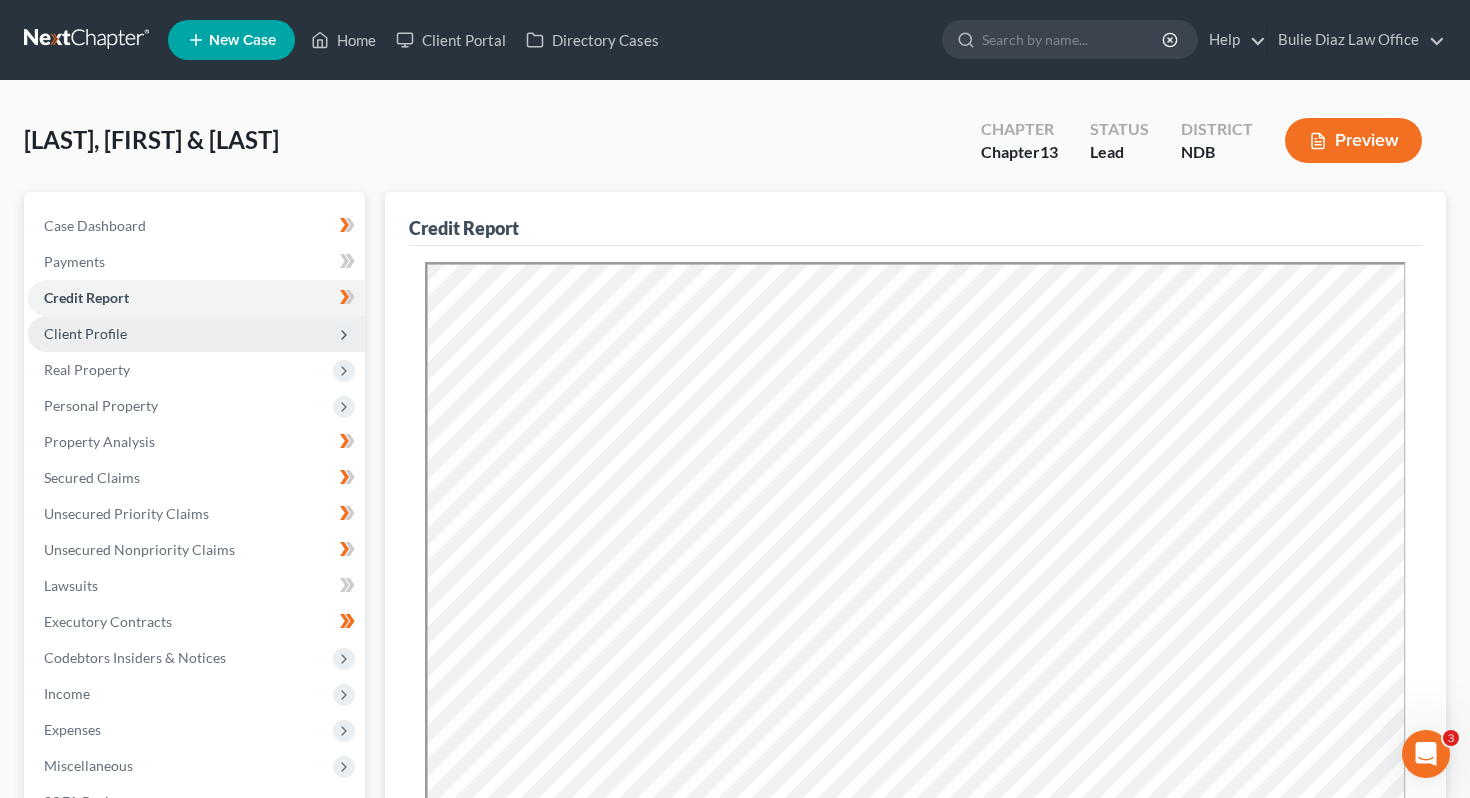 scroll, scrollTop: 0, scrollLeft: 0, axis: both 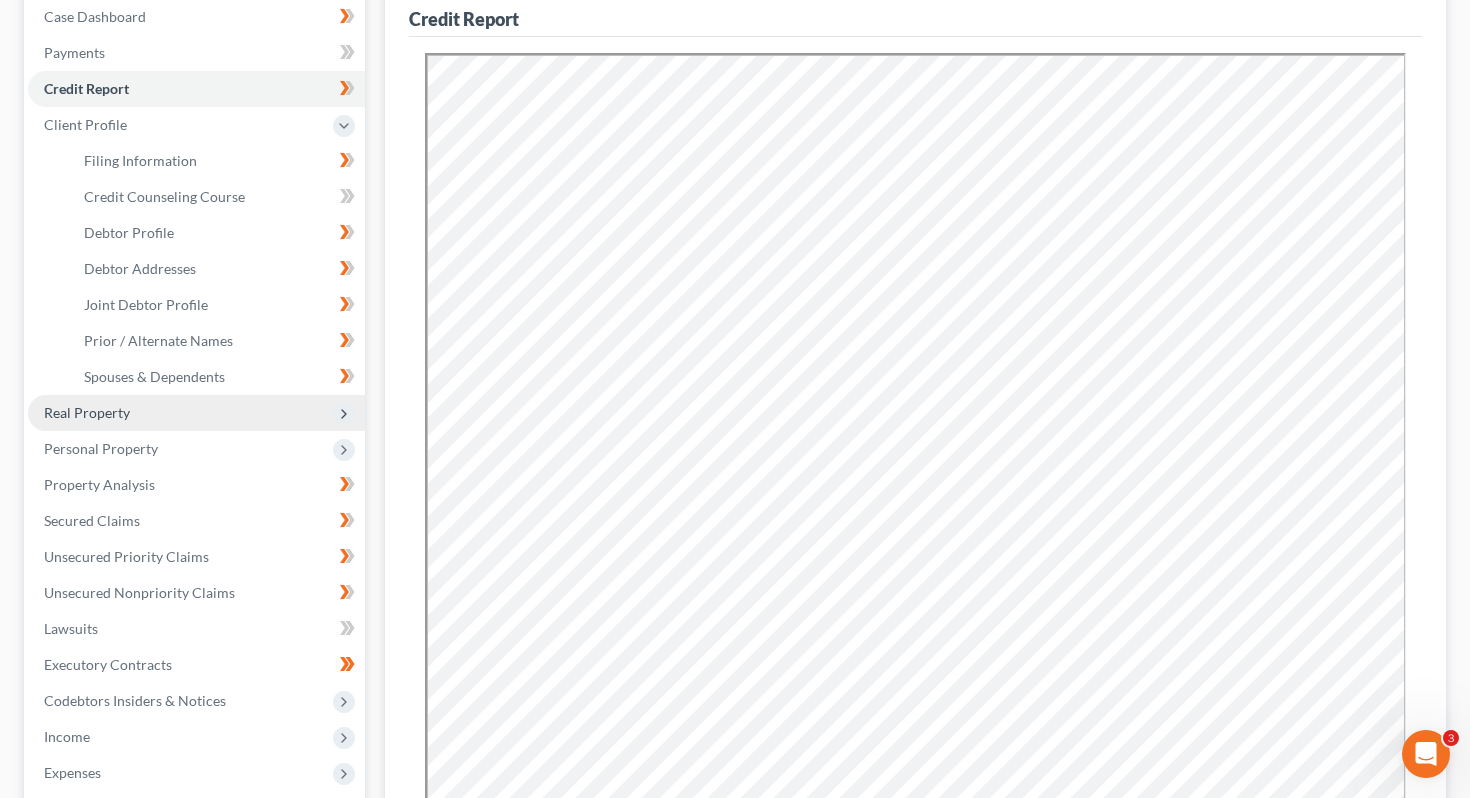 click on "Real Property" at bounding box center [196, 413] 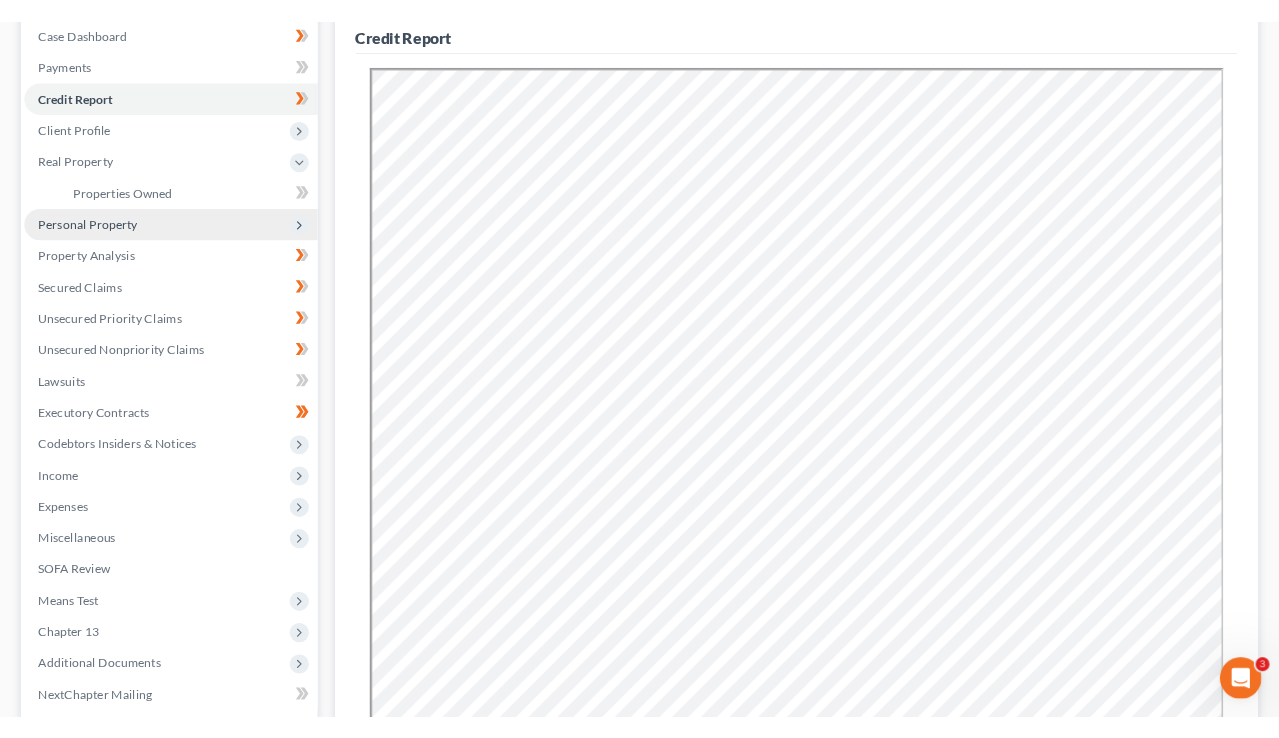 scroll, scrollTop: 0, scrollLeft: 0, axis: both 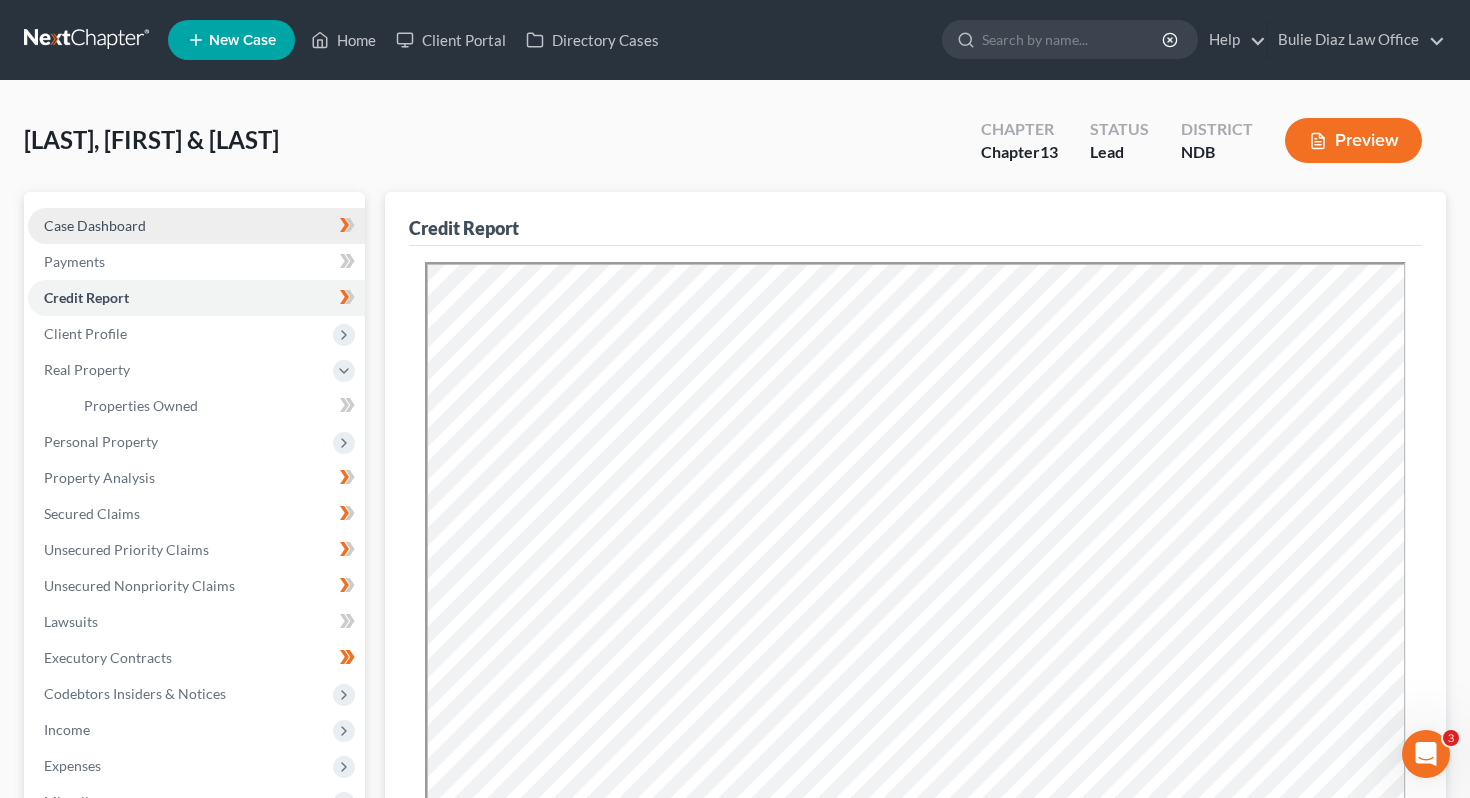 click on "Case Dashboard" at bounding box center (196, 226) 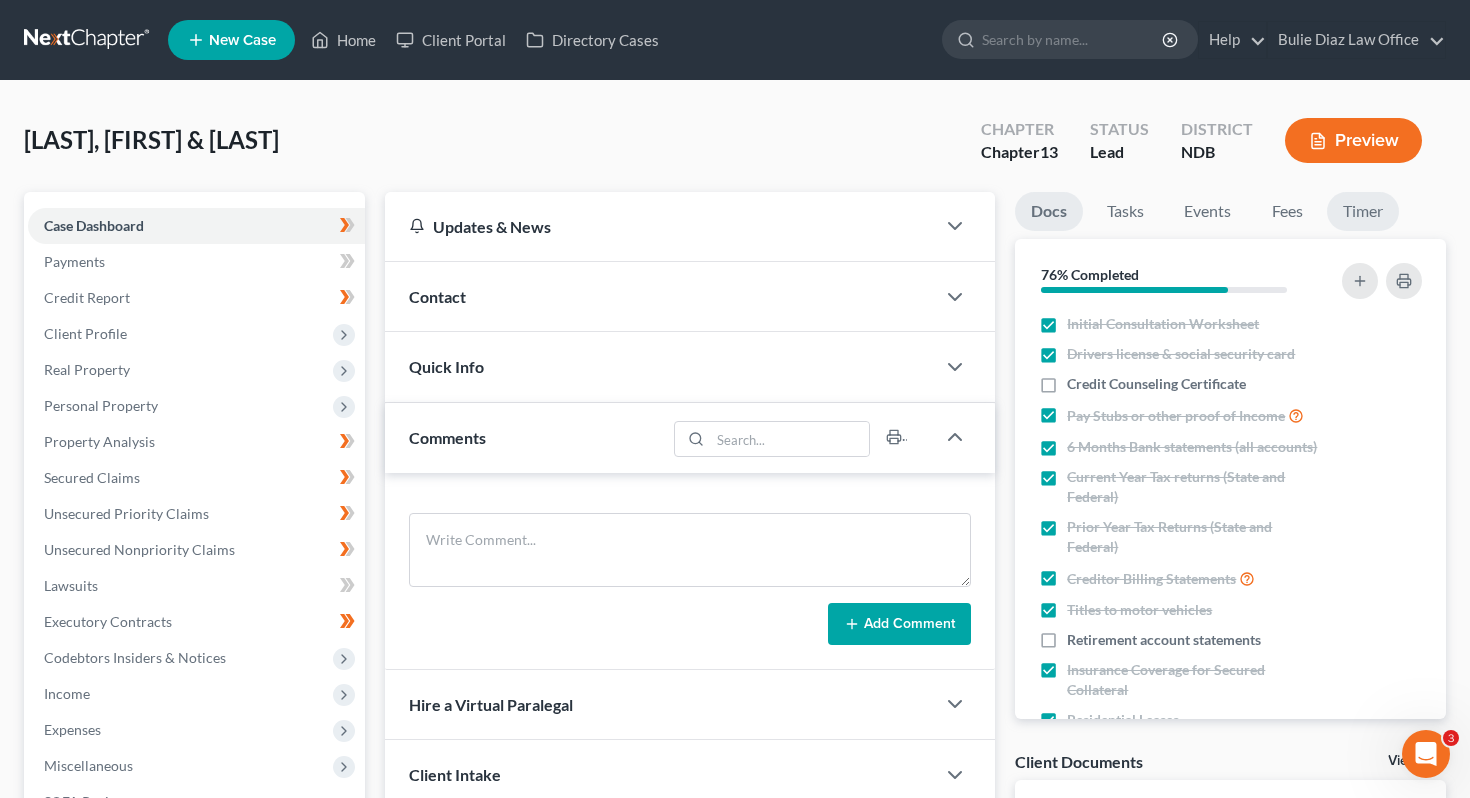 click on "Timer" at bounding box center [1363, 211] 